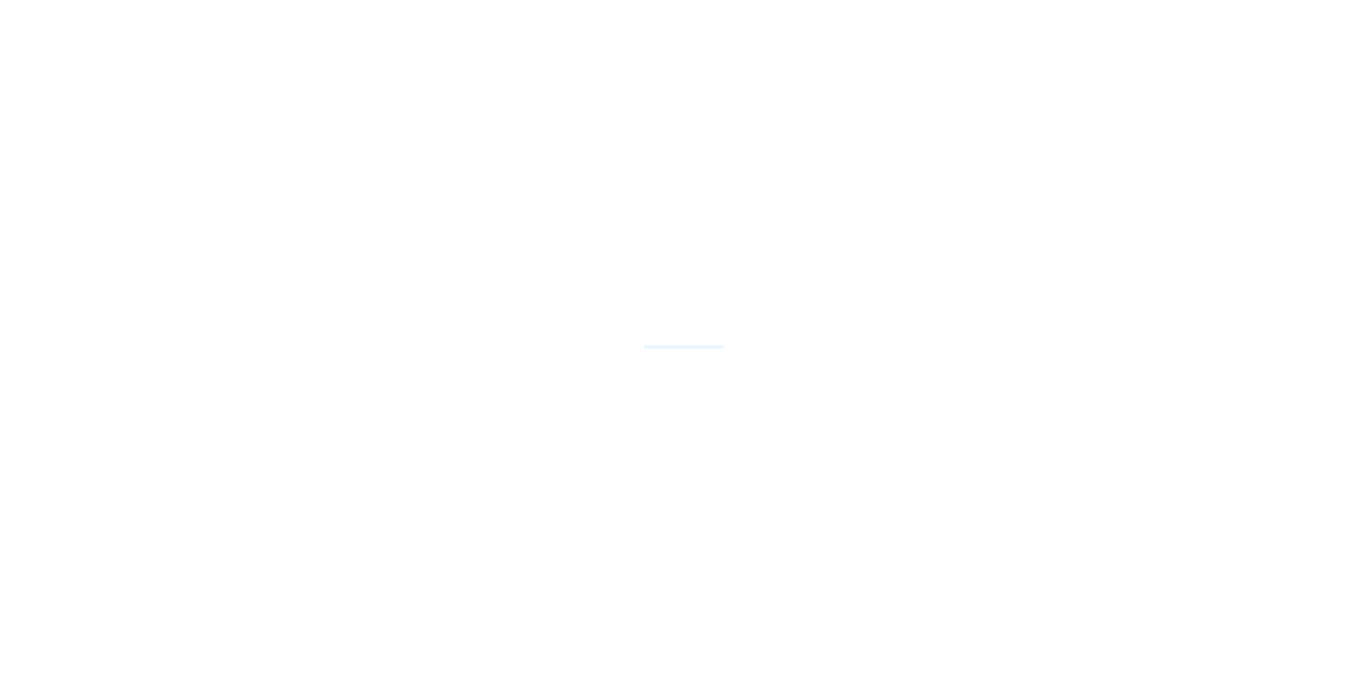 scroll, scrollTop: 0, scrollLeft: 0, axis: both 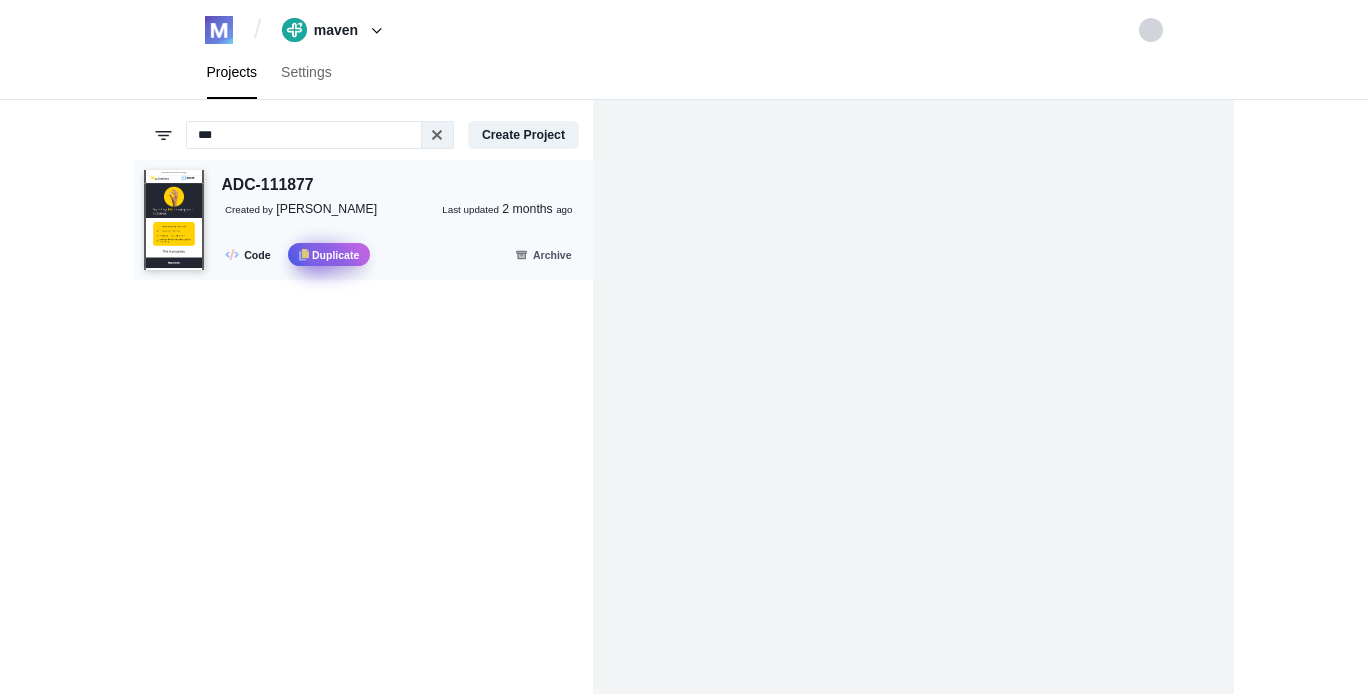type on "***" 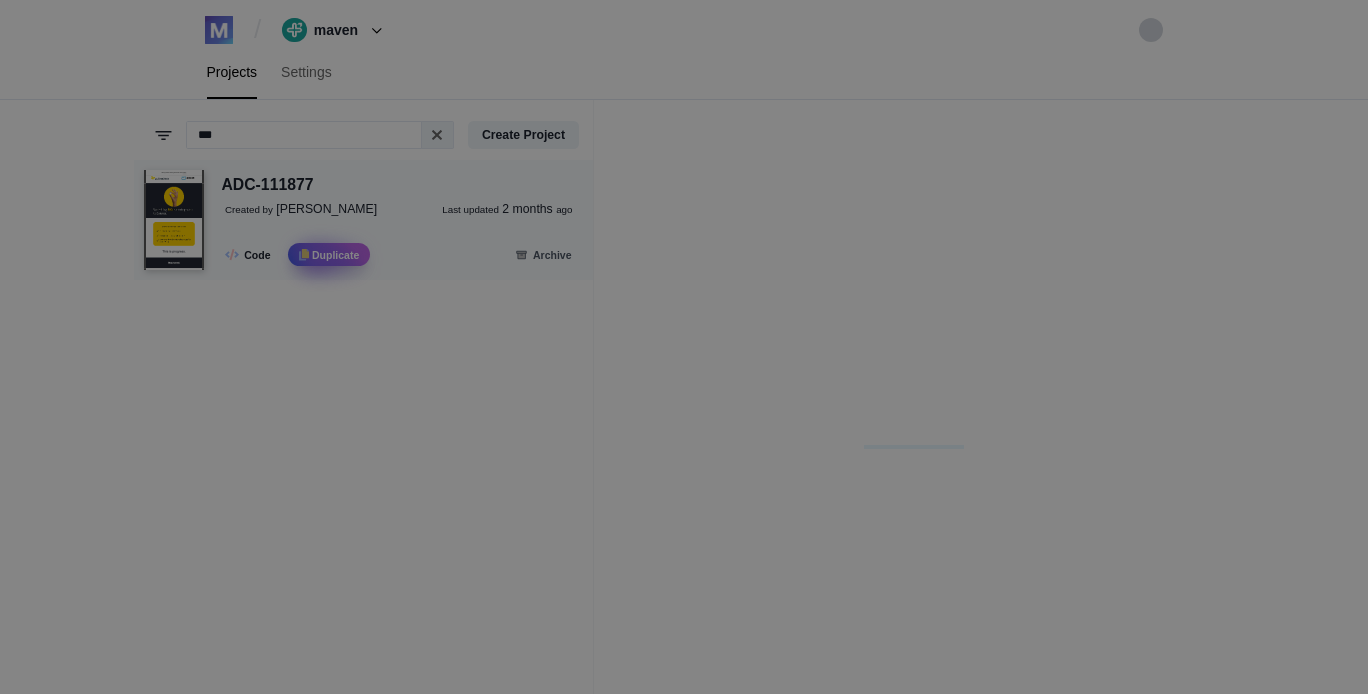 scroll, scrollTop: 0, scrollLeft: 0, axis: both 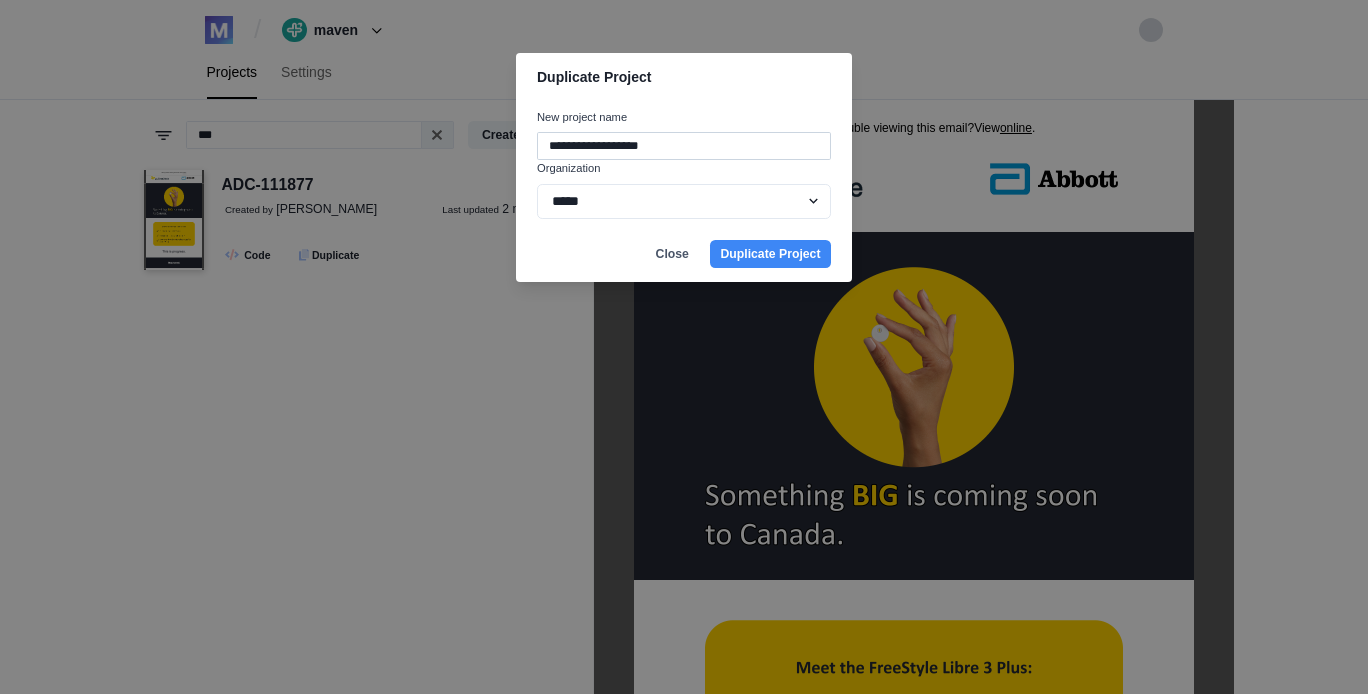 click on "**********" at bounding box center [684, 146] 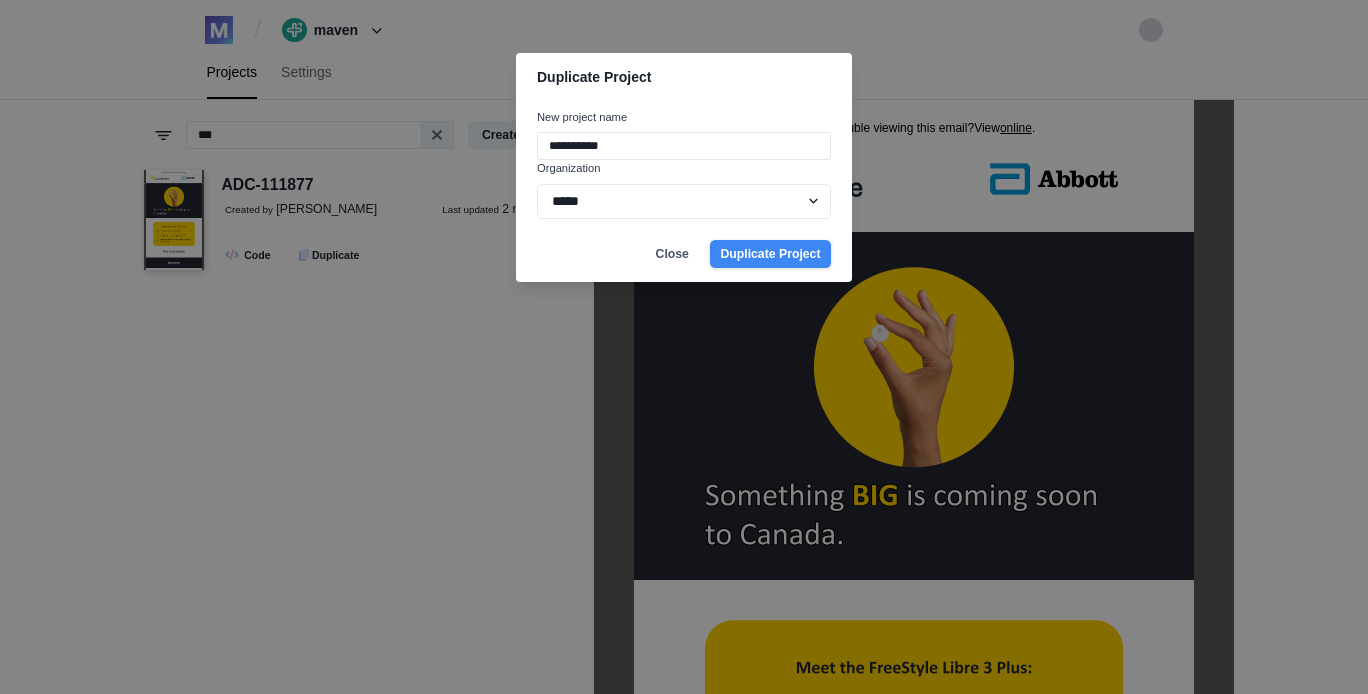 type on "**********" 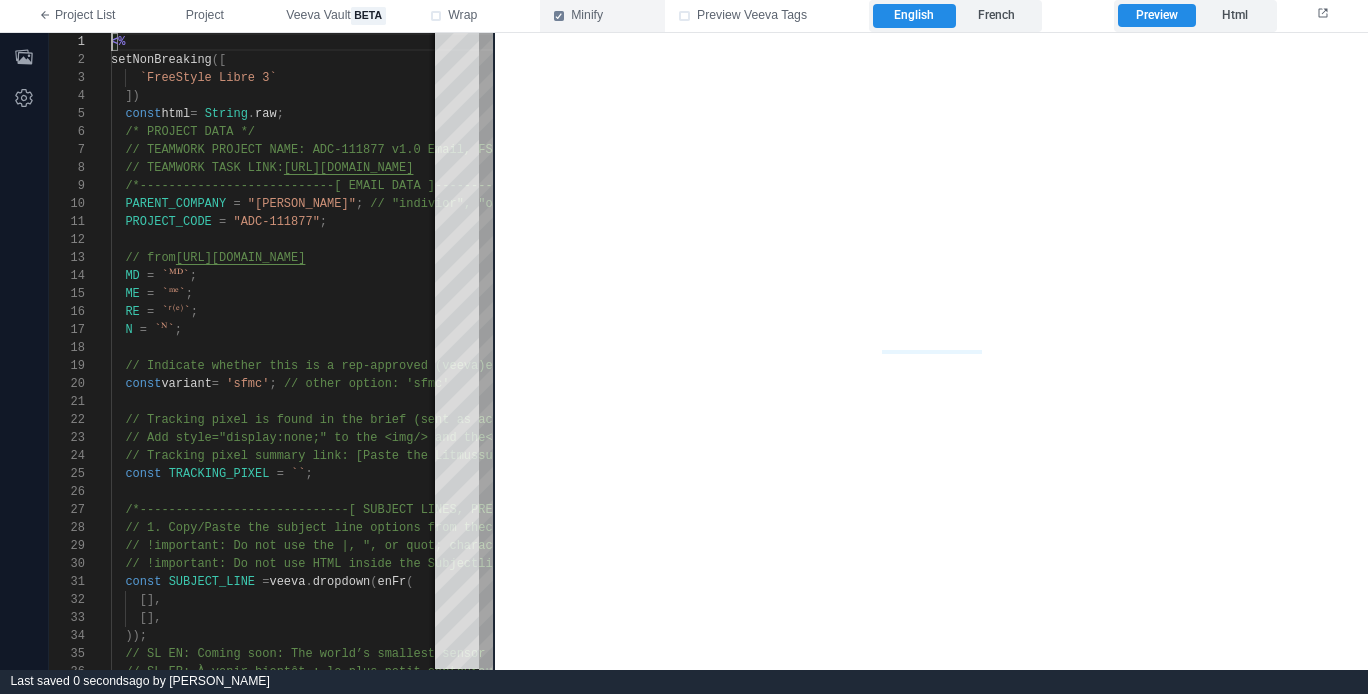scroll, scrollTop: 0, scrollLeft: 0, axis: both 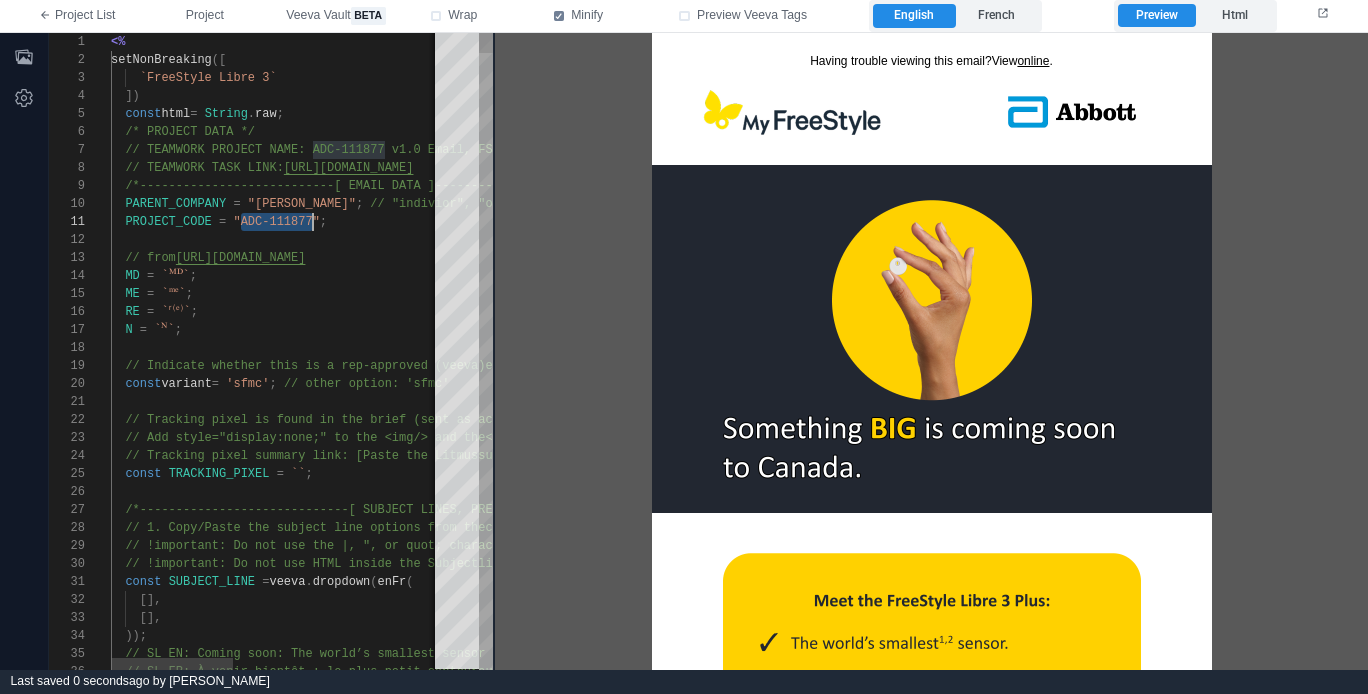 drag, startPoint x: 243, startPoint y: 216, endPoint x: 314, endPoint y: 214, distance: 71.02816 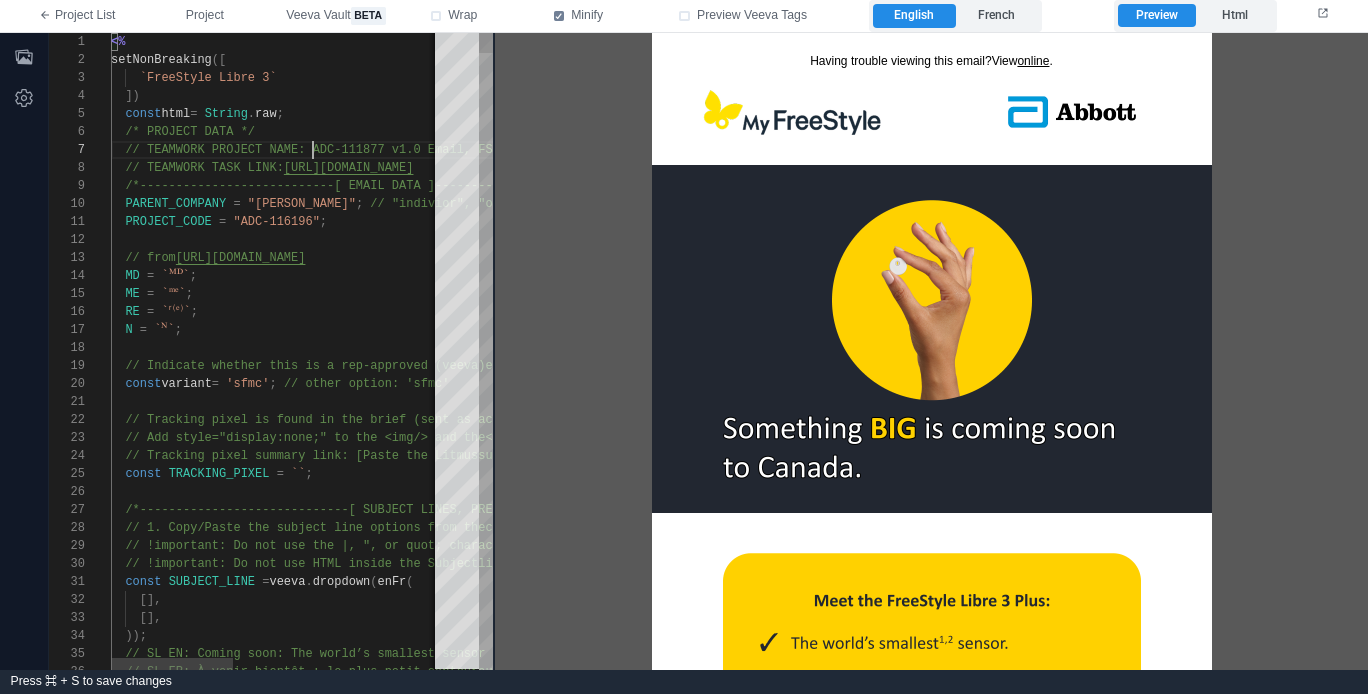 click on "// TEAMWORK PROJECT NAME: ADC-111877 v1.0 Email, F" at bounding box center [305, 150] 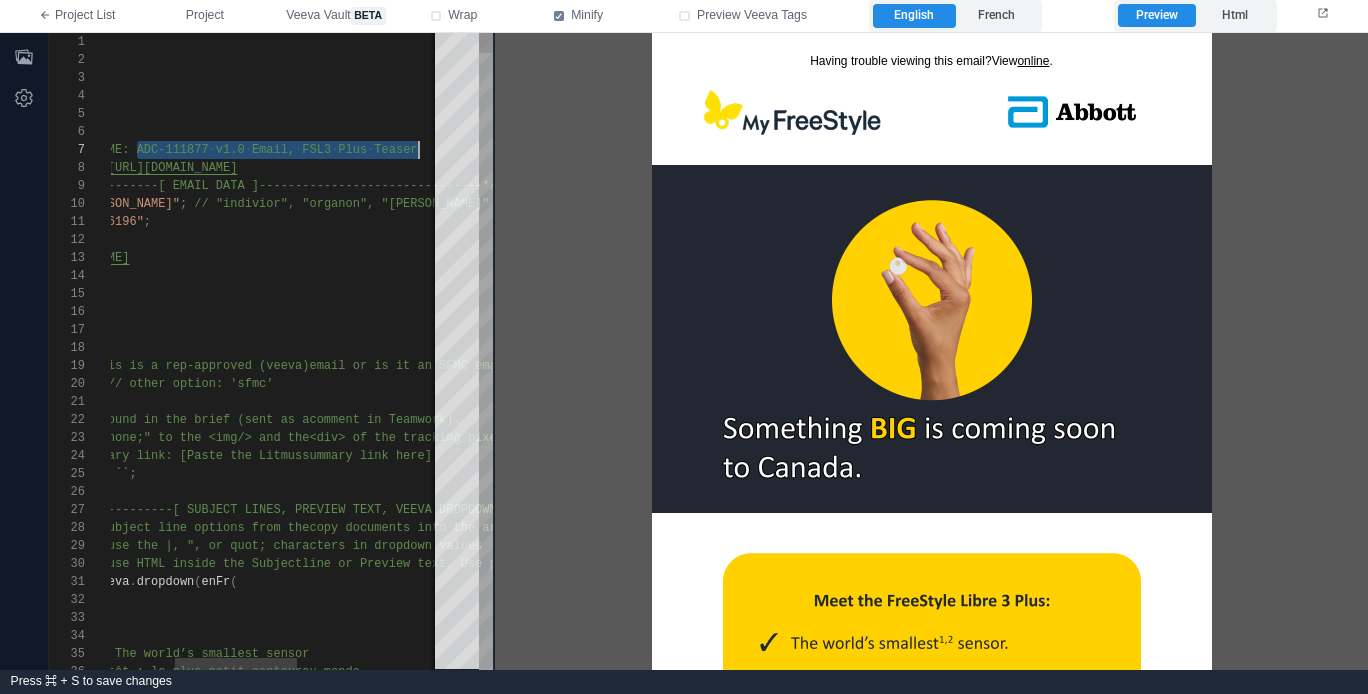 paste on "*****" 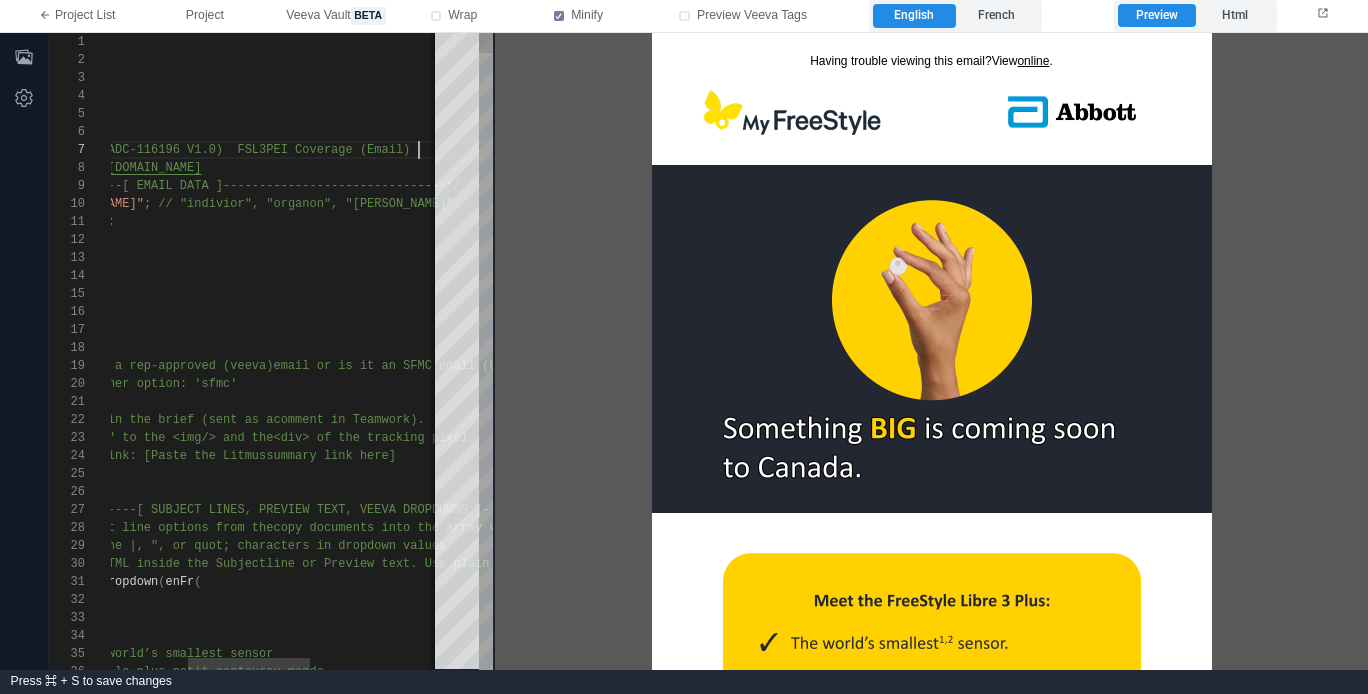 scroll, scrollTop: 108, scrollLeft: 520, axis: both 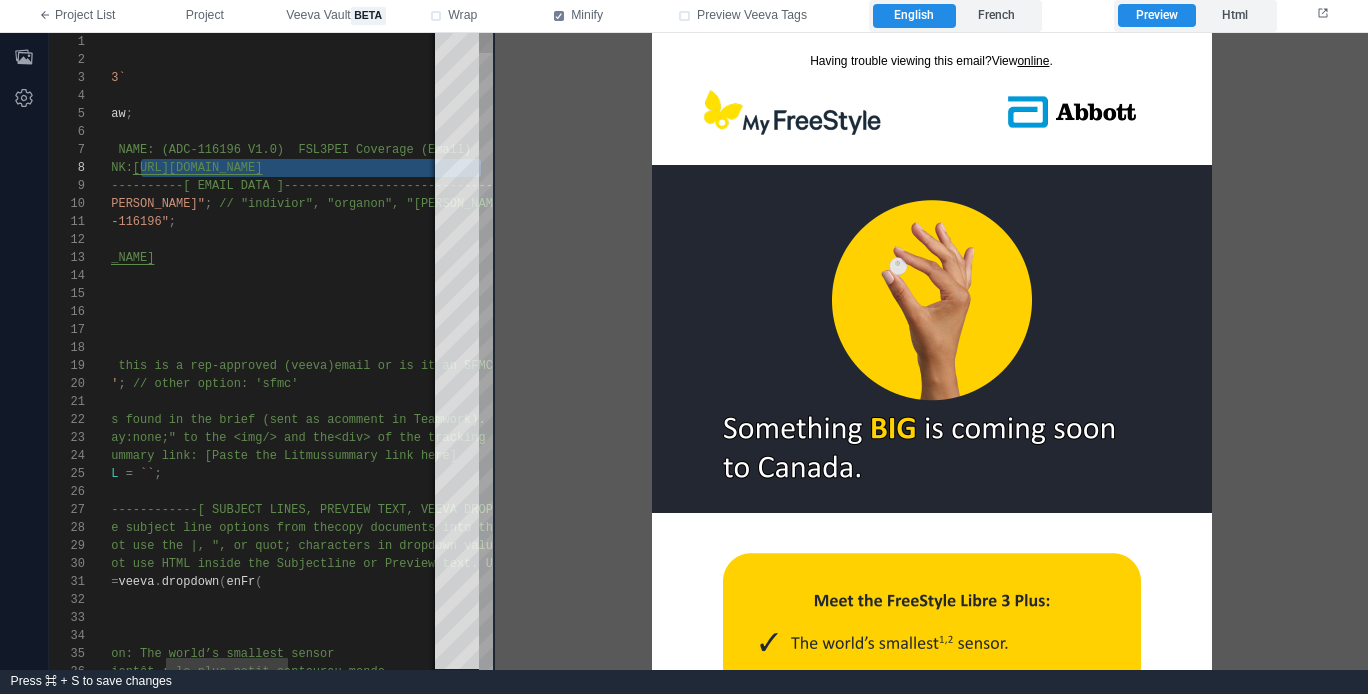 paste 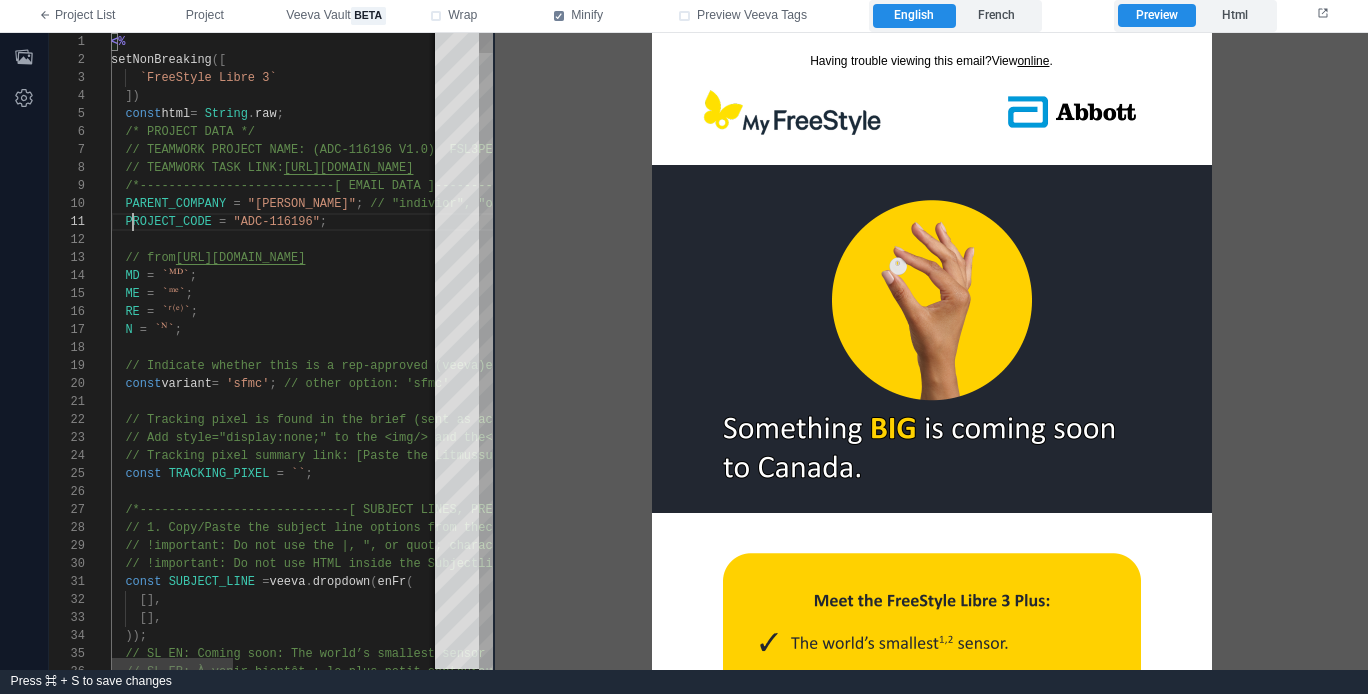 scroll, scrollTop: 0, scrollLeft: 22, axis: horizontal 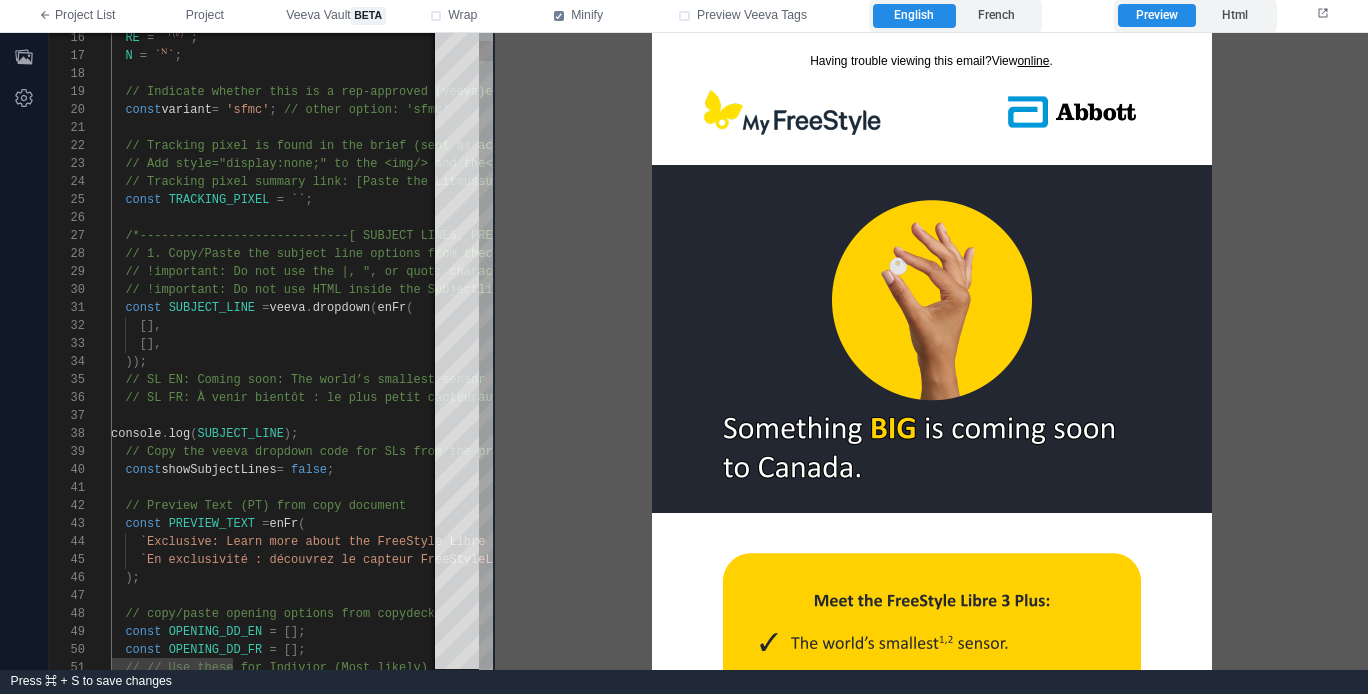 click on "// SL EN: Coming soon: The world’s smallest sensor" at bounding box center (305, 380) 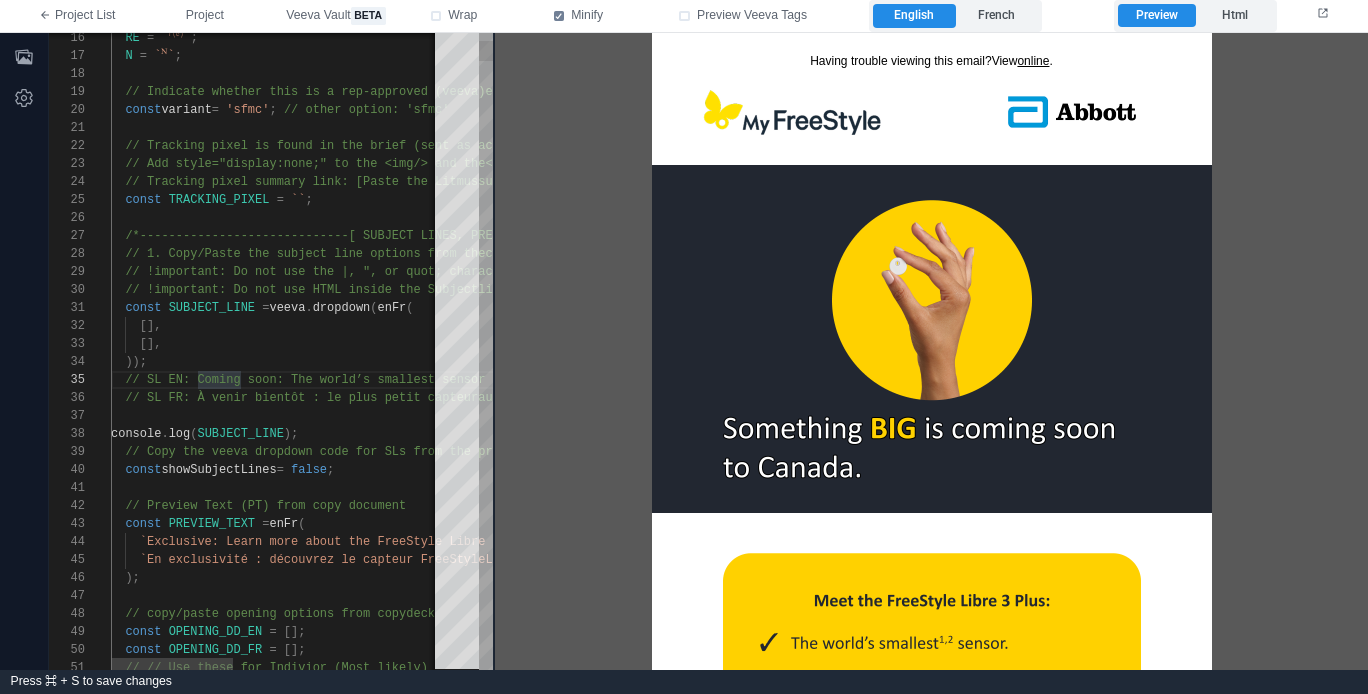 scroll, scrollTop: 72, scrollLeft: 376, axis: both 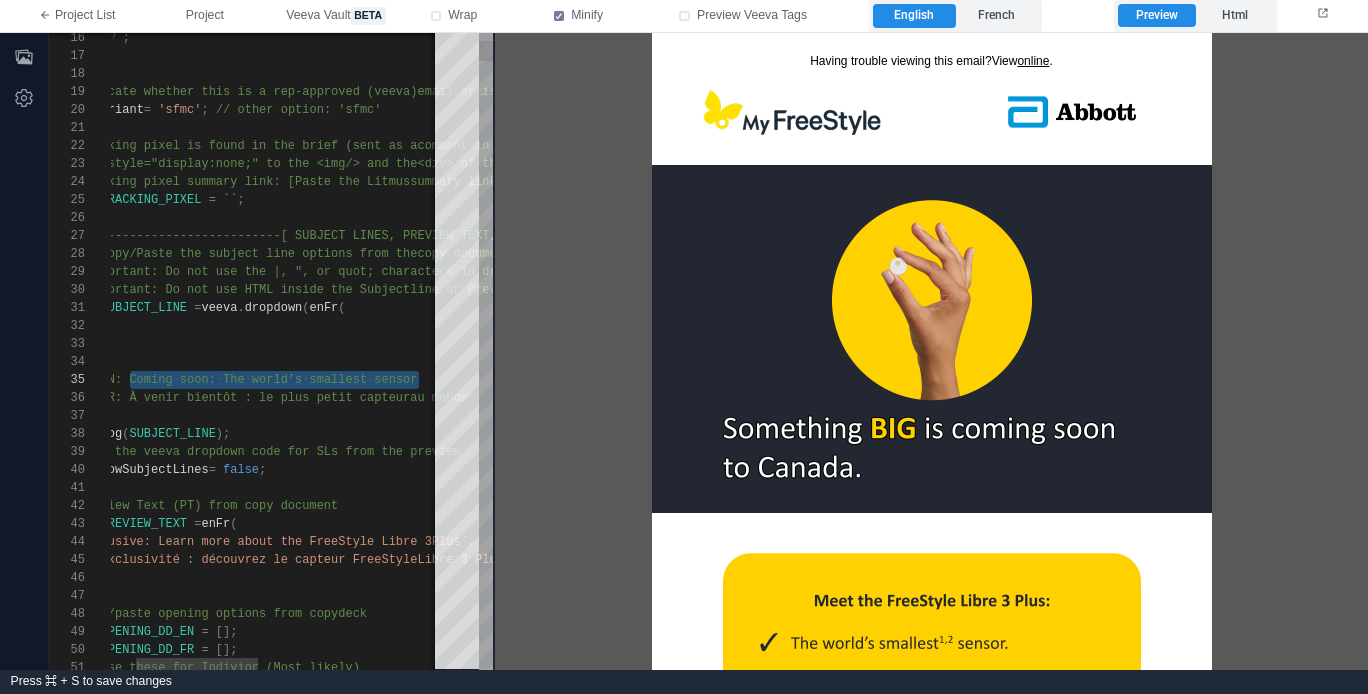 paste on "**********" 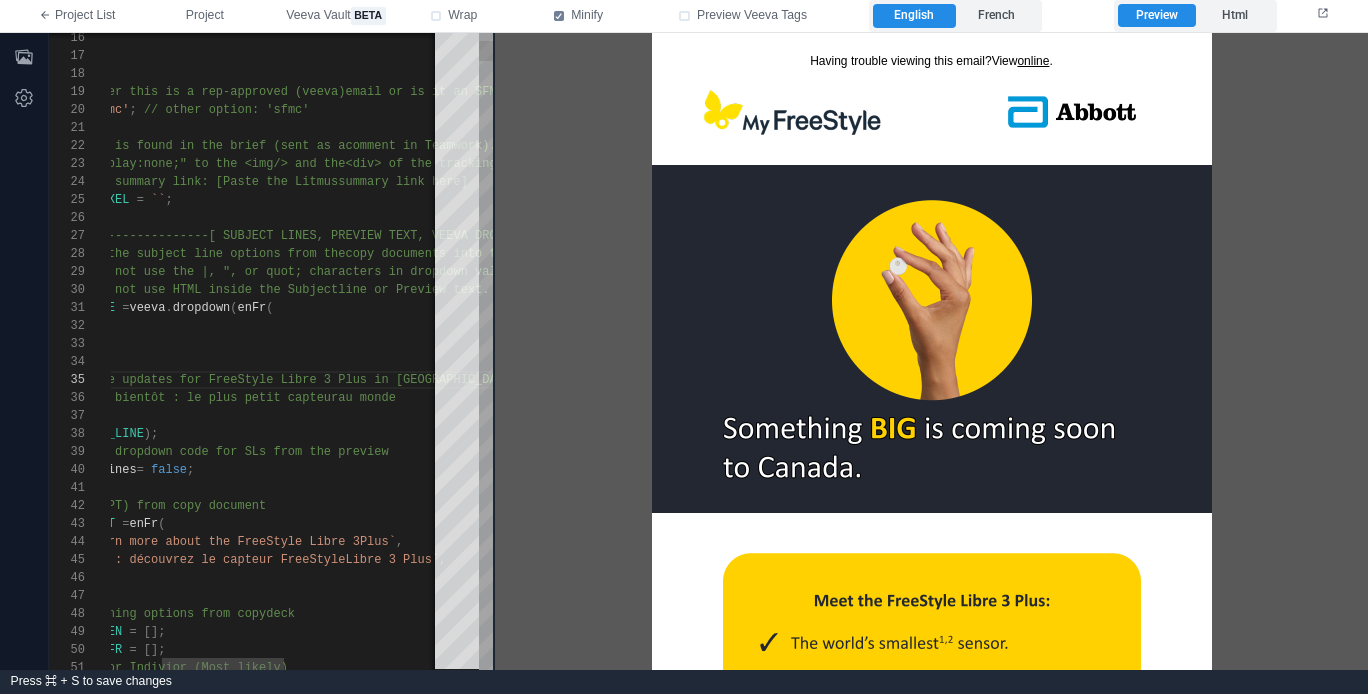 scroll, scrollTop: 72, scrollLeft: 14, axis: both 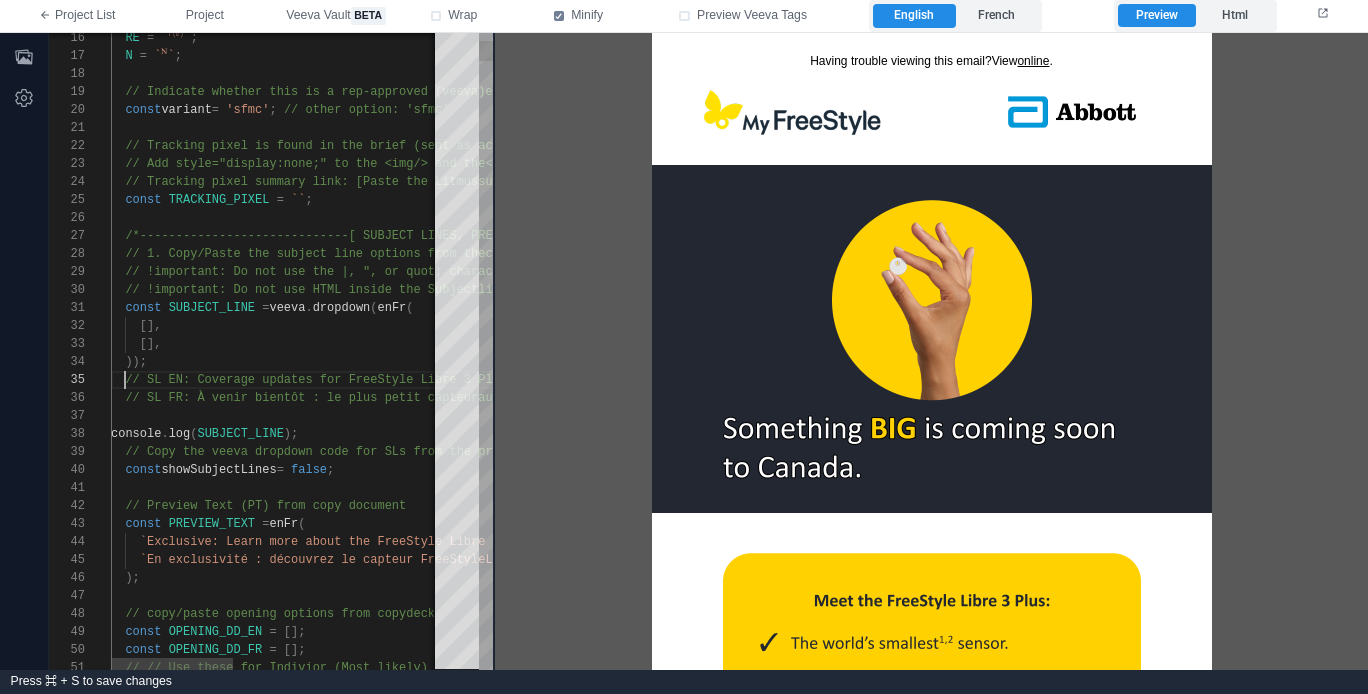 click on "// SL FR: À venir bientôt : le plus petit capteur" at bounding box center [301, 398] 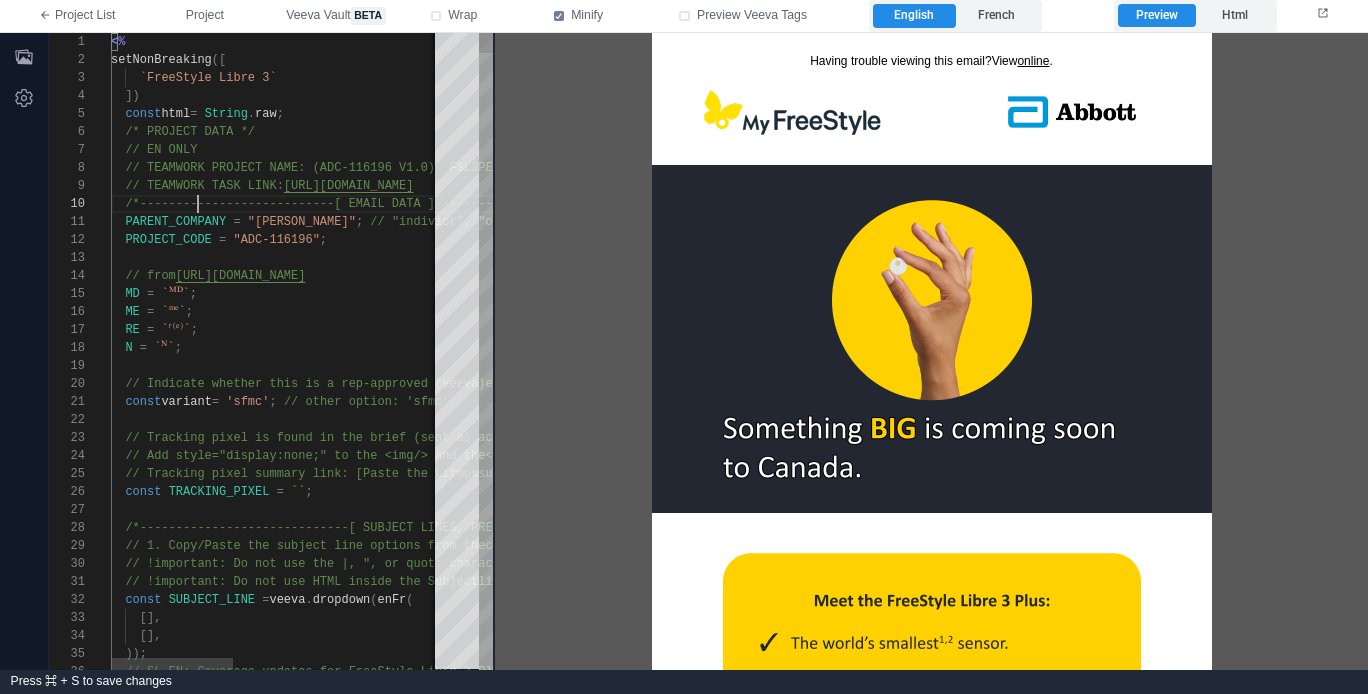 scroll, scrollTop: 0, scrollLeft: 87, axis: horizontal 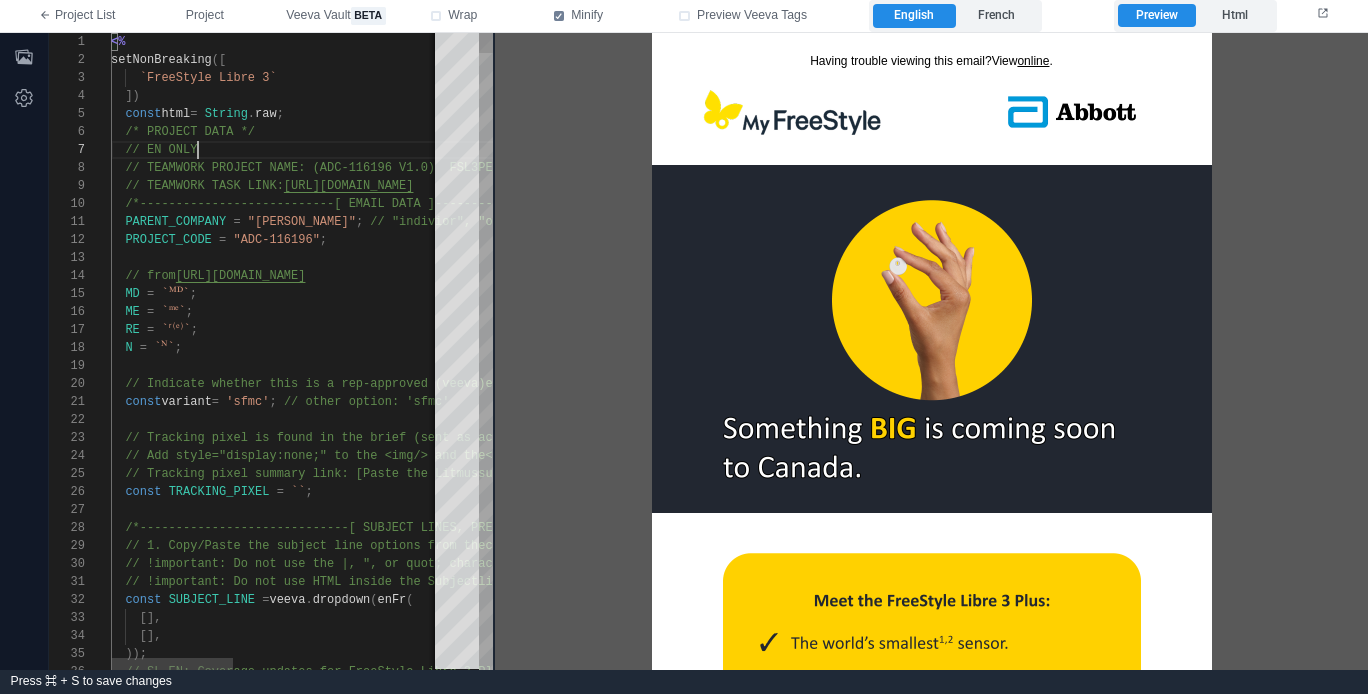 click on "// EN ONLY" at bounding box center [559, 150] 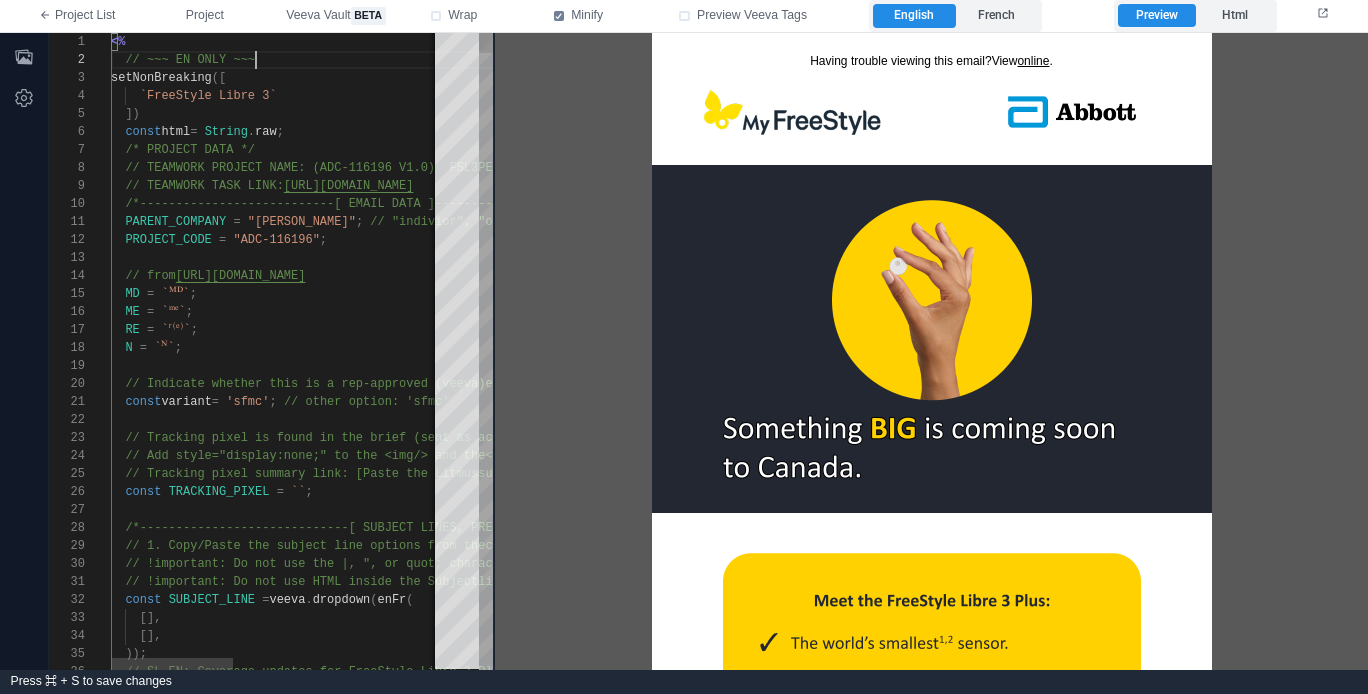 scroll, scrollTop: 18, scrollLeft: 145, axis: both 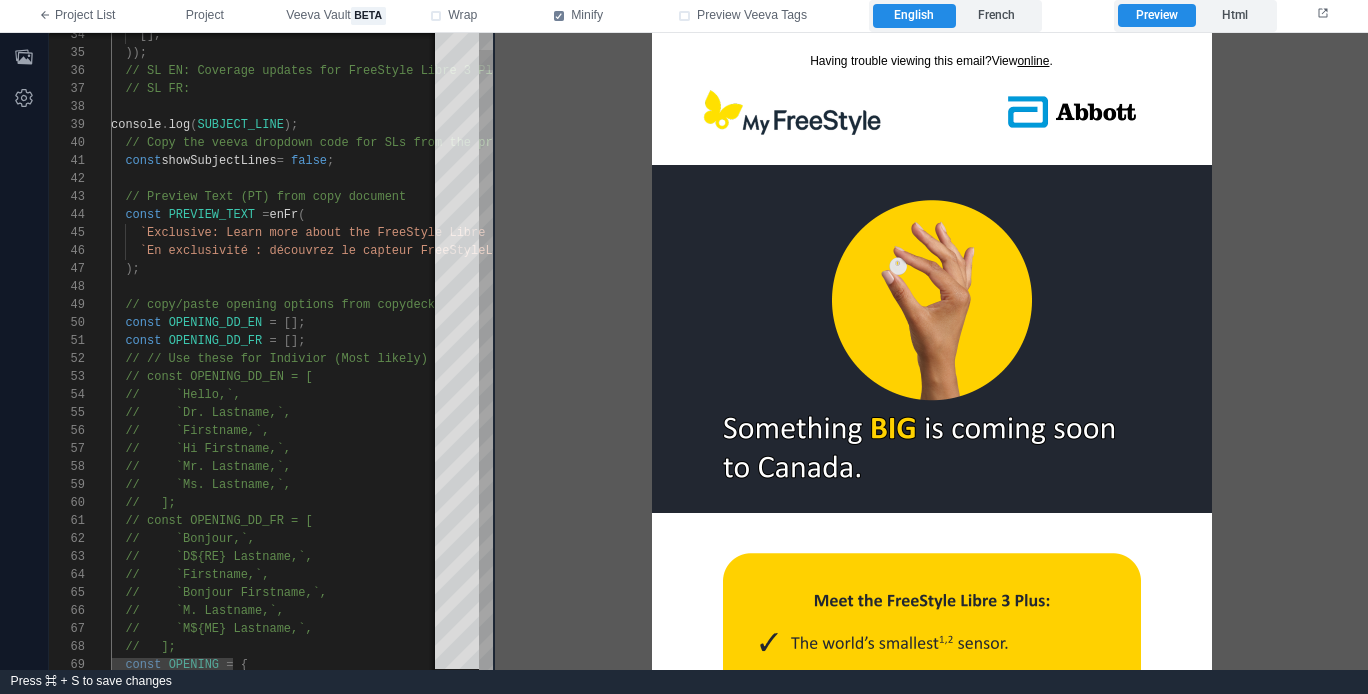 click on "[],    ));    // SL EN: Coverage updates for FreeStyle Libre 3 P lus in PEI    // SL FR:    console . log ( SUBJECT_LINE );    // Copy the veeva dropdown code for SLs from the p review    const  showSubjectLines  =   false ;    // Preview Text (PT) from copy document    const   PREVIEW_TEXT   =  enFr (      `Exclusive: Learn more about the FreeStyle Libre 3  Plus` ,      `En exclusivité : découvrez le capteur FreeStyle  Libre 3 Plus` ,    );       // copy/paste opening options from copydeck    const   OPENING_DD_EN   =   [];    const   OPENING_DD_FR   =   [];    // // Use these for Indivior (Most likely)    // const OPENING_DD_EN = [    //     `Hello,`,    //     `Dr. Lastname,`,    //     `Firstname,`,    //     `Hi Firstname,`,    //     `Mr. Lastname,`,    //     `Ms. Lastname,`,    //   ];    // const OPENING_DD_FR = [" at bounding box center [500111, 499432] 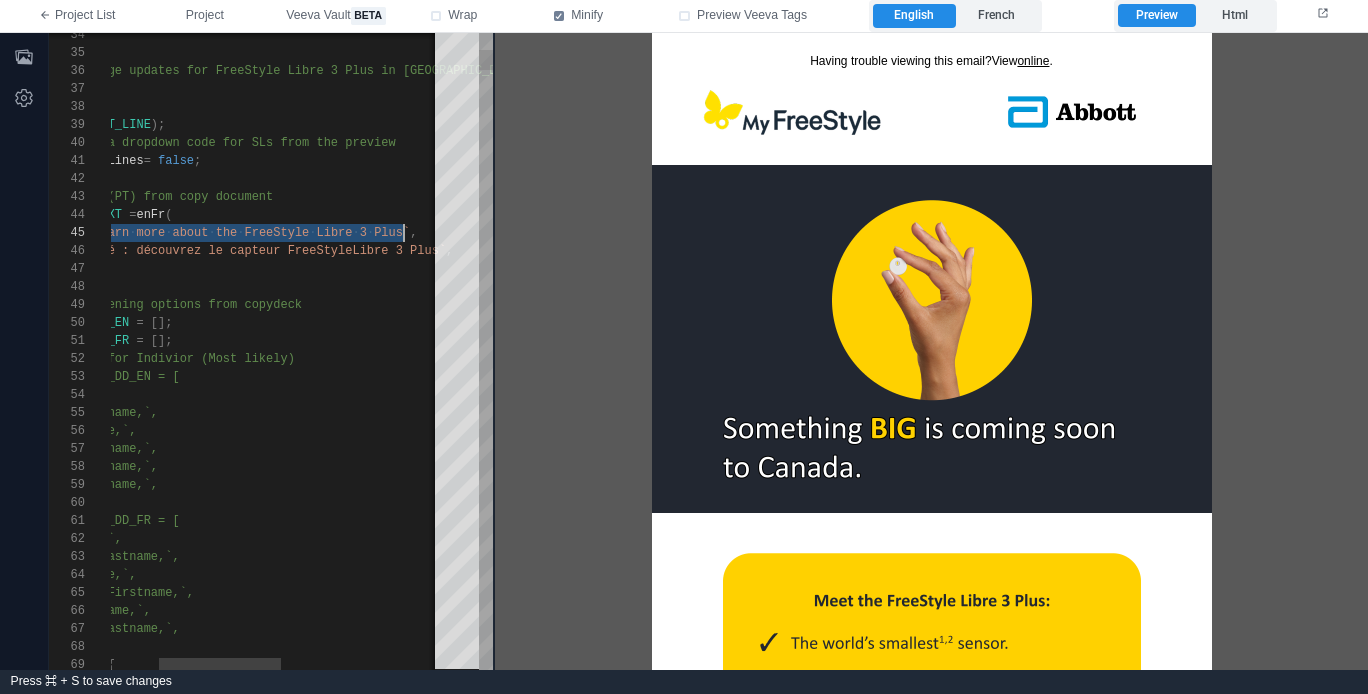 paste 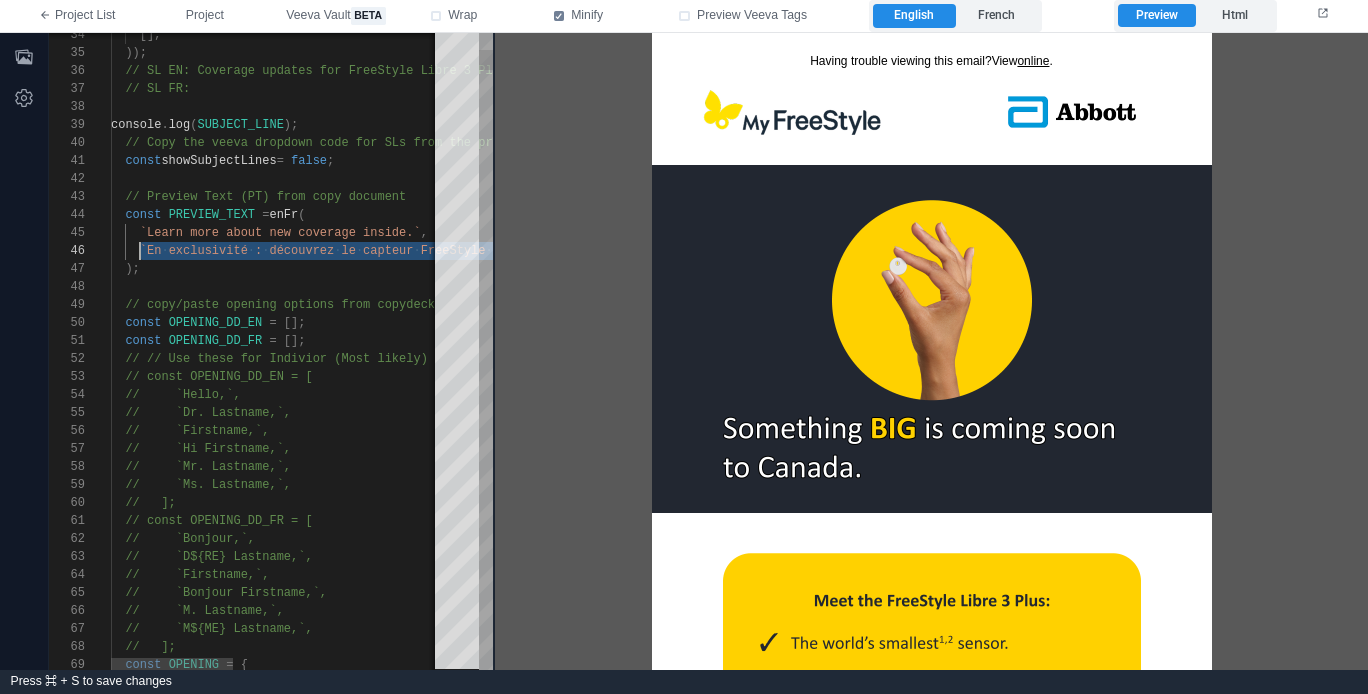 scroll, scrollTop: 90, scrollLeft: 36, axis: both 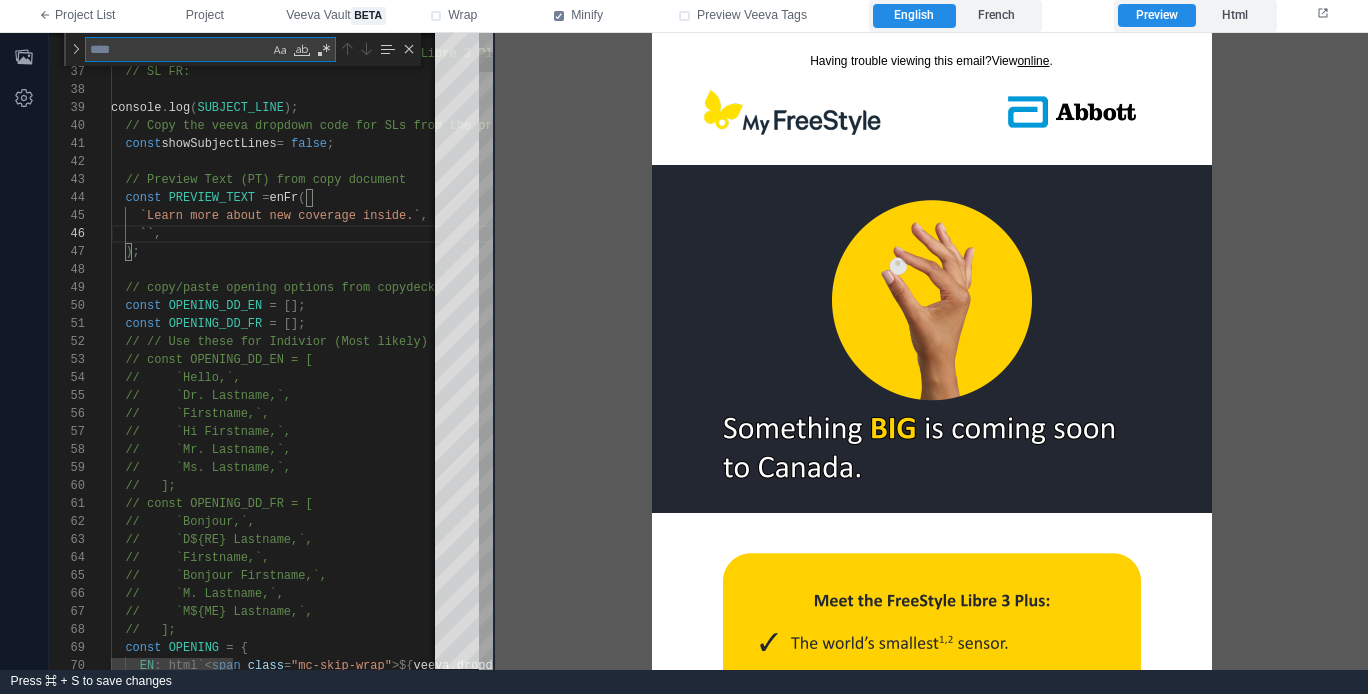 type on "**********" 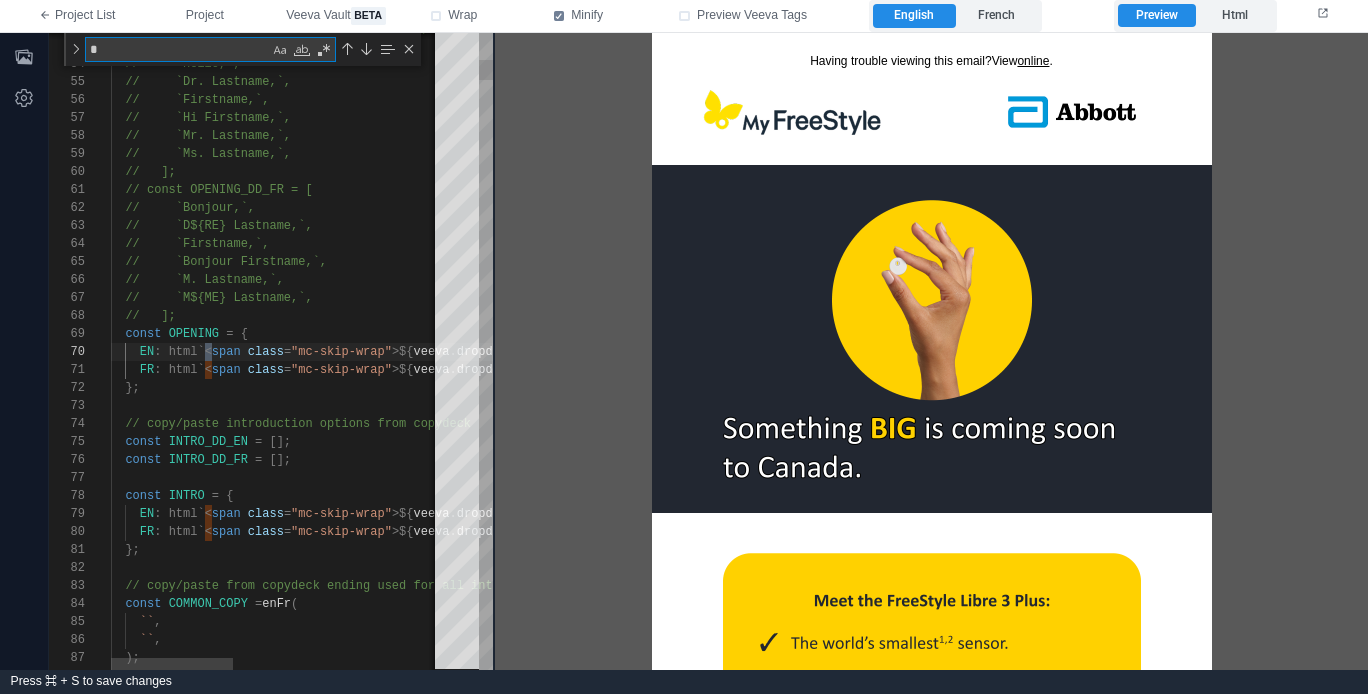 type on "**********" 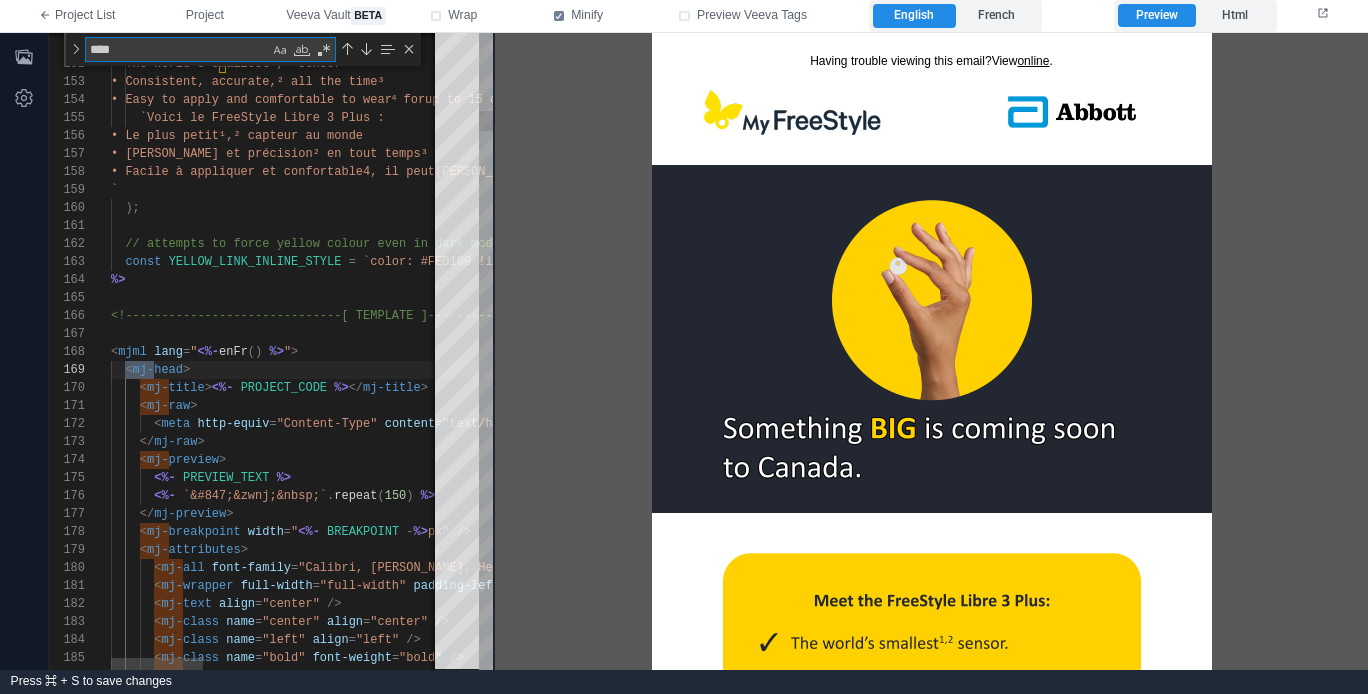 scroll, scrollTop: 180, scrollLeft: 65, axis: both 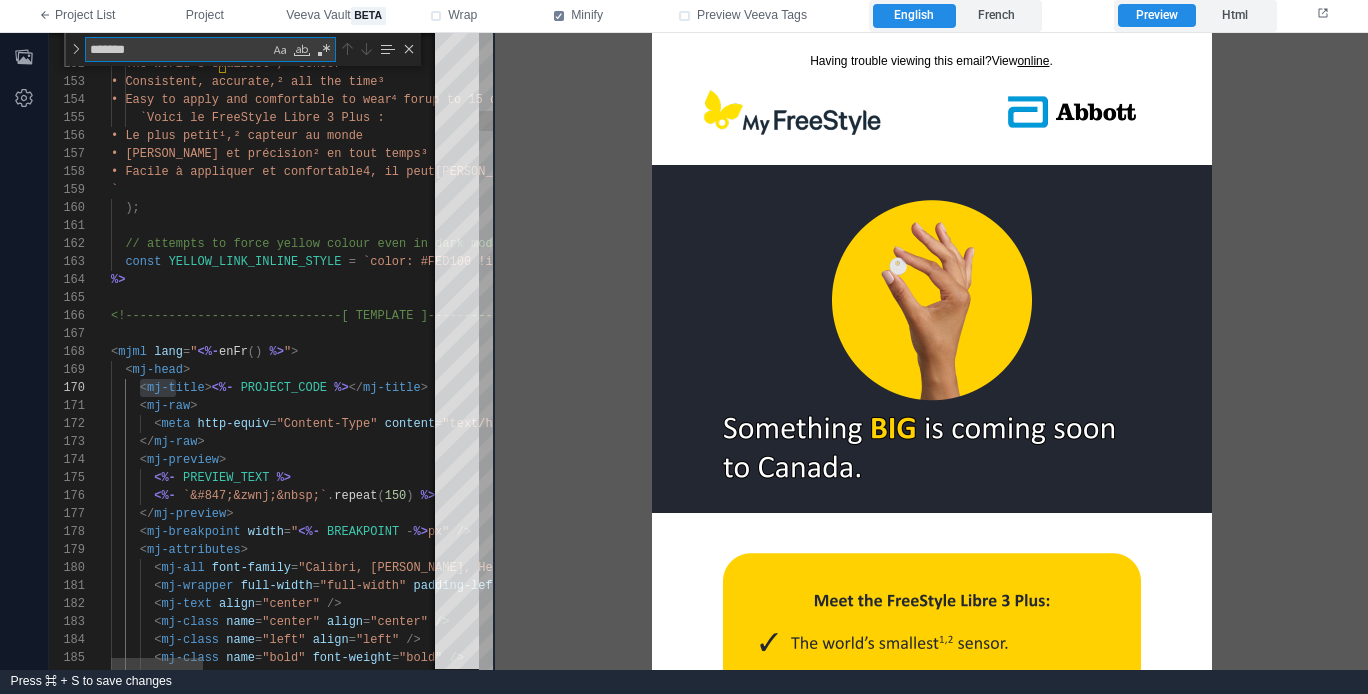 type on "*******" 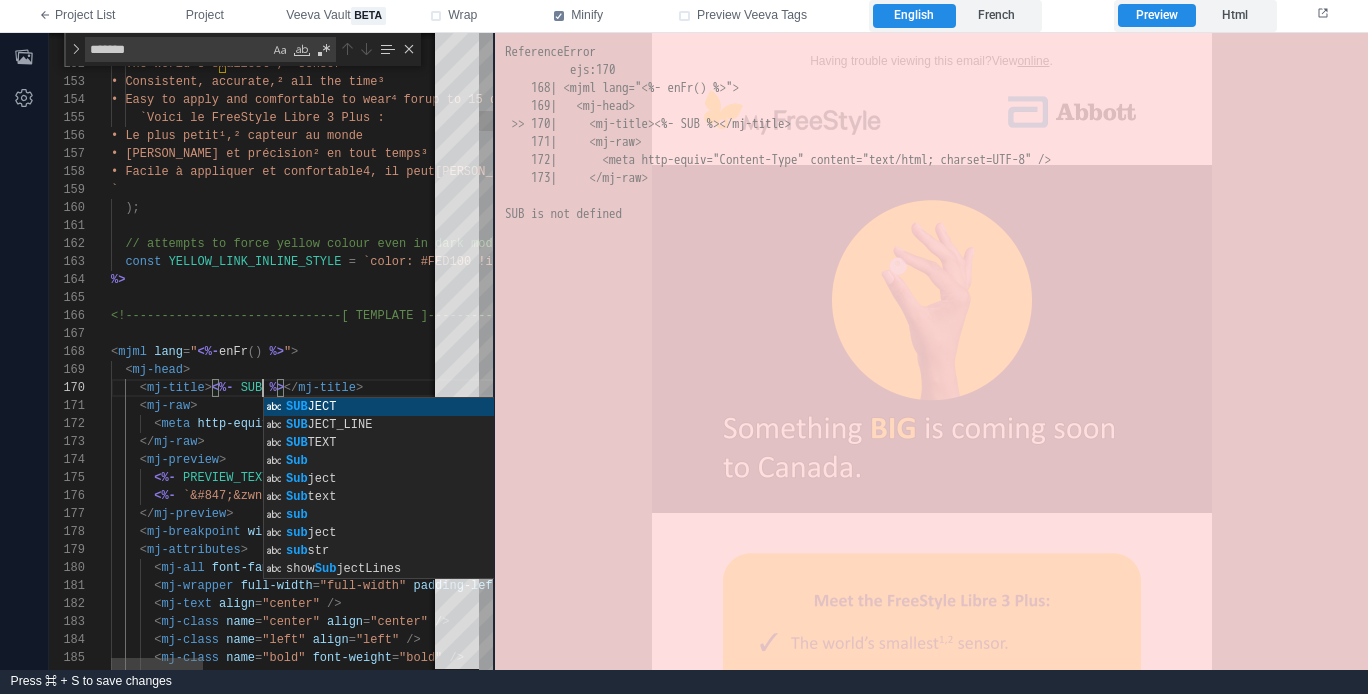 scroll, scrollTop: 162, scrollLeft: 181, axis: both 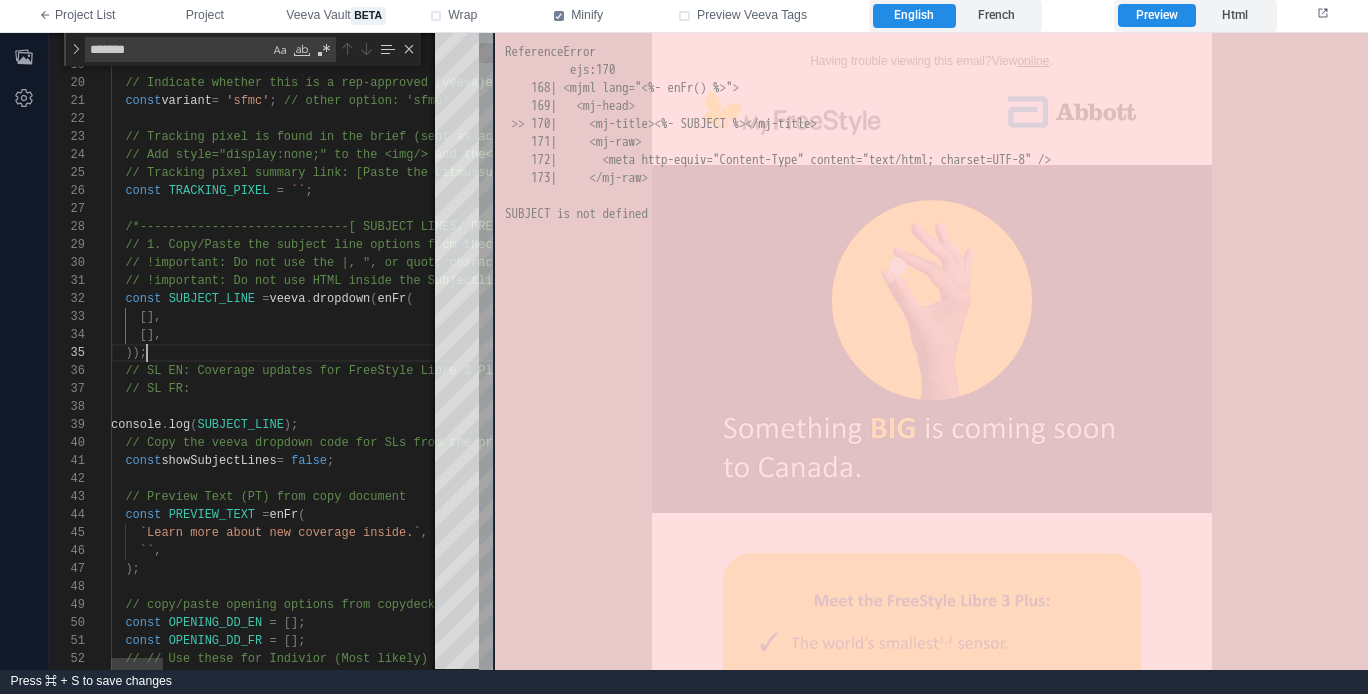 click on "));" at bounding box center [1148, 353] 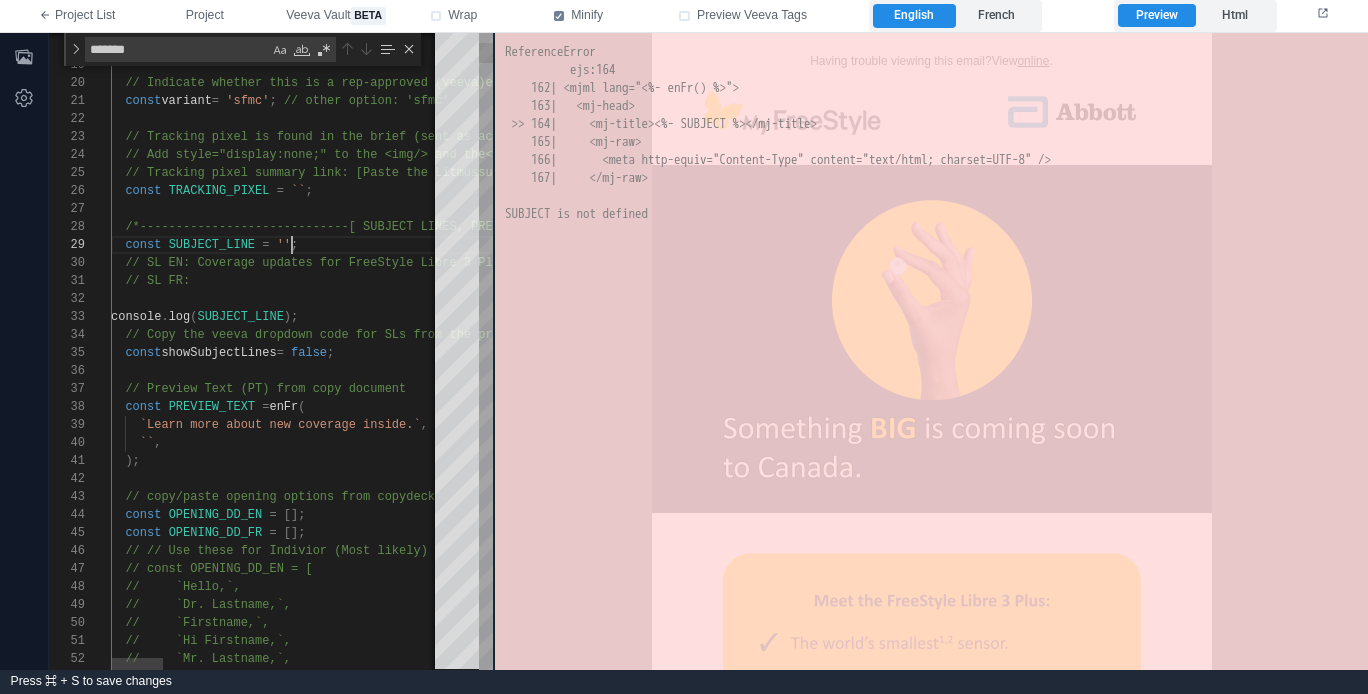 scroll, scrollTop: 144, scrollLeft: 173, axis: both 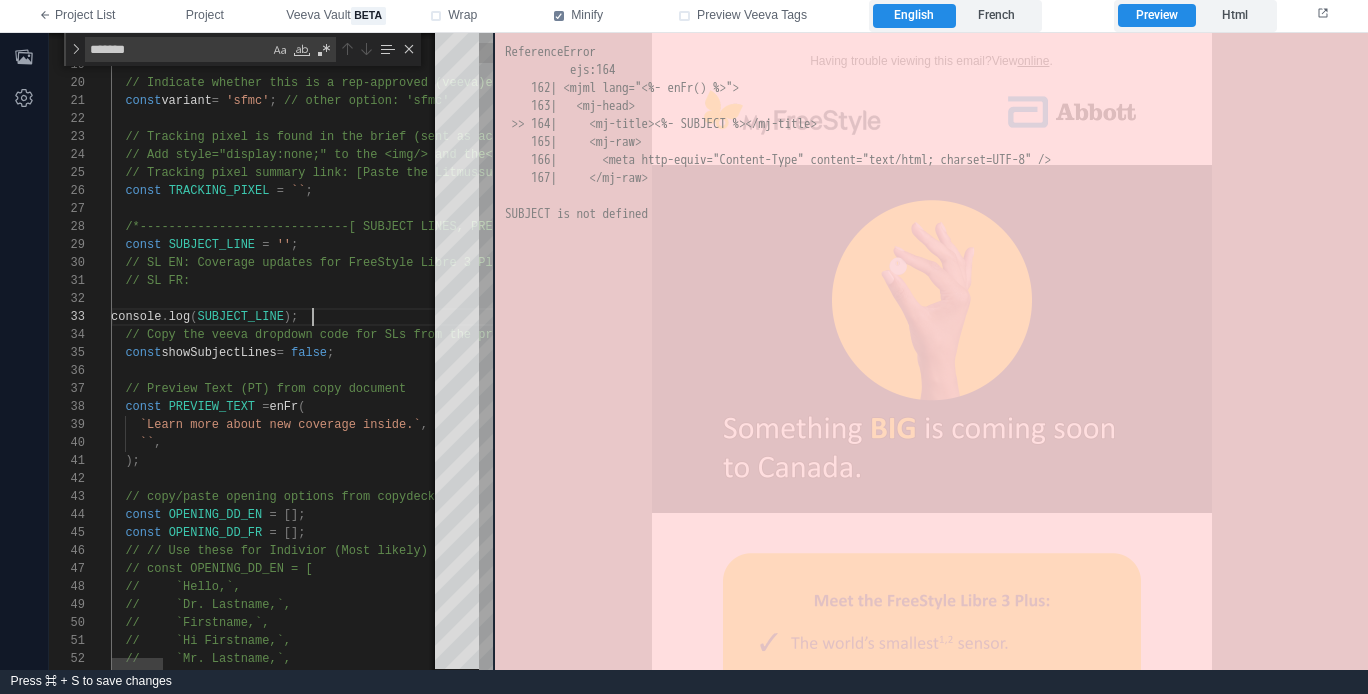 click on "console . log ( SUBJECT_LINE );" at bounding box center (1148, 317) 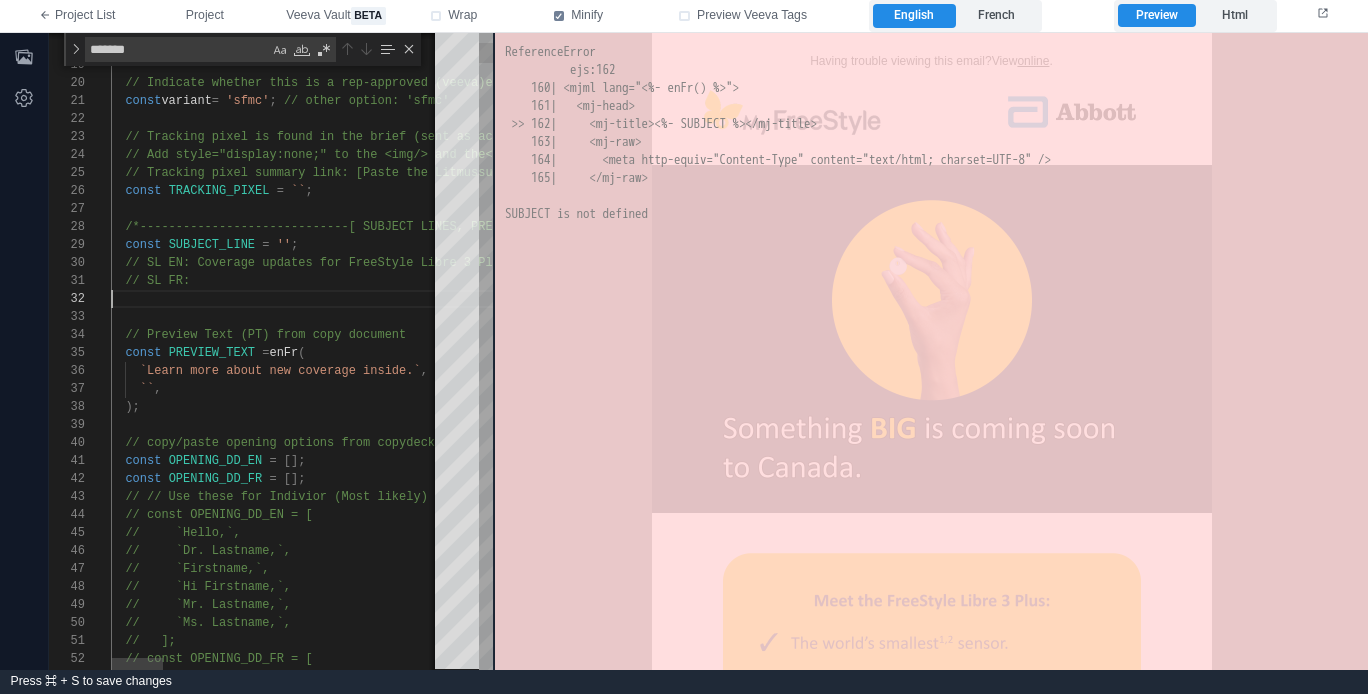 scroll, scrollTop: 0, scrollLeft: 87, axis: horizontal 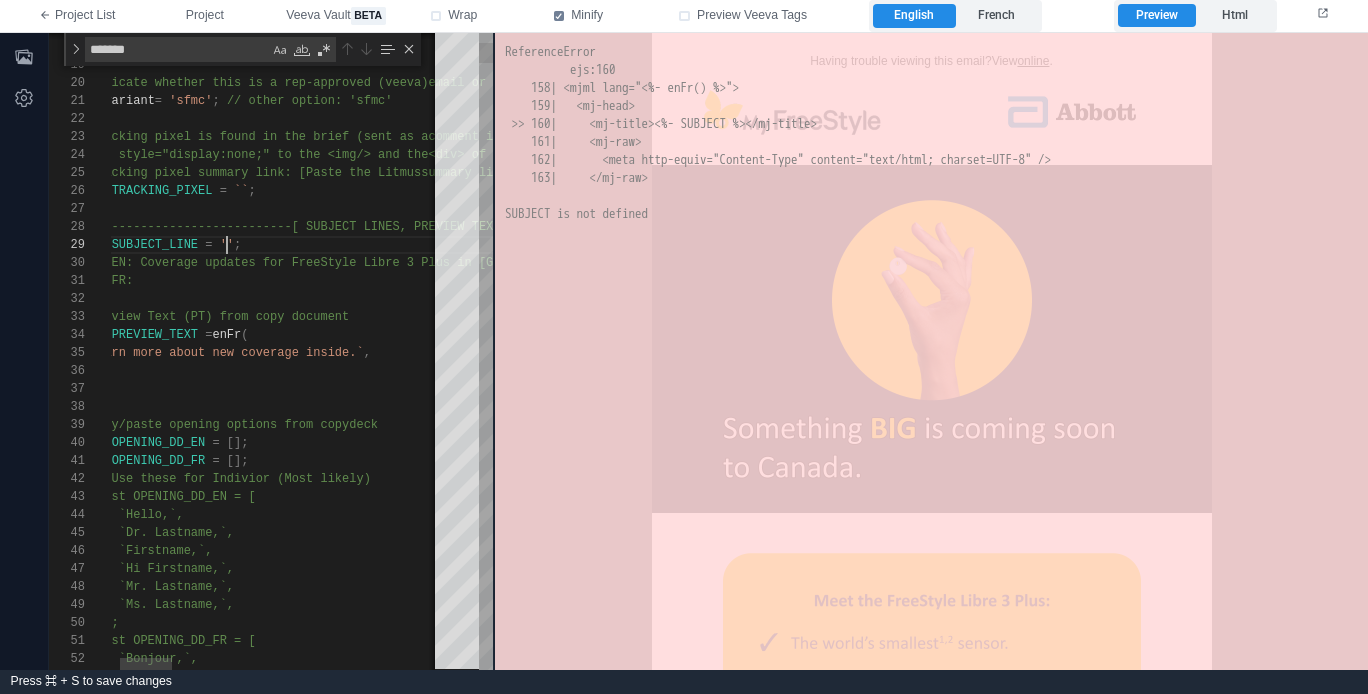 paste on "**********" 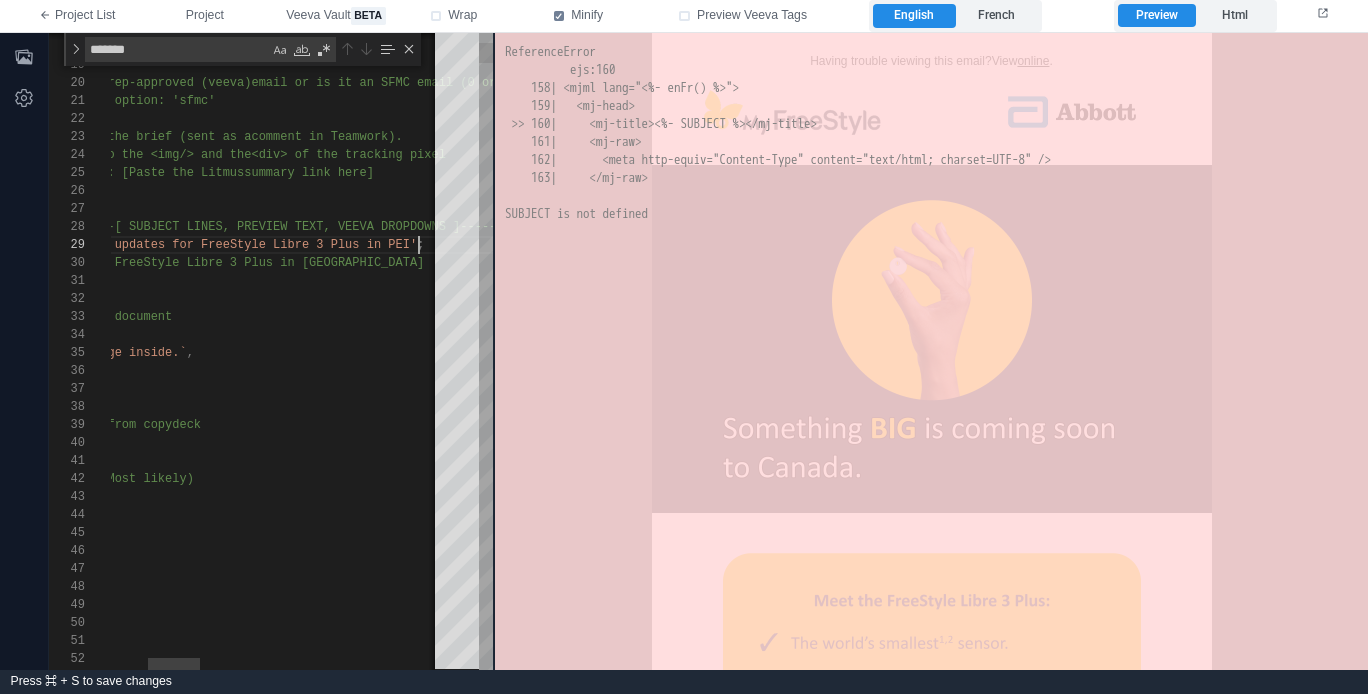 scroll, scrollTop: 126, scrollLeft: 448, axis: both 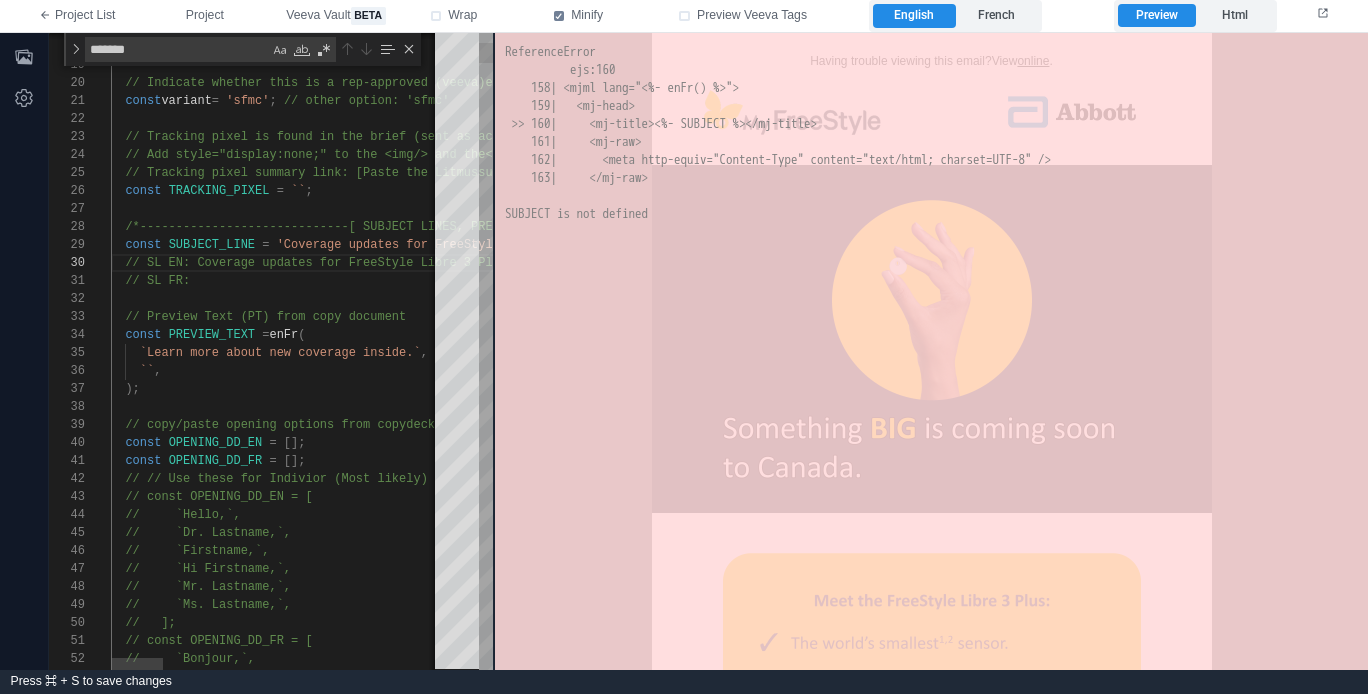 click at bounding box center [1148, 299] 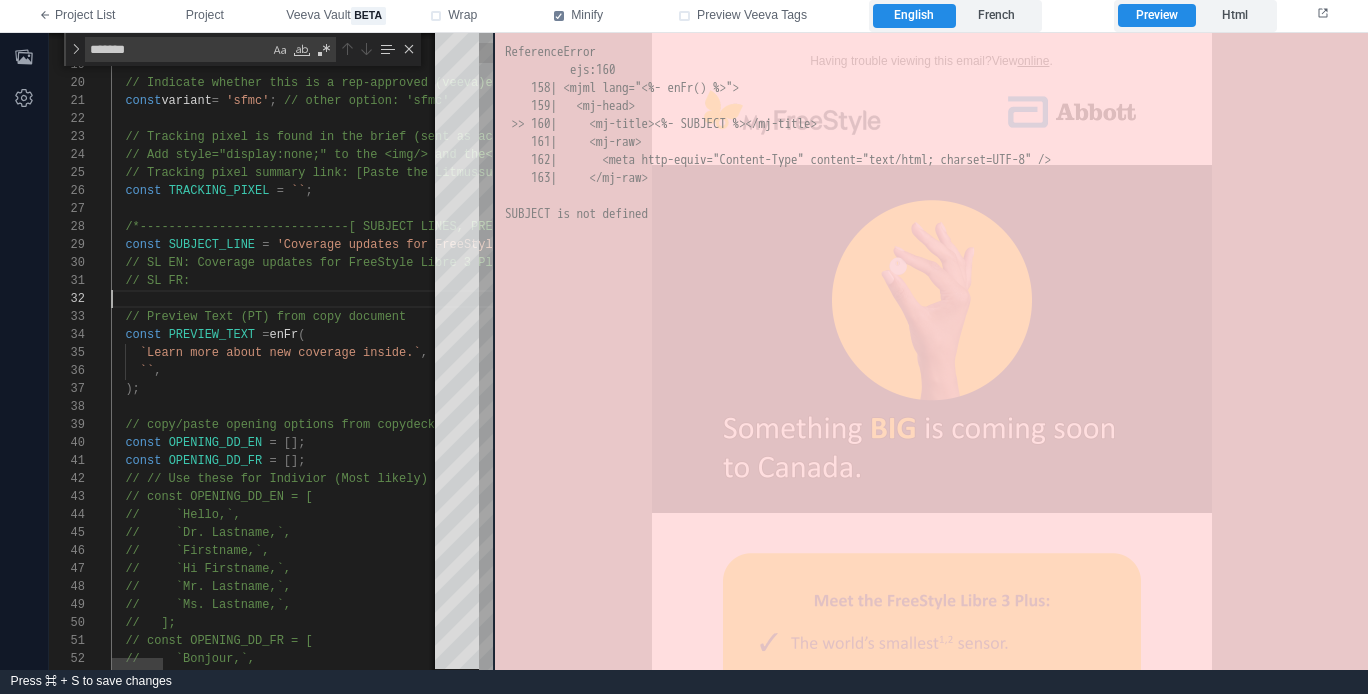 type on "**********" 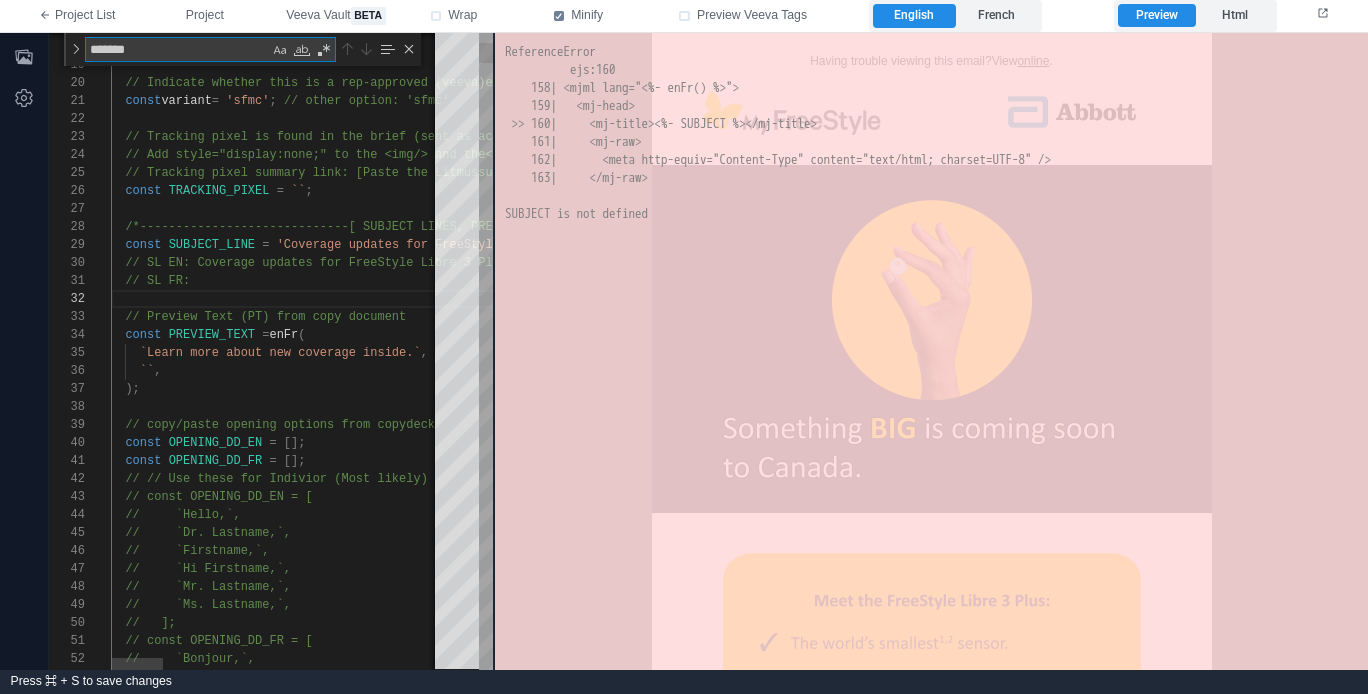 type on "******" 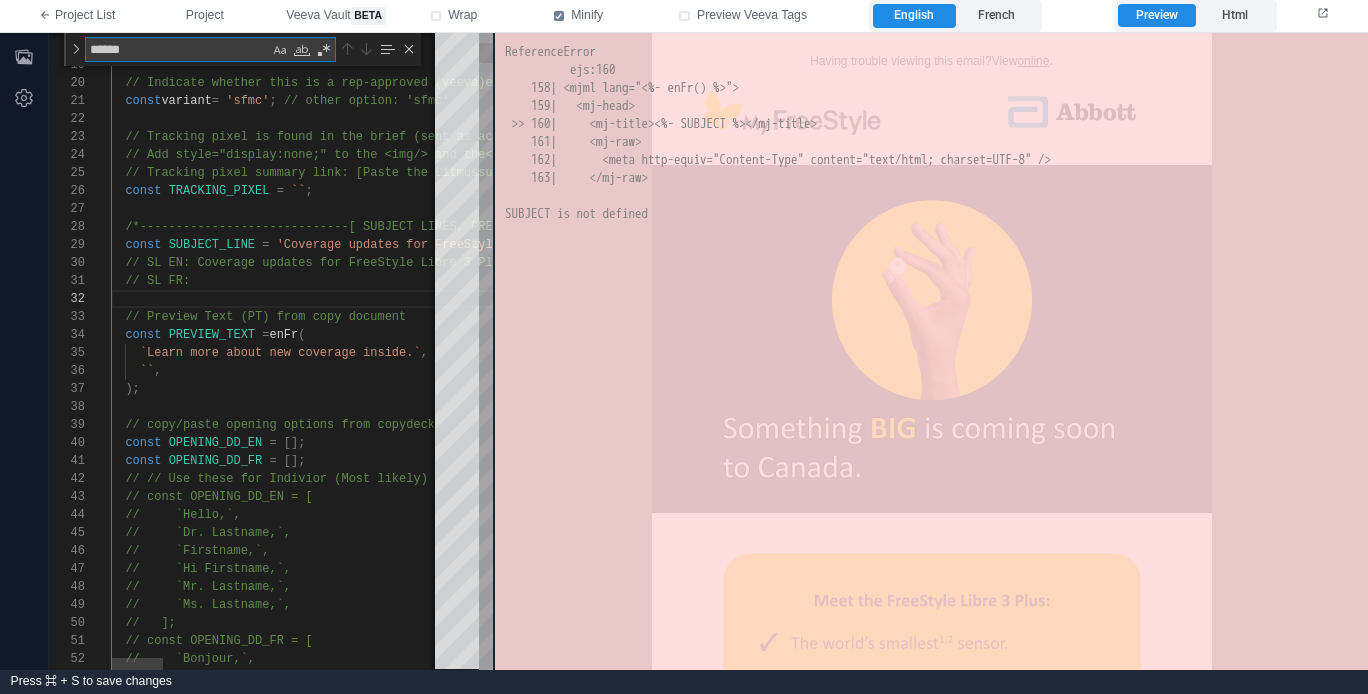 type on "**********" 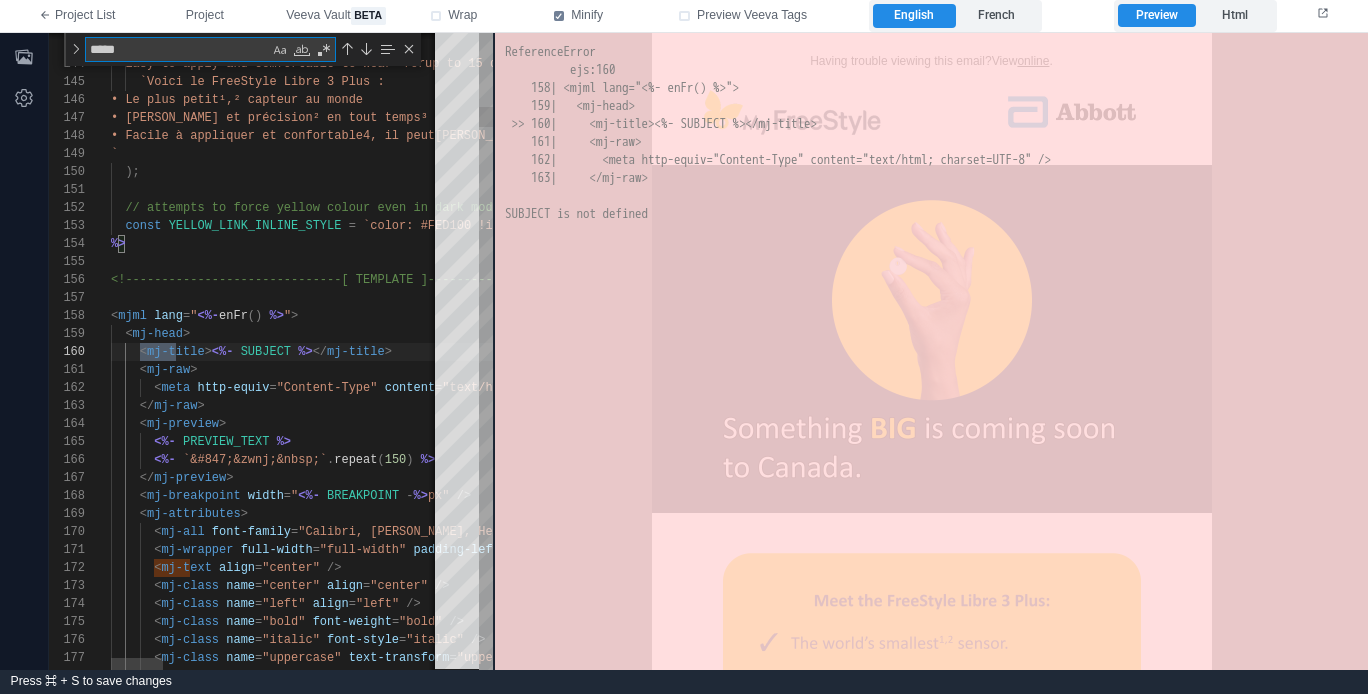 scroll, scrollTop: 180, scrollLeft: 65, axis: both 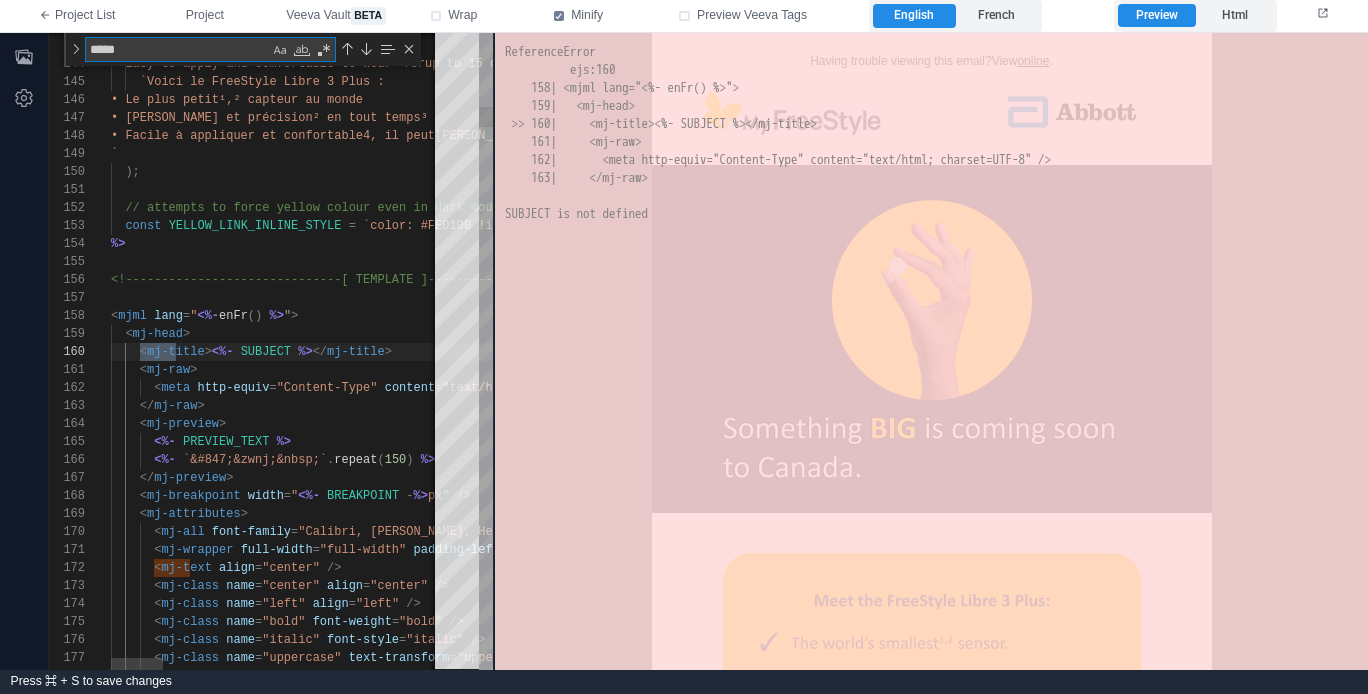 type on "*****" 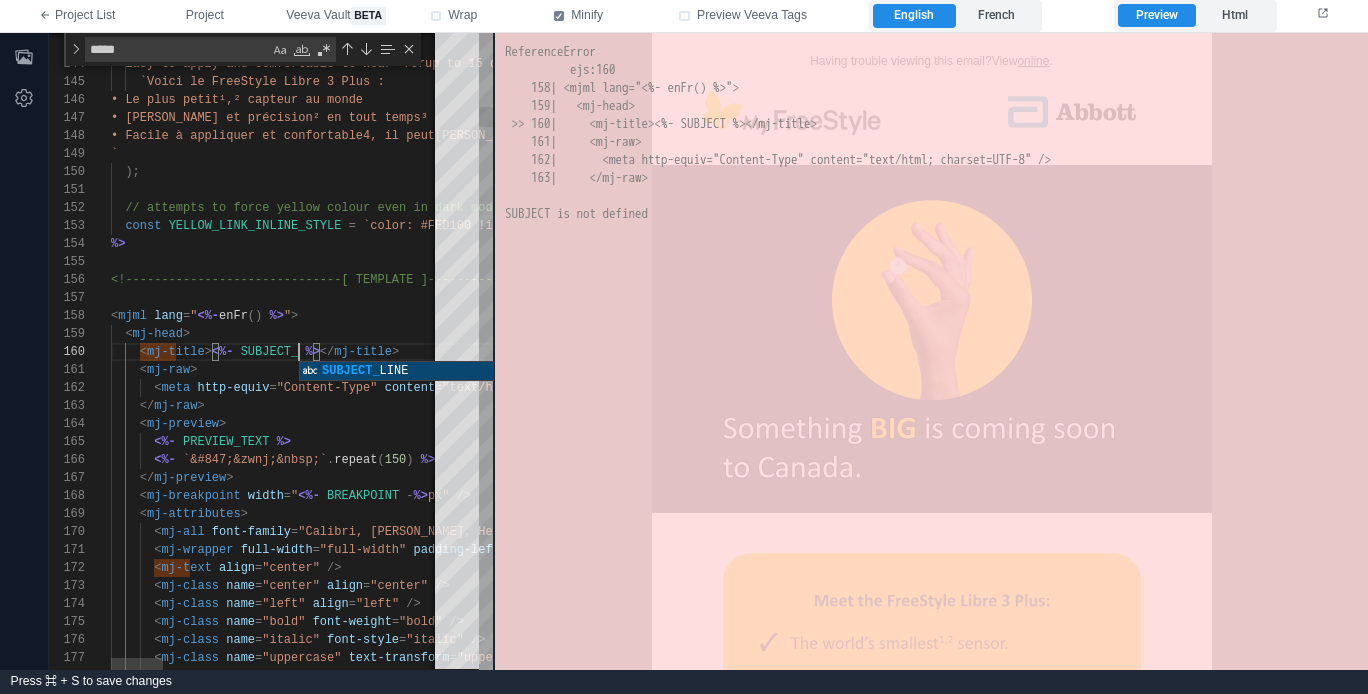 scroll, scrollTop: 162, scrollLeft: 217, axis: both 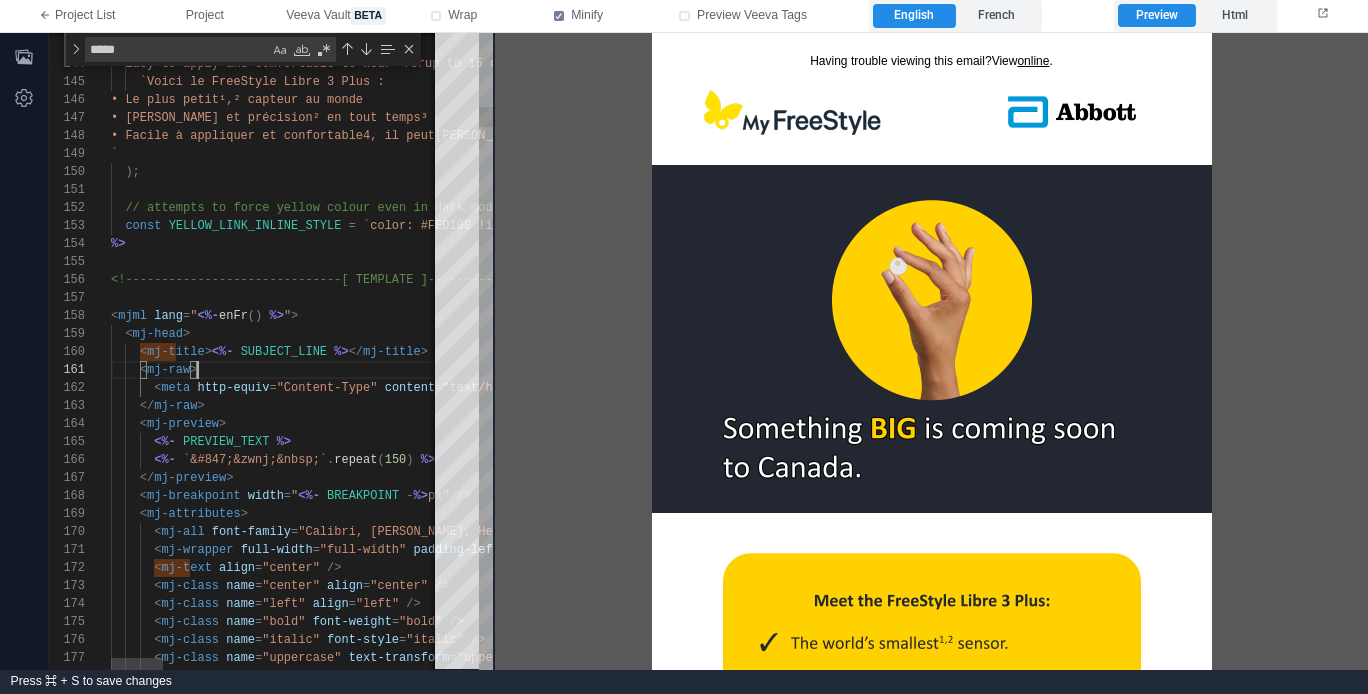 click on "< mj-raw >" at bounding box center [1148, 370] 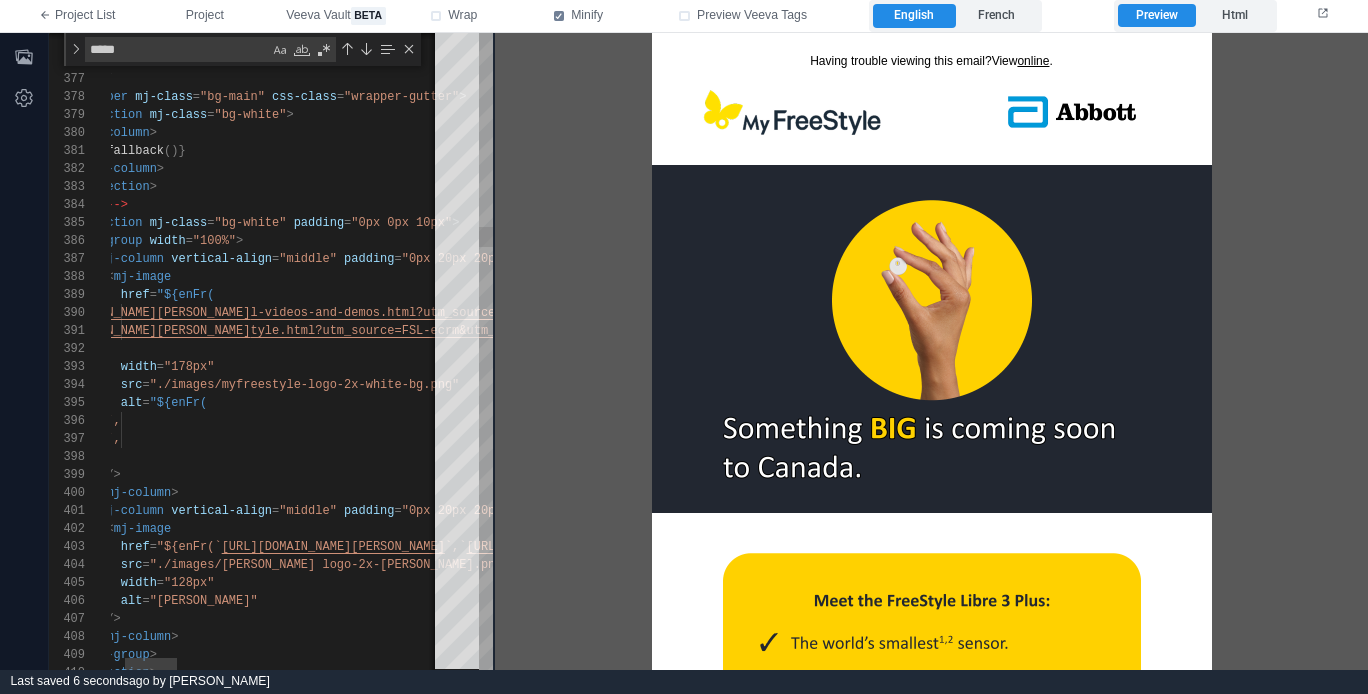 click on "[URL][DOMAIN_NAME][PERSON_NAME]" at bounding box center [138, 313] 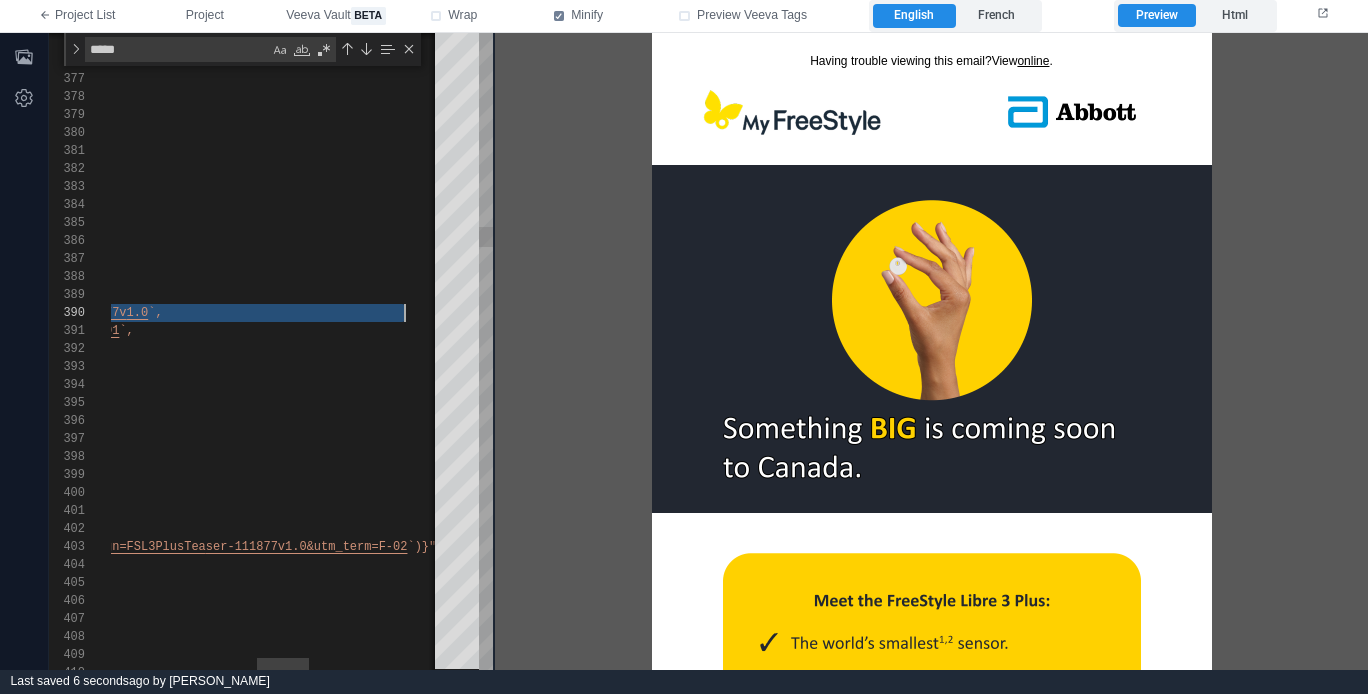 paste 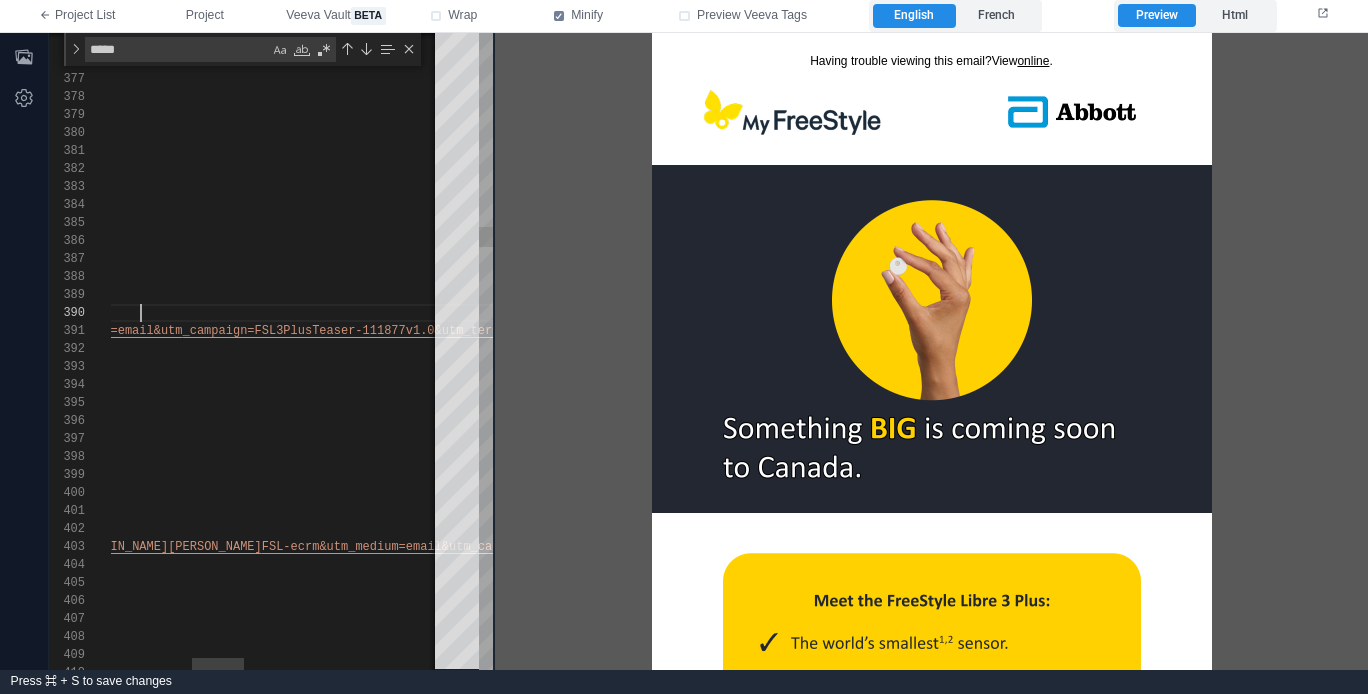 scroll, scrollTop: 162, scrollLeft: 116, axis: both 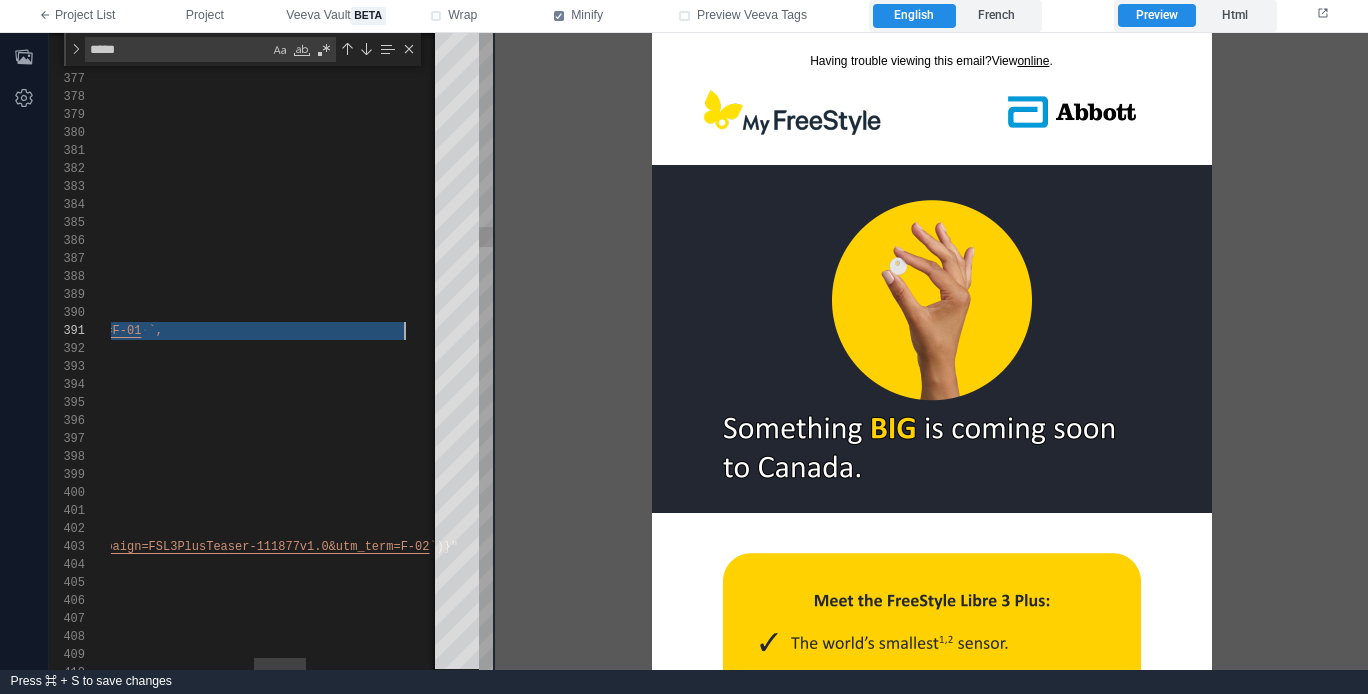 type on "**********" 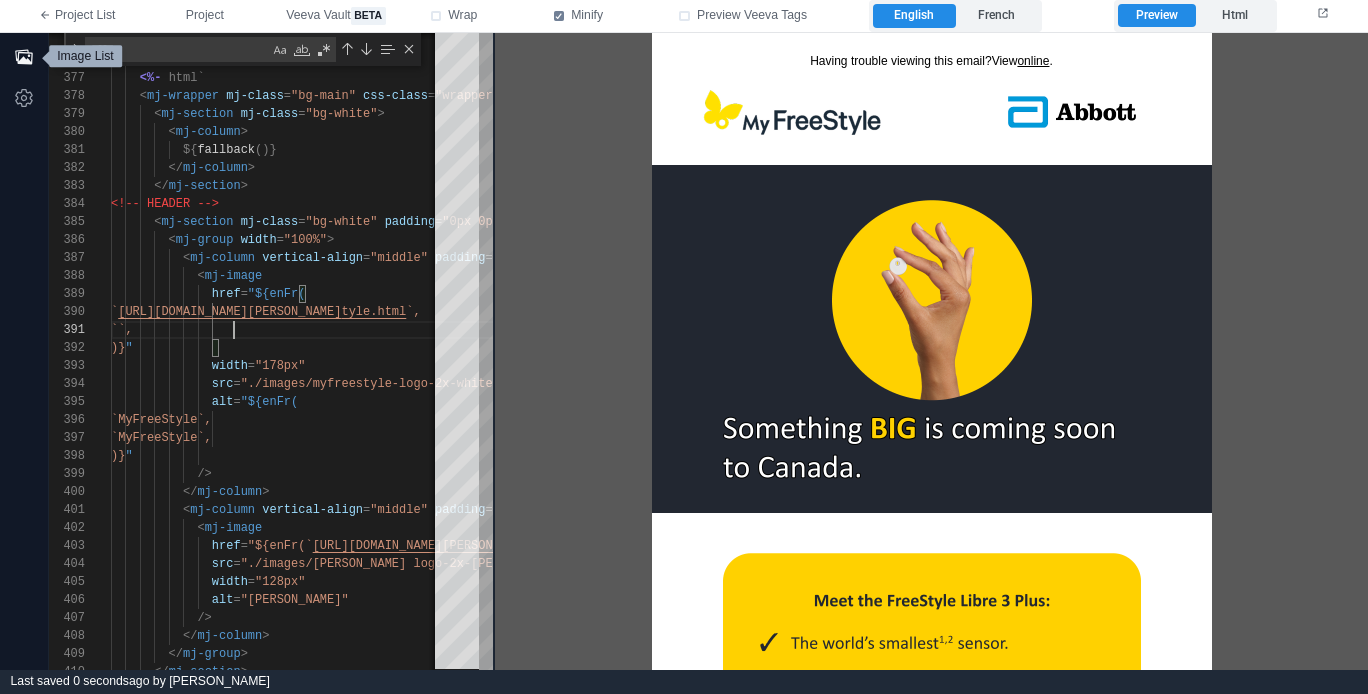 click 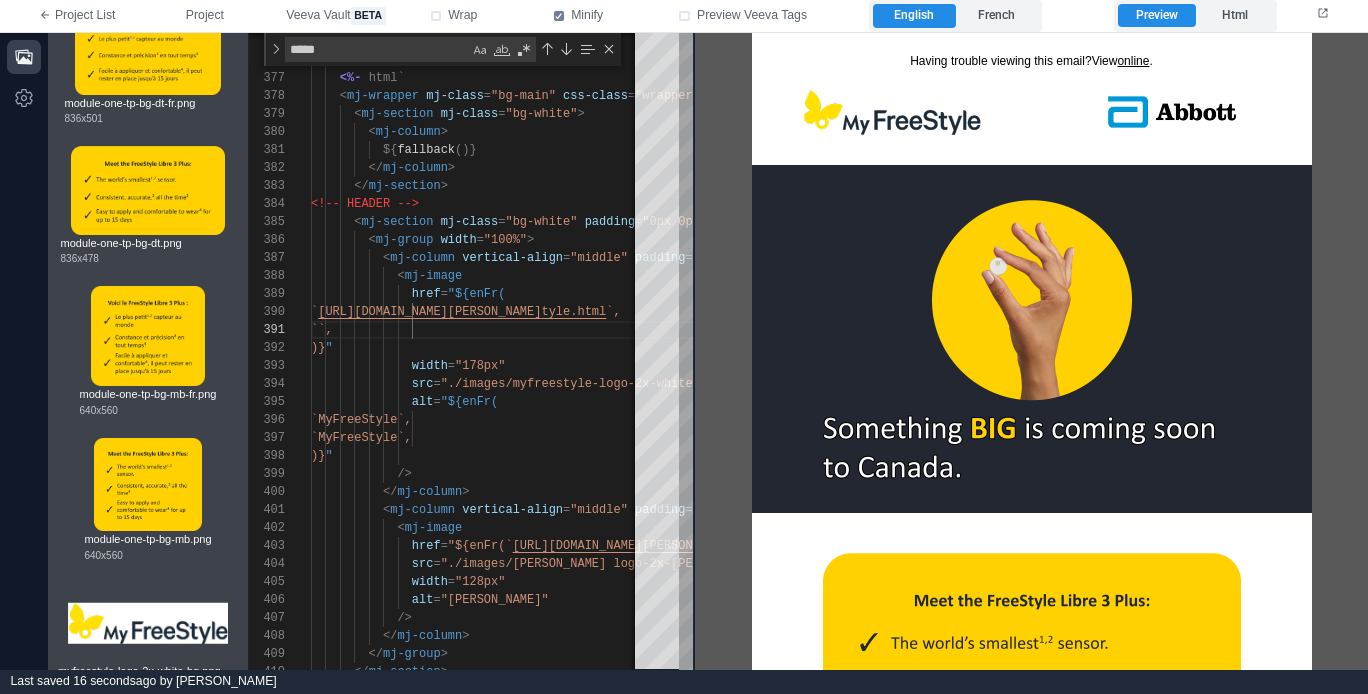 scroll, scrollTop: 1048, scrollLeft: 0, axis: vertical 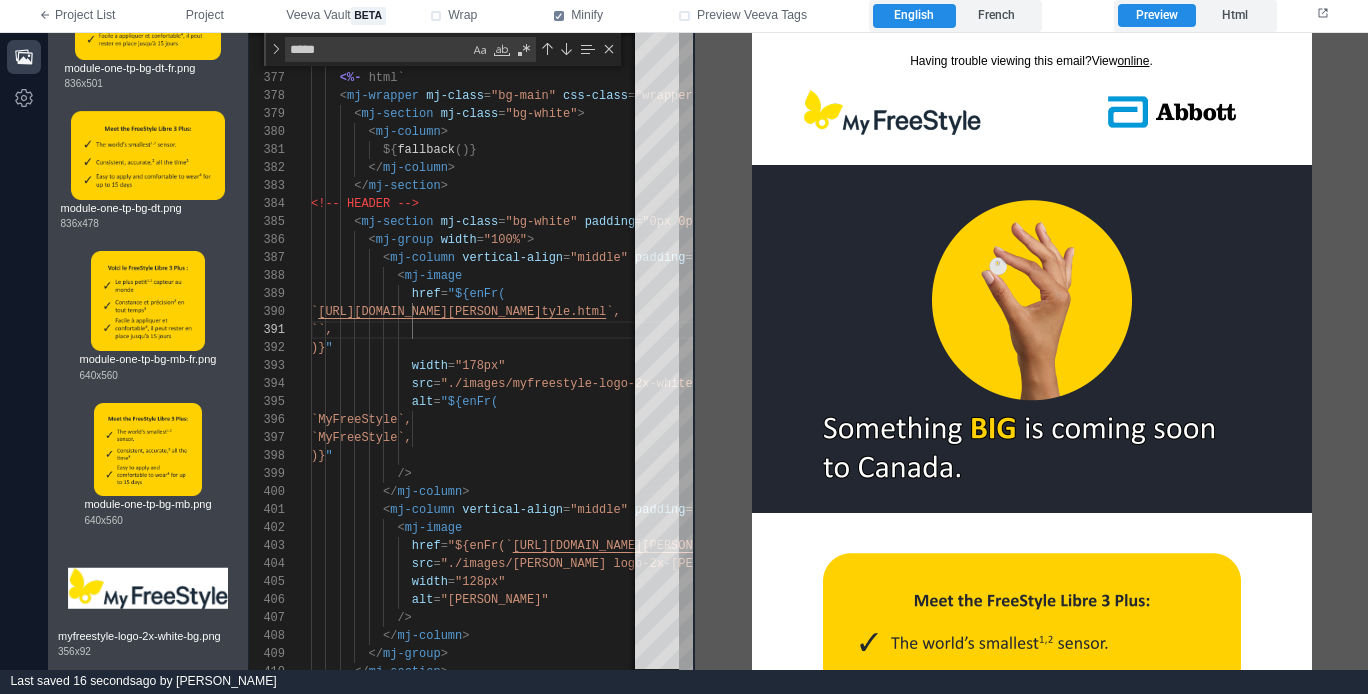 type 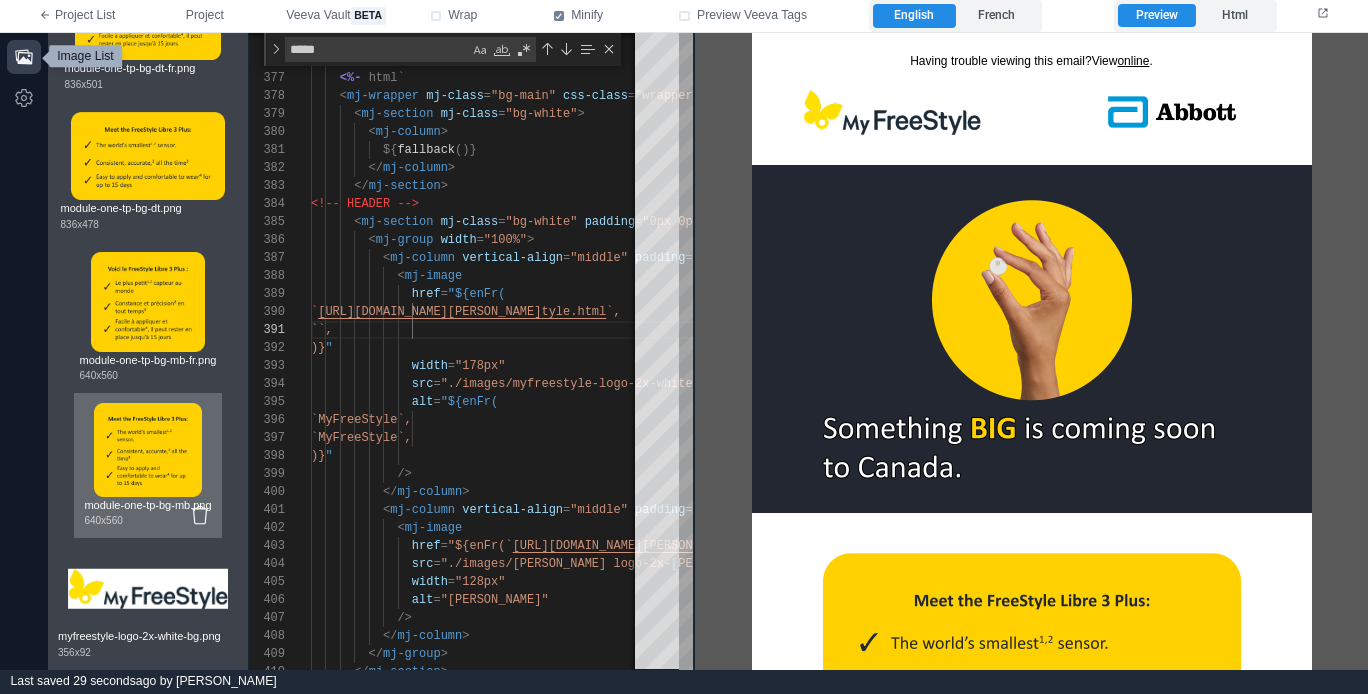 scroll, scrollTop: 1180, scrollLeft: 0, axis: vertical 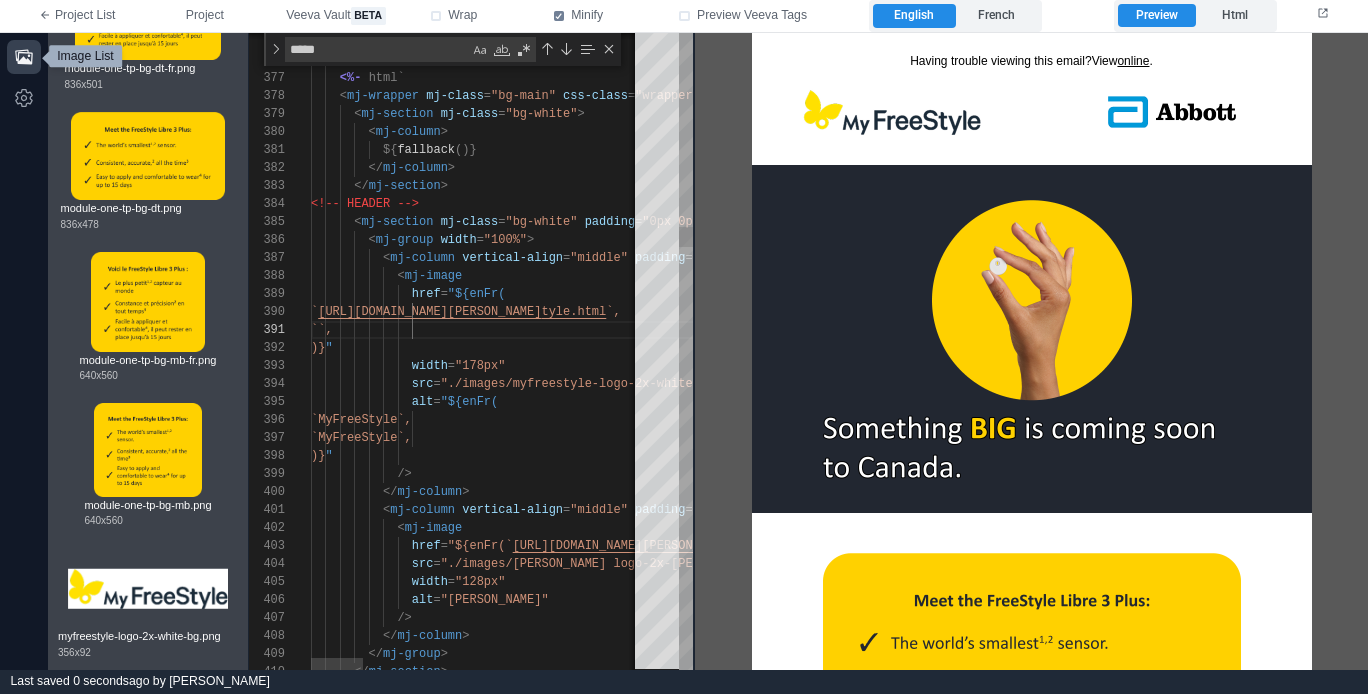 drag, startPoint x: 449, startPoint y: 391, endPoint x: 464, endPoint y: 401, distance: 18.027756 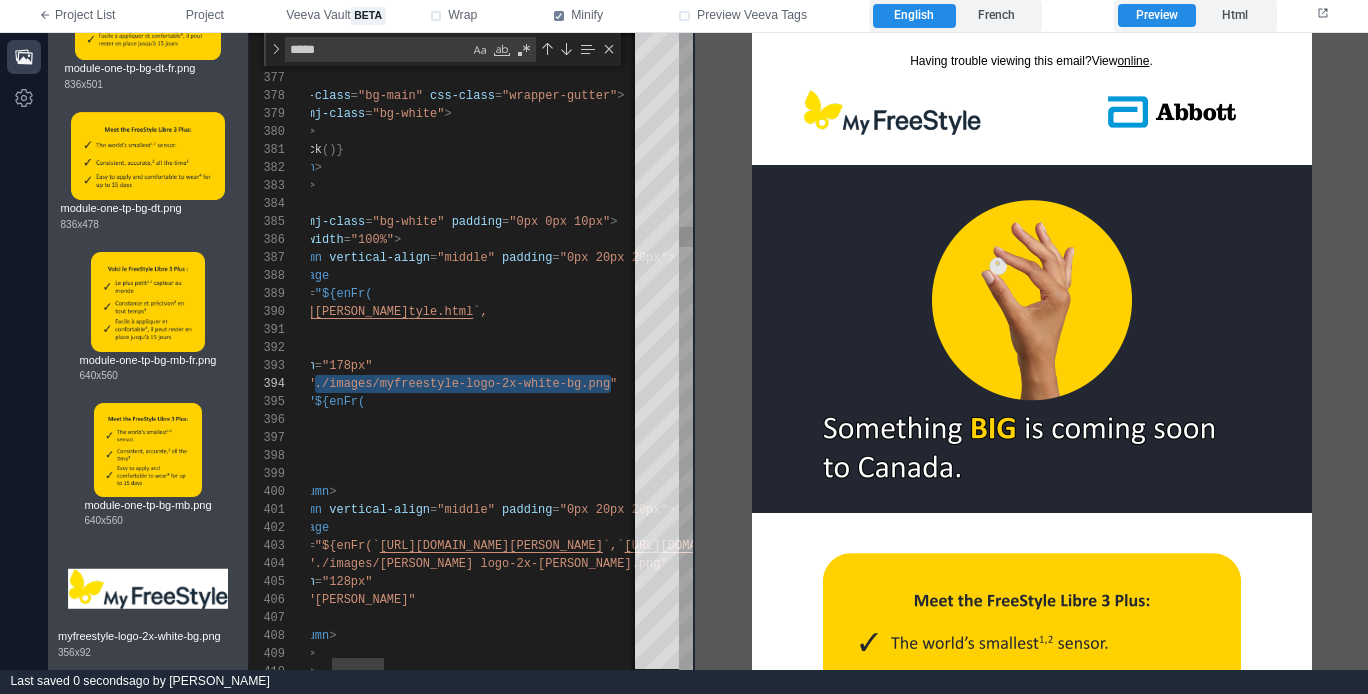 scroll, scrollTop: 54, scrollLeft: 137, axis: both 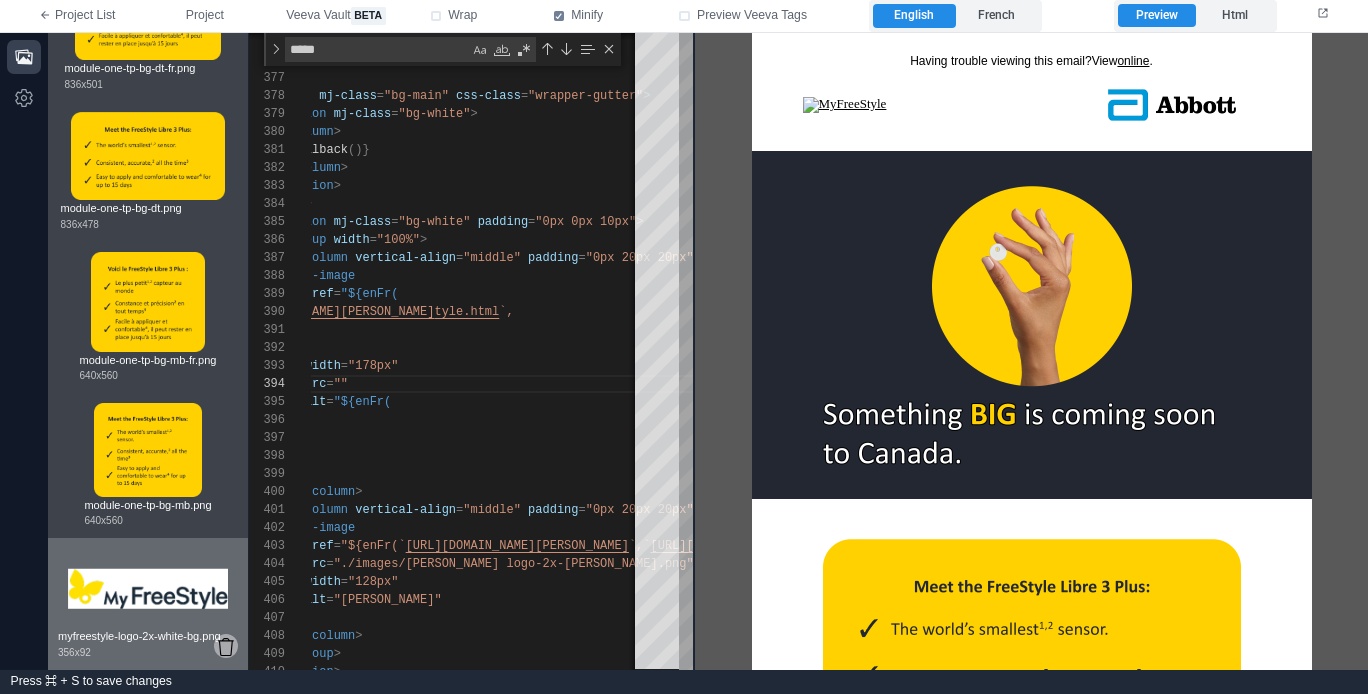 click 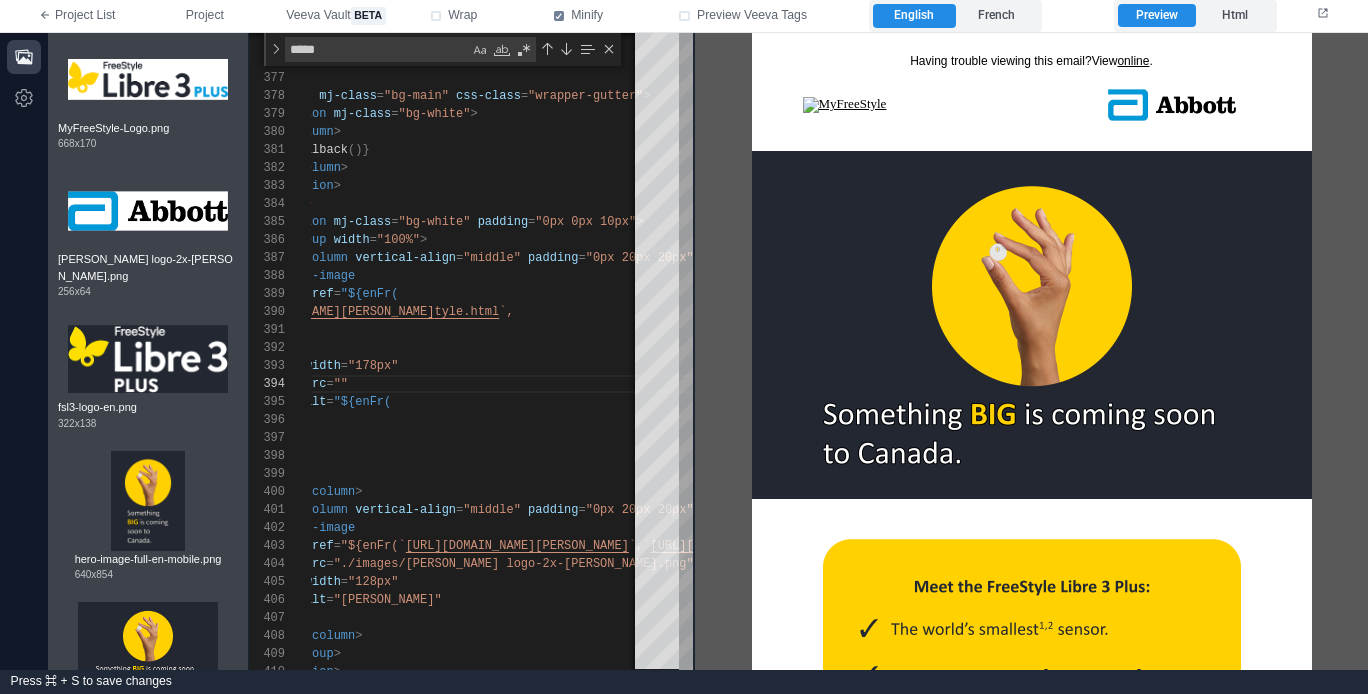 scroll, scrollTop: 0, scrollLeft: 0, axis: both 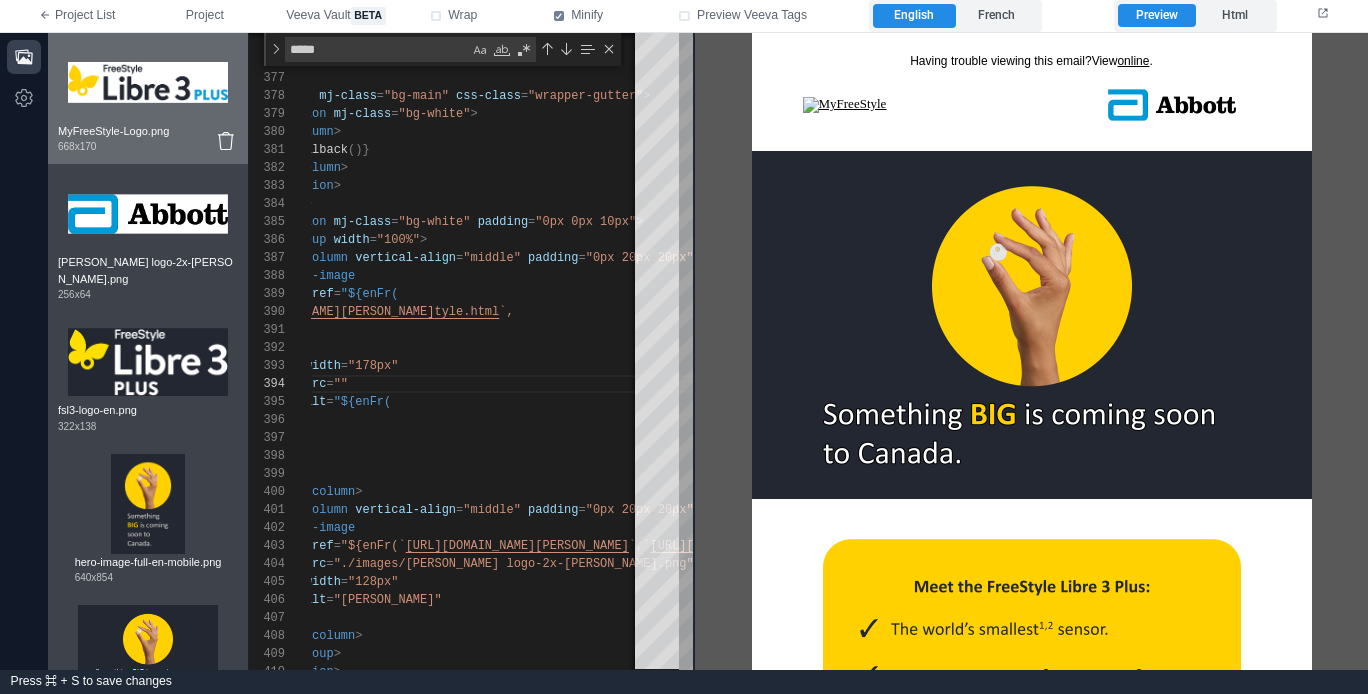 click at bounding box center (148, 83) 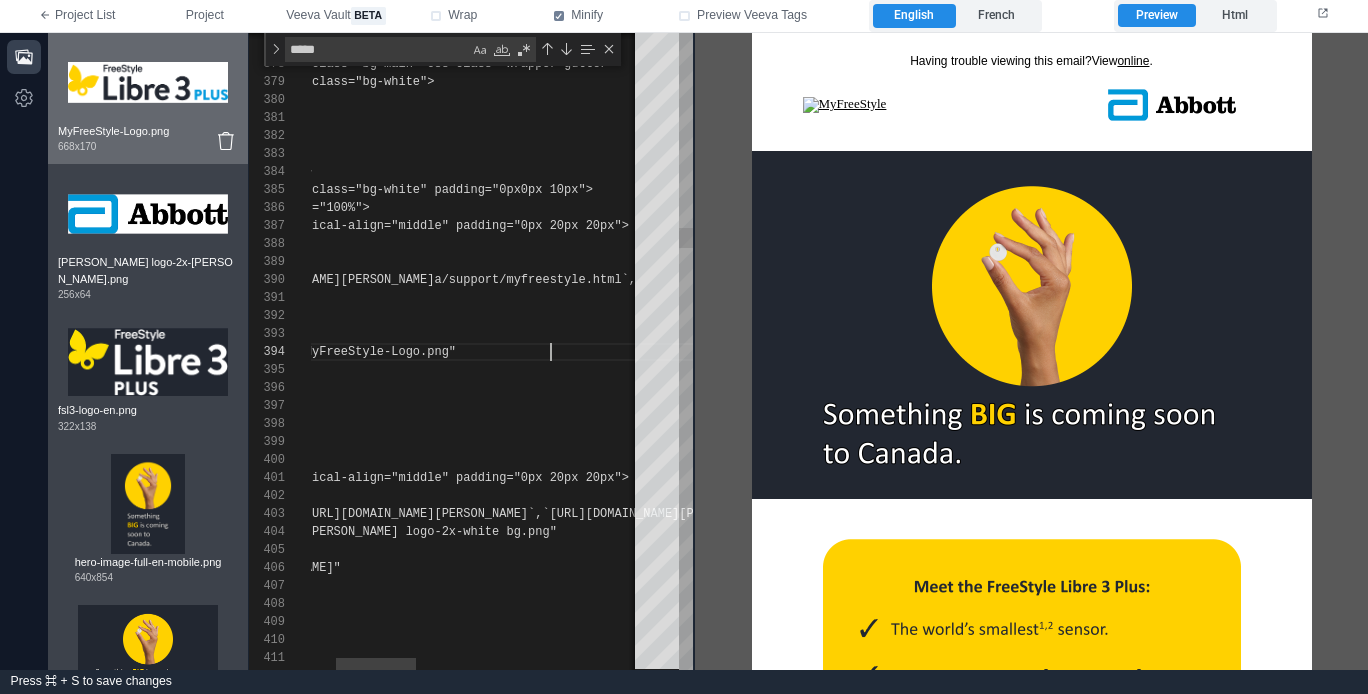 scroll, scrollTop: 54, scrollLeft: 347, axis: both 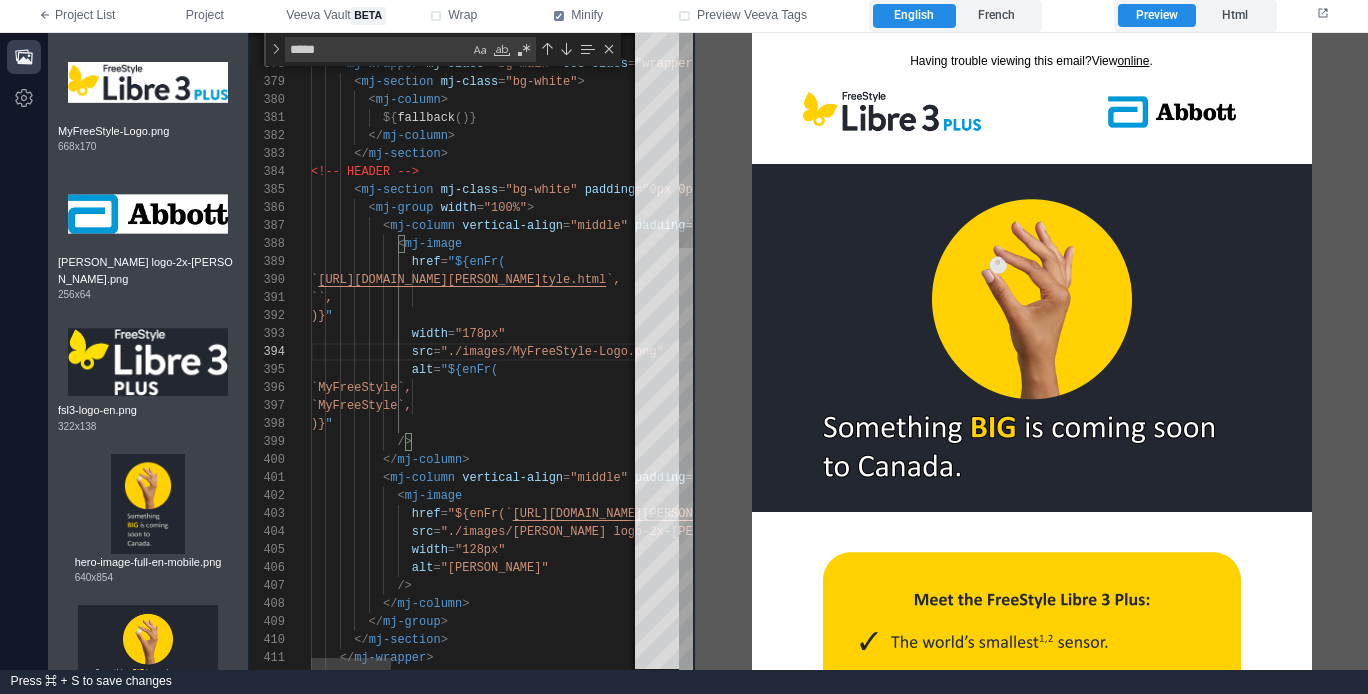 click on "376 377 378 379 380 381 382 383 384 385 386 387 388 389 390 391 392 393 394 395 396 397 398 399 400 401 402 403 404 405 406 407 408 409 410 411 412      </ mj-raw >      <%-   html`      < mj-wrapper   mj-class = "bg-main"   css-class = "wrapper-gutter" >        < mj-section   mj-class = "bg-white" >          < mj-column >            ${ fallback ()}          </ mj-column >        </ mj-section >       <!-- HEADER -->        < mj-section   mj-class = "bg-white"   padding = "0px 0px 10px" >          < mj-group   width = "100%" >            < mj-column   vertical-align = "middle"   padding = "0px 20px 20px" >              < mj-image                  href = "${enFr(                 ` [URL][DOMAIN_NAME][PERSON_NAME] tyle.html `,                 ``,               )} "                width = "178px" src = alt = " /> </" at bounding box center [471, 351] 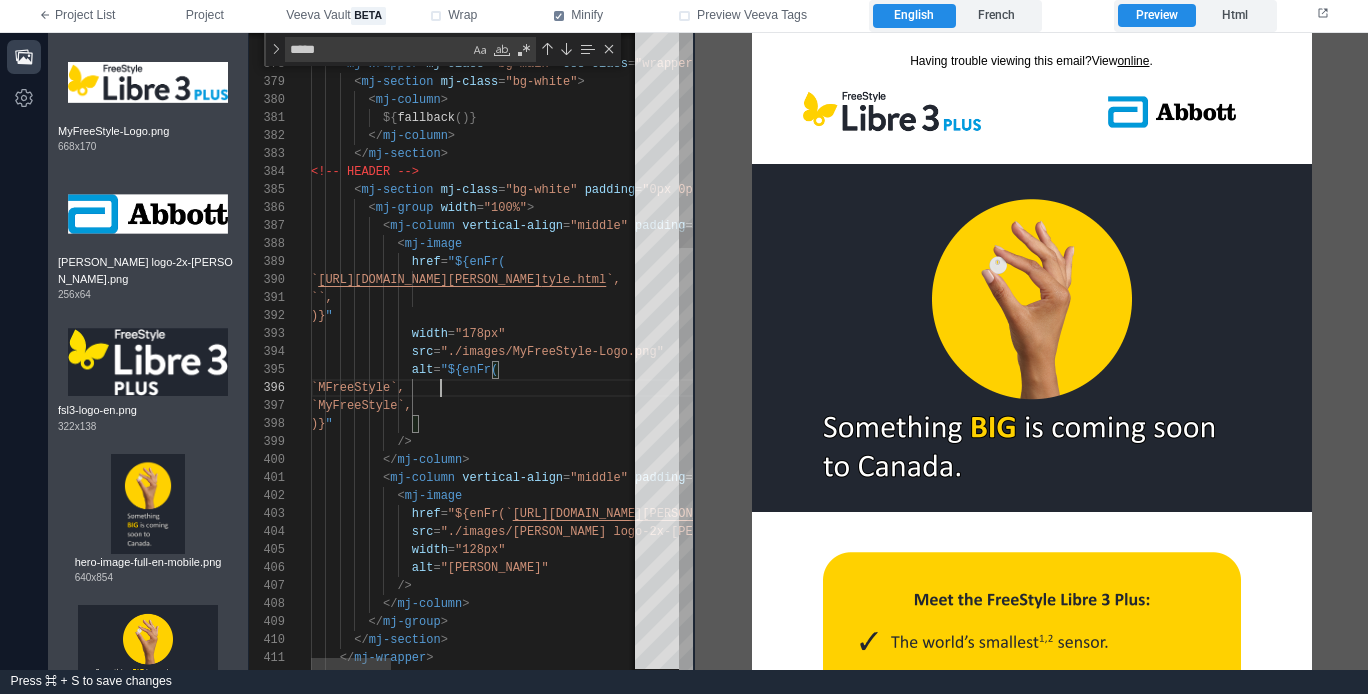 scroll, scrollTop: 90, scrollLeft: 123, axis: both 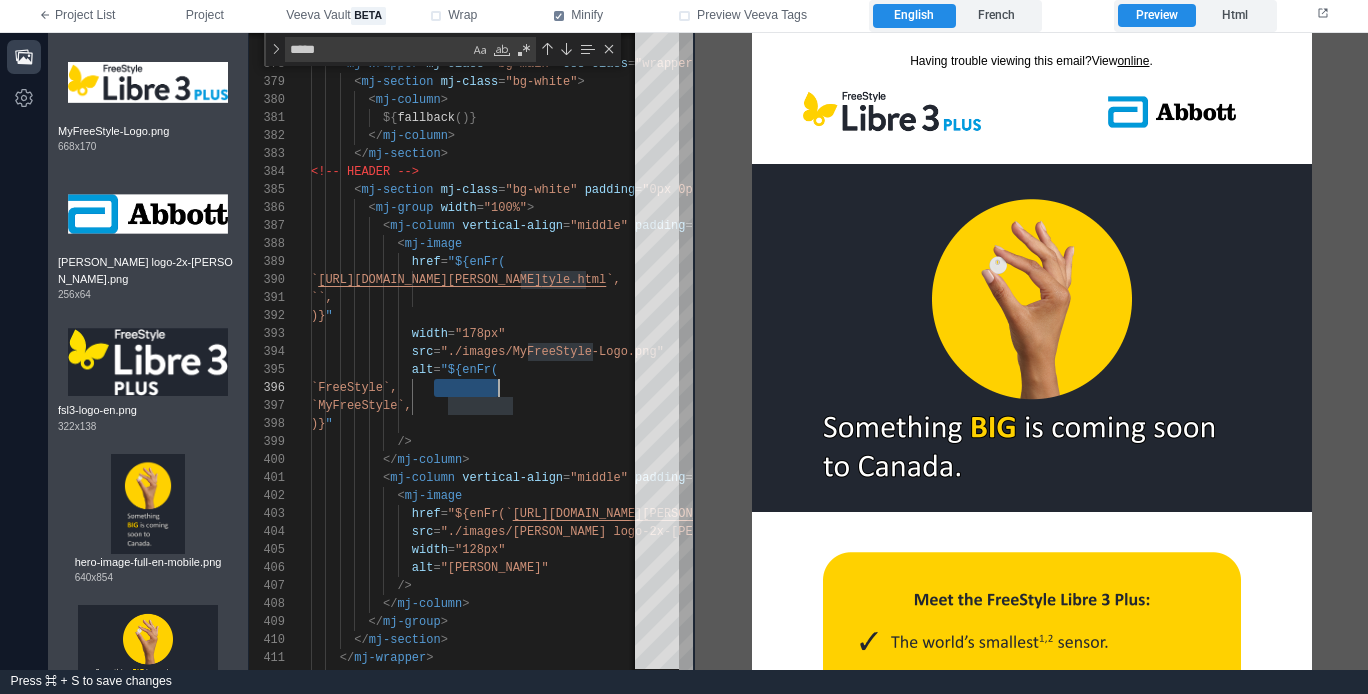 paste on "**********" 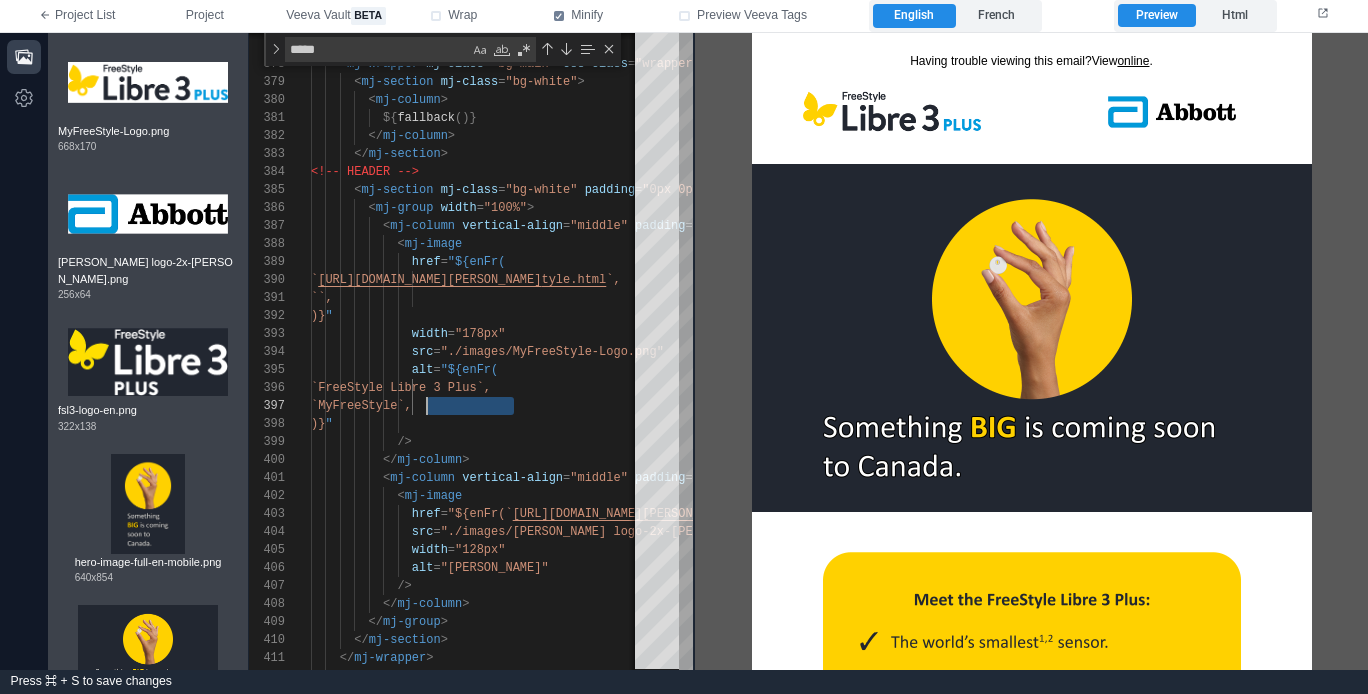 scroll, scrollTop: 108, scrollLeft: 123, axis: both 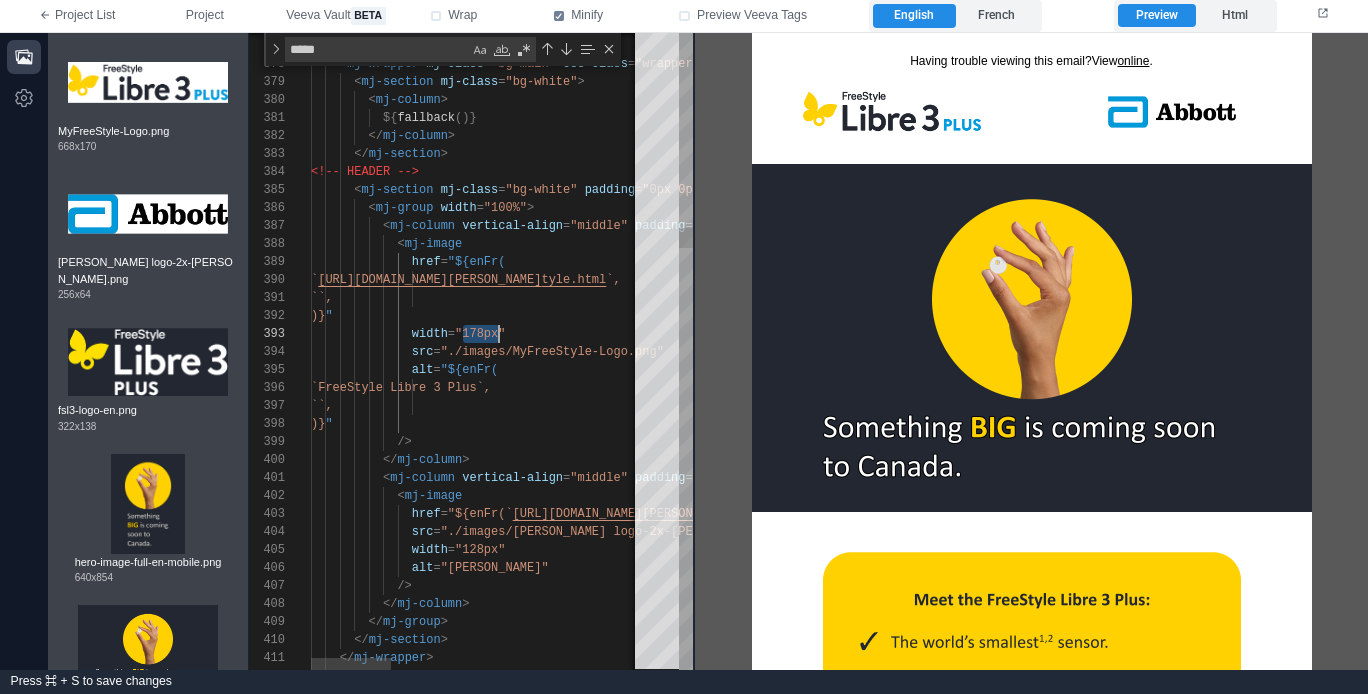 drag, startPoint x: 463, startPoint y: 333, endPoint x: 498, endPoint y: 332, distance: 35.014282 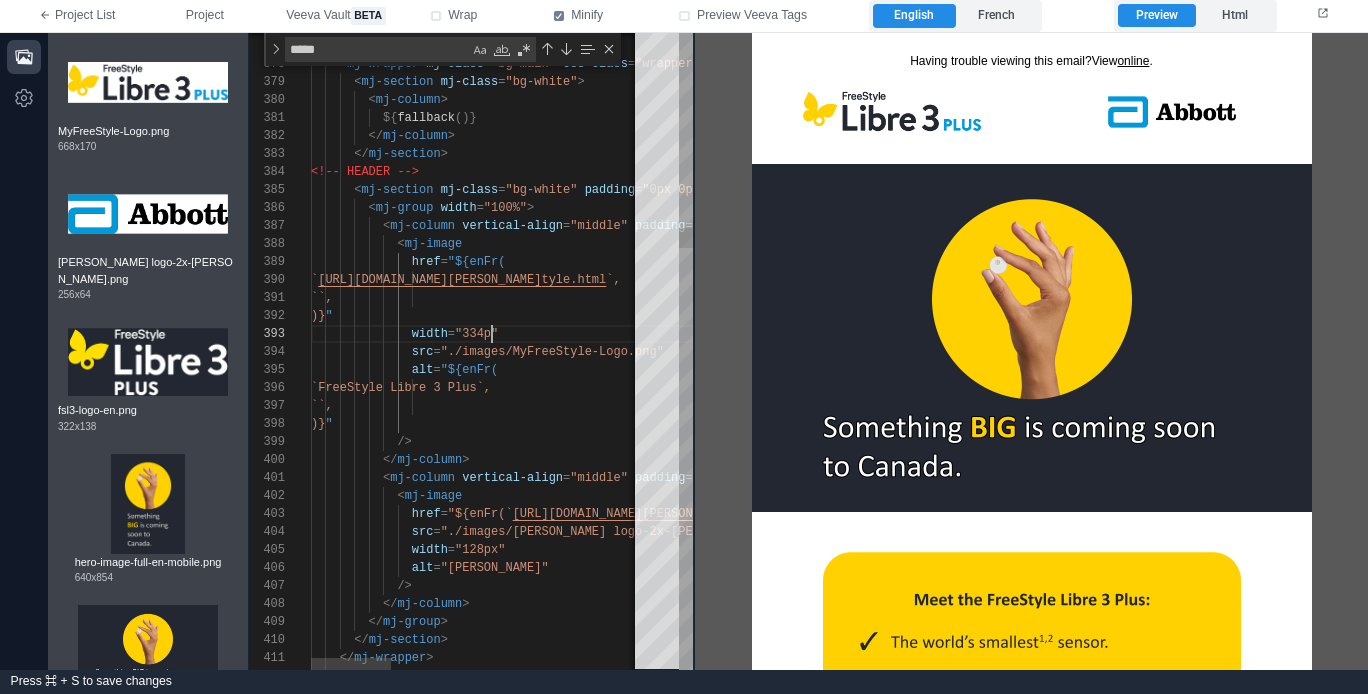 scroll, scrollTop: 36, scrollLeft: 188, axis: both 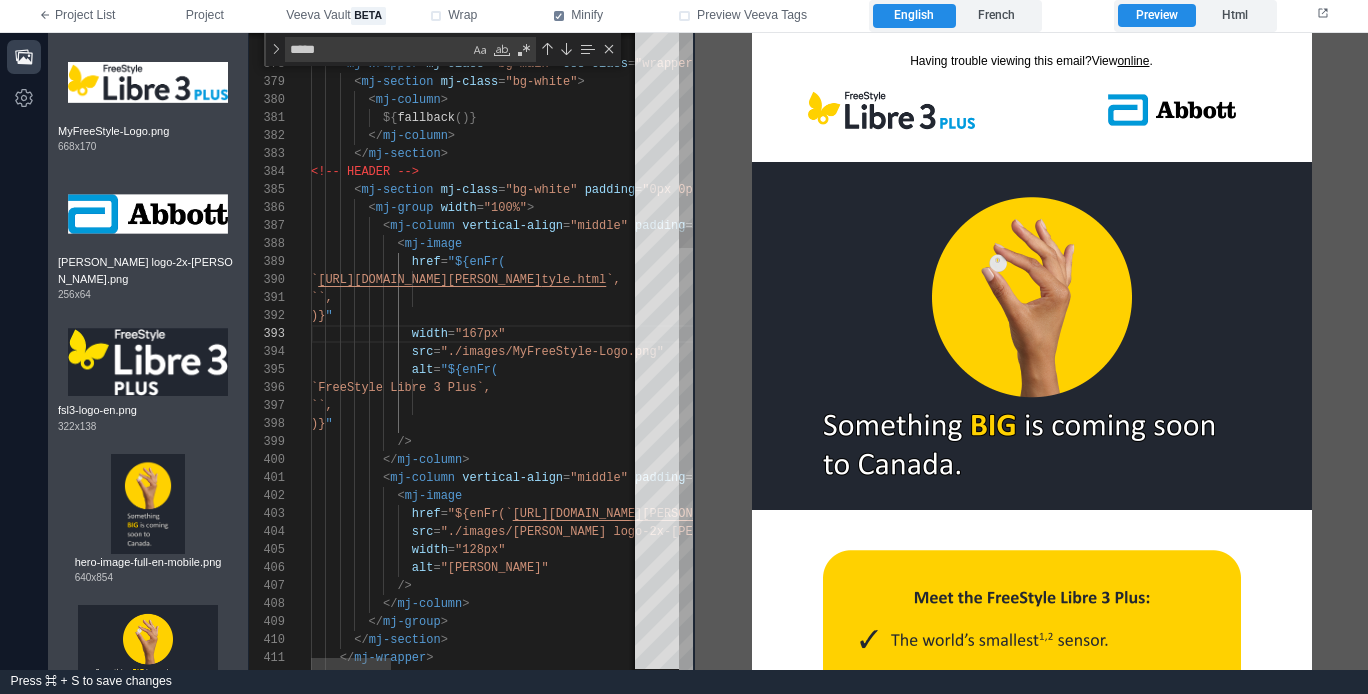 type on "**********" 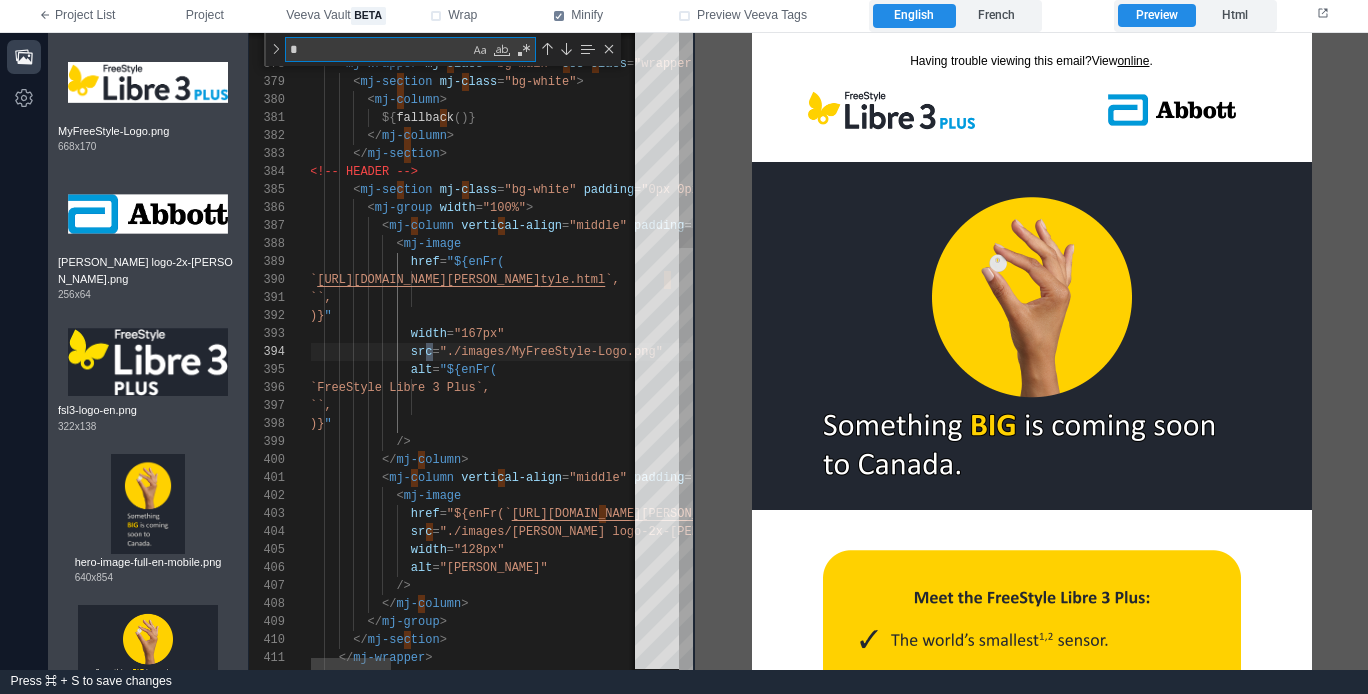 type on "**" 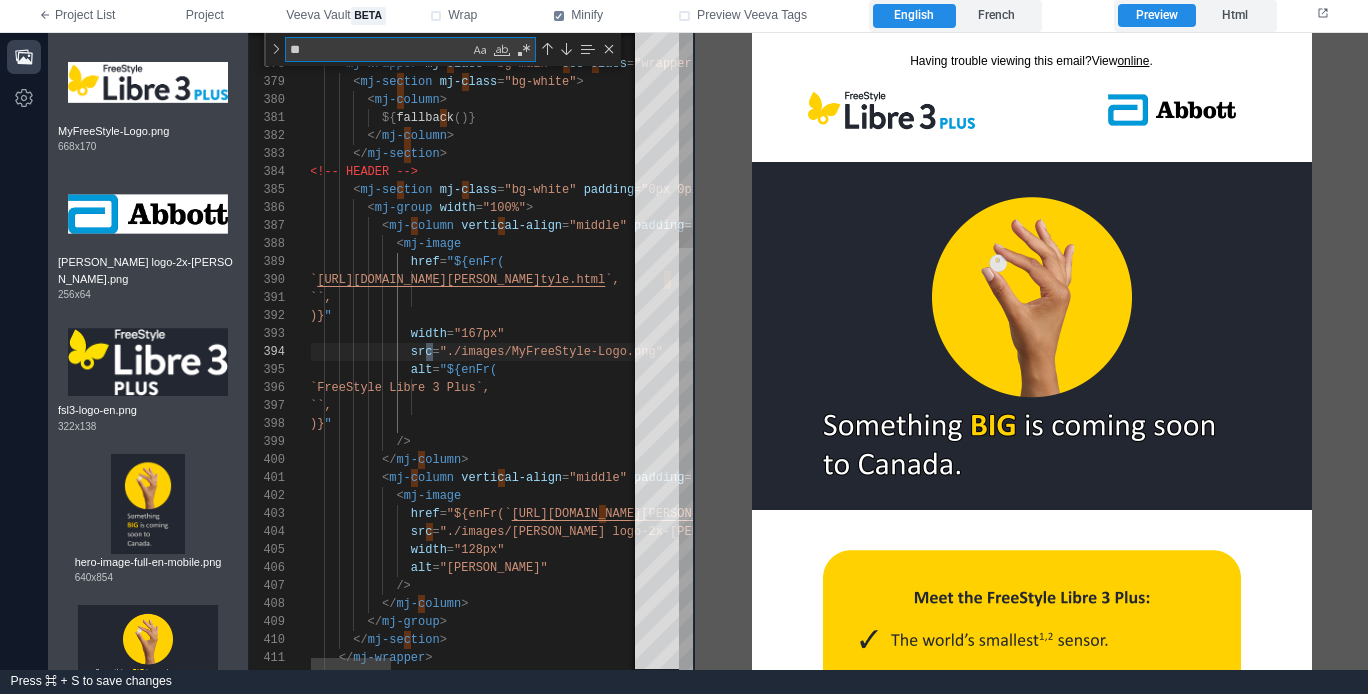 type on "**********" 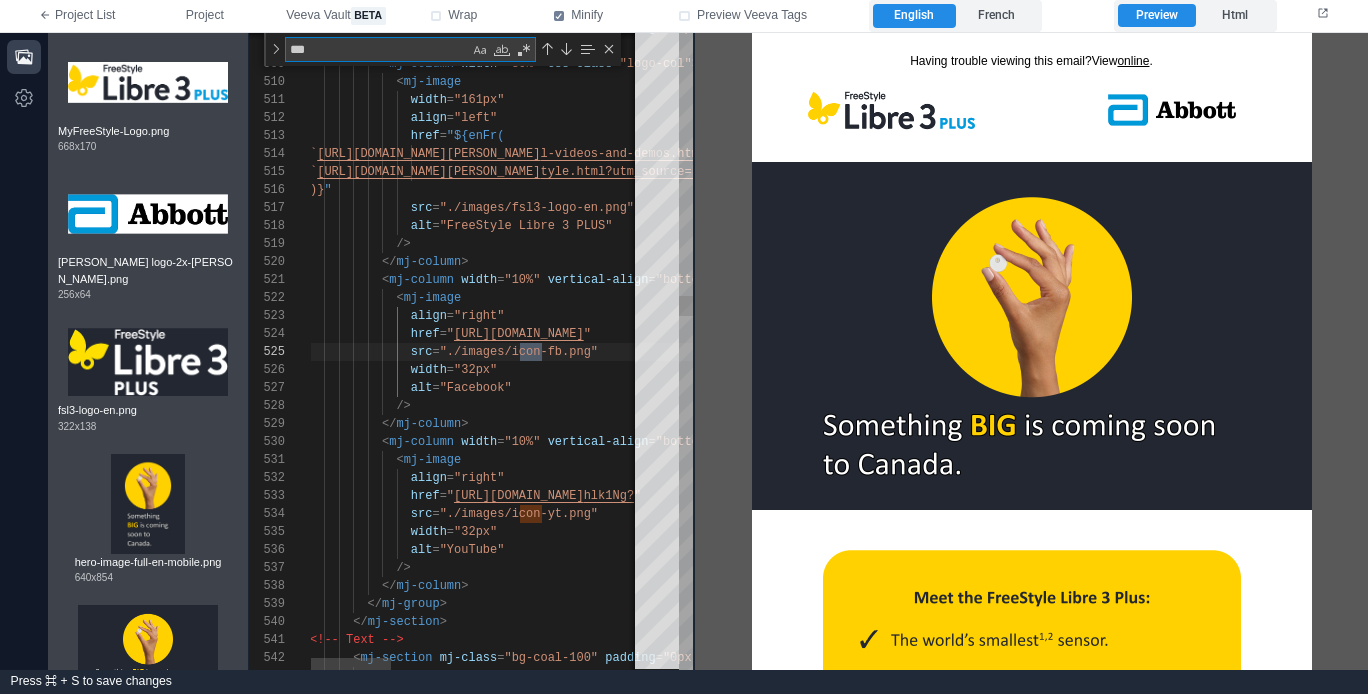 type on "****" 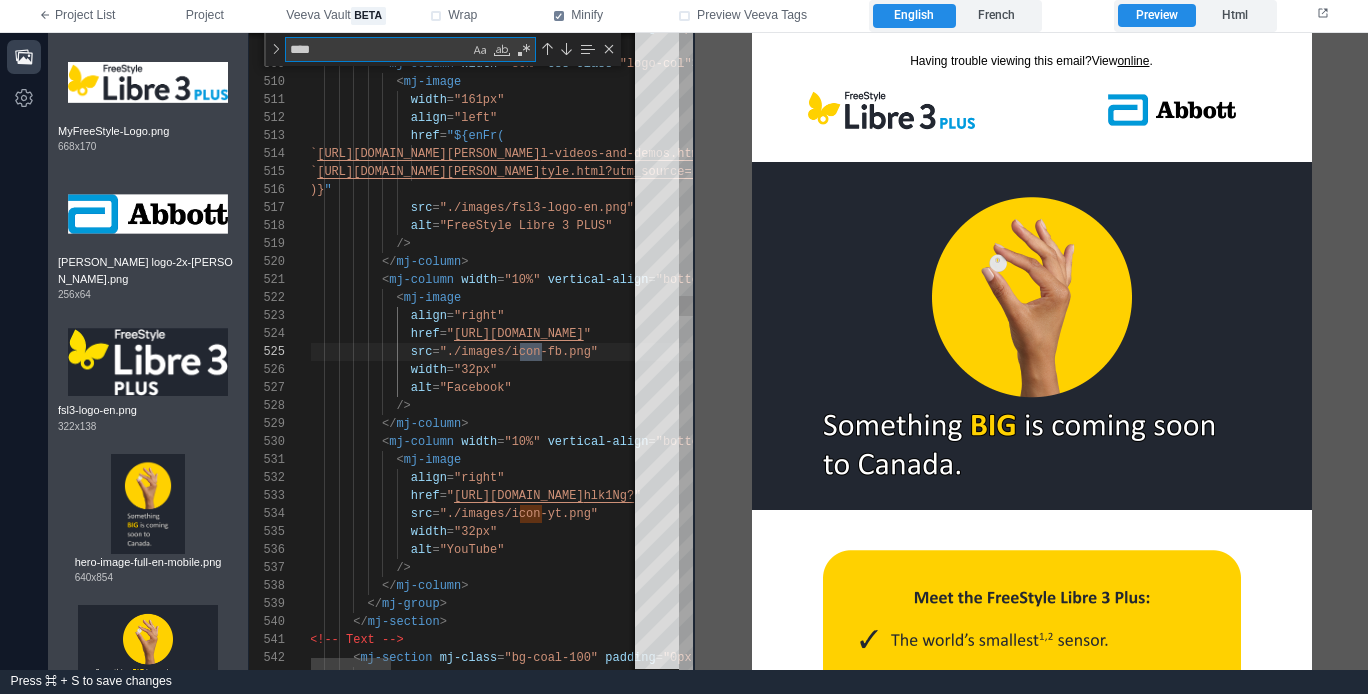 type on "**********" 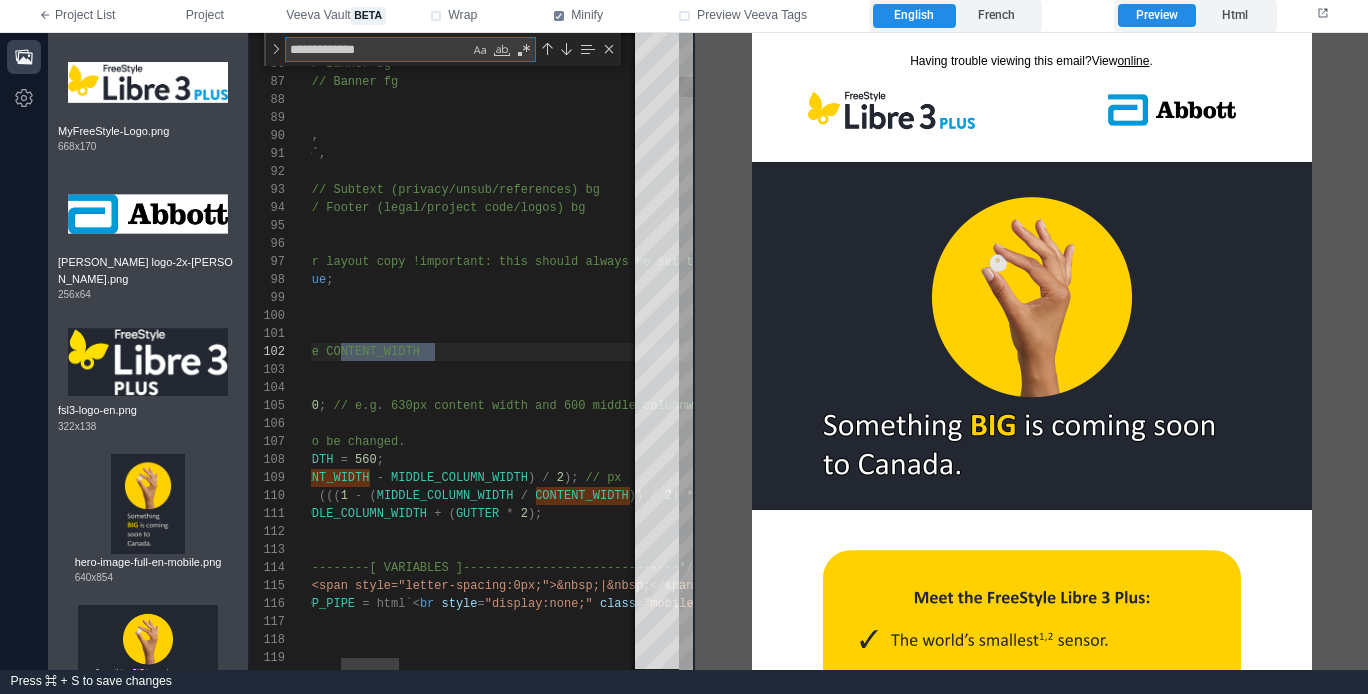 scroll, scrollTop: 180, scrollLeft: 296, axis: both 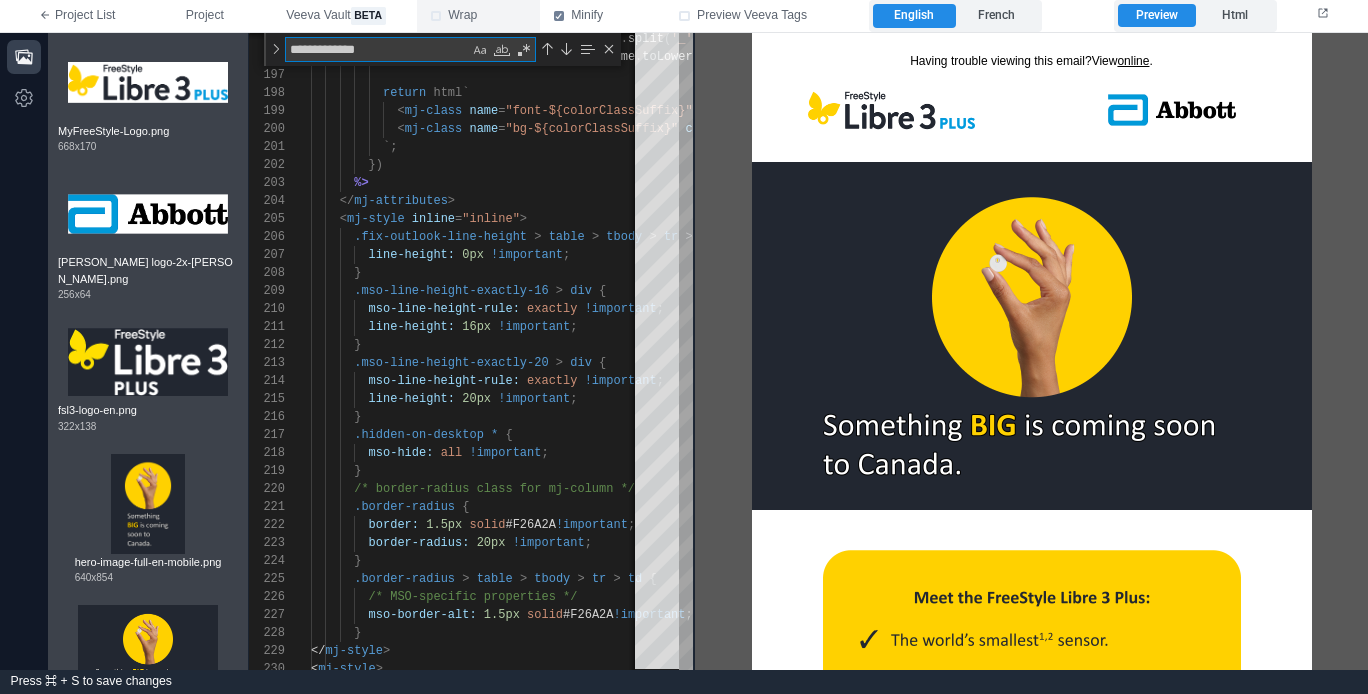 type on "**********" 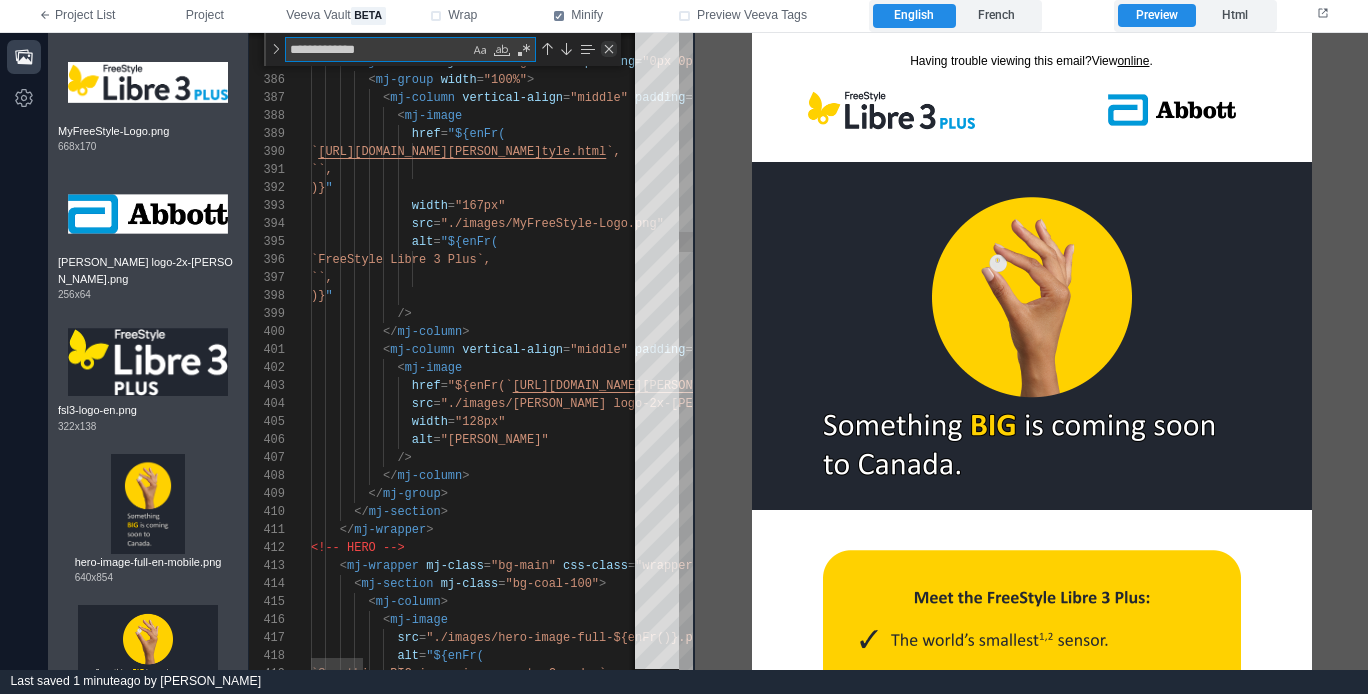 click at bounding box center [609, 49] 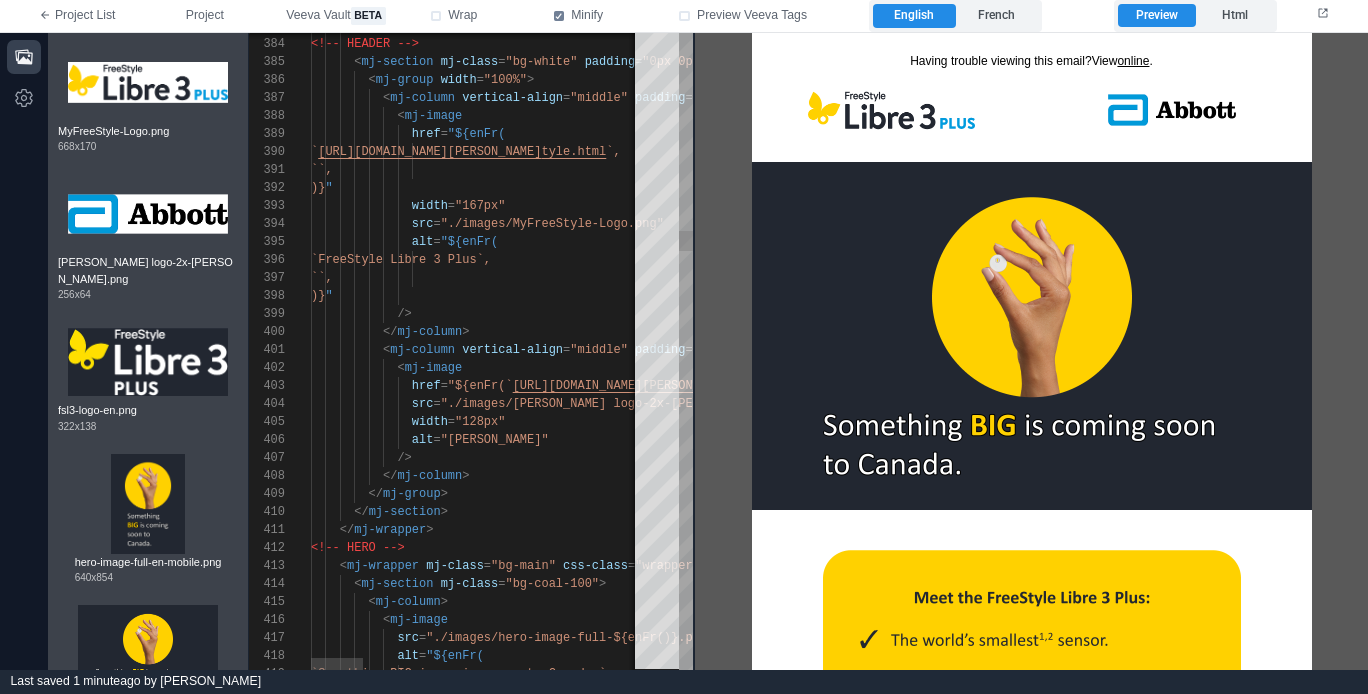 scroll, scrollTop: 180, scrollLeft: 0, axis: vertical 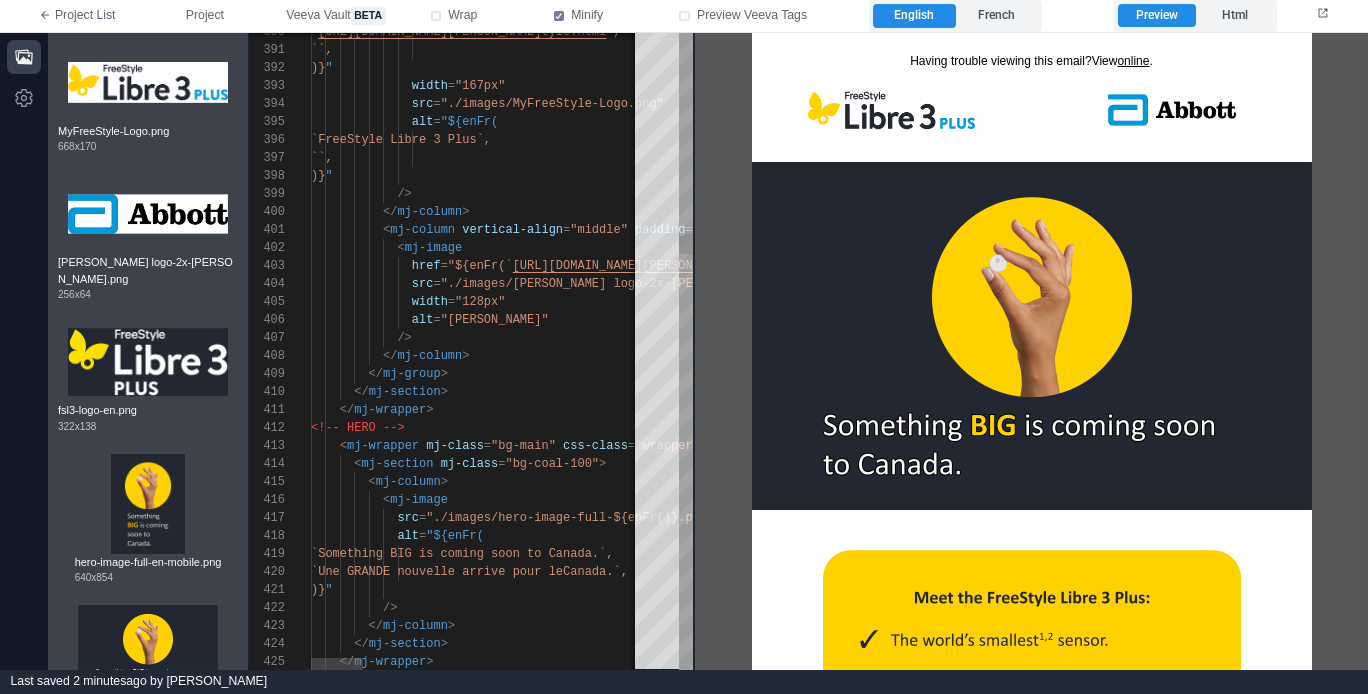 click on "alt = "[PERSON_NAME]"" at bounding box center (1348, 320) 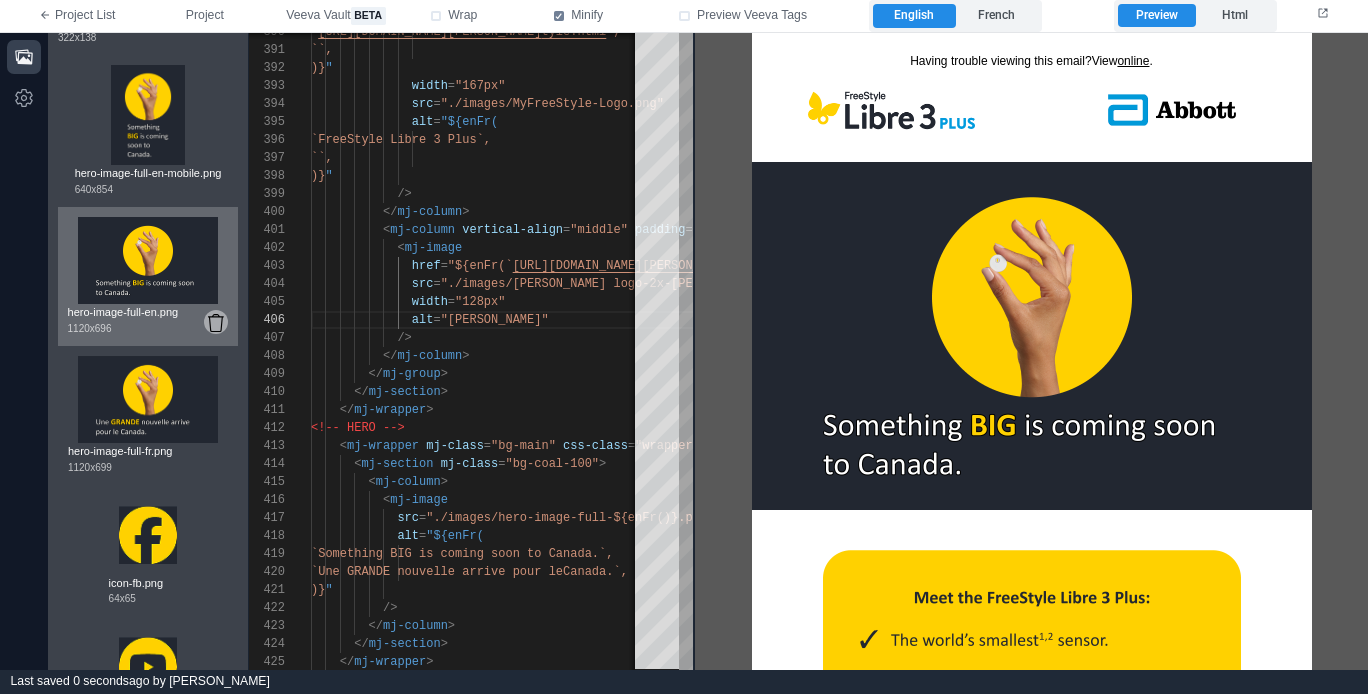 scroll, scrollTop: 550, scrollLeft: 0, axis: vertical 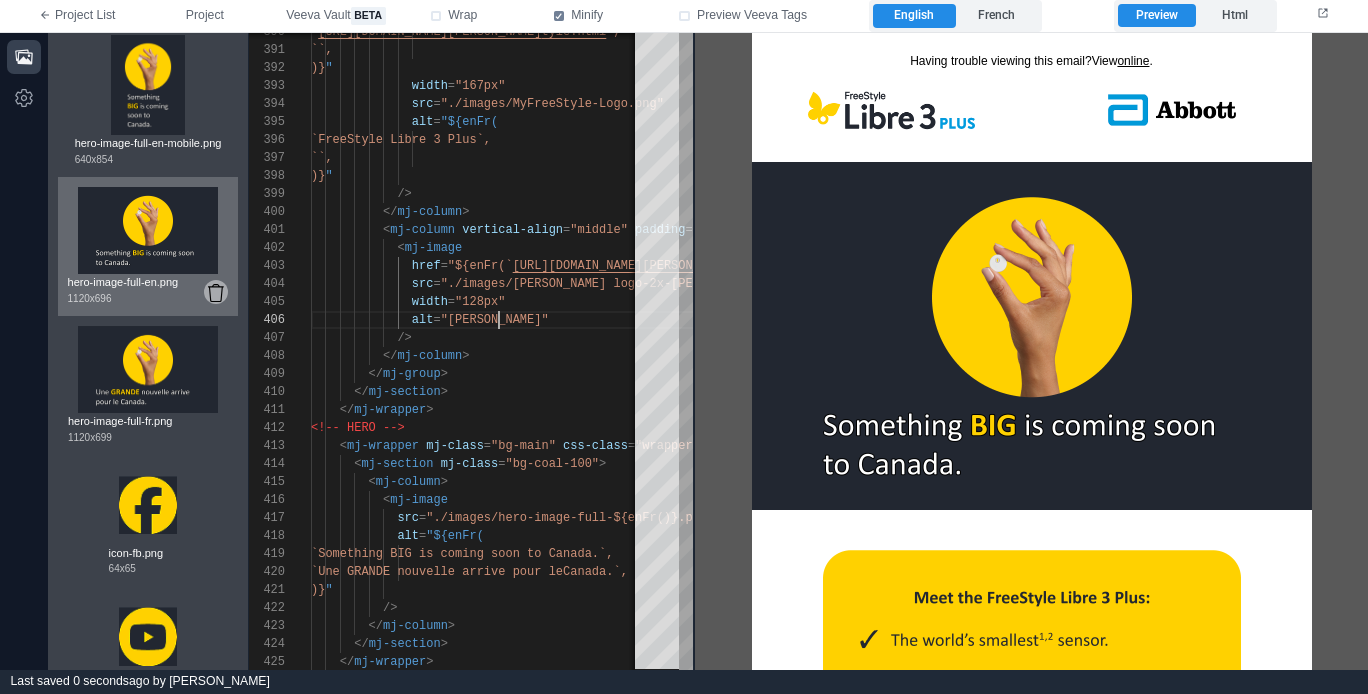 click 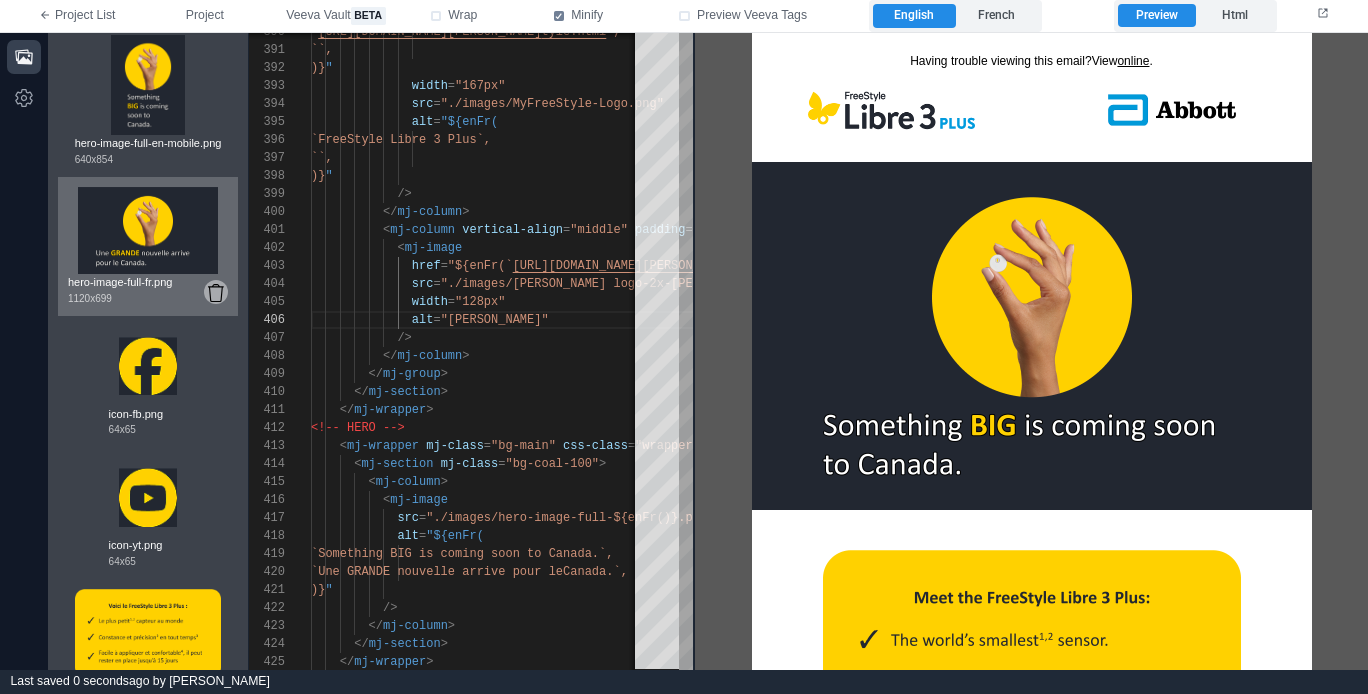 click 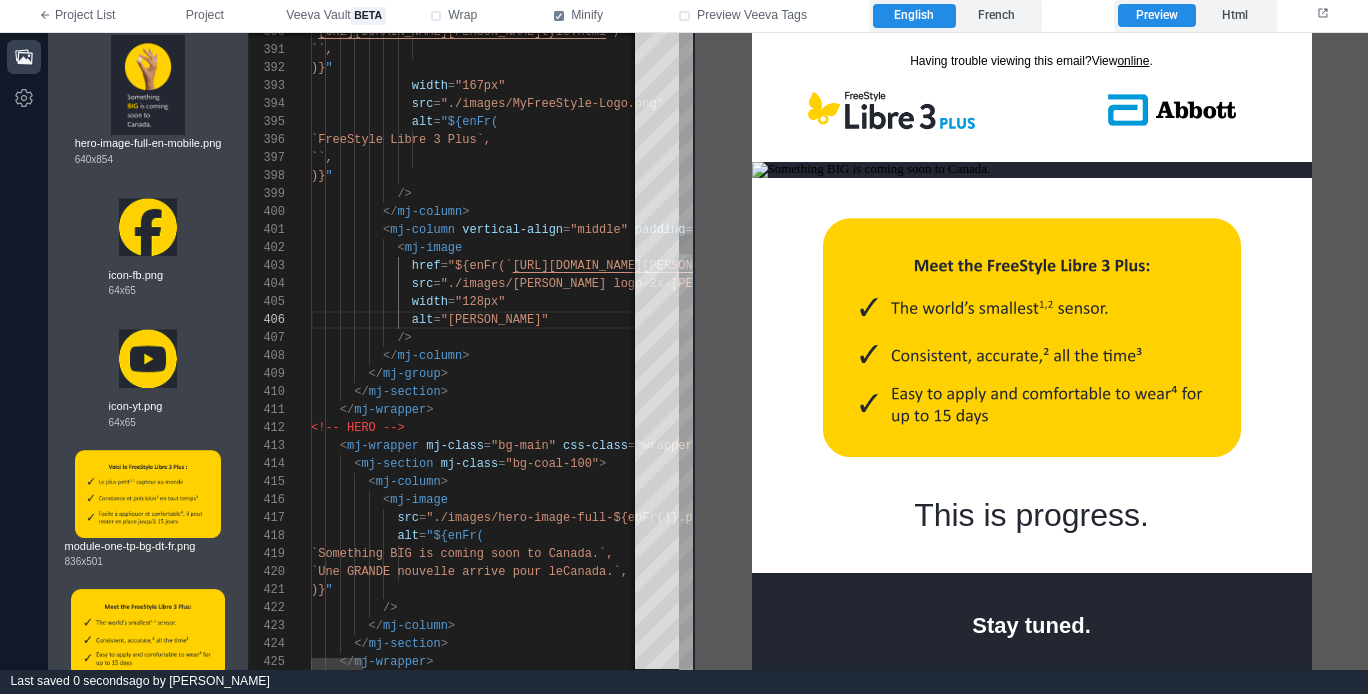 scroll, scrollTop: 108, scrollLeft: 123, axis: both 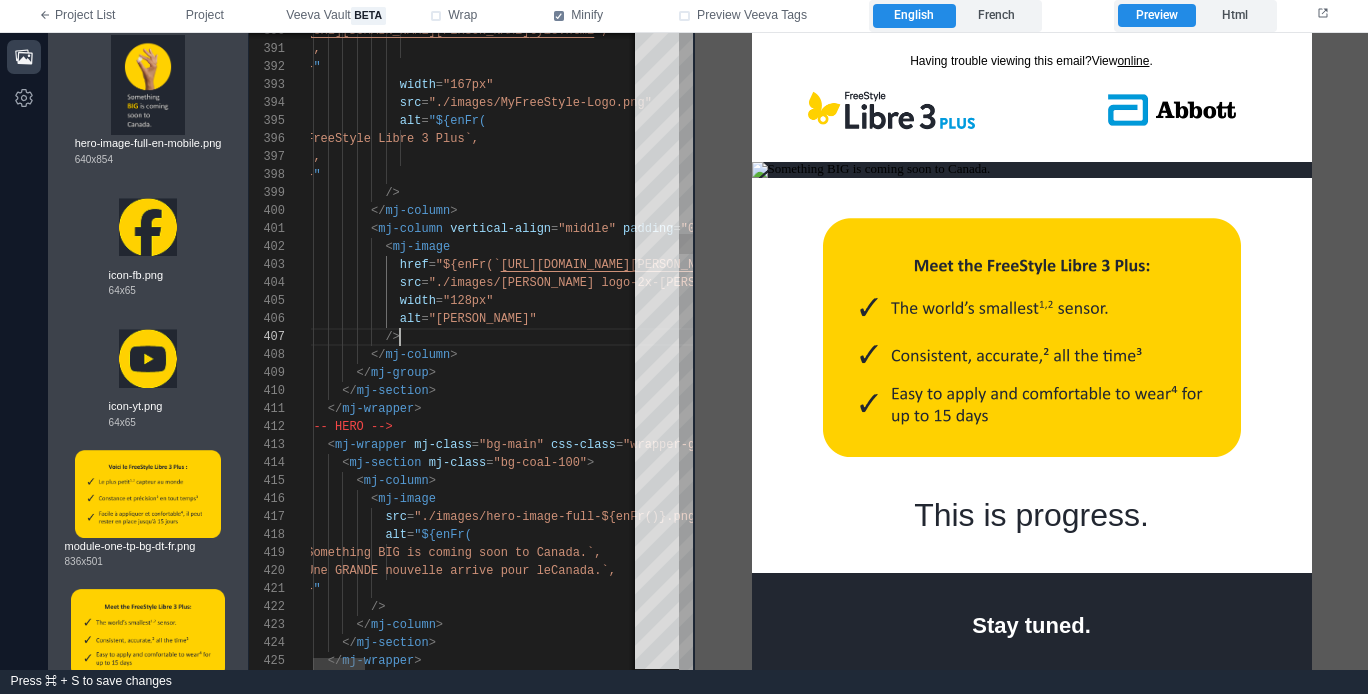 click on ""${enFr(`" at bounding box center [468, 265] 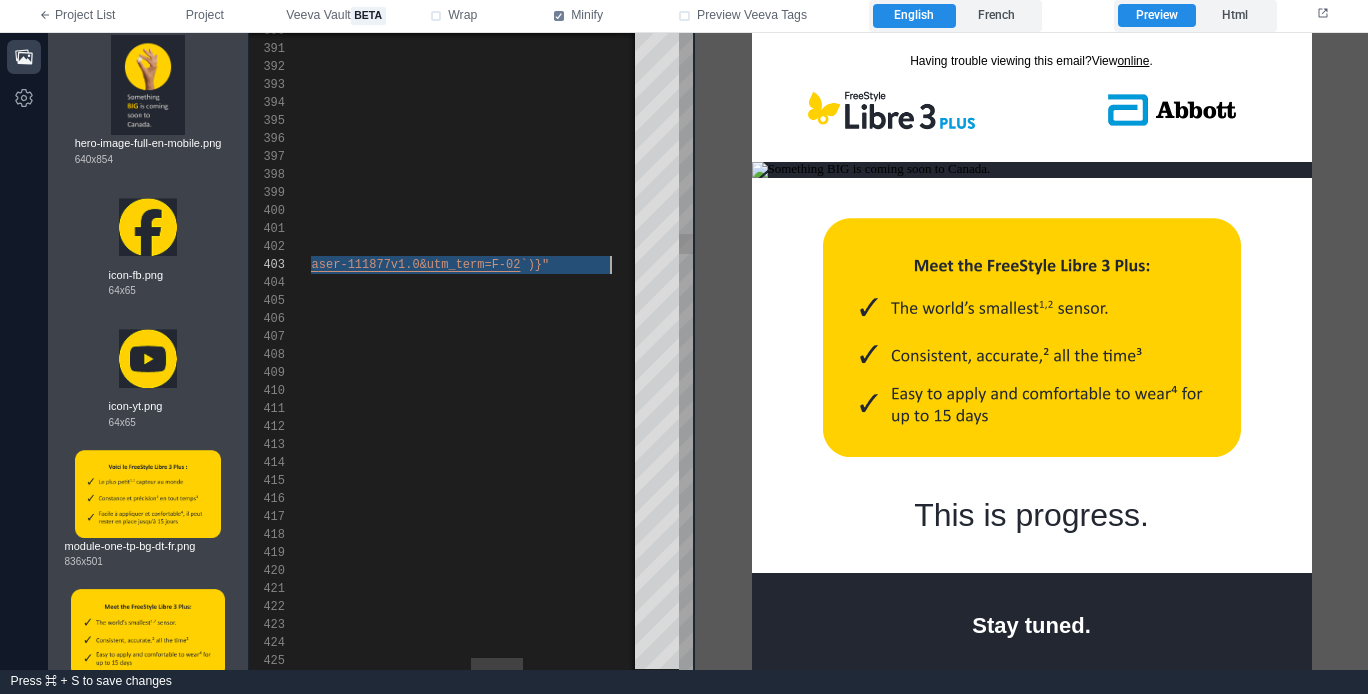 paste 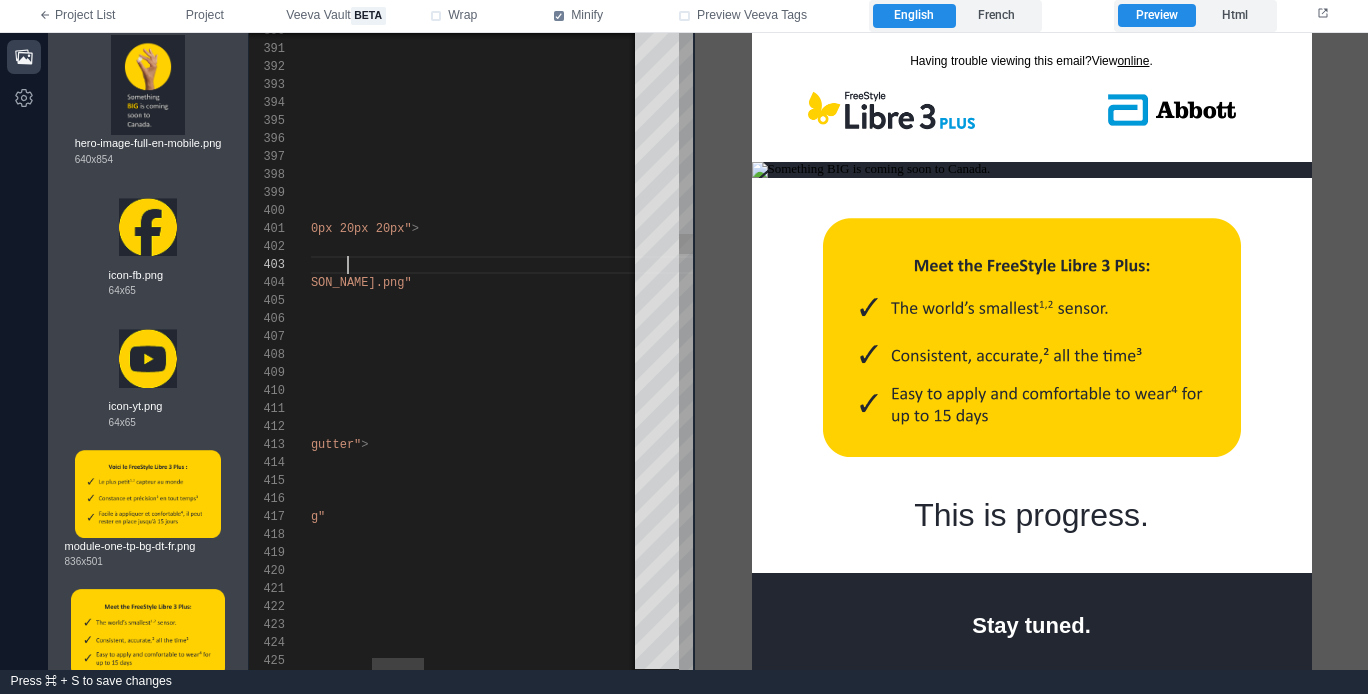 scroll, scrollTop: 36, scrollLeft: 101, axis: both 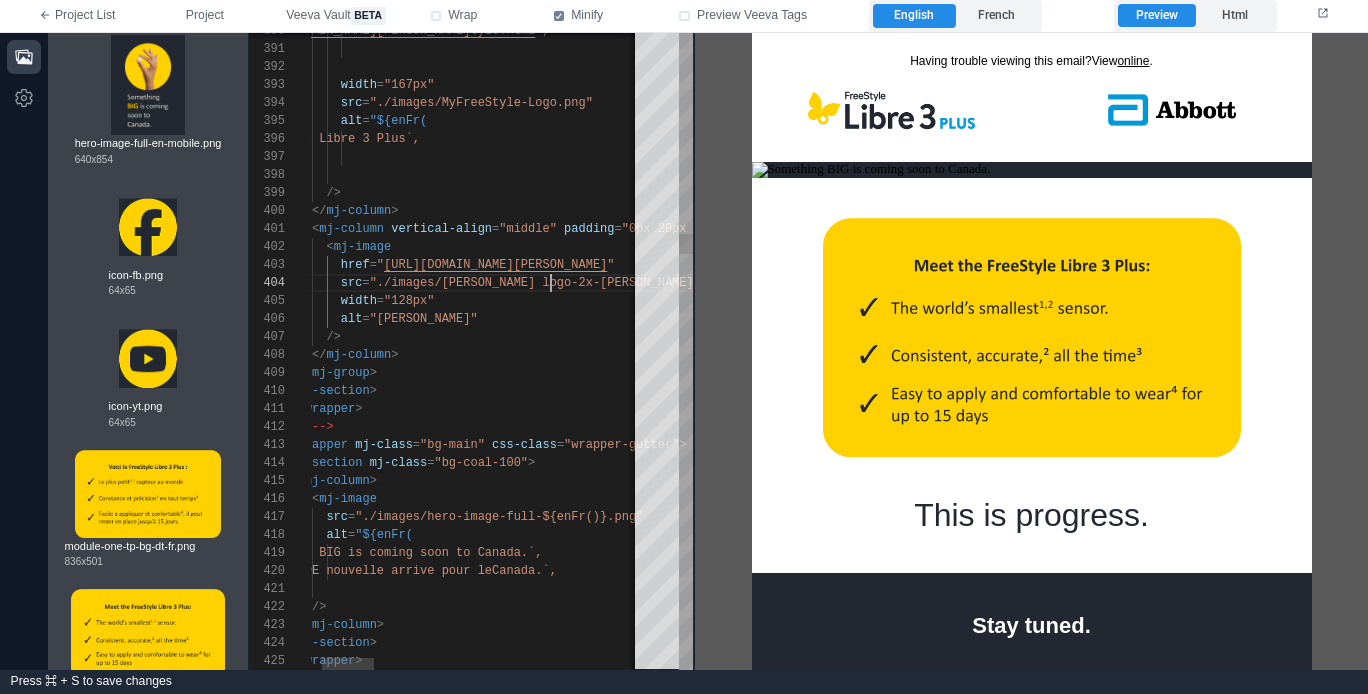 click on ""./images/[PERSON_NAME] logo-2x-[PERSON_NAME].png"" at bounding box center (550, 283) 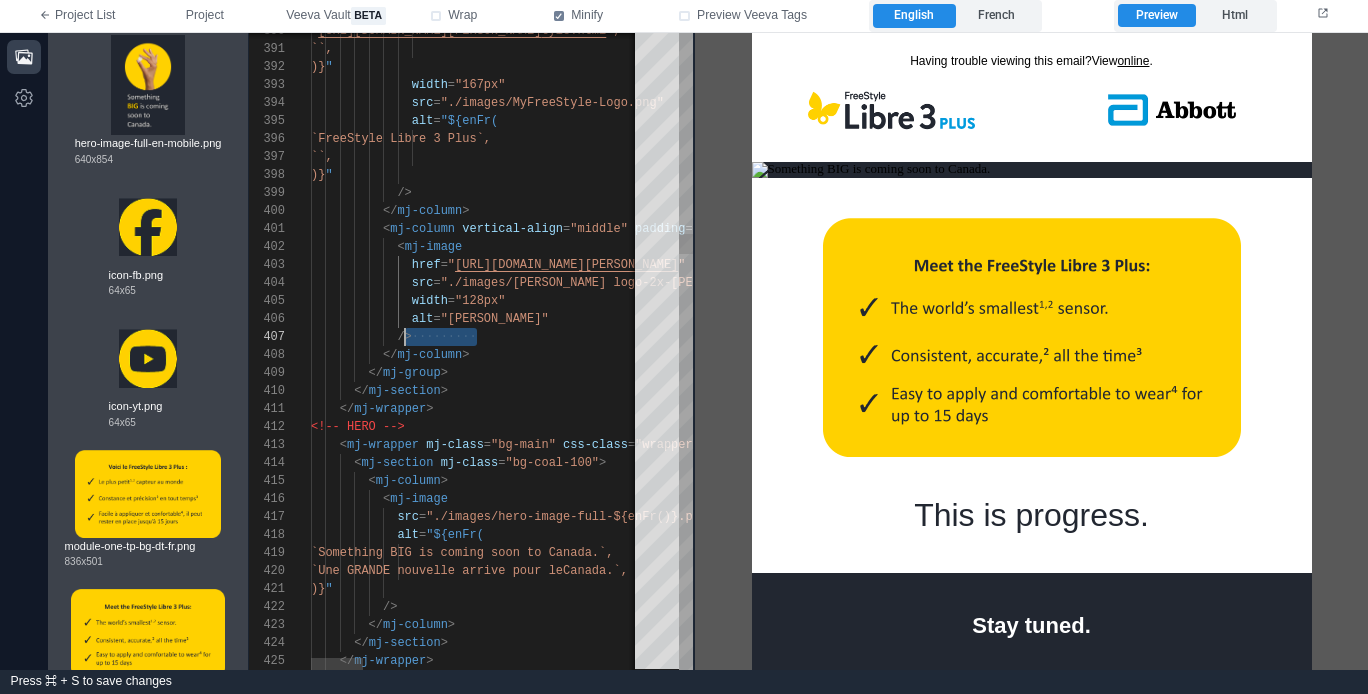 scroll, scrollTop: 108, scrollLeft: 101, axis: both 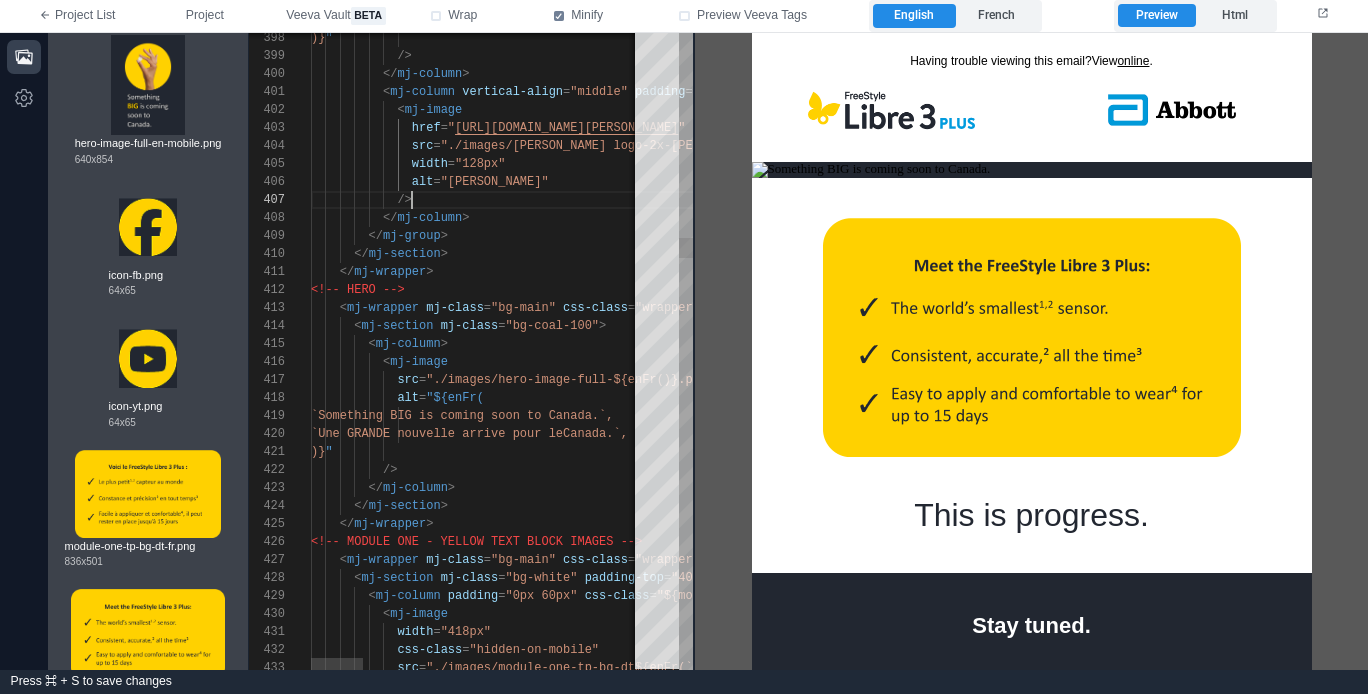 click on "398 399 400 401 402 403 404 405 406 407 408 409 410 411 412 413 414 415 416 417 418 419 420 421 422 423 424 425 426 427 428 429 430 431 432 433               )} "              />            </ mj-column >            < mj-column   vertical-align = "middle"   padding = "0px 20px 20px" >              < mj-image                  href = " [URL][DOMAIN_NAME][PERSON_NAME] "                src = "./images/[PERSON_NAME] logo-2x-[PERSON_NAME].png"                width = "128px"                alt = "[PERSON_NAME]"              />            </ mj-column >          </ mj-group >        </ mj-section >      </ mj-wrapper >     <!-- HERO -->      < mj-wrapper   mj-class = "bg-main"   css-class = "wrapper-gutter" >        < mj-section   mj-class = "bg-coal-100" >          < mj-column >            < mj-image                src =" at bounding box center [471, 351] 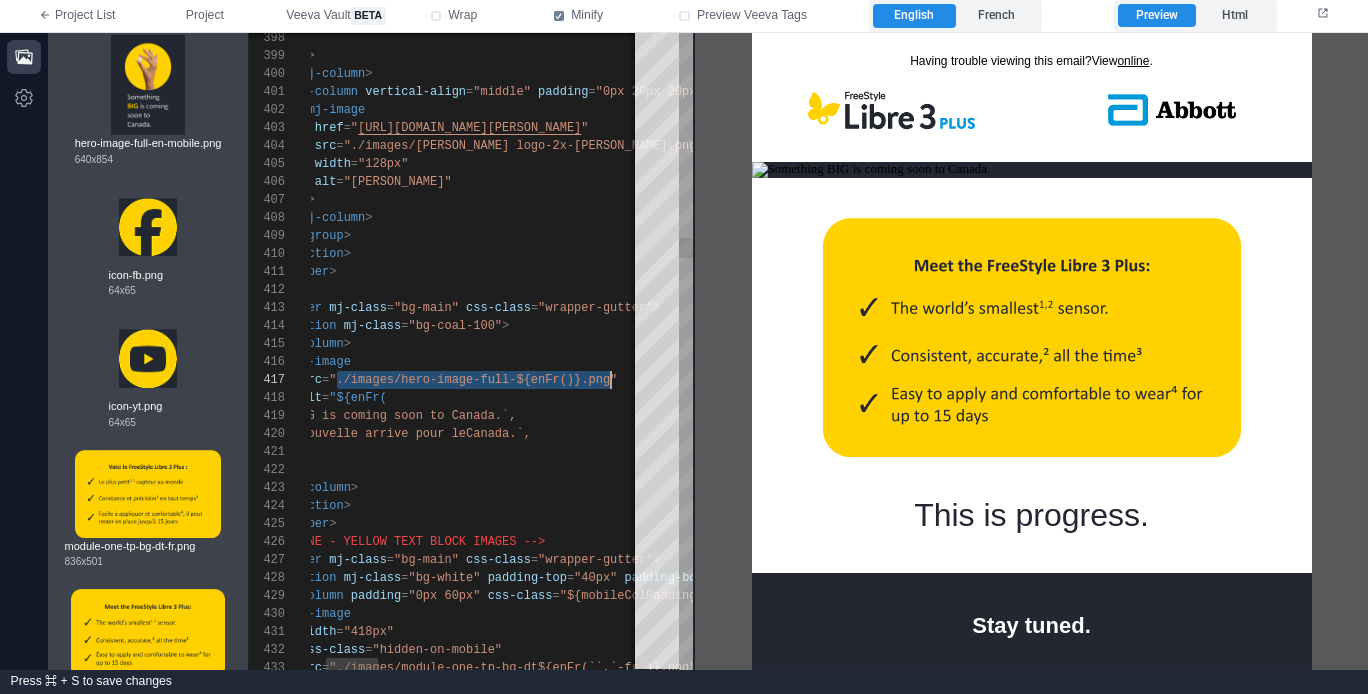 scroll, scrollTop: 108, scrollLeft: 123, axis: both 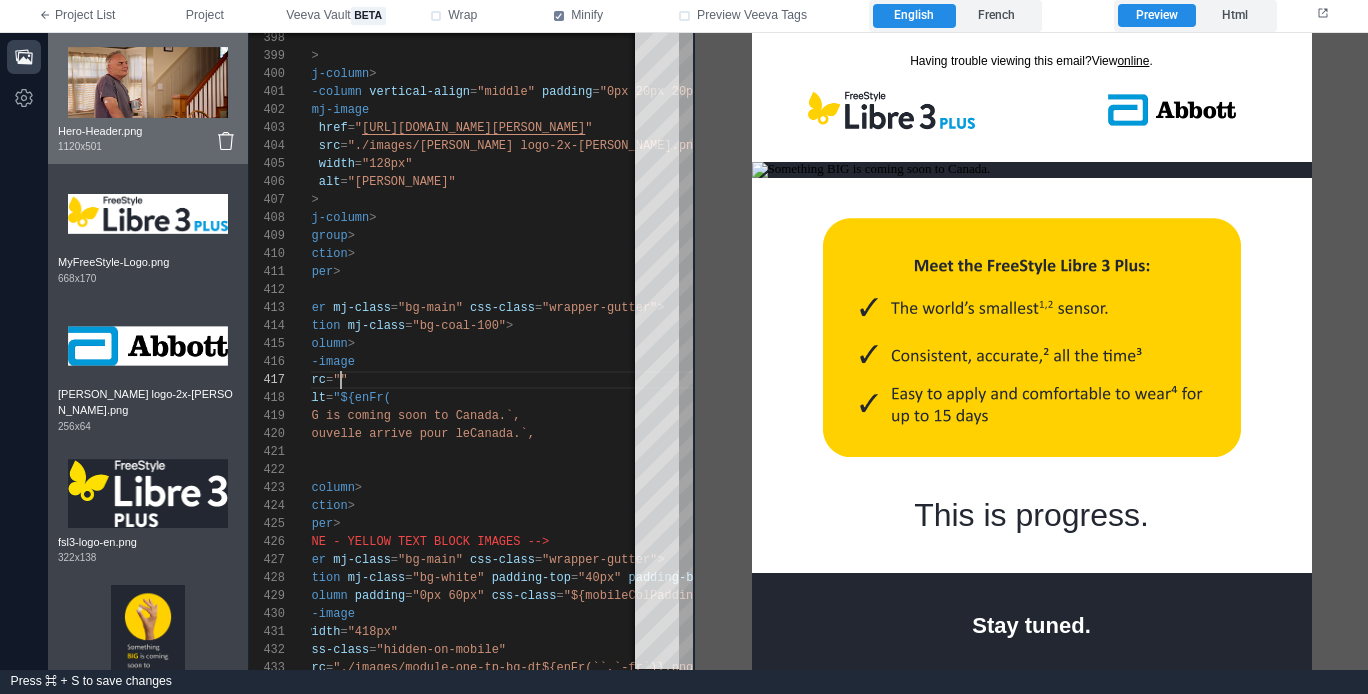 click at bounding box center (148, 83) 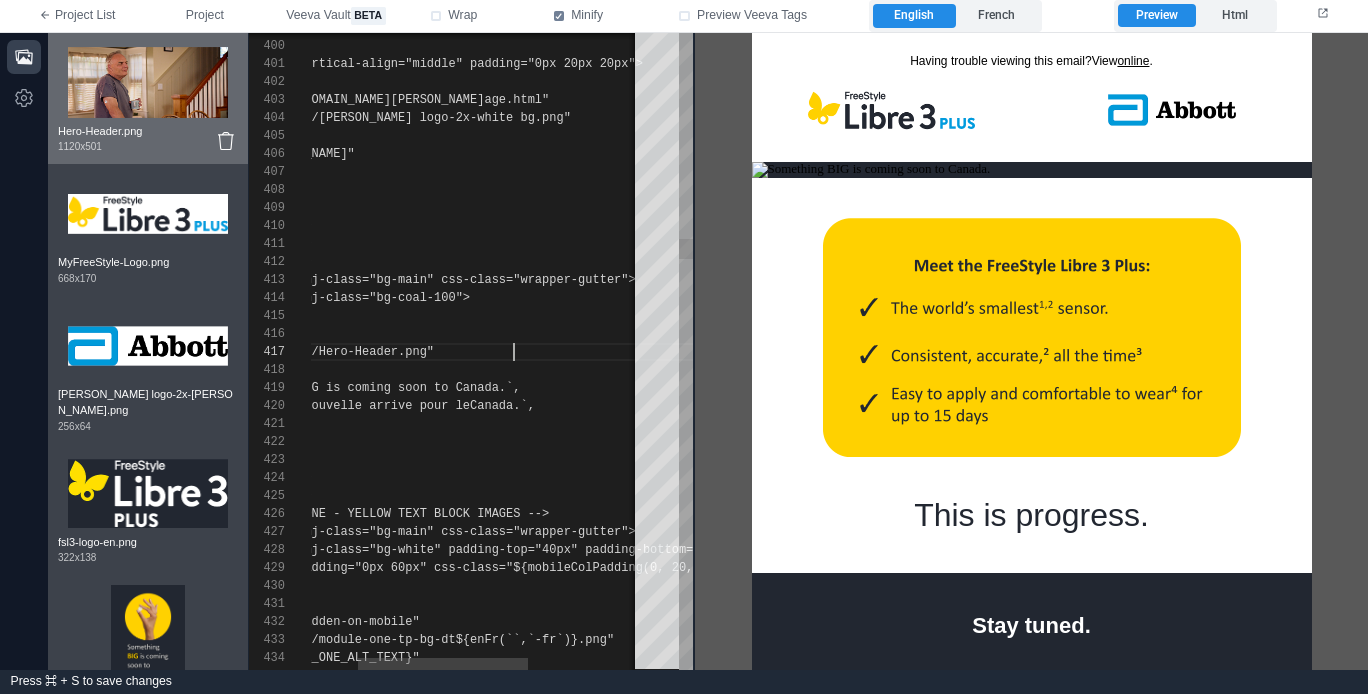 scroll, scrollTop: 108, scrollLeft: 296, axis: both 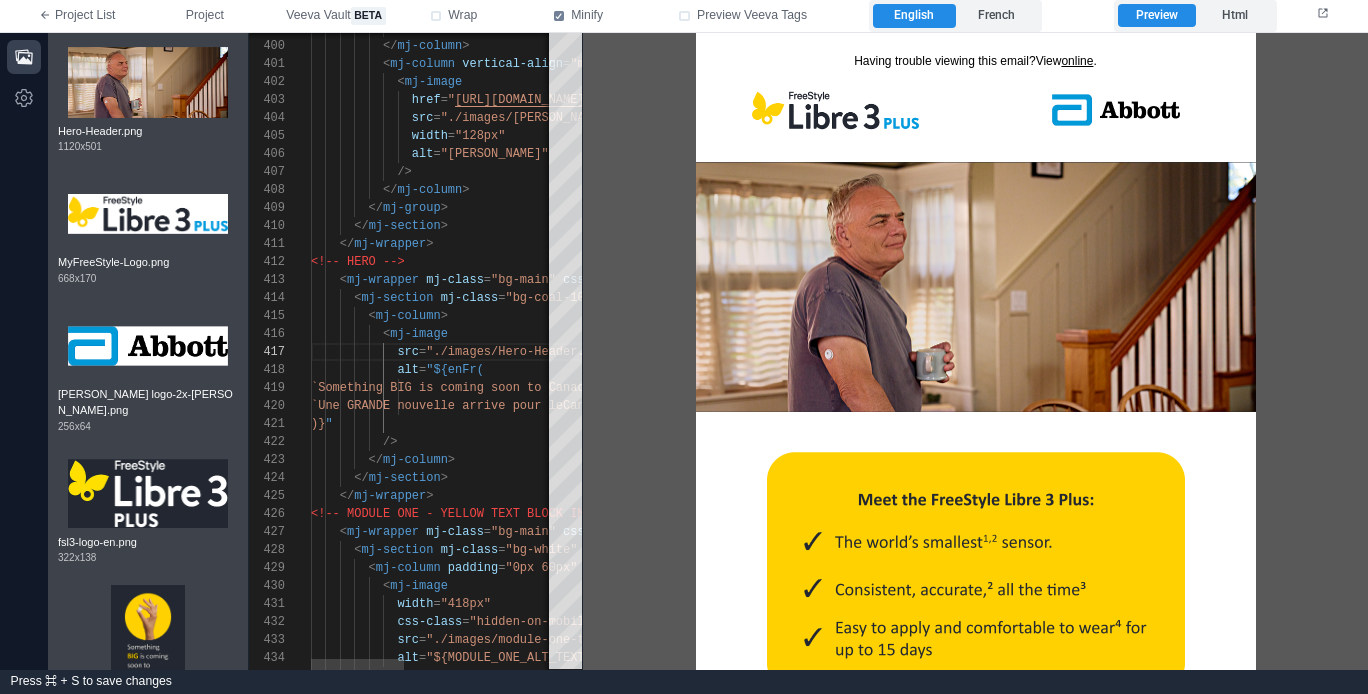 drag, startPoint x: 689, startPoint y: 323, endPoint x: 558, endPoint y: 325, distance: 131.01526 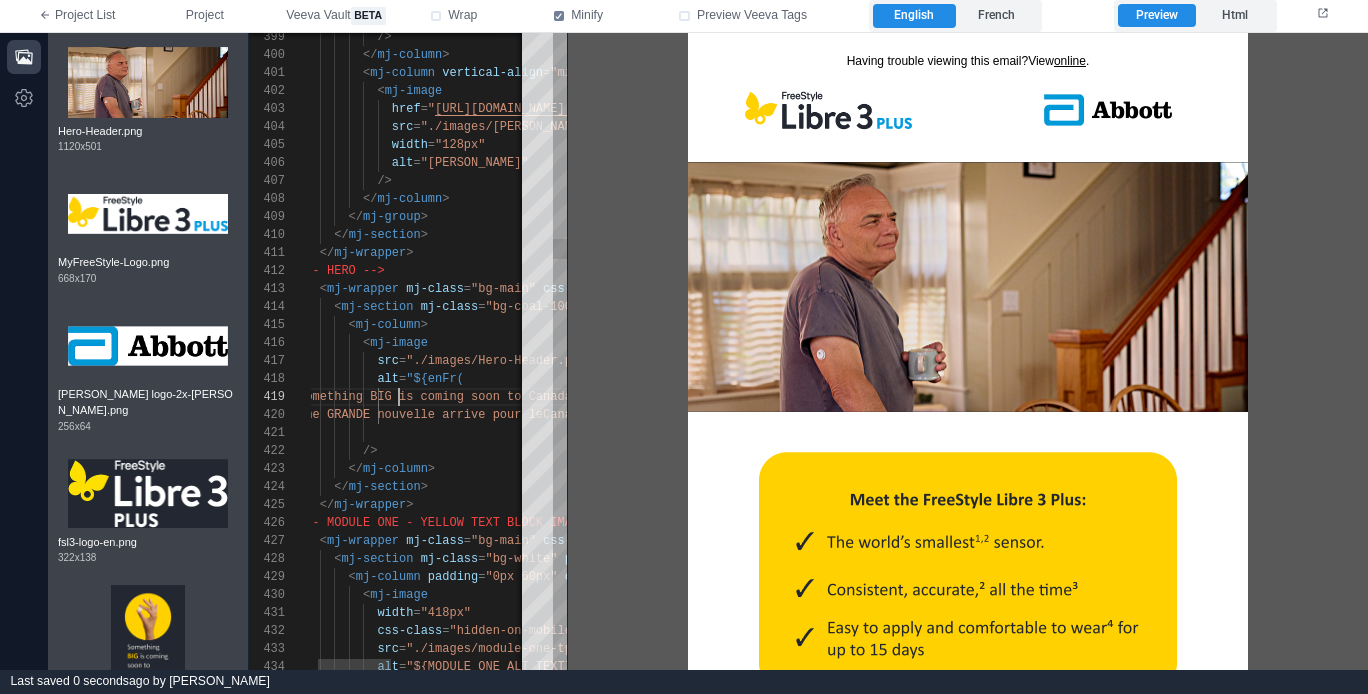scroll, scrollTop: 144, scrollLeft: 108, axis: both 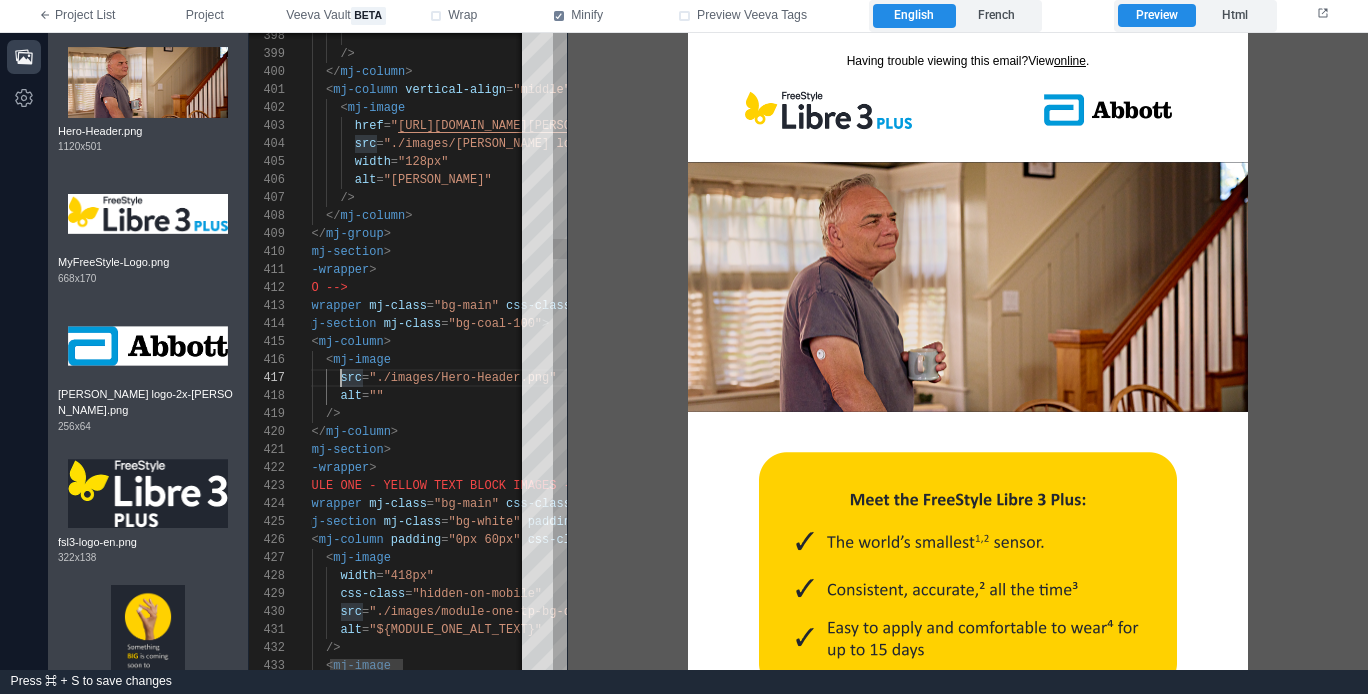 click on "399 400 401 402 403 404 405 406 407 408 409 410 411 412 413 414 415 416 417 418 419 420 421 422 423 424 425 426 427 428 429 430 431 432 433 398              />            </ mj-column >            < mj-column   vertical-align = "middle"   padding = "0px 20px 20px" >              < mj-image                  href = " [URL][DOMAIN_NAME][PERSON_NAME] "                src = "./images/[PERSON_NAME] logo-2x-[PERSON_NAME].png"                width = "128px"                alt = "[PERSON_NAME]"              />            </ mj-column >          </ mj-group >        </ mj-section >      </ mj-wrapper >     <!-- HERO -->      < mj-wrapper   mj-class = "bg-main"   css-class = "wrapper-gutter" >        < mj-section   mj-class = "bg-coal-100" >          < mj-column >            < mj-image                src = "./images/Hero-Header.png" alt =" at bounding box center [408, 352] 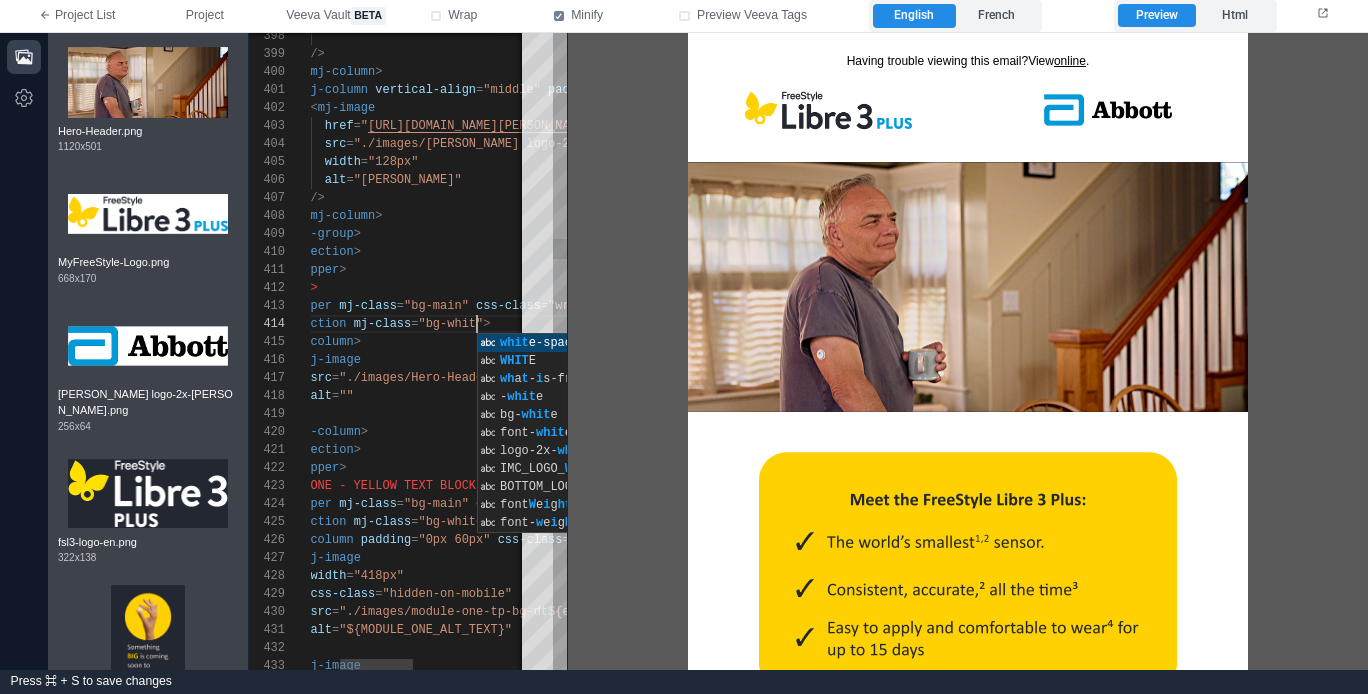 scroll, scrollTop: 54, scrollLeft: 260, axis: both 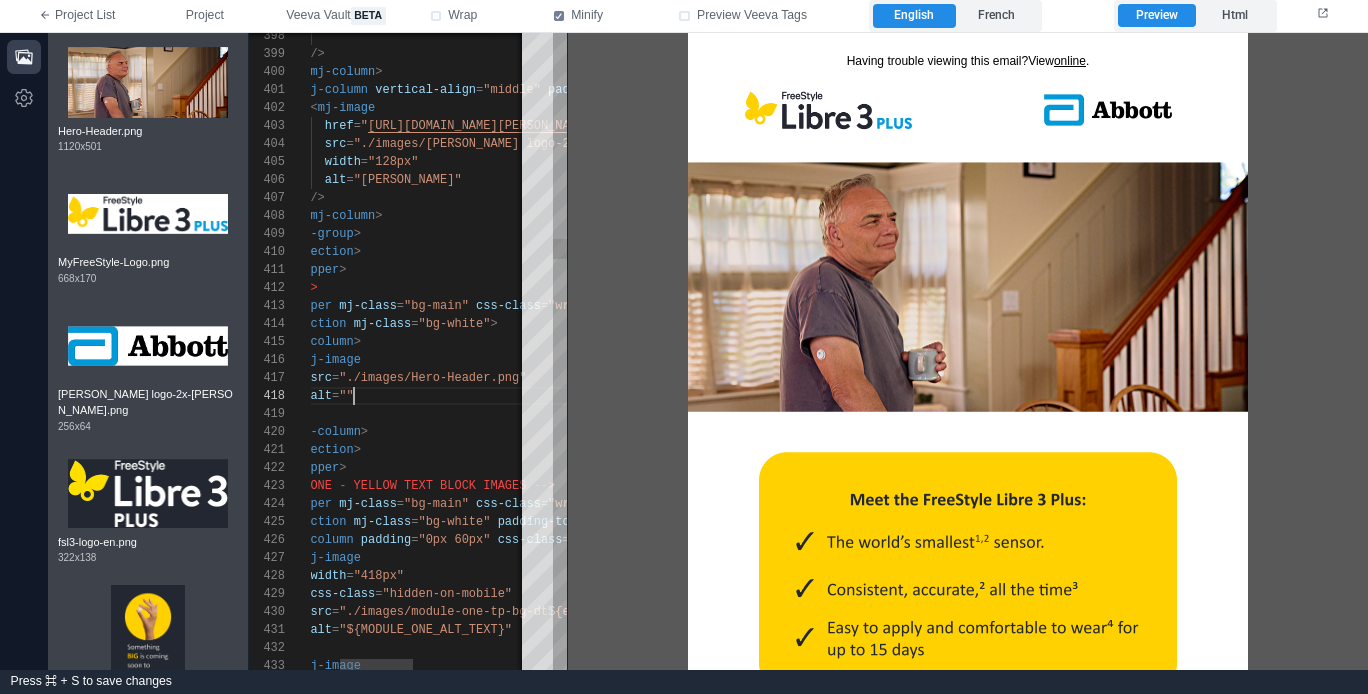 click on "alt = """ at bounding box center [545, 396] 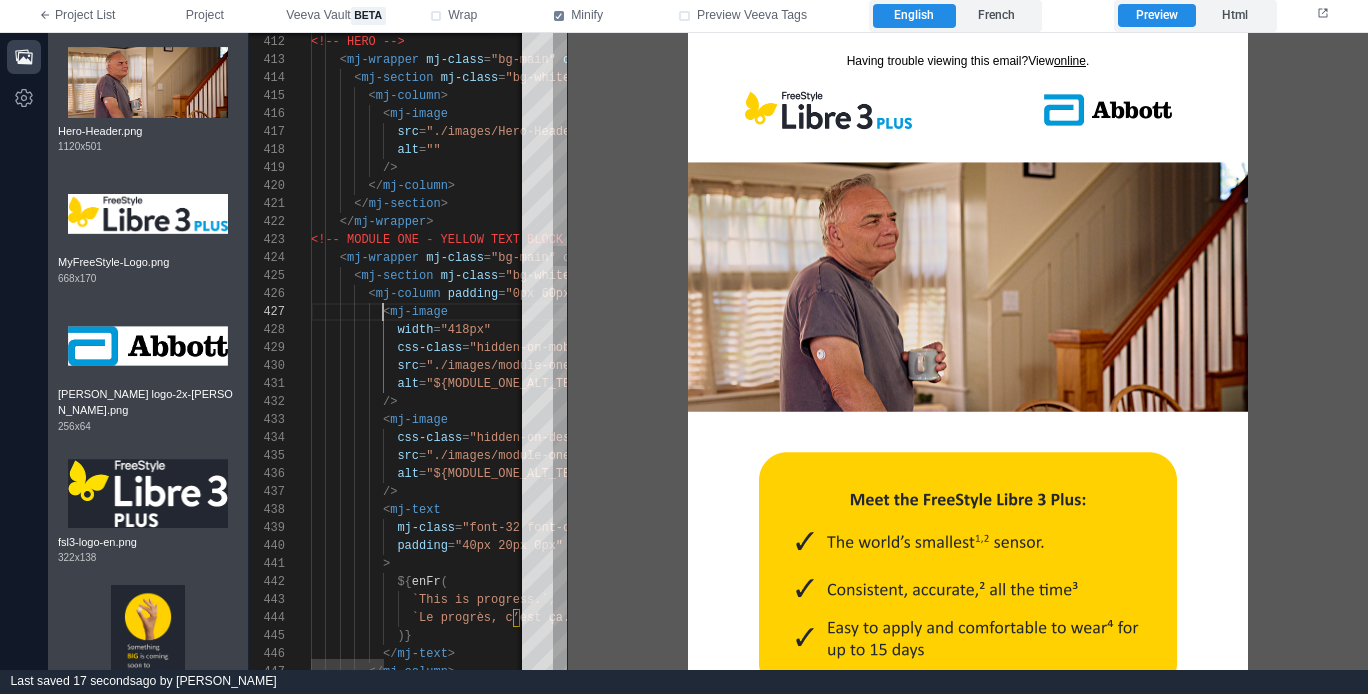 scroll, scrollTop: 108, scrollLeft: 72, axis: both 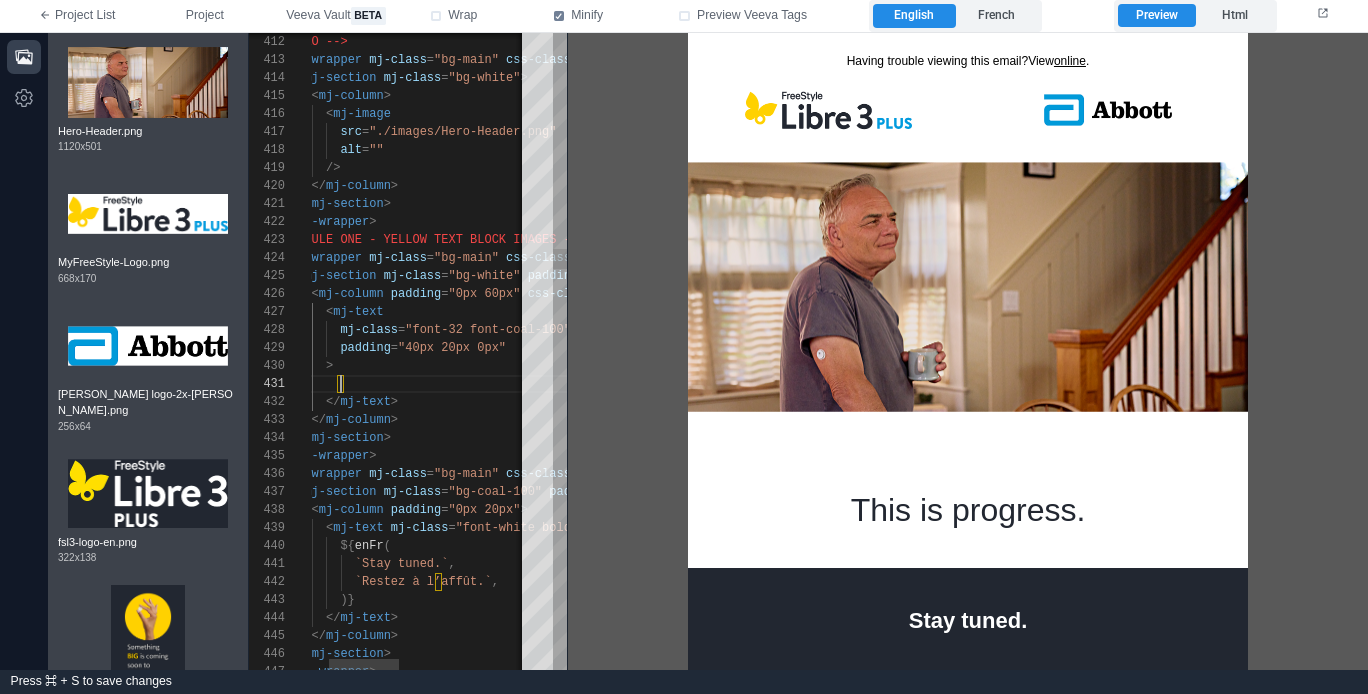 paste on "**********" 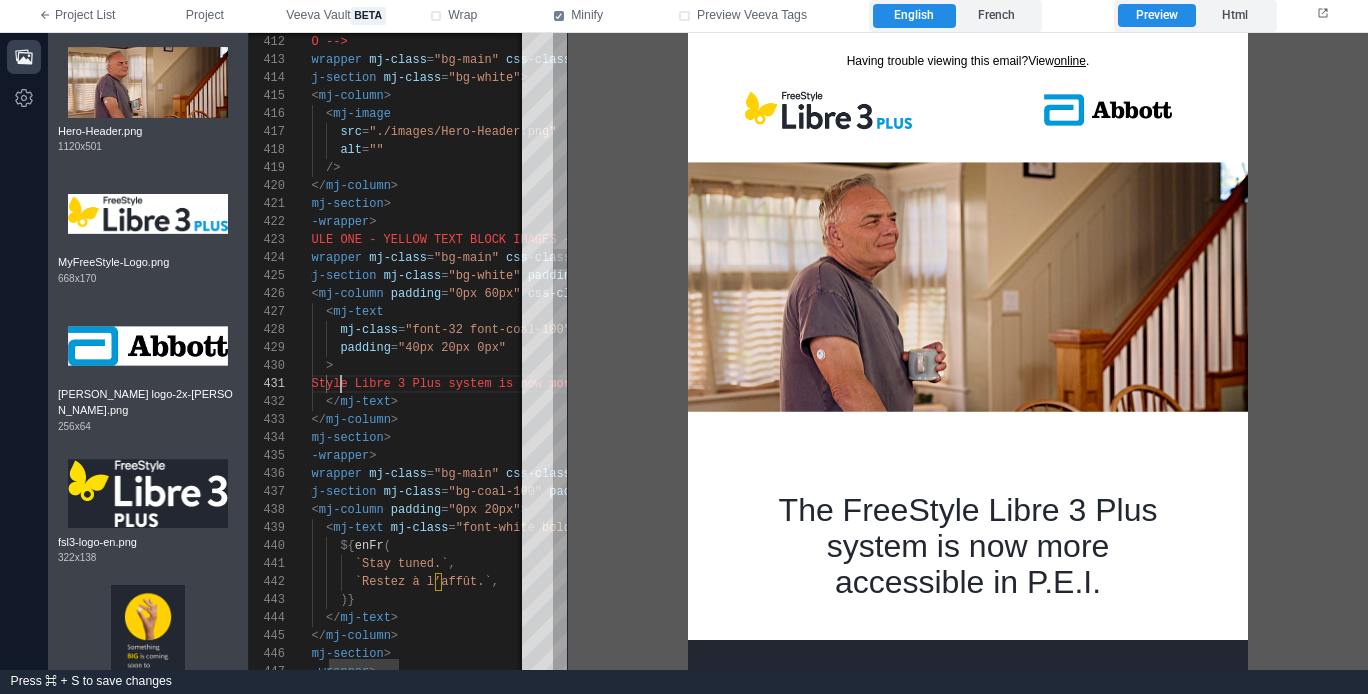 scroll, scrollTop: 0, scrollLeft: 87, axis: horizontal 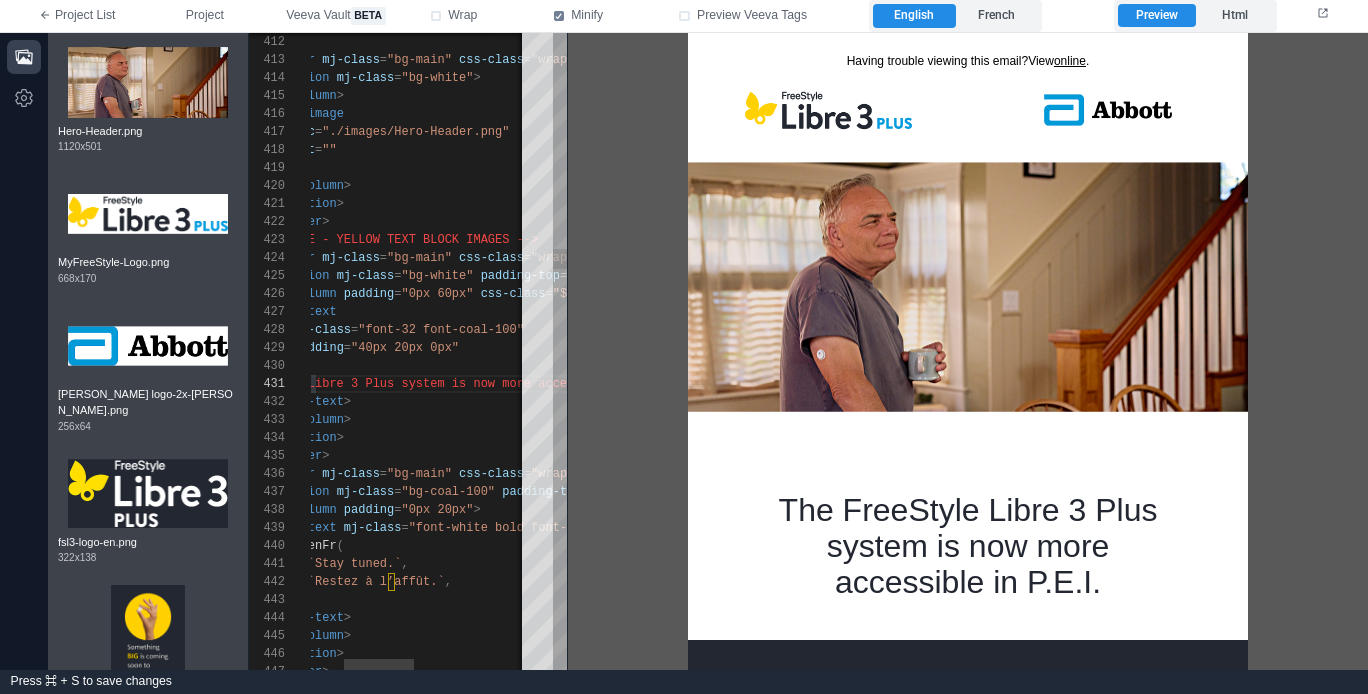 click on ""font-32 font-coal-100"" at bounding box center (441, 330) 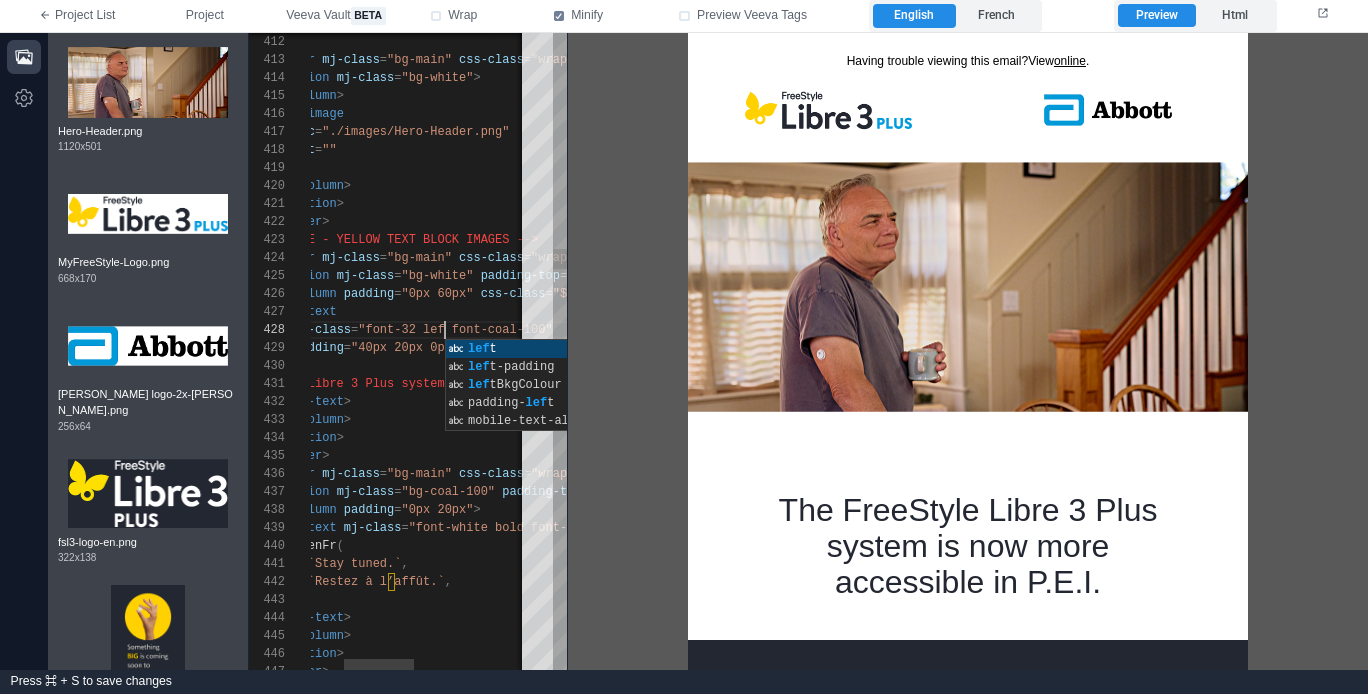 scroll, scrollTop: 126, scrollLeft: 246, axis: both 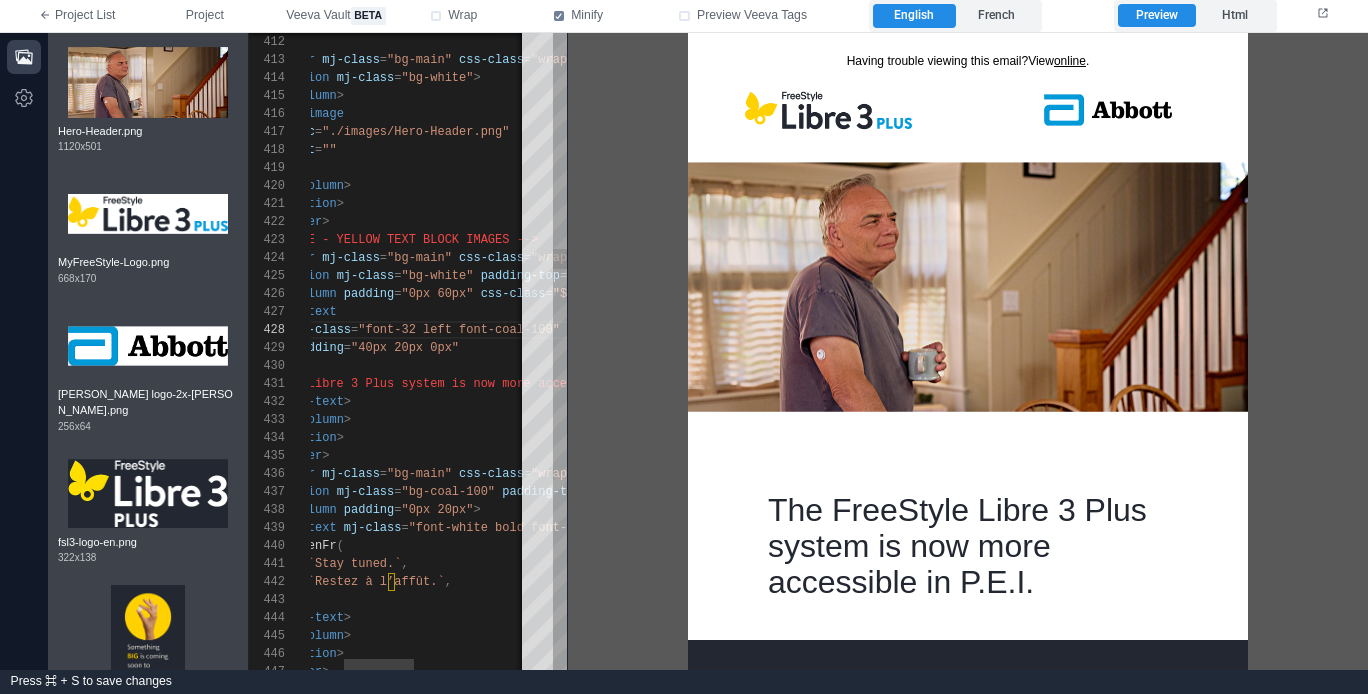 click on "</ mj-column >" at bounding box center (543, 420) 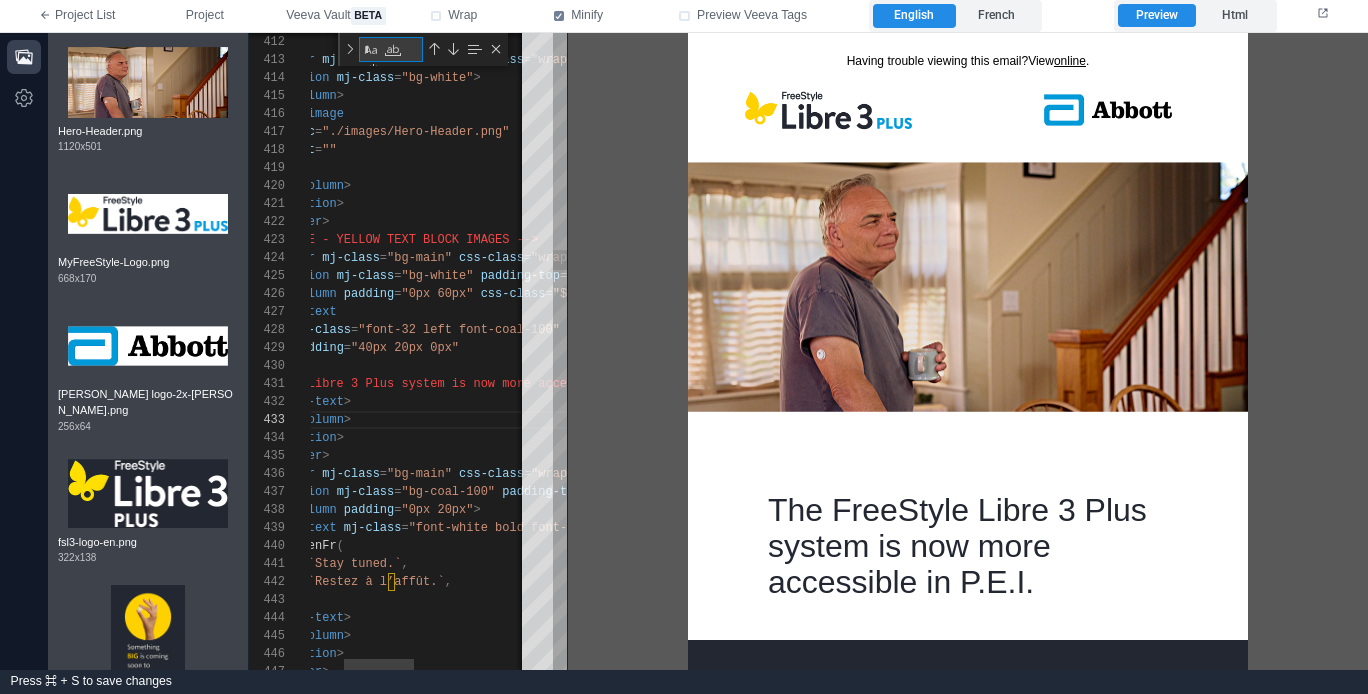 paste 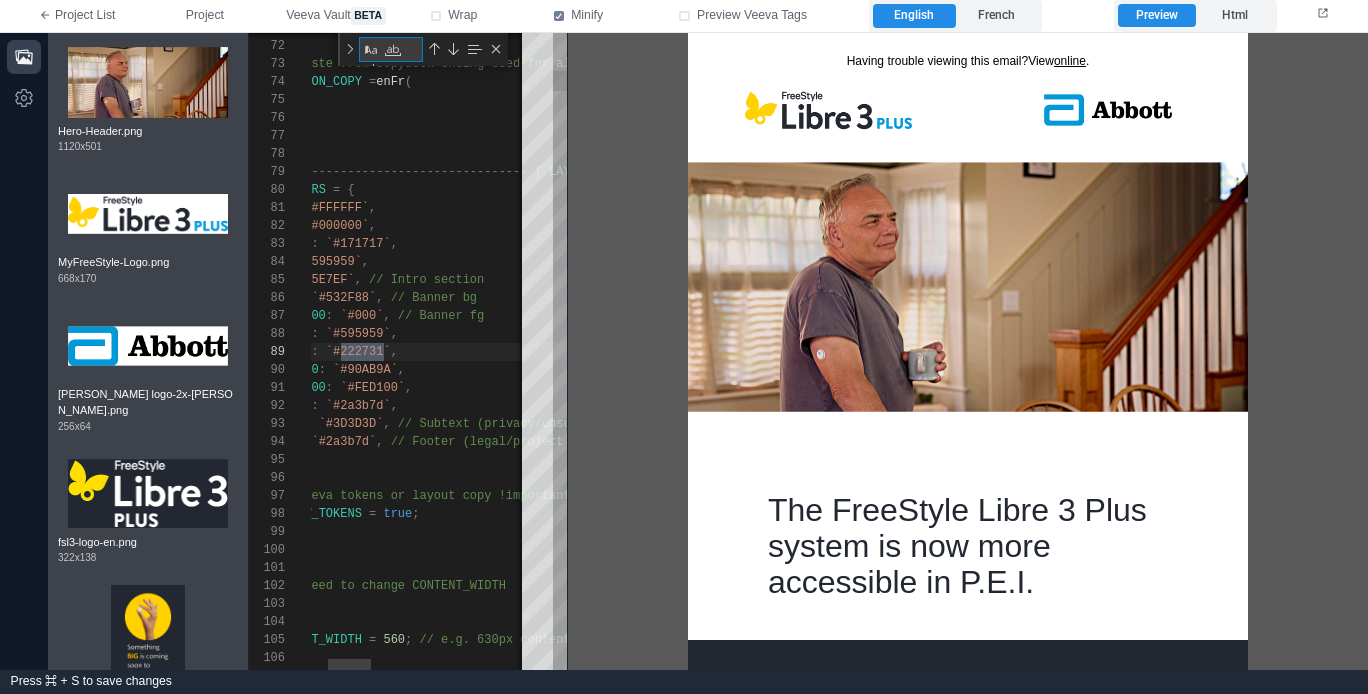 scroll, scrollTop: 0, scrollLeft: 40, axis: horizontal 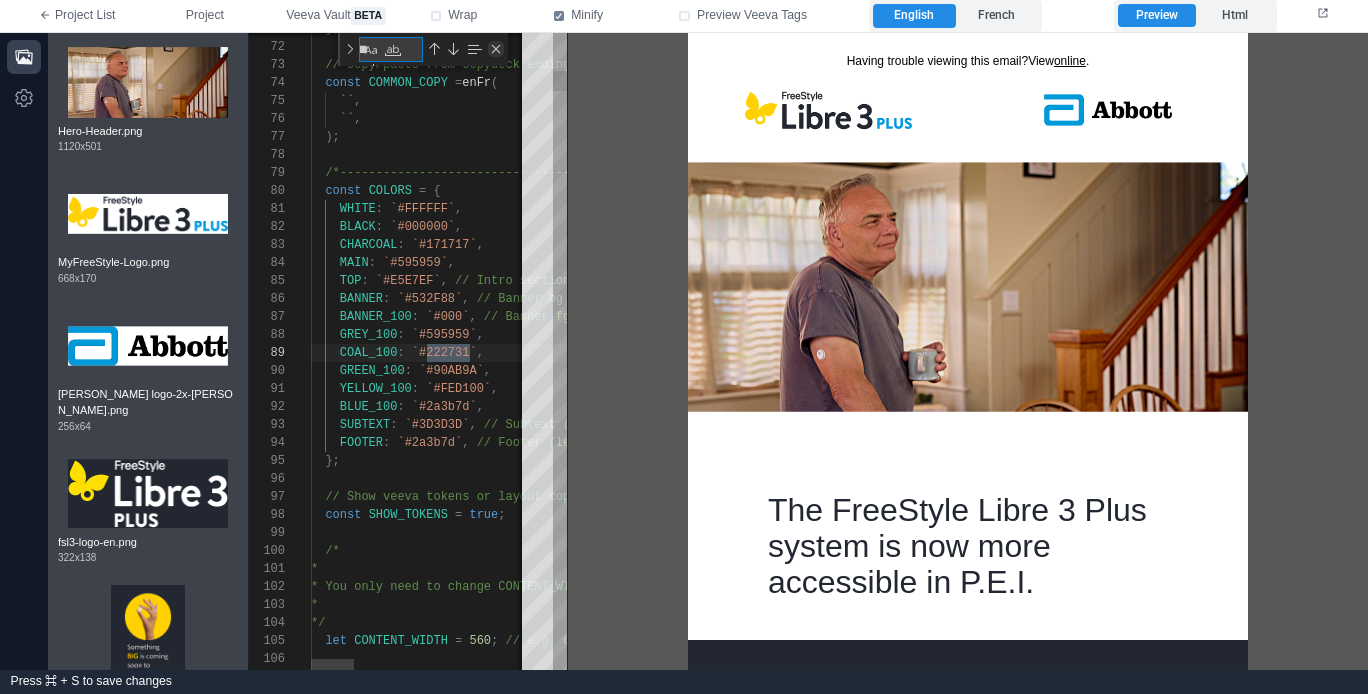 type on "******" 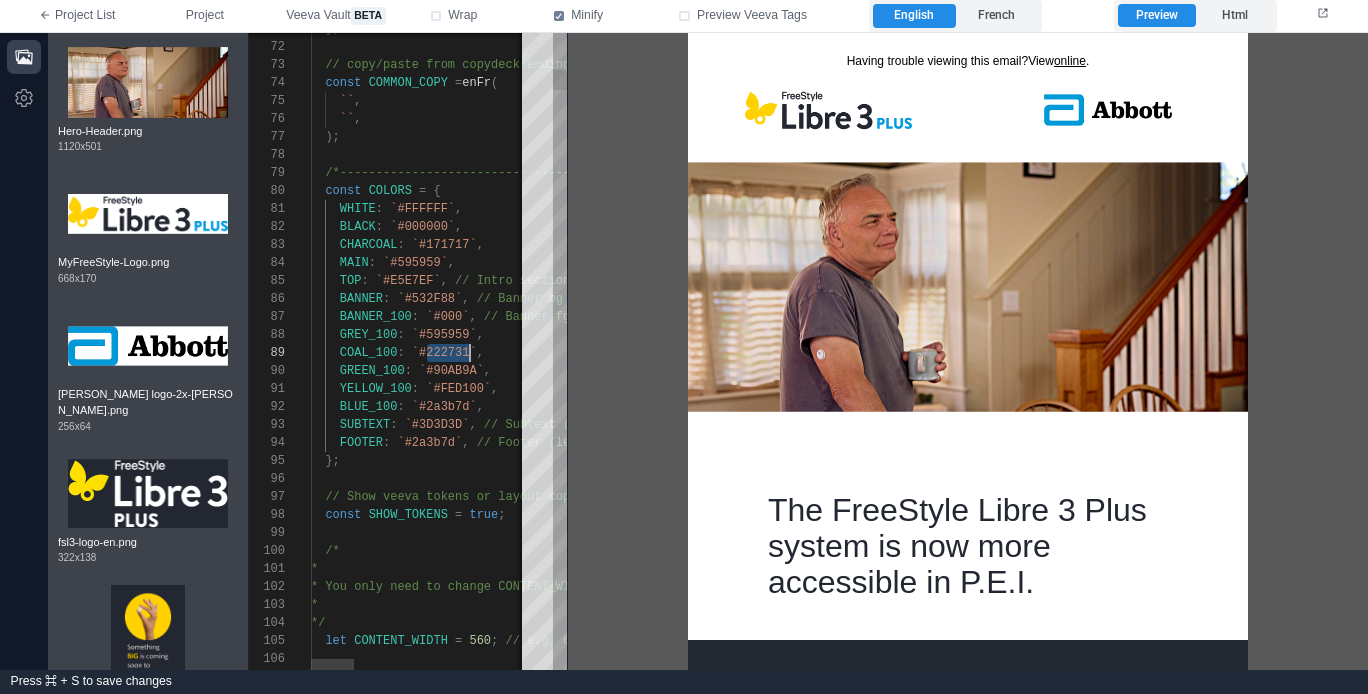 scroll, scrollTop: 144, scrollLeft: 159, axis: both 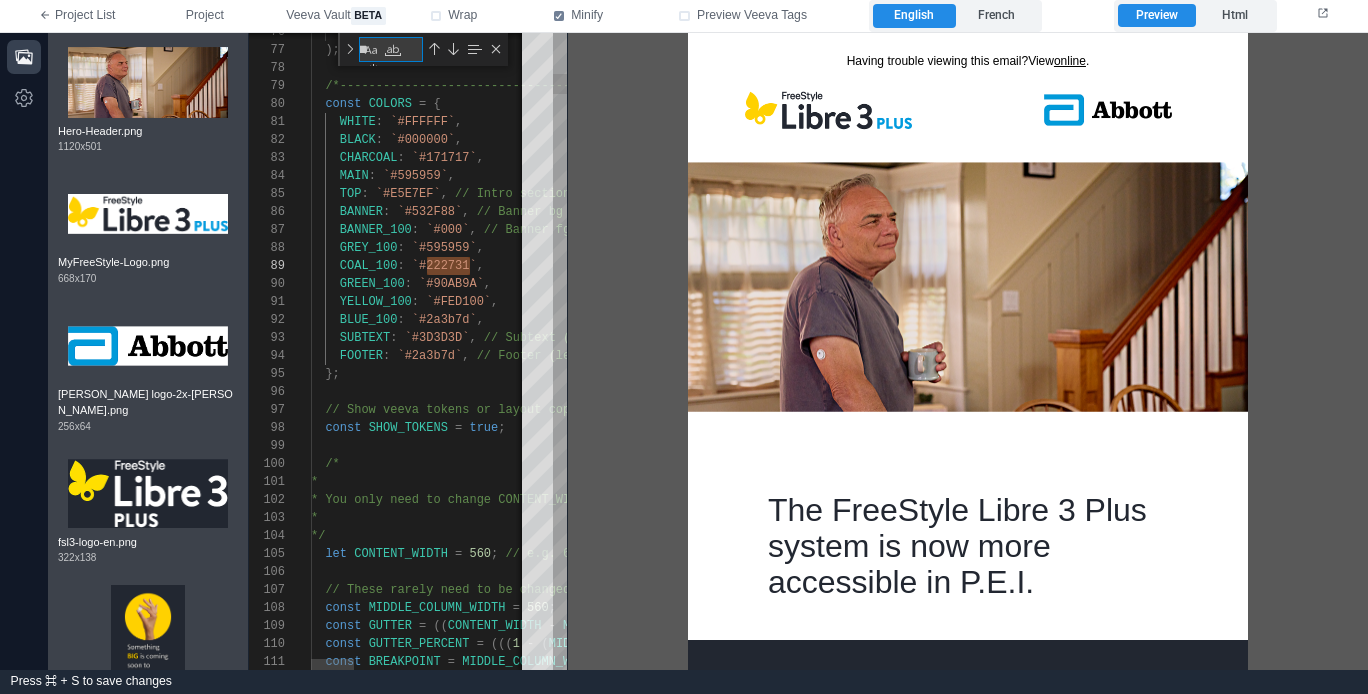 type on "**********" 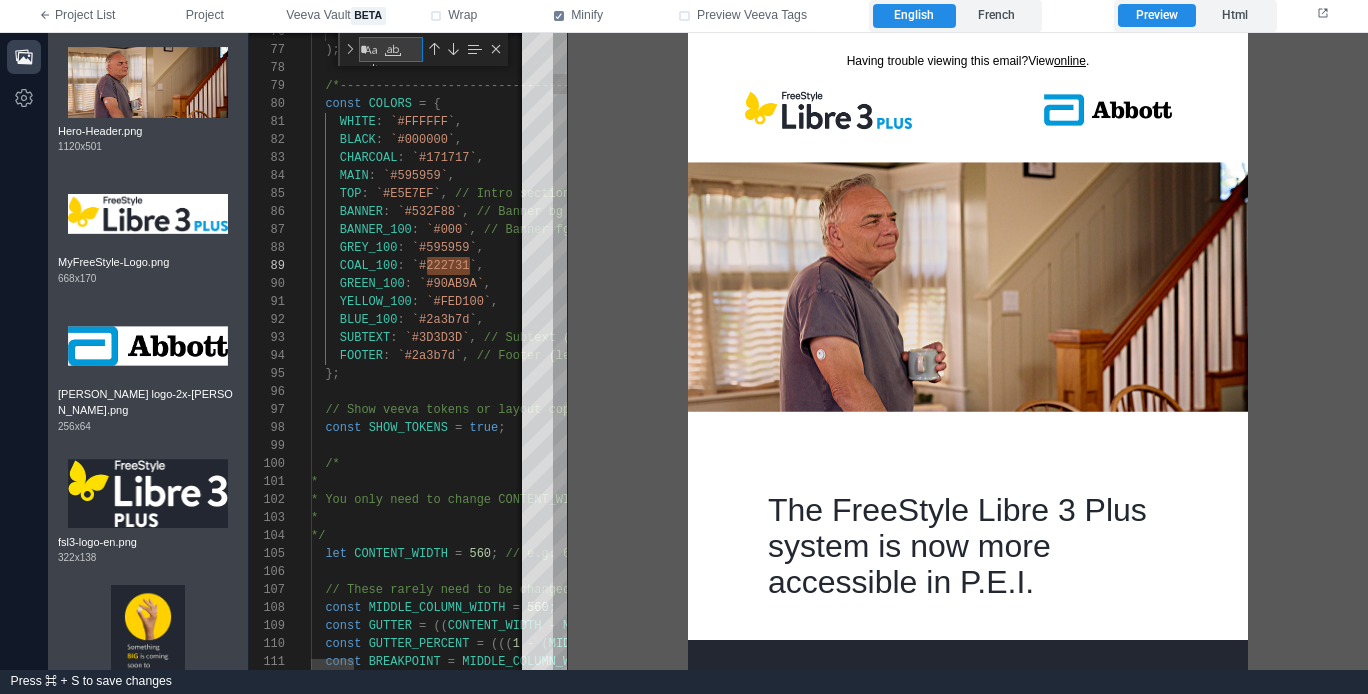 scroll, scrollTop: 0, scrollLeft: 3, axis: horizontal 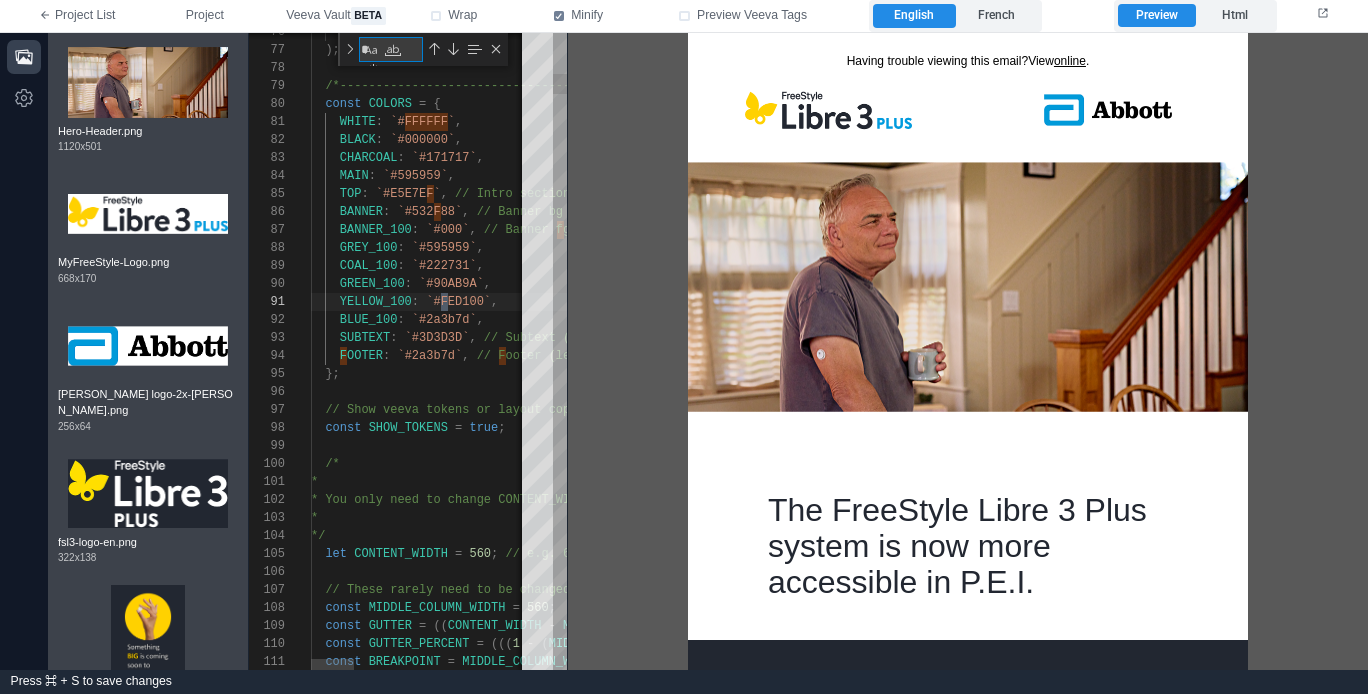 type on "**********" 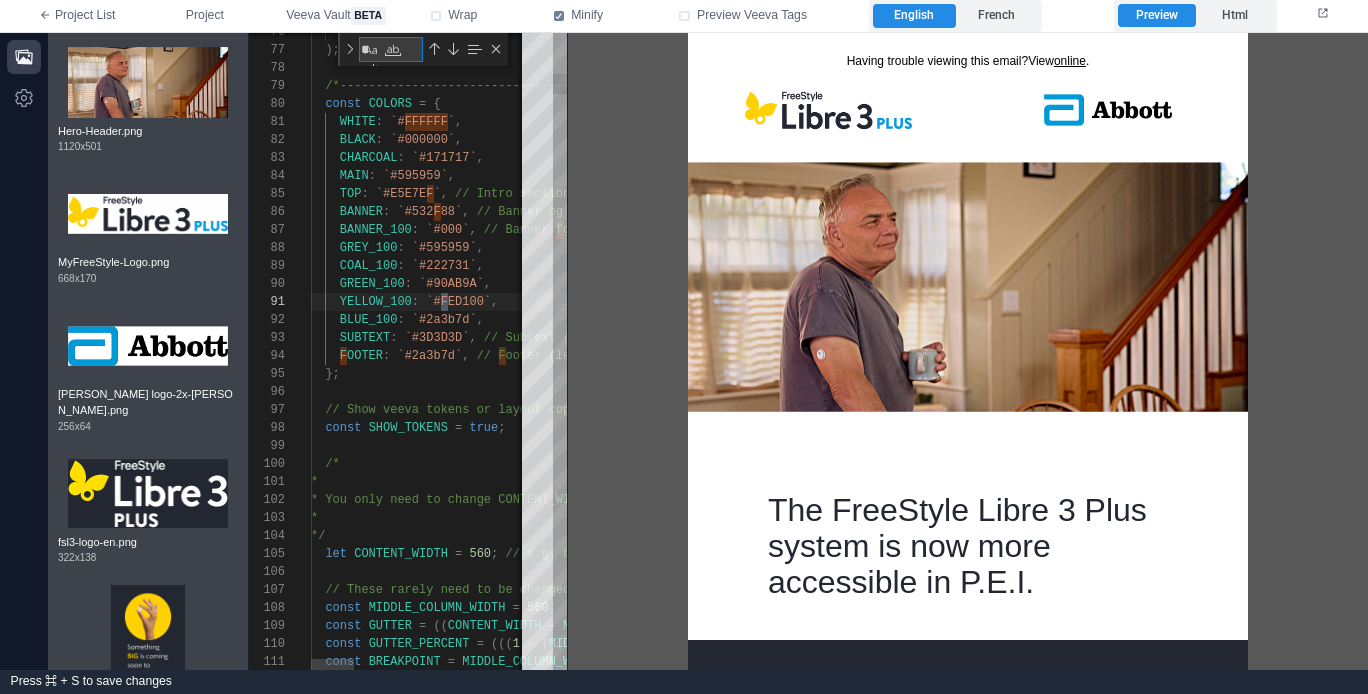scroll, scrollTop: 0, scrollLeft: 8, axis: horizontal 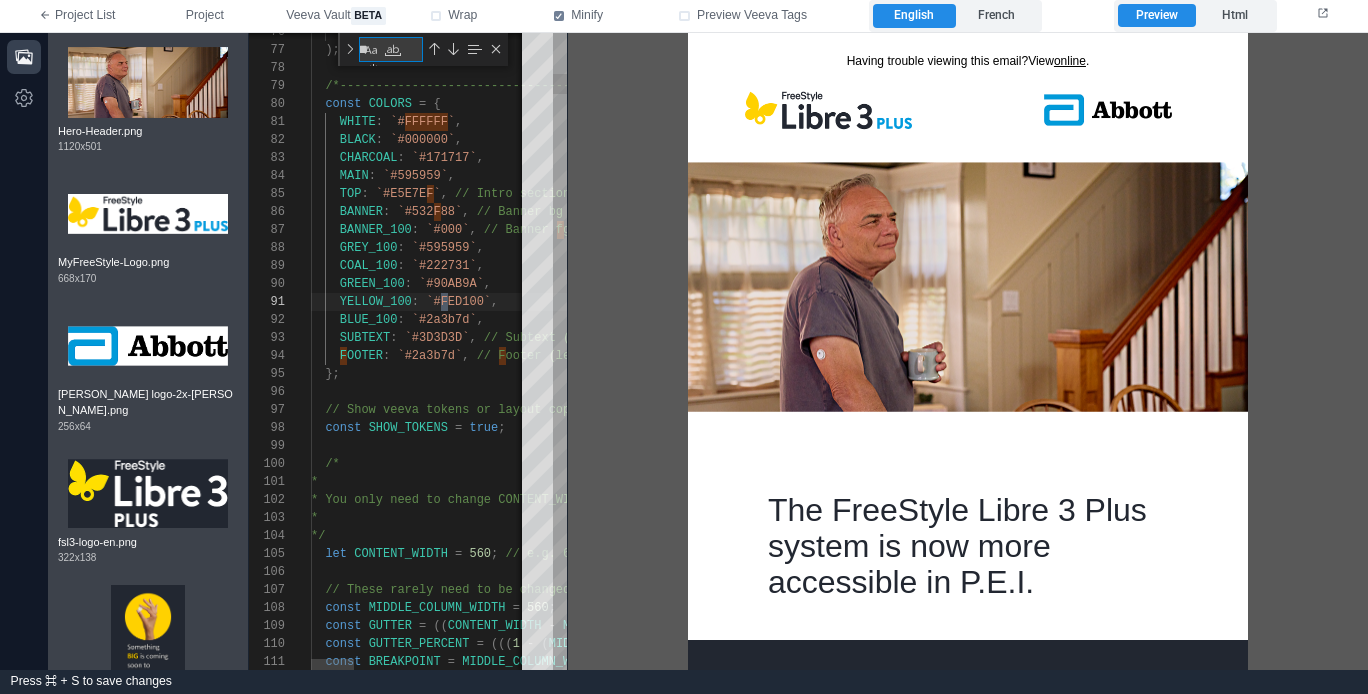 type on "**********" 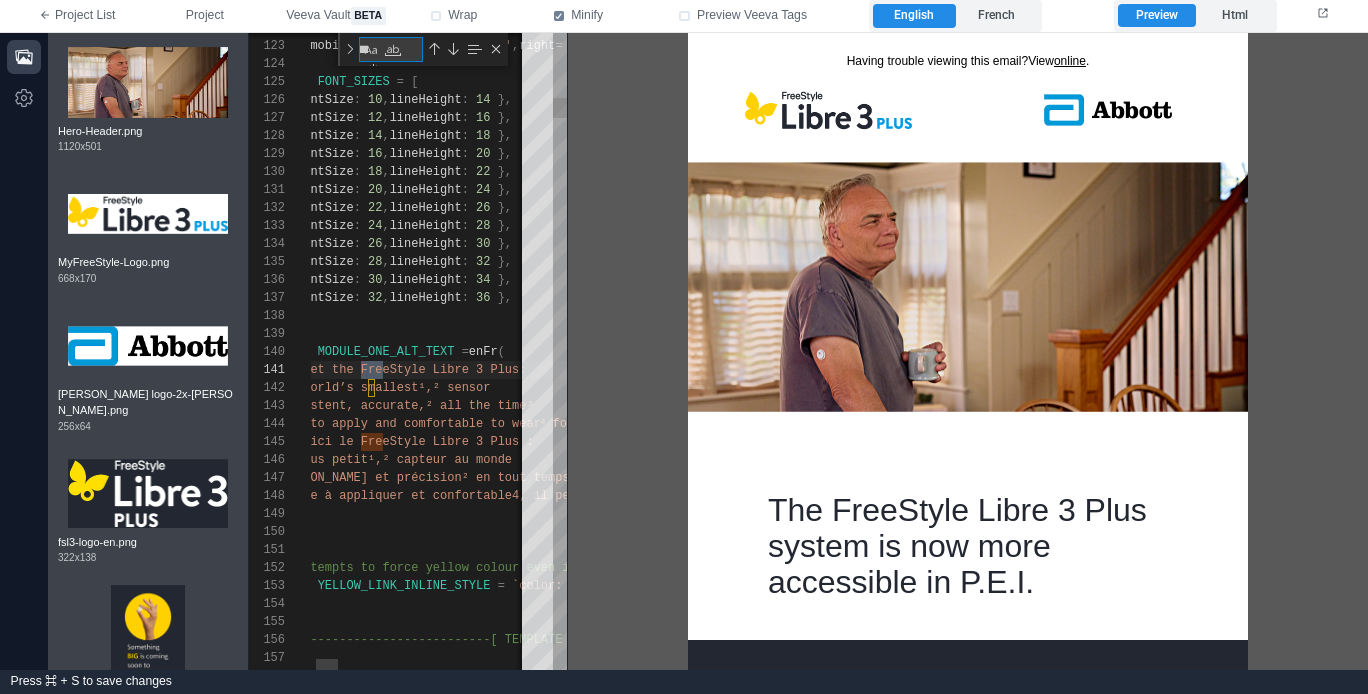 scroll, scrollTop: 0, scrollLeft: 15, axis: horizontal 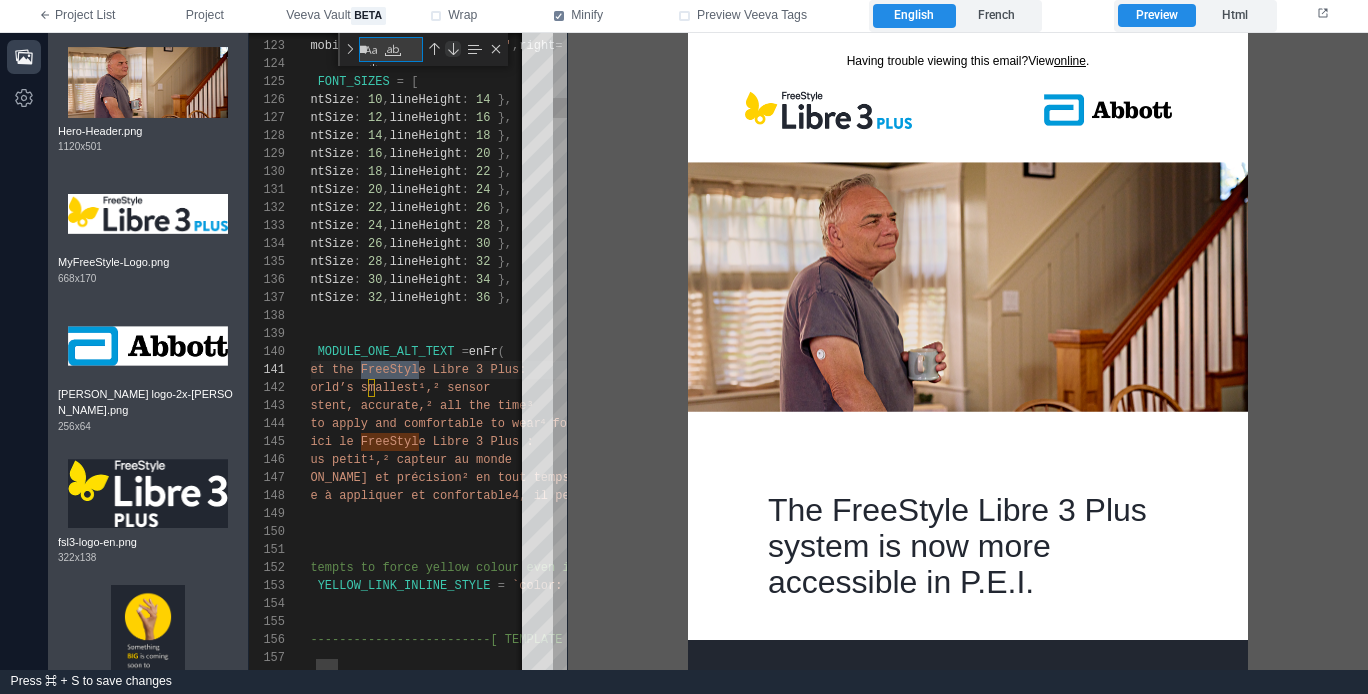 type on "********" 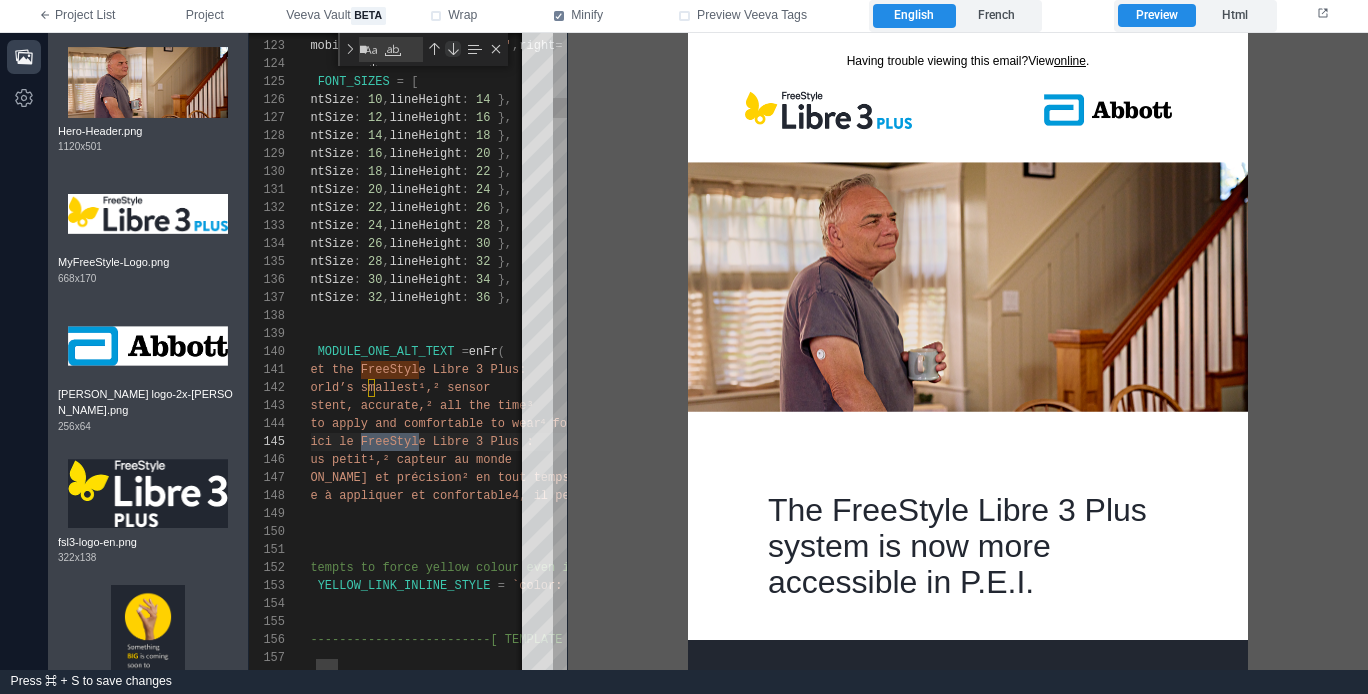 click at bounding box center (453, 49) 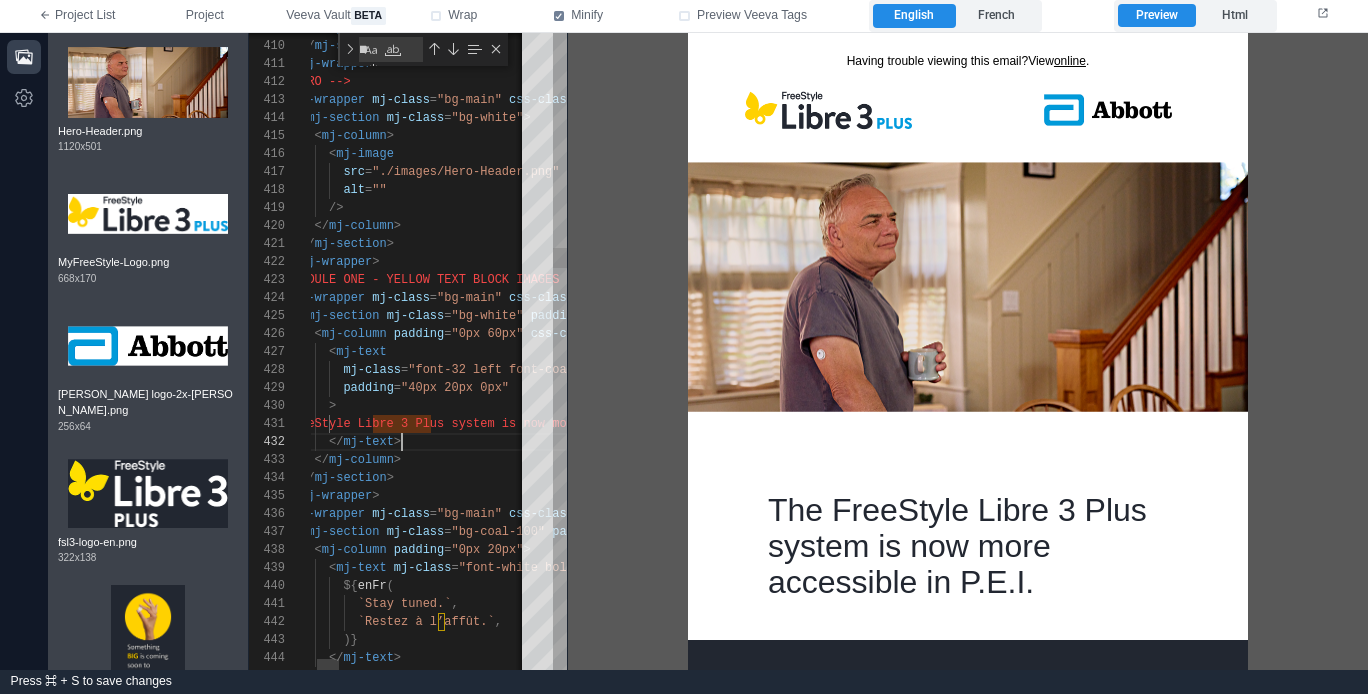 scroll, scrollTop: 18, scrollLeft: 145, axis: both 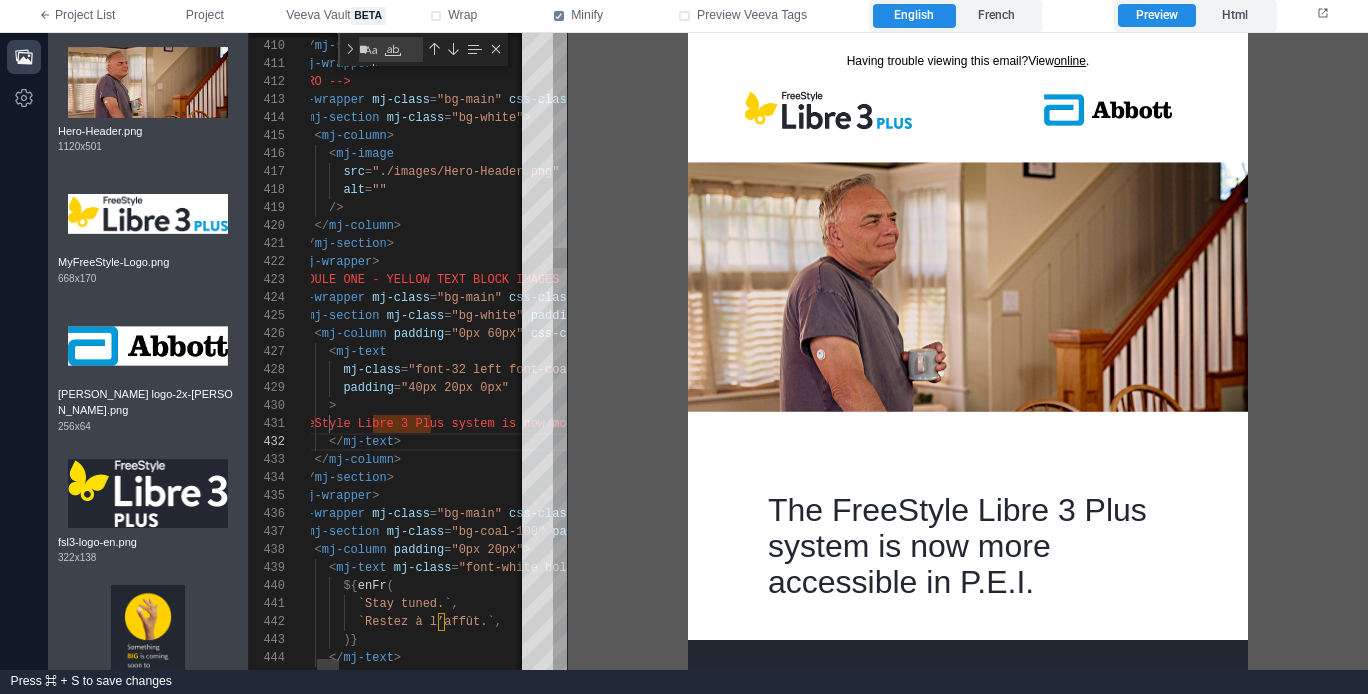 click on ""40px 20px 0px"" at bounding box center [455, 388] 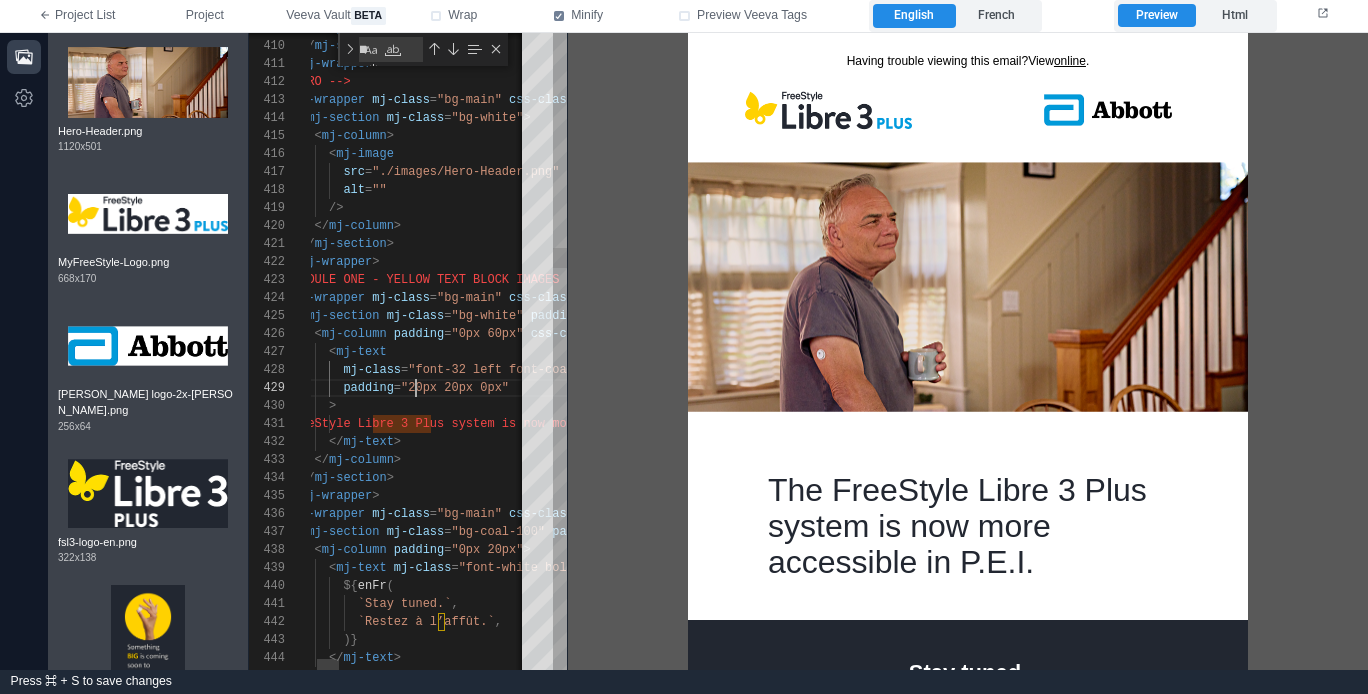scroll, scrollTop: 144, scrollLeft: 152, axis: both 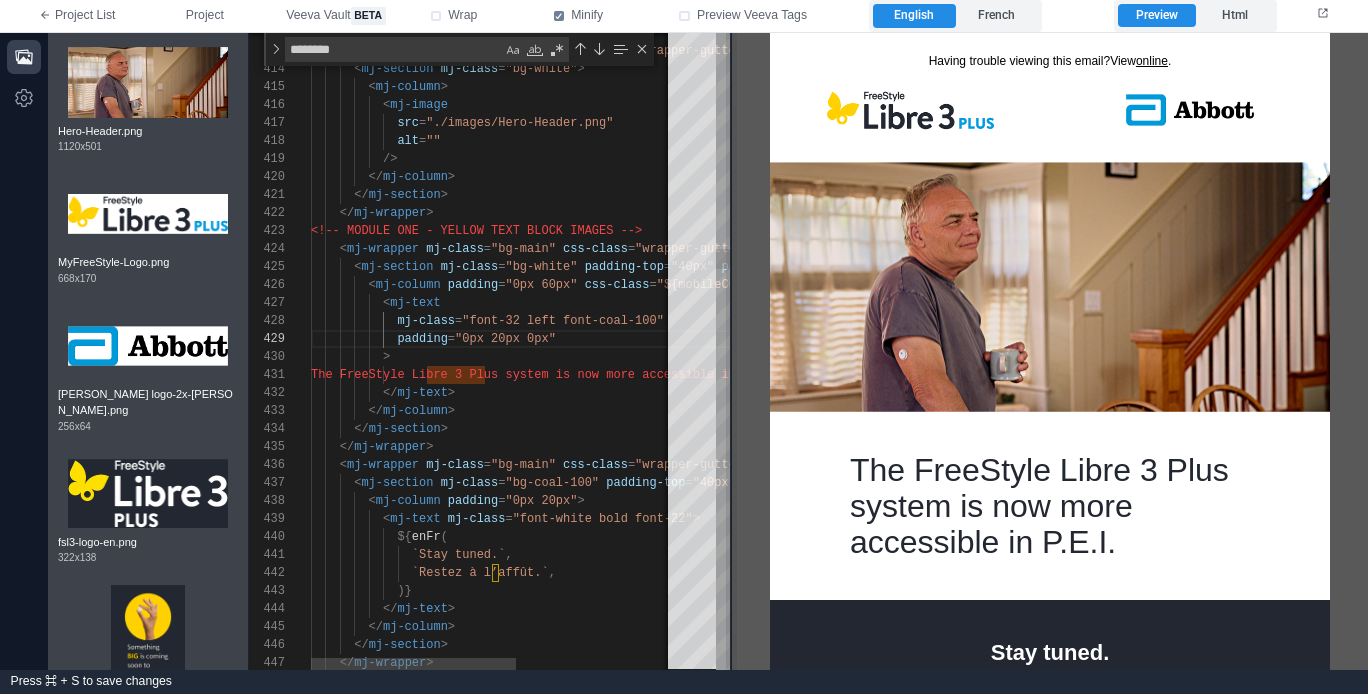 drag, startPoint x: 564, startPoint y: 417, endPoint x: 728, endPoint y: 408, distance: 164.24677 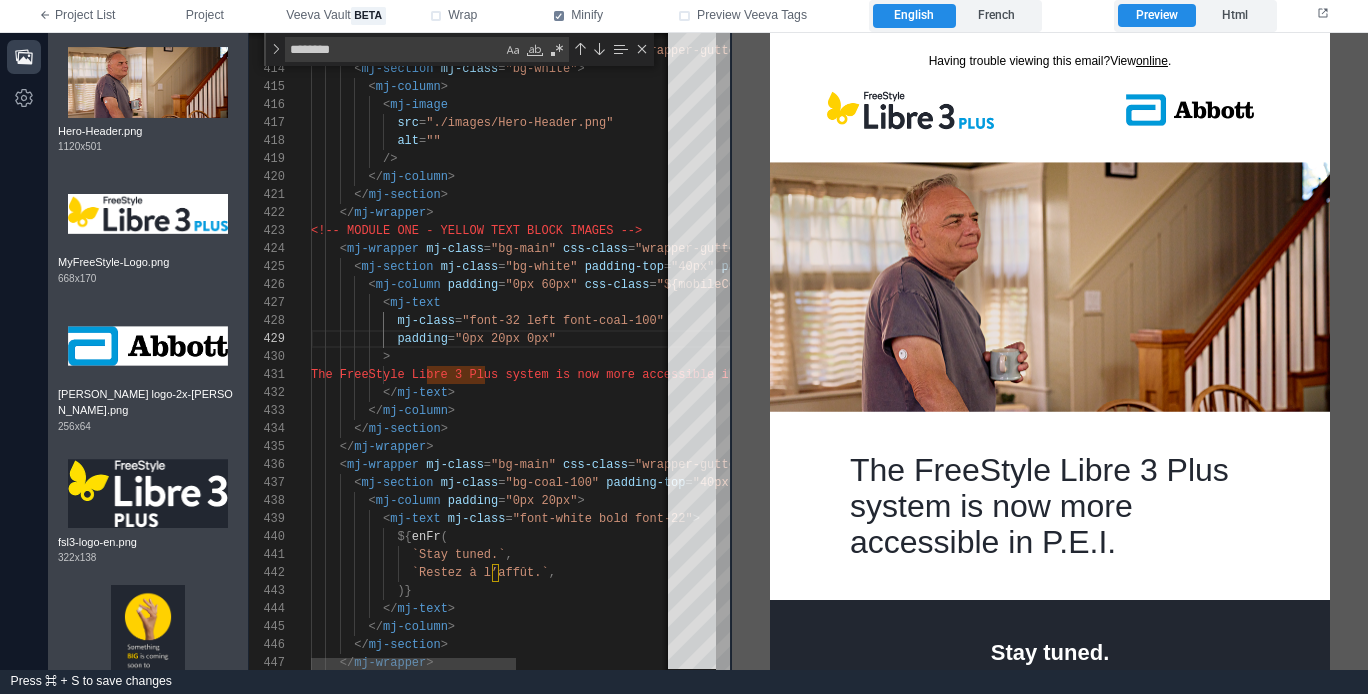 click on "</ mj-column >" at bounding box center [632, 411] 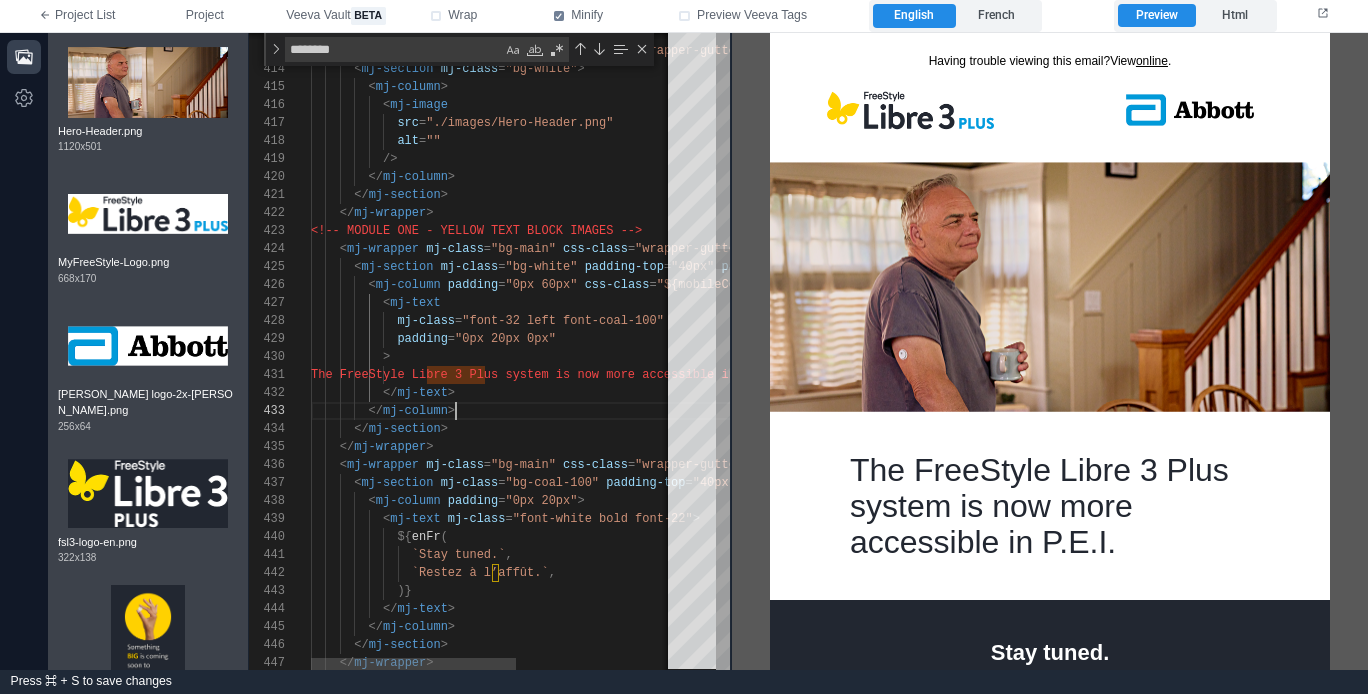 scroll, scrollTop: 36, scrollLeft: 145, axis: both 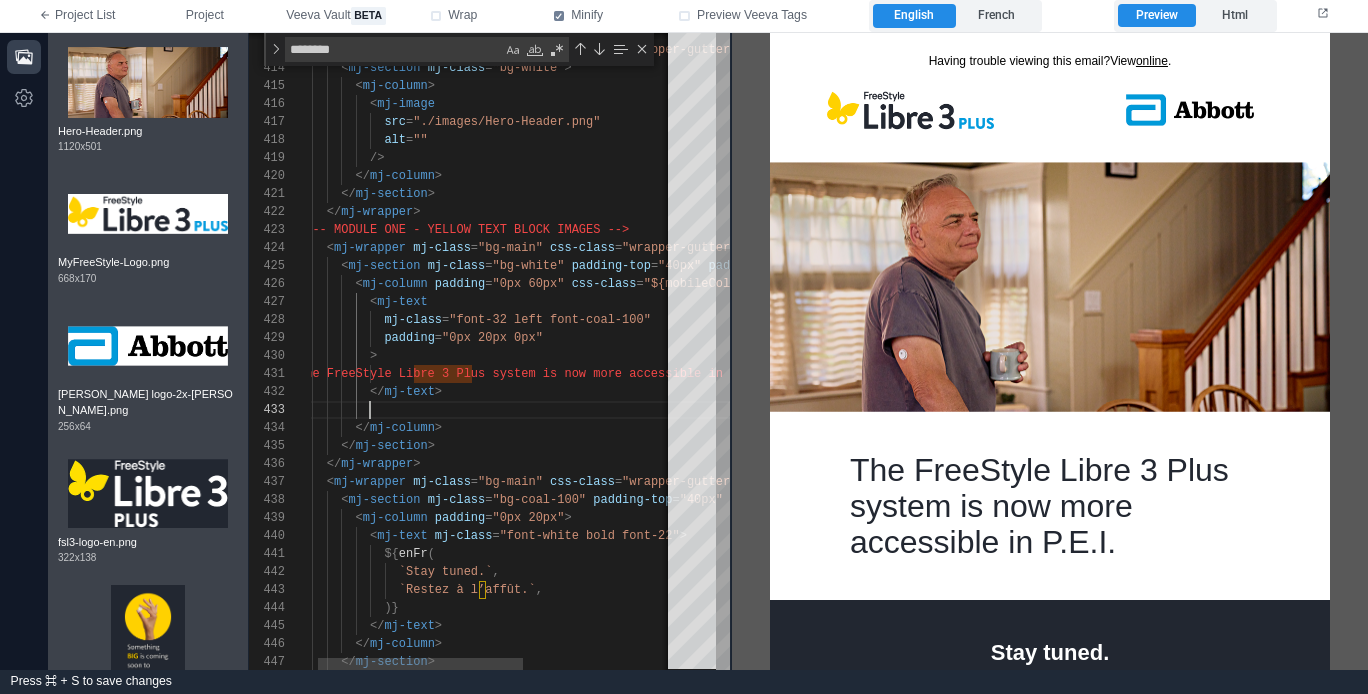 paste on "**********" 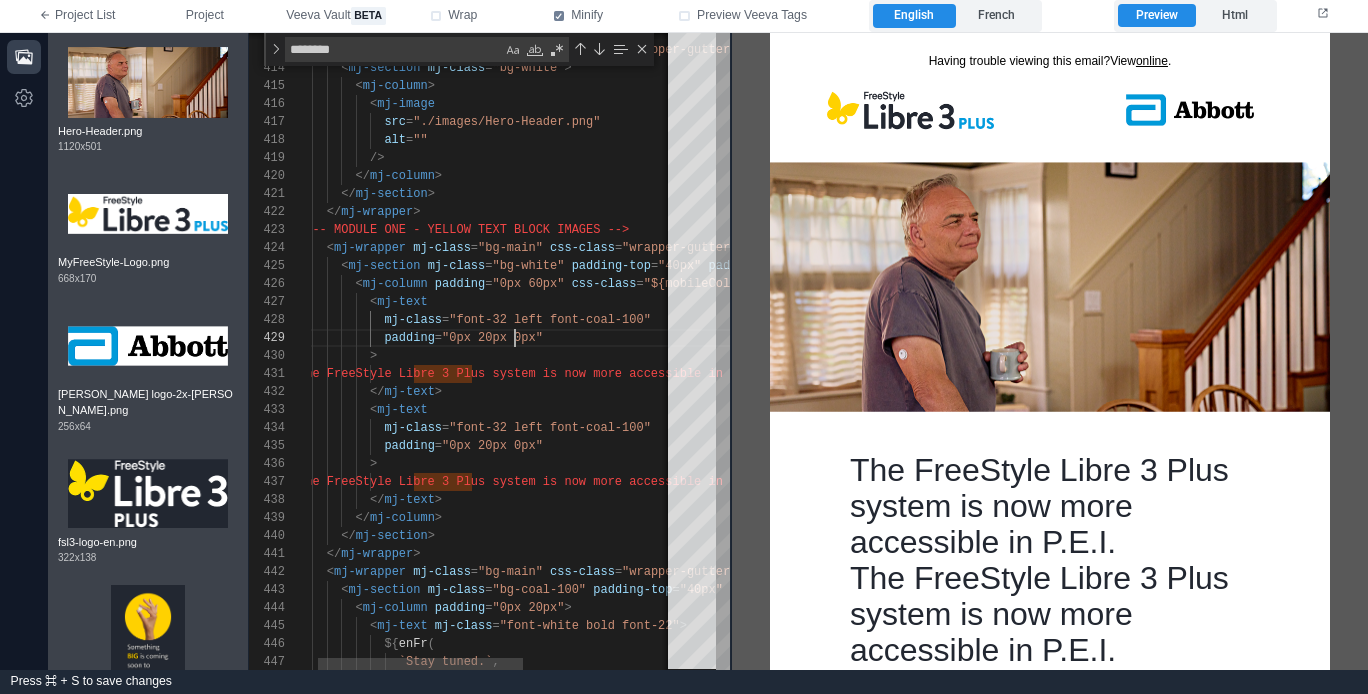 click on "<!-- HERO -->      < mj-wrapper   mj-class = "bg-main"   css-class = "wrapper-gutter" >        < mj-section   mj-class = "bg-white" >          < mj-column >            < mj-image                src = "./images/Hero-Header.png"              alt = ""            />          </ mj-column >        </ mj-section >      </ mj-wrapper >     <!-- MODULE ONE - YELLOW TEXT BLOCK IMAGES -->      < mj-wrapper   mj-class = "bg-main"   css-class = "wrapper-gutter" >        < mj-section   mj-class = "bg-white"   padding-top = "40px"   padding-bottom = "40px" >          < mj-column   padding = "0px 60px"   css-class = "${mobileColPadding(0, 20, 0, 20)}" >            < mj-text                mj-class = "font-32 left font-coal-100"              padding = "0px 20px 0px"            > ow more accessible in P.E.I.            </ mj-text >" at bounding box center [500298, 492592] 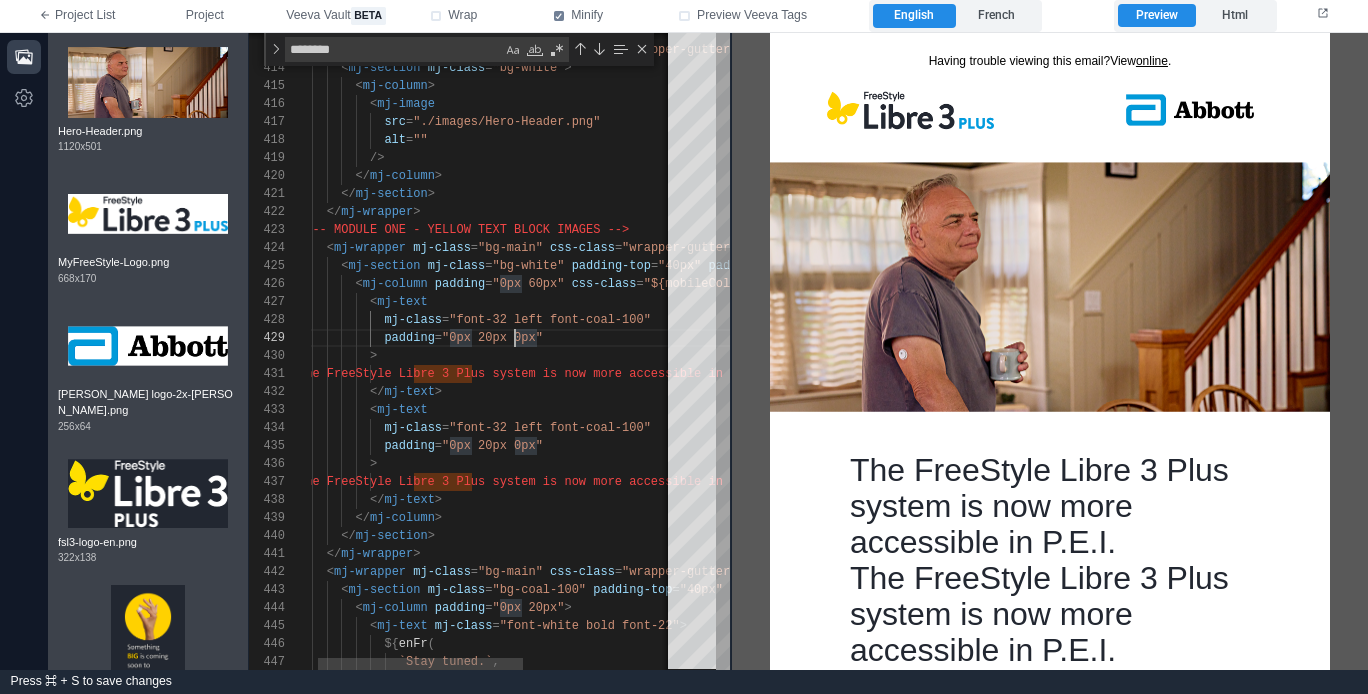 scroll, scrollTop: 144, scrollLeft: 224, axis: both 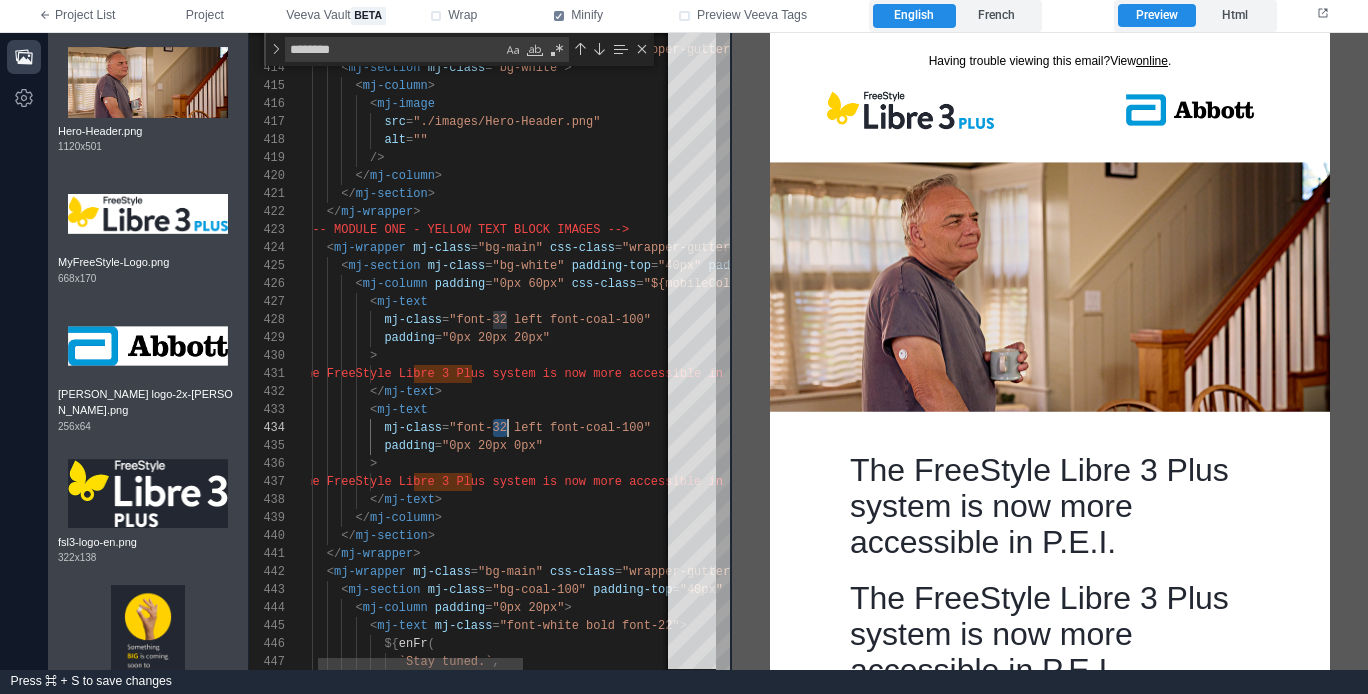 drag, startPoint x: 495, startPoint y: 425, endPoint x: 508, endPoint y: 425, distance: 13 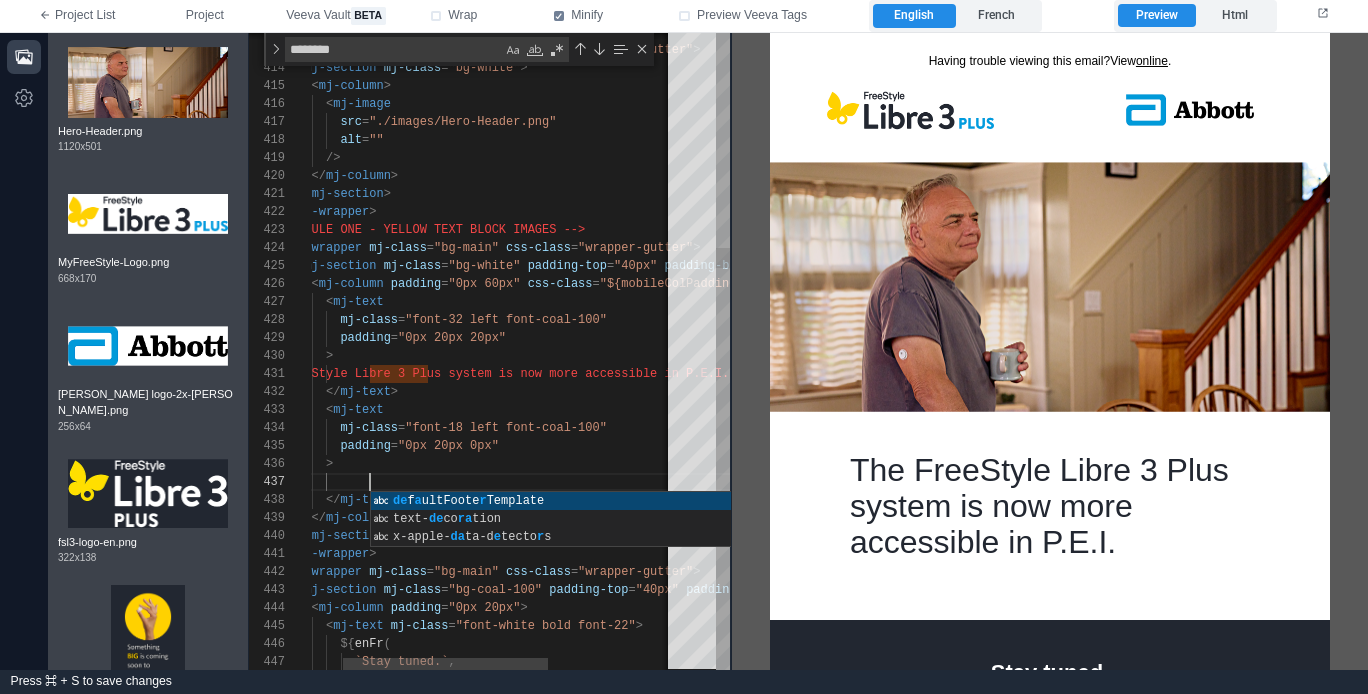 scroll, scrollTop: 108, scrollLeft: 116, axis: both 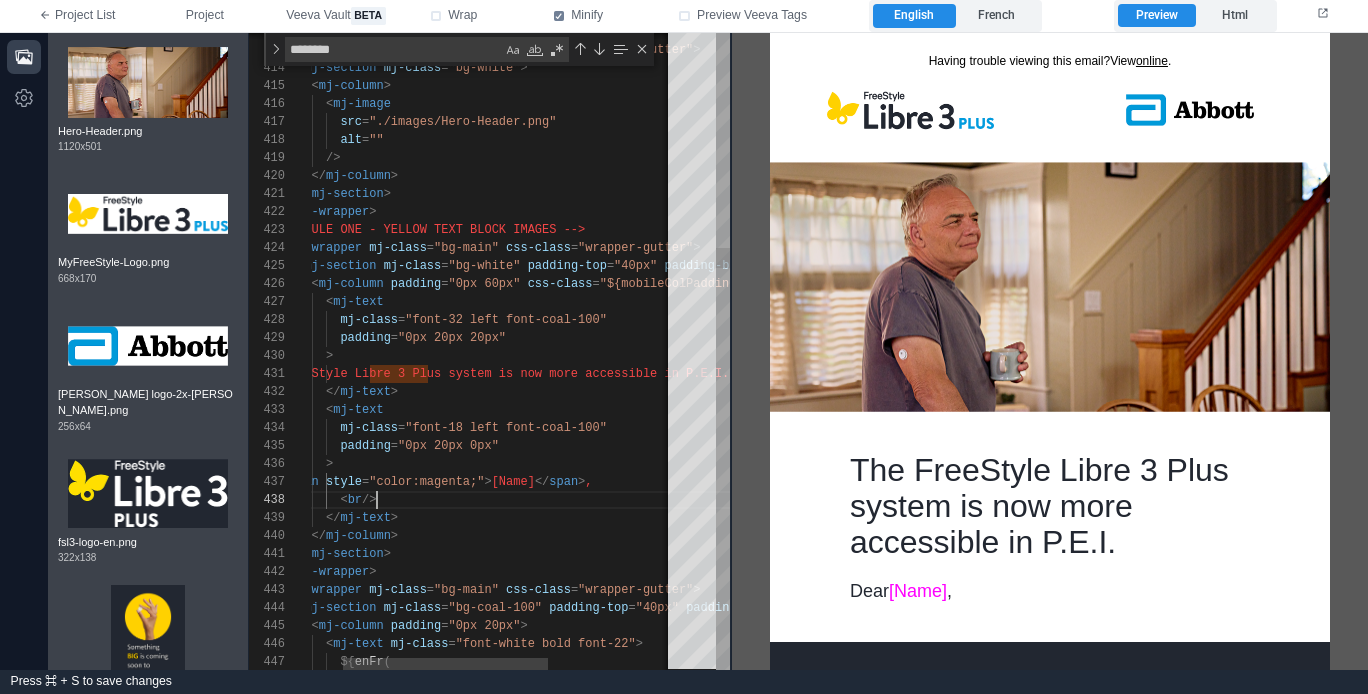 paste on "*****" 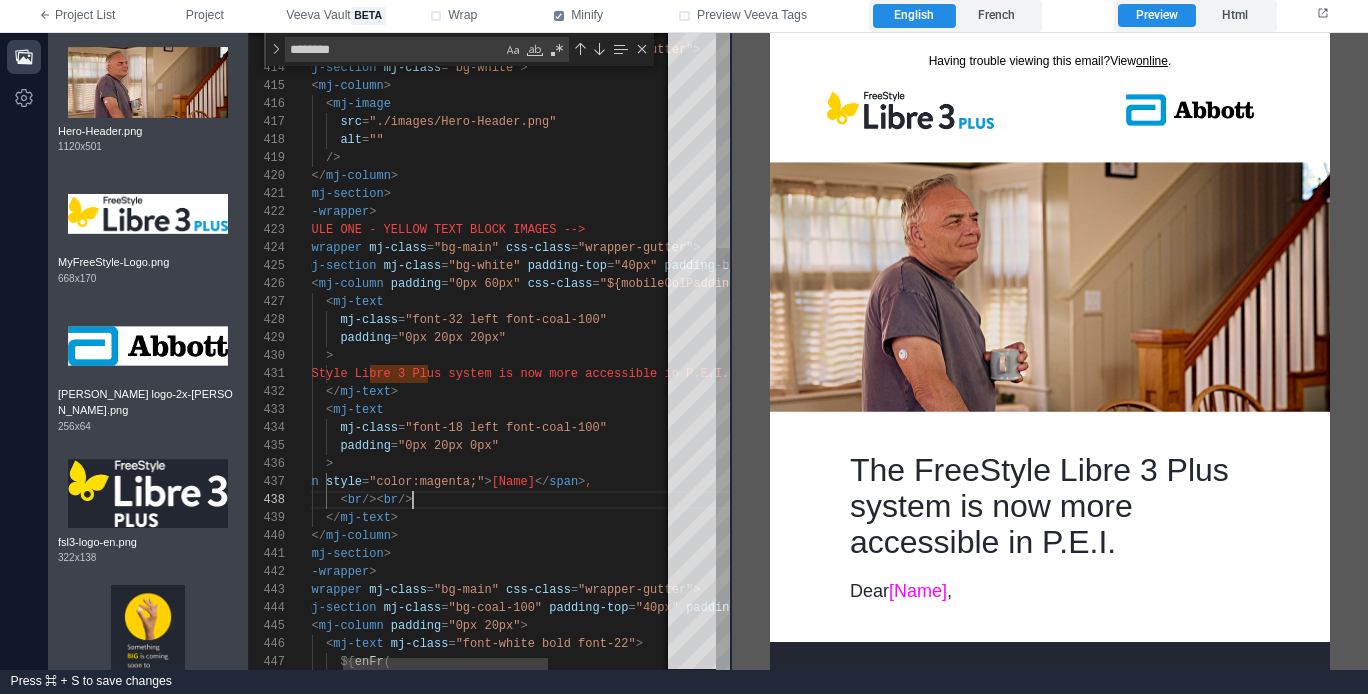 scroll, scrollTop: 144, scrollLeft: 87, axis: both 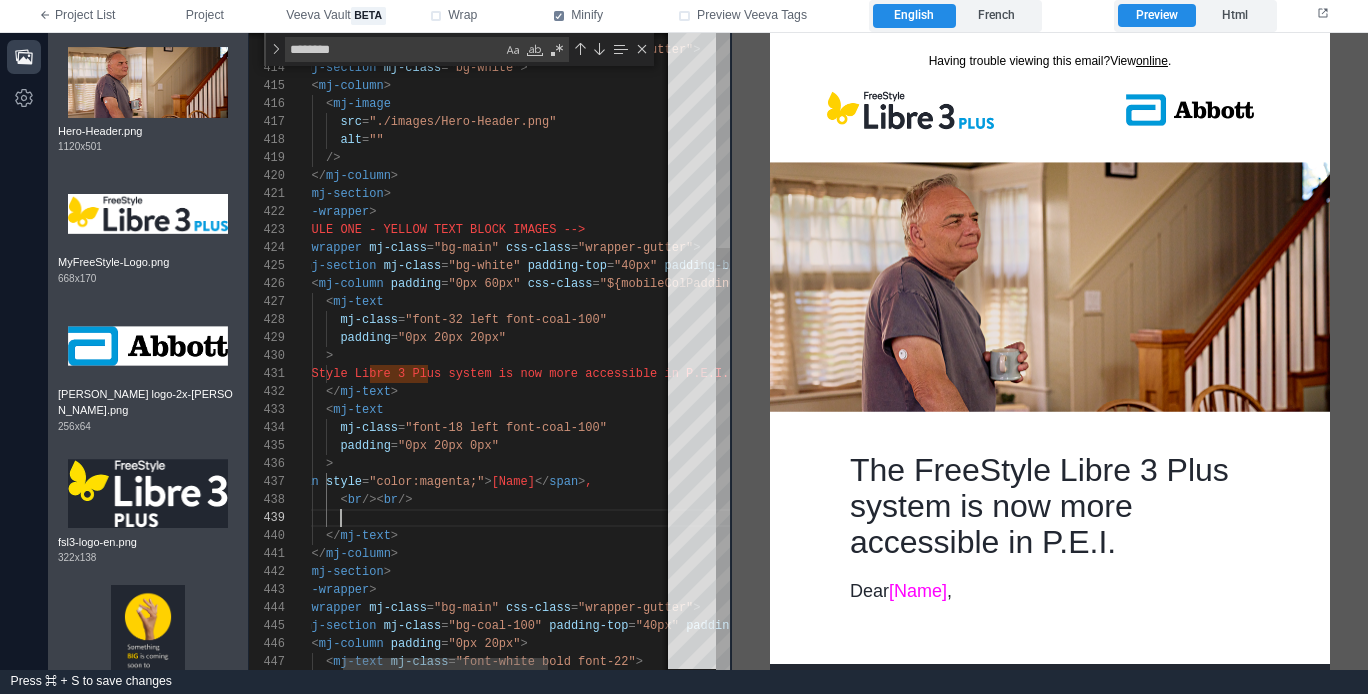 paste on "**********" 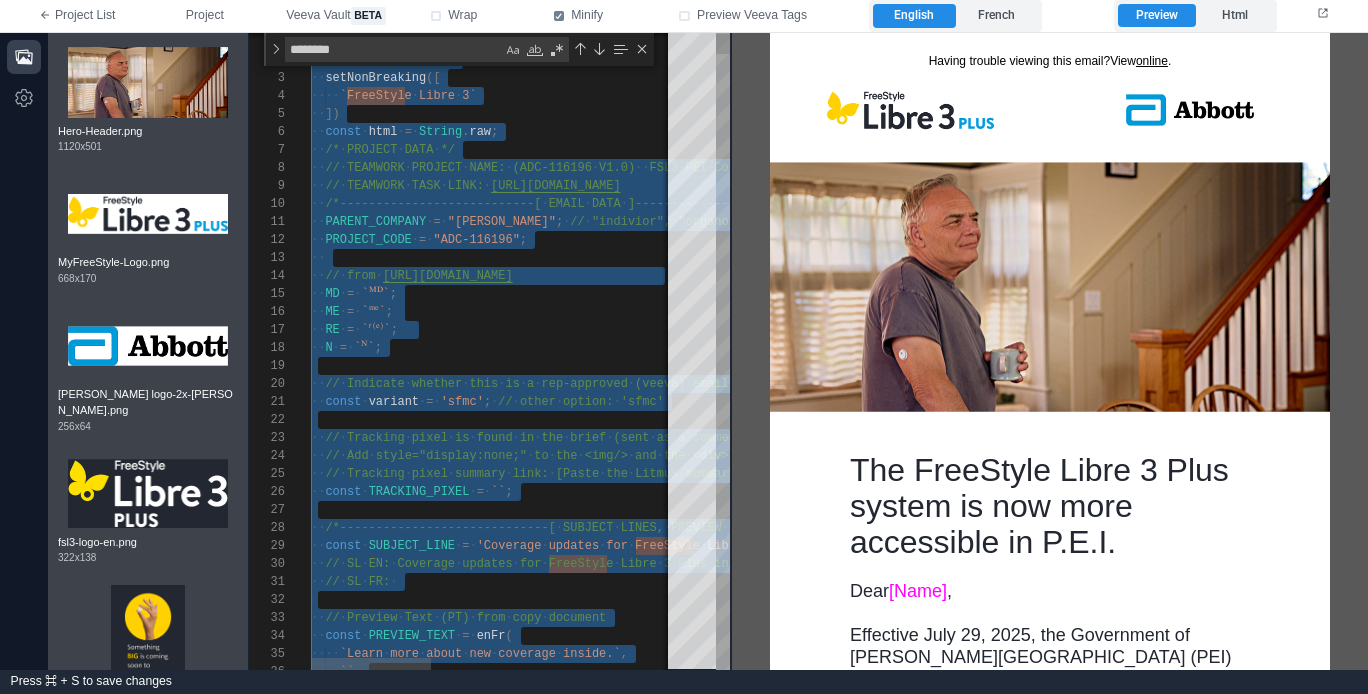 scroll, scrollTop: 0, scrollLeft: 0, axis: both 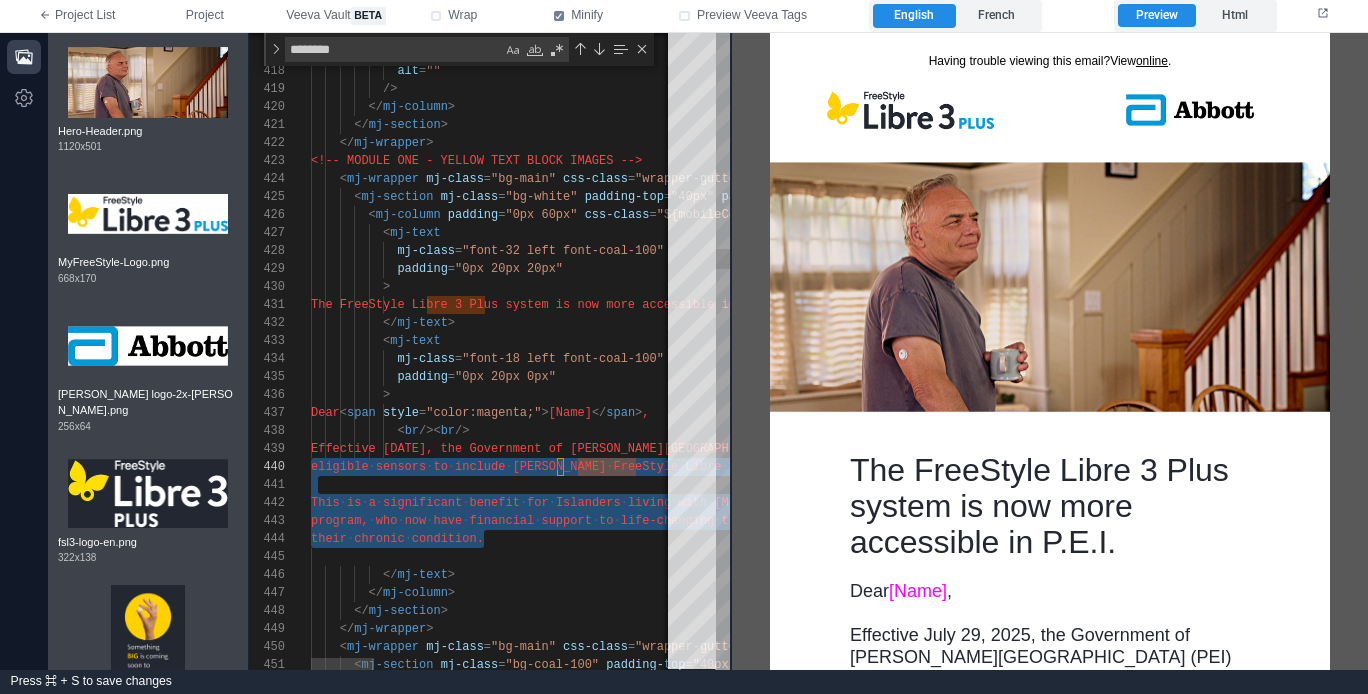 click at bounding box center [1348, 557] 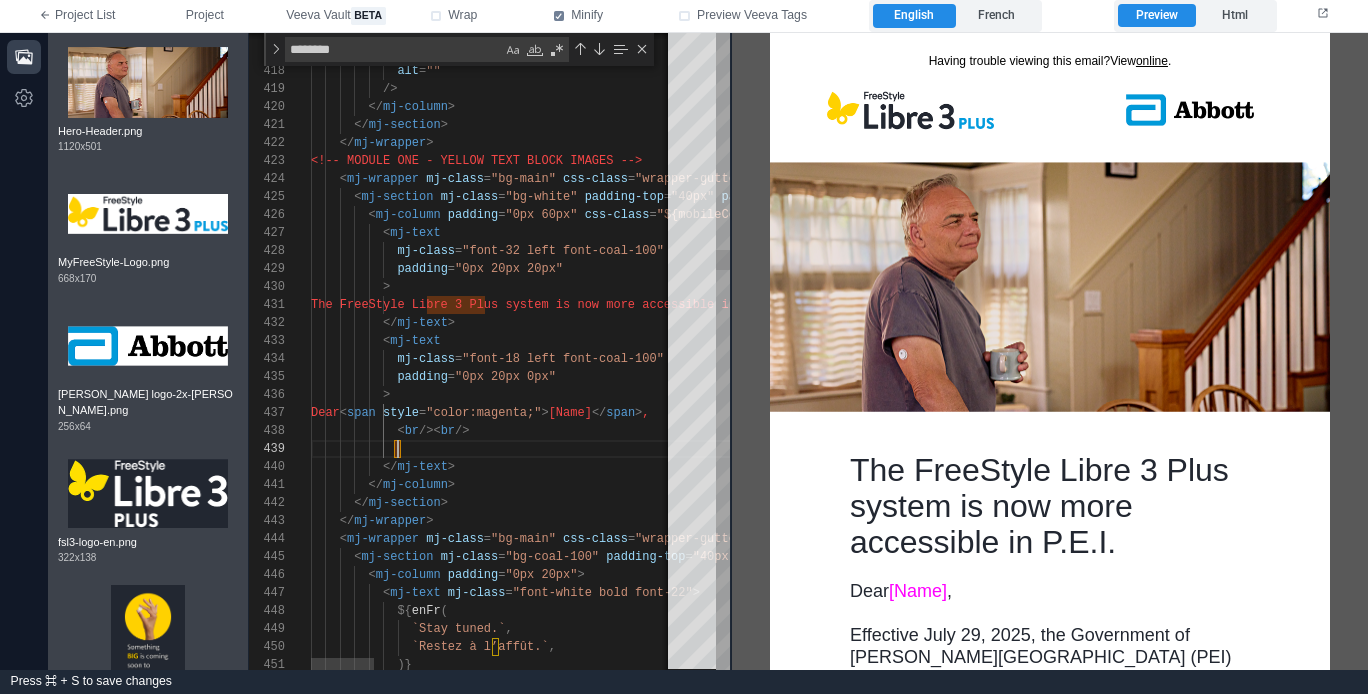 scroll, scrollTop: 144, scrollLeft: 87, axis: both 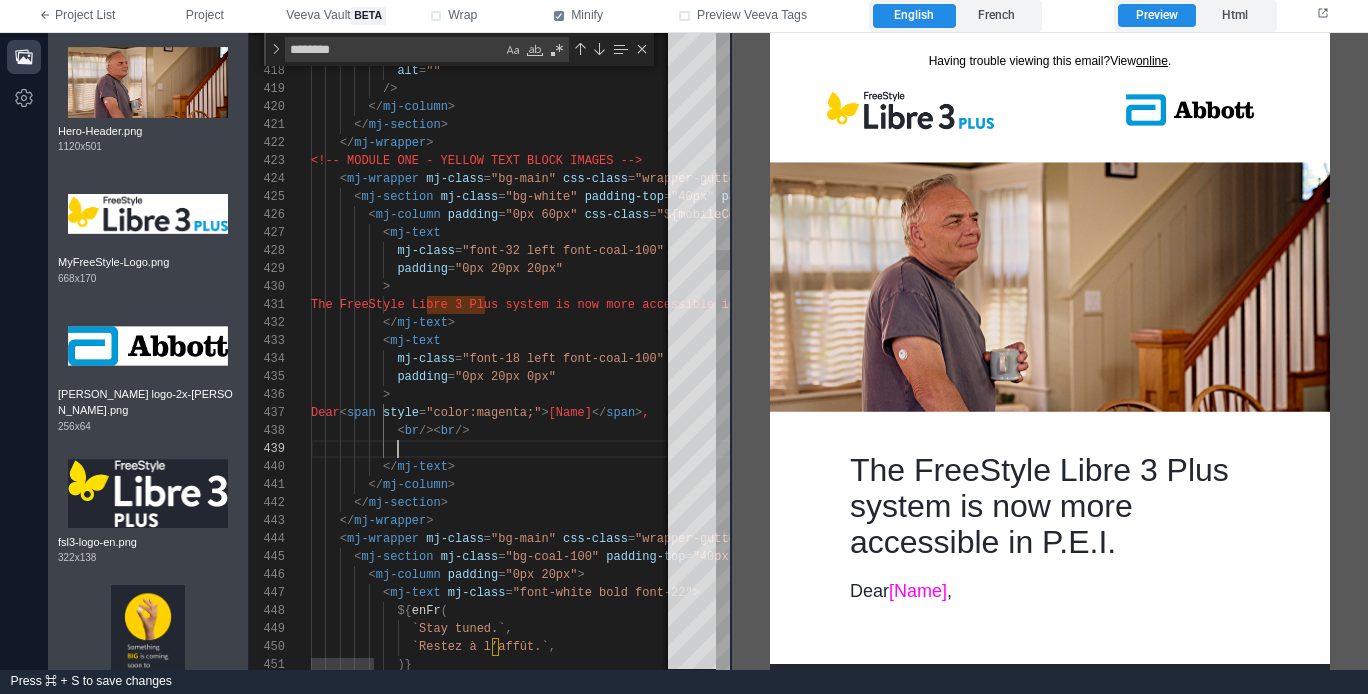 paste on "**********" 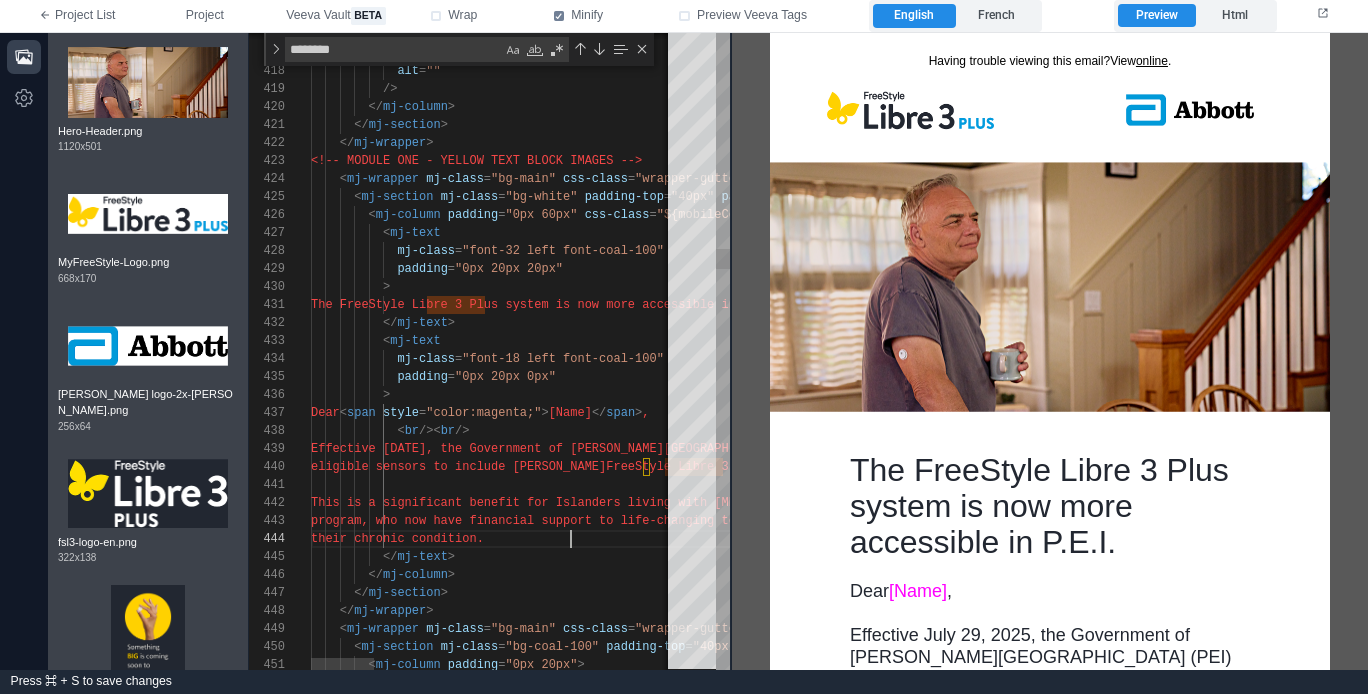 scroll, scrollTop: 54, scrollLeft: 260, axis: both 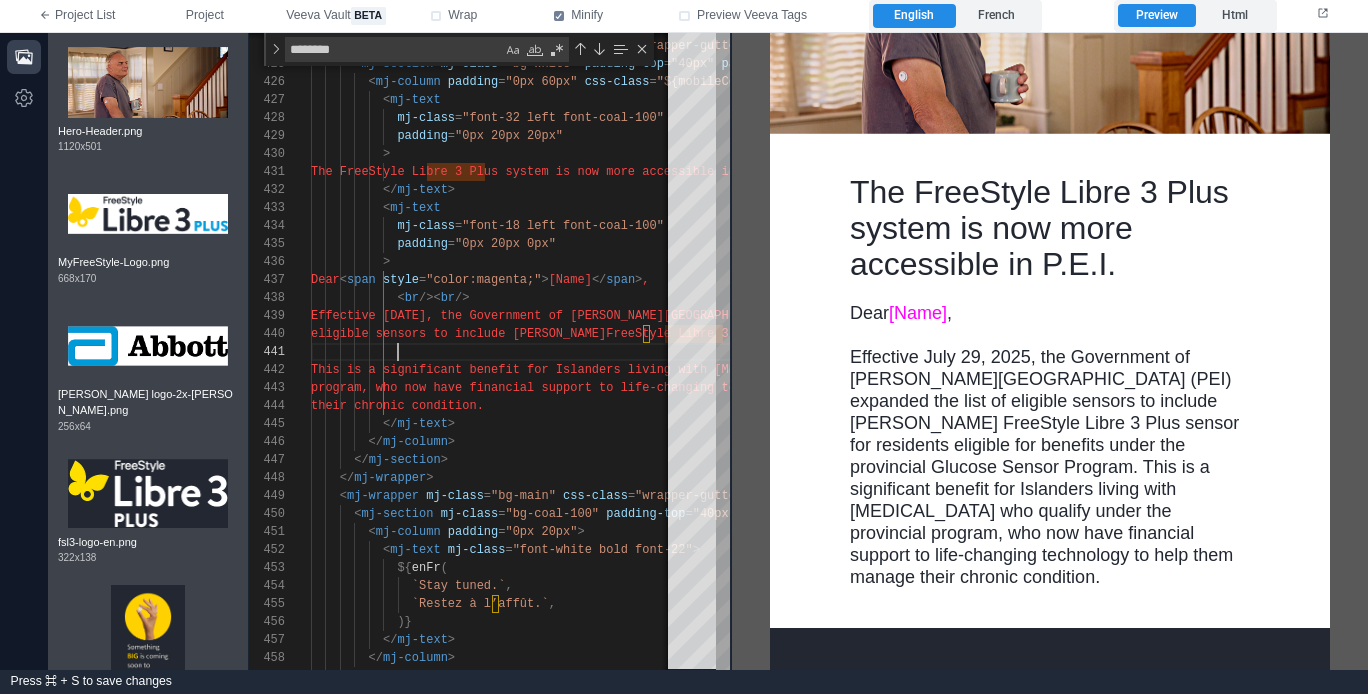 paste on "**********" 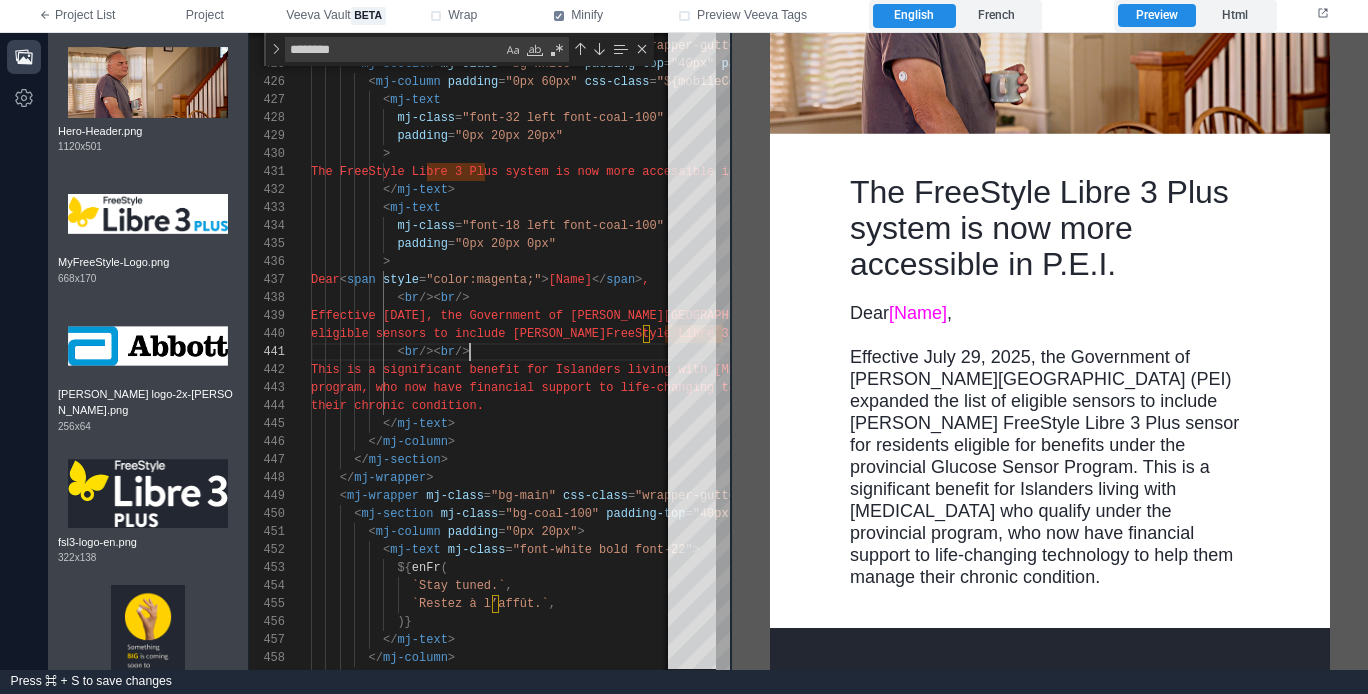 scroll, scrollTop: 0, scrollLeft: 159, axis: horizontal 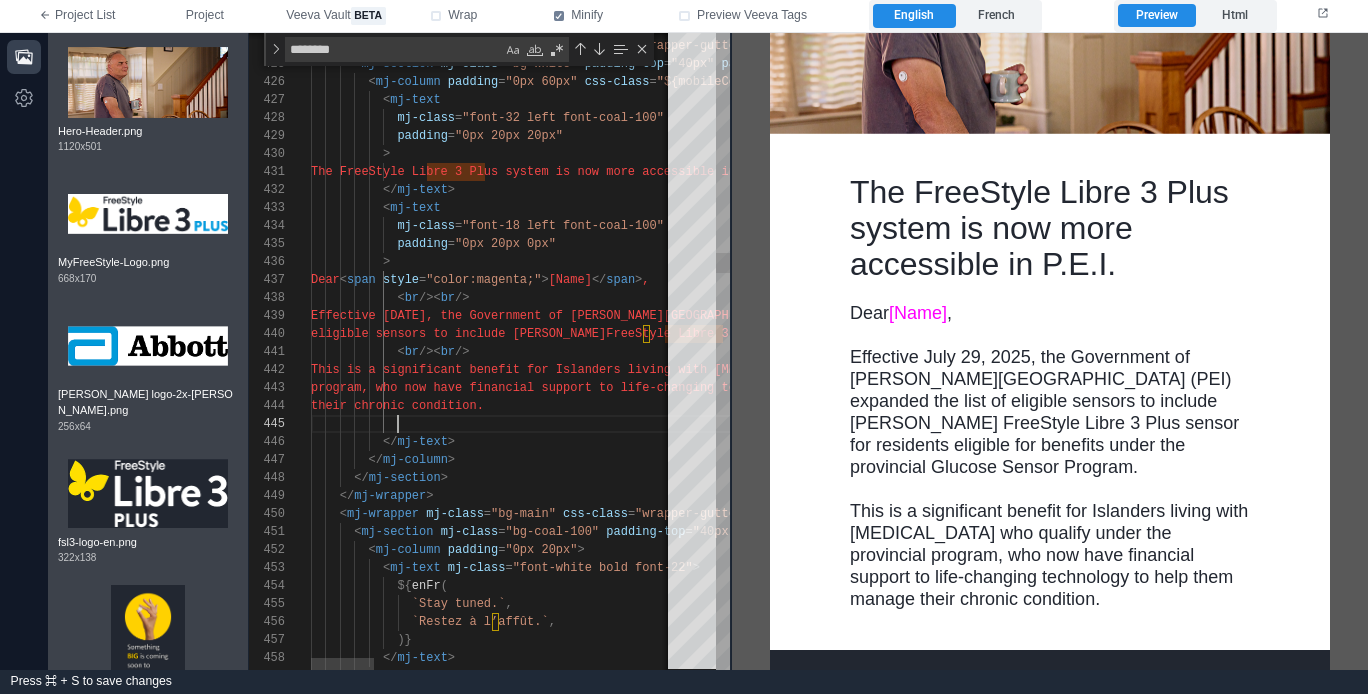 paste on "**********" 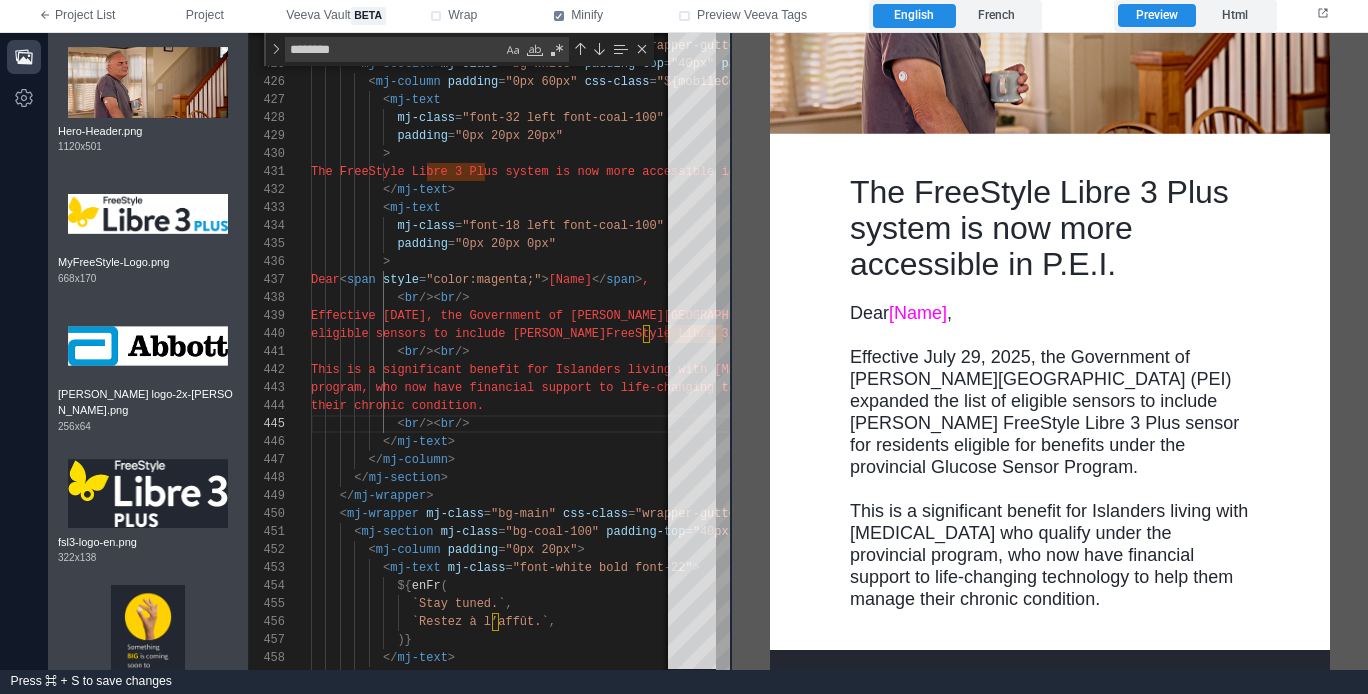 scroll, scrollTop: 90, scrollLeft: 87, axis: both 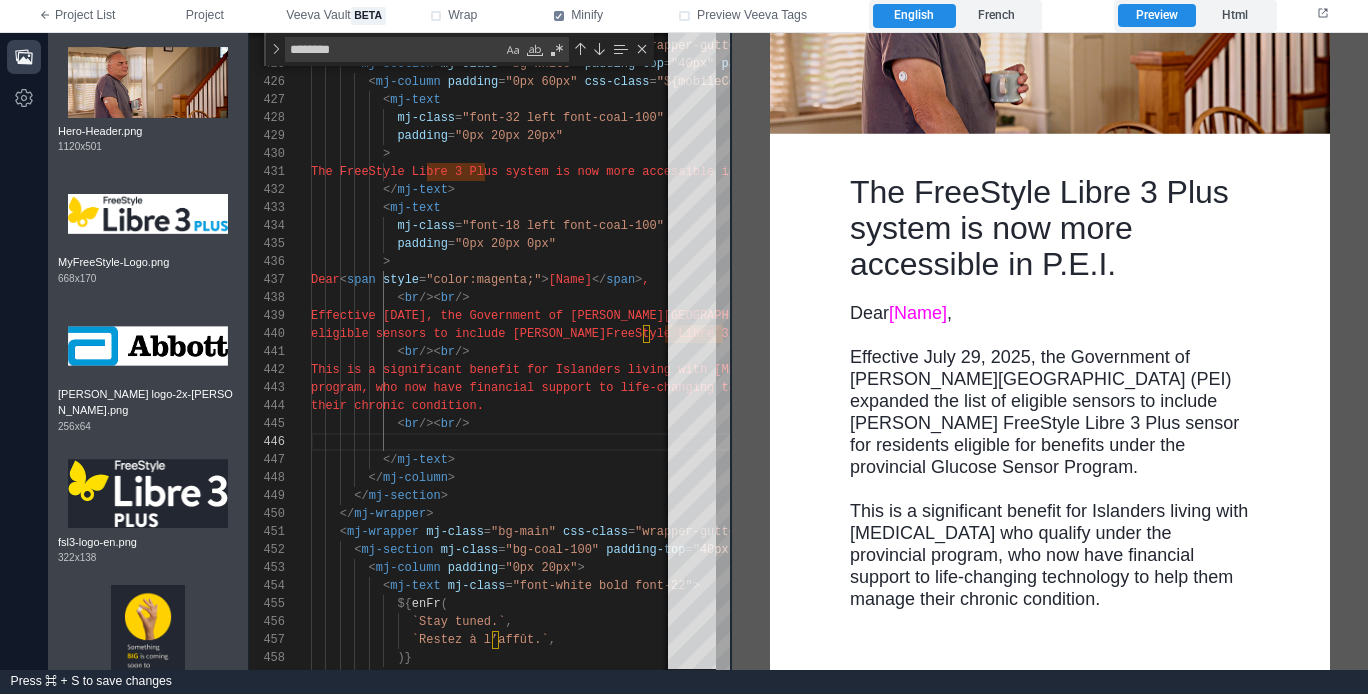 paste on "**********" 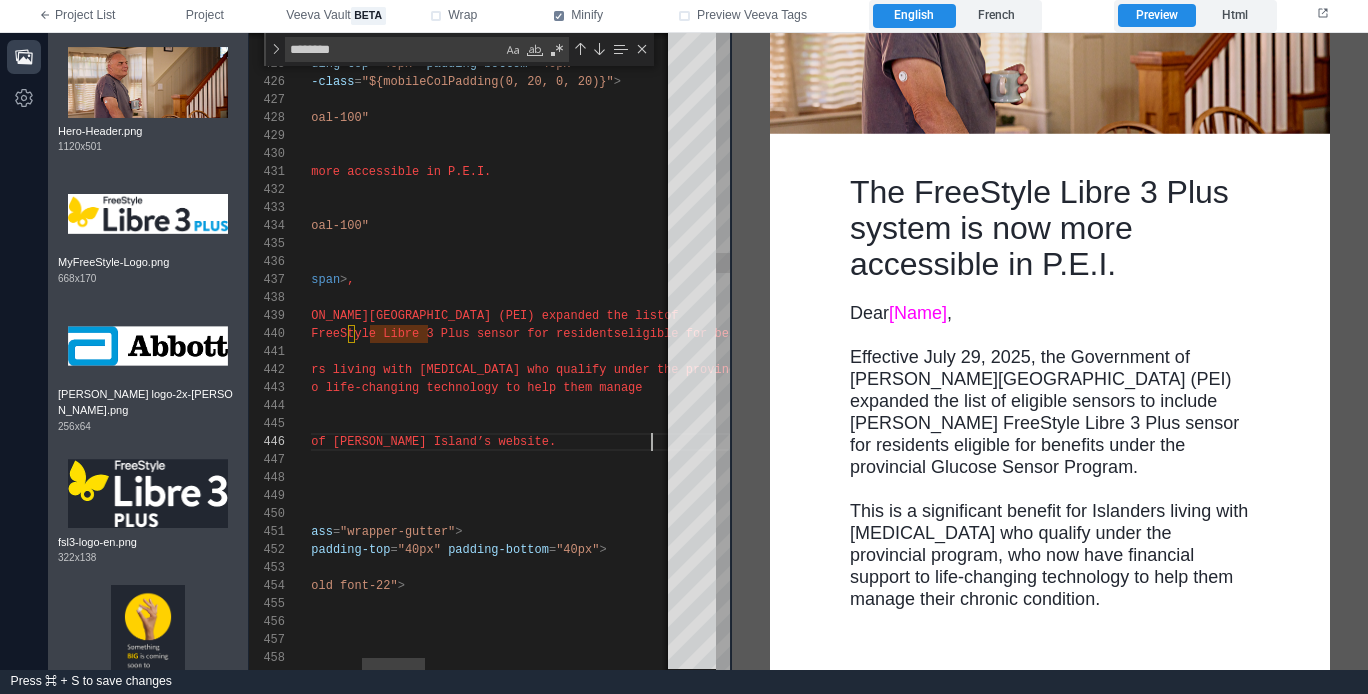 scroll, scrollTop: 90, scrollLeft: 636, axis: both 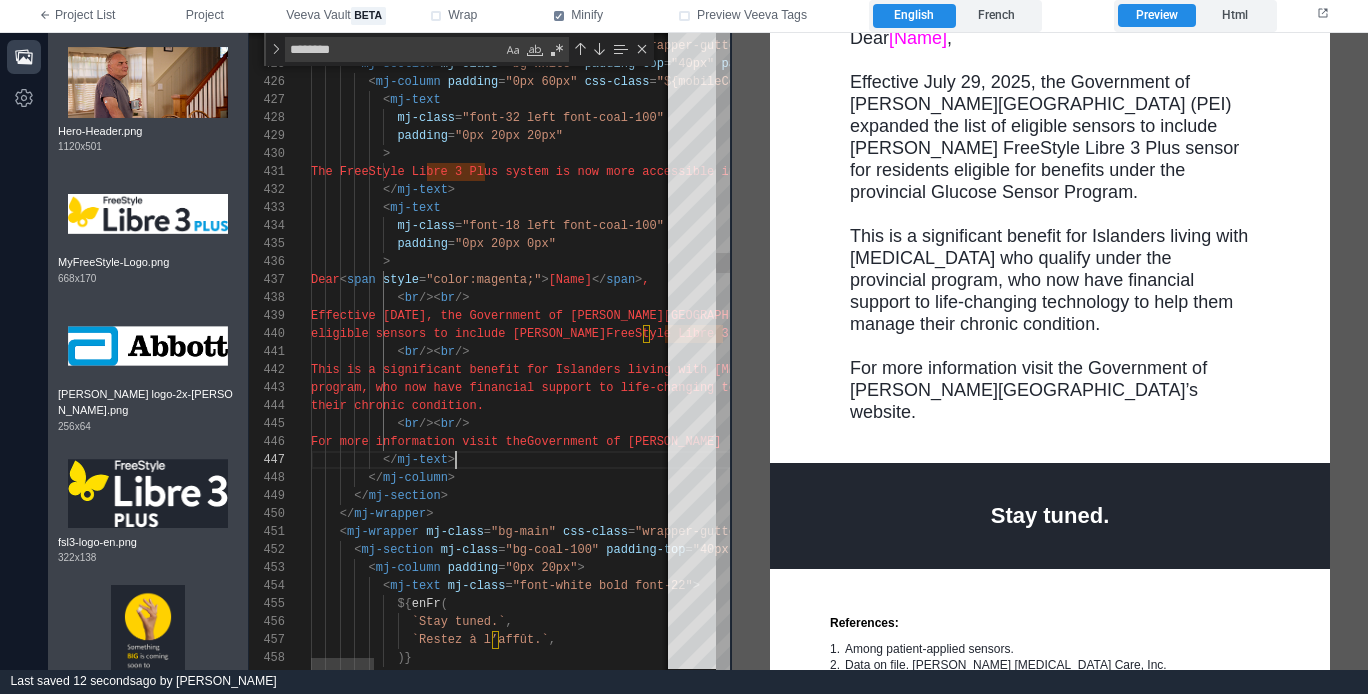 click on "</ mj-text >" at bounding box center [1348, 460] 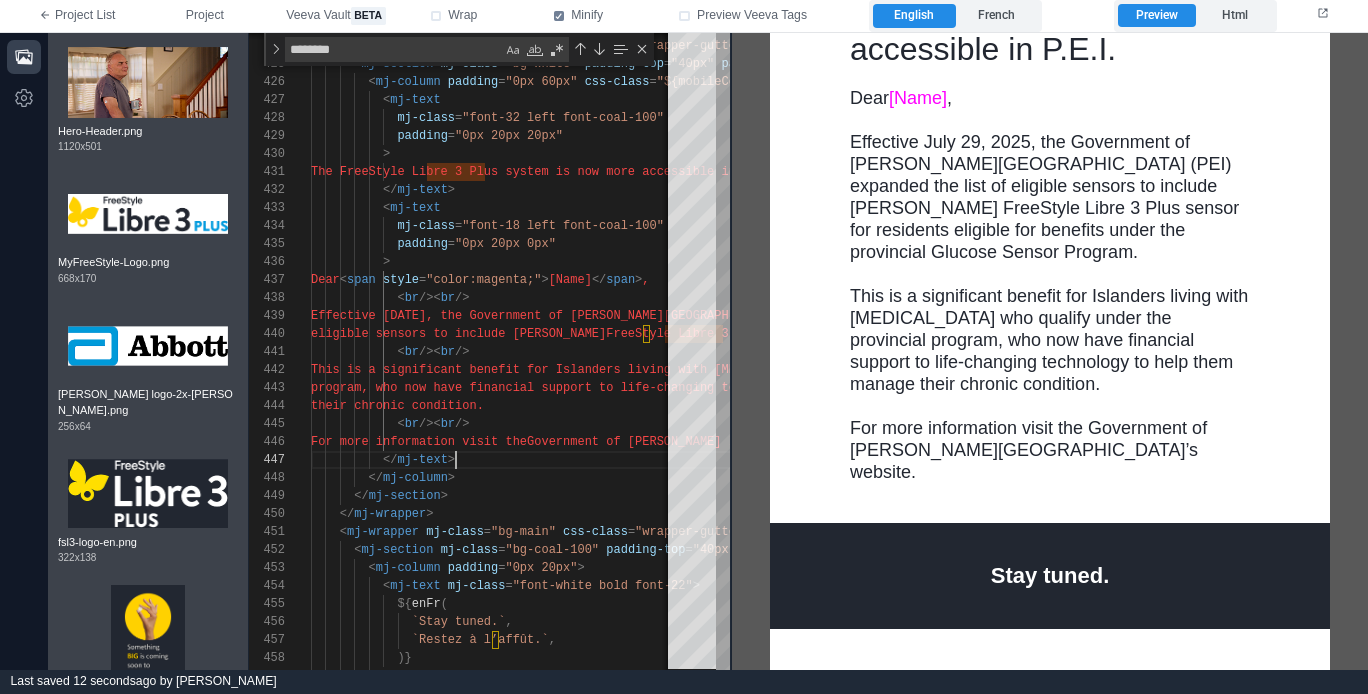 scroll, scrollTop: 450, scrollLeft: 0, axis: vertical 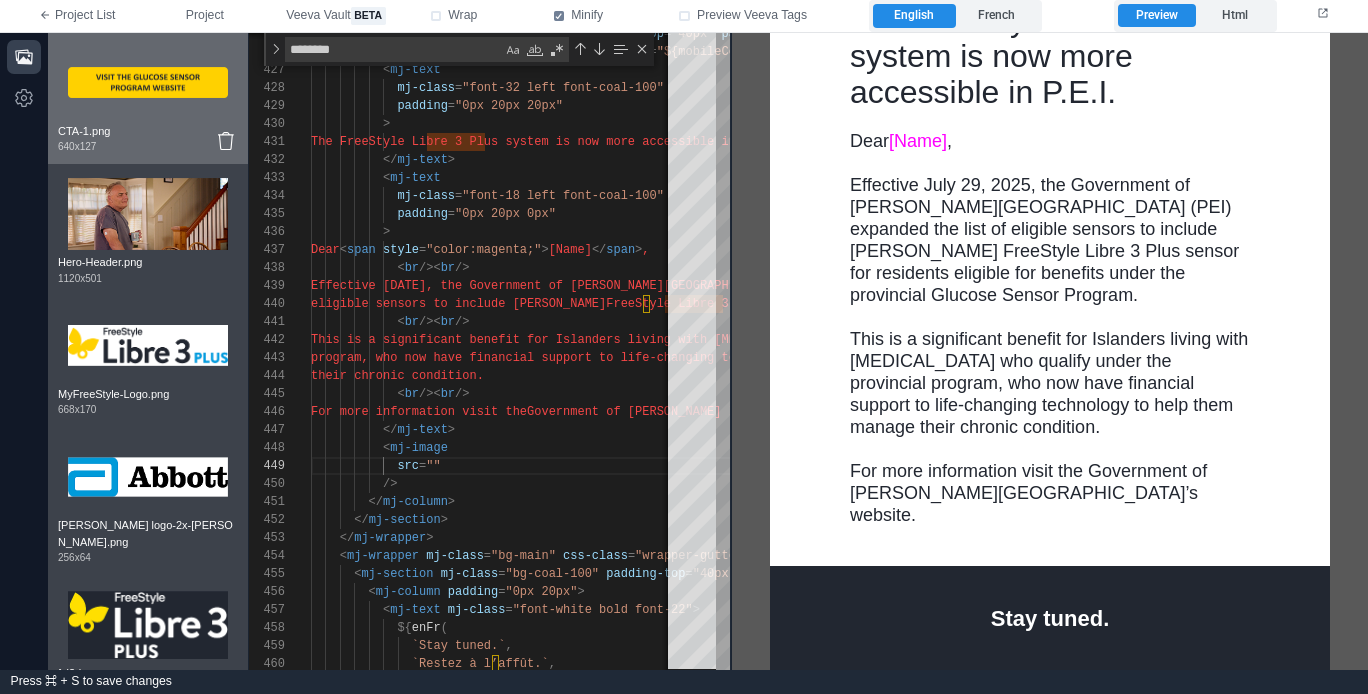 click at bounding box center [148, 83] 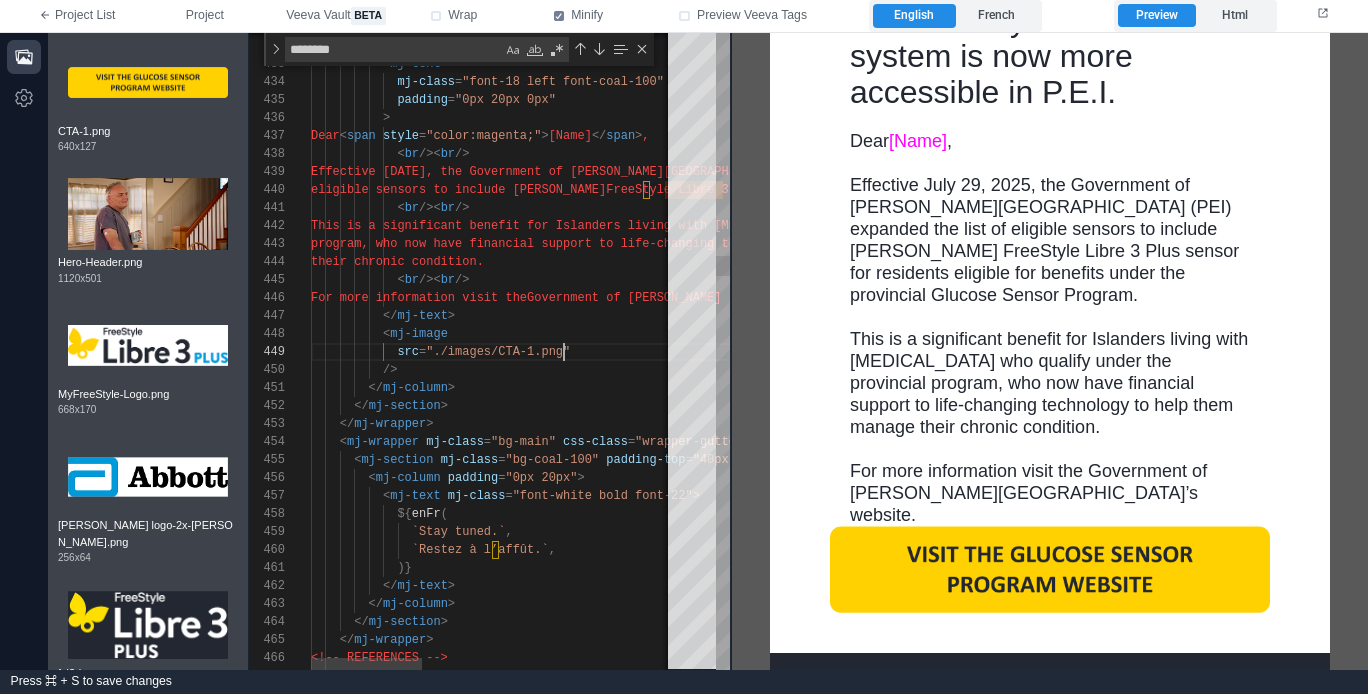 click on "src = "./images/CTA-1.png"" at bounding box center (903, 352) 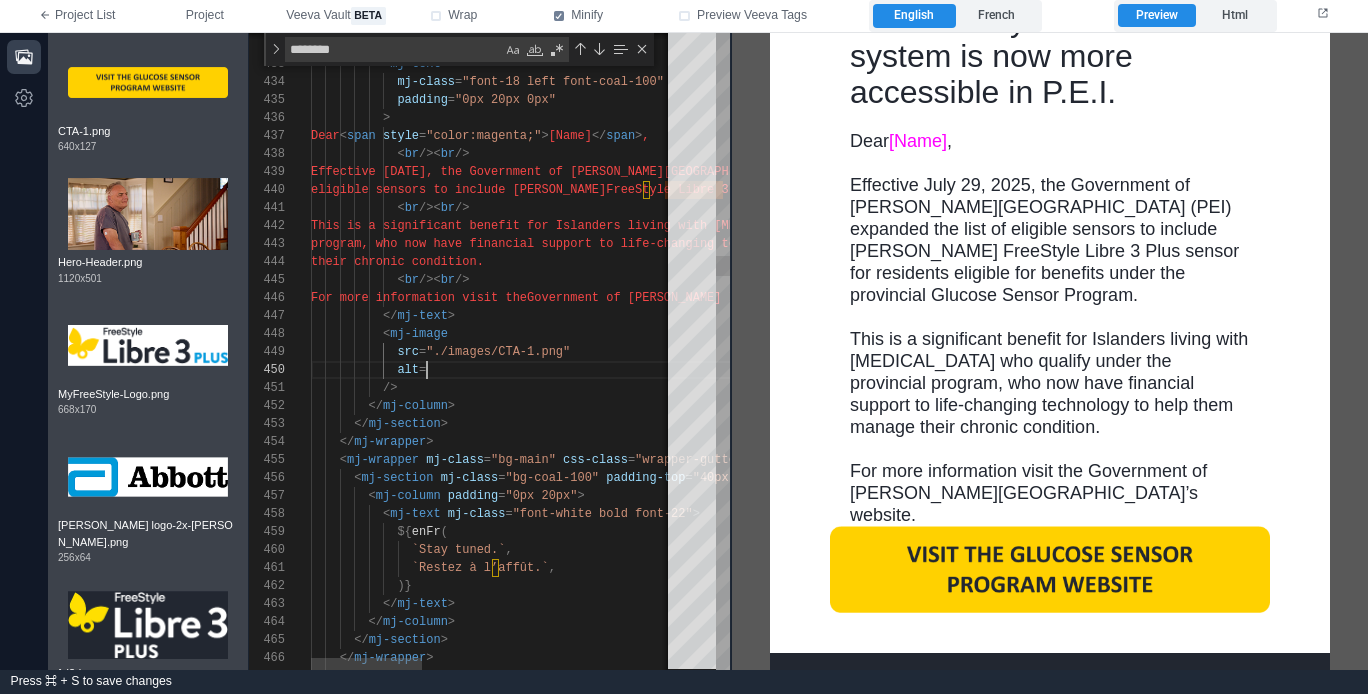 scroll, scrollTop: 162, scrollLeft: 123, axis: both 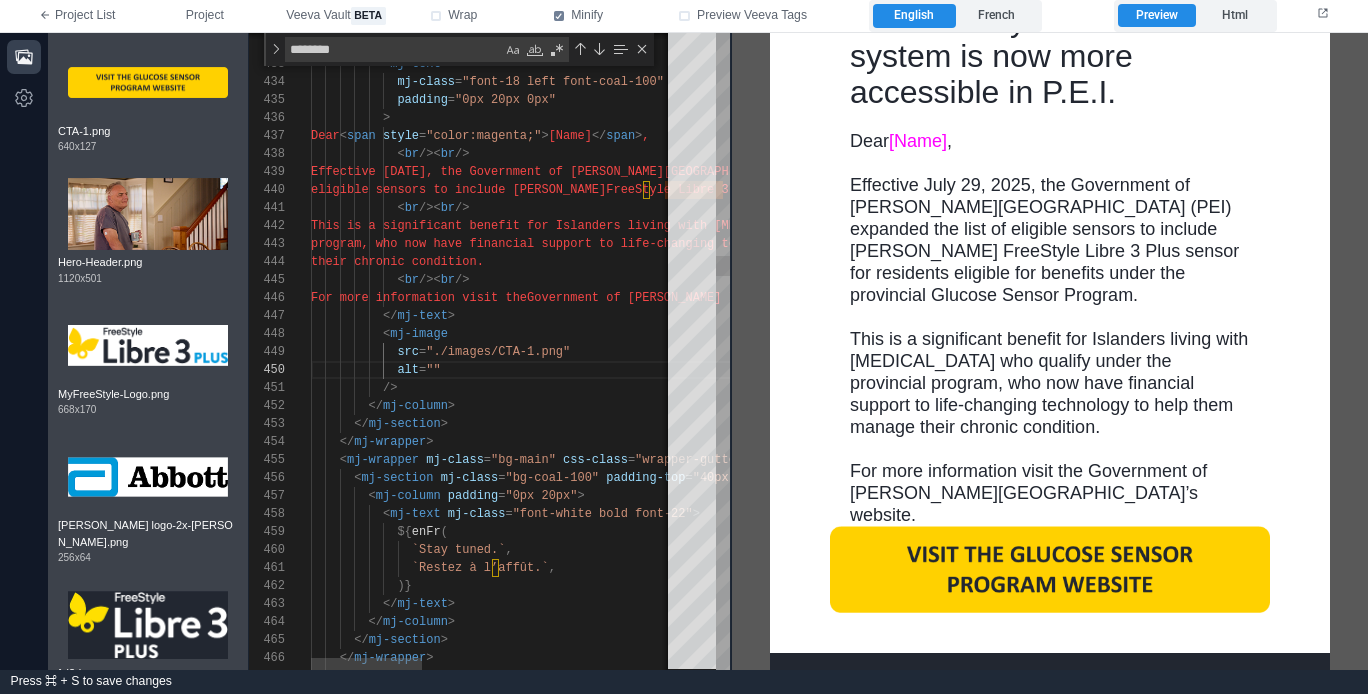 paste on "**********" 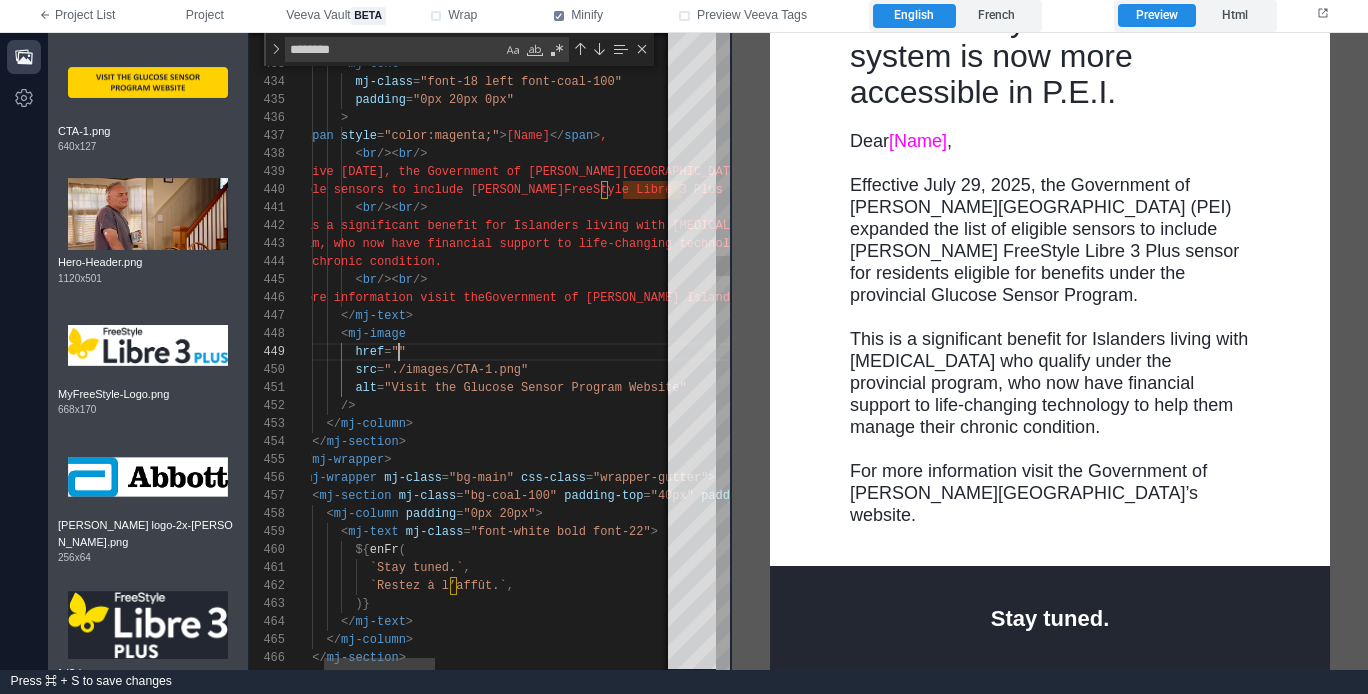 scroll, scrollTop: 144, scrollLeft: 130, axis: both 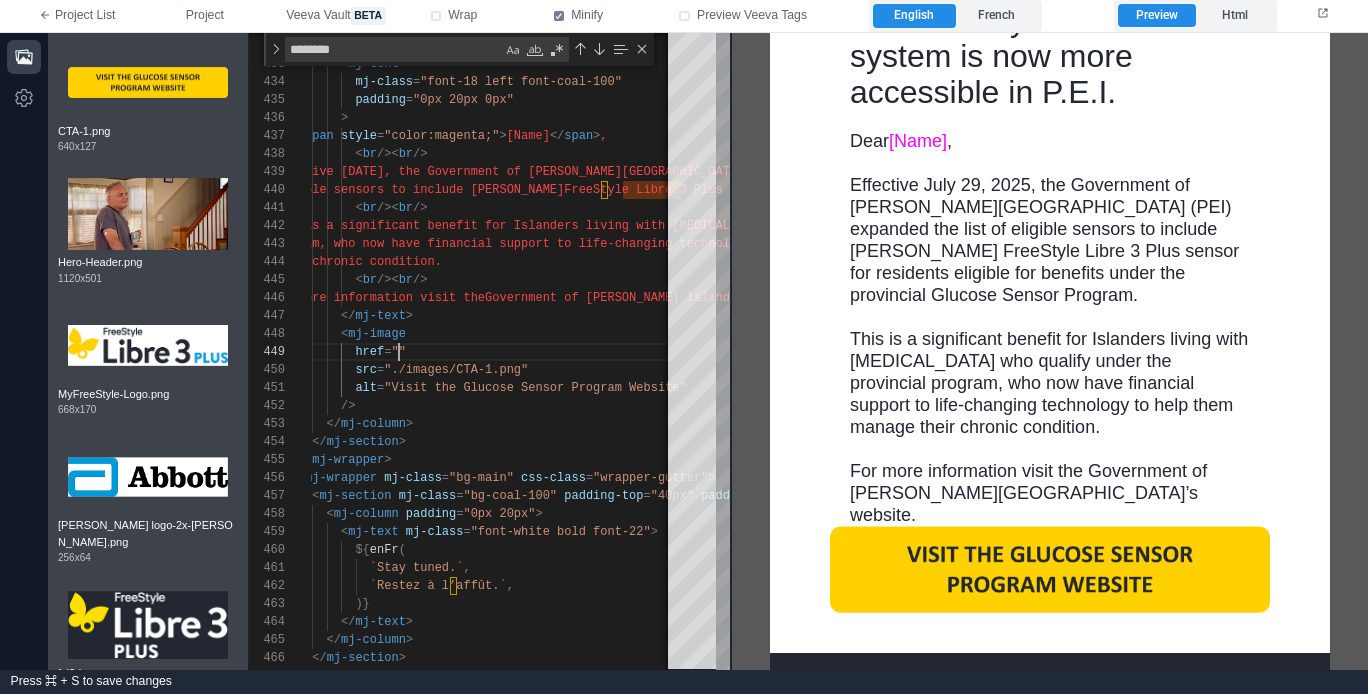 paste on "**********" 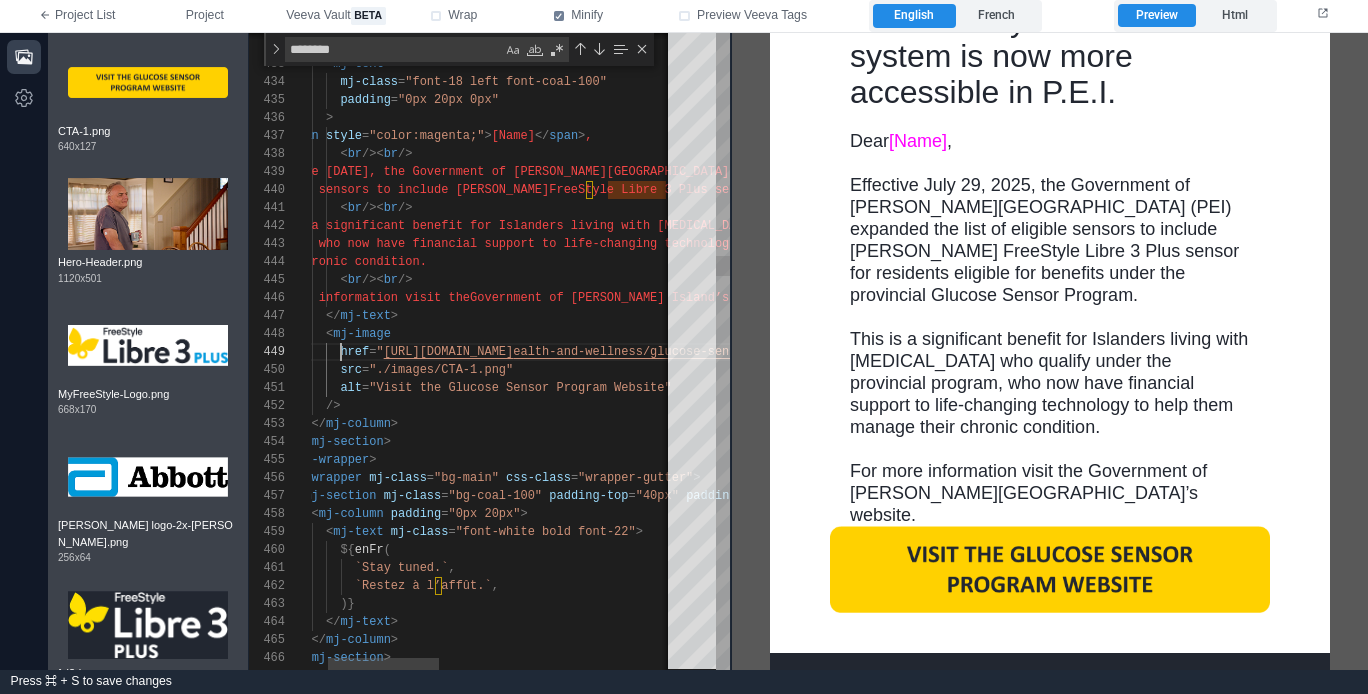 scroll, scrollTop: 144, scrollLeft: 87, axis: both 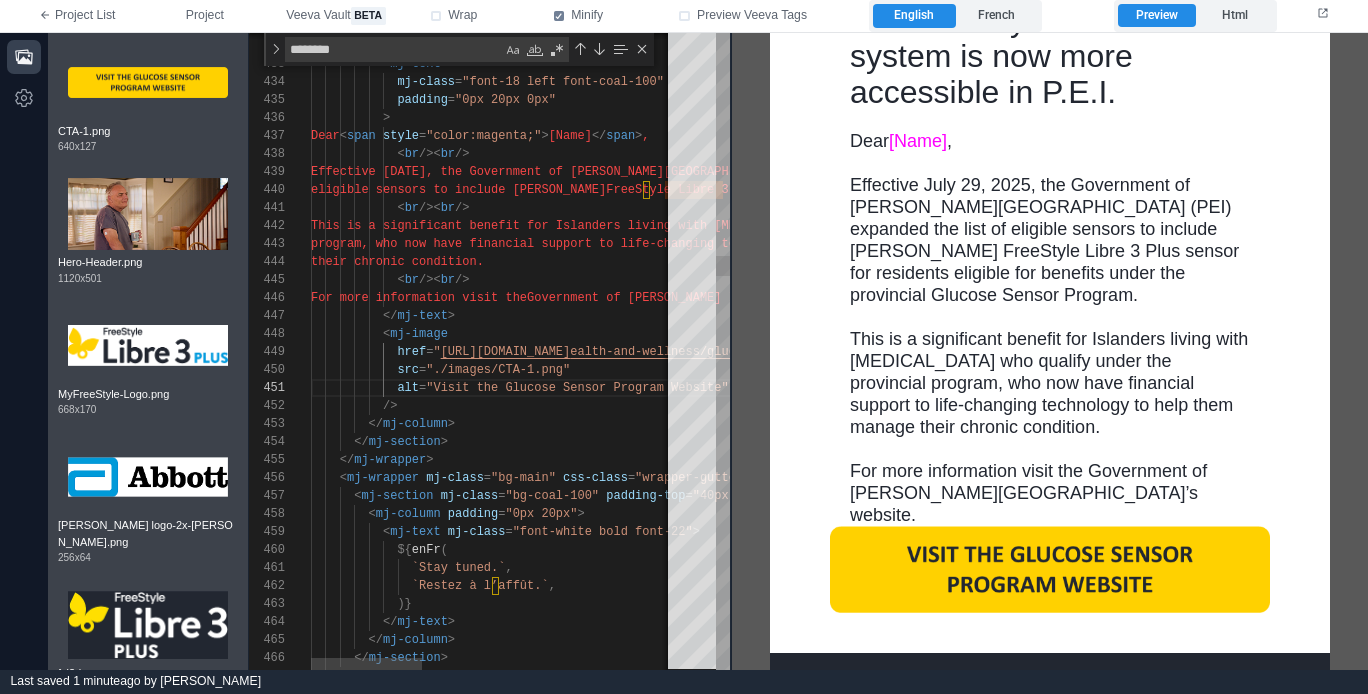 click on "</ mj-wrapper >" at bounding box center (903, 460) 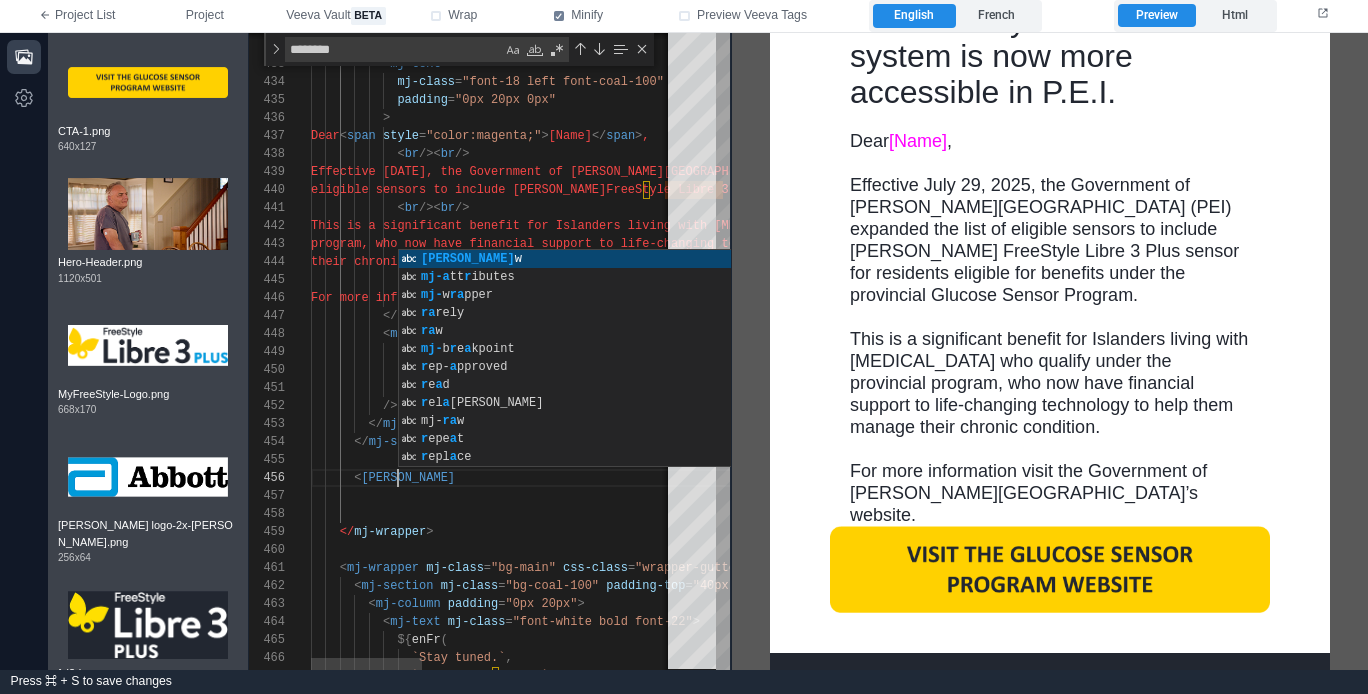 scroll, scrollTop: 90, scrollLeft: 94, axis: both 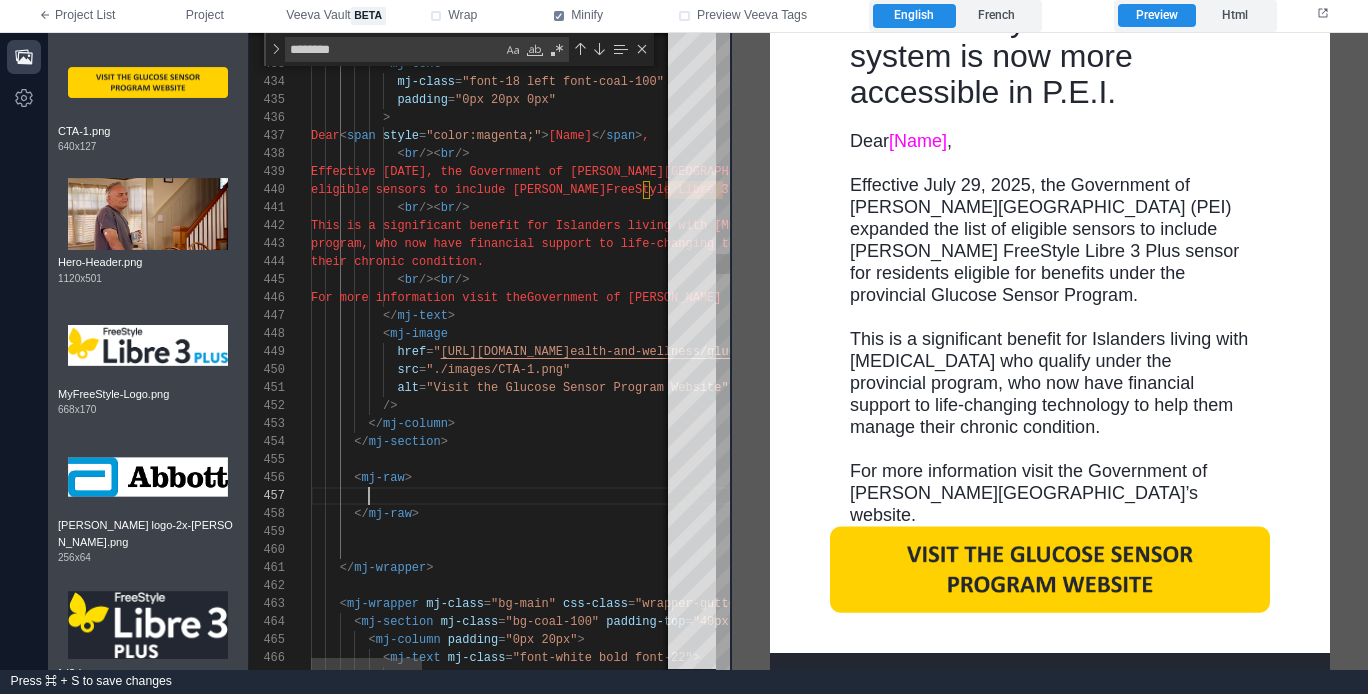 paste on "**********" 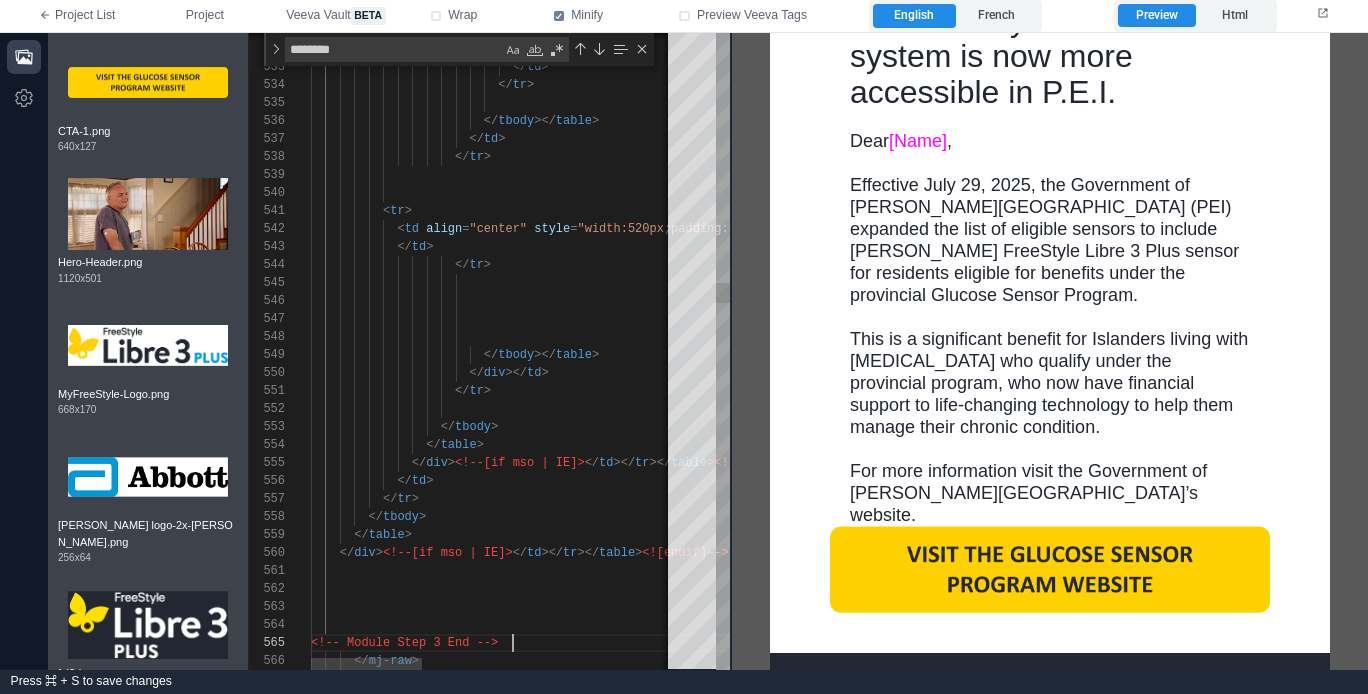 scroll, scrollTop: 72, scrollLeft: 202, axis: both 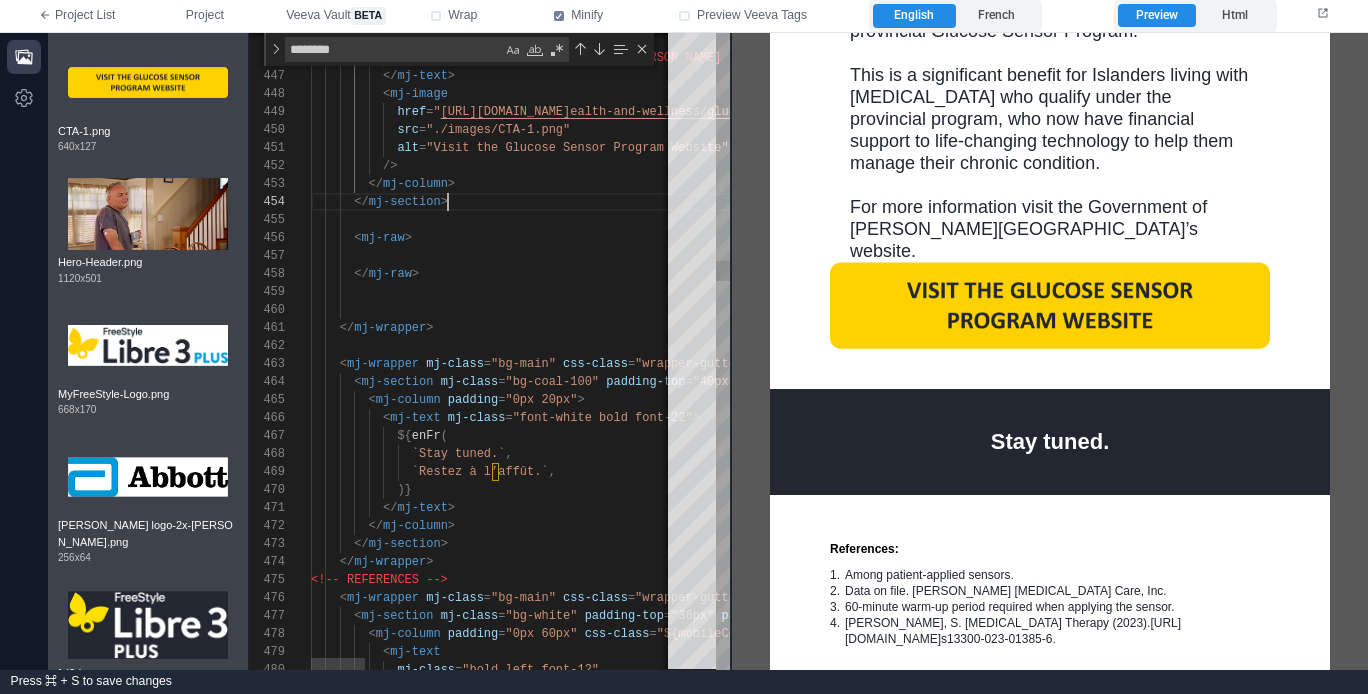 click on "</ mj-section >" at bounding box center (1532, 202) 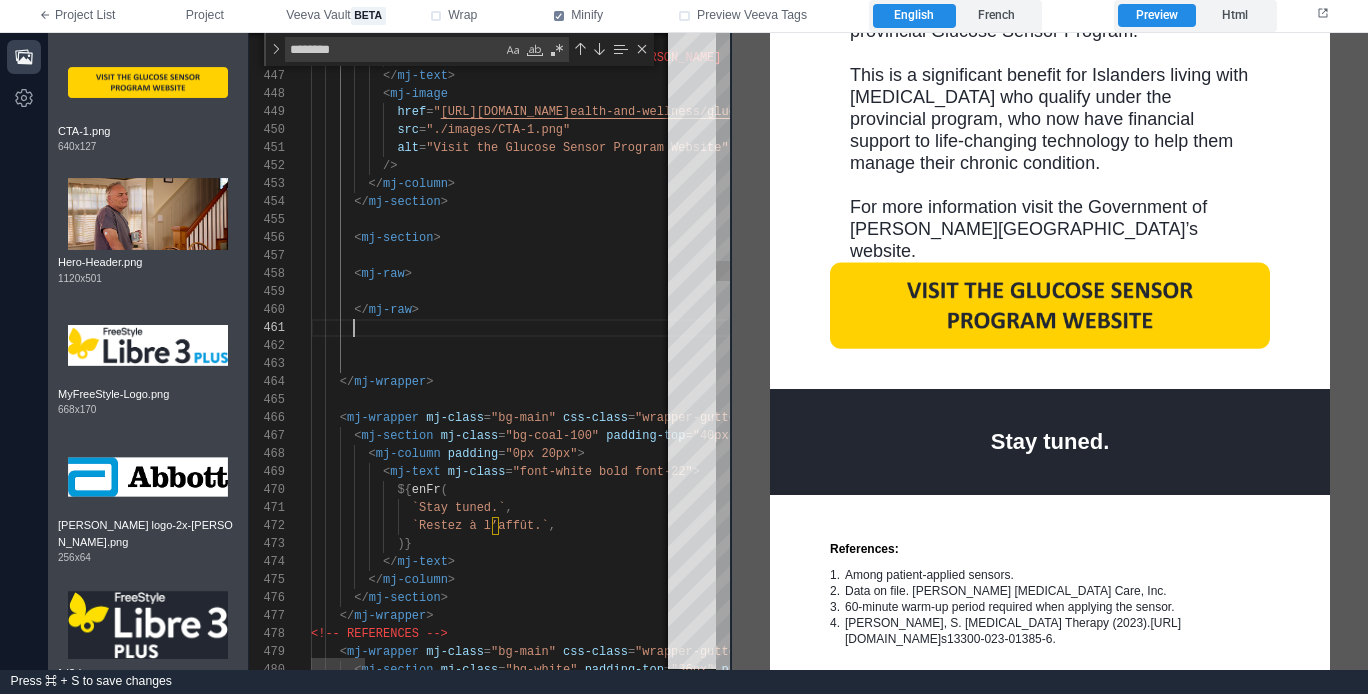 scroll, scrollTop: 0, scrollLeft: 43, axis: horizontal 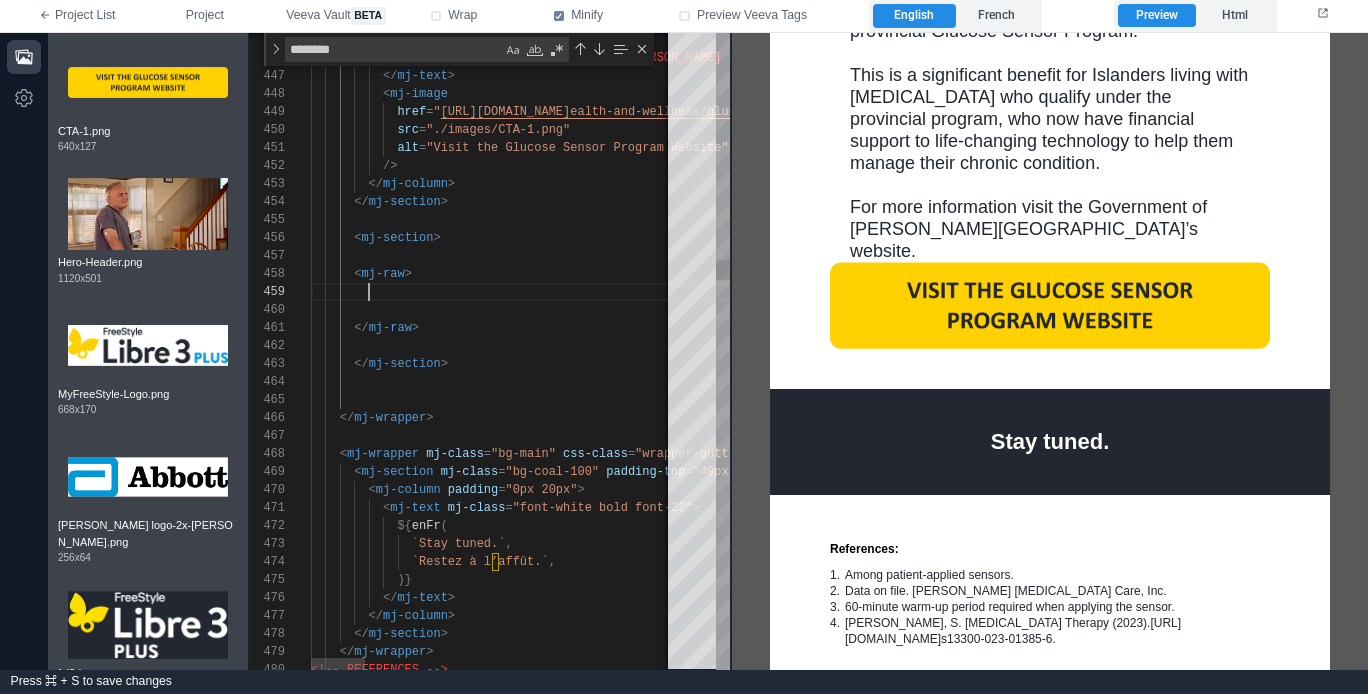 paste on "**********" 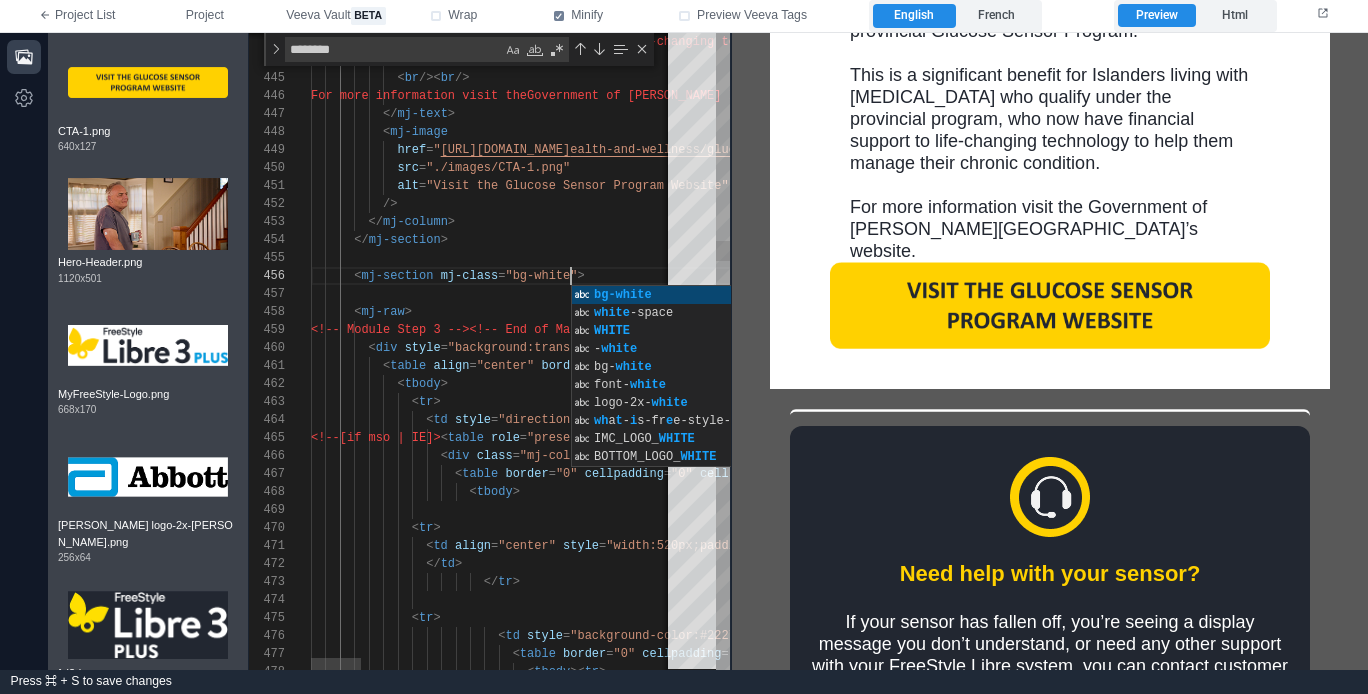 scroll, scrollTop: 90, scrollLeft: 260, axis: both 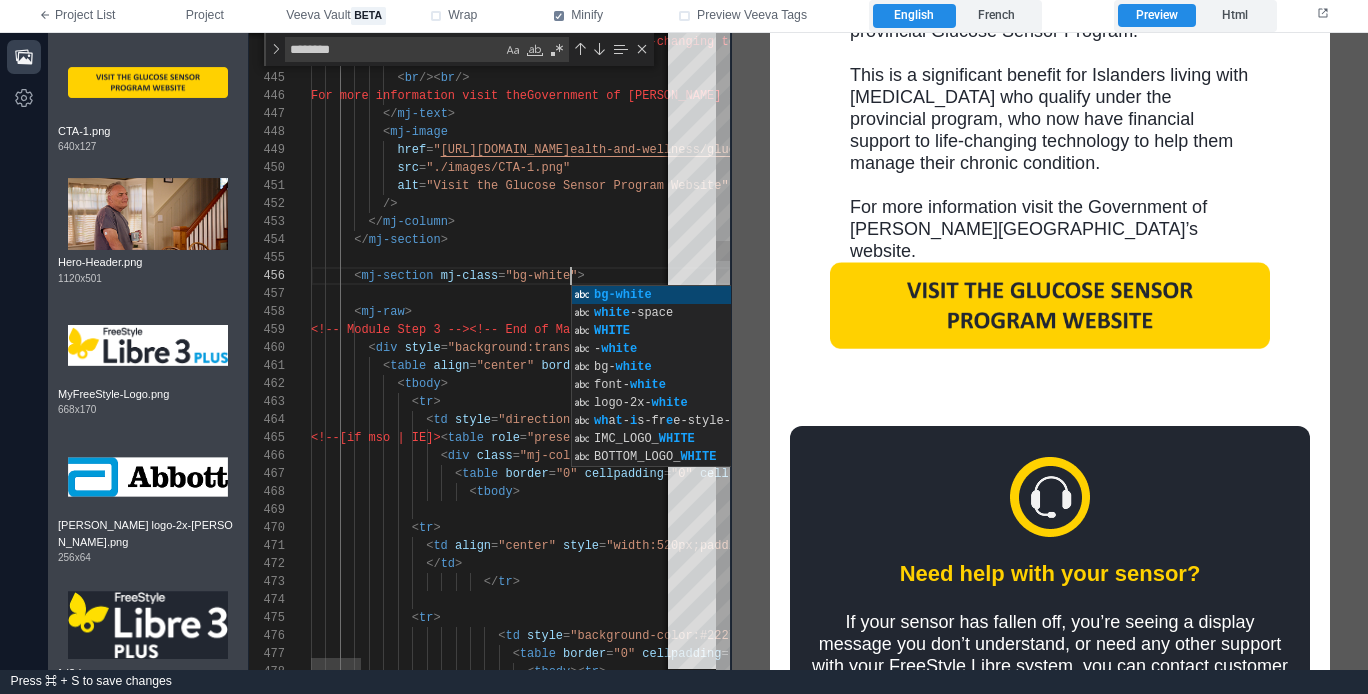 click on "< mj-raw >" at bounding box center (1611, 312) 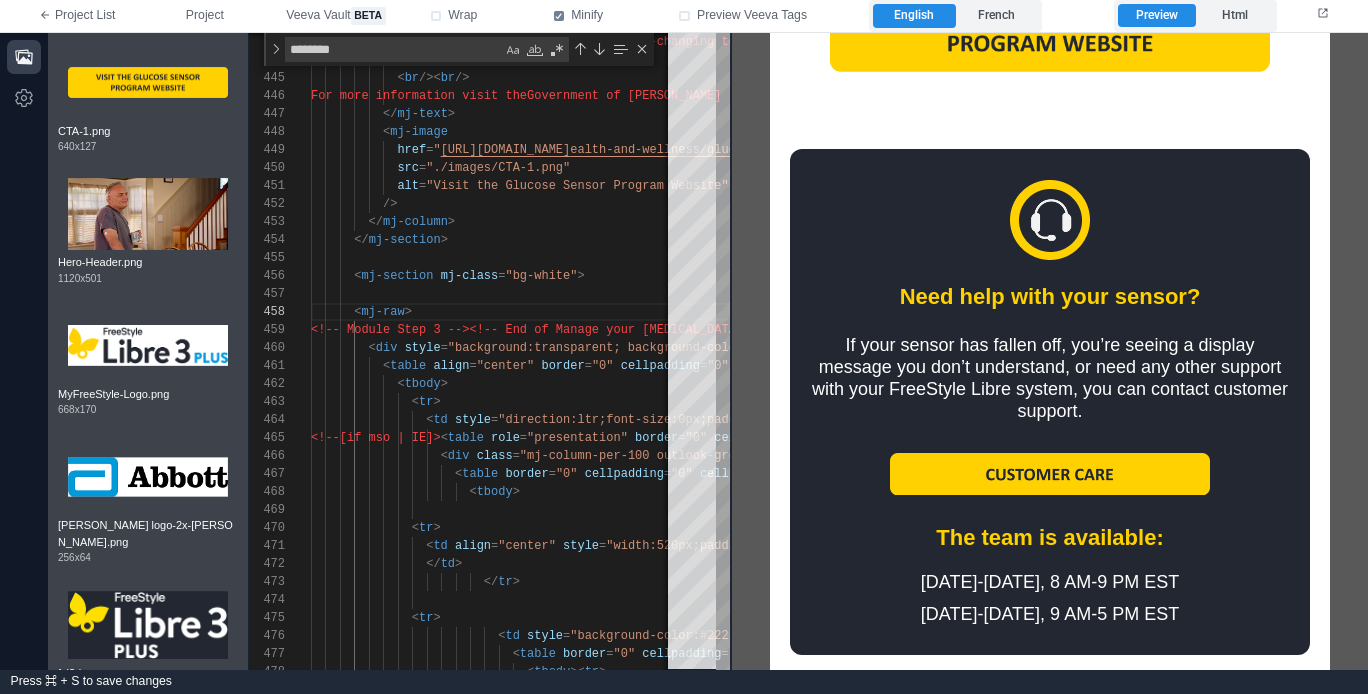 scroll, scrollTop: 1036, scrollLeft: 0, axis: vertical 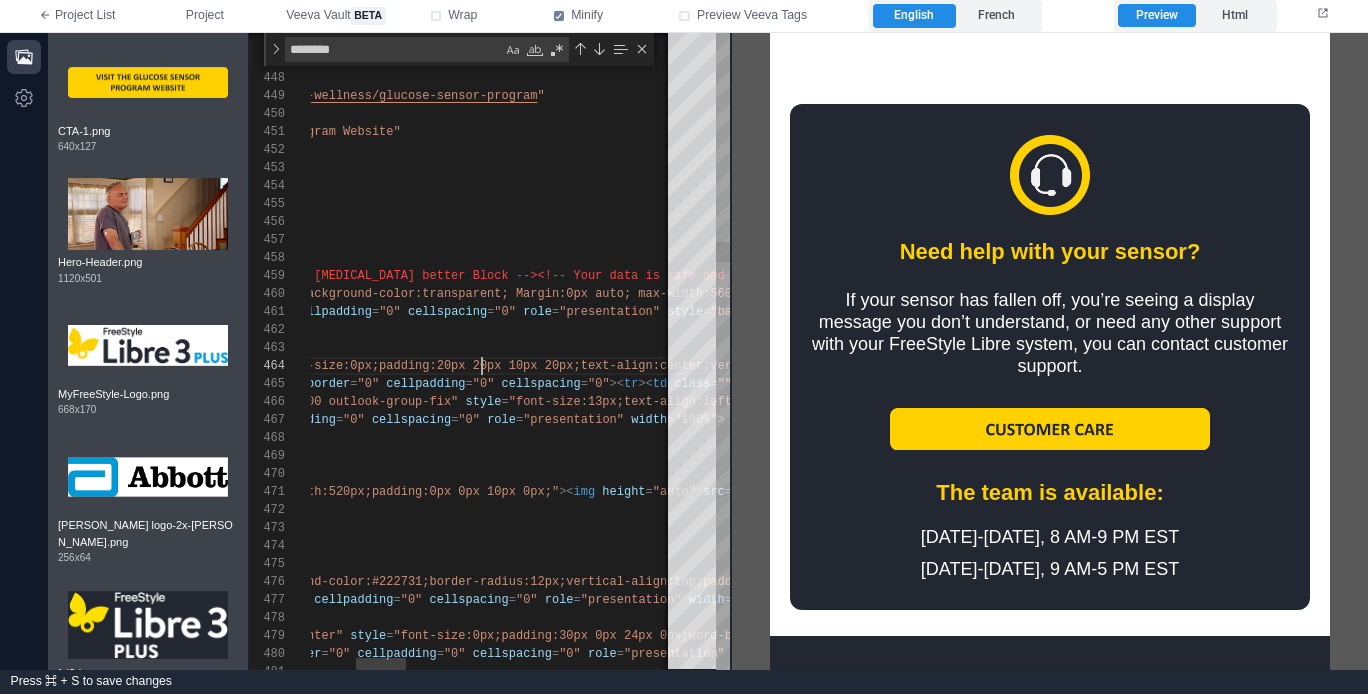 click on "478 477 476 475 474 473 472 471 470 469 468 467 466 465 464 463 462 461 460 459 458 457 456 455 454 453 452 451 450 449 448 447 446 479 480 481                                < tbody >< tr >                              < table   border = "0"   cellpadding = "0"   cellspacing = "0"   role = "presentation"   width = "100%" >                            < td   style = "background-color:#222731;border-radius:12px;verti cal-align:top;padding:0px 20px 20px 20px;" >                < tr >                                         </ tr >                  </ td >                  < td   align = "center"   style = "width:520px;padding:0px 0px 10px 0px;" >< img   height = "auto"   src = " [URL][DOMAIN_NAME] iaObjects/DigitalGroup/Myfreestyle/FSL3Plus/111941 /hidden-divider_T.png "   style =   width = "520" =" at bounding box center (489, 351) 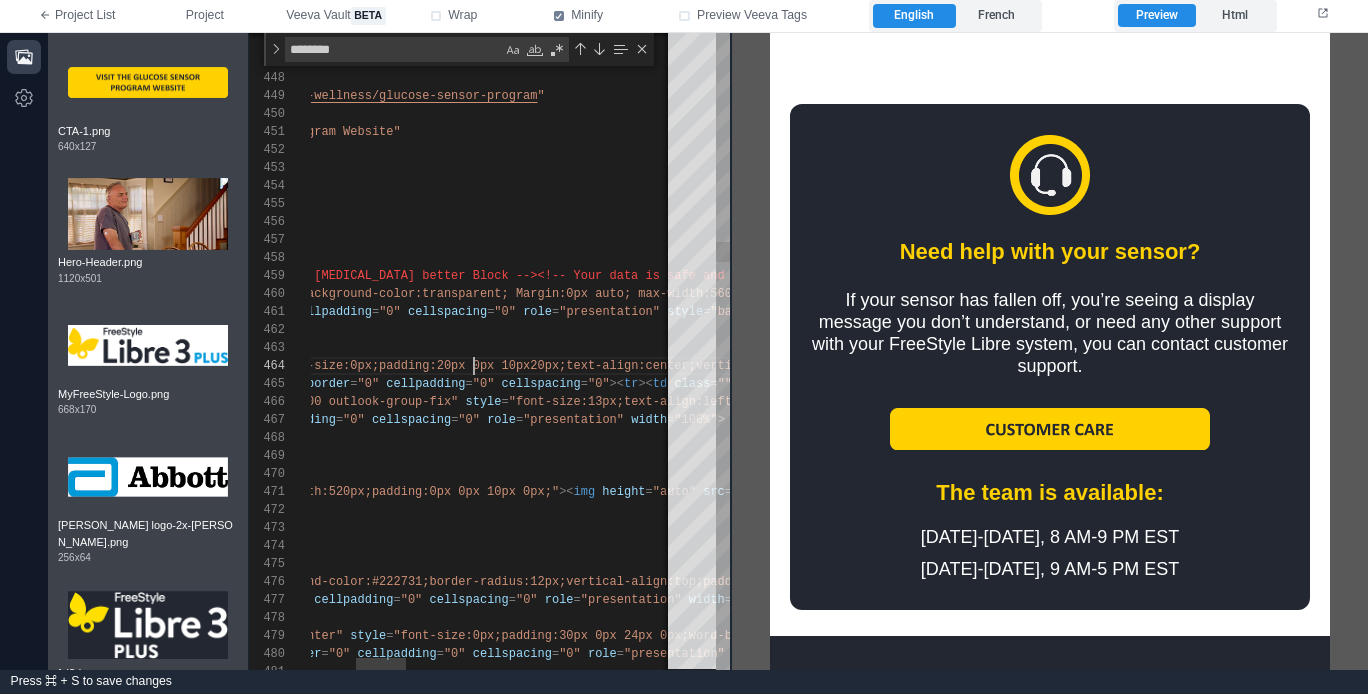 scroll, scrollTop: 54, scrollLeft: 499, axis: both 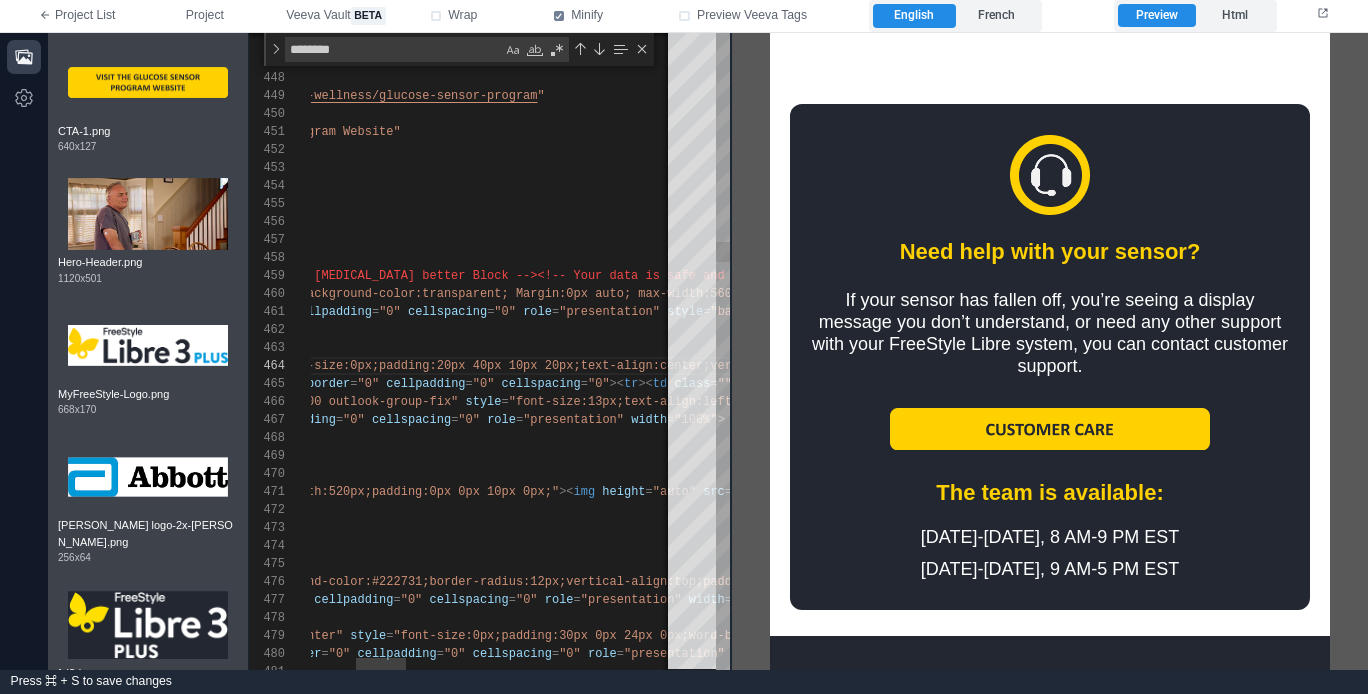 click on "x 20px;text-align:center;vertical-align:top;"" at bounding box center (692, 366) 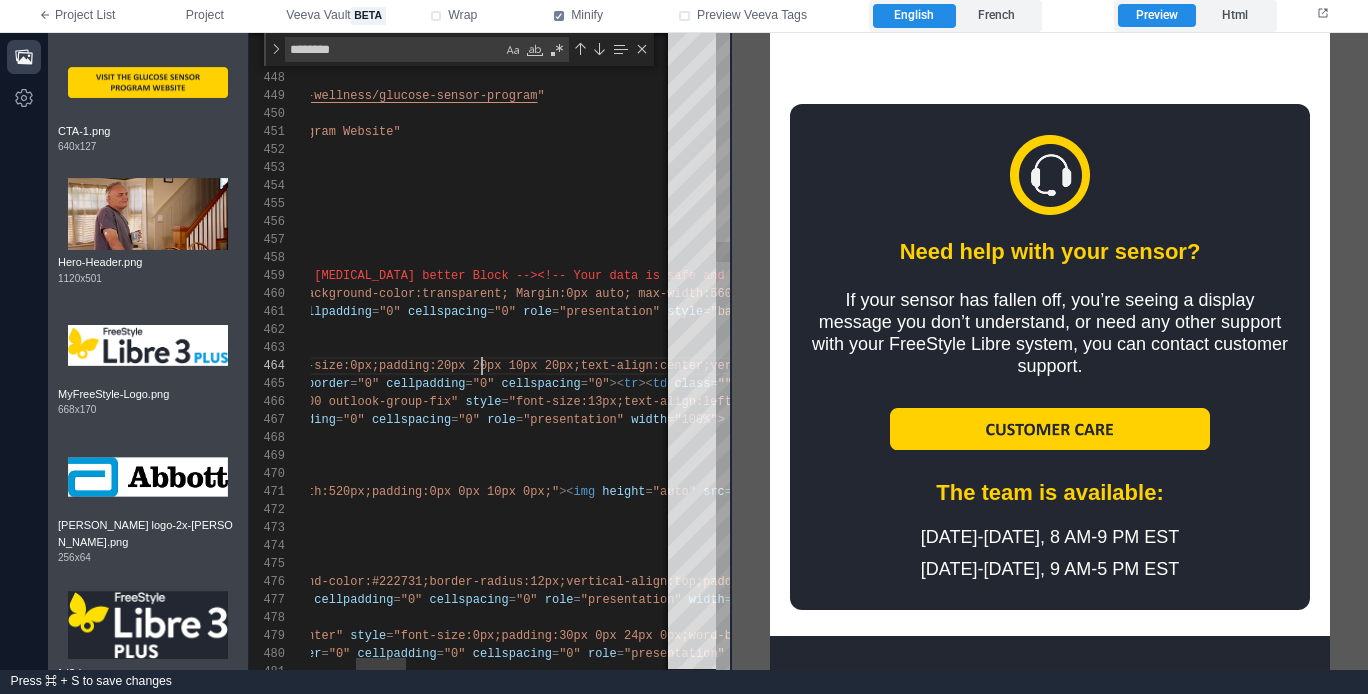 scroll, scrollTop: 54, scrollLeft: 499, axis: both 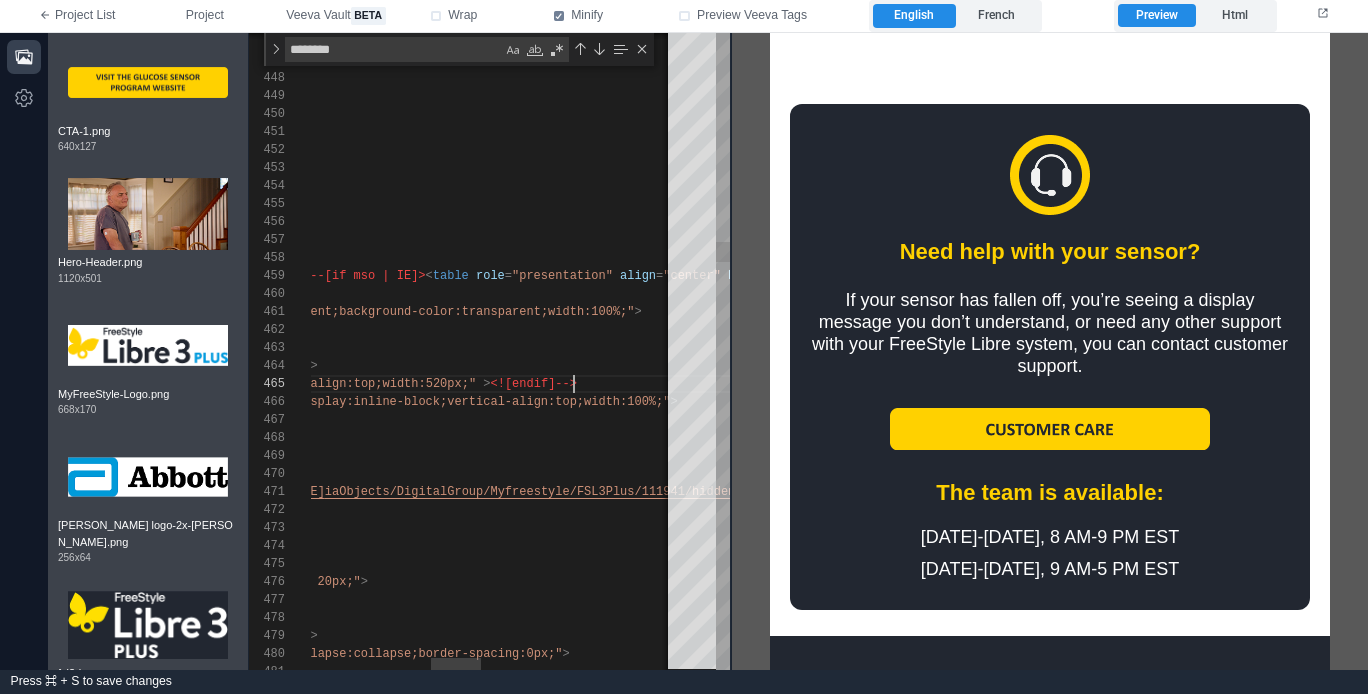 click on ""vertical-align:top;width:520px;"" at bounding box center (357, 384) 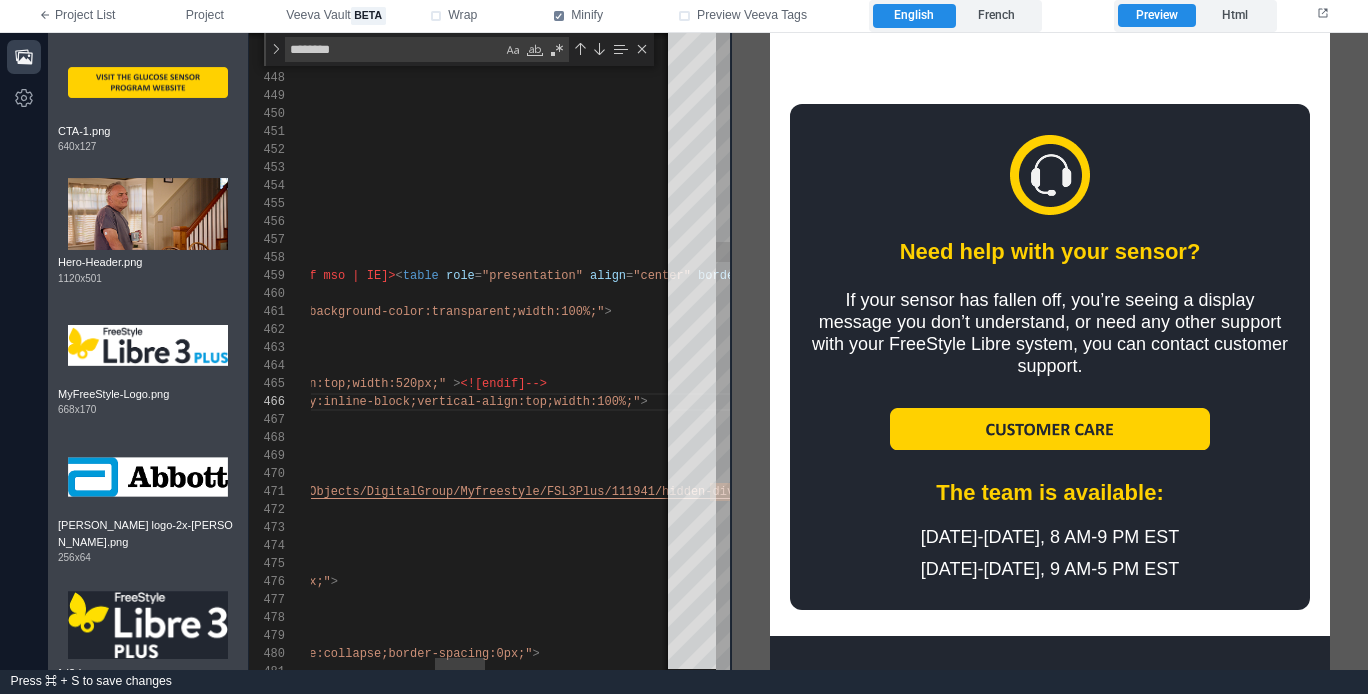 scroll, scrollTop: 90, scrollLeft: 130, axis: both 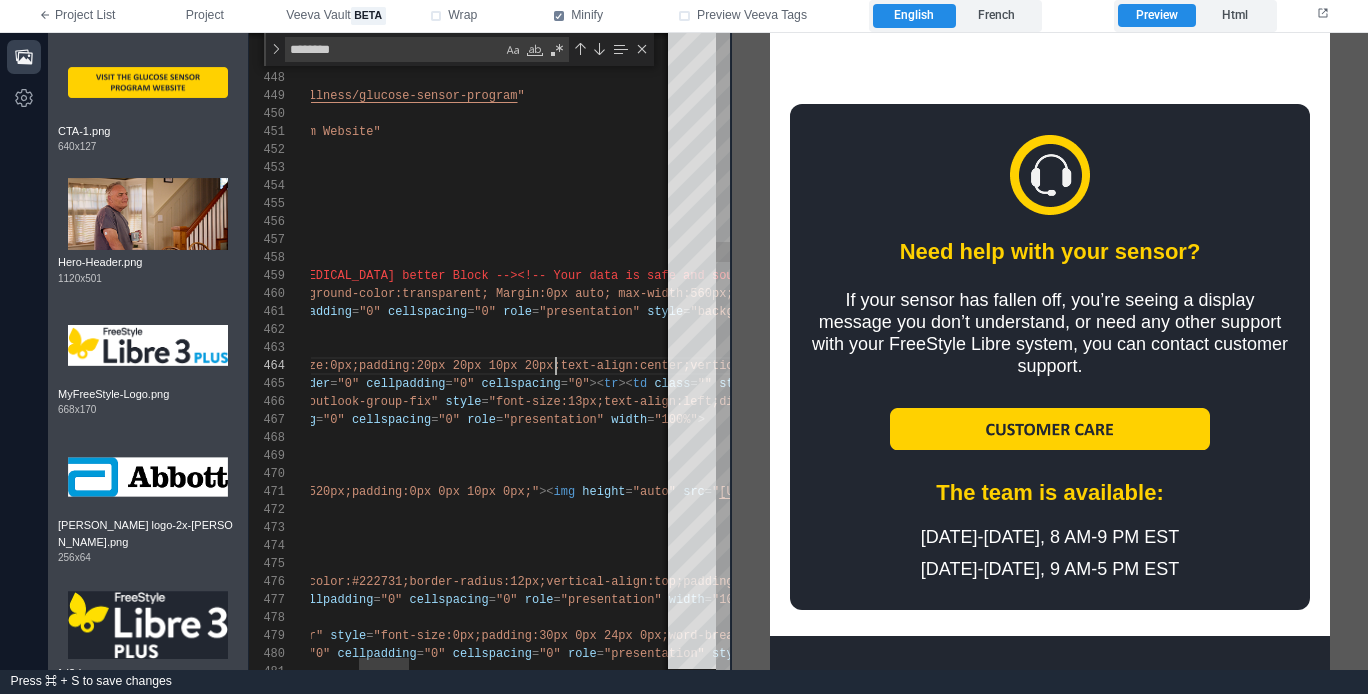 click on "< tbody >< tr >                              < table   border = "0"   cellpadding = "0"   cellspacing = "0"   role = "presentation"   width = "100%" >                            < td   style = "background-color:#222731;border-radius:12px;verti cal-align:top;padding:0px 20px 20px 20px;" >                < tr >                                         </ tr >                  </ td >                  < td   align = "center"   style = "width:520px;padding:0px 0px 10px 0px;" >< img   height = "auto"   src = " [URL][DOMAIN_NAME] iaObjects/DigitalGroup/Myfreestyle/FSL3Plus/111941 /hidden-divider_T.png "   style = "border:0;display:block;outline:none;text-decorati on:none;height:auto;width:520px;"   width = "520"   alt = "" >                < tr > < tbody >" at bounding box center [499963, 491990] 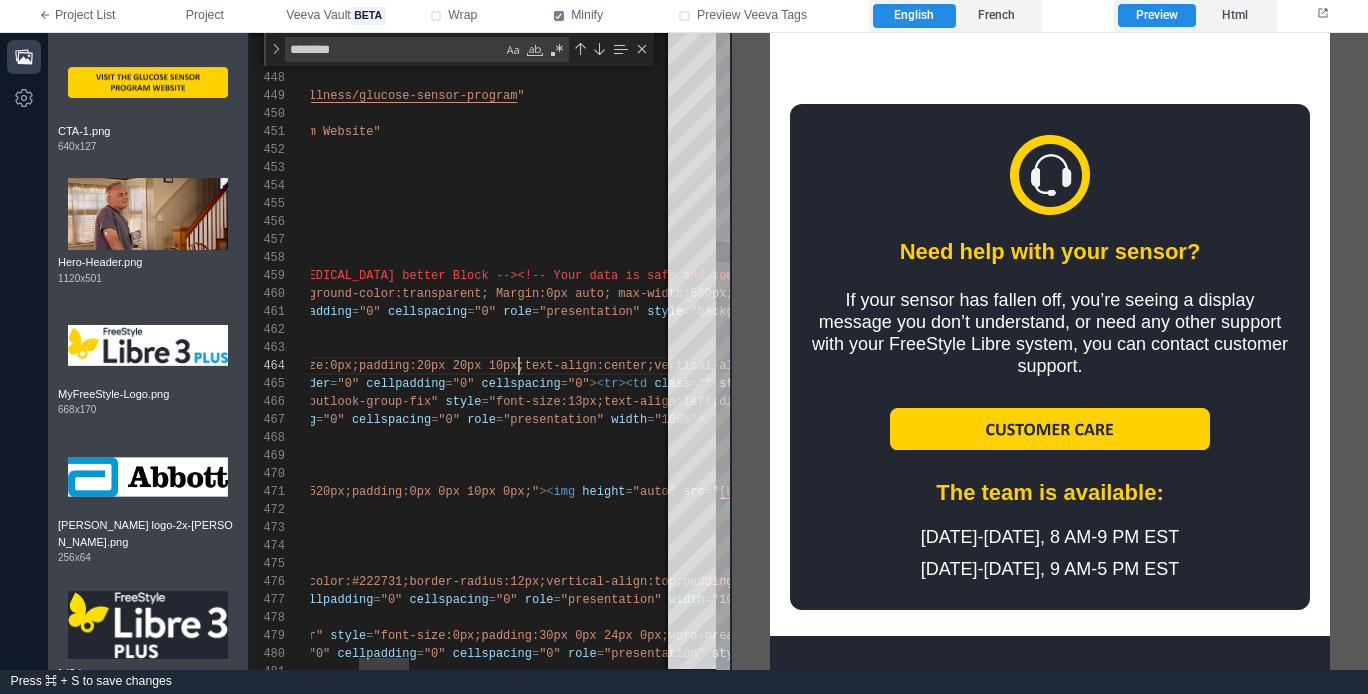 scroll, scrollTop: 54, scrollLeft: 556, axis: both 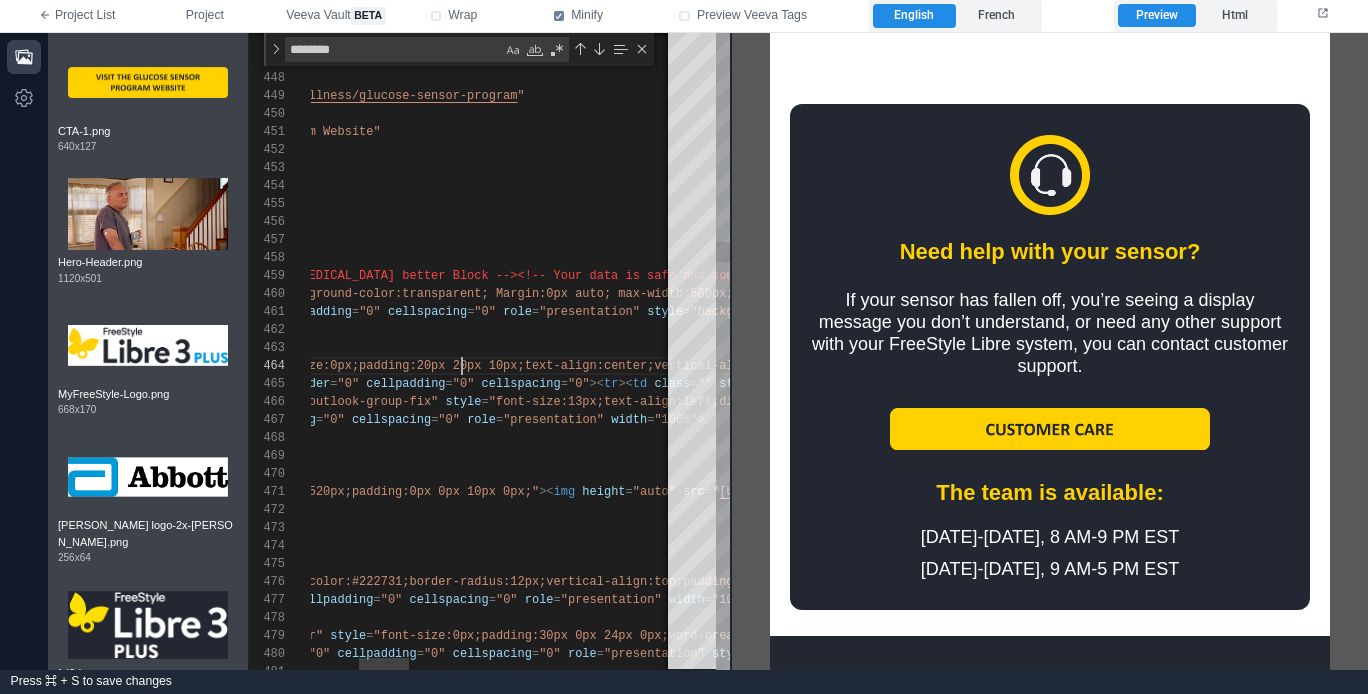 click on ""direction:ltr;font-size:0px;padding:20px 20px 10p" at bounding box center [330, 366] 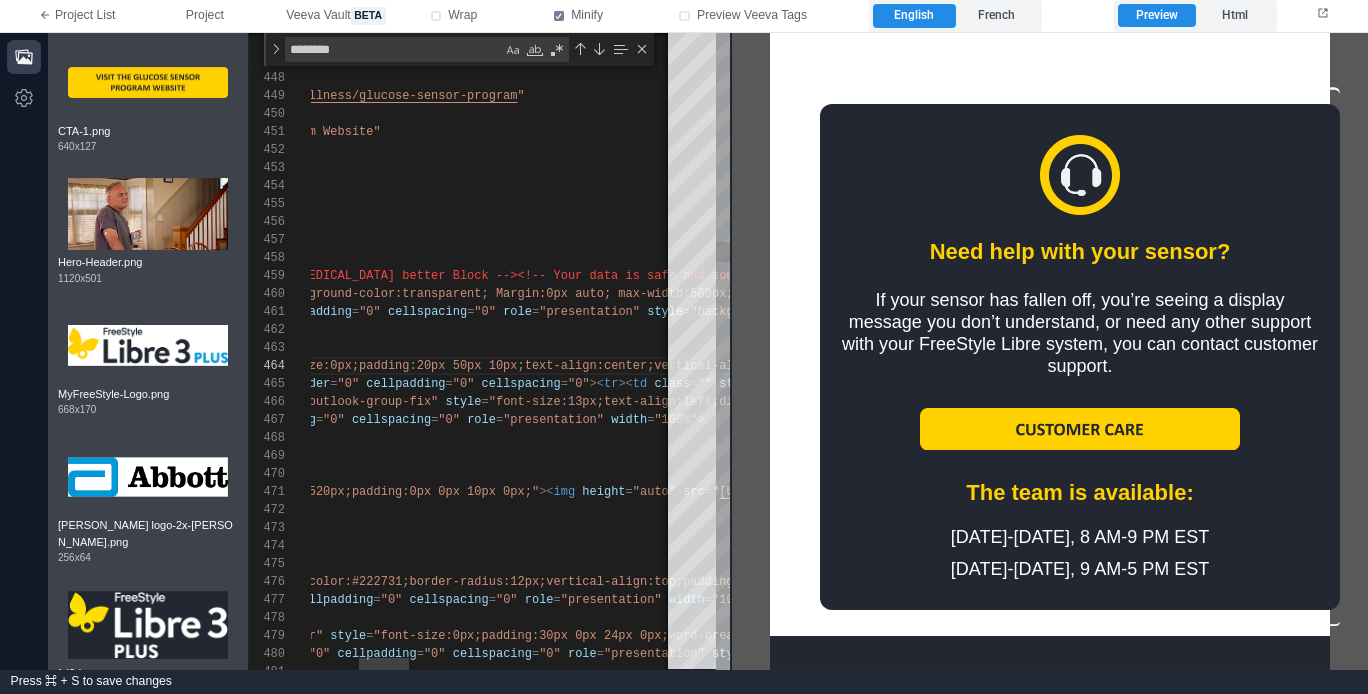 scroll, scrollTop: 54, scrollLeft: 499, axis: both 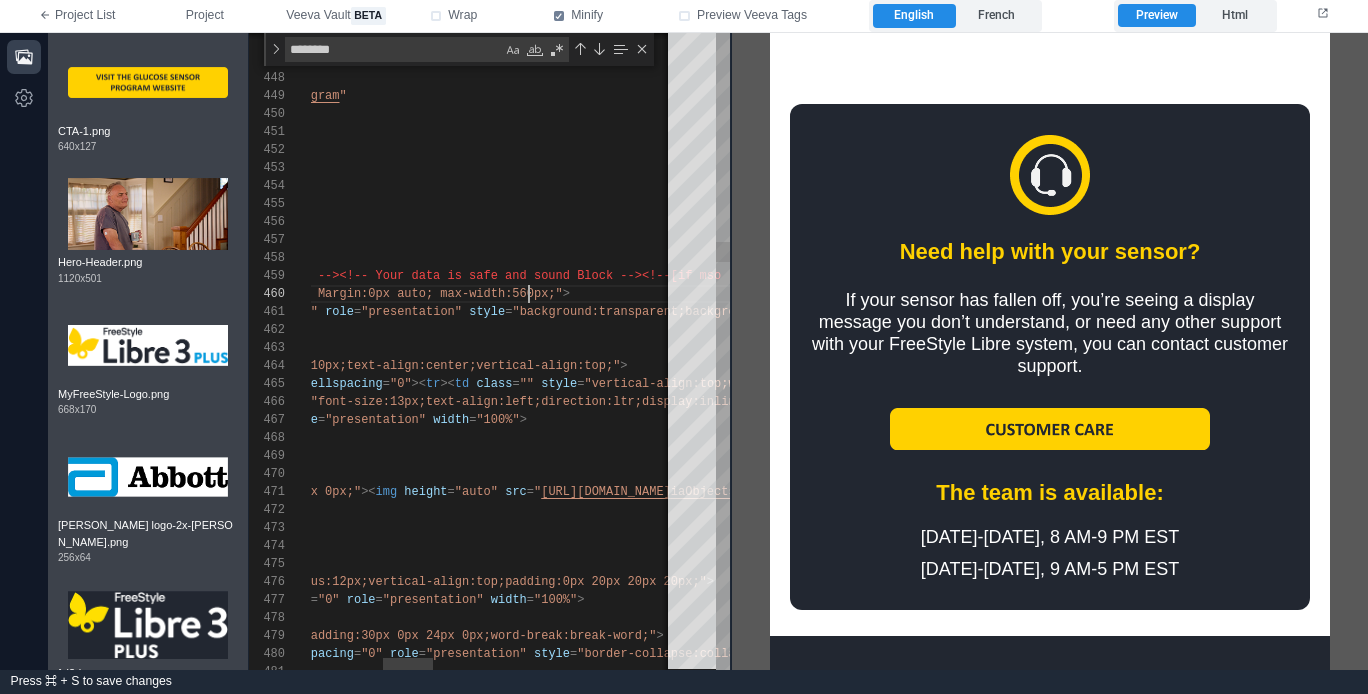 click on "ent; Margin:0px auto; max-width:560px;"" at bounding box center (422, 294) 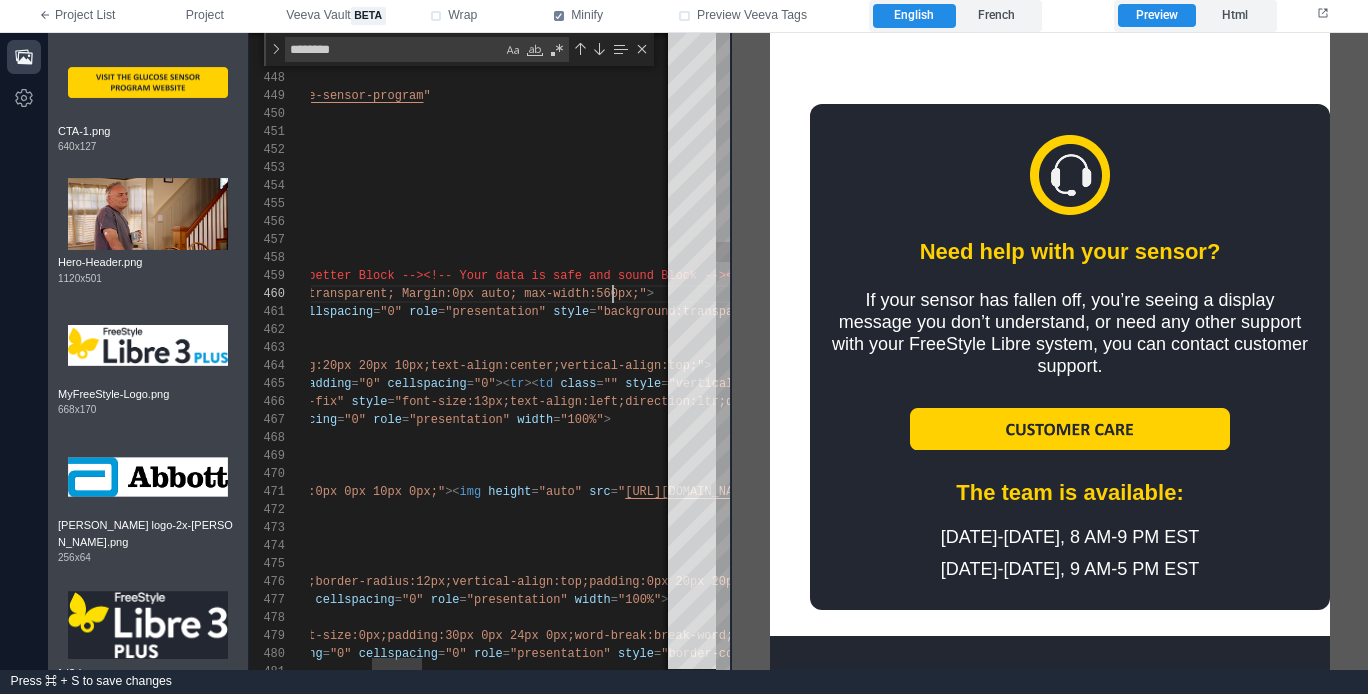 scroll, scrollTop: 72, scrollLeft: 744, axis: both 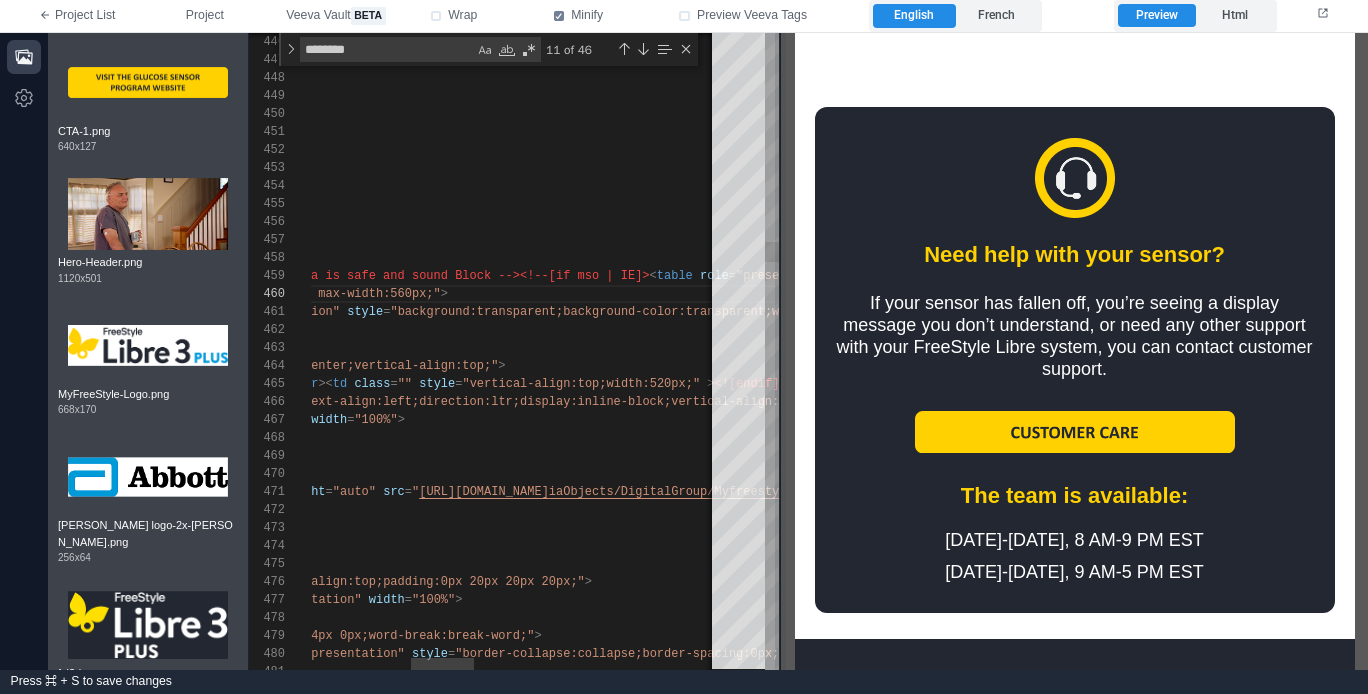 drag, startPoint x: 730, startPoint y: 364, endPoint x: 779, endPoint y: 415, distance: 70.724815 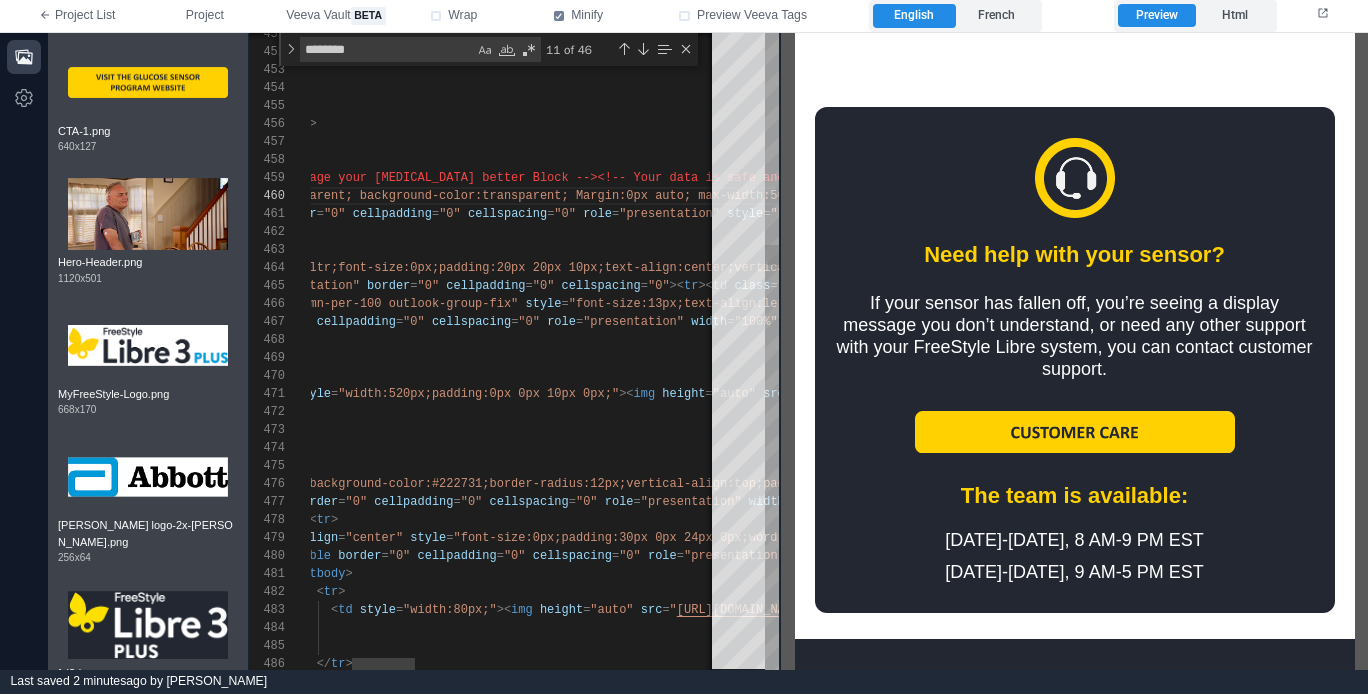 scroll, scrollTop: 54, scrollLeft: 499, axis: both 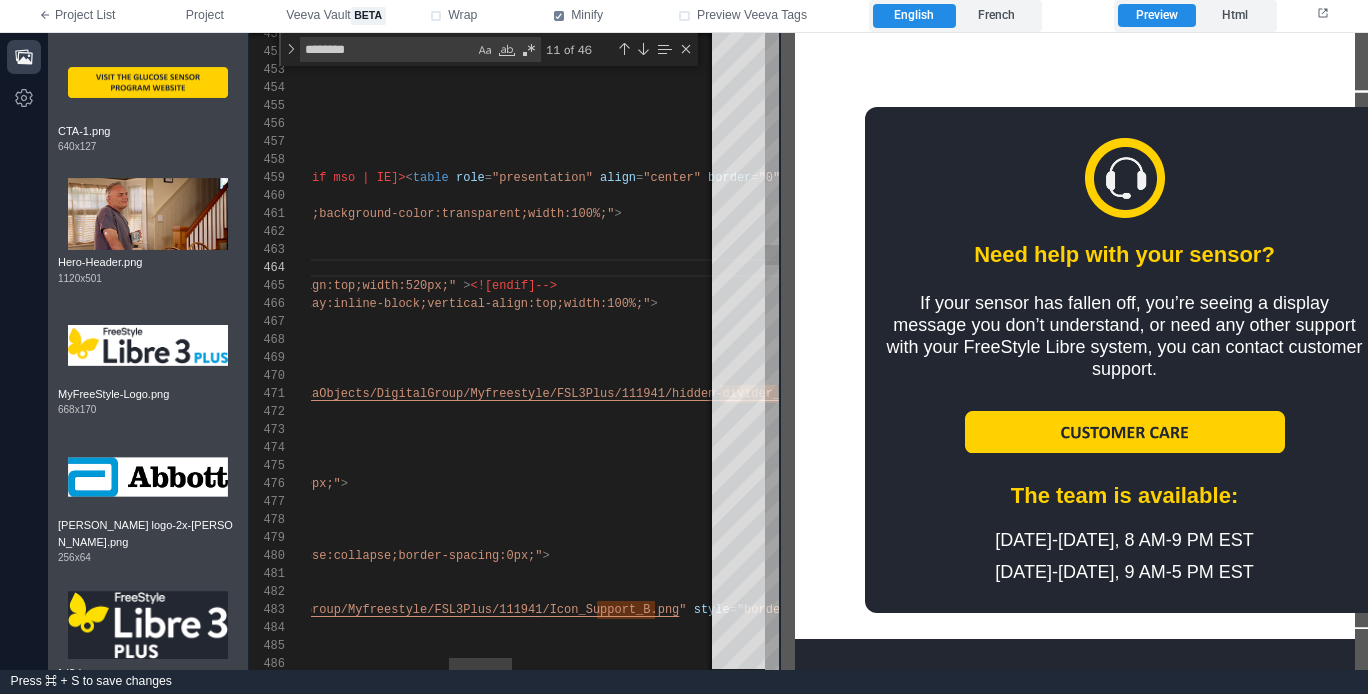 type on "**********" 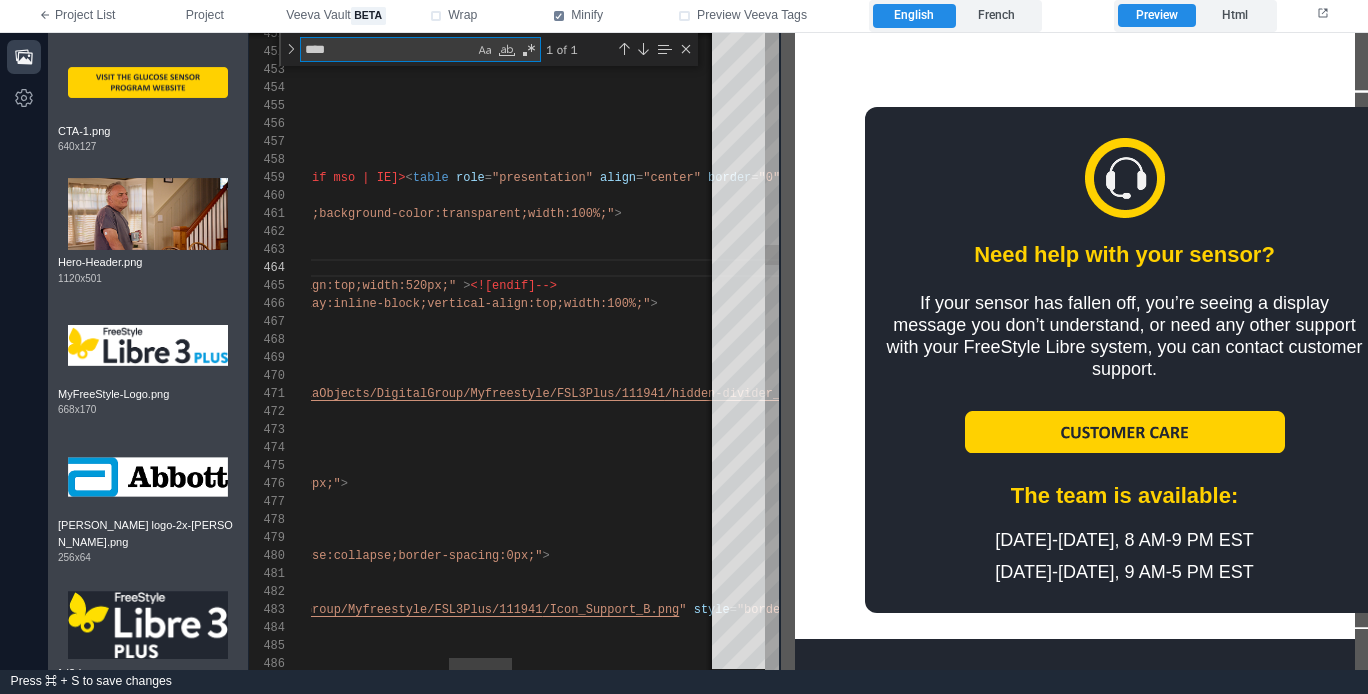 type on "**********" 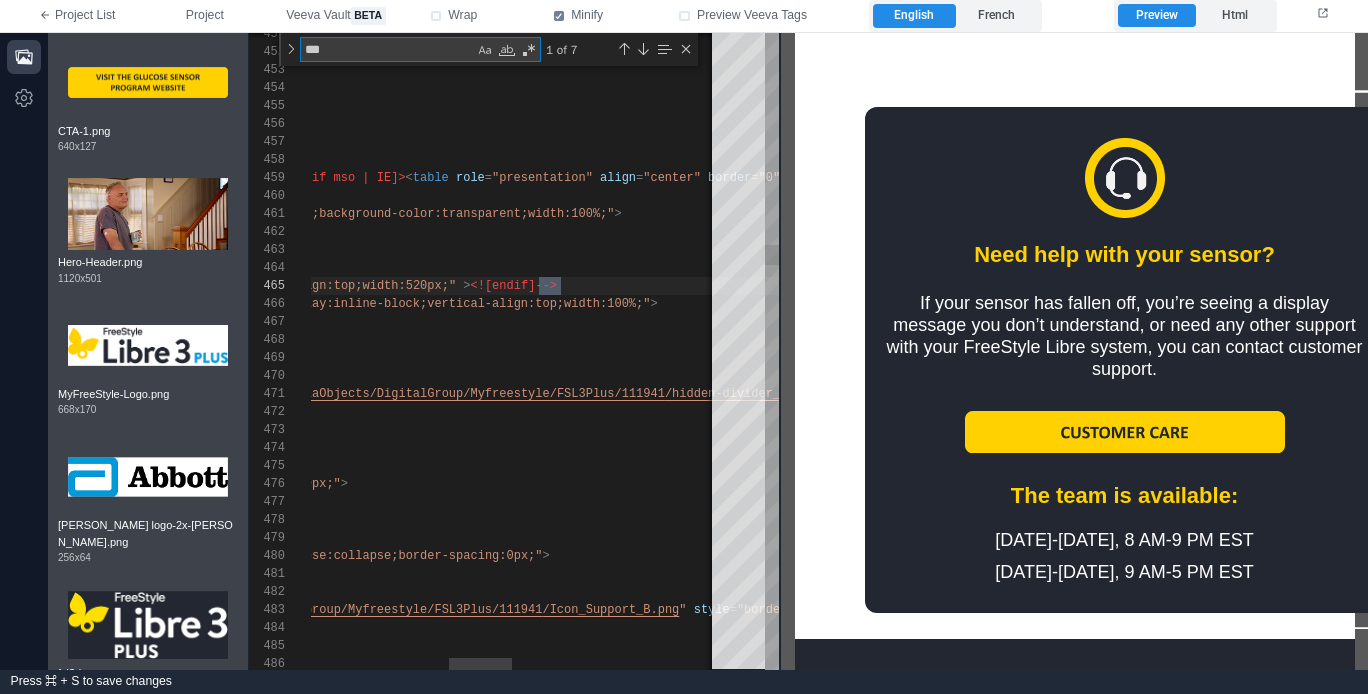 scroll, scrollTop: 180, scrollLeft: 1142, axis: both 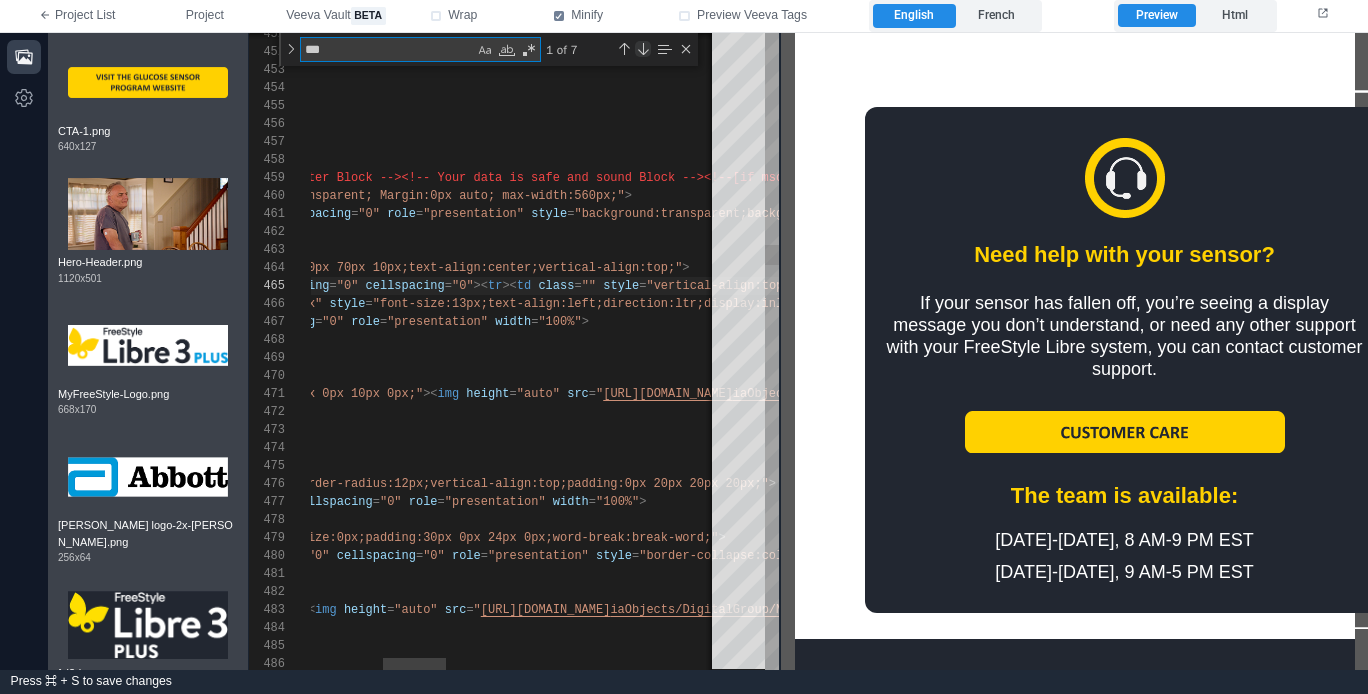 type on "***" 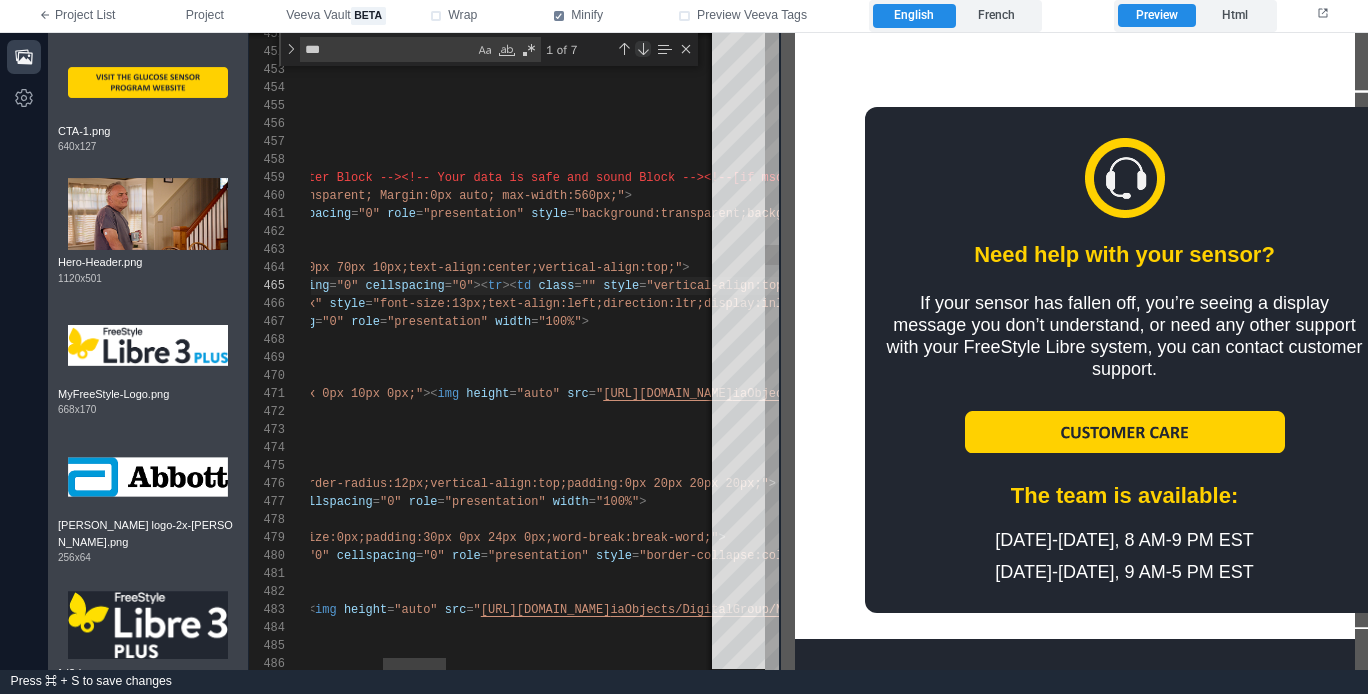 click at bounding box center [643, 49] 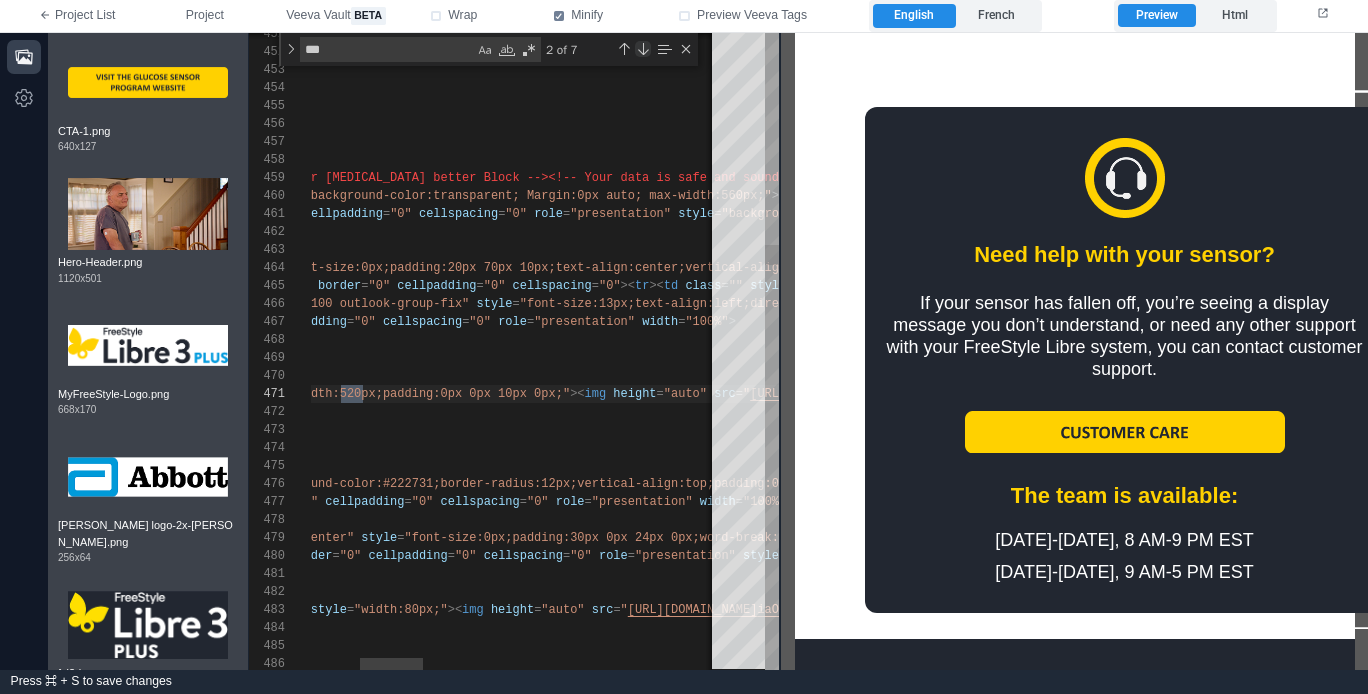 click at bounding box center (643, 49) 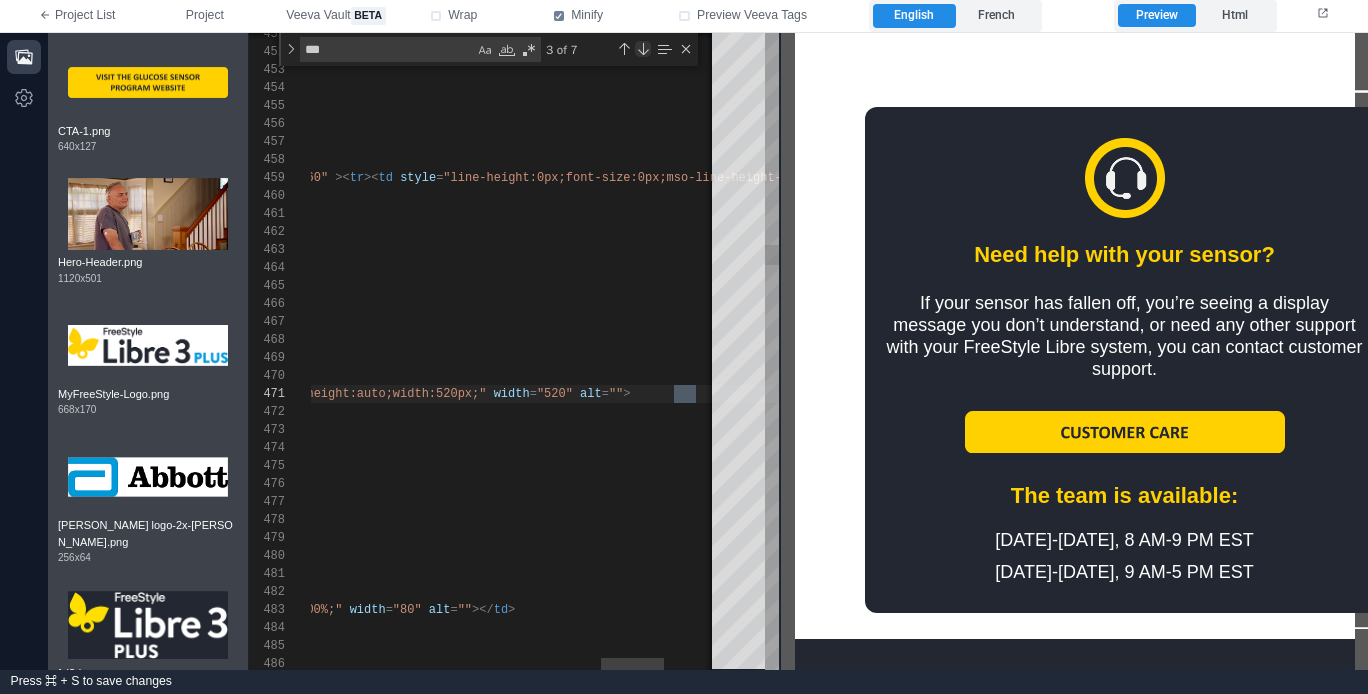 click at bounding box center [643, 49] 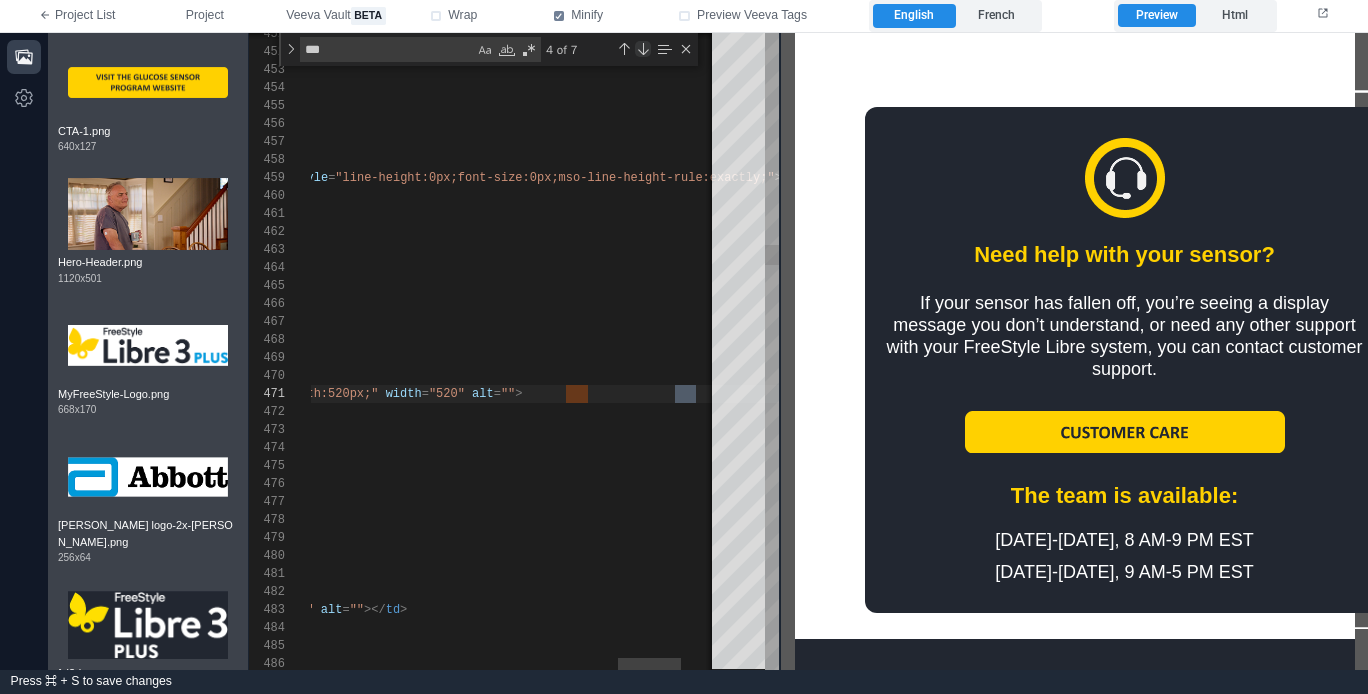 click at bounding box center [643, 49] 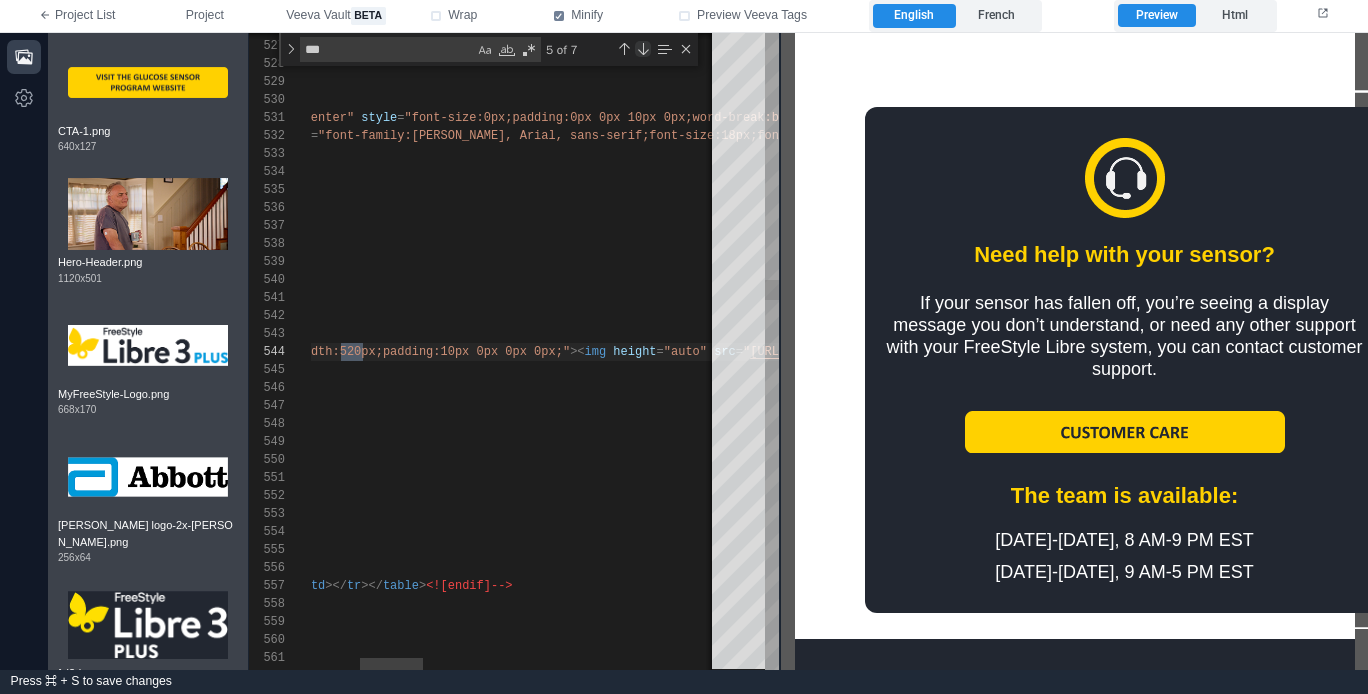 click at bounding box center [643, 49] 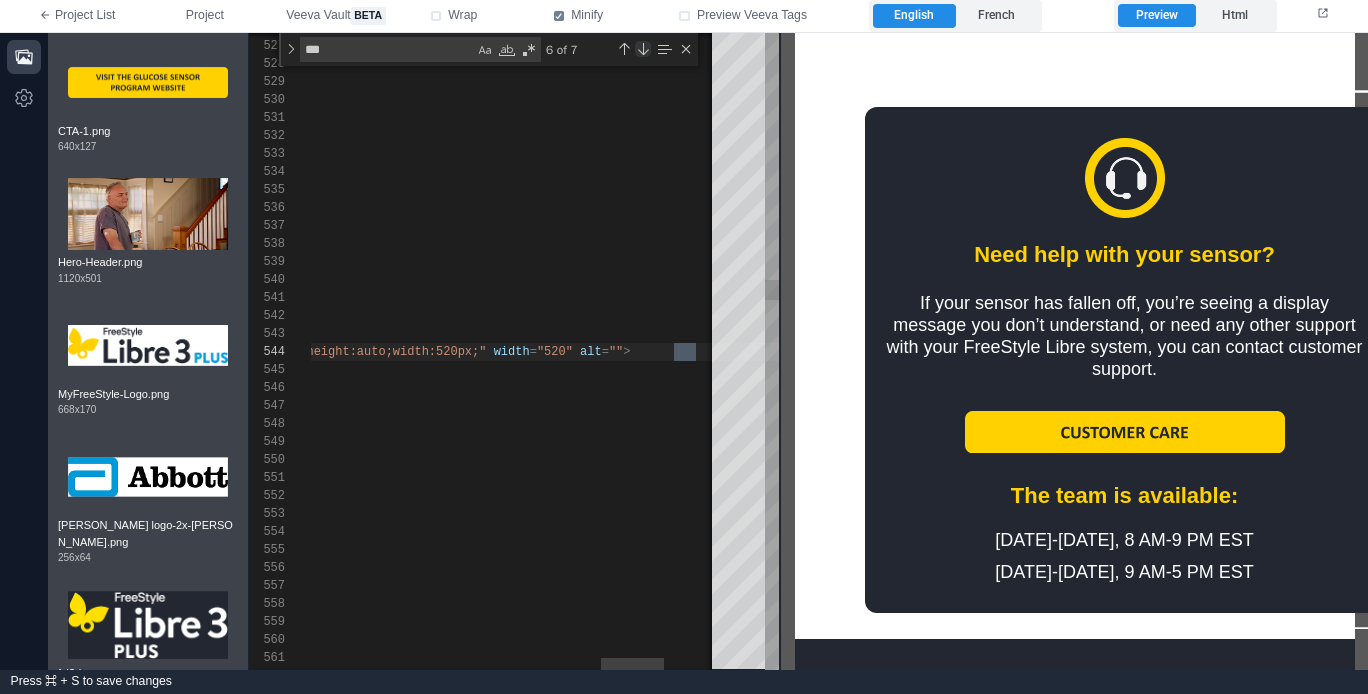 click at bounding box center [643, 49] 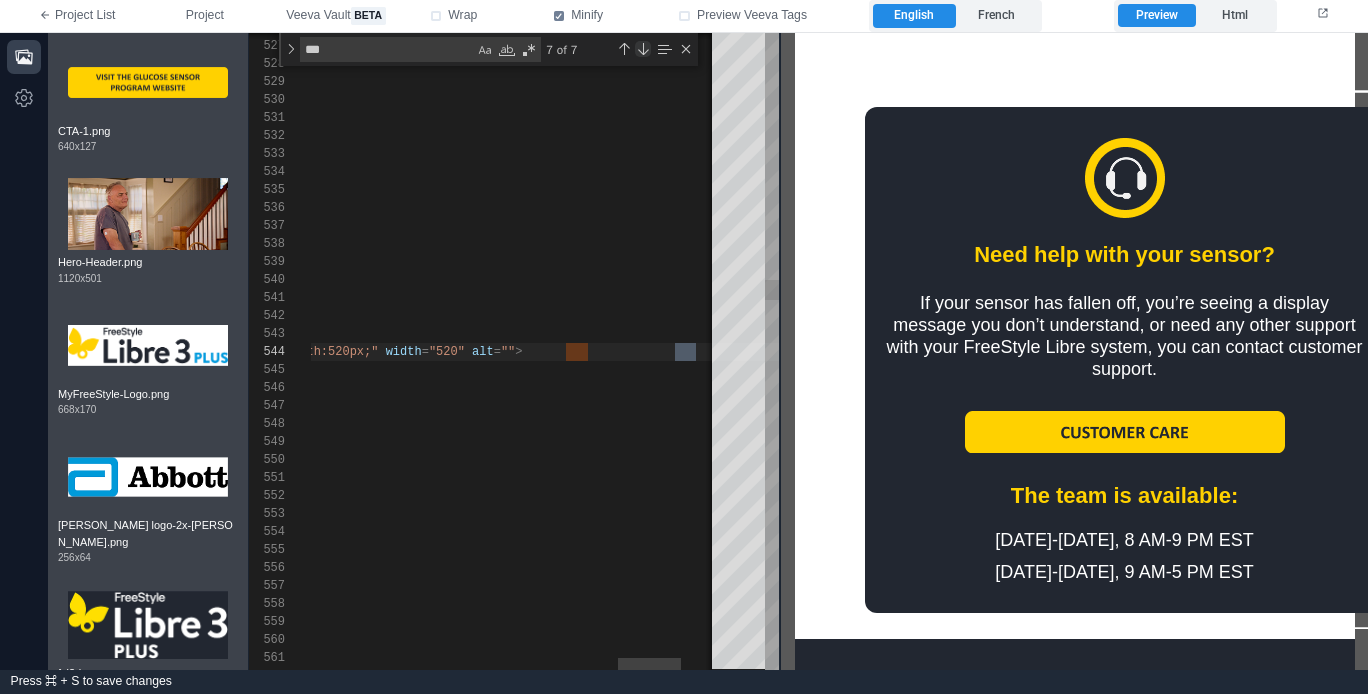 click at bounding box center [643, 49] 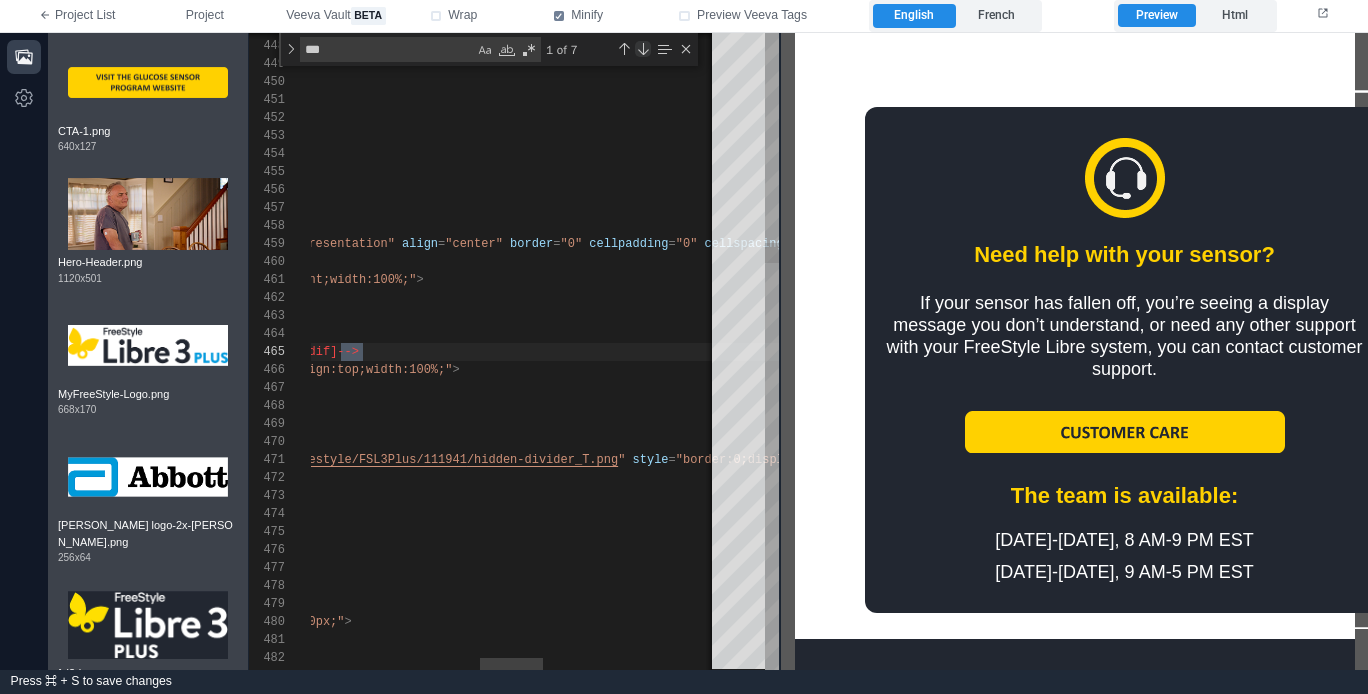 click at bounding box center (643, 49) 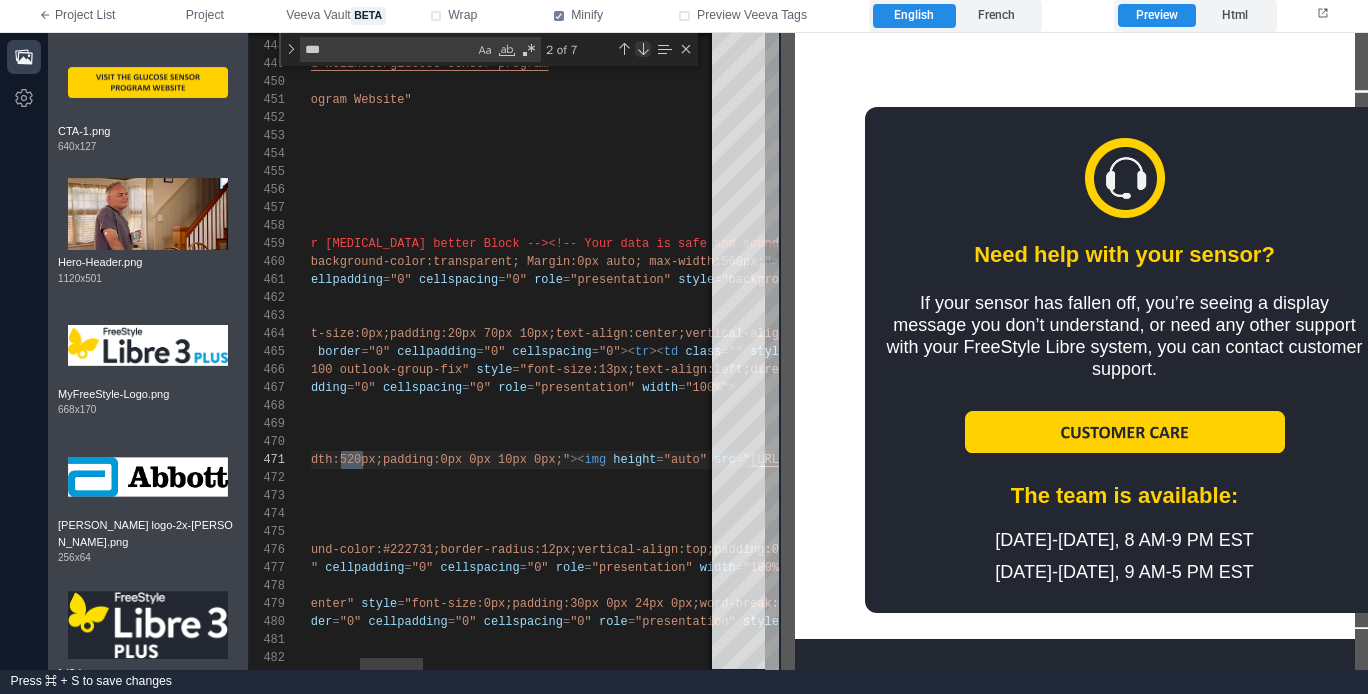 click at bounding box center (643, 49) 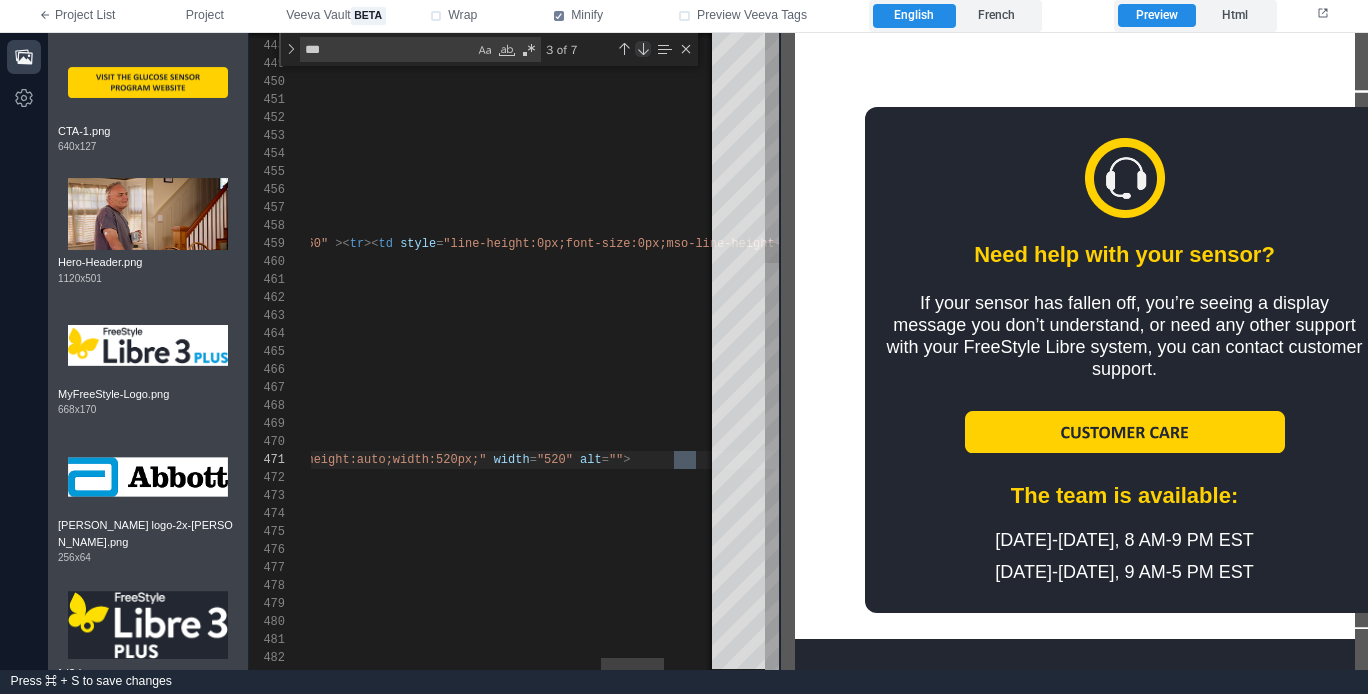 click at bounding box center [643, 49] 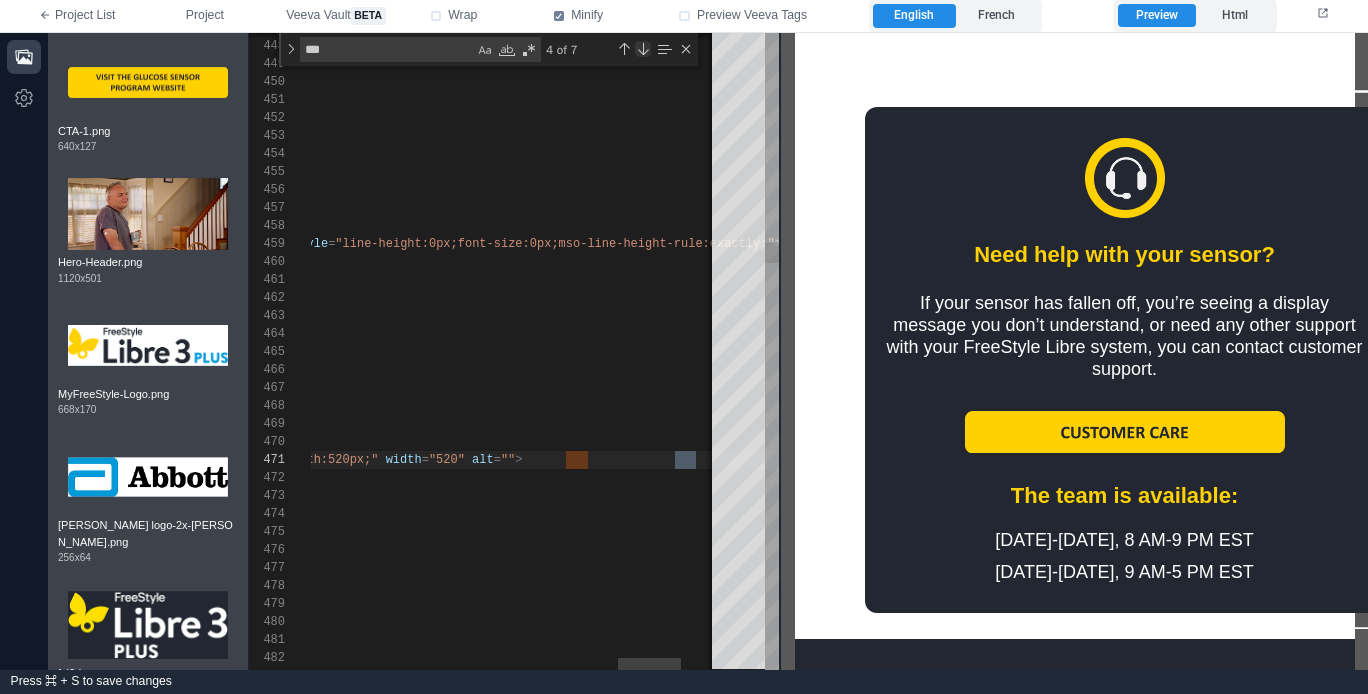 click at bounding box center (643, 49) 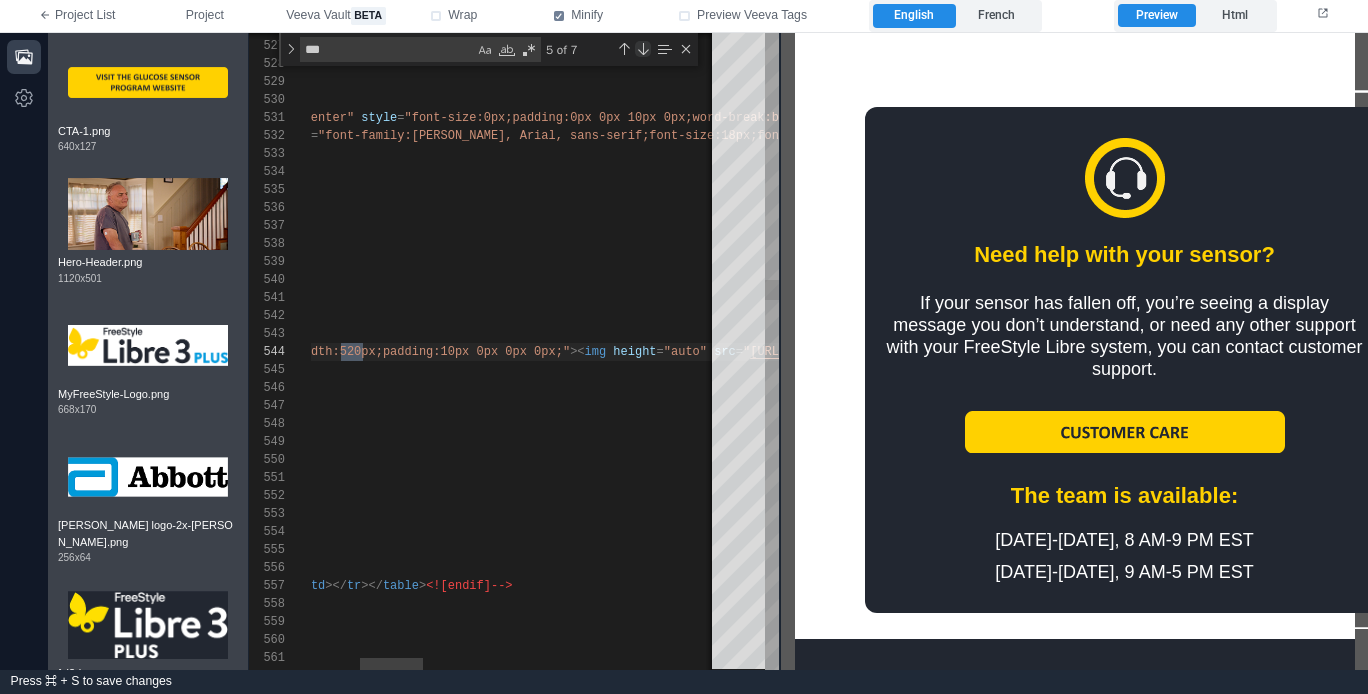 scroll, scrollTop: 180, scrollLeft: 369, axis: both 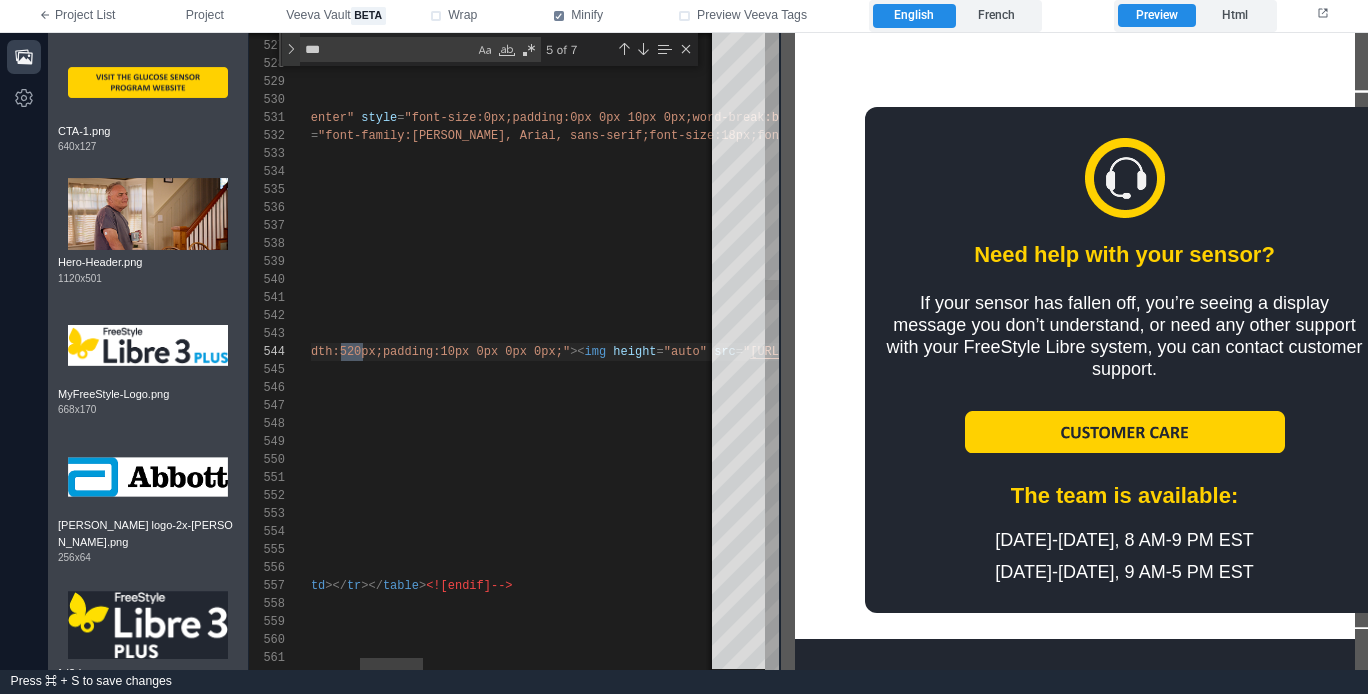 click at bounding box center [291, 49] 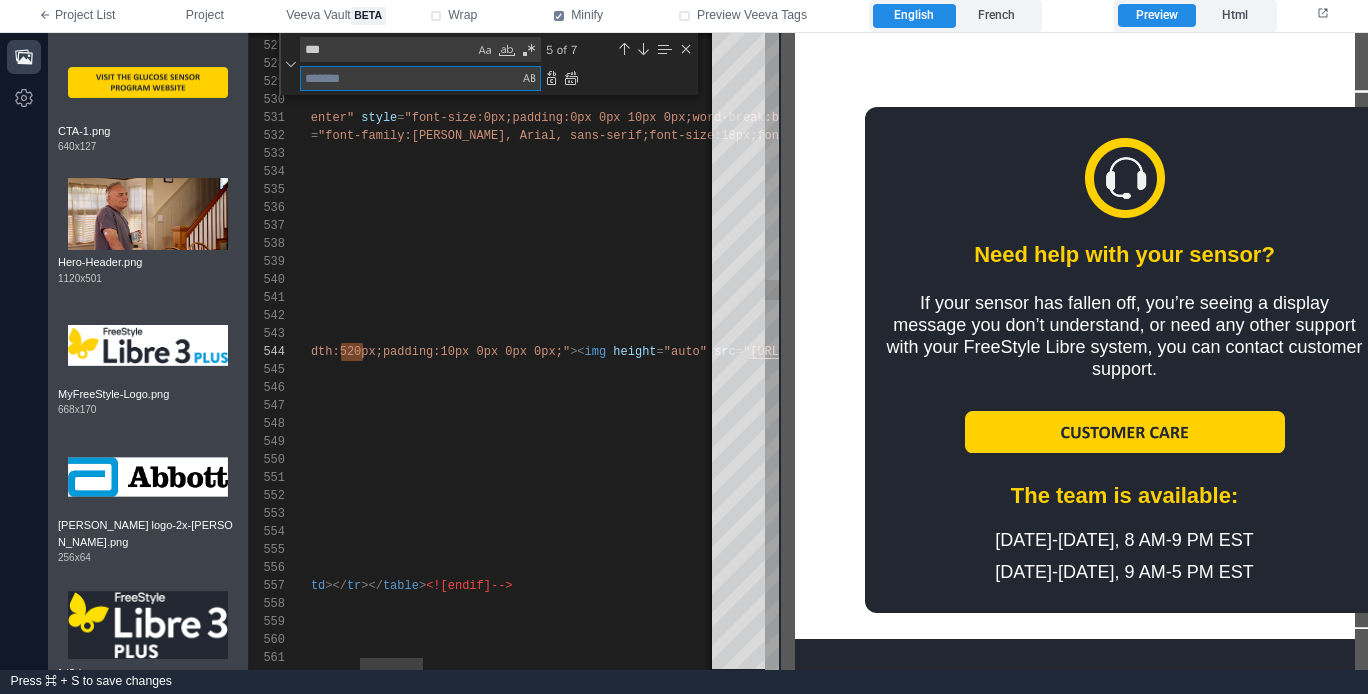 click at bounding box center [410, 78] 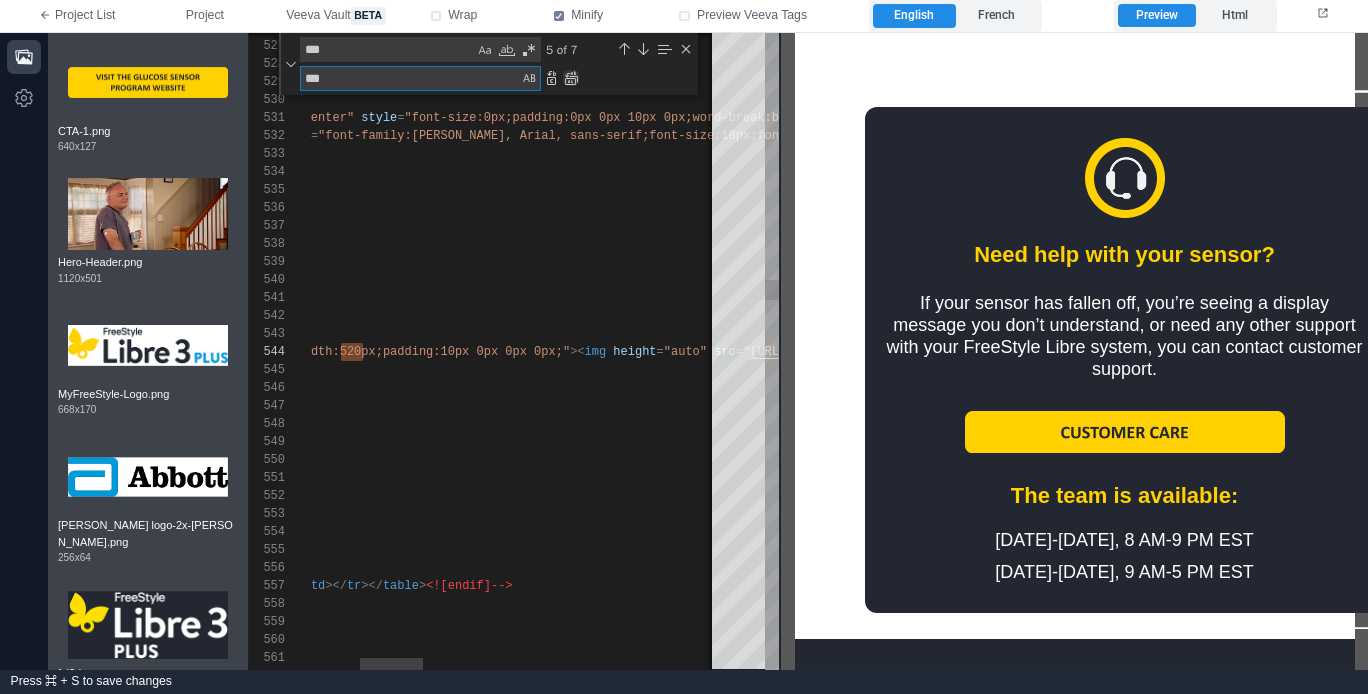 type on "***" 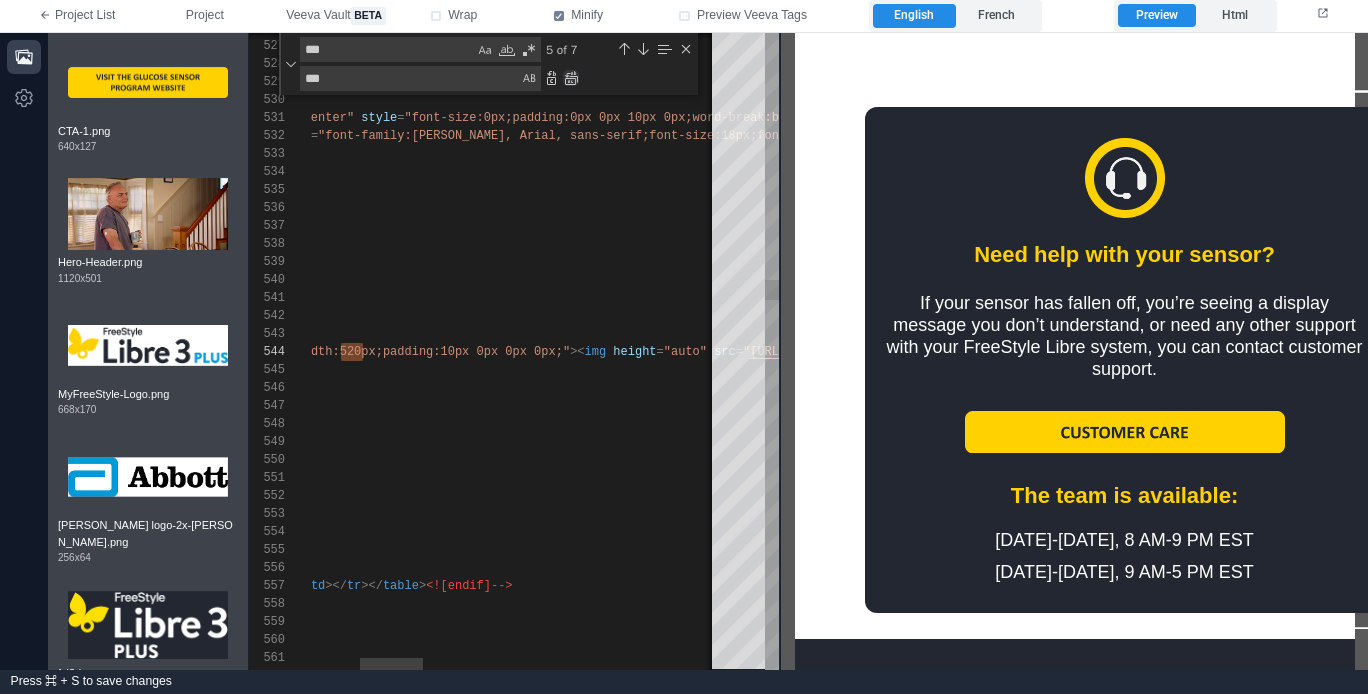click at bounding box center (571, 78) 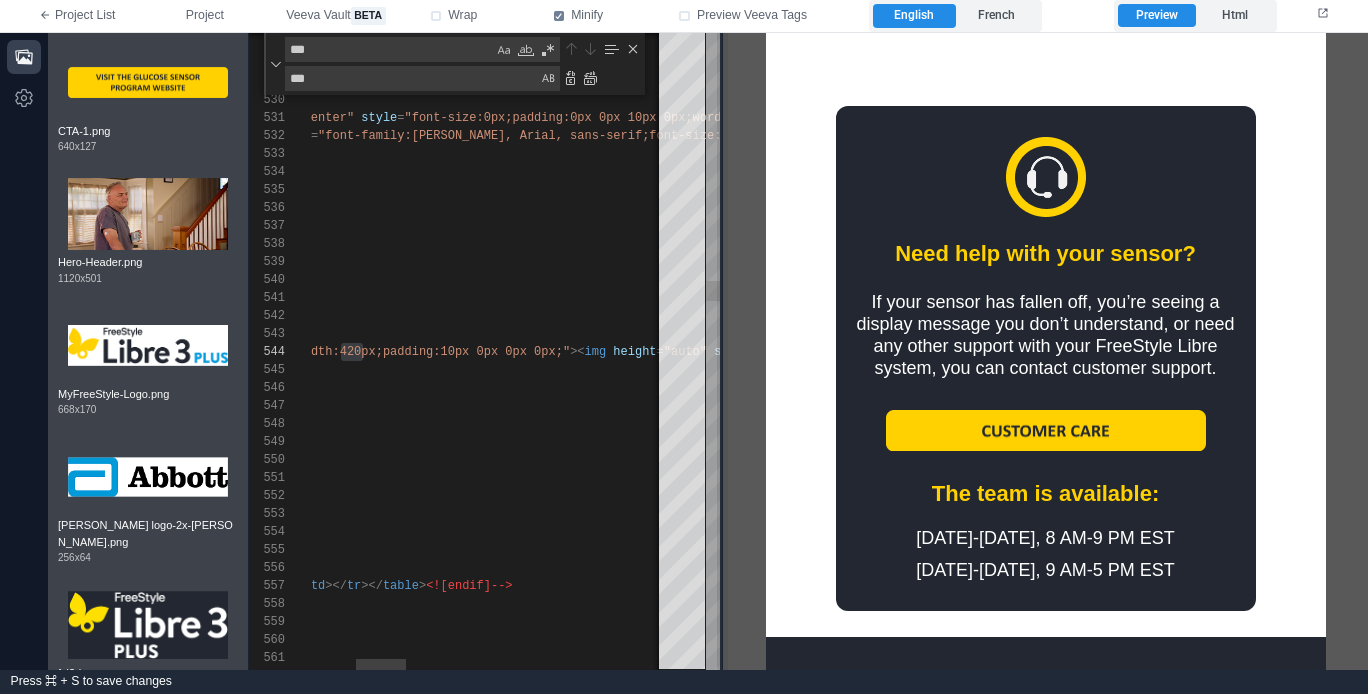 drag, startPoint x: 775, startPoint y: 129, endPoint x: 717, endPoint y: 144, distance: 59.908264 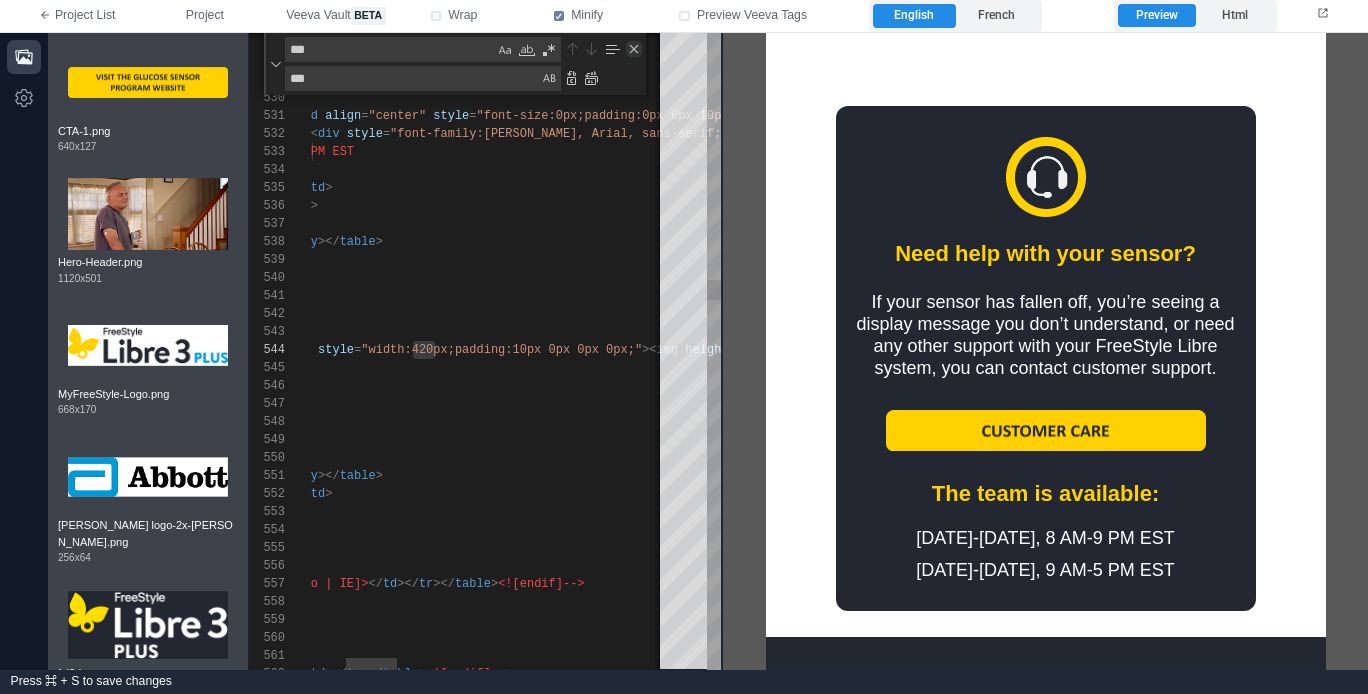 click at bounding box center (634, 49) 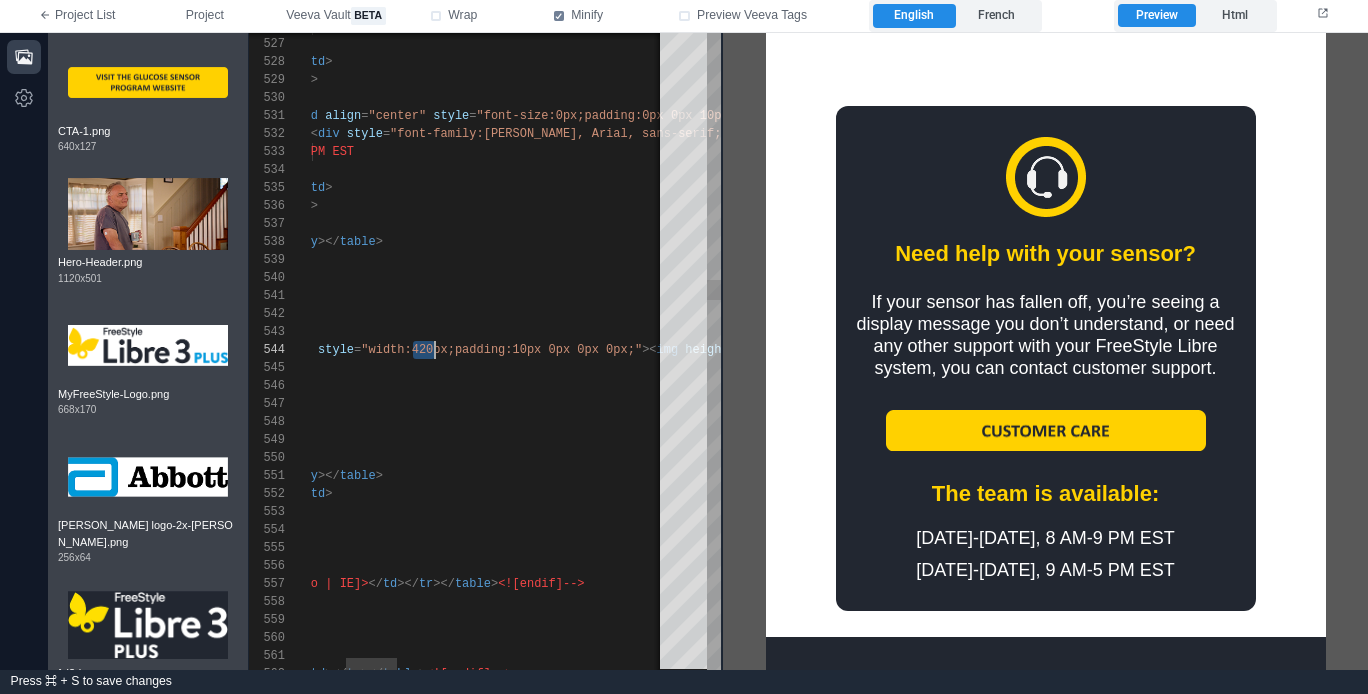 scroll, scrollTop: 54, scrollLeft: 369, axis: both 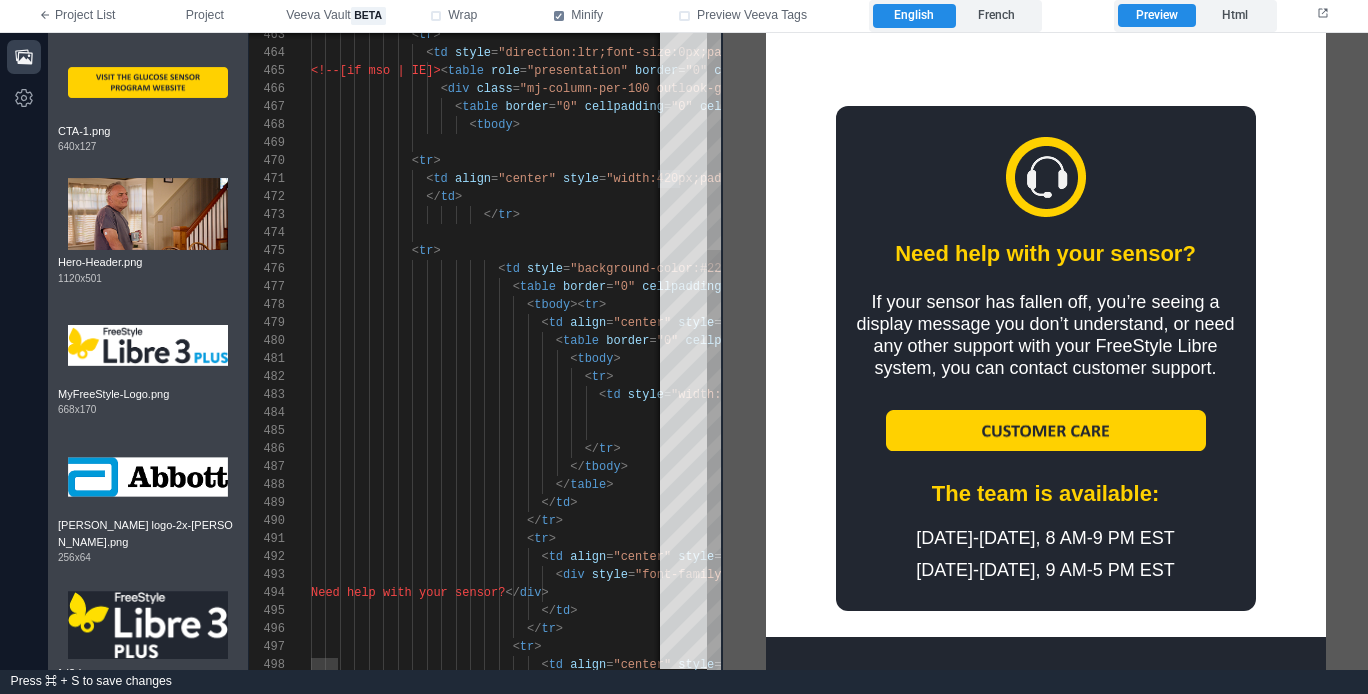 click on "</ td >" at bounding box center [2648, 197] 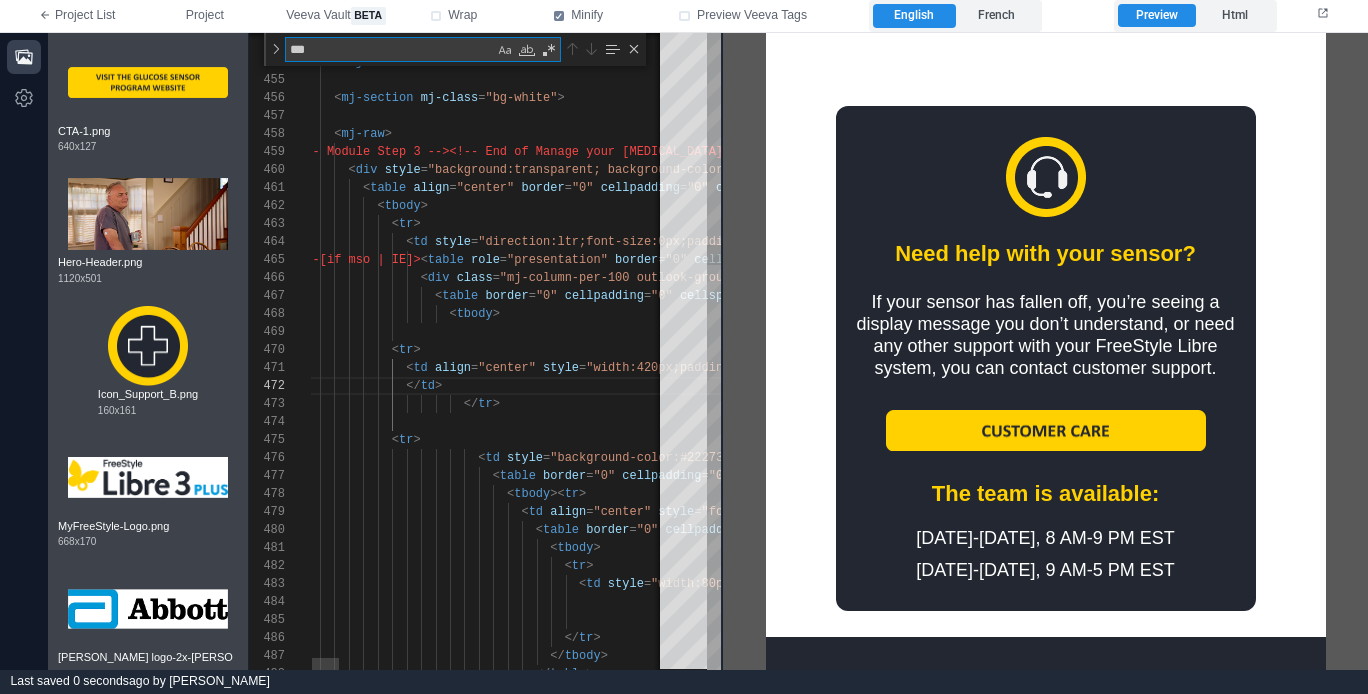 type on "**********" 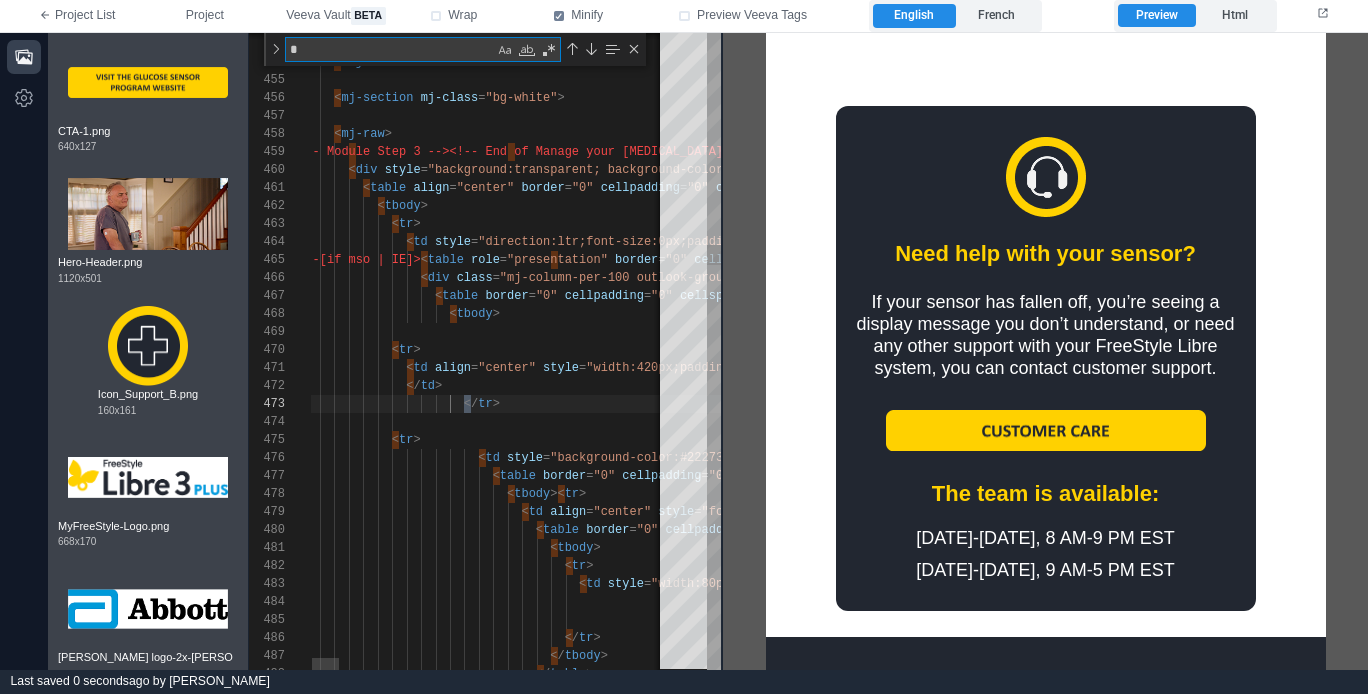 type on "**********" 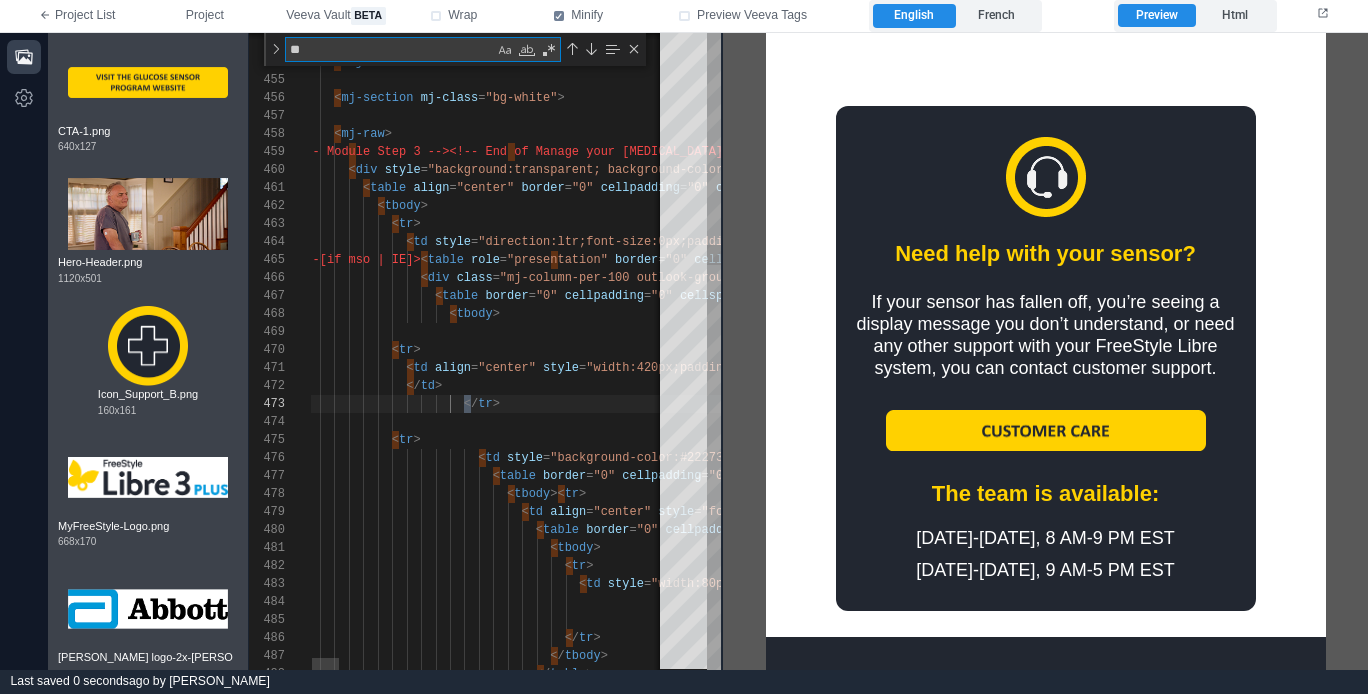 type on "**********" 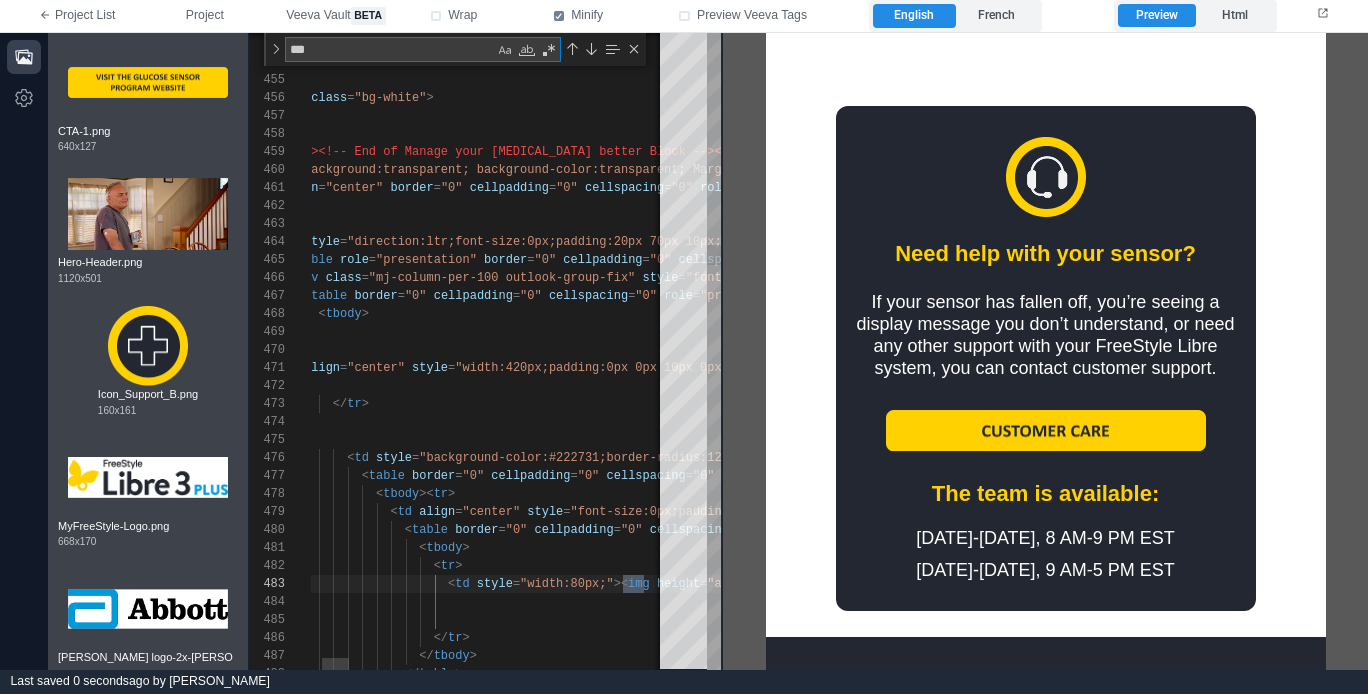 type on "**********" 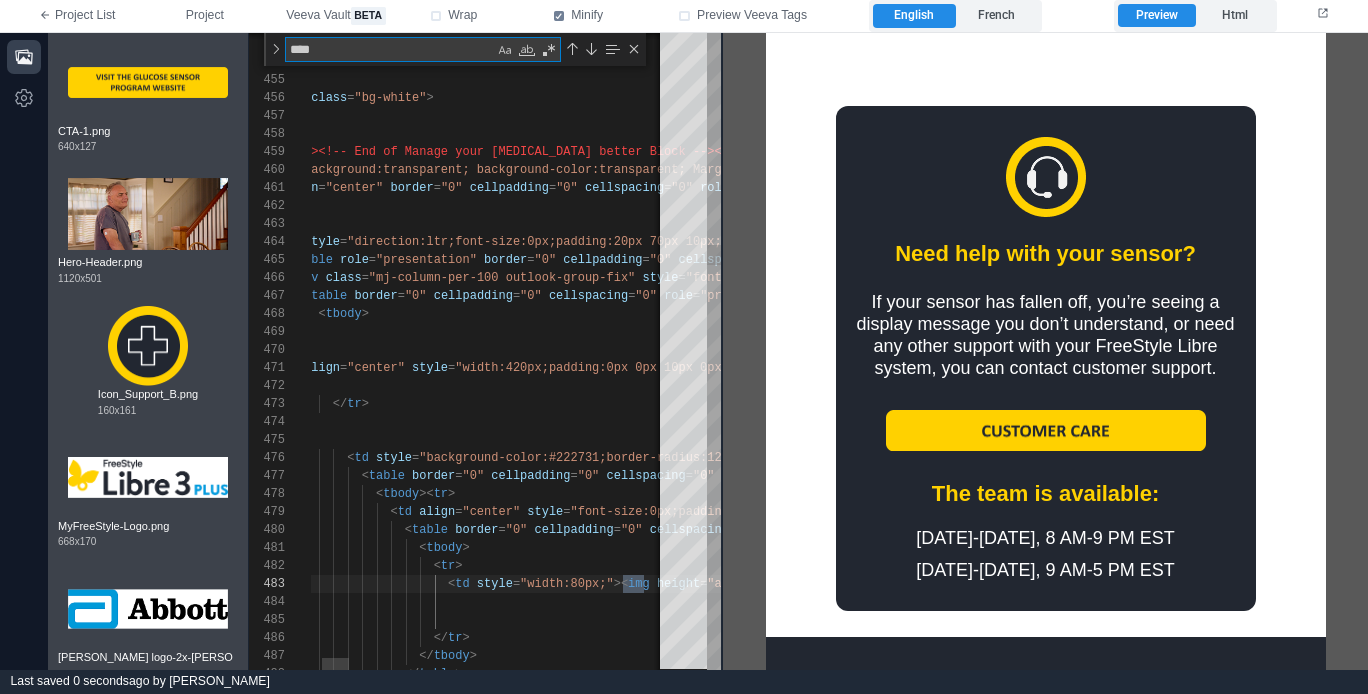 scroll, scrollTop: 162, scrollLeft: 491, axis: both 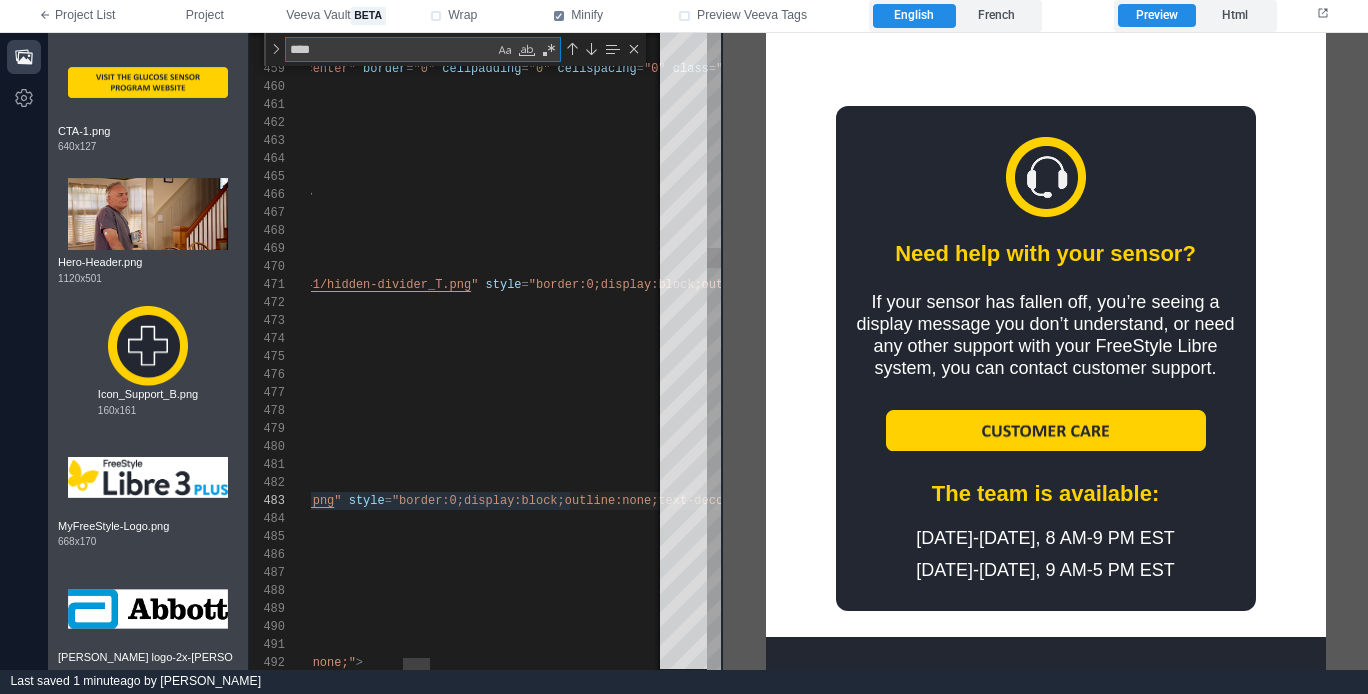 type on "****" 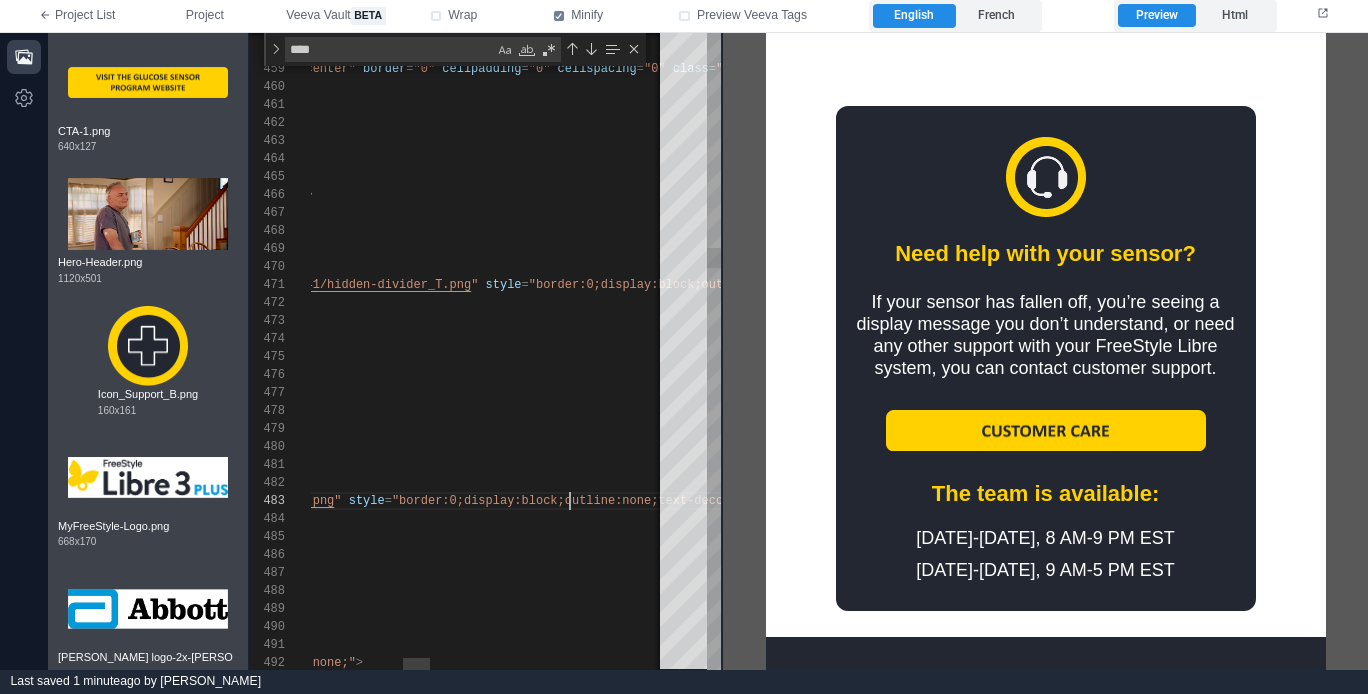 scroll, scrollTop: 36, scrollLeft: 1496, axis: both 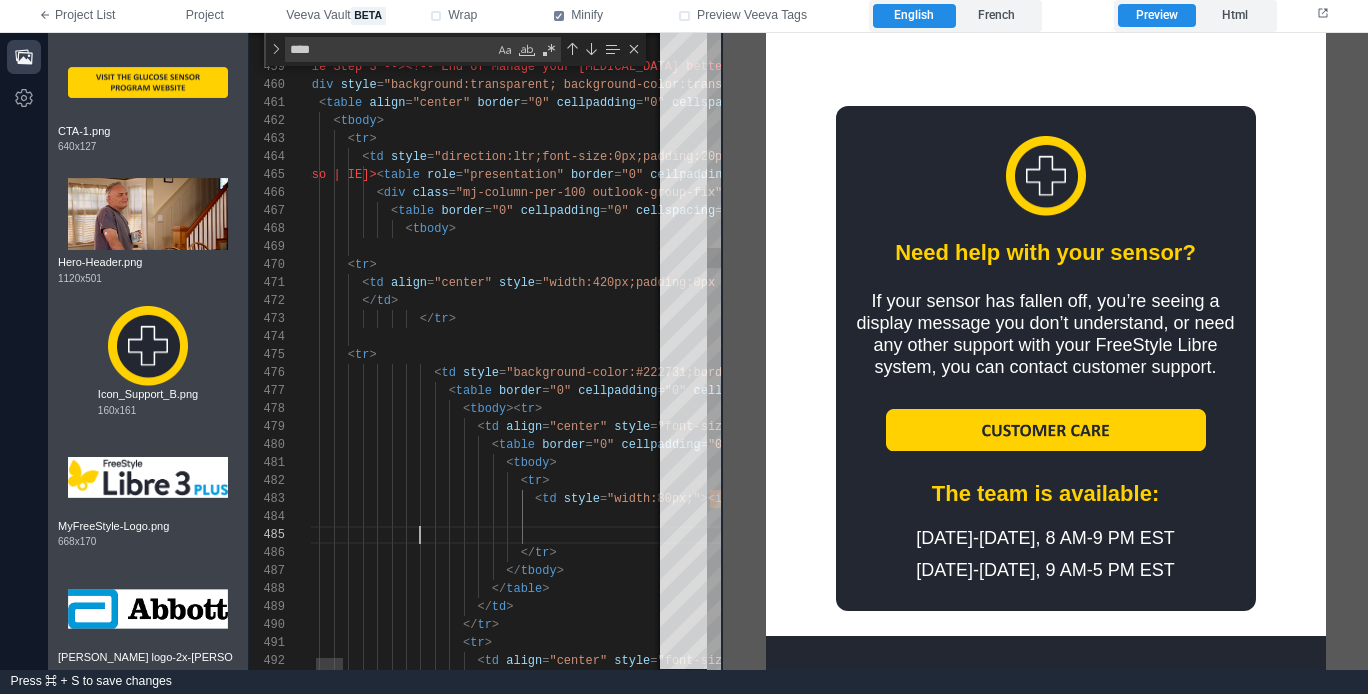 click at bounding box center [2584, 535] 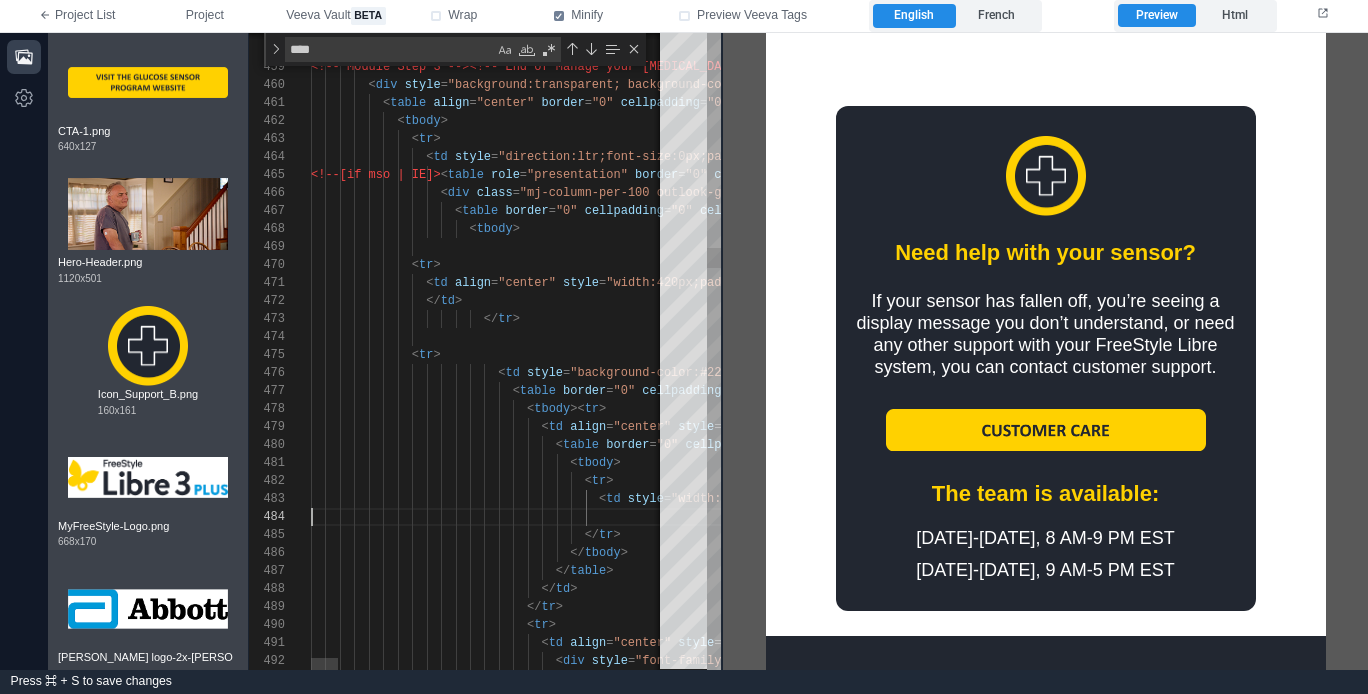 scroll, scrollTop: 36, scrollLeft: 1653, axis: both 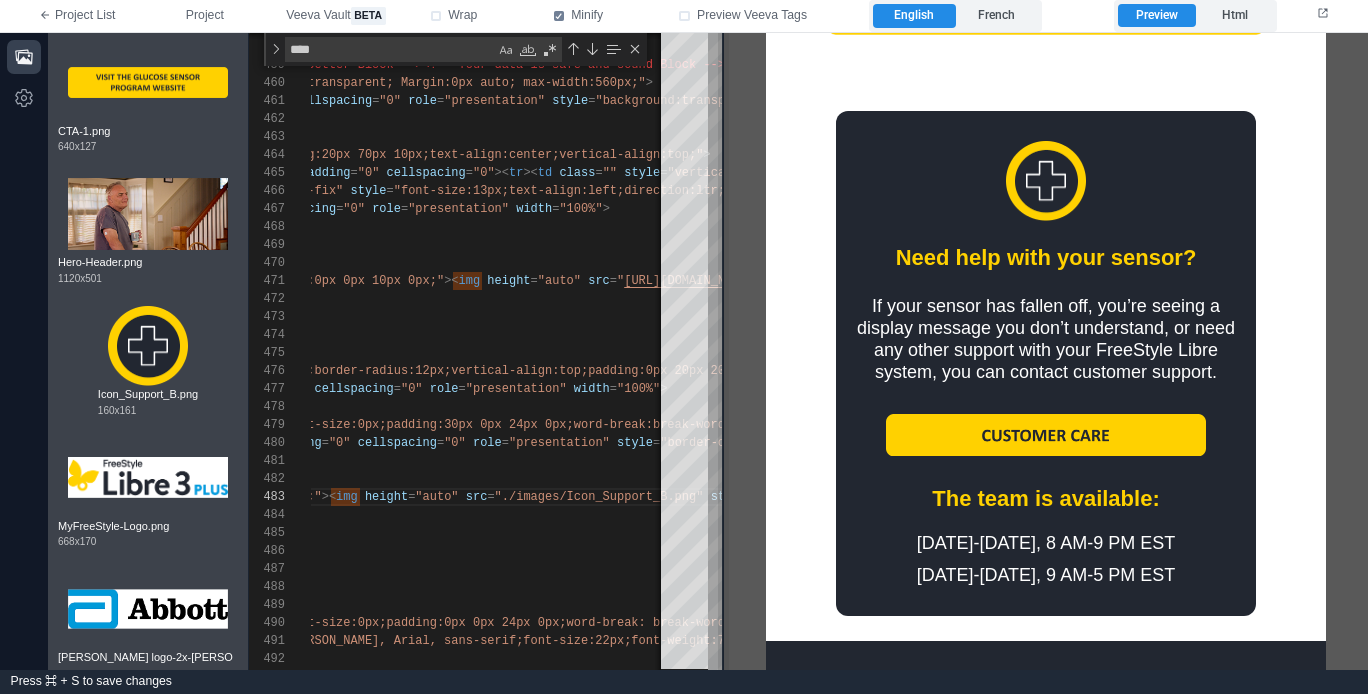 drag, startPoint x: 719, startPoint y: 304, endPoint x: 720, endPoint y: 335, distance: 31.016125 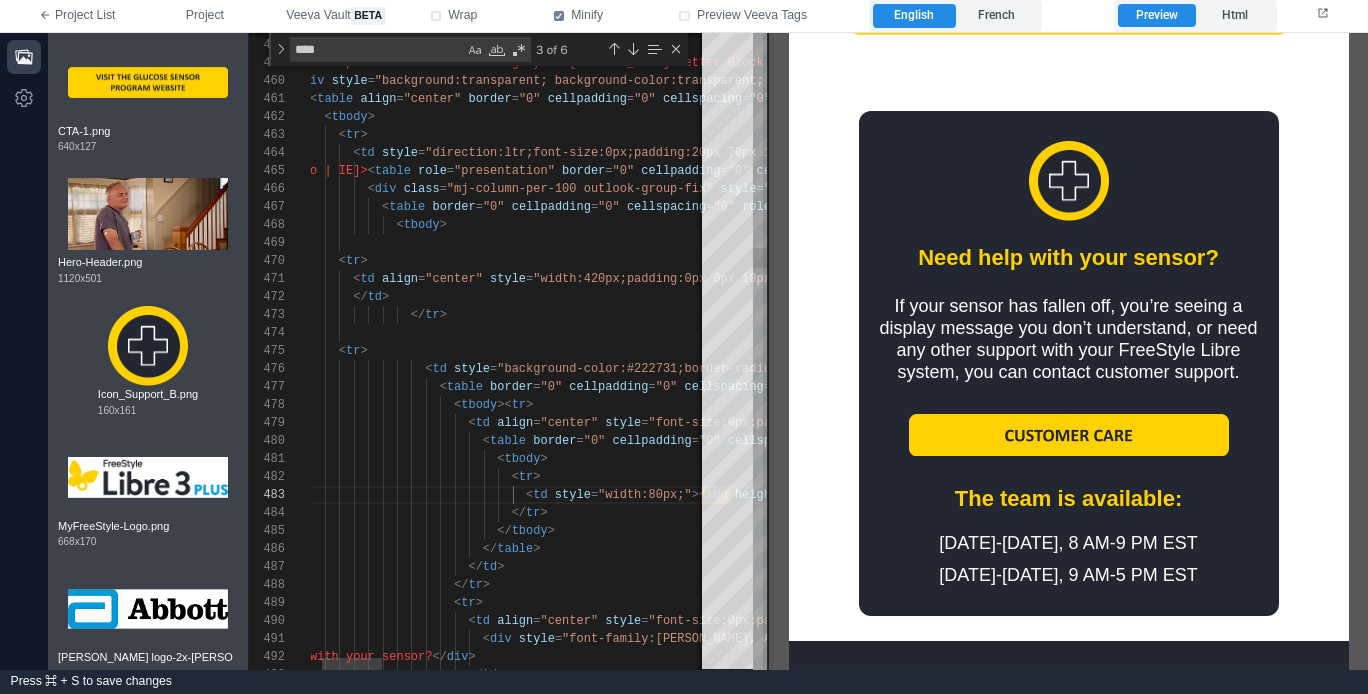 drag, startPoint x: 721, startPoint y: 477, endPoint x: 766, endPoint y: 472, distance: 45.276924 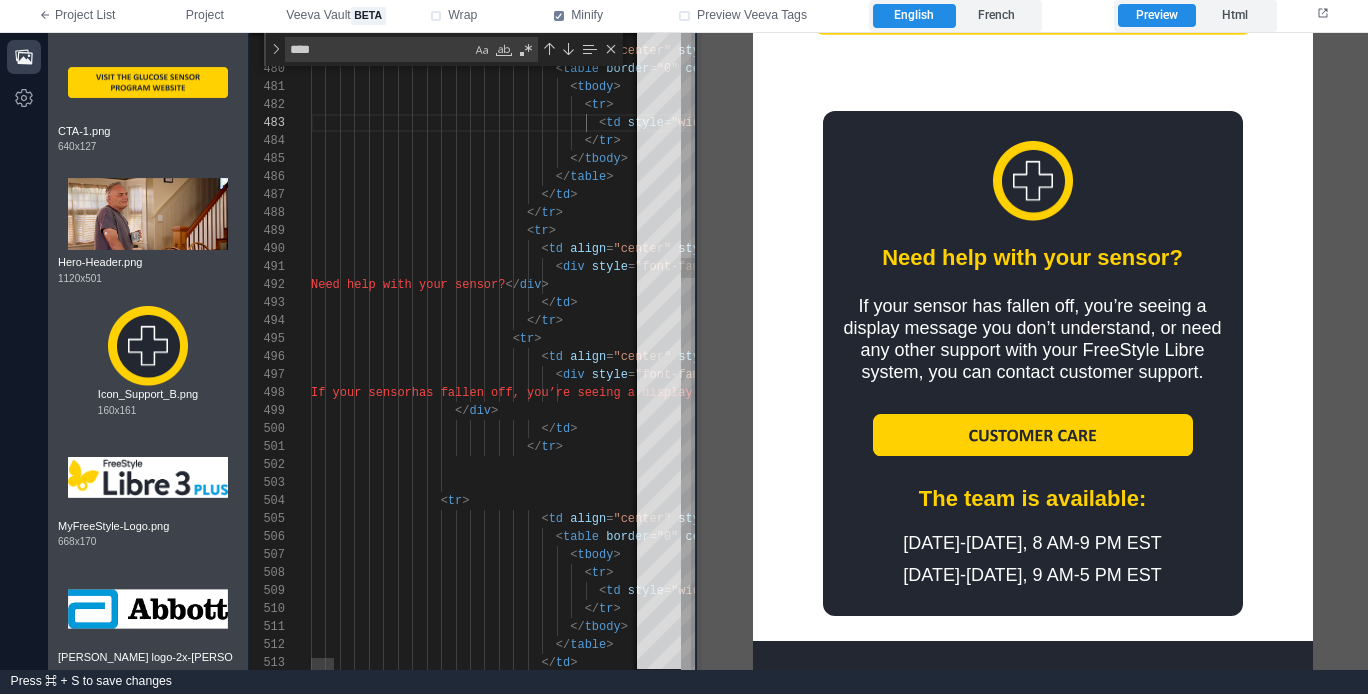 drag, startPoint x: 770, startPoint y: 434, endPoint x: 698, endPoint y: 433, distance: 72.00694 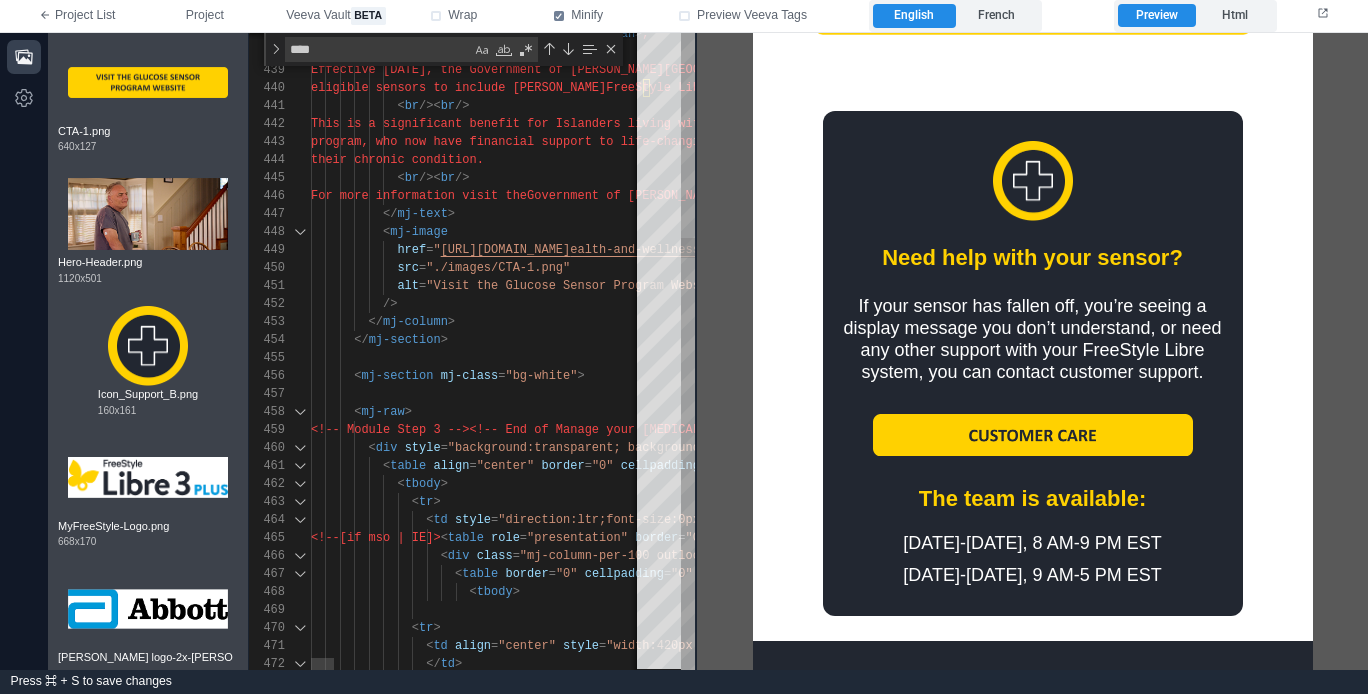 click at bounding box center [300, 448] 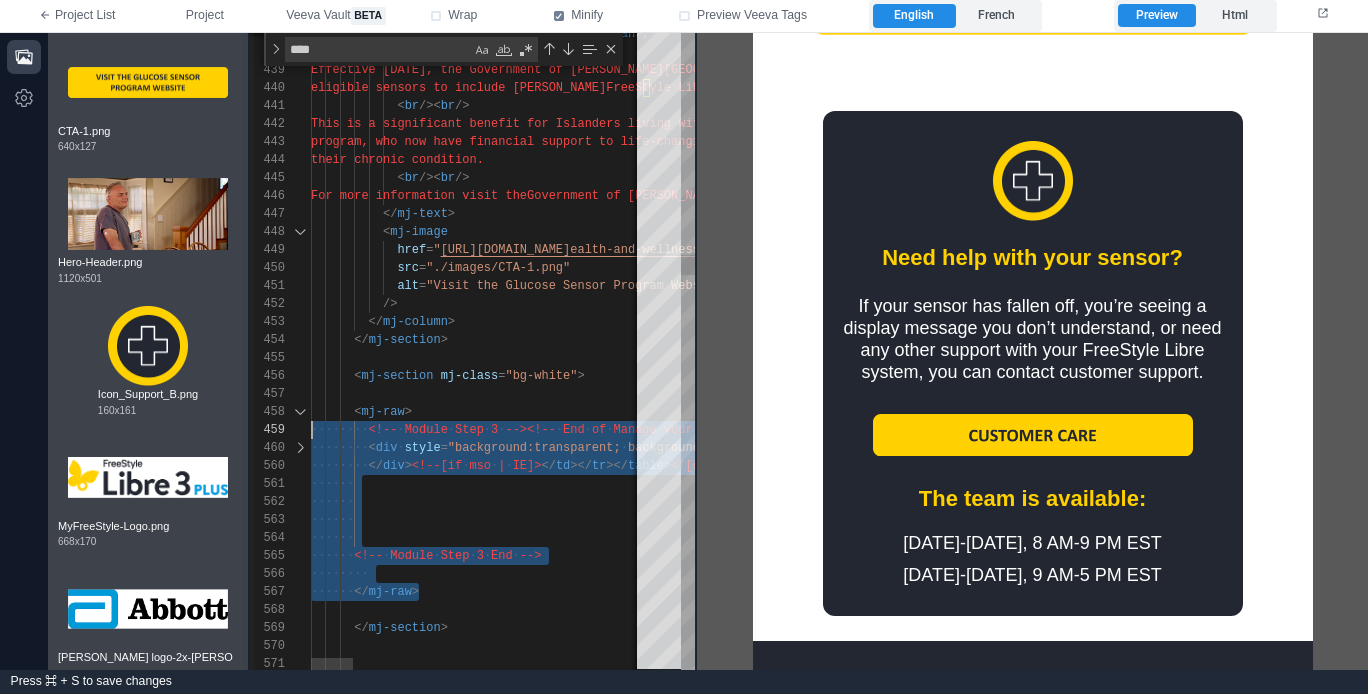 scroll, scrollTop: 126, scrollLeft: 0, axis: vertical 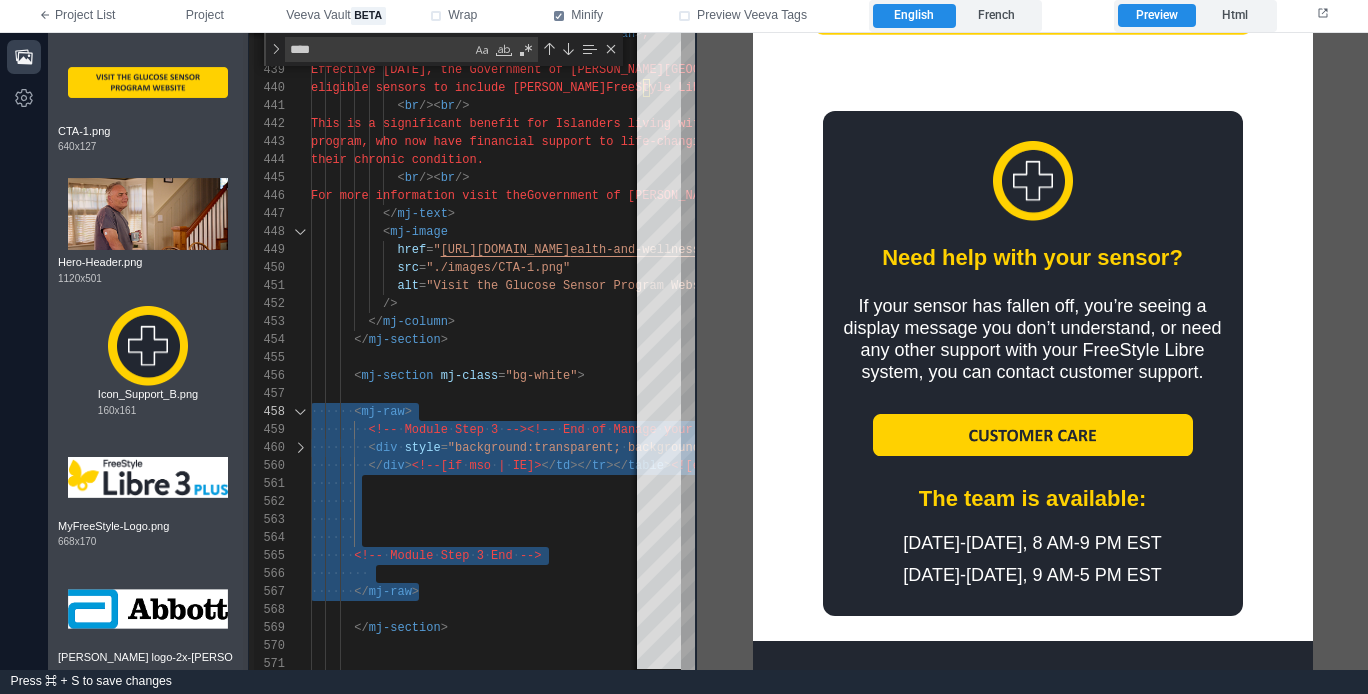 drag, startPoint x: 440, startPoint y: 593, endPoint x: 249, endPoint y: 410, distance: 264.51843 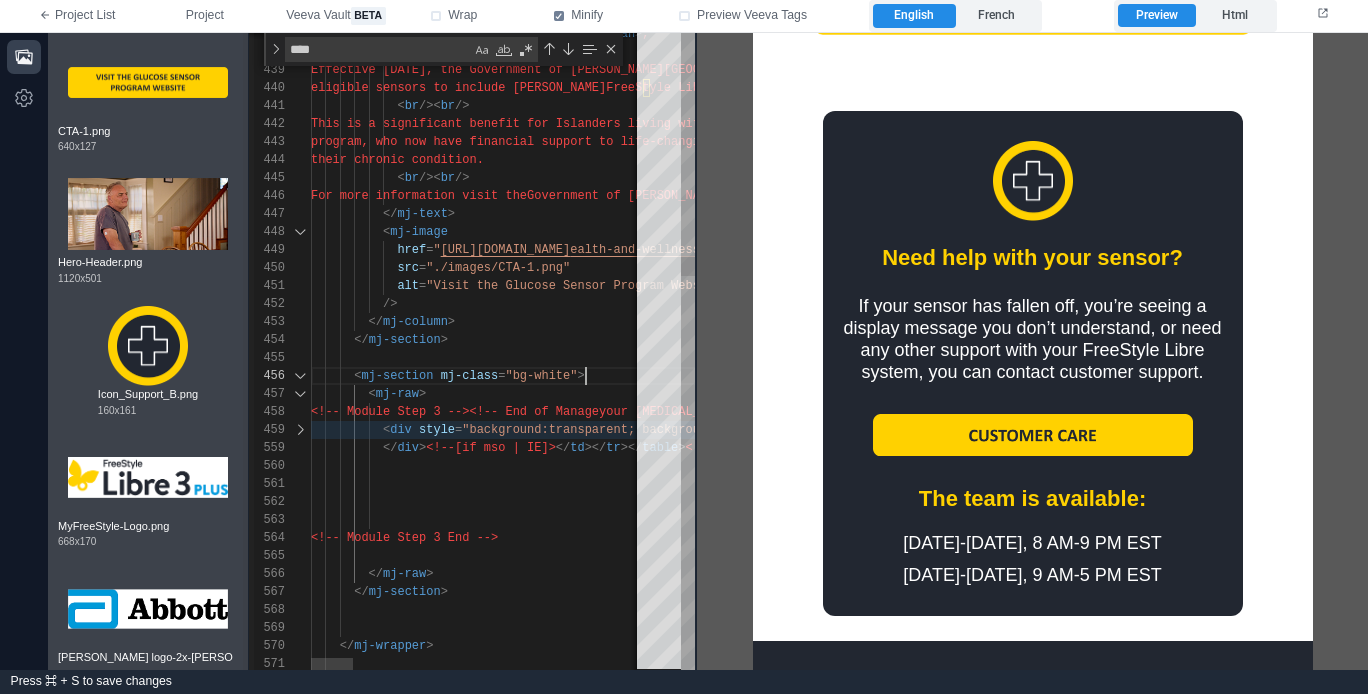 scroll, scrollTop: 90, scrollLeft: 43, axis: both 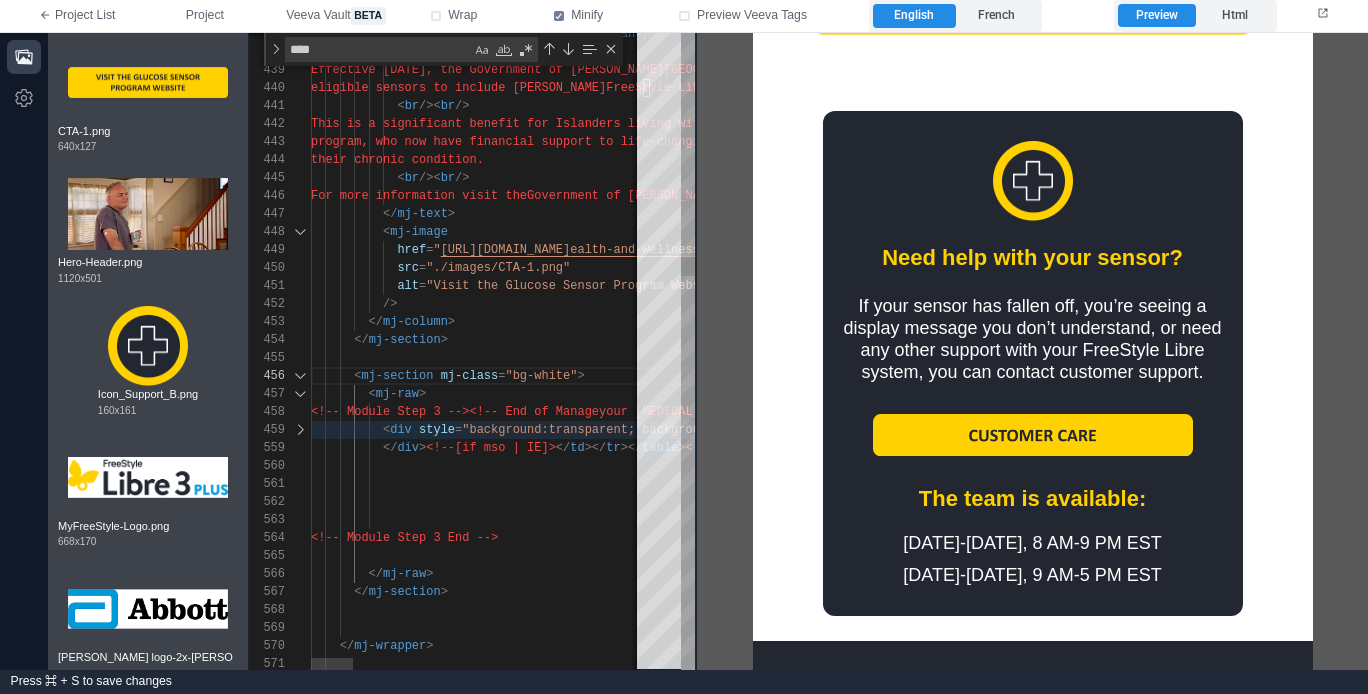 click at bounding box center [300, 376] 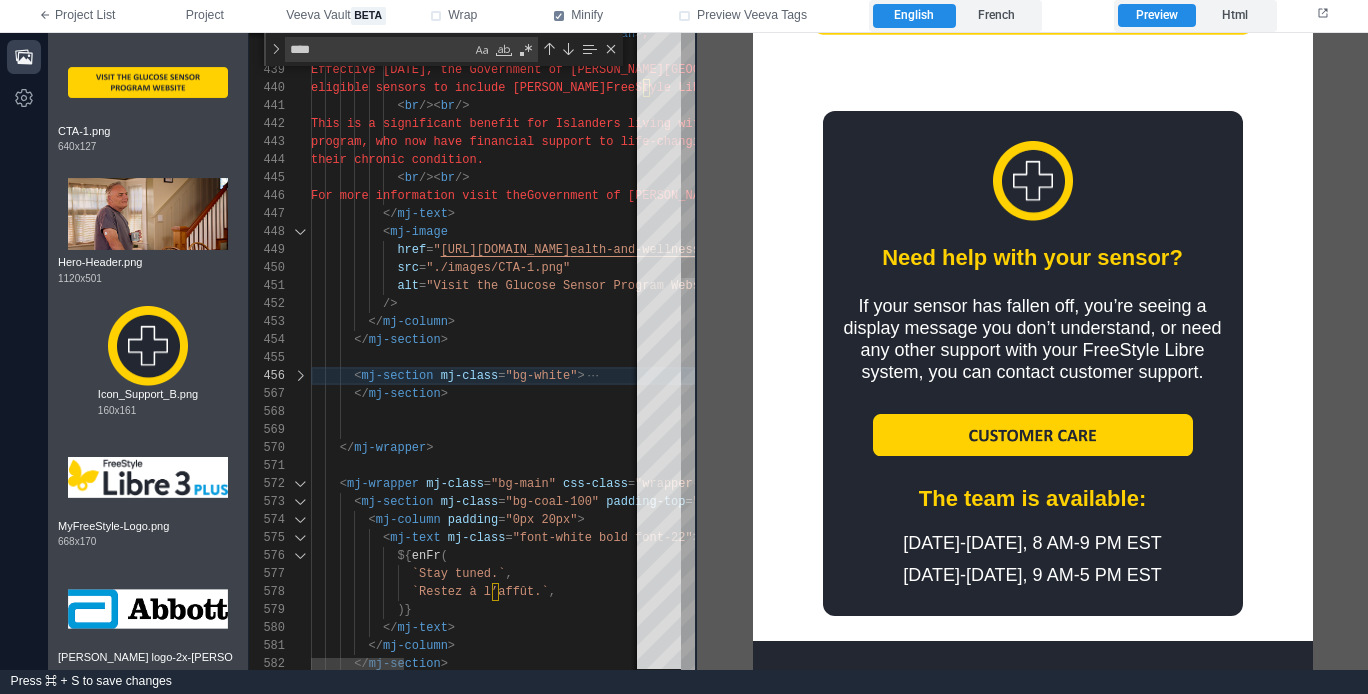 scroll, scrollTop: 324, scrollLeft: 137, axis: both 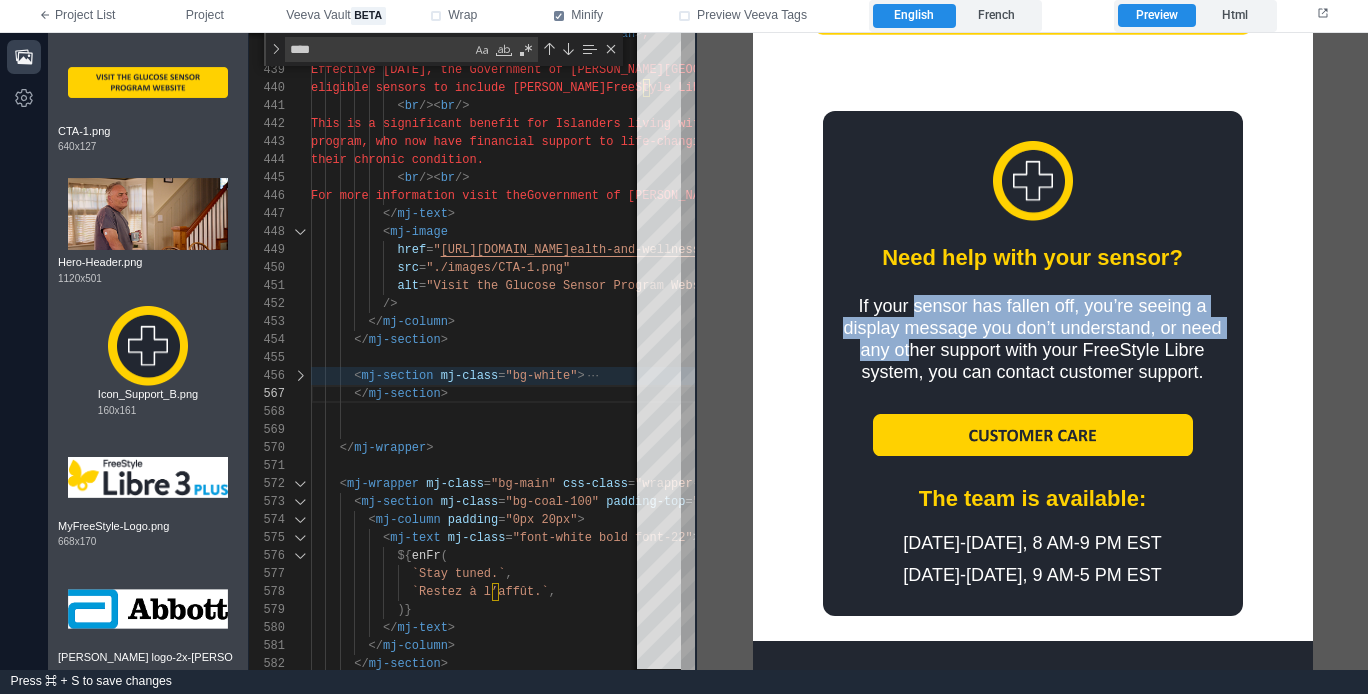 drag, startPoint x: 907, startPoint y: 255, endPoint x: 927, endPoint y: 292, distance: 42.059483 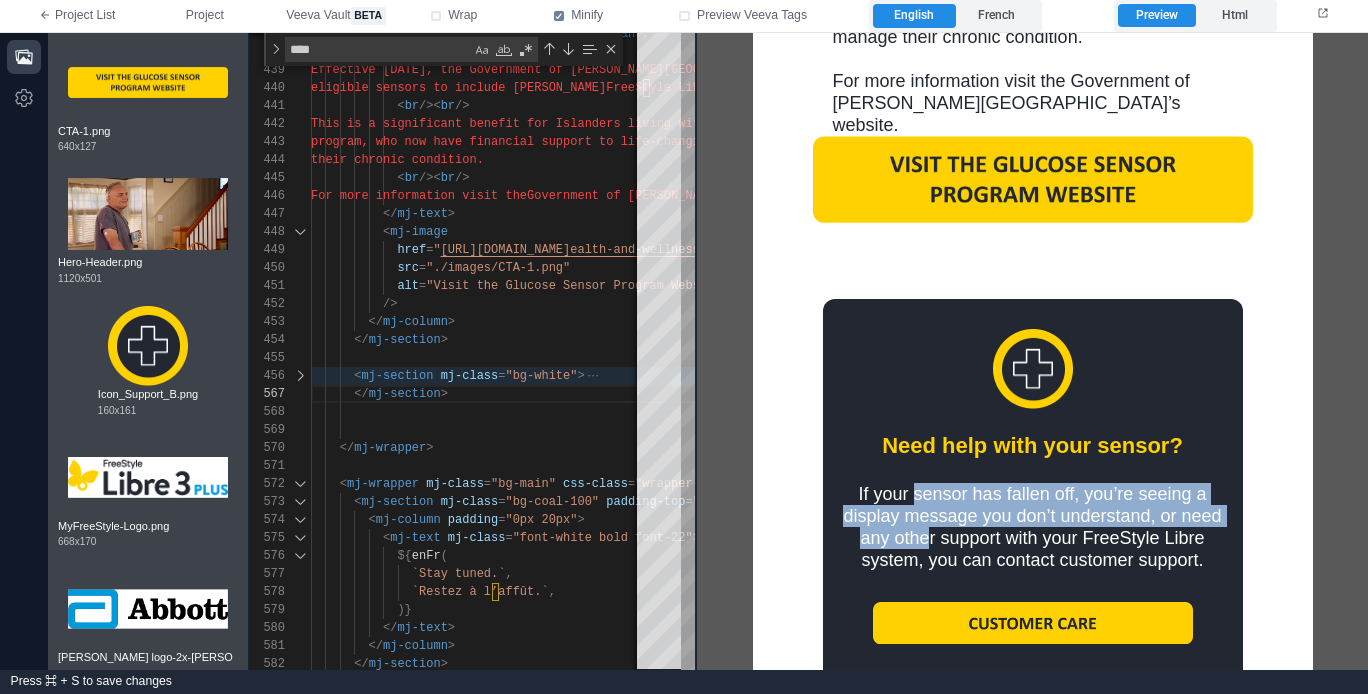 scroll, scrollTop: 845, scrollLeft: 0, axis: vertical 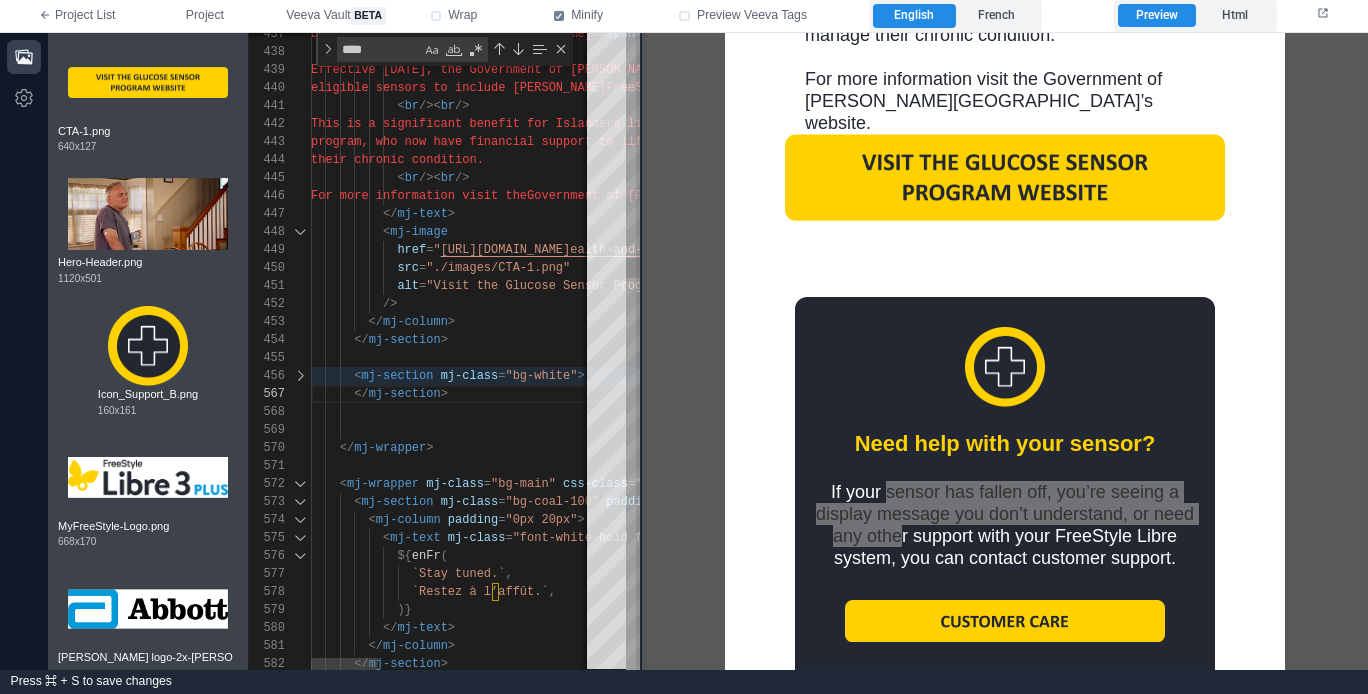 drag, startPoint x: 701, startPoint y: 312, endPoint x: 646, endPoint y: 336, distance: 60.00833 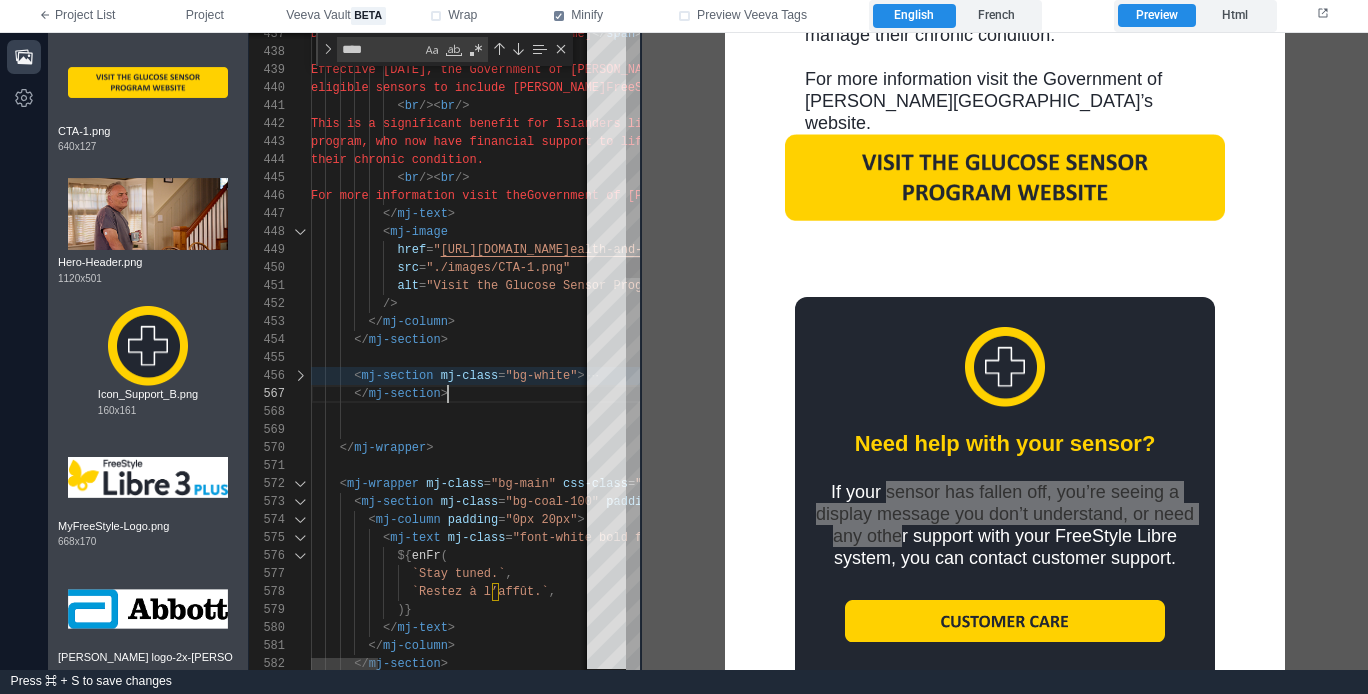 click on "</ mj-section >" at bounding box center [903, 394] 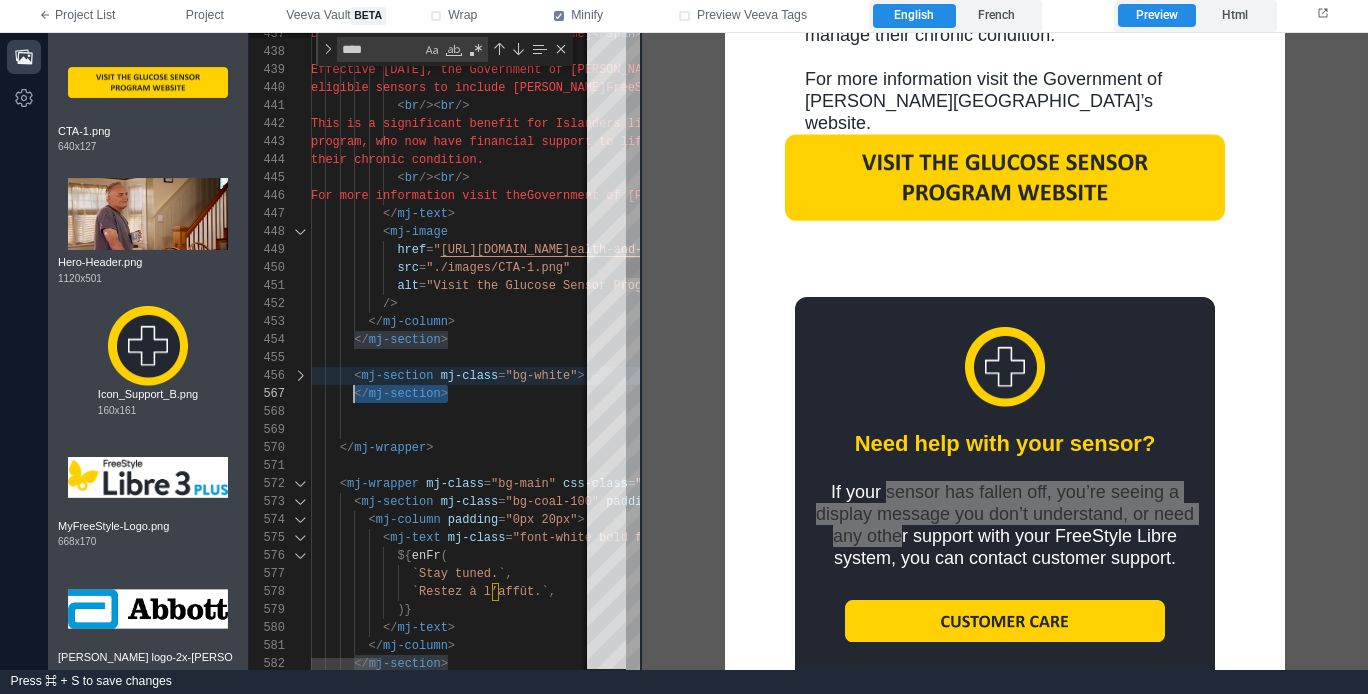 scroll, scrollTop: 90, scrollLeft: 43, axis: both 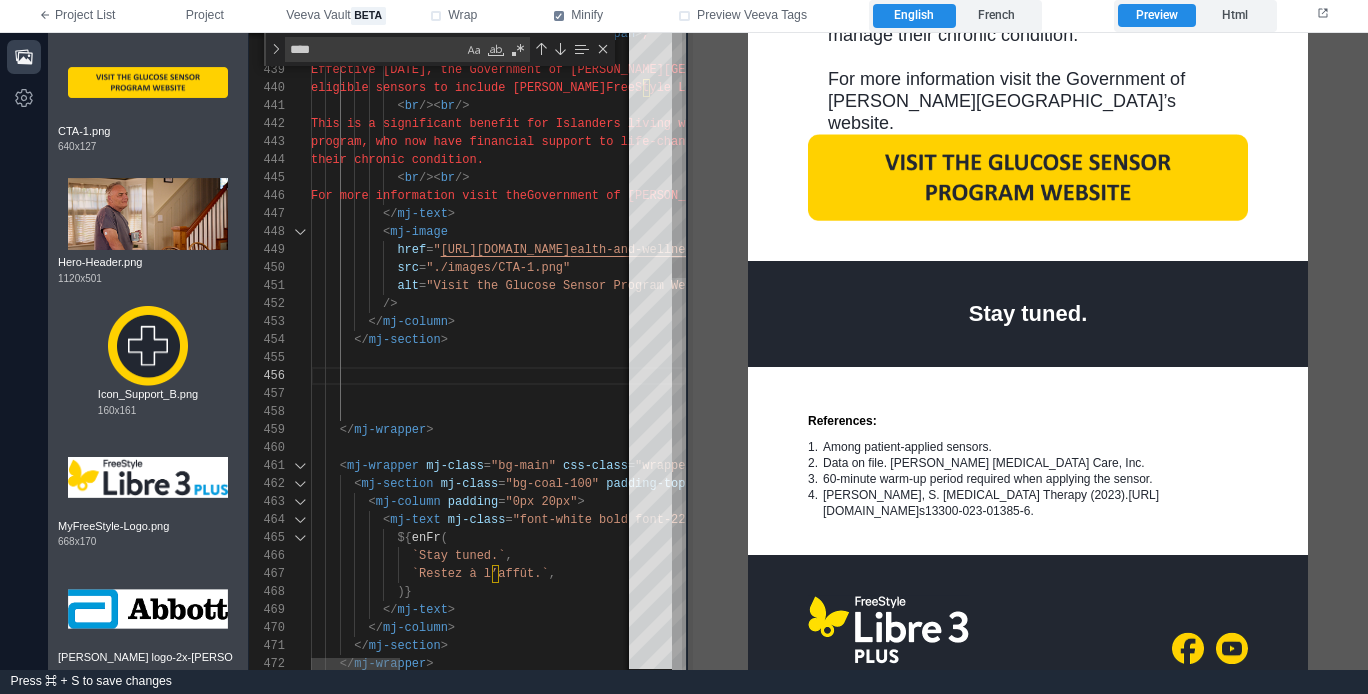 drag, startPoint x: 643, startPoint y: 304, endPoint x: 689, endPoint y: 353, distance: 67.20863 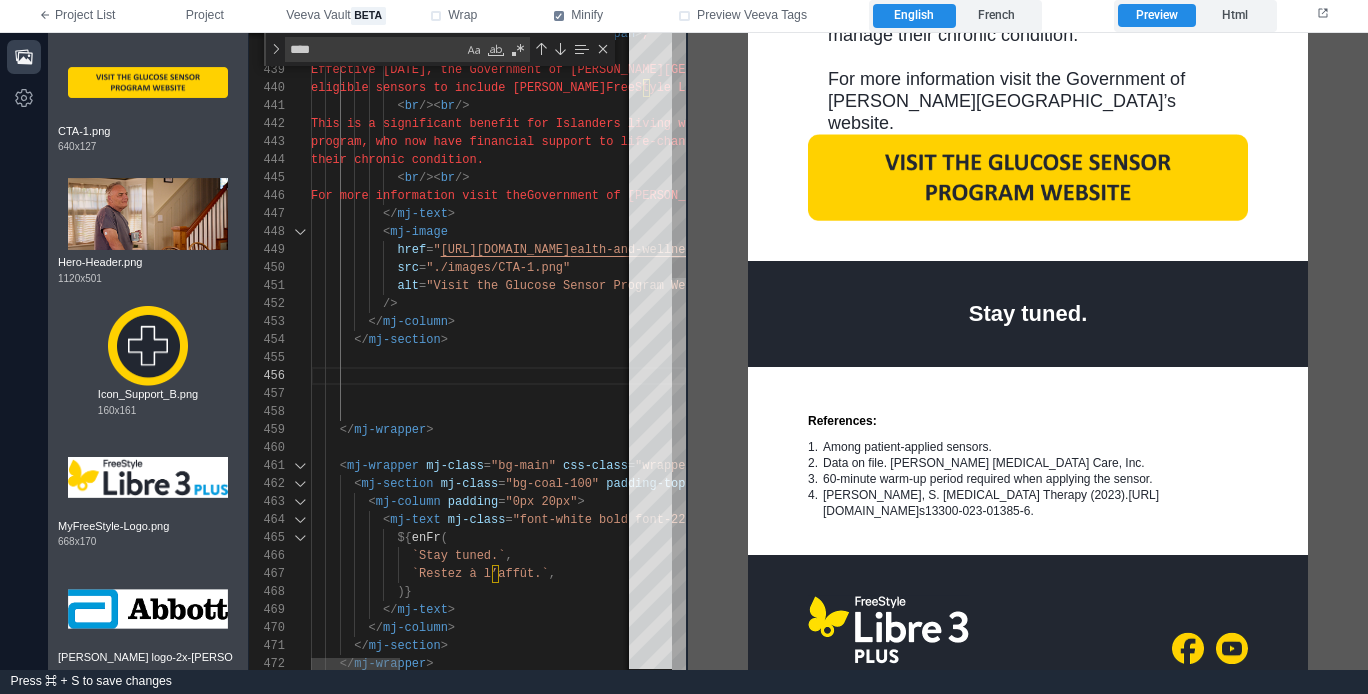 click at bounding box center [903, 376] 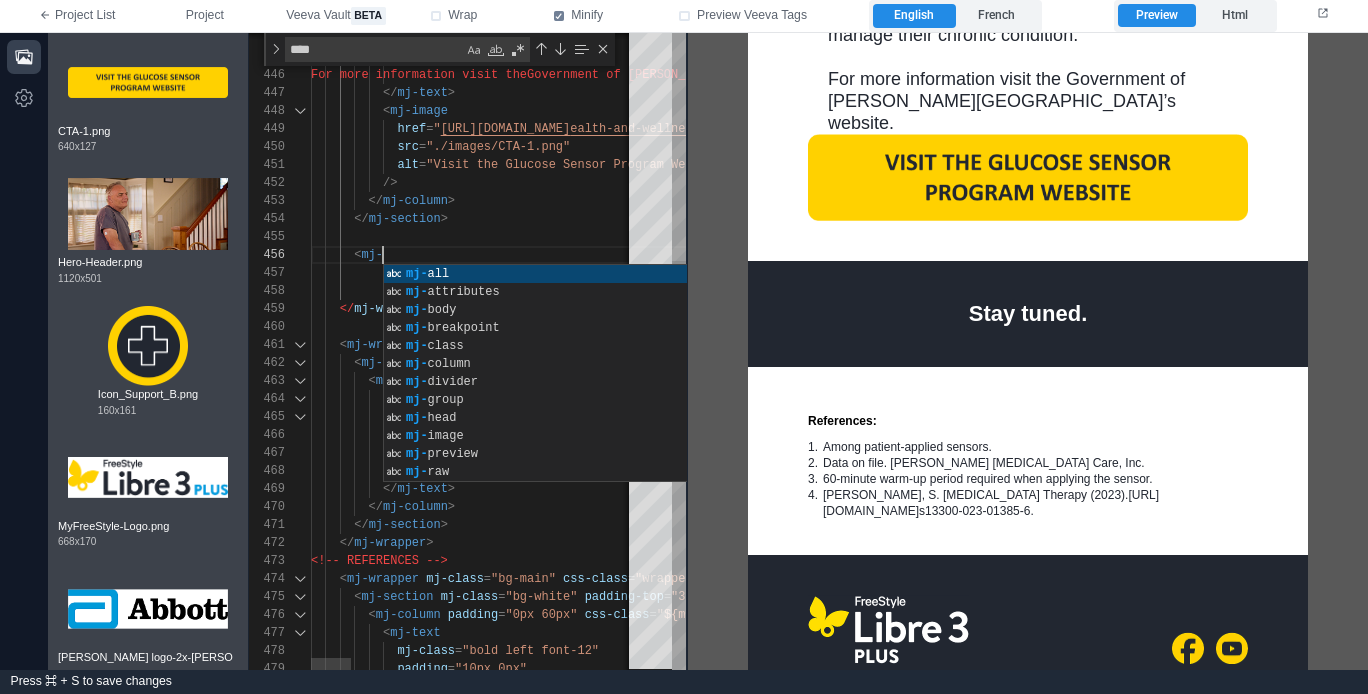 scroll, scrollTop: 90, scrollLeft: 79, axis: both 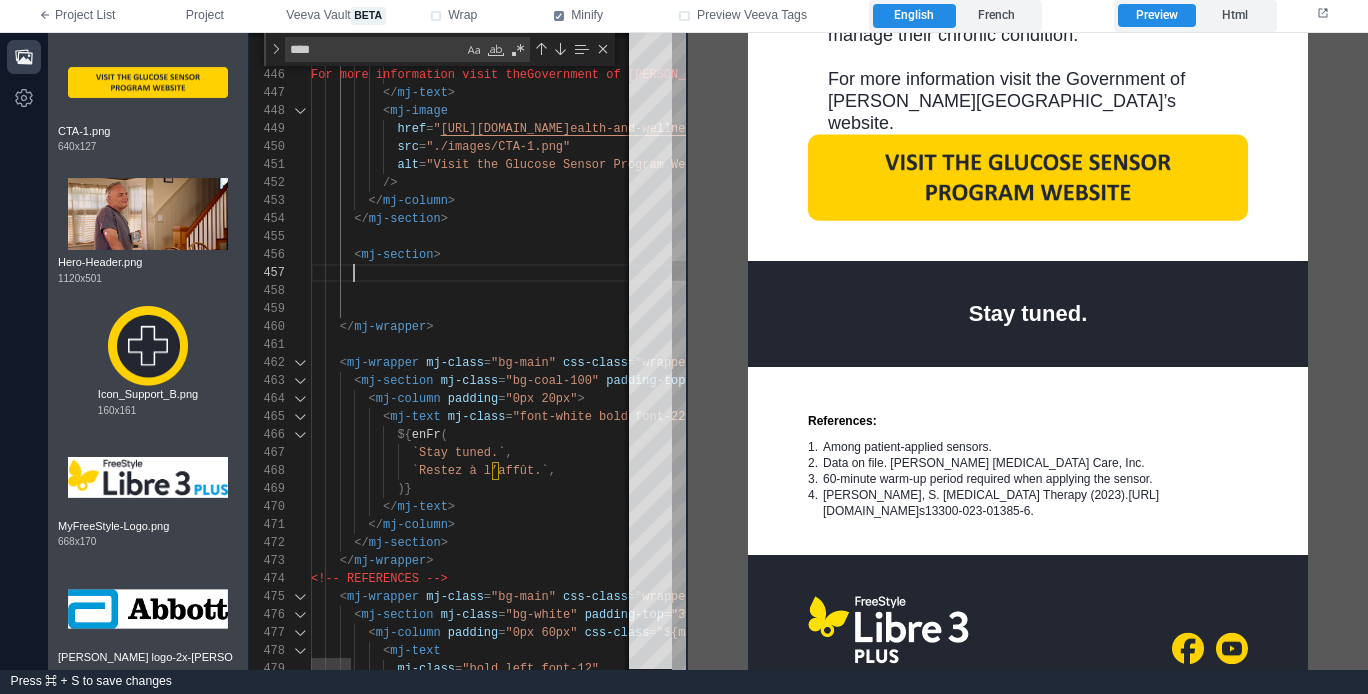 paste on "**********" 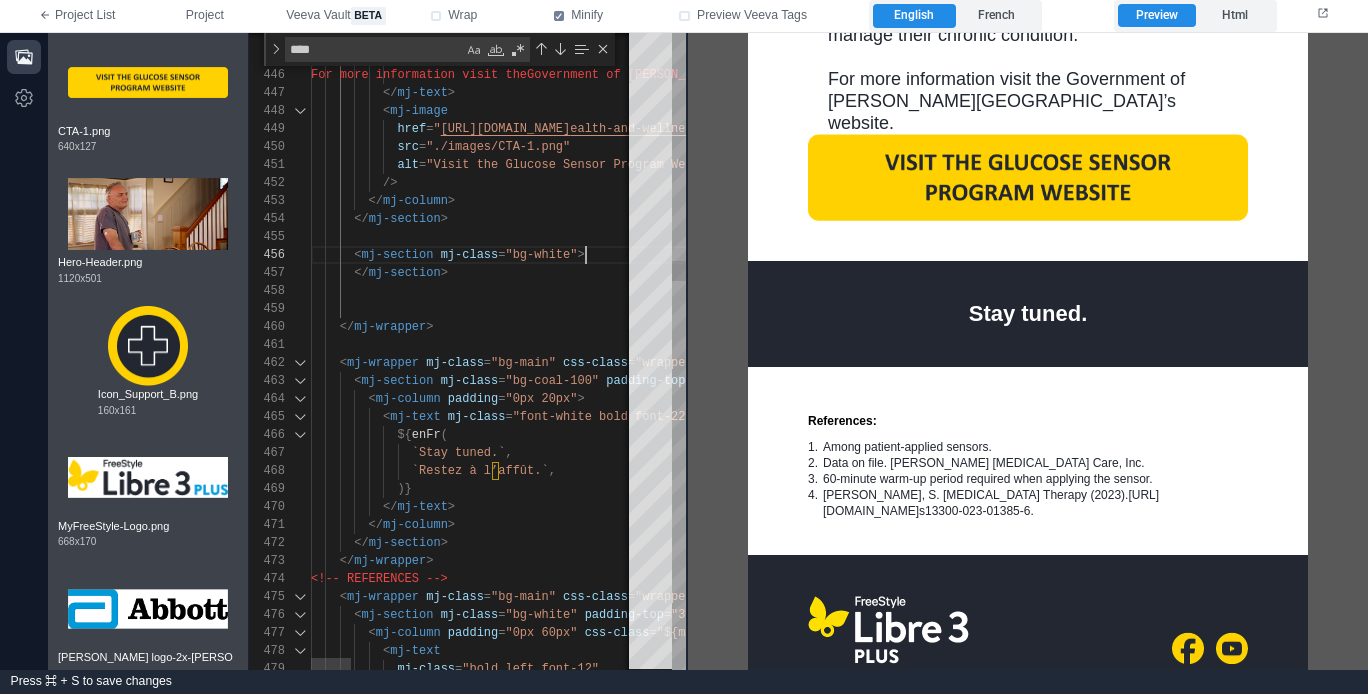 scroll, scrollTop: 90, scrollLeft: 275, axis: both 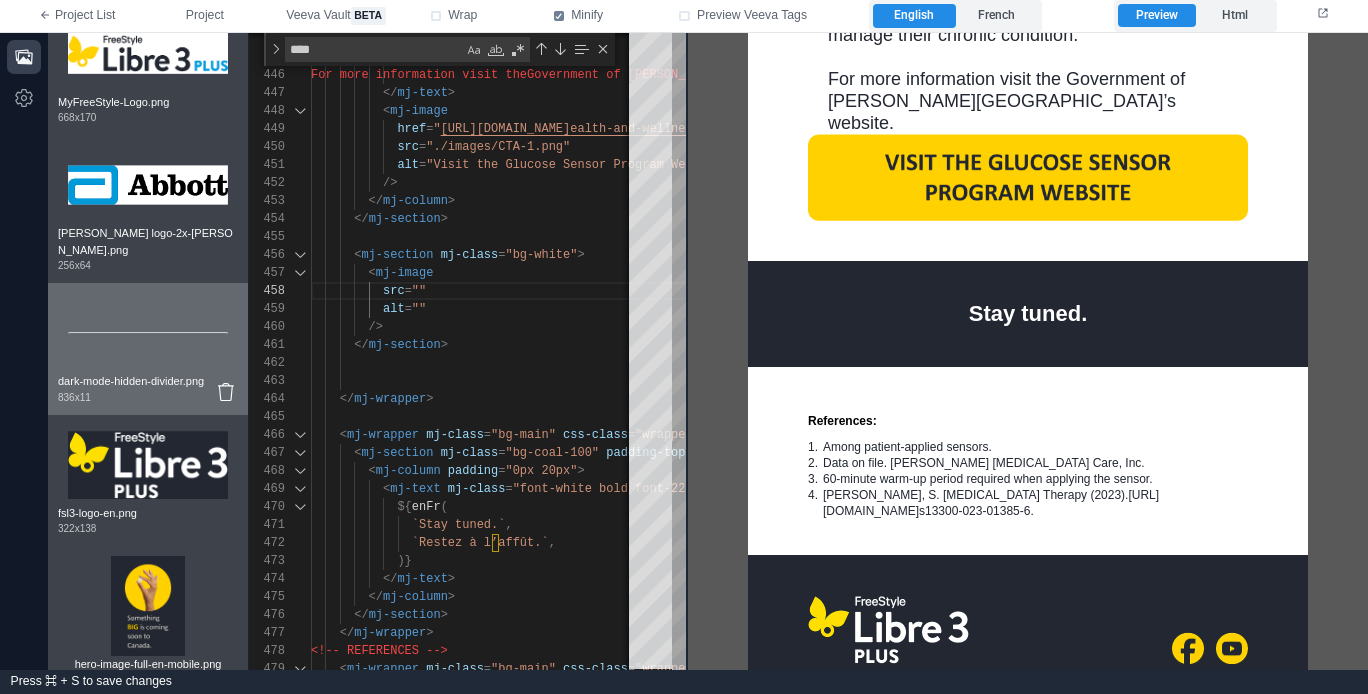 click at bounding box center [148, 333] 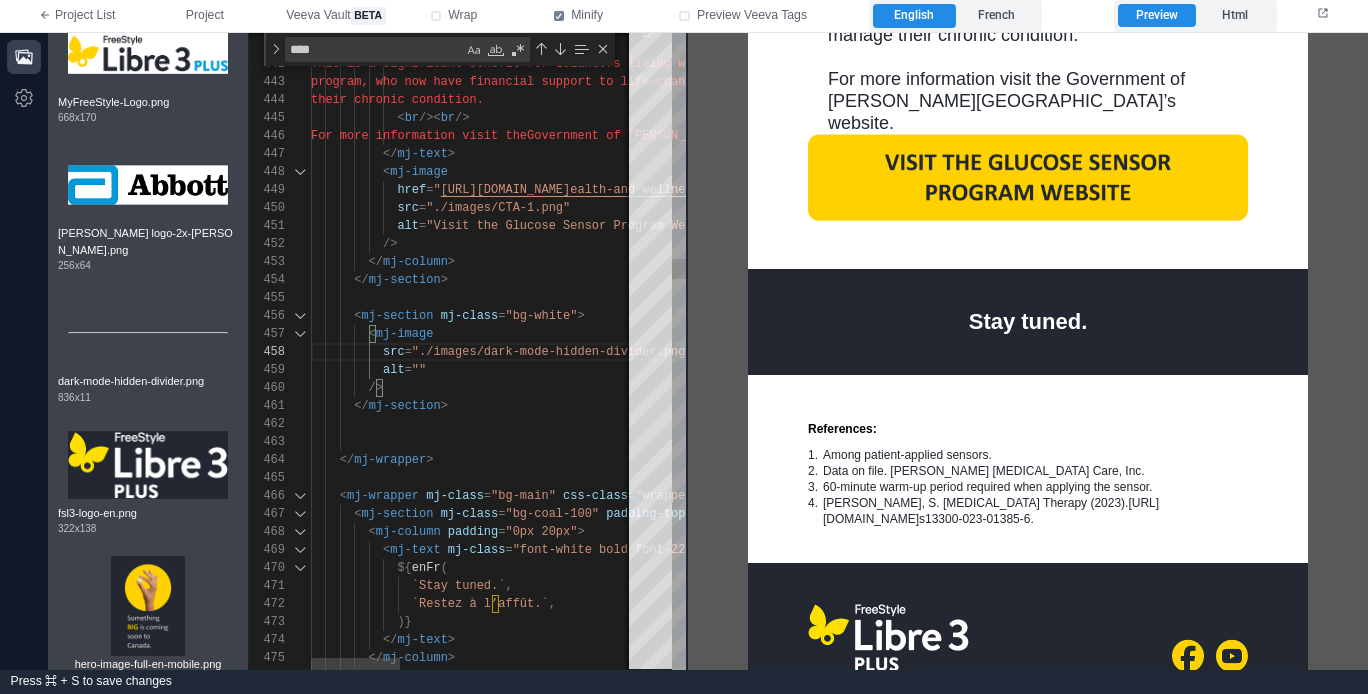 click on "eligible sensors to include [PERSON_NAME]  FreeStyle Libre 3 Plus sensor for residents  eligible for benefits under the provincial Glucose  Sensor Program.              < br />< br />             This is a significant benefit for Isla nders living with [MEDICAL_DATA] who qualify under the p rovincial             program, who now have financial suppor t to life-changing technology to help them manage             their chronic condition.              < br />< br />             For more information visit the  Government of [PERSON_NAME][GEOGRAPHIC_DATA]’s website.            </ mj-text >            < mj-image              href = " [URL][DOMAIN_NAME] ealth-and-wellness/glucose-sensor-program "              src = "./images/CTA-1.png"              alt =            />" at bounding box center (500311, 492084) 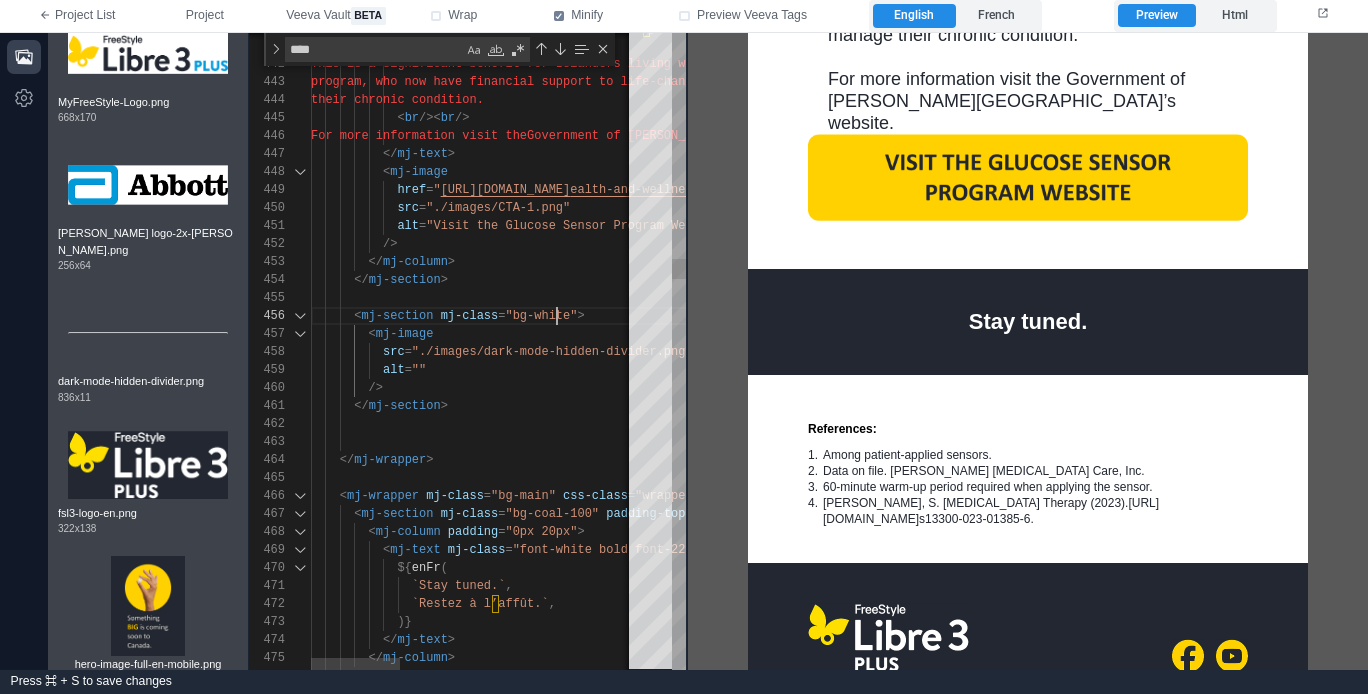 click on "eligible sensors to include [PERSON_NAME]  FreeStyle Libre 3 Plus sensor for residents  eligible for benefits under the provincial Glucose  Sensor Program.              < br />< br />             This is a significant benefit for Isla nders living with [MEDICAL_DATA] who qualify under the p rovincial             program, who now have financial suppor t to life-changing technology to help them manage             their chronic condition.              < br />< br />             For more information visit the  Government of [PERSON_NAME][GEOGRAPHIC_DATA]’s website.            </ mj-text >            < mj-image              href = " [URL][DOMAIN_NAME] ealth-and-wellness/glucose-sensor-program "              src = "./images/CTA-1.png"              alt =            />" at bounding box center (500311, 492084) 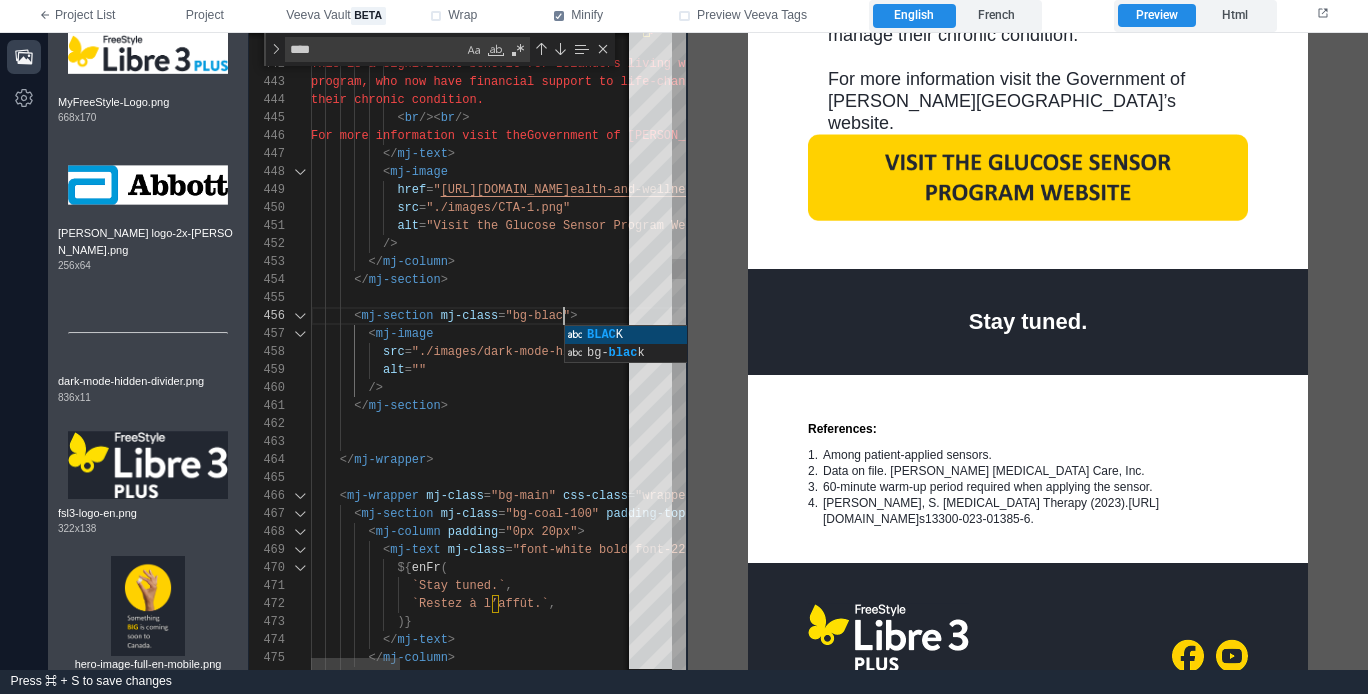 scroll, scrollTop: 90, scrollLeft: 260, axis: both 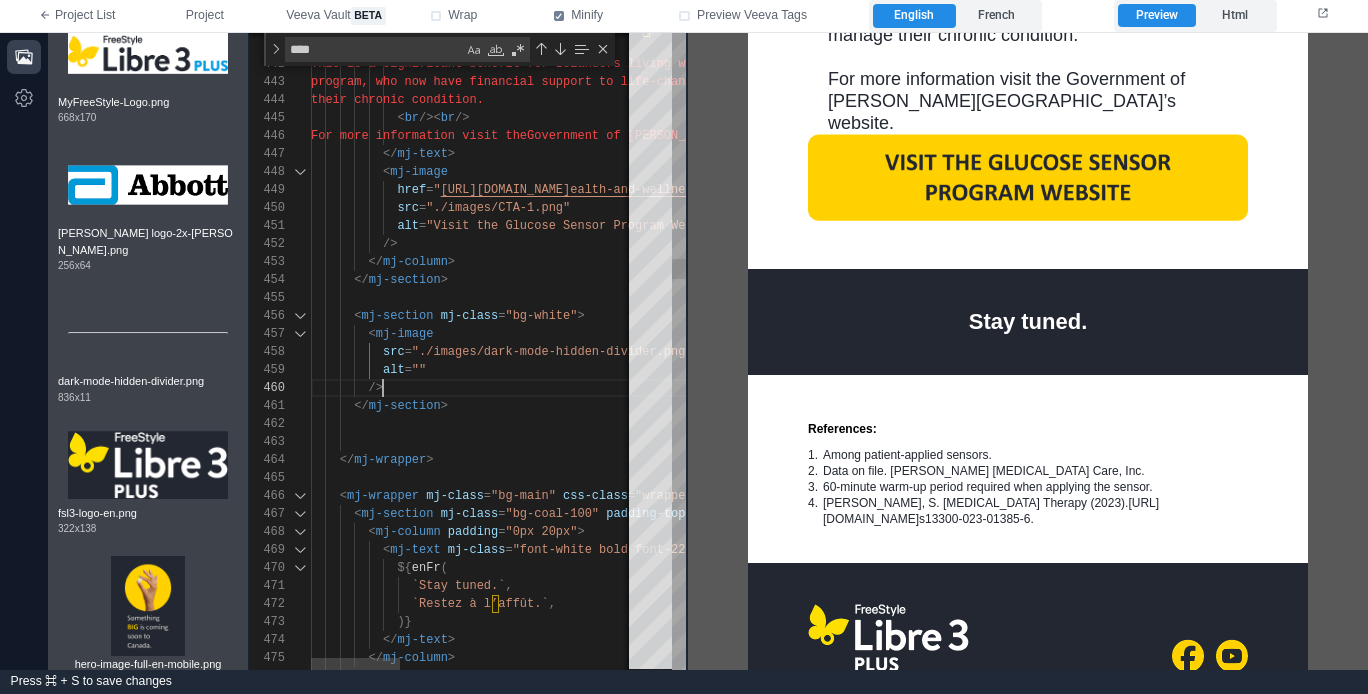 click on "/>" at bounding box center (903, 388) 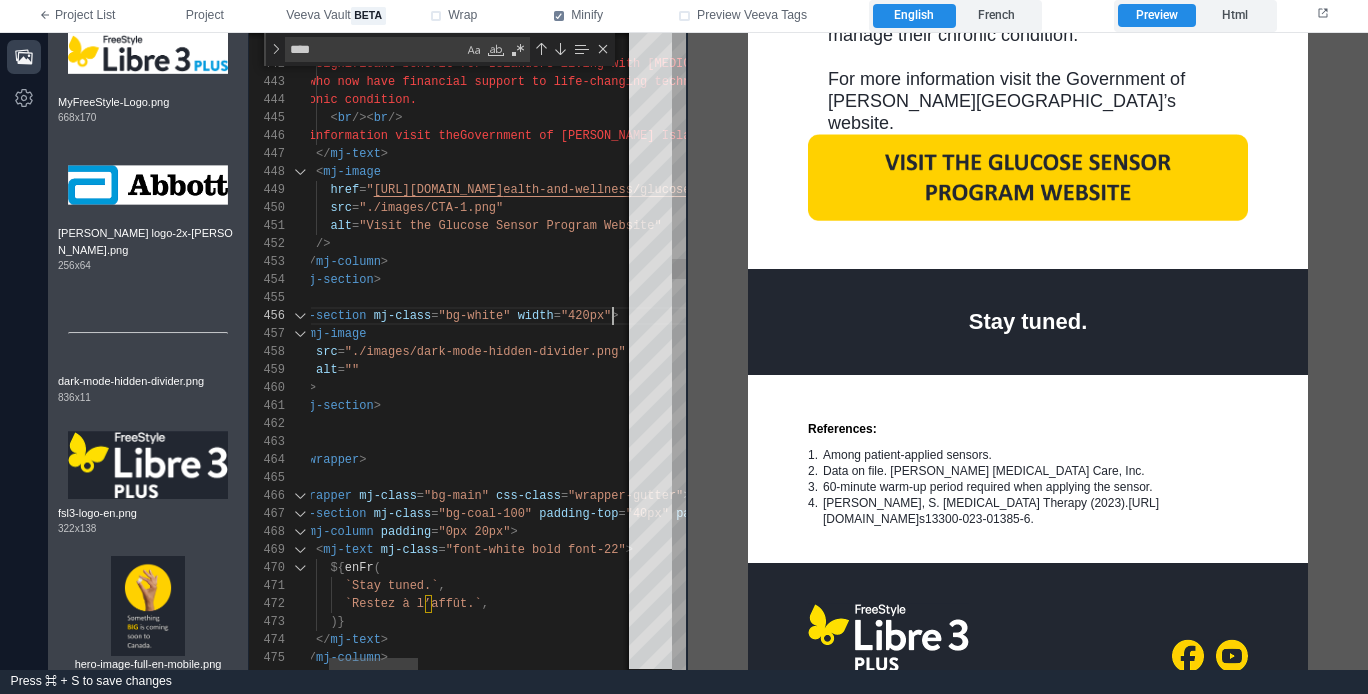 scroll, scrollTop: 90, scrollLeft: 369, axis: both 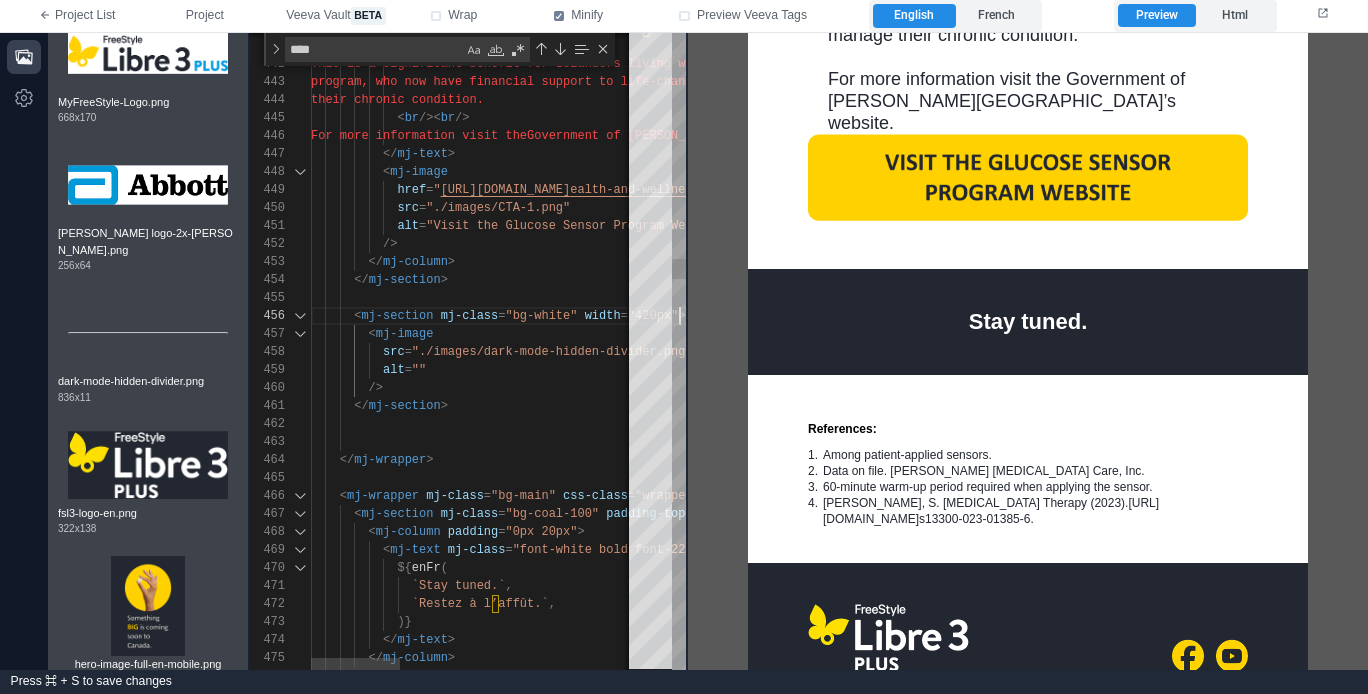 click on "440 441 442 443 444 445 446 447 448 449 450 451 452 453 454 455 456 457 458 459 460 461 462 463 464 465 466 467 468 469 470 471 472 473 474 475 476             eligible sensors to include [PERSON_NAME]  FreeStyle Libre 3 Plus sensor for residents  eligible for benefits under the provincial Glucose  Sensor Program.              < br />< br />             This is a significant benefit for Isla nders living with [MEDICAL_DATA] who qualify under the p rovincial             program, who now have financial suppor t to life-changing technology to help them manage             their chronic condition.              < br />< br />             For more information visit the  Government of [PERSON_NAME][GEOGRAPHIC_DATA]’s website.            </ mj-text >            < mj-image              href = " [URL][DOMAIN_NAME] " src = alt = /> </" at bounding box center (467, 351) 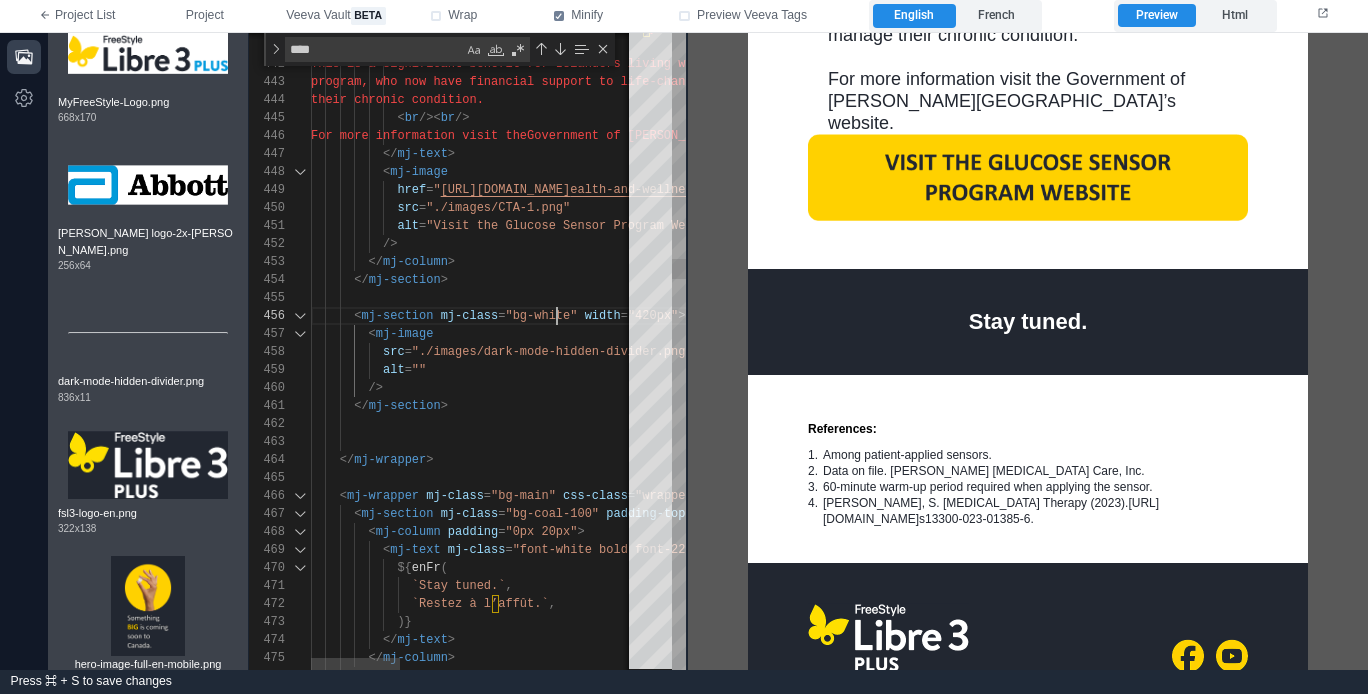 click on "440 441 442 443 444 445 446 447 448 449 450 451 452 453 454 455 456 457 458 459 460 461 462 463 464 465 466 467 468 469 470 471 472 473 474 475 476             eligible sensors to include [PERSON_NAME]  FreeStyle Libre 3 Plus sensor for residents  eligible for benefits under the provincial Glucose  Sensor Program.              < br />< br />             This is a significant benefit for Isla nders living with [MEDICAL_DATA] who qualify under the p rovincial             program, who now have financial suppor t to life-changing technology to help them manage             their chronic condition.              < br />< br />             For more information visit the  Government of [PERSON_NAME][GEOGRAPHIC_DATA]’s website.            </ mj-text >            < mj-image              href = " [URL][DOMAIN_NAME] " src = alt = /> </" at bounding box center [467, 351] 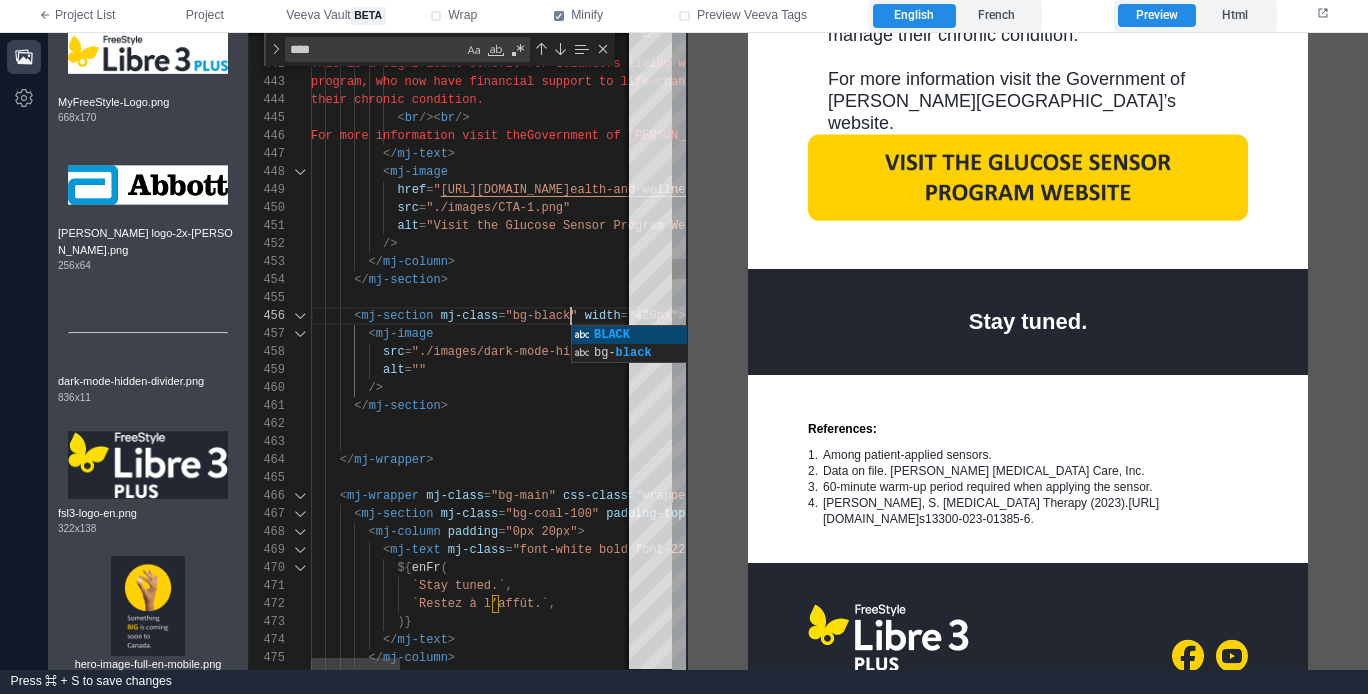 scroll, scrollTop: 90, scrollLeft: 260, axis: both 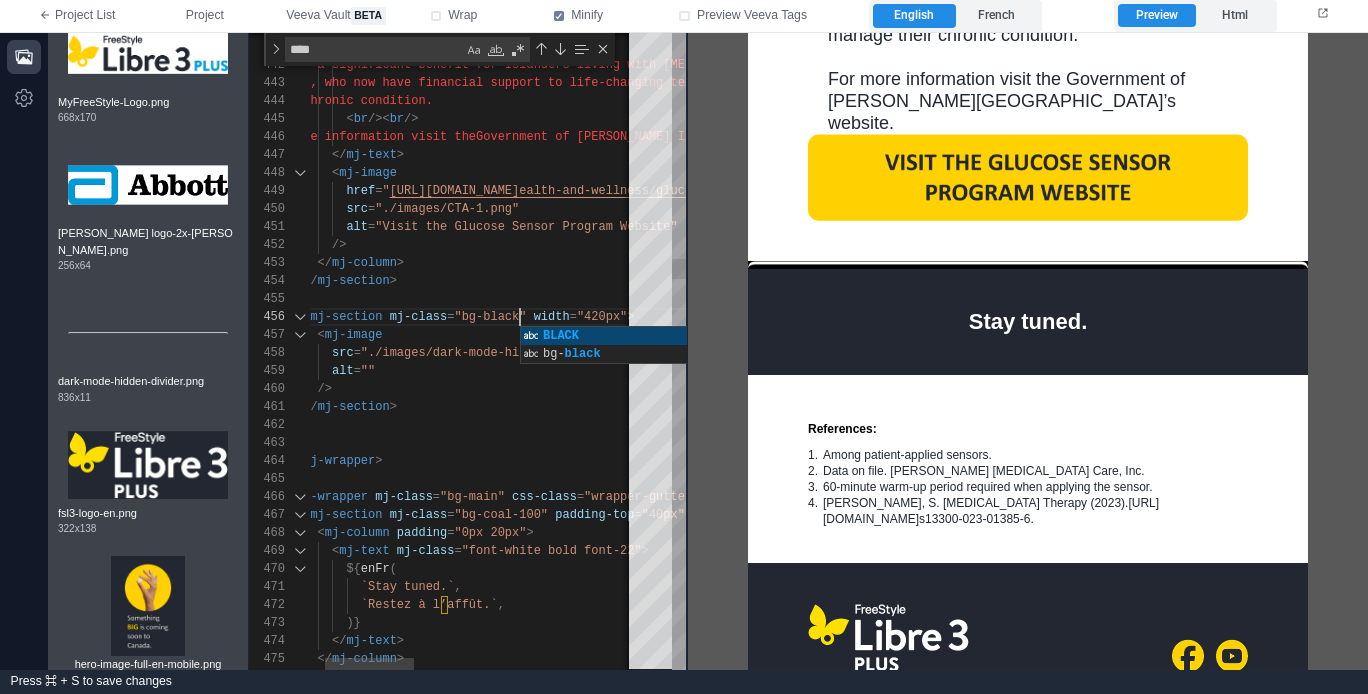 click on "width" at bounding box center (552, 317) 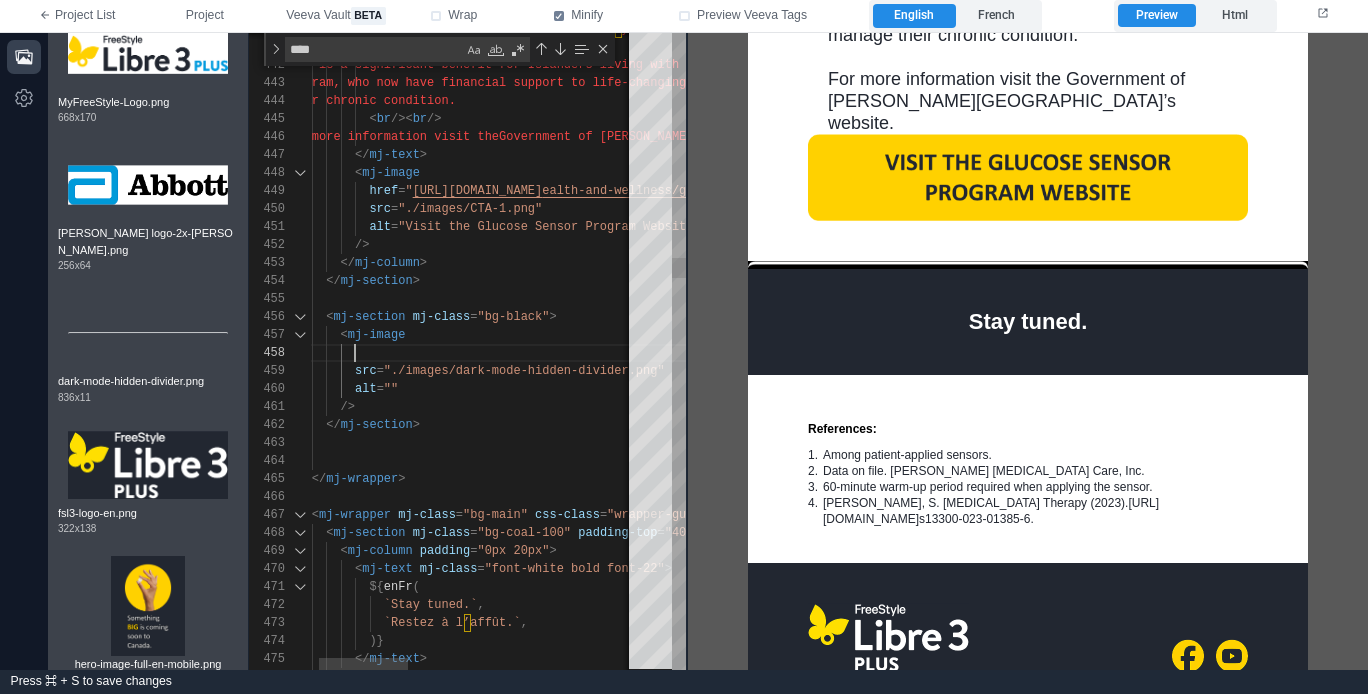 paste on "**********" 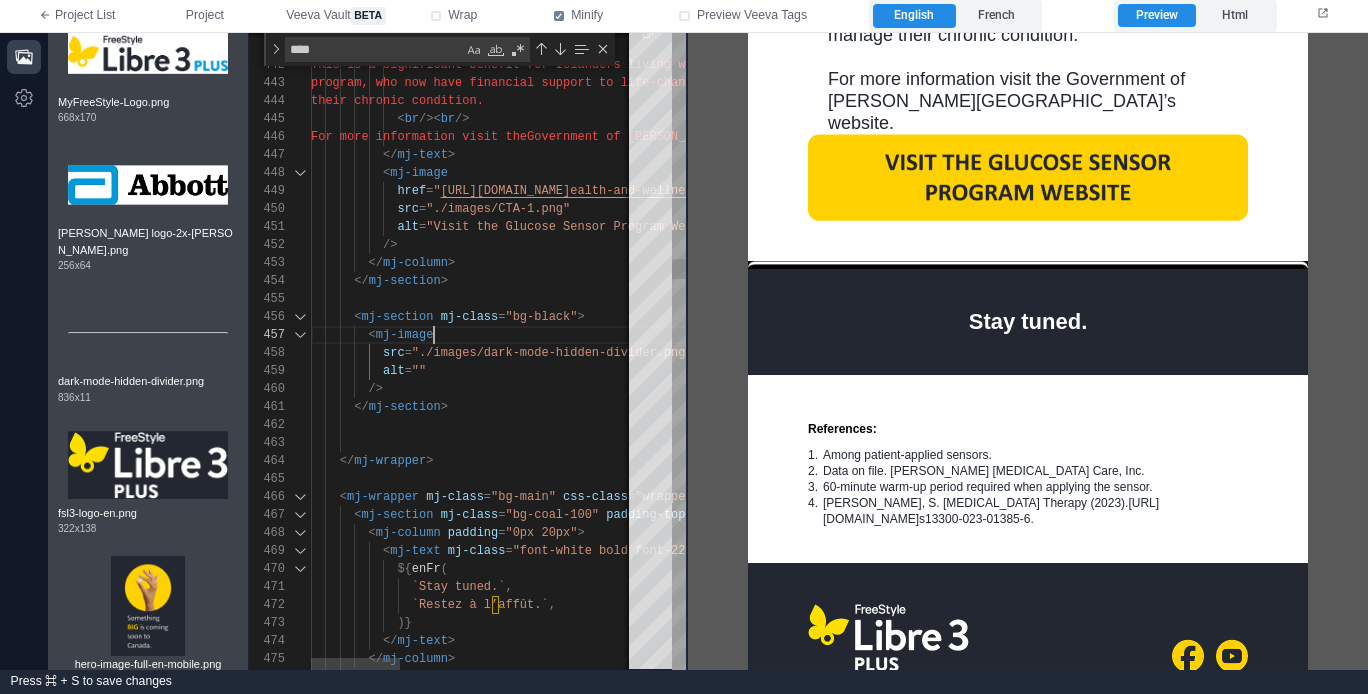 scroll, scrollTop: 90, scrollLeft: 123, axis: both 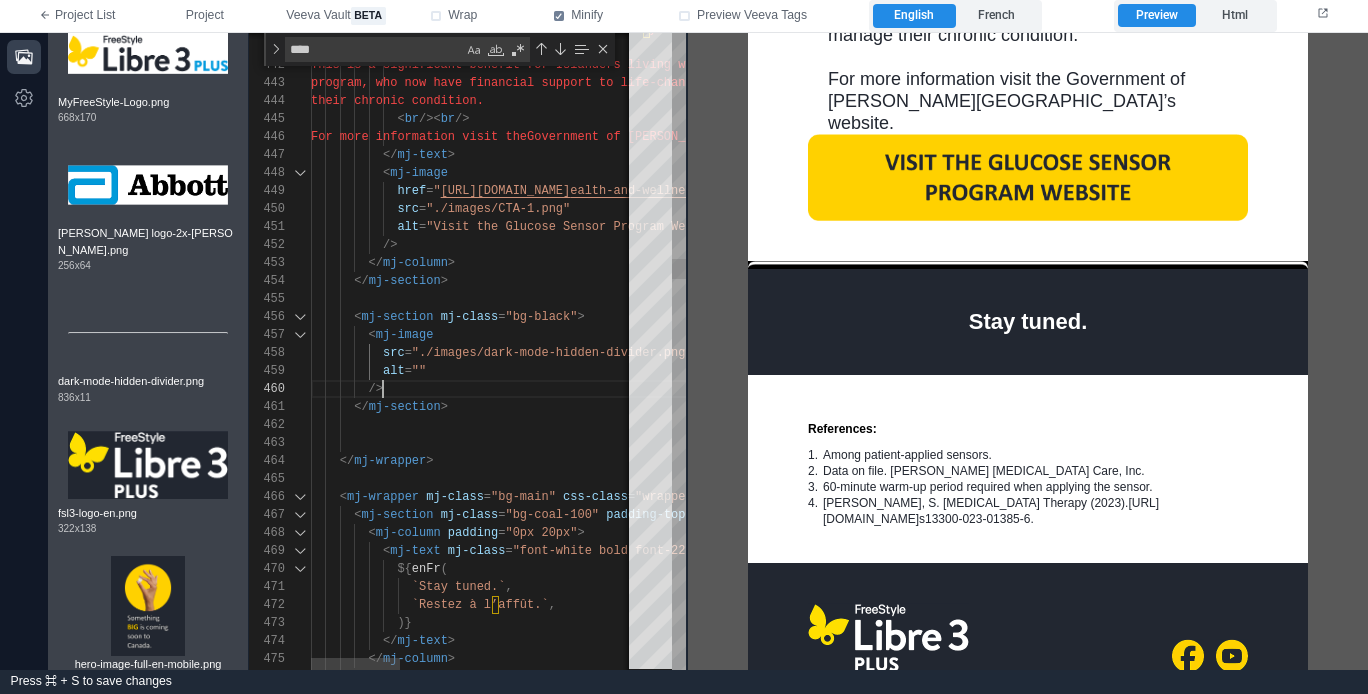 click on "/>" at bounding box center (903, 389) 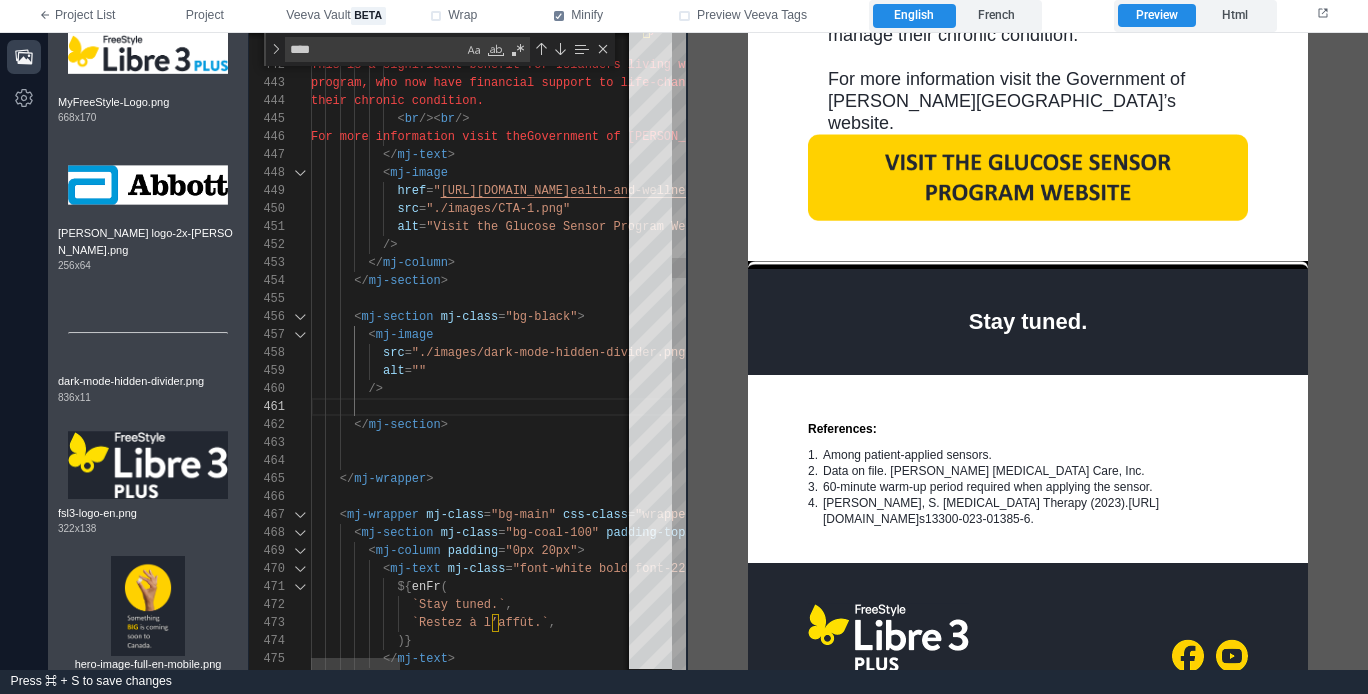 click on "< mj-section   mj-class = "bg-black" >" at bounding box center (903, 317) 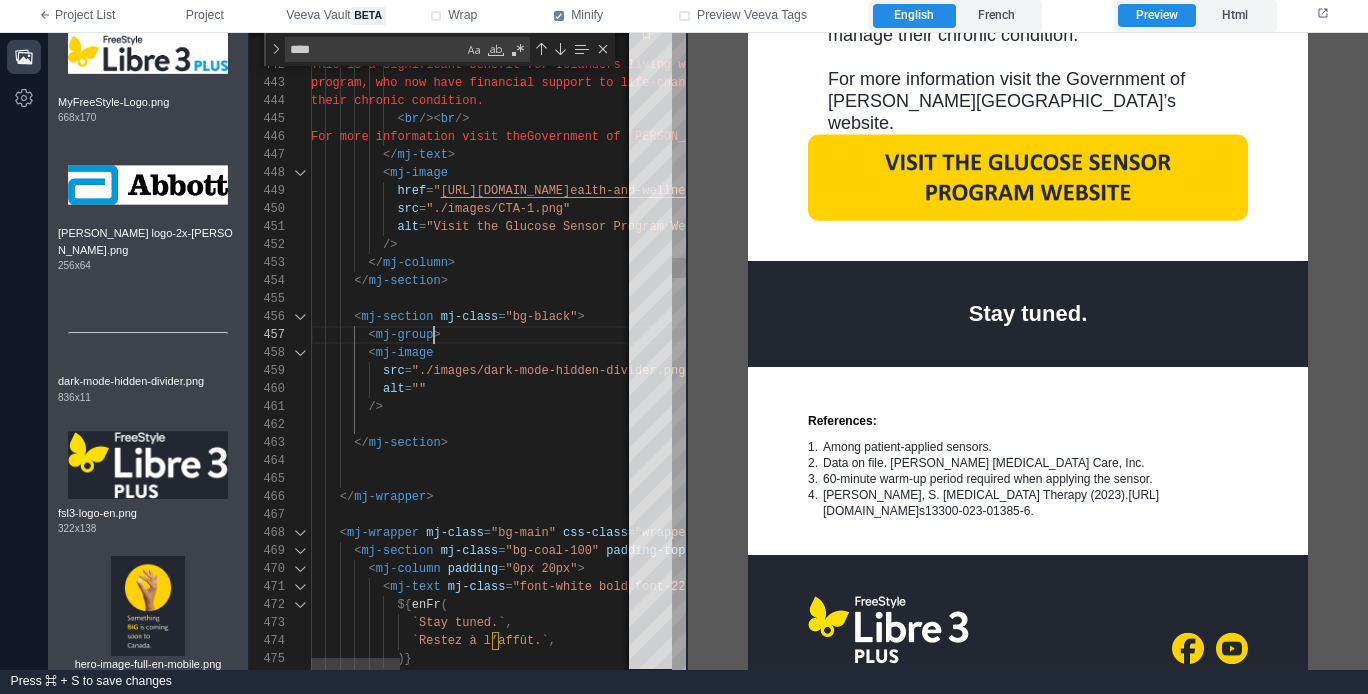 scroll, scrollTop: 108, scrollLeft: 123, axis: both 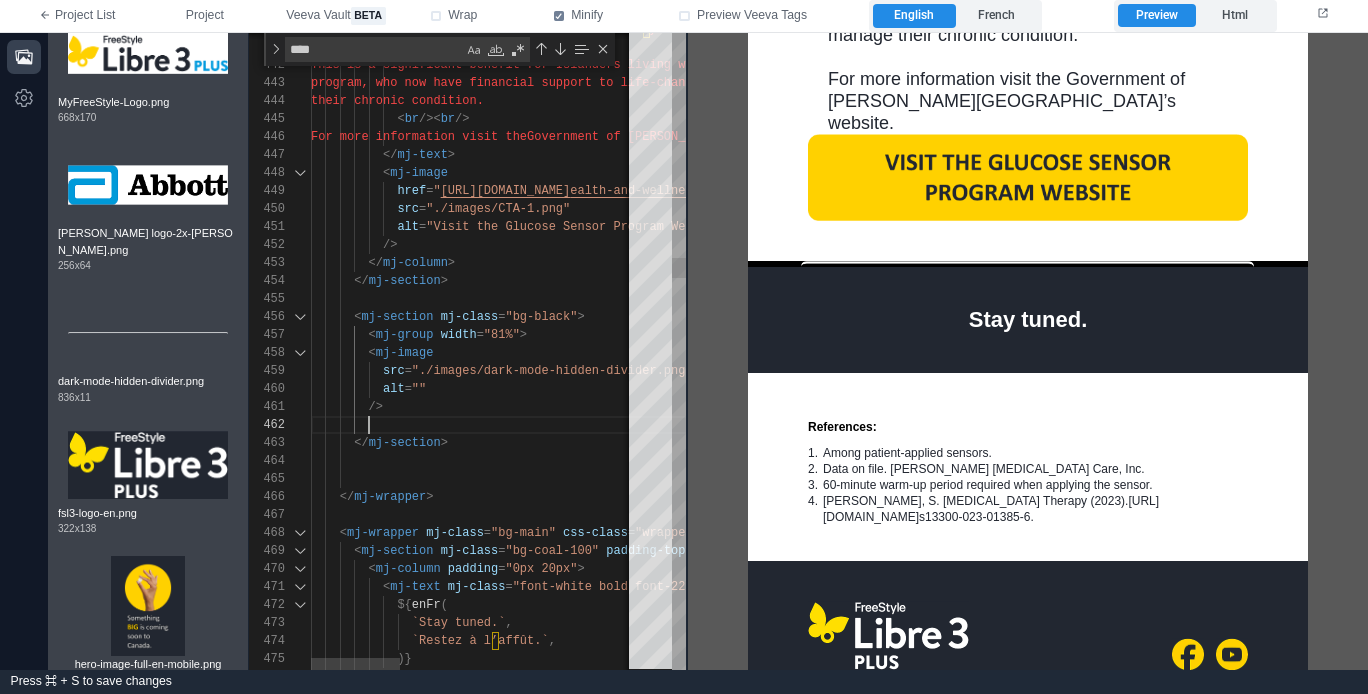paste on "**********" 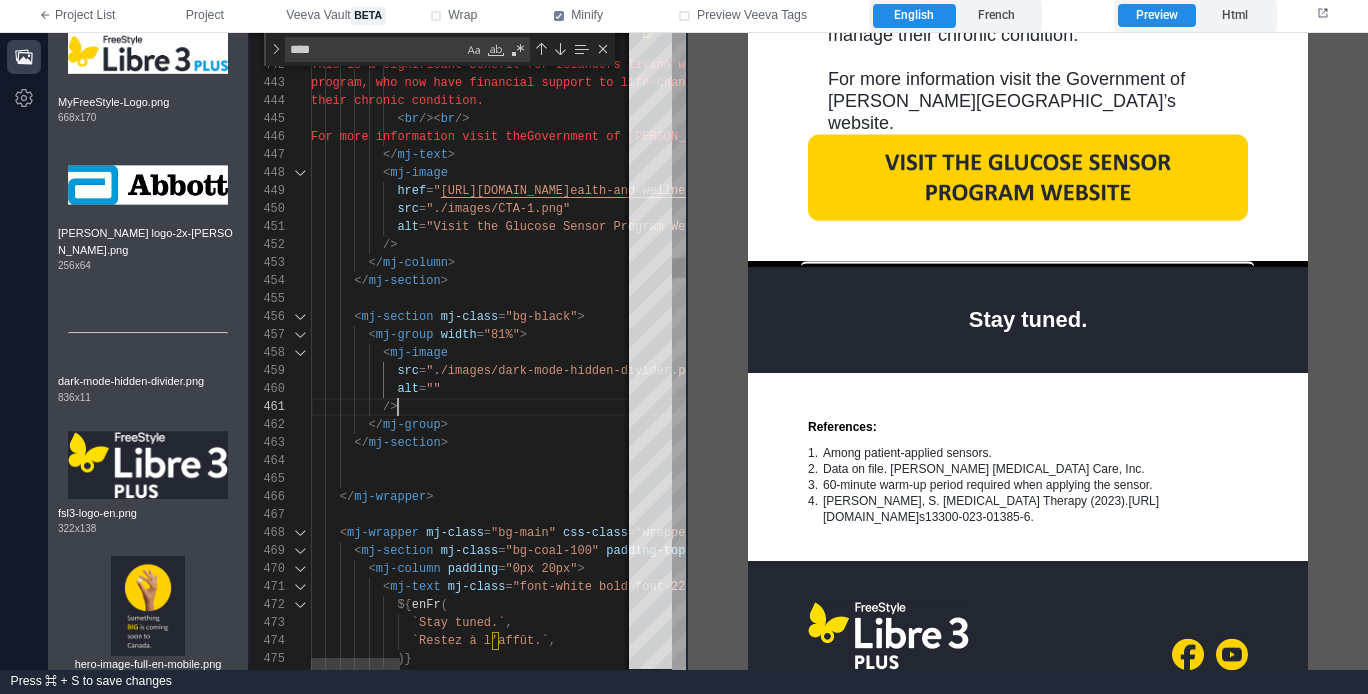 scroll, scrollTop: 0, scrollLeft: 87, axis: horizontal 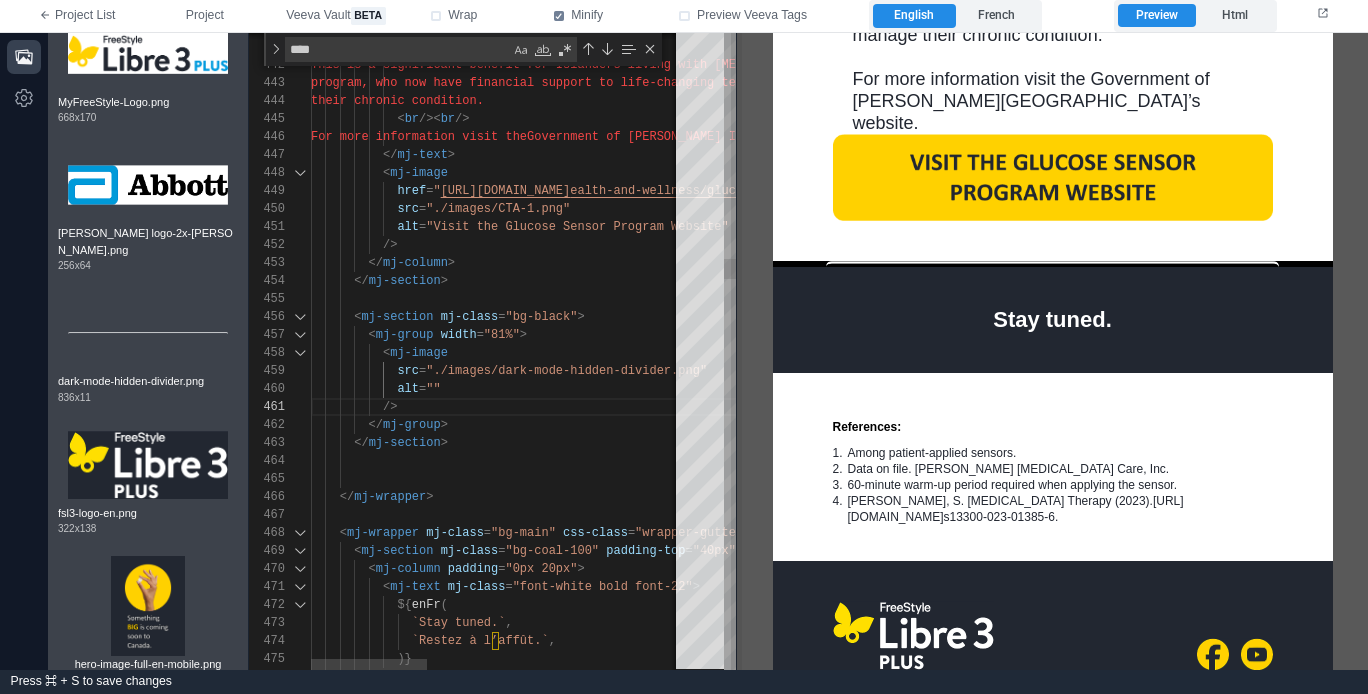 drag, startPoint x: 684, startPoint y: 352, endPoint x: 733, endPoint y: 375, distance: 54.129475 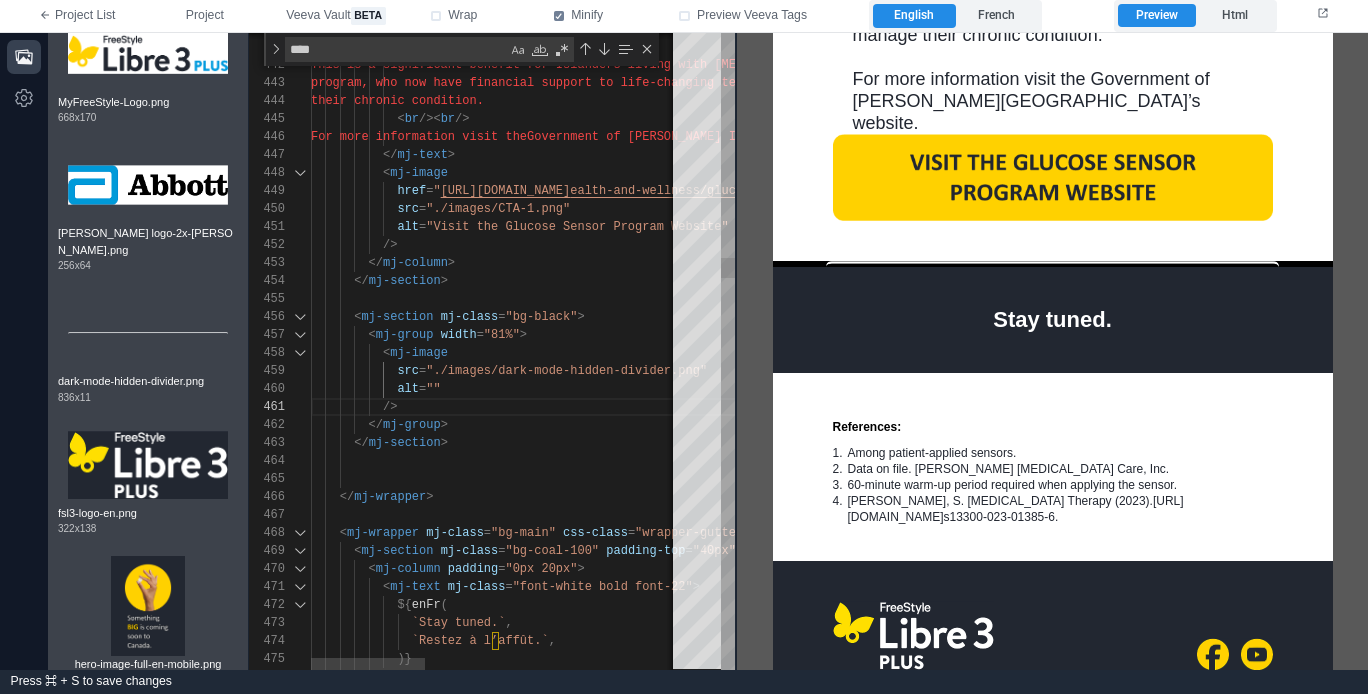 scroll, scrollTop: 108, scrollLeft: 217, axis: both 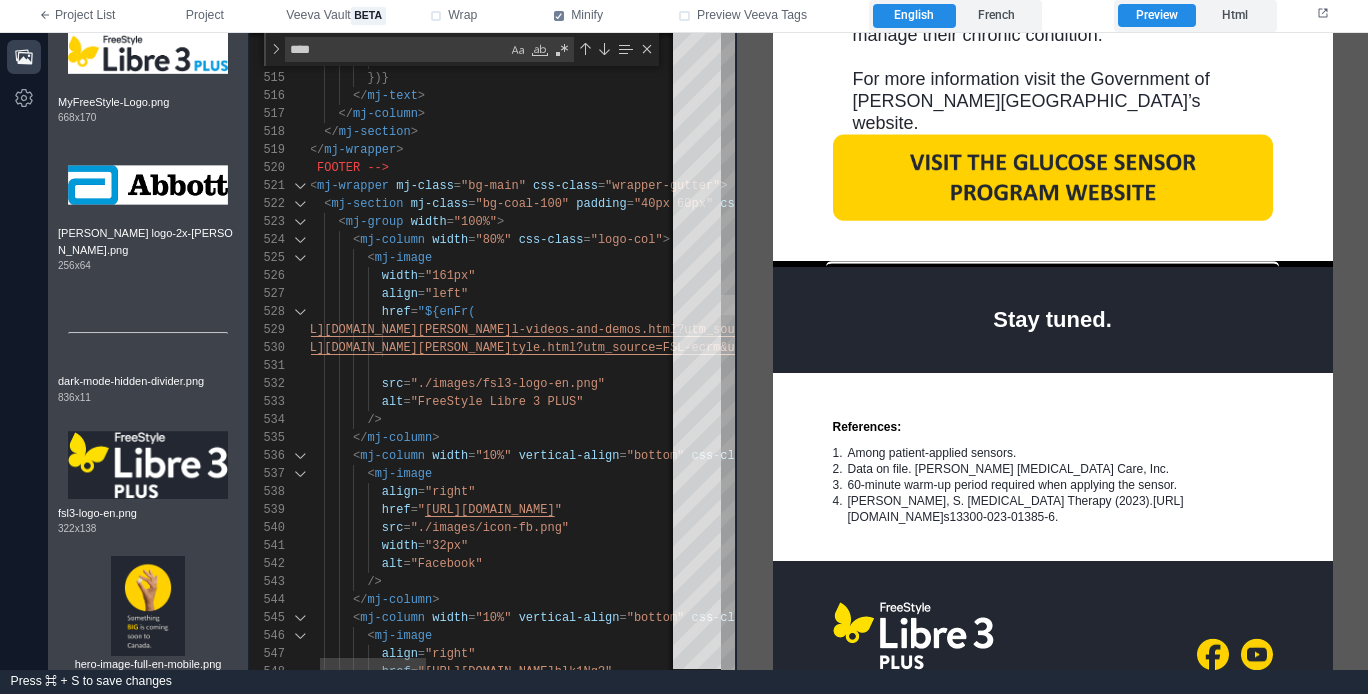 click at bounding box center (728, 351) 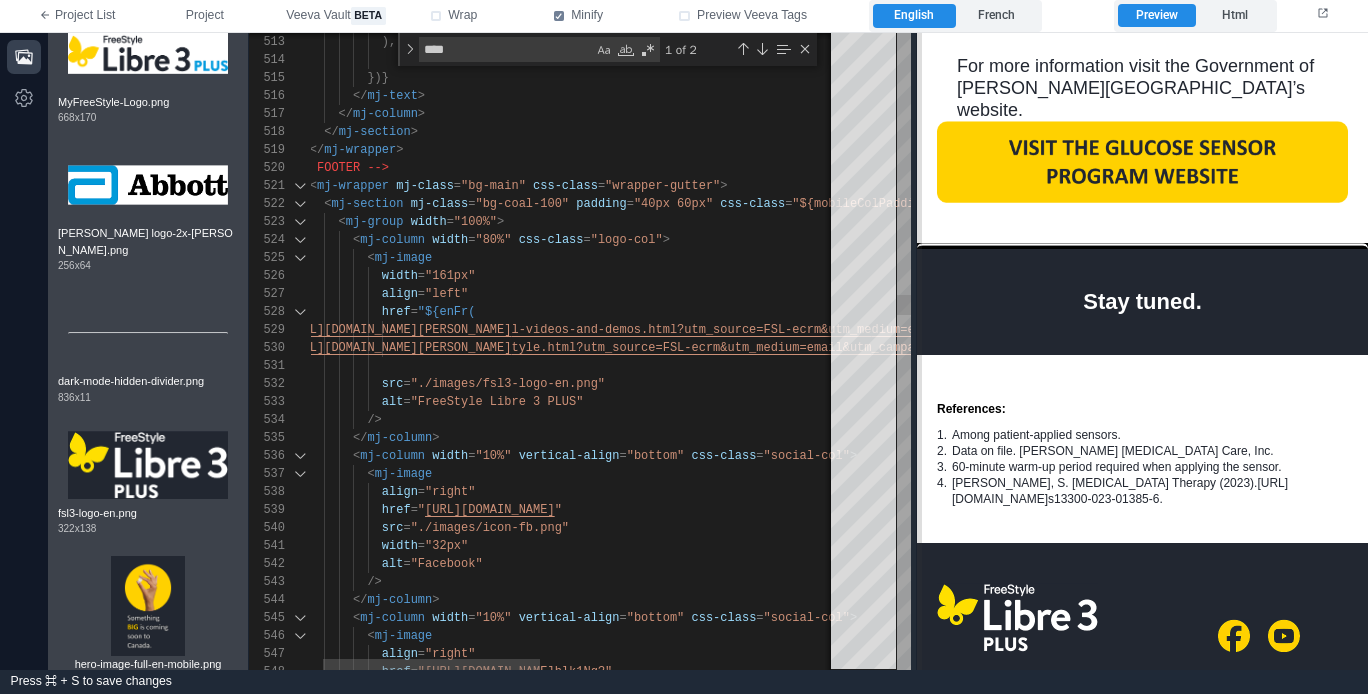 scroll, scrollTop: 820, scrollLeft: 0, axis: vertical 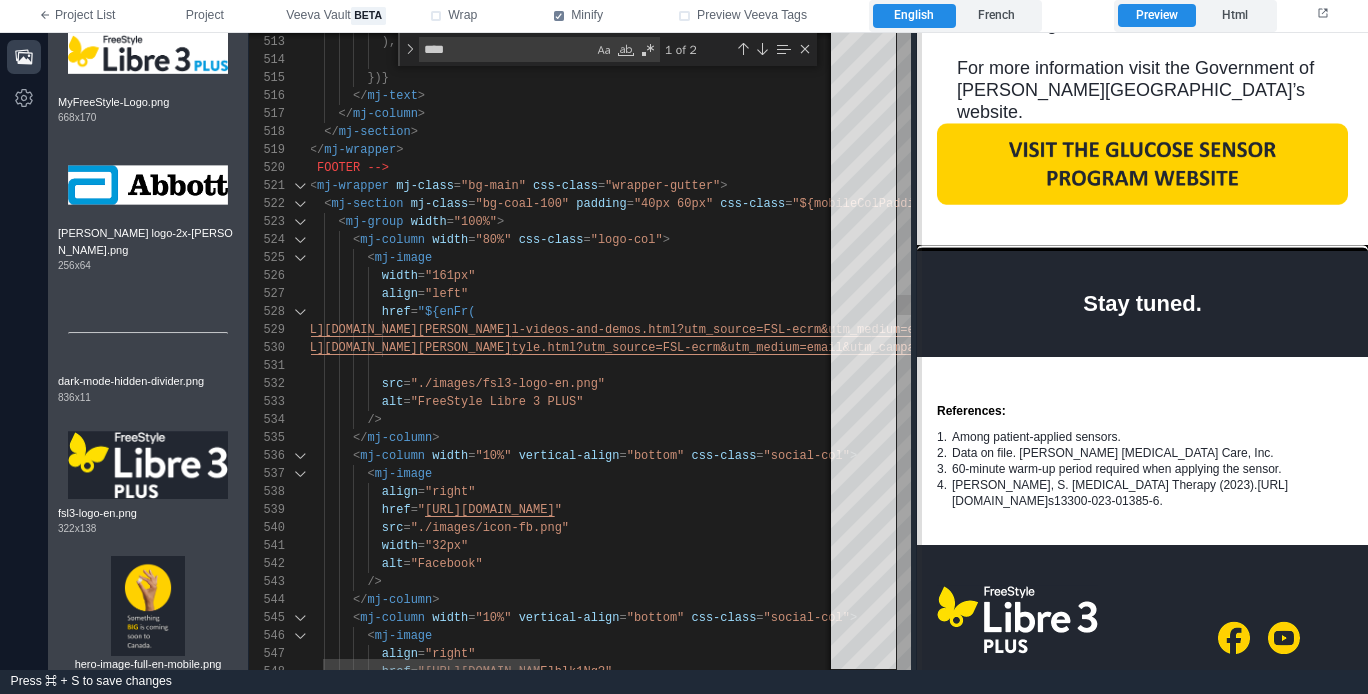drag, startPoint x: 733, startPoint y: 304, endPoint x: 916, endPoint y: 299, distance: 183.0683 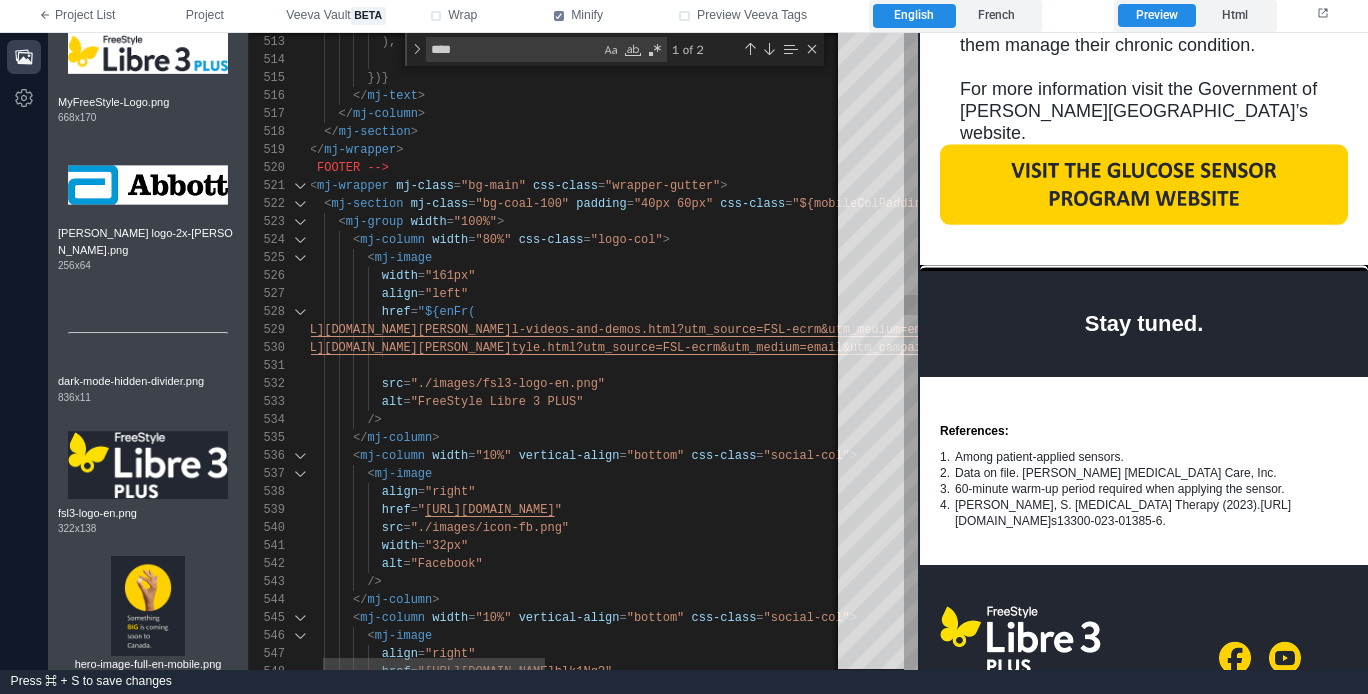 type on "**********" 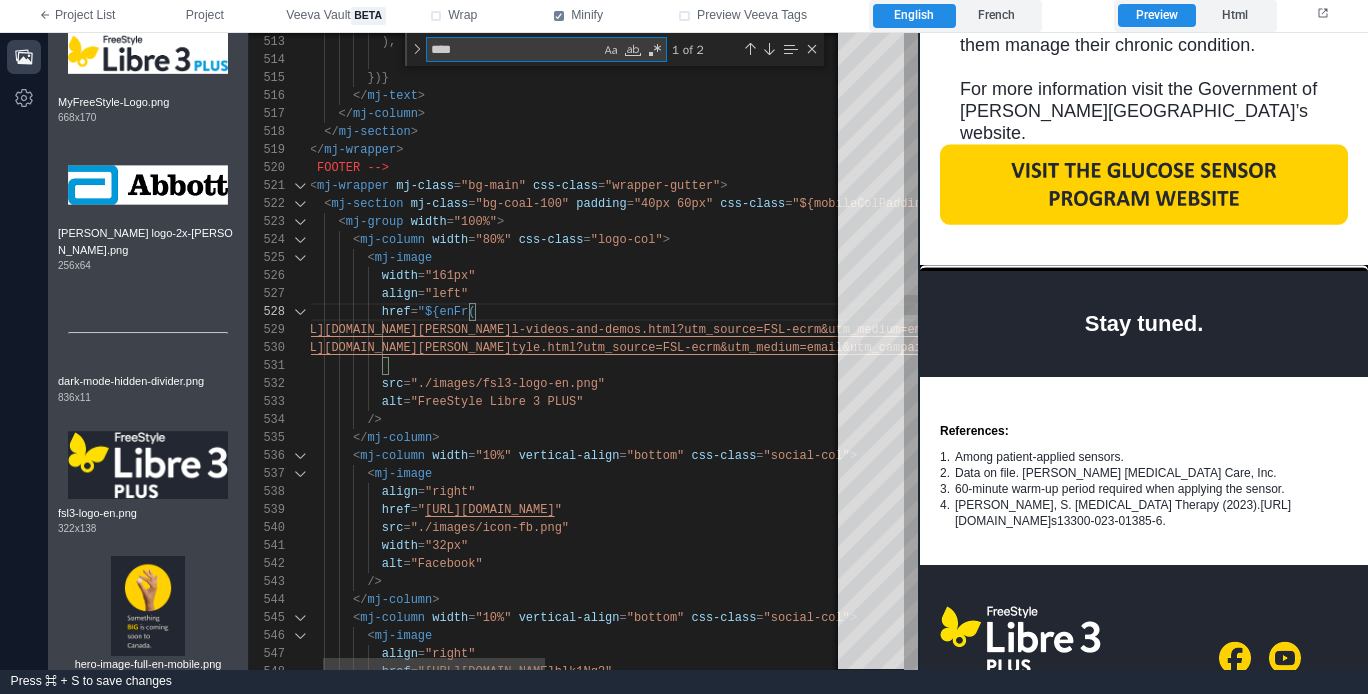 type on "*" 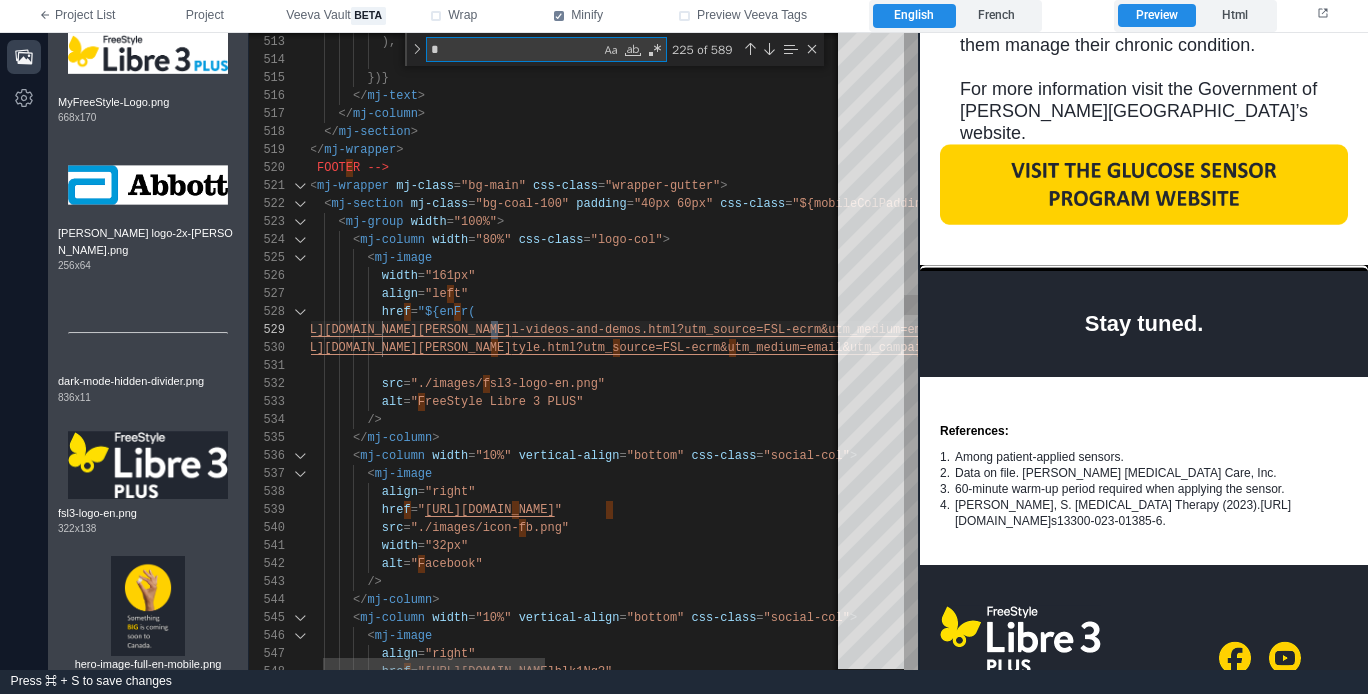 type on "**********" 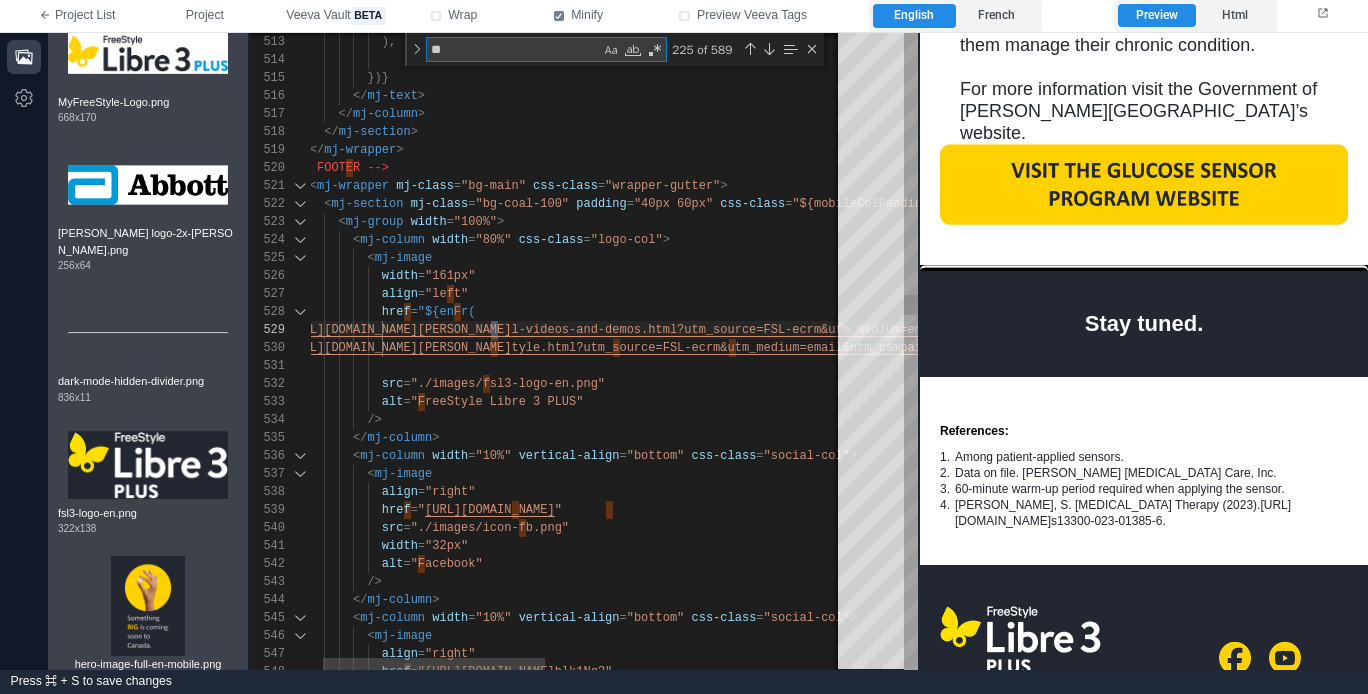 type on "***" 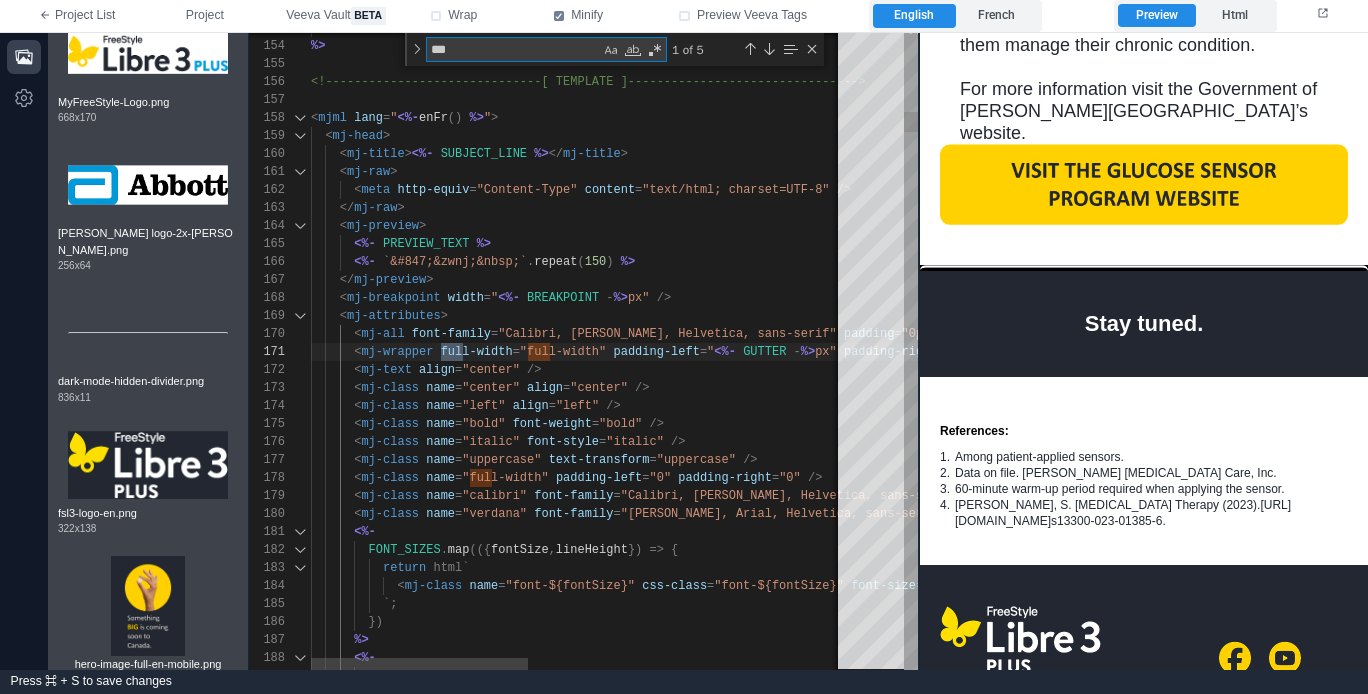 type on "**********" 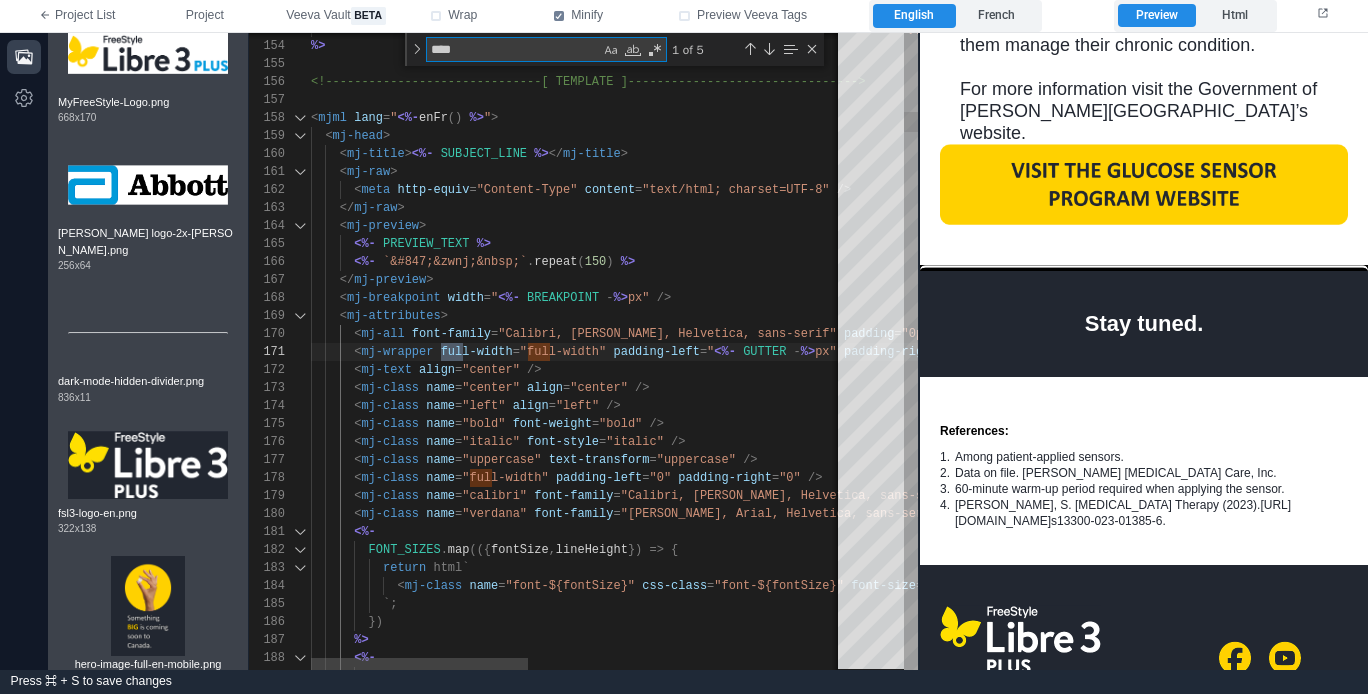 scroll, scrollTop: 144, scrollLeft: 159, axis: both 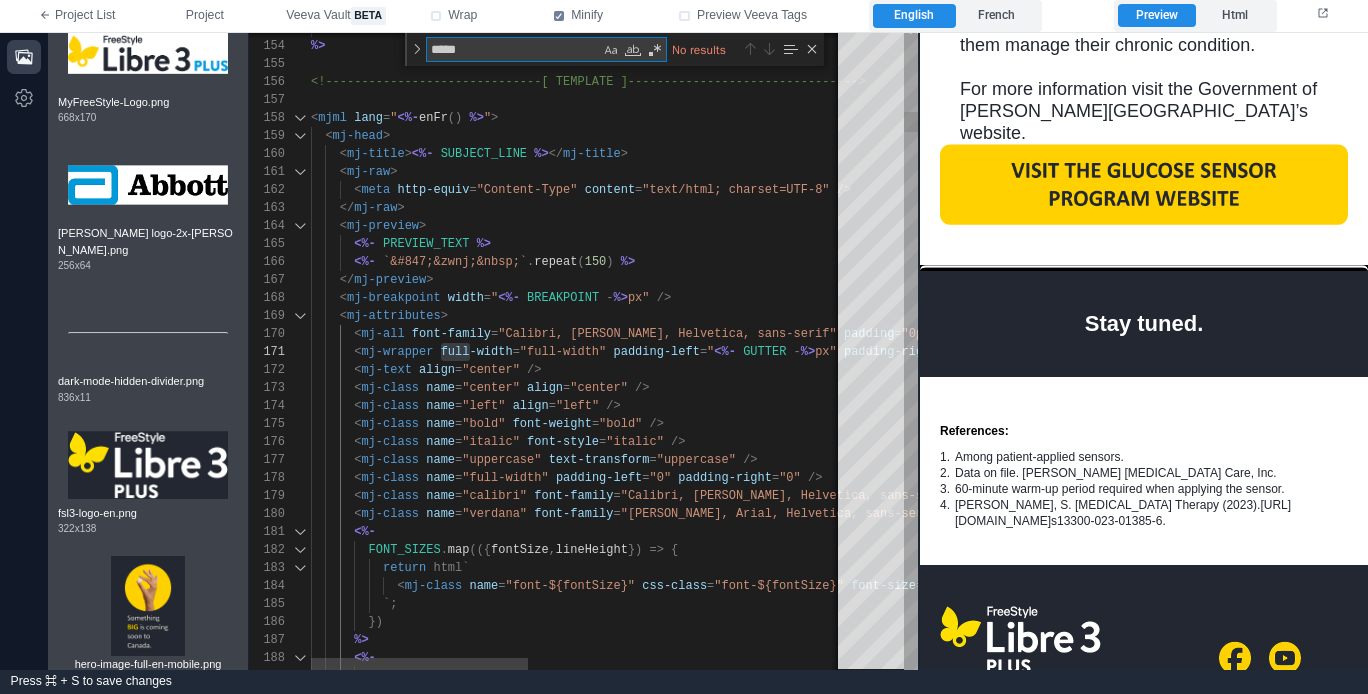 type on "****" 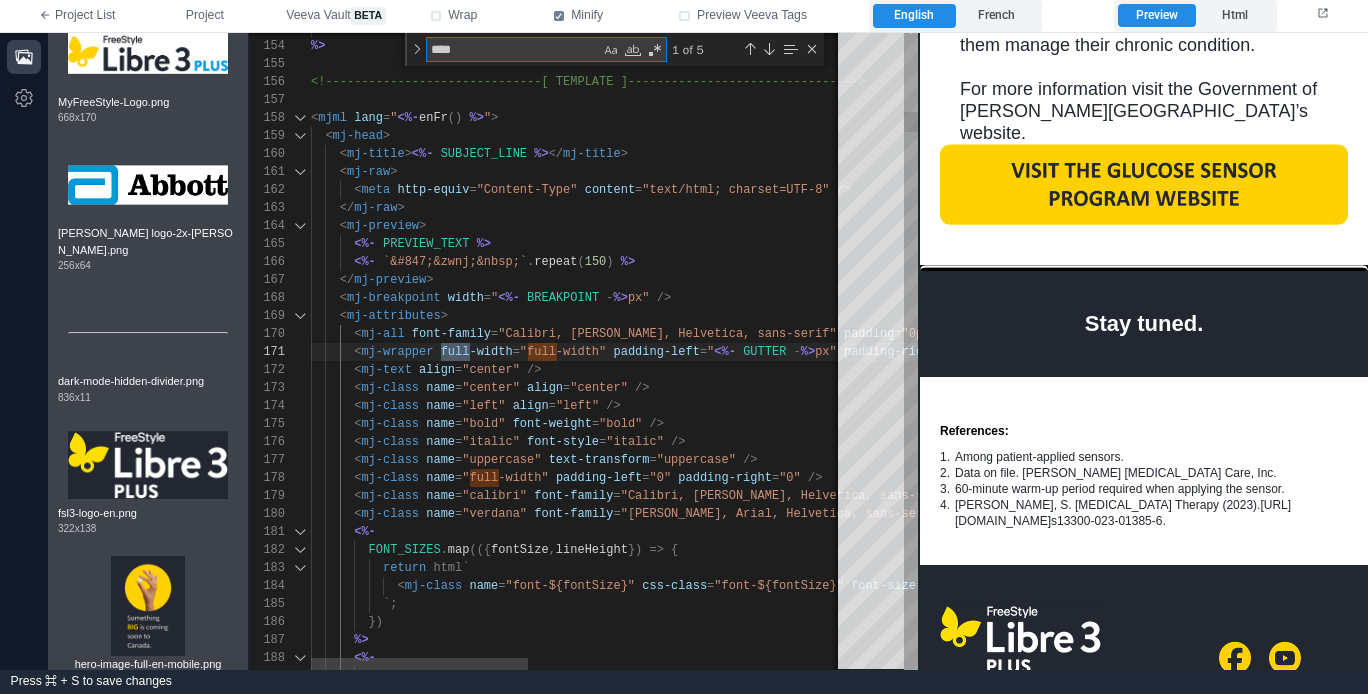 type on "**********" 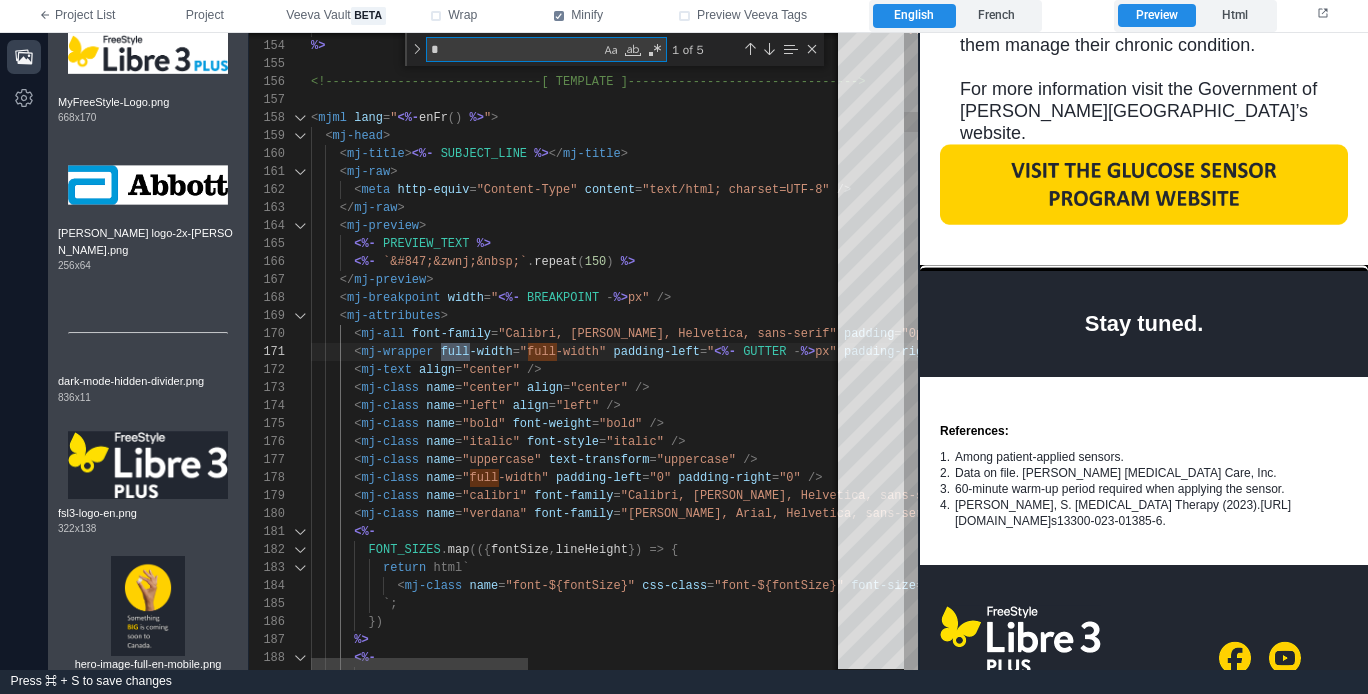 type on "**********" 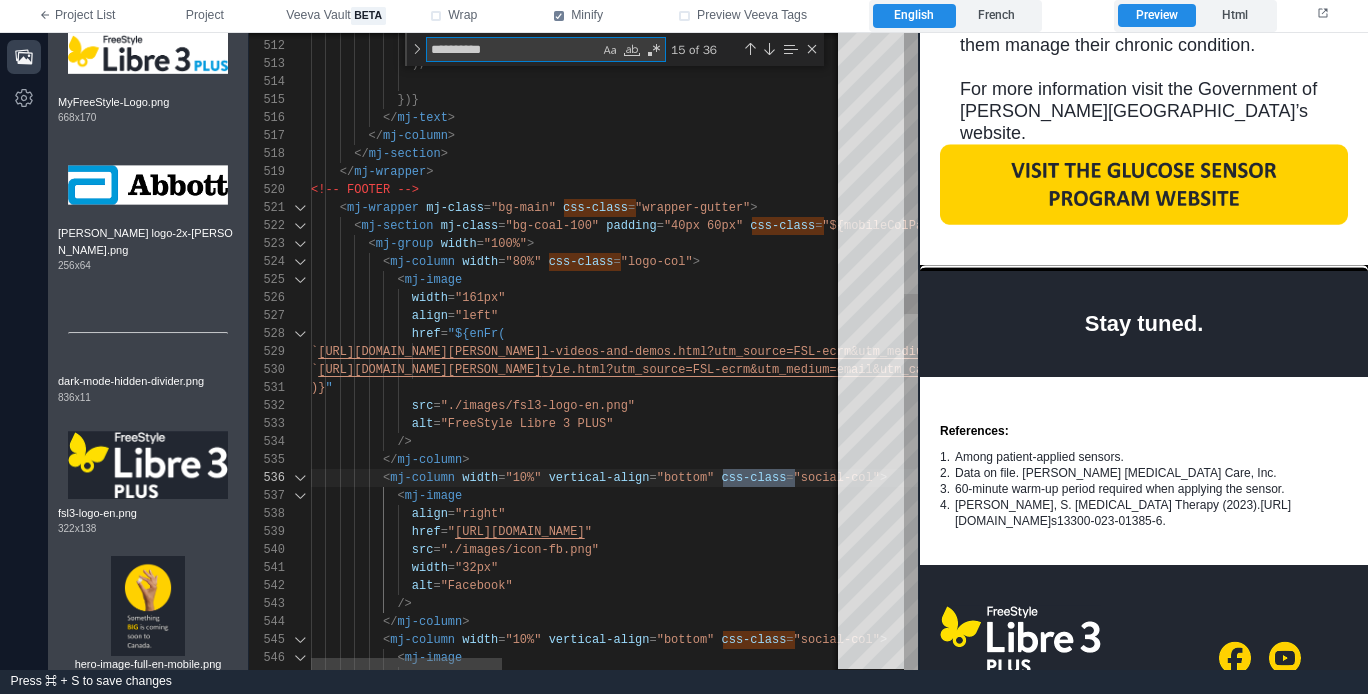 type on "**********" 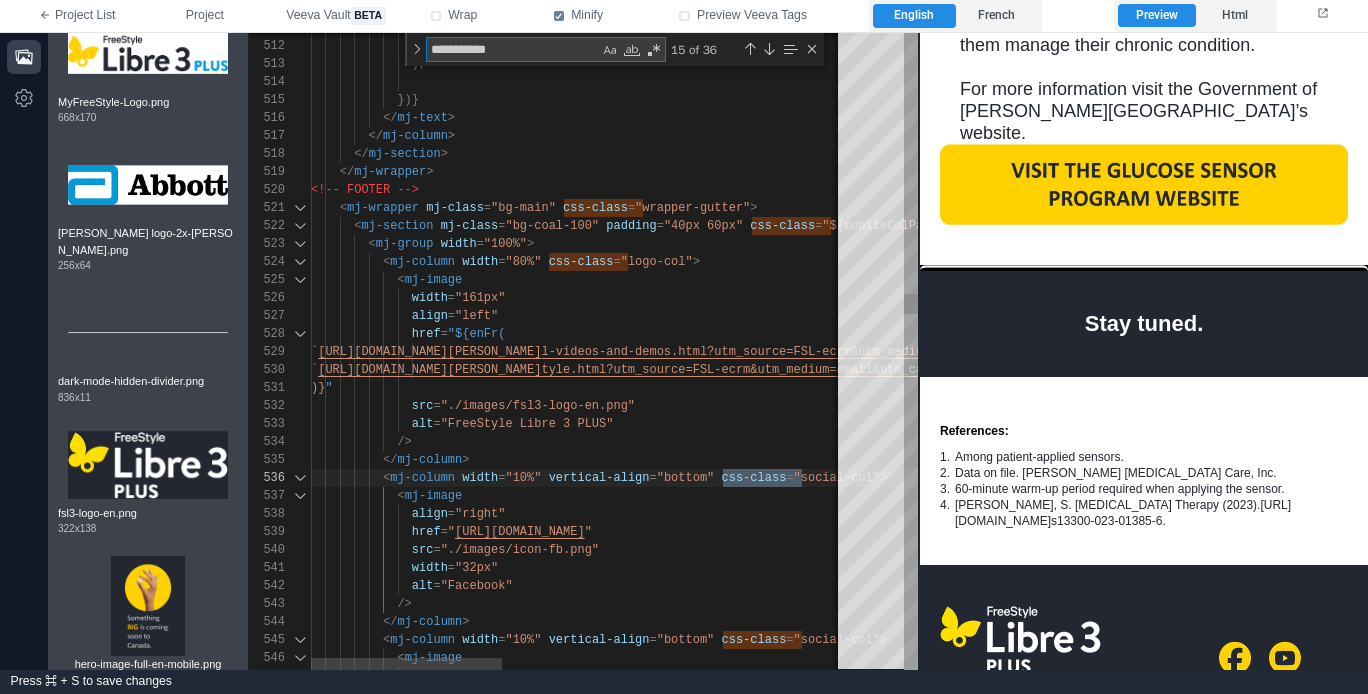 type on "**********" 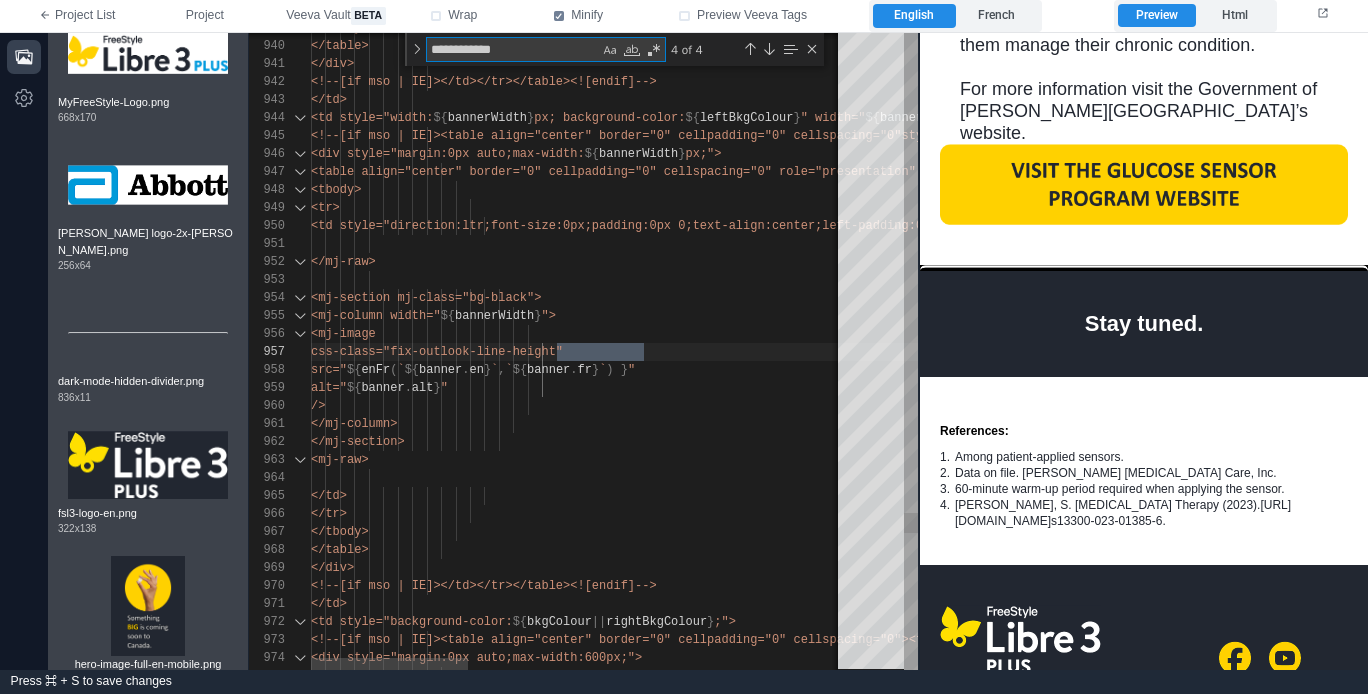 type on "**********" 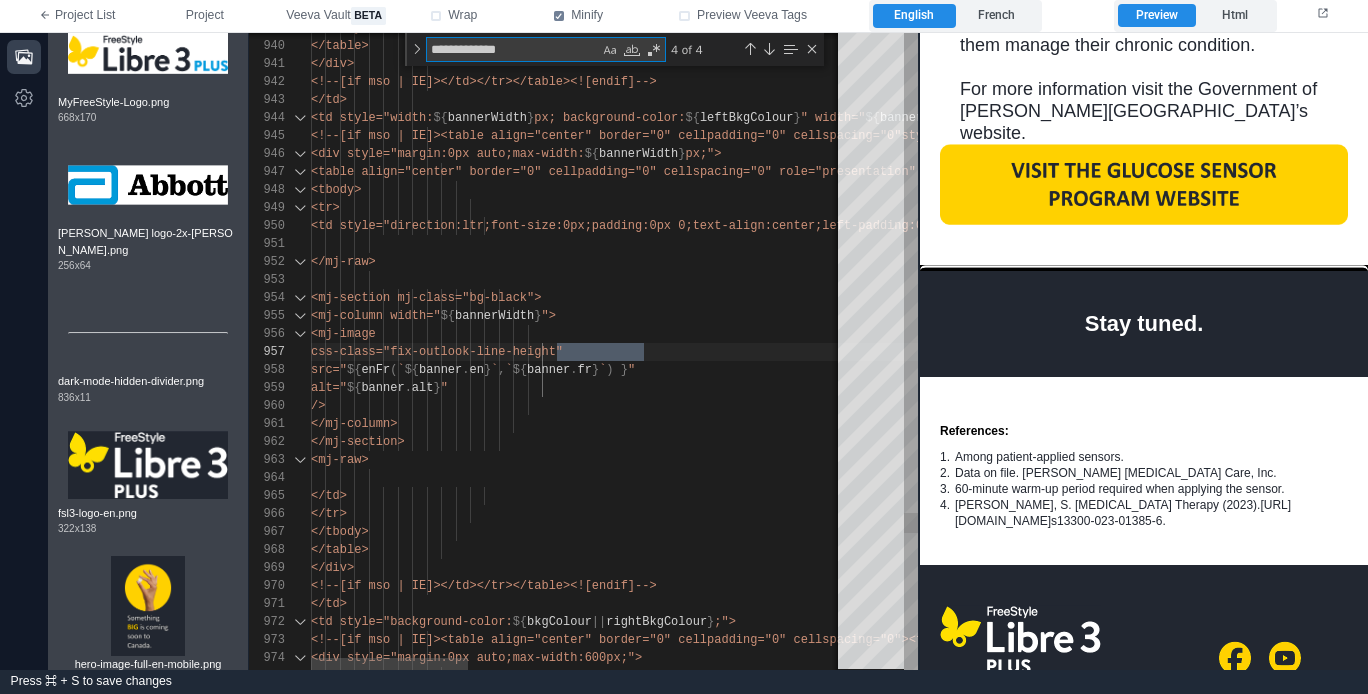 type on "**********" 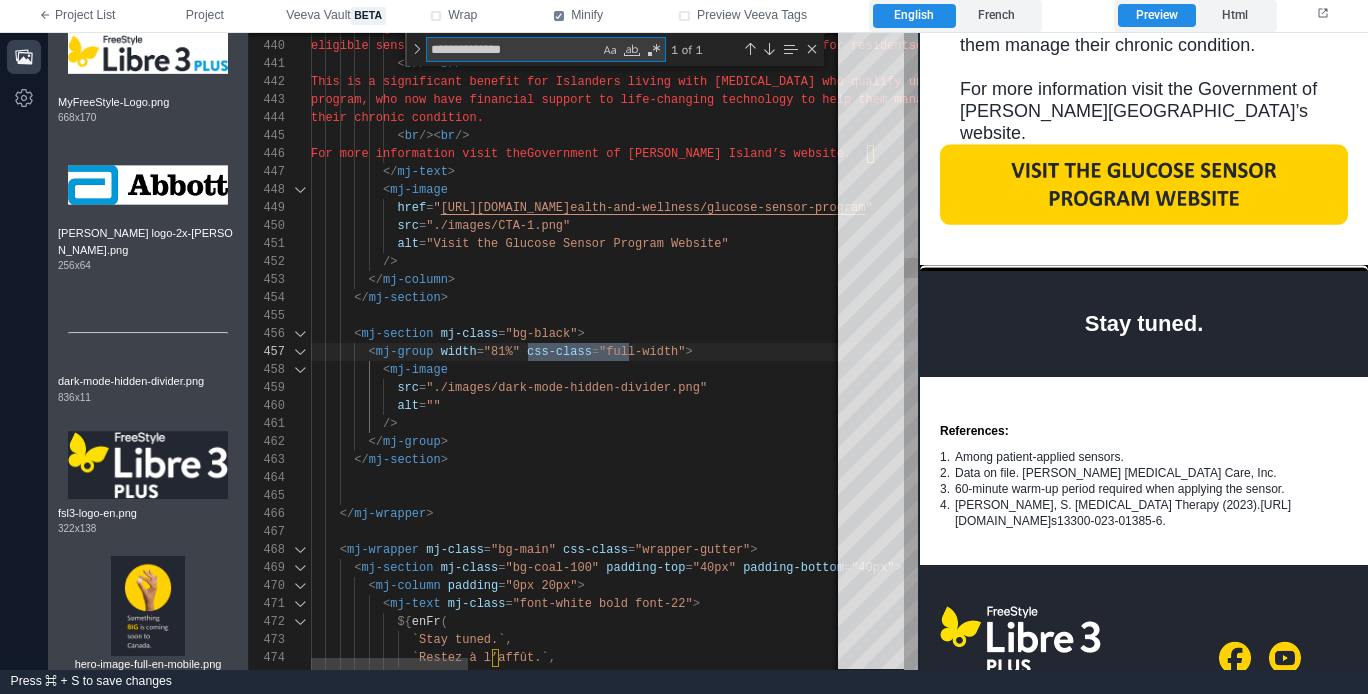 scroll, scrollTop: 180, scrollLeft: 325, axis: both 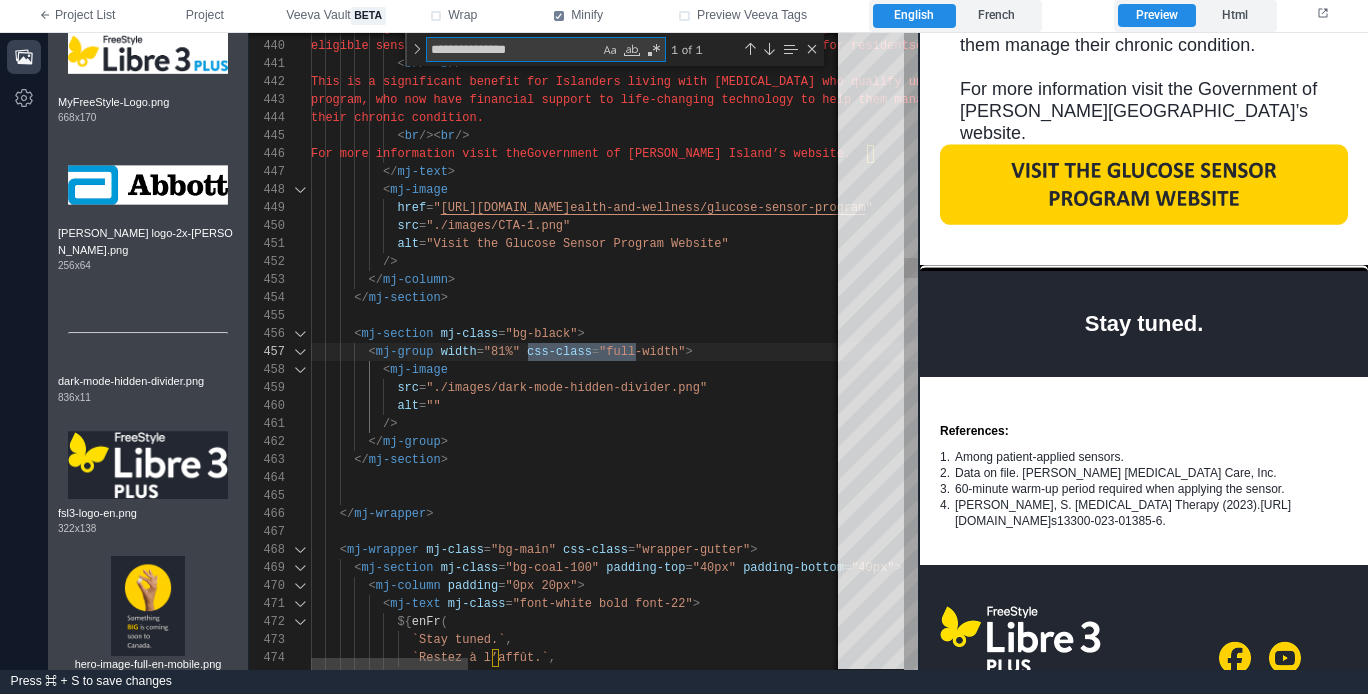 type on "**********" 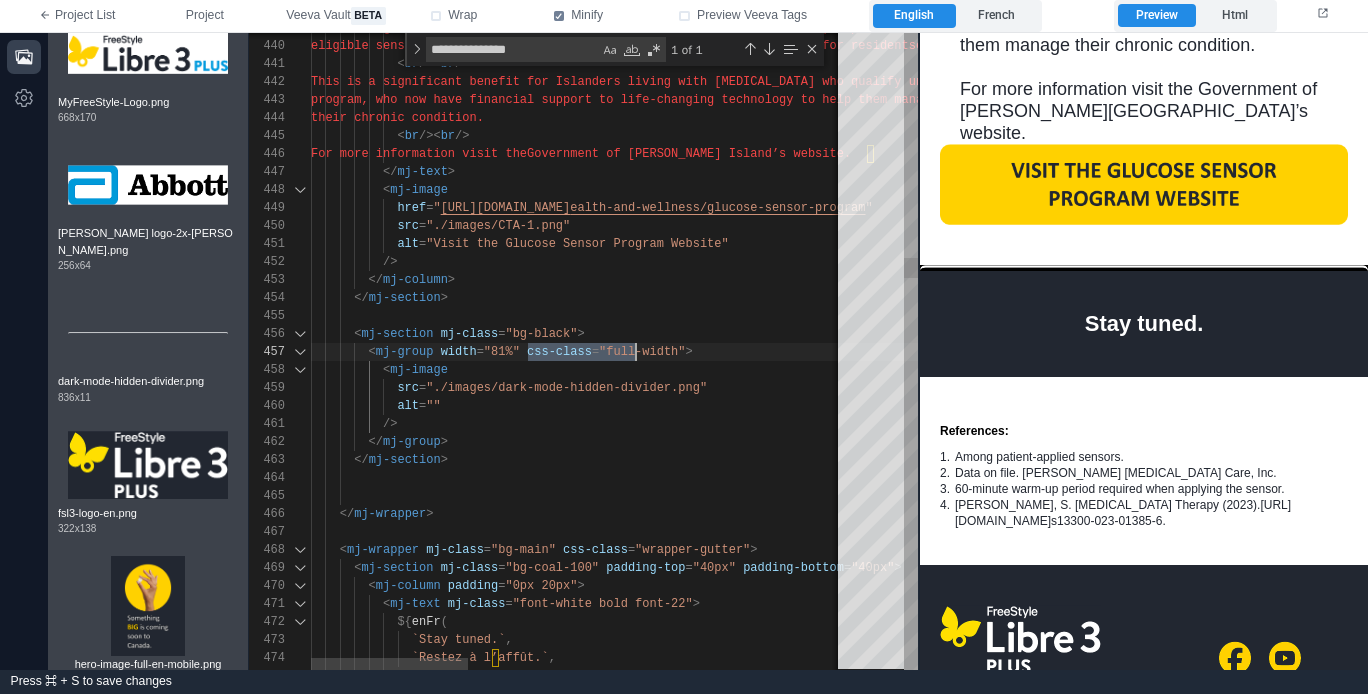 scroll, scrollTop: 180, scrollLeft: 0, axis: vertical 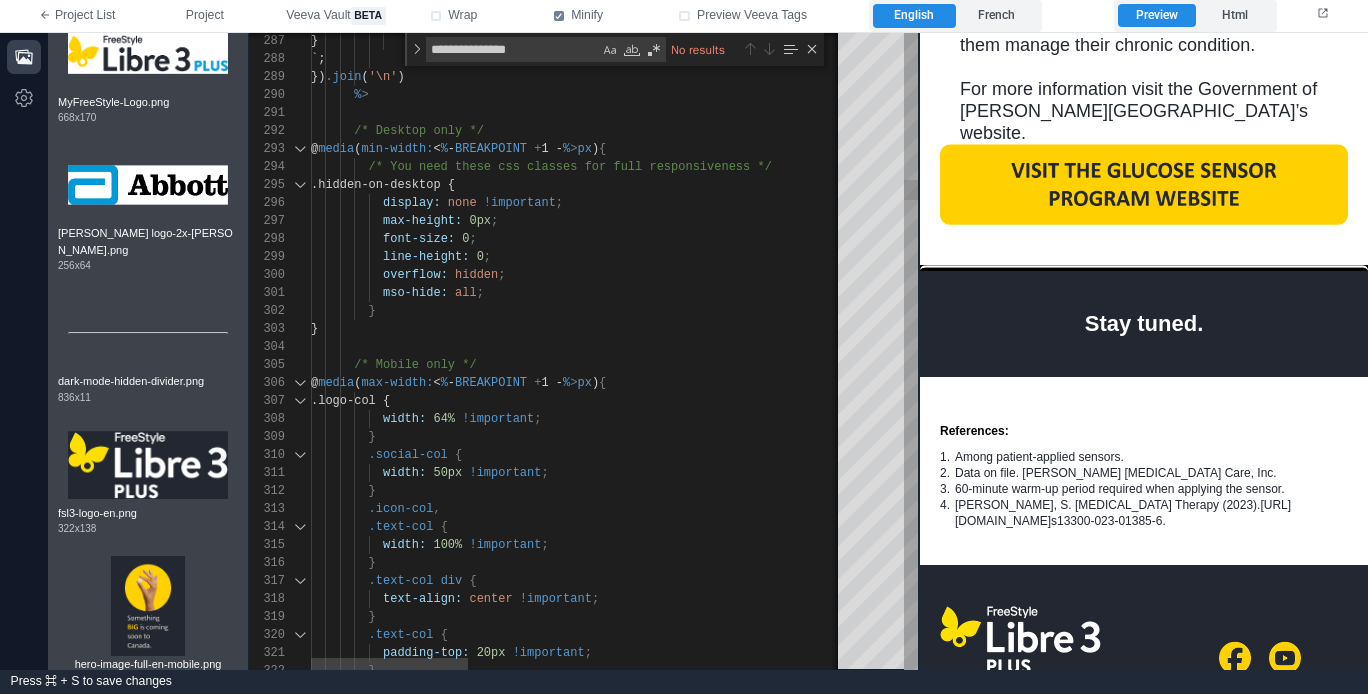 click on "@ media  ( max-width:  < % -  BREAKPOINT   +  1 - % > px )  {" at bounding box center [1214, 383] 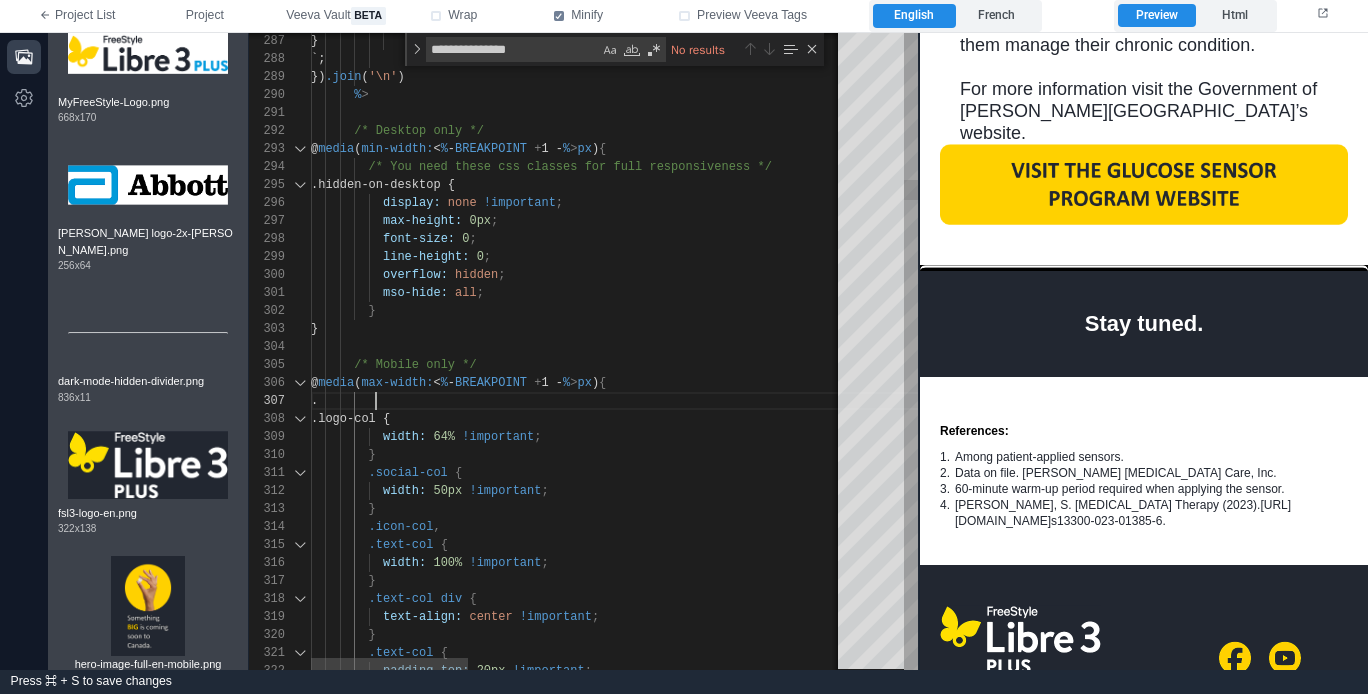 paste on "**********" 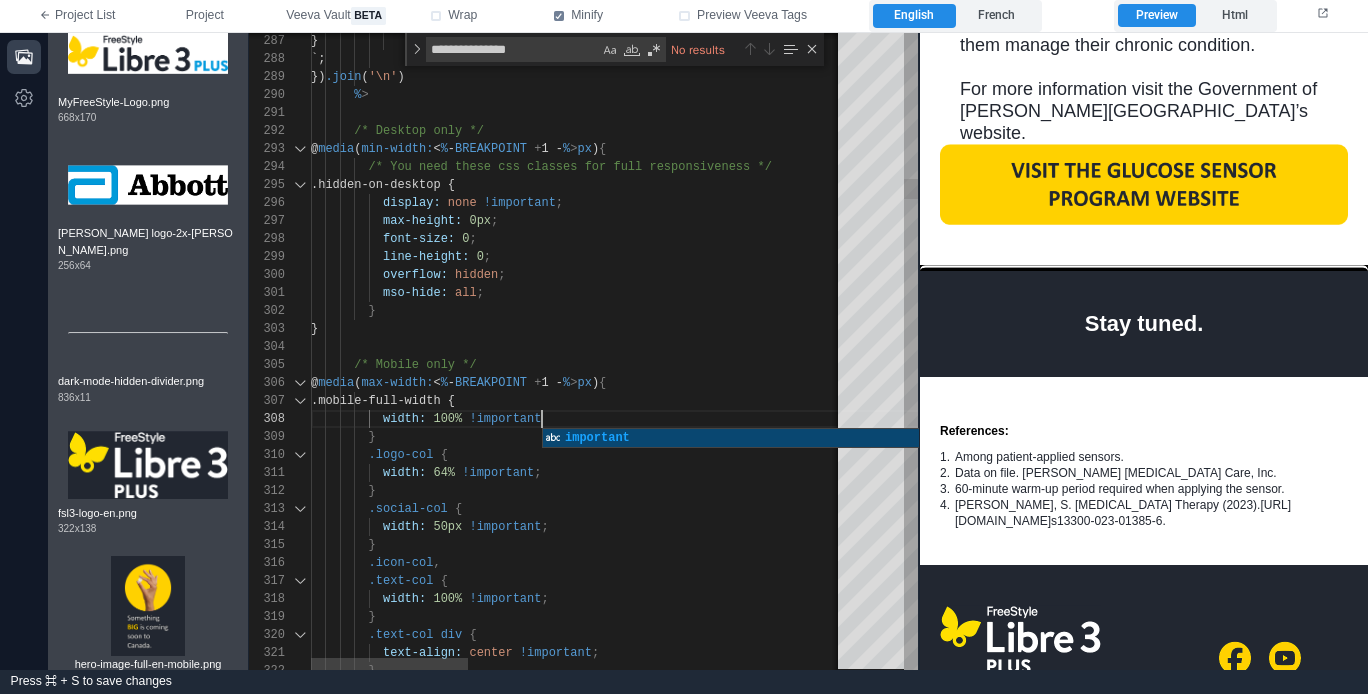 scroll, scrollTop: 126, scrollLeft: 238, axis: both 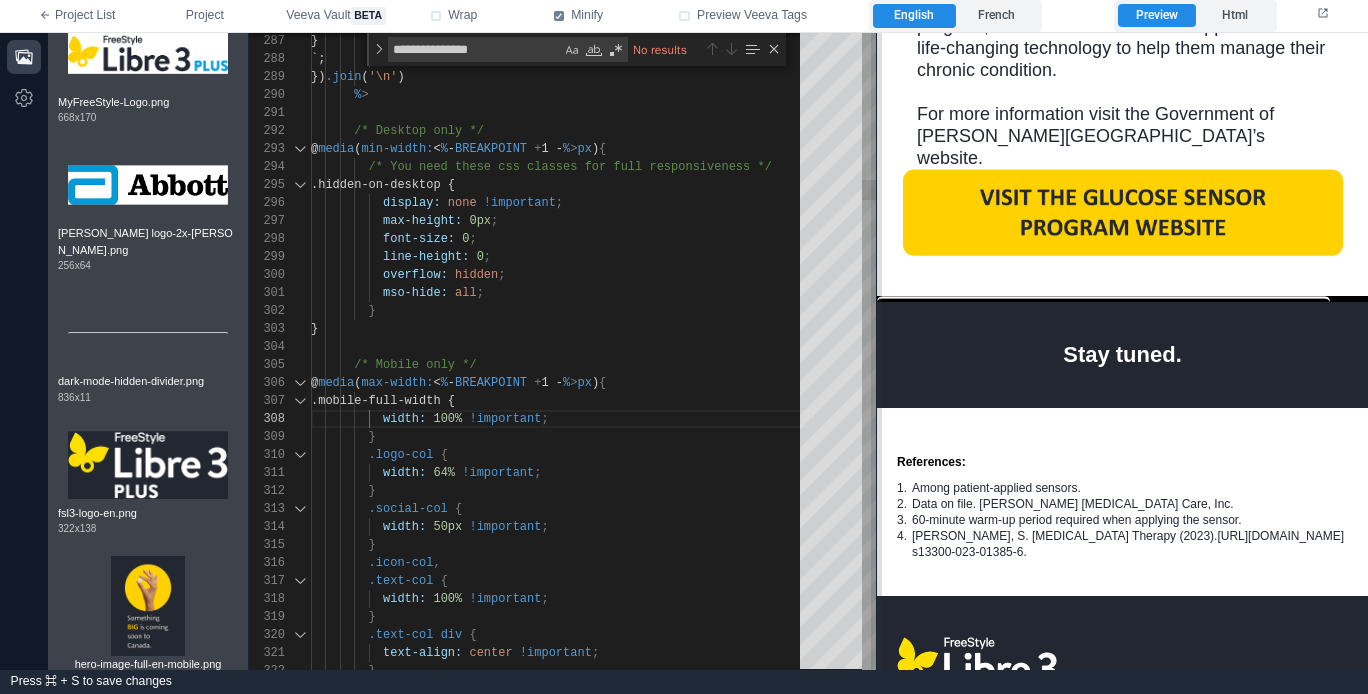 drag, startPoint x: 916, startPoint y: 272, endPoint x: 873, endPoint y: 297, distance: 49.73932 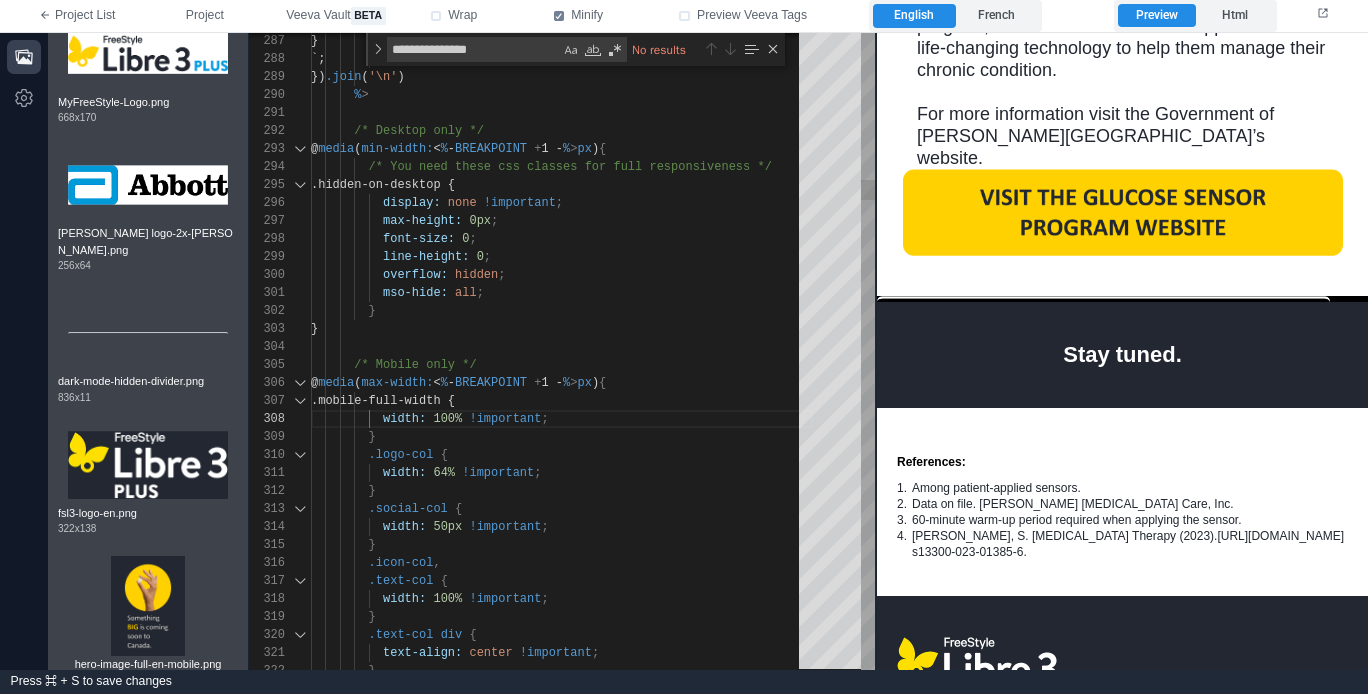 click on ".mobile-full-width {" at bounding box center (383, 401) 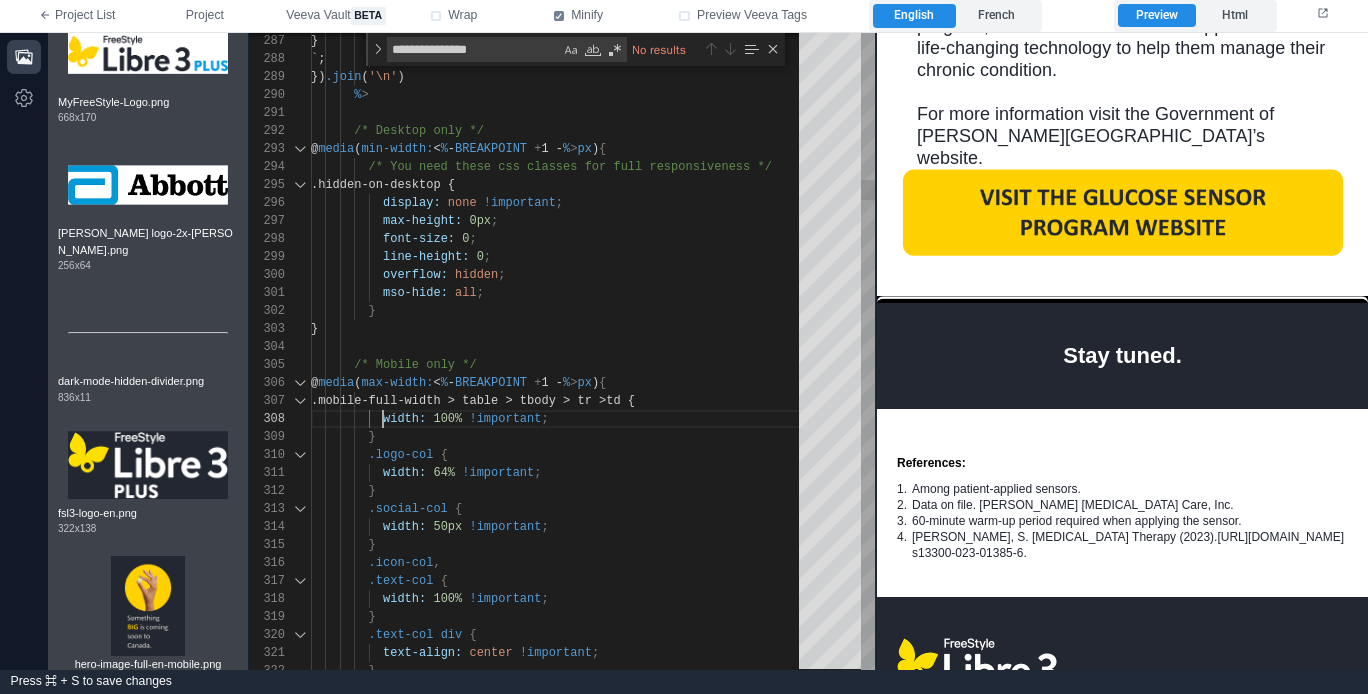 scroll, scrollTop: 126, scrollLeft: 72, axis: both 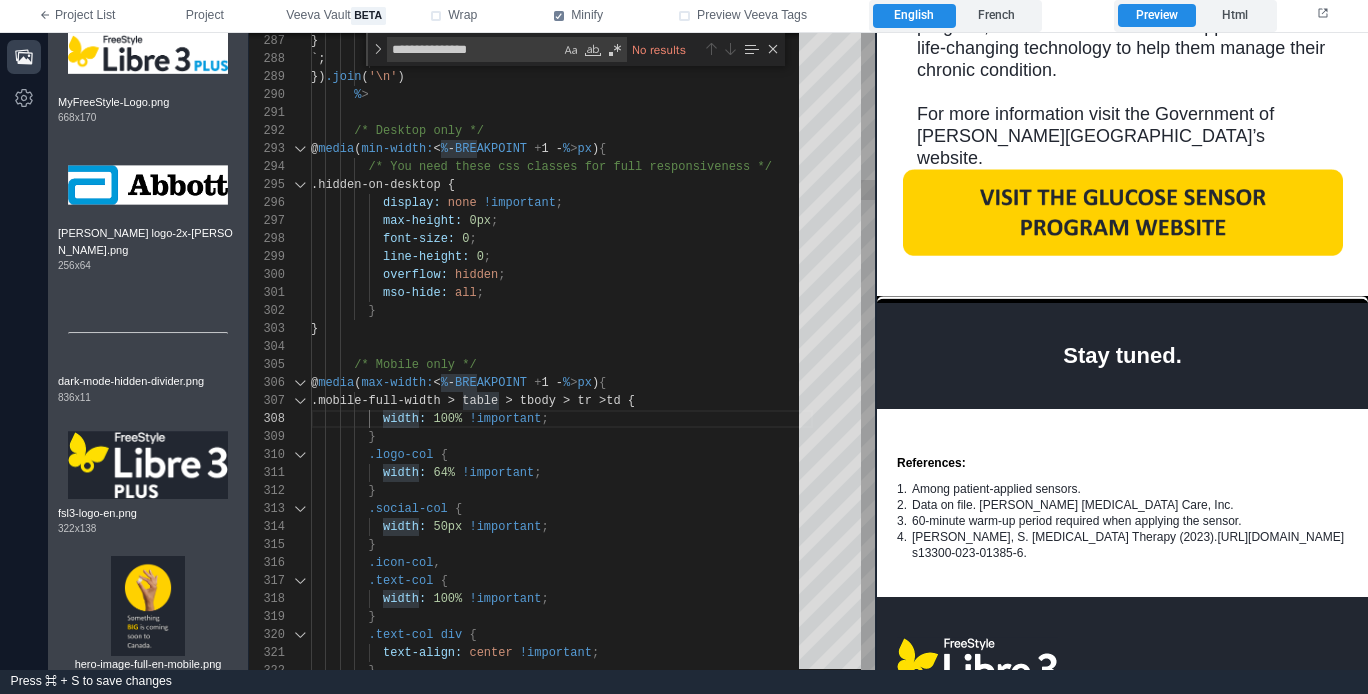 click on "100%" at bounding box center (447, 419) 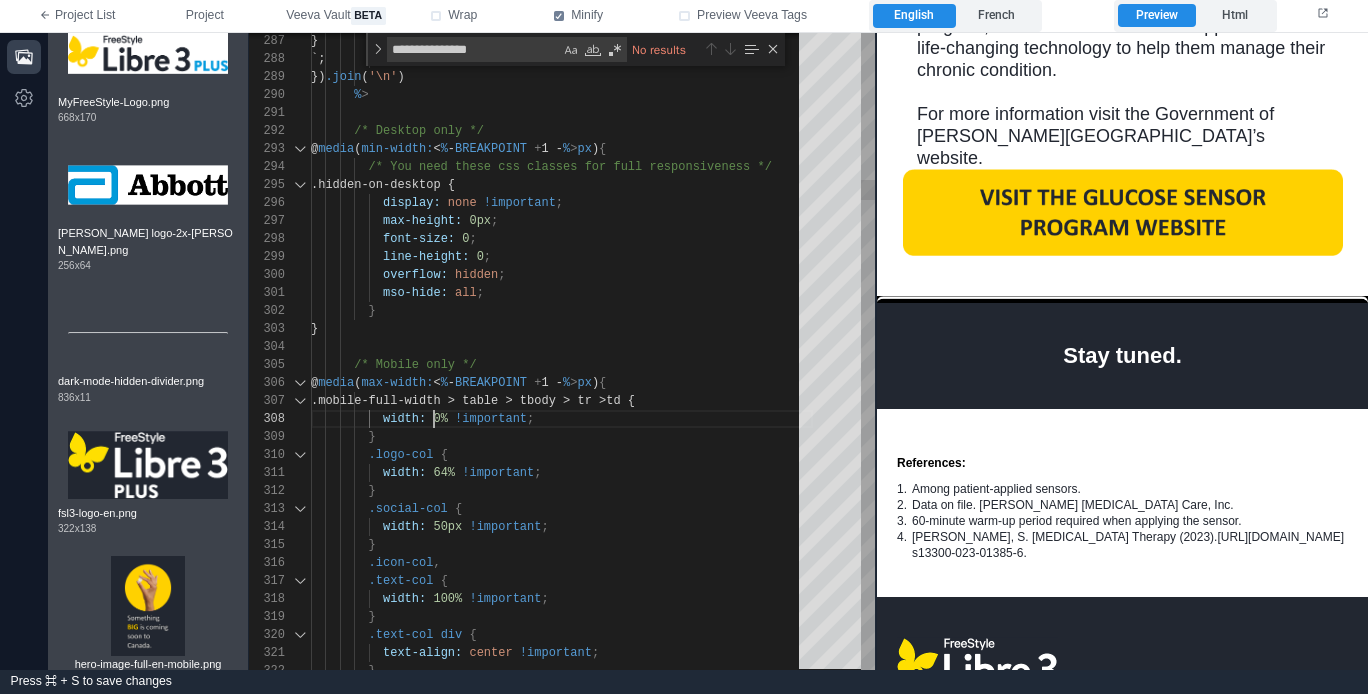scroll, scrollTop: 126, scrollLeft: 130, axis: both 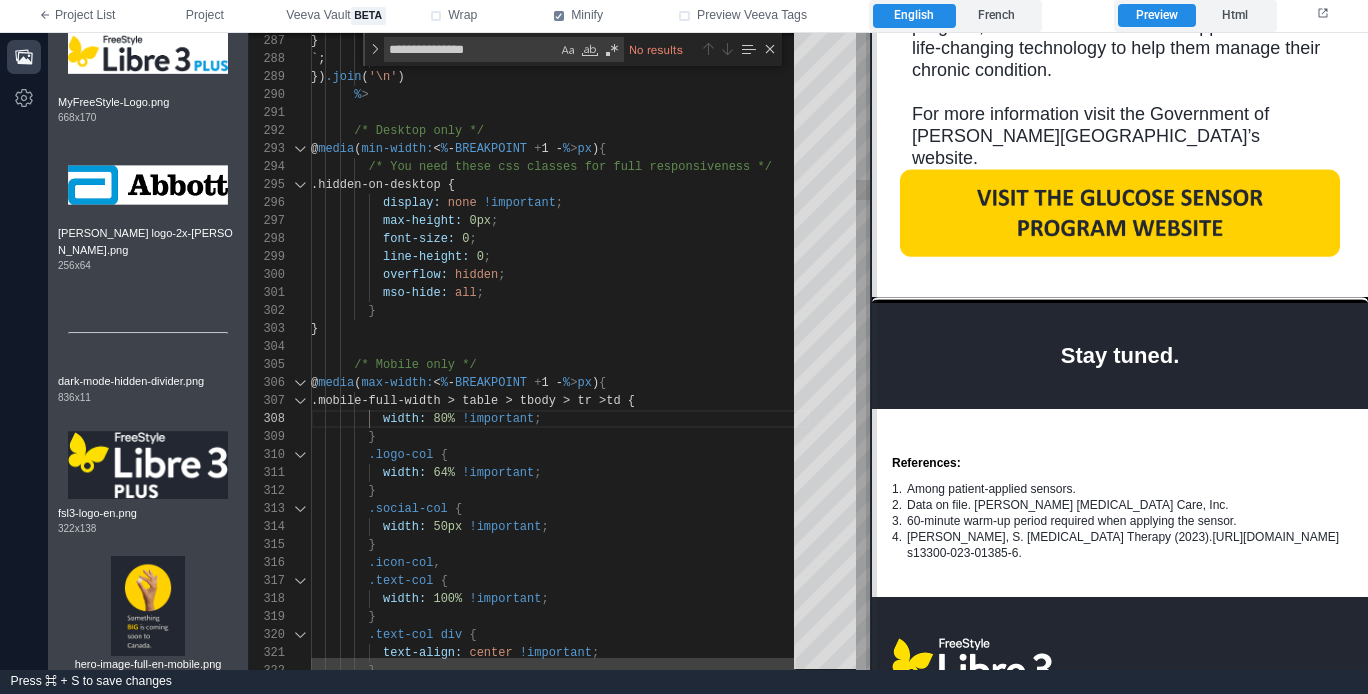 drag, startPoint x: 871, startPoint y: 385, endPoint x: 867, endPoint y: 395, distance: 10.770329 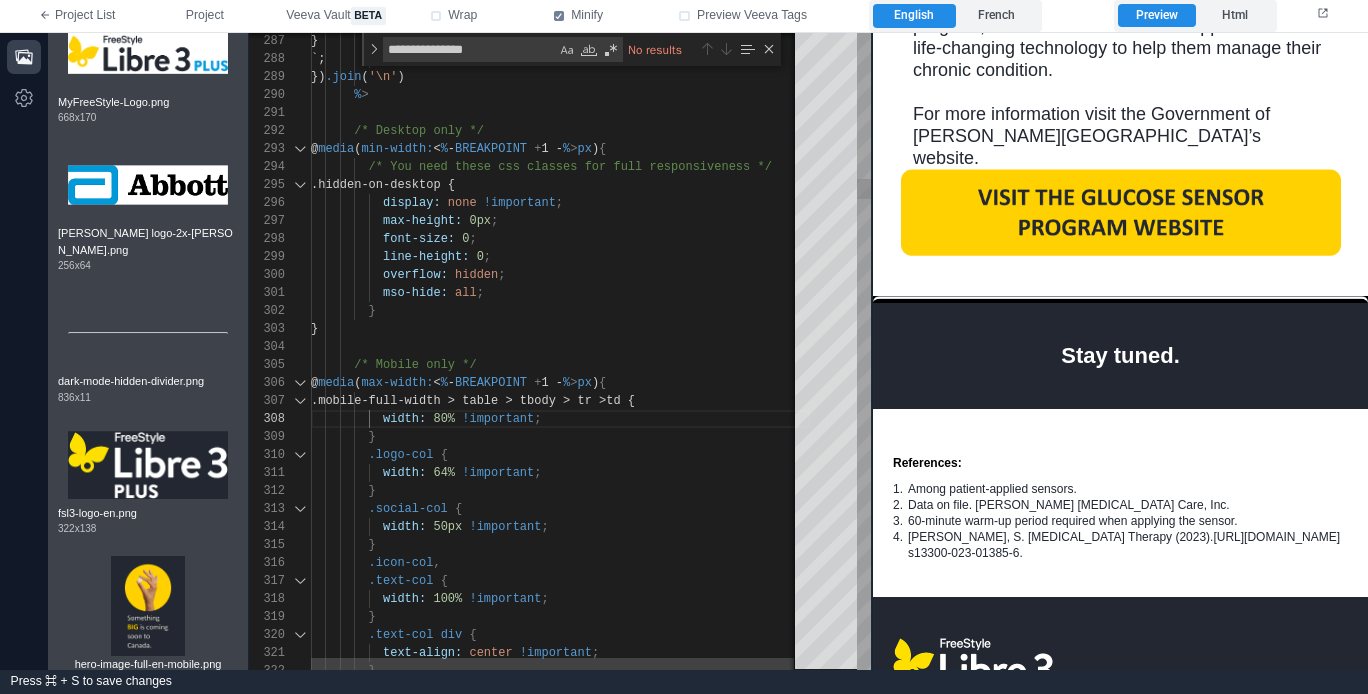 click on "}" at bounding box center (560, 437) 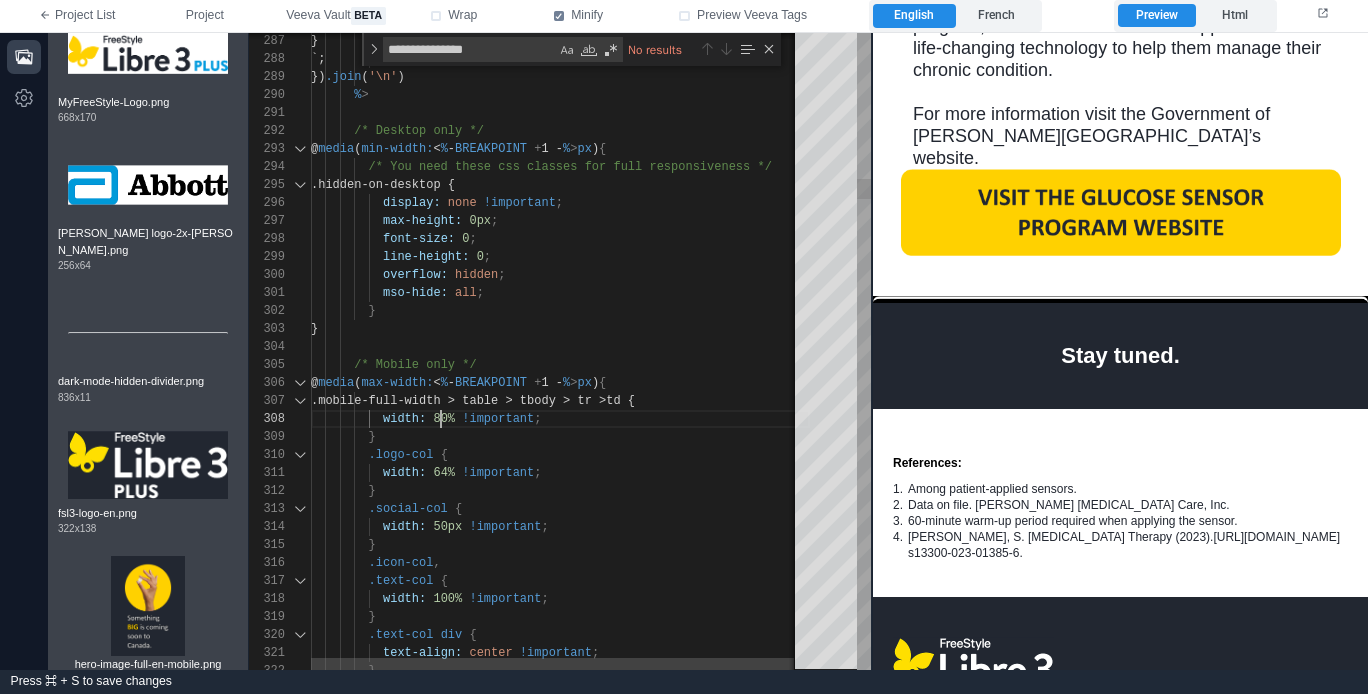 click on "80%" at bounding box center (444, 419) 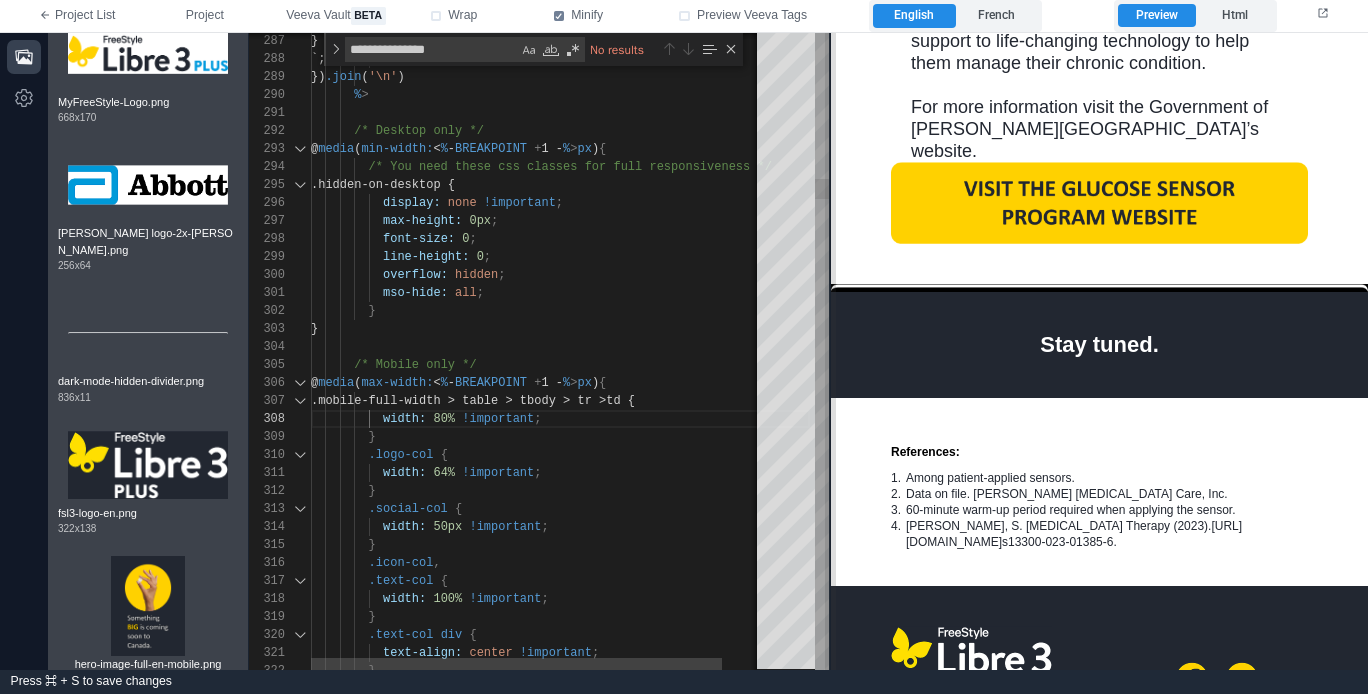 scroll, scrollTop: 803, scrollLeft: 0, axis: vertical 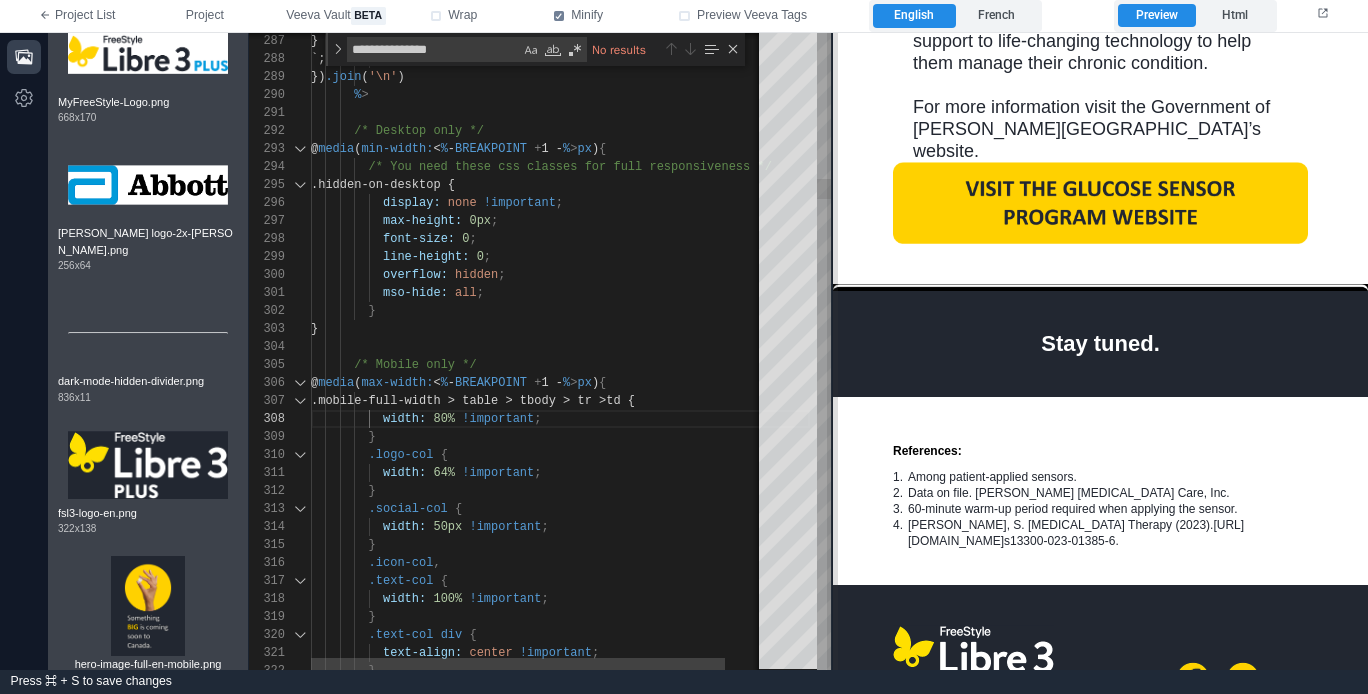 drag, startPoint x: 871, startPoint y: 388, endPoint x: 831, endPoint y: 403, distance: 42.72002 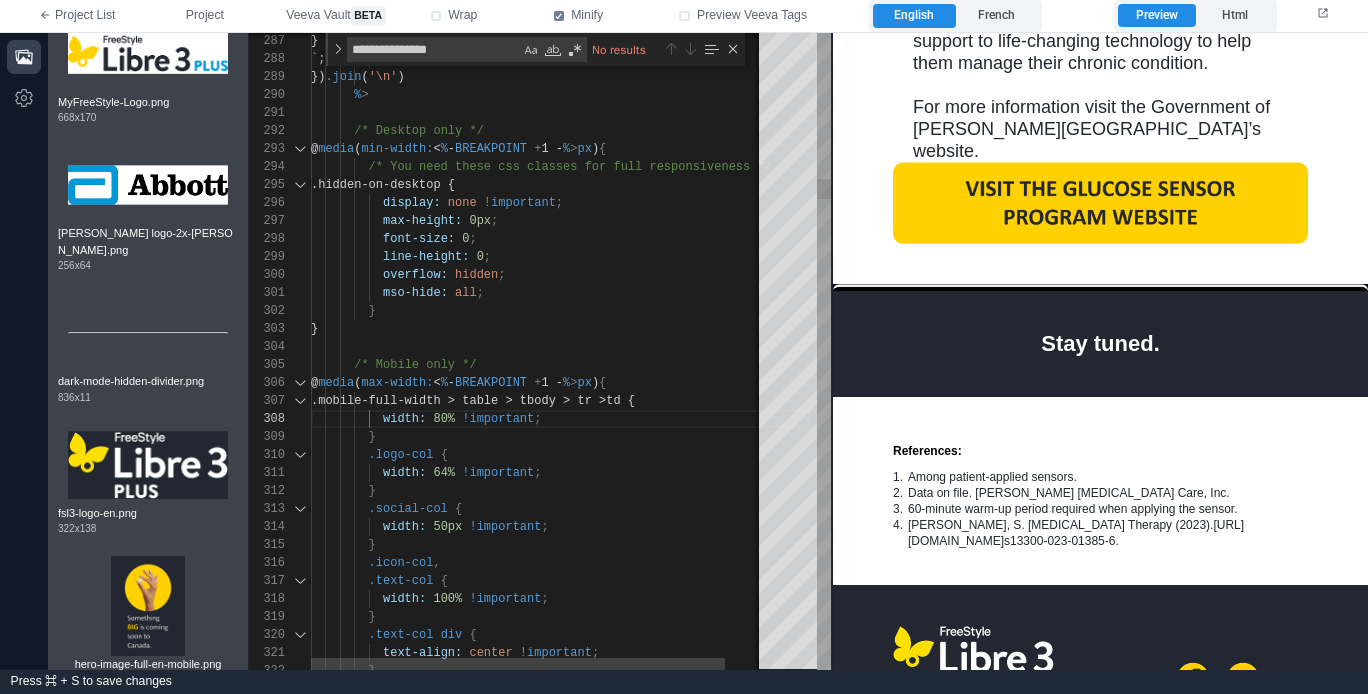 click on "80%" at bounding box center [444, 419] 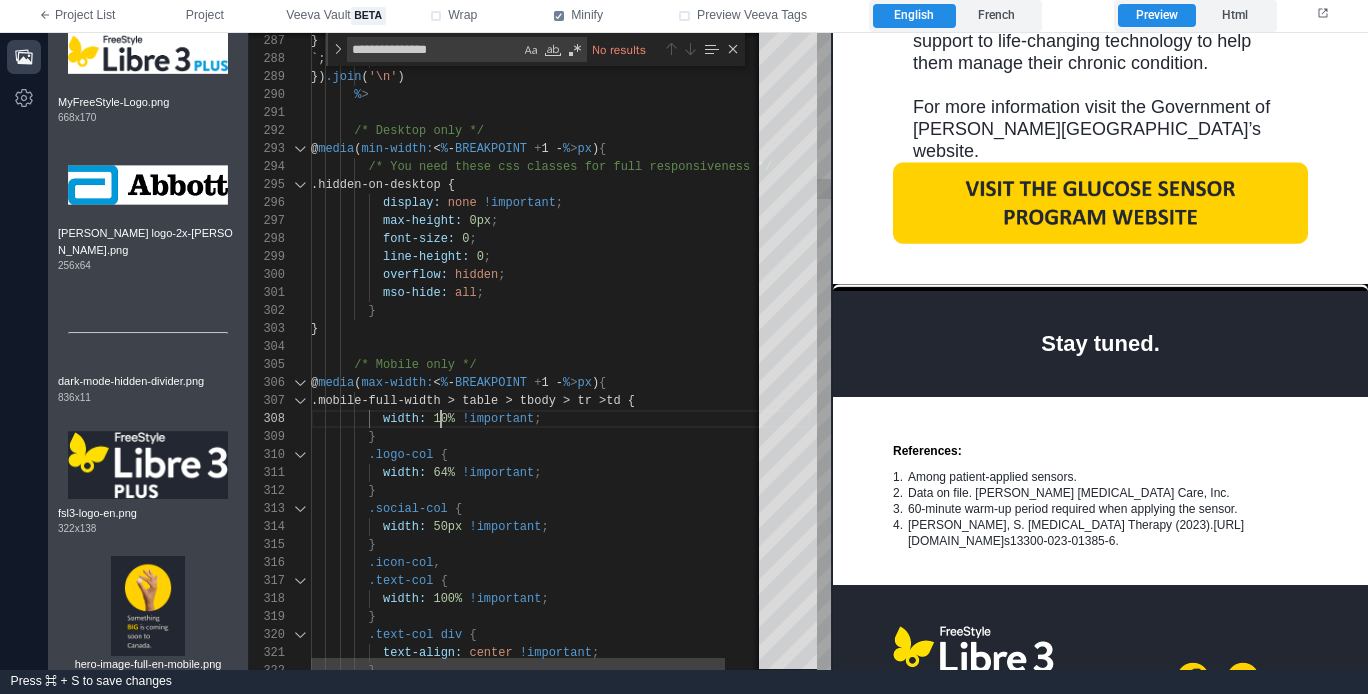scroll, scrollTop: 126, scrollLeft: 137, axis: both 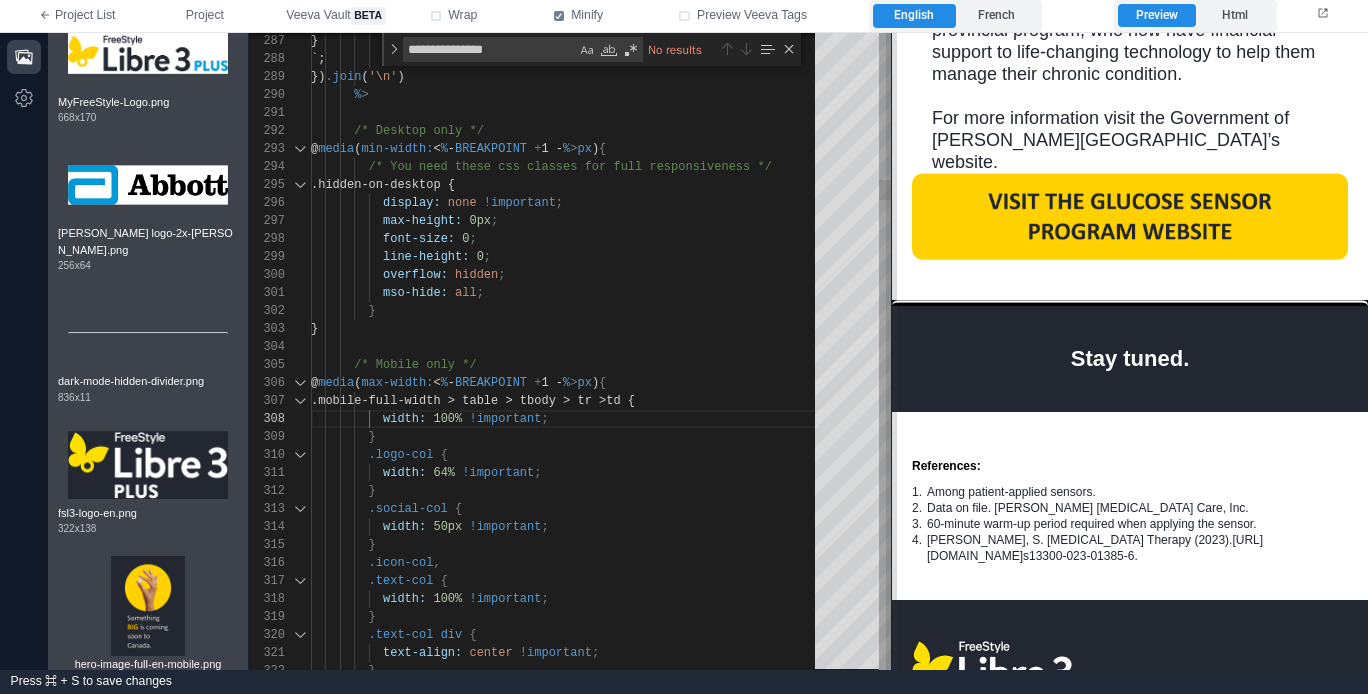 drag, startPoint x: 833, startPoint y: 381, endPoint x: 886, endPoint y: 395, distance: 54.81788 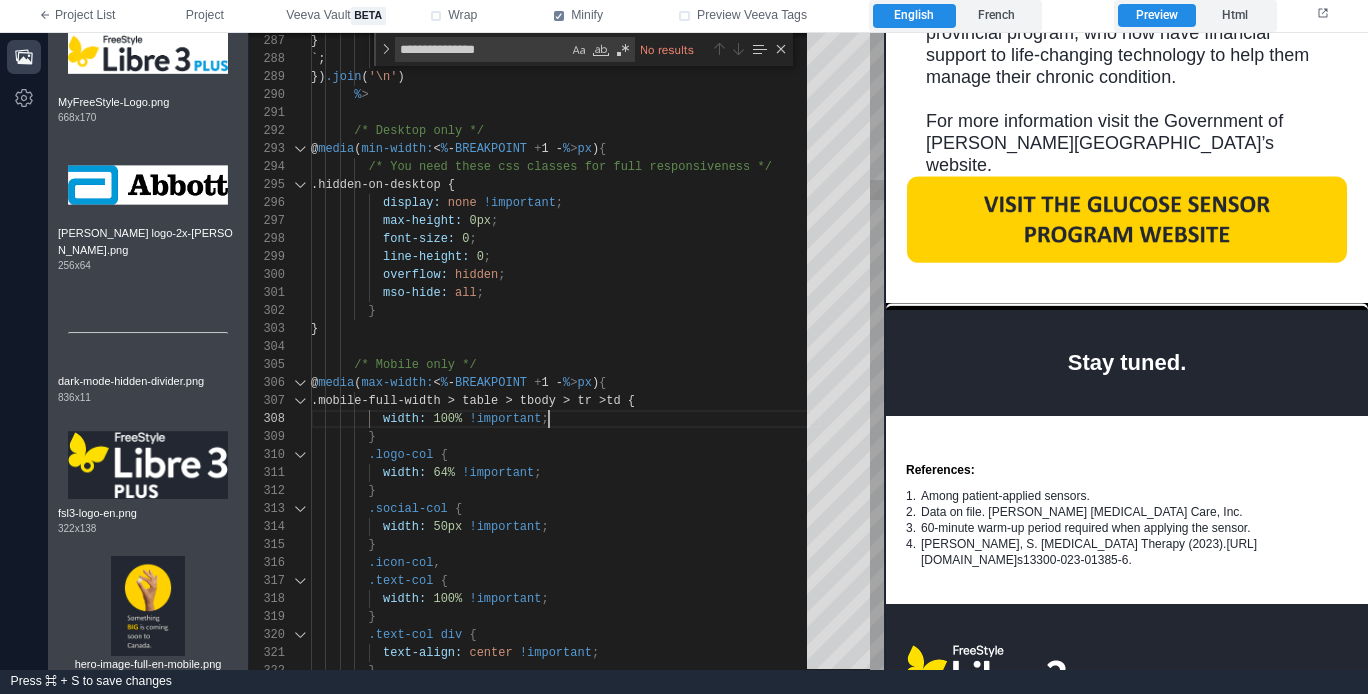 click on "width:   100%   !important ;" at bounding box center [566, 419] 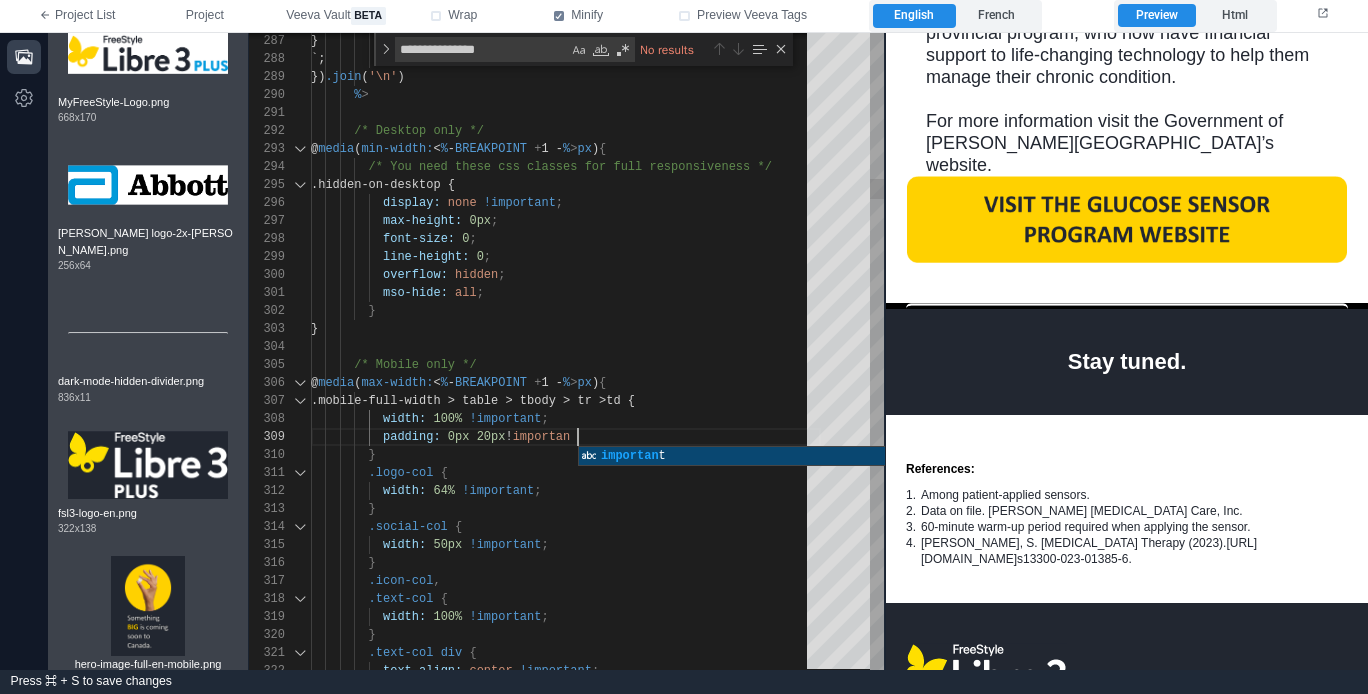 scroll, scrollTop: 144, scrollLeft: 282, axis: both 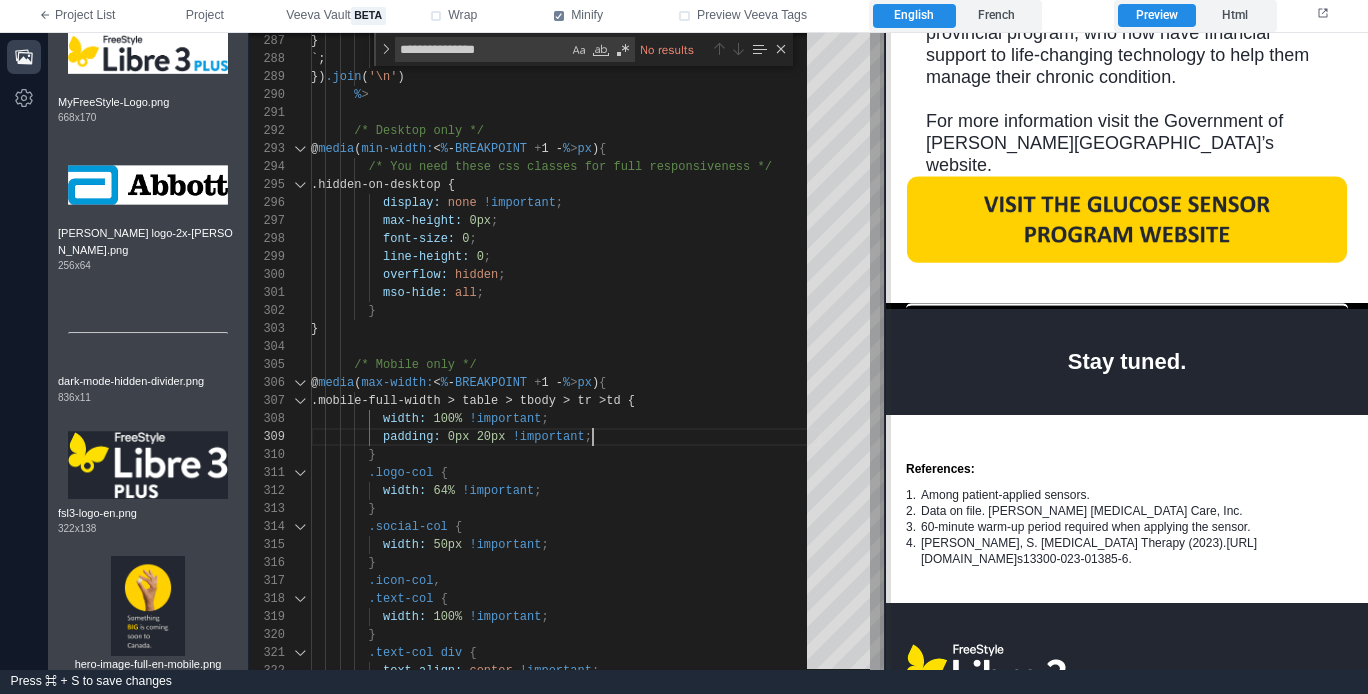 type on "**********" 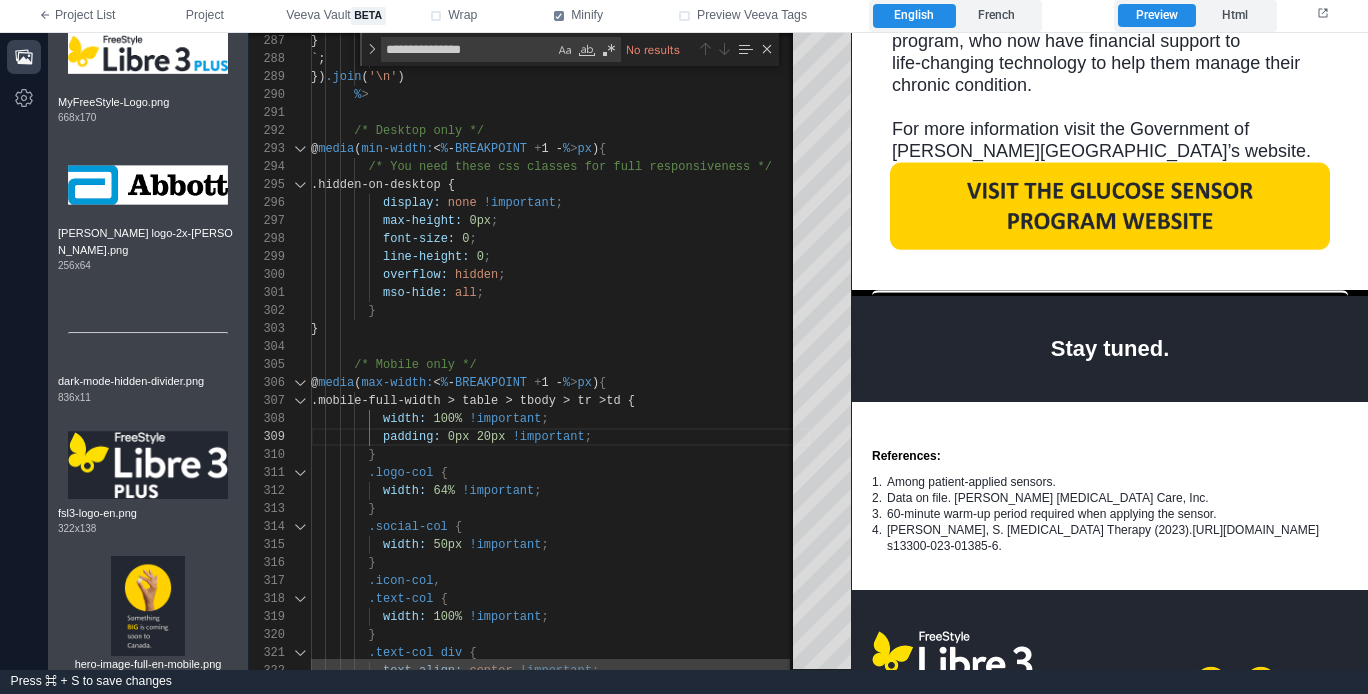 scroll, scrollTop: 810, scrollLeft: 0, axis: vertical 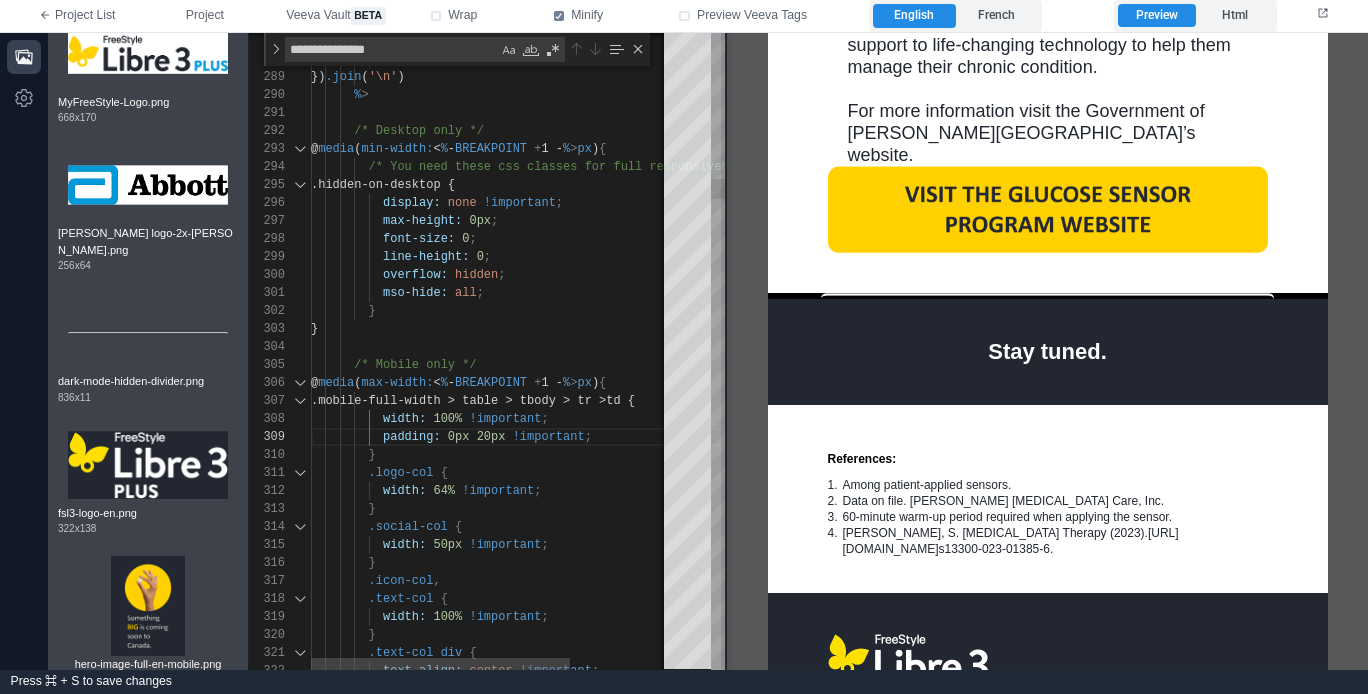drag, startPoint x: 879, startPoint y: 374, endPoint x: 720, endPoint y: 442, distance: 172.93062 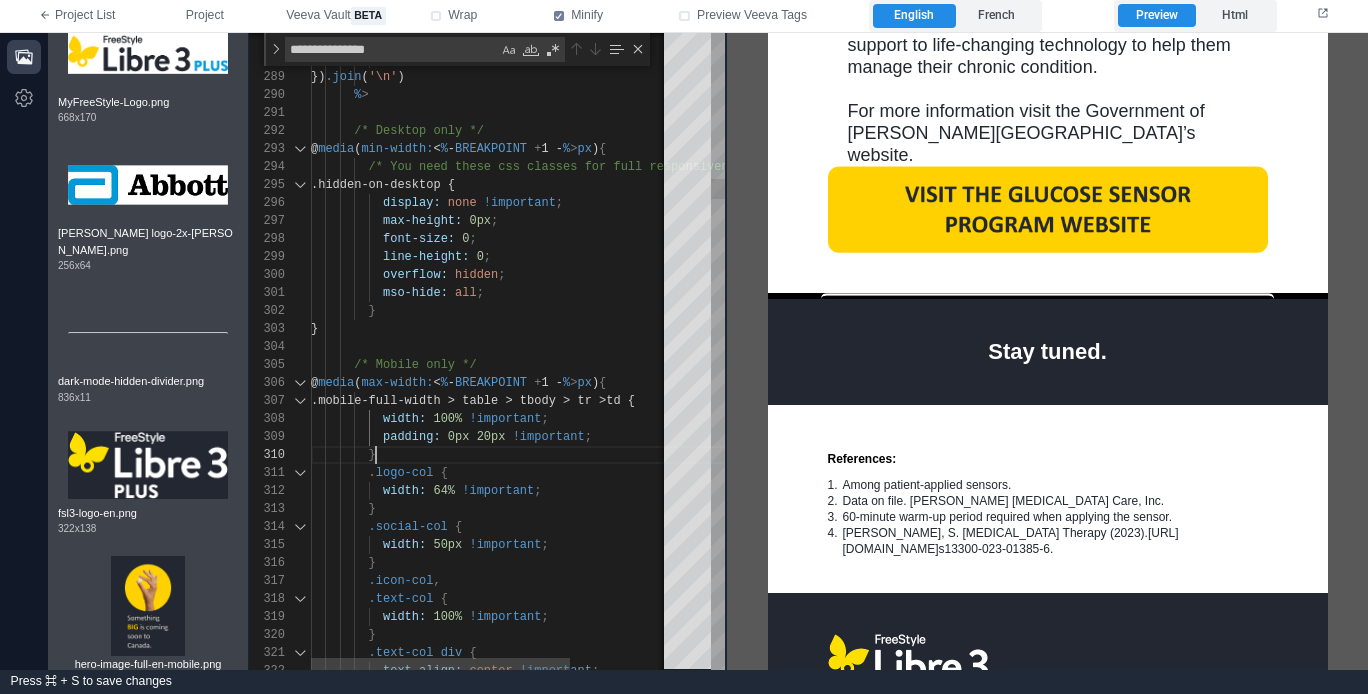 click on "}" at bounding box center [560, 455] 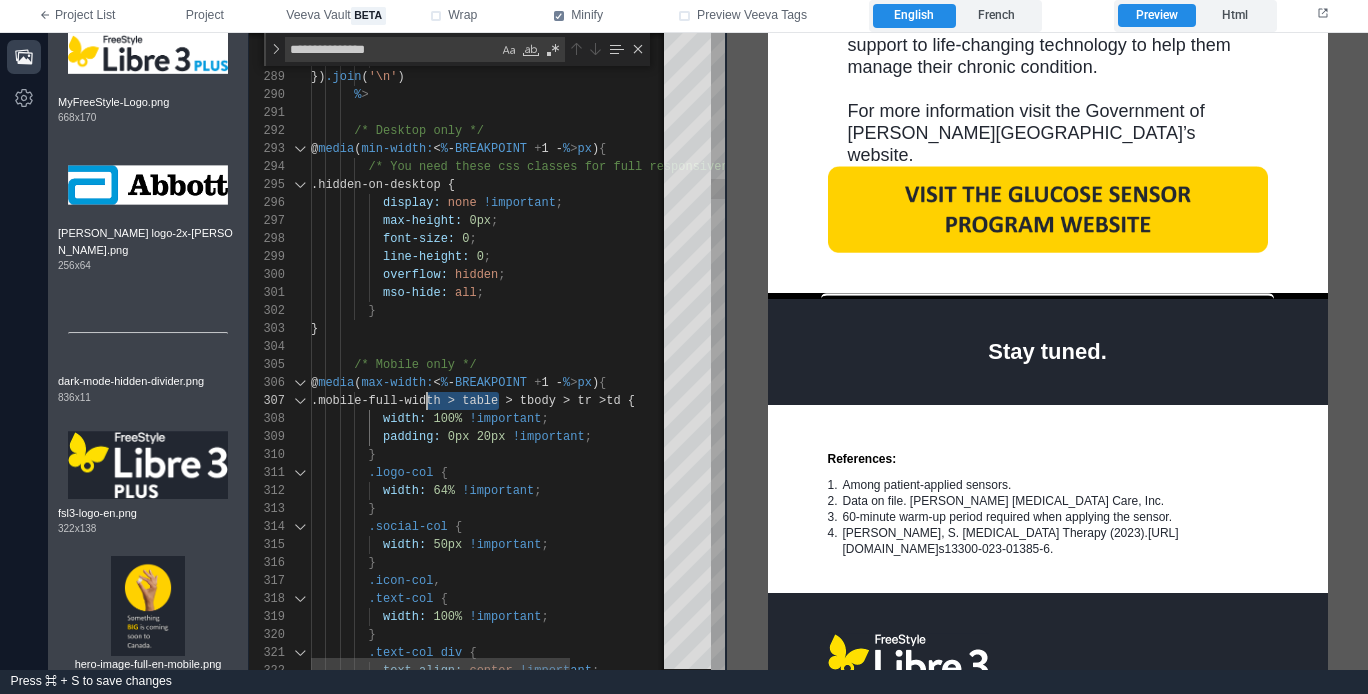 scroll, scrollTop: 108, scrollLeft: 65, axis: both 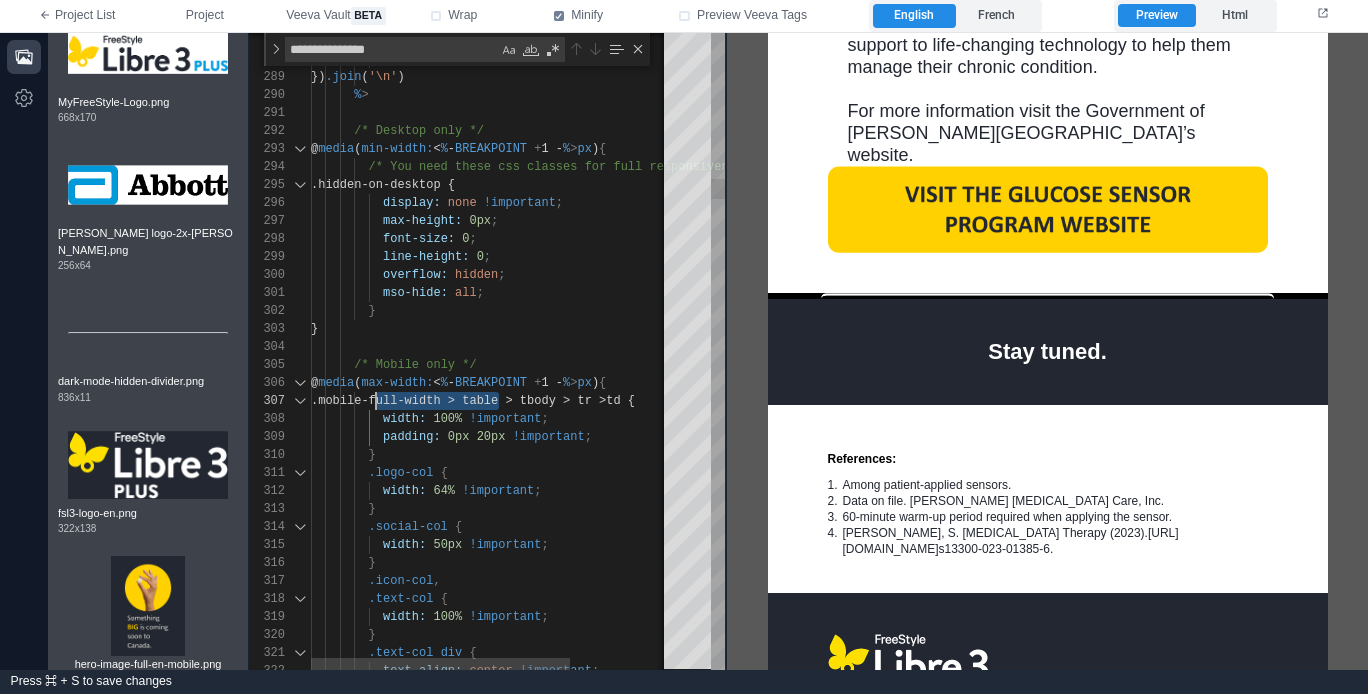 type on "**********" 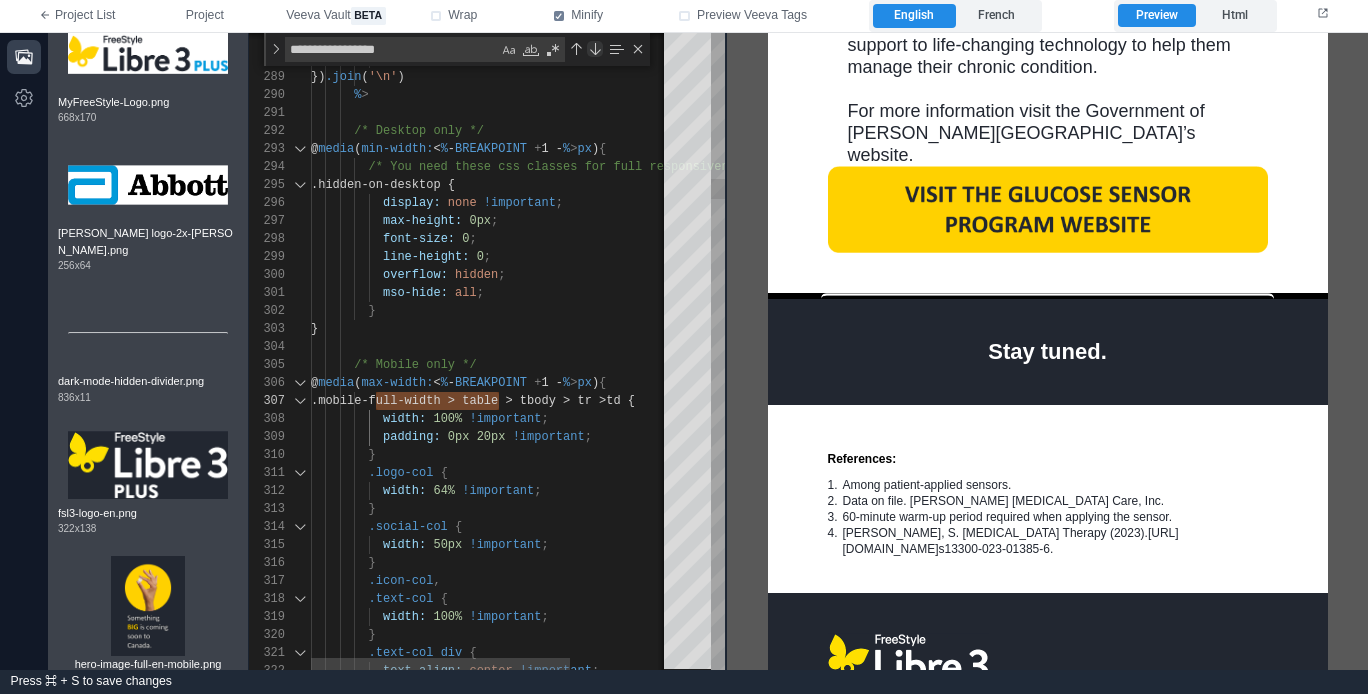 click at bounding box center [595, 49] 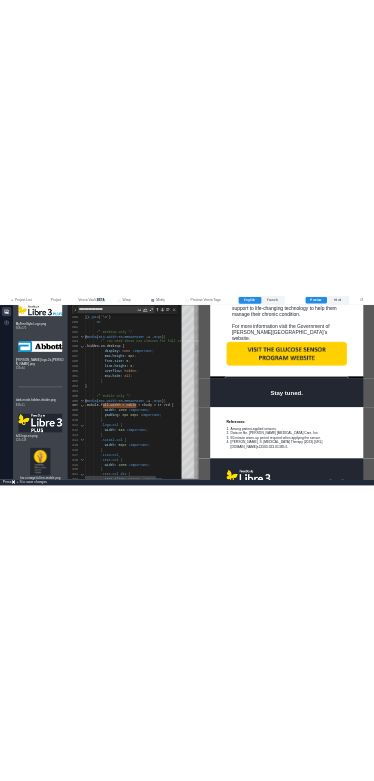 scroll, scrollTop: 180, scrollLeft: 419, axis: both 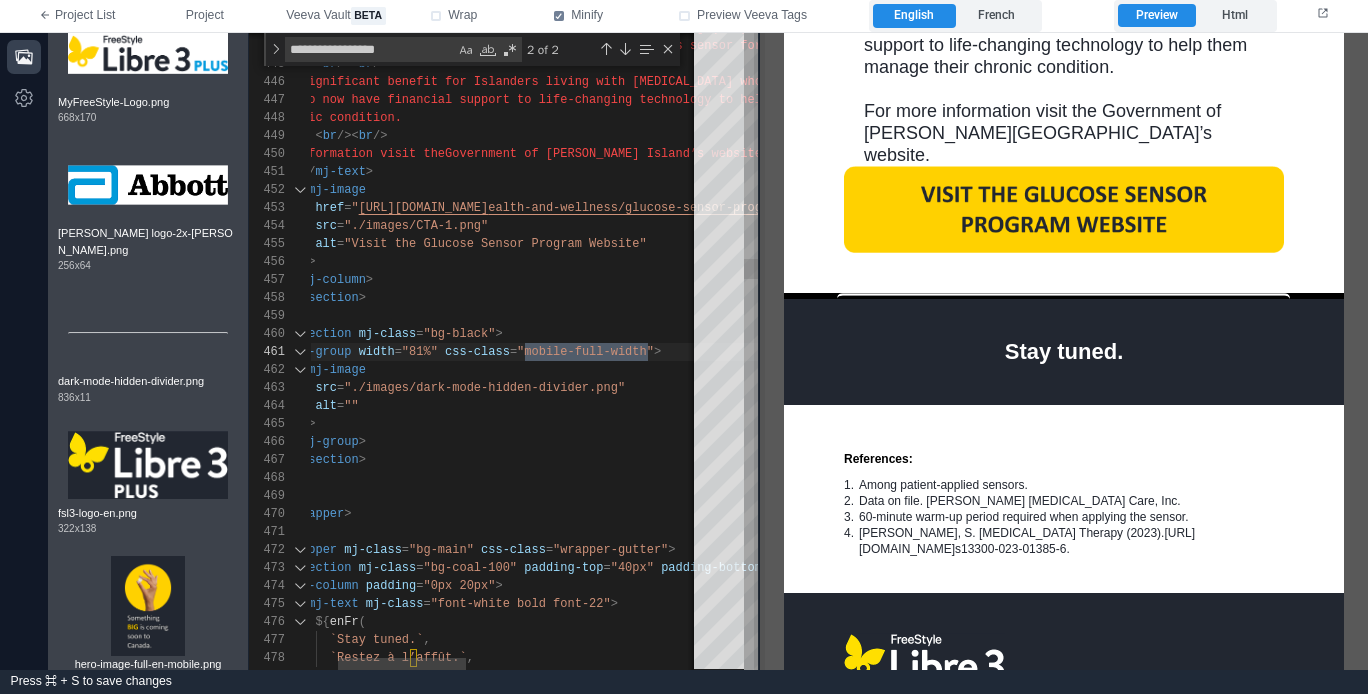 drag, startPoint x: 723, startPoint y: 99, endPoint x: 756, endPoint y: 101, distance: 33.06055 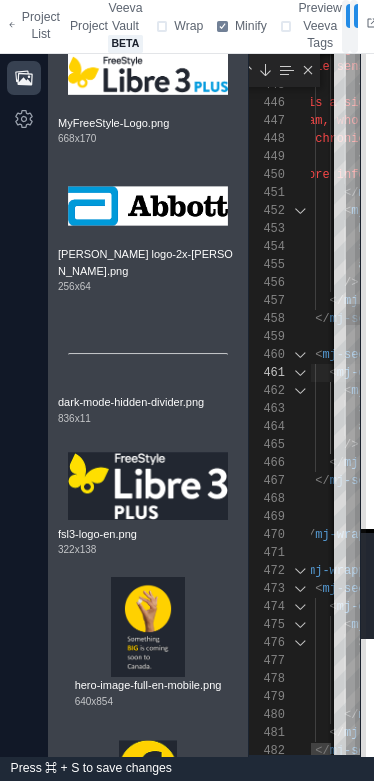 scroll, scrollTop: 424, scrollLeft: 0, axis: vertical 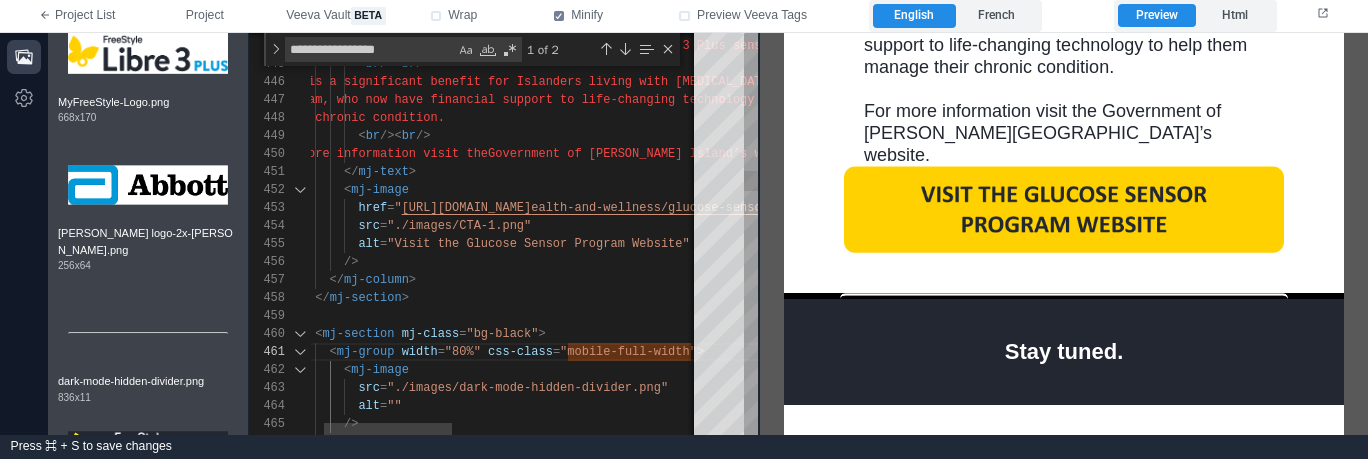 click on "< mj-image" at bounding box center (864, 370) 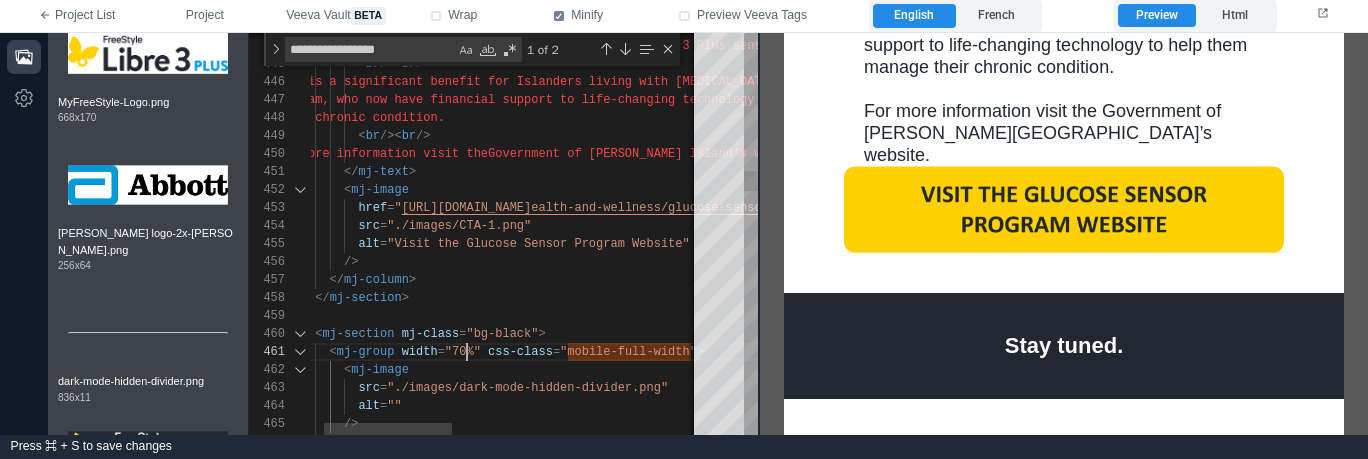 scroll, scrollTop: 0, scrollLeft: 195, axis: horizontal 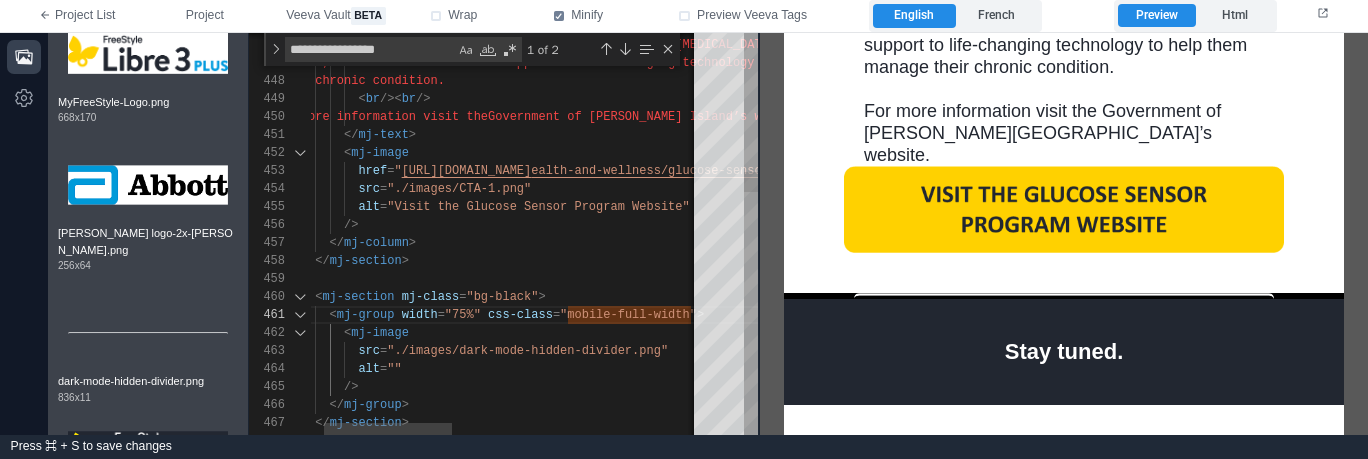 click on "[URL][DOMAIN_NAME]" at bounding box center (467, 171) 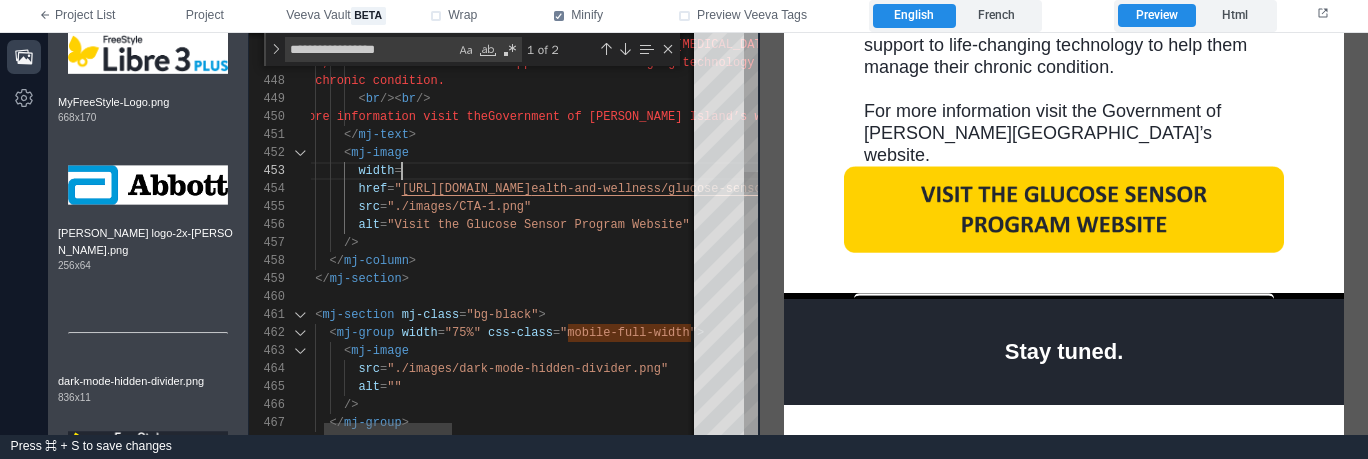 scroll, scrollTop: 36, scrollLeft: 137, axis: both 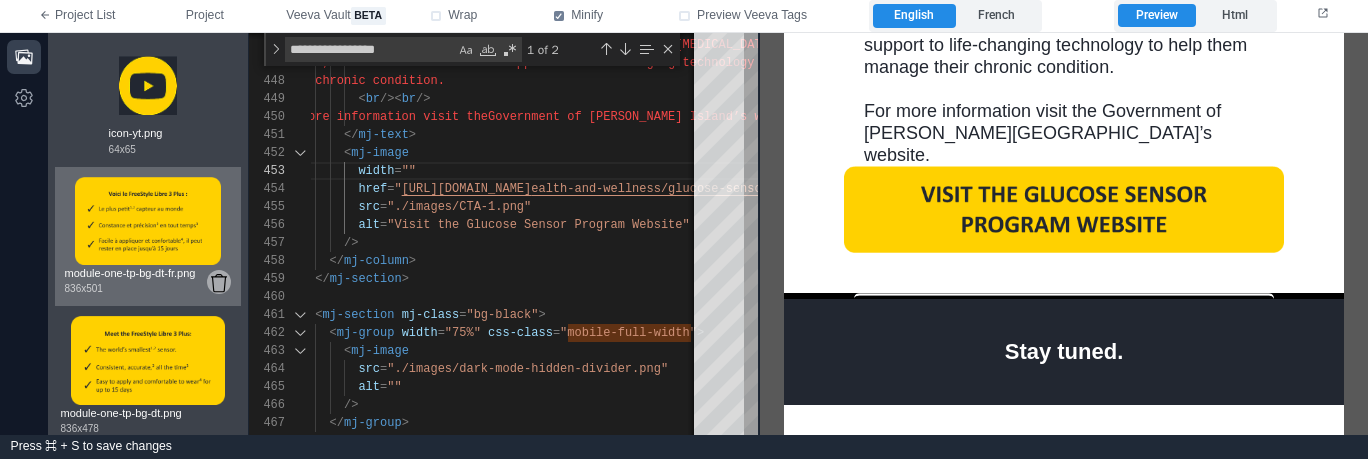 click 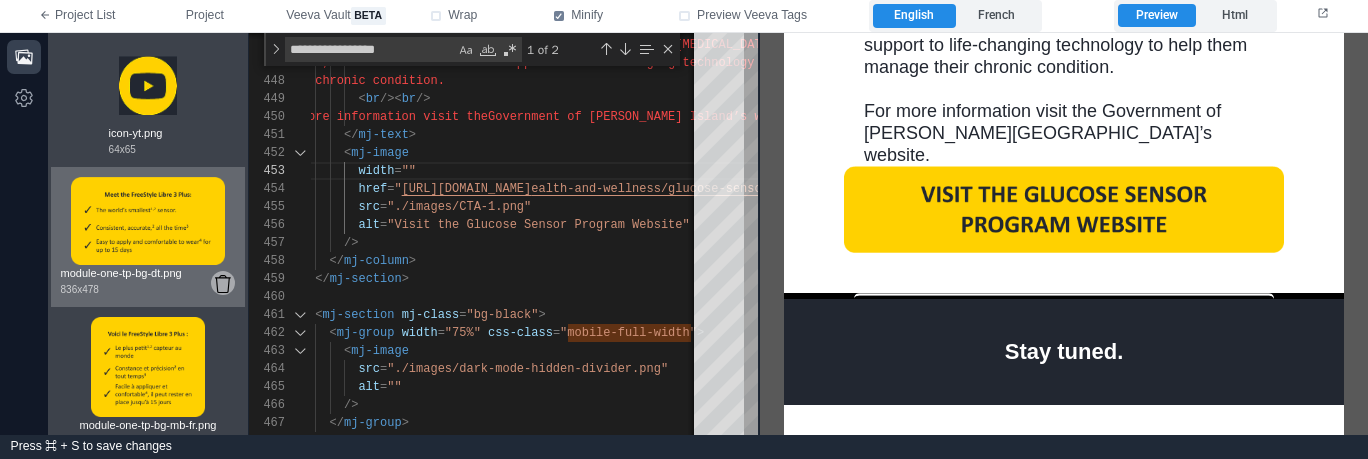 click 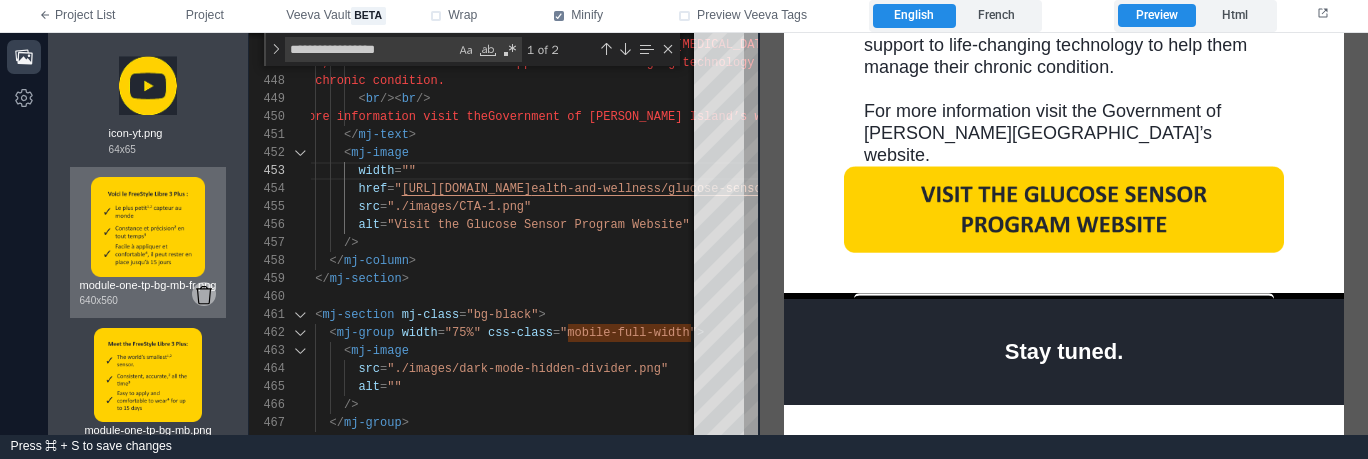 click 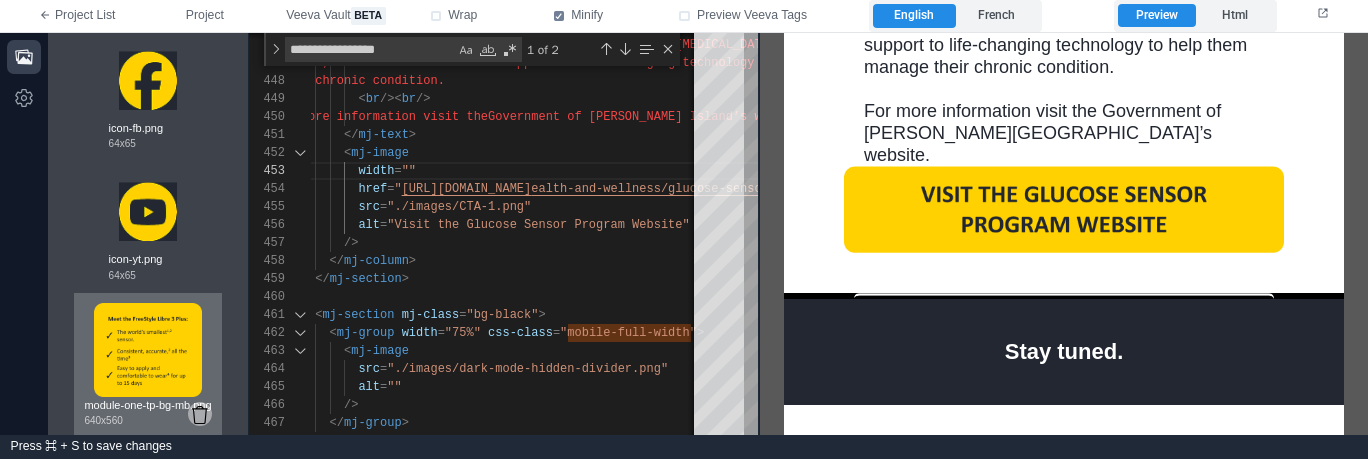 click 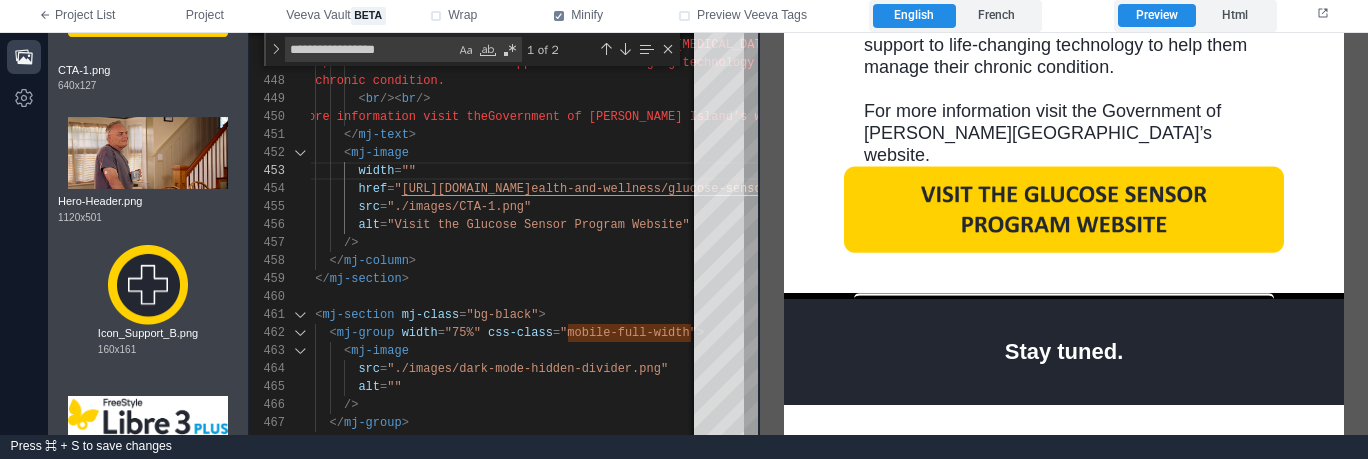 scroll, scrollTop: 0, scrollLeft: 0, axis: both 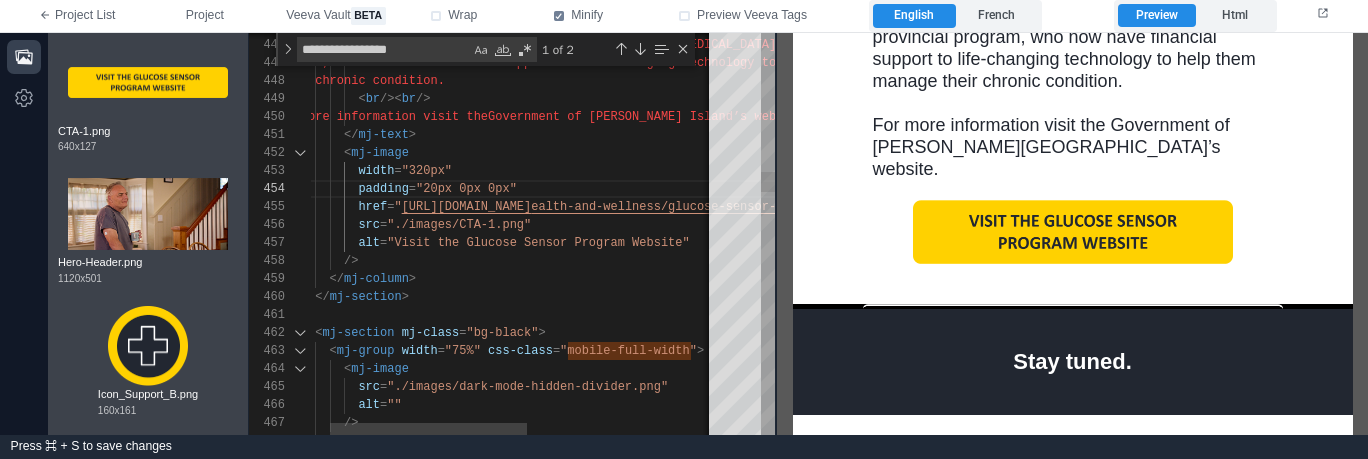 drag, startPoint x: 759, startPoint y: 250, endPoint x: 760, endPoint y: 239, distance: 11.045361 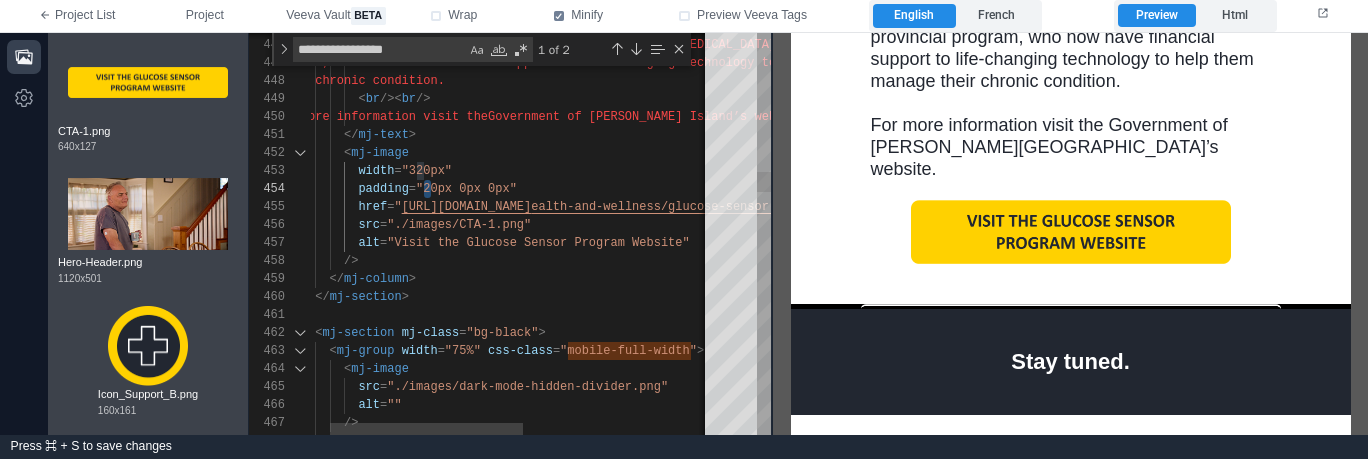 scroll, scrollTop: 54, scrollLeft: 159, axis: both 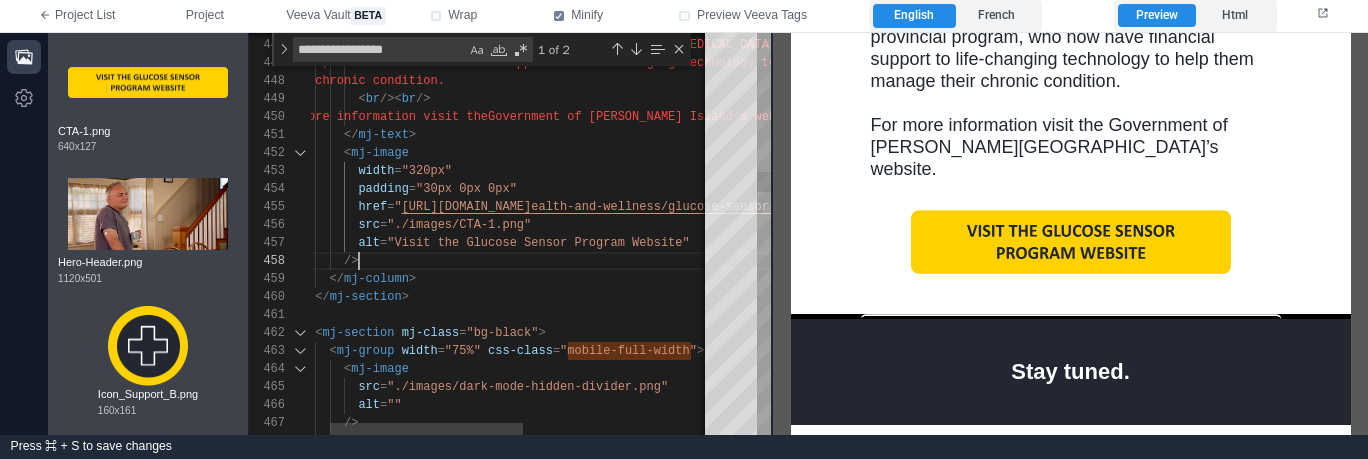 click on "/>" at bounding box center [687, 261] 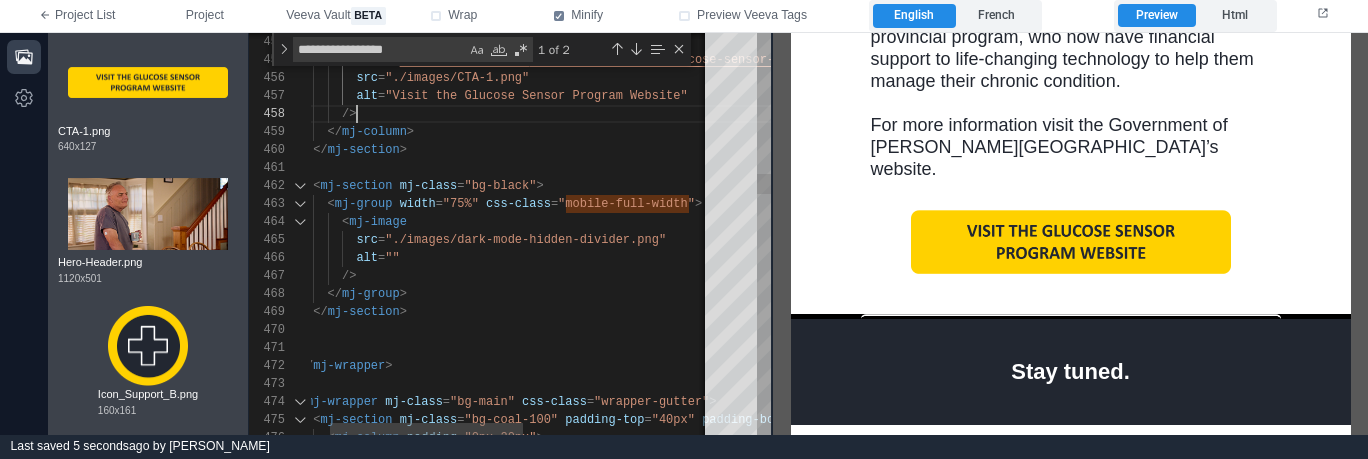 click on "href = " [URL][DOMAIN_NAME] ealth-and-wellness/glucose-sensor-program "              src = "./images/CTA-1.png"              alt = "Visit the Glucose Sensor Program Website"            />          </ mj-column >        </ mj-section >        < mj-section   mj-class = "bg-black" >          < mj-group   width = "75%"   css-class = "mobile-full-width" >            < mj-image              src = "./images/dark-mode-hidden-divider.png"              alt = ""            />          </ mj-group >              padding = "30px 0px 0px"        </ mj-section >                </ mj-wrapper >      < mj-wrapper   mj-class = "bg-main"   css-class = "wrapper-gutter" >        < mj-section   mj-class = "bg-coal-100"   padding-top = "40px"   padding-bottom = "40px" >          < mj-column   padding =" at bounding box center (500270, 491846) 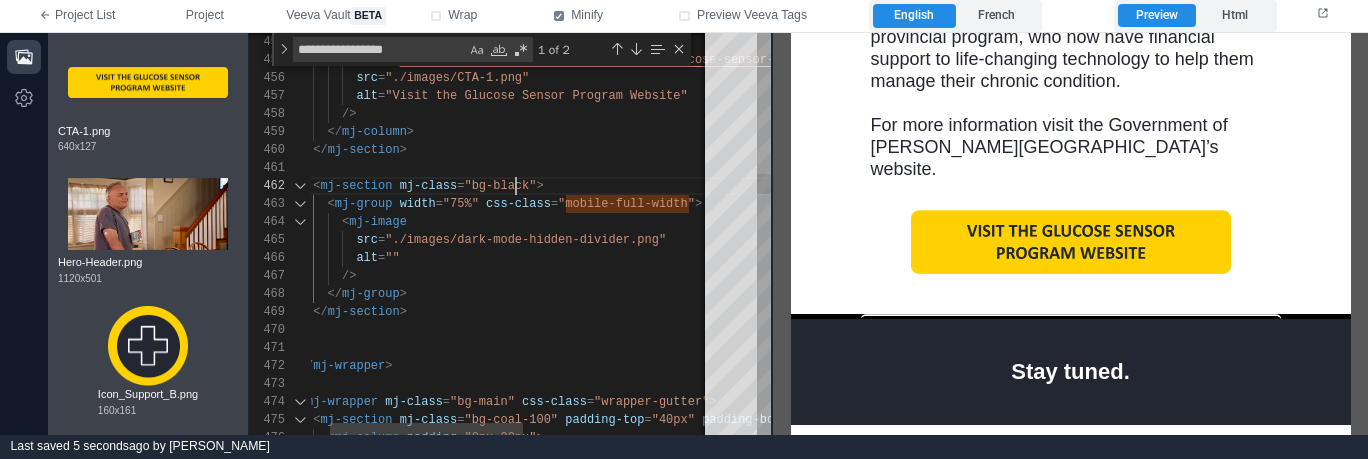 click on "href = " [URL][DOMAIN_NAME] ealth-and-wellness/glucose-sensor-program "              src = "./images/CTA-1.png"              alt = "Visit the Glucose Sensor Program Website"            />          </ mj-column >        </ mj-section >        < mj-section   mj-class = "bg-black" >          < mj-group   width = "75%"   css-class = "mobile-full-width" >            < mj-image              src = "./images/dark-mode-hidden-divider.png"              alt = ""            />          </ mj-group >              padding = "30px 0px 0px"        </ mj-section >                </ mj-wrapper >      < mj-wrapper   mj-class = "bg-main"   css-class = "wrapper-gutter" >        < mj-section   mj-class = "bg-coal-100"   padding-top = "40px"   padding-bottom = "40px" >          < mj-column   padding =" at bounding box center (500270, 491846) 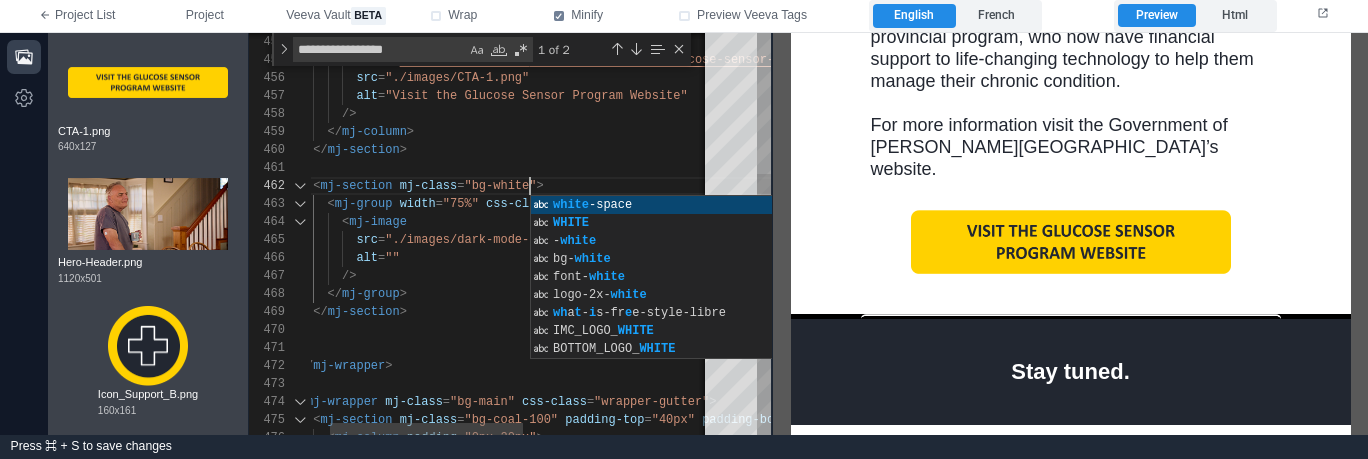 scroll, scrollTop: 18, scrollLeft: 260, axis: both 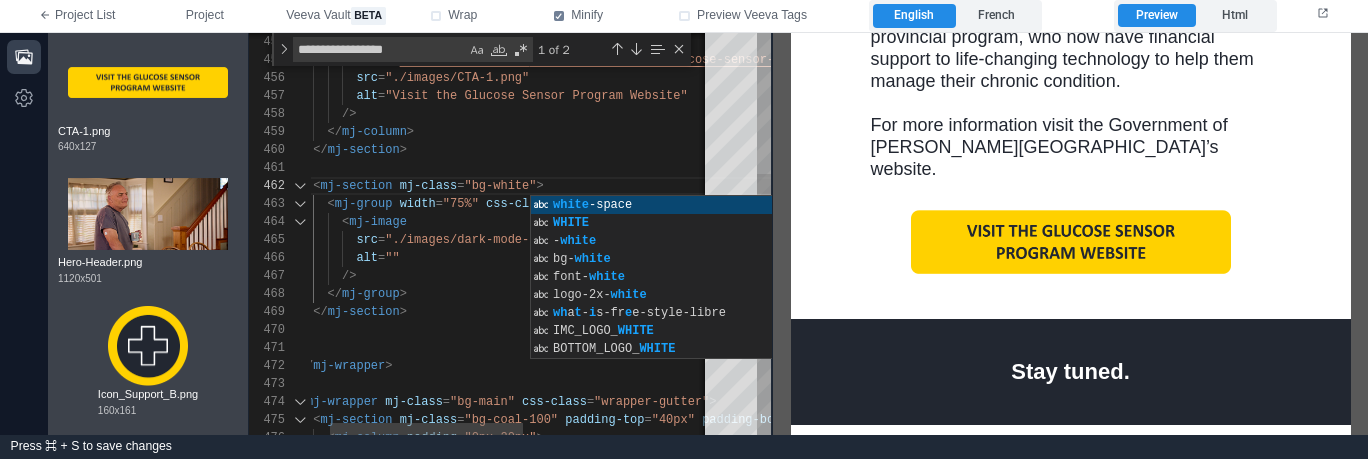 click on "</ mj-group >" at bounding box center [685, 294] 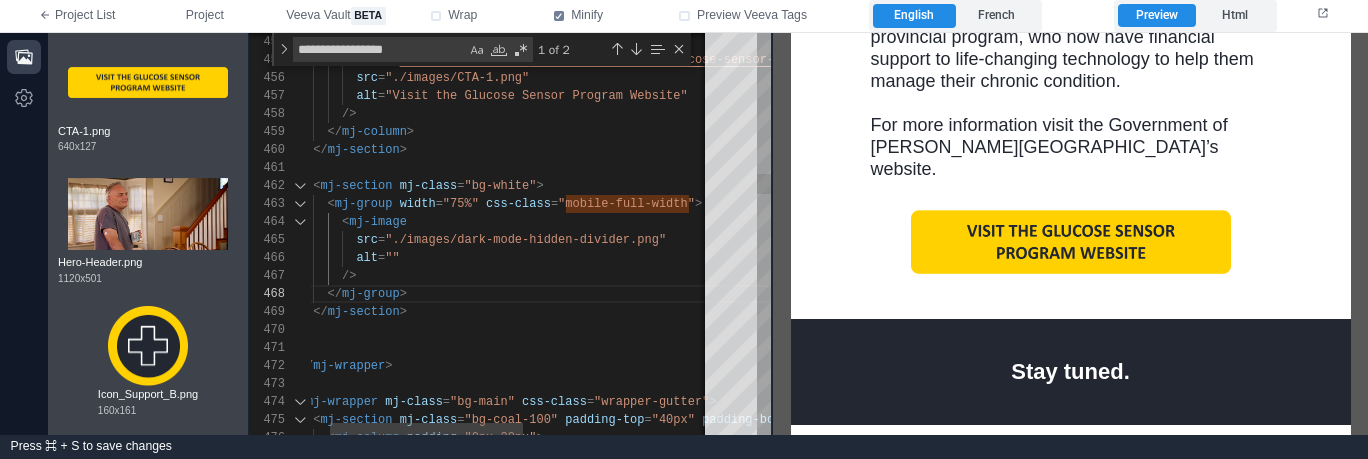 scroll, scrollTop: 36, scrollLeft: 296, axis: both 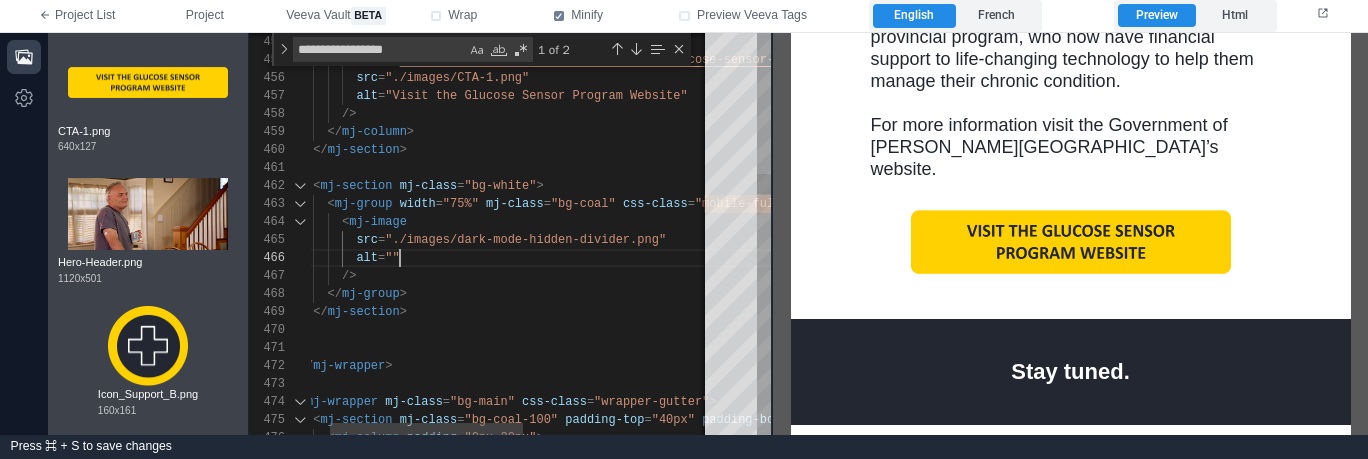 click on "alt = """ at bounding box center (685, 258) 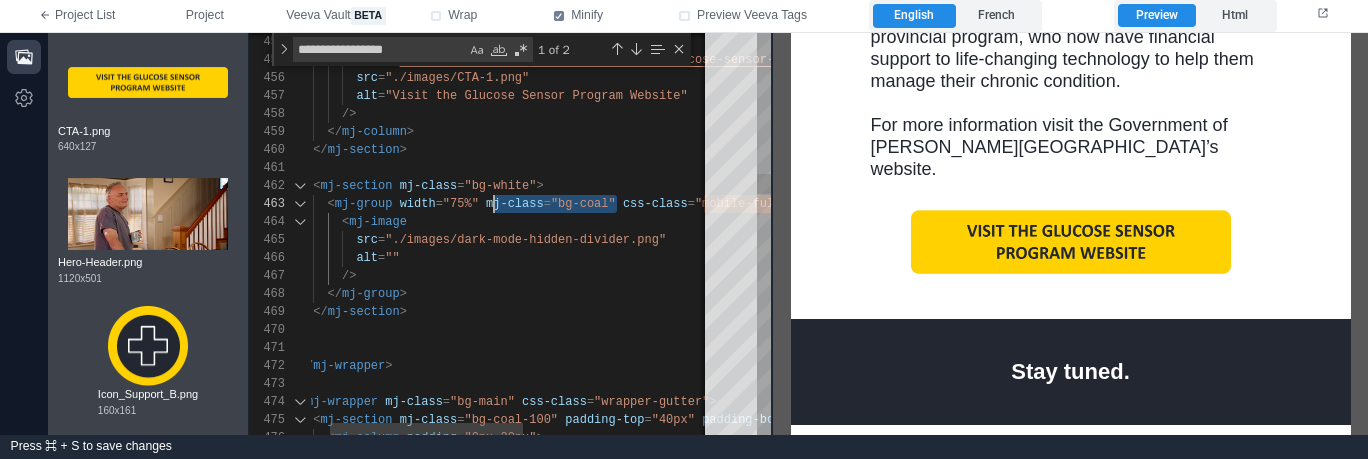 drag, startPoint x: 617, startPoint y: 201, endPoint x: 487, endPoint y: 194, distance: 130.18832 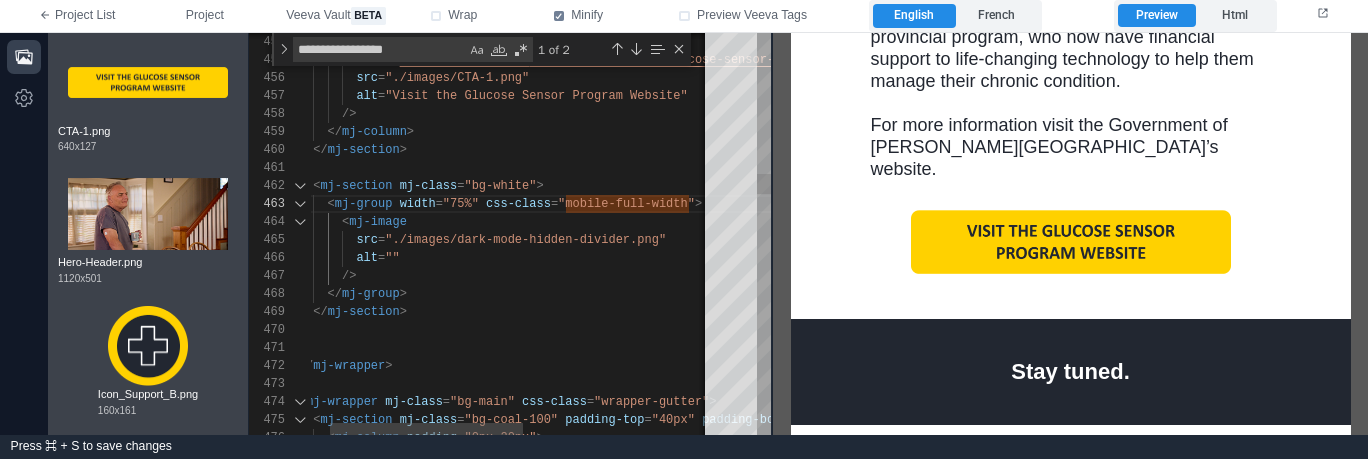 click on "href = " [URL][DOMAIN_NAME] ealth-and-wellness/glucose-sensor-program "              src = "./images/CTA-1.png"              alt = "Visit the Glucose Sensor Program Website"            />          </ mj-column >        </ mj-section >        < mj-section   mj-class = "bg-white" >          < mj-group   width = "75%"   css-class = "mobile-full-width" >            < mj-image              src = "./images/dark-mode-hidden-divider.png"              alt = ""            />          </ mj-group >              padding = "30px 0px 0px"        </ mj-section >                </ mj-wrapper >      < mj-wrapper   mj-class = "bg-main"   css-class = "wrapper-gutter" >        < mj-section   mj-class = "bg-coal-100"   padding-top = "40px"   padding-bottom = "40px" >          < mj-column   padding =" at bounding box center [500270, 491846] 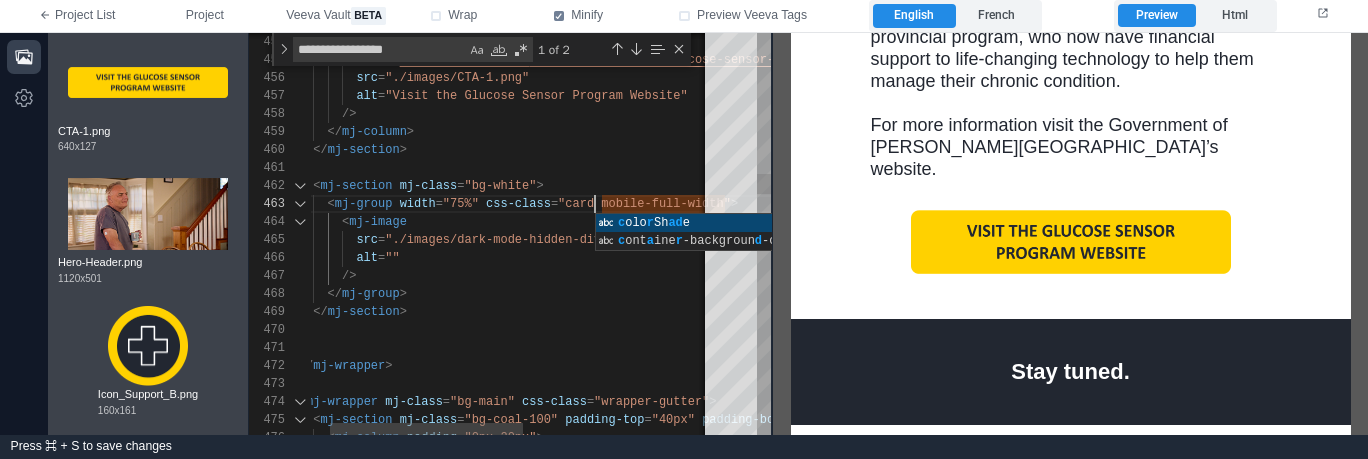 scroll, scrollTop: 36, scrollLeft: 332, axis: both 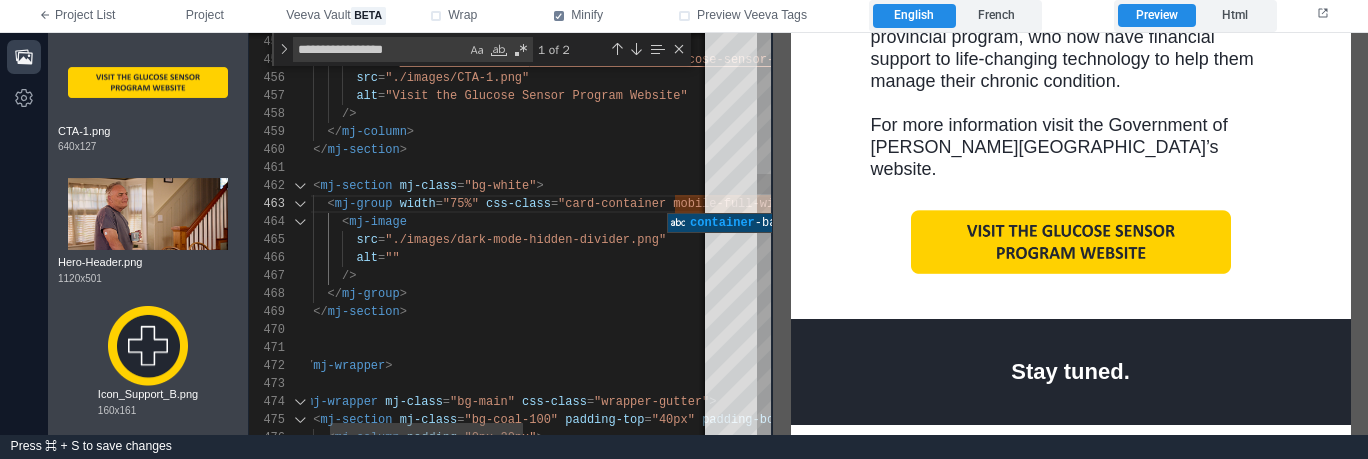 click on "< mj-image" at bounding box center [685, 222] 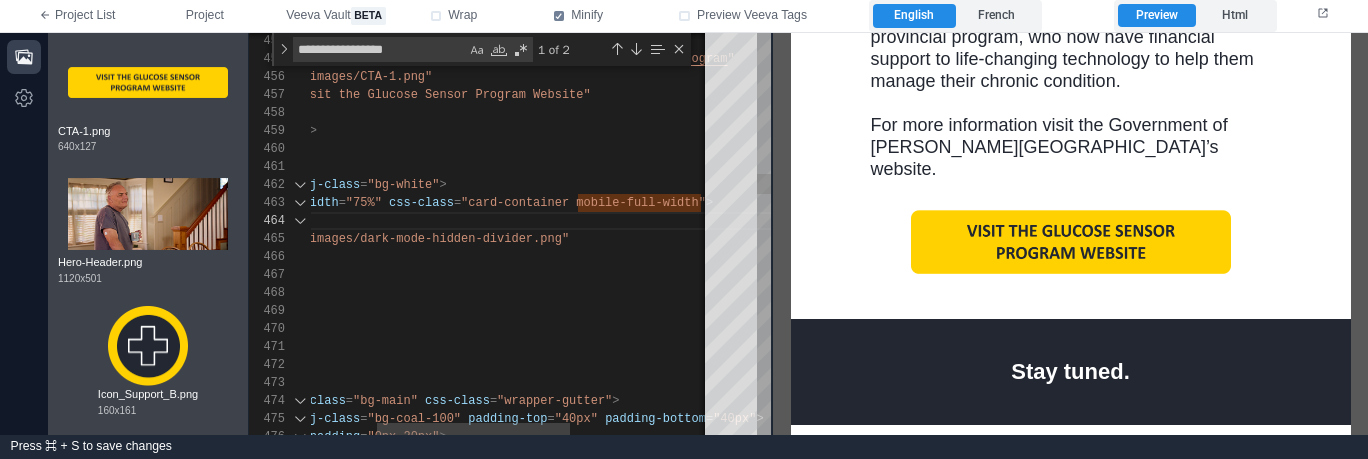 click on "**********" at bounding box center (481, 49) 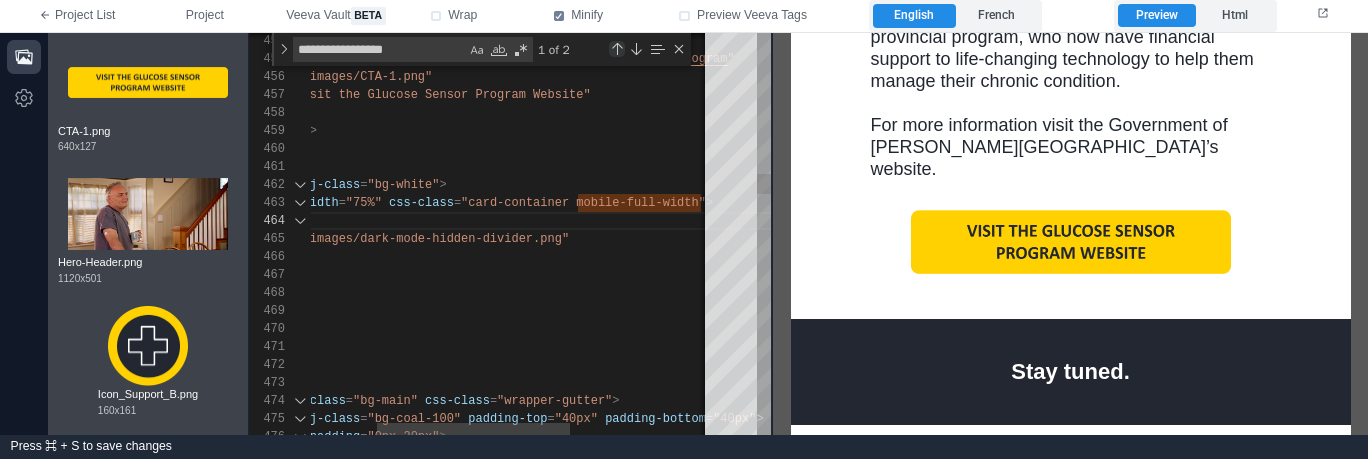 click at bounding box center (617, 49) 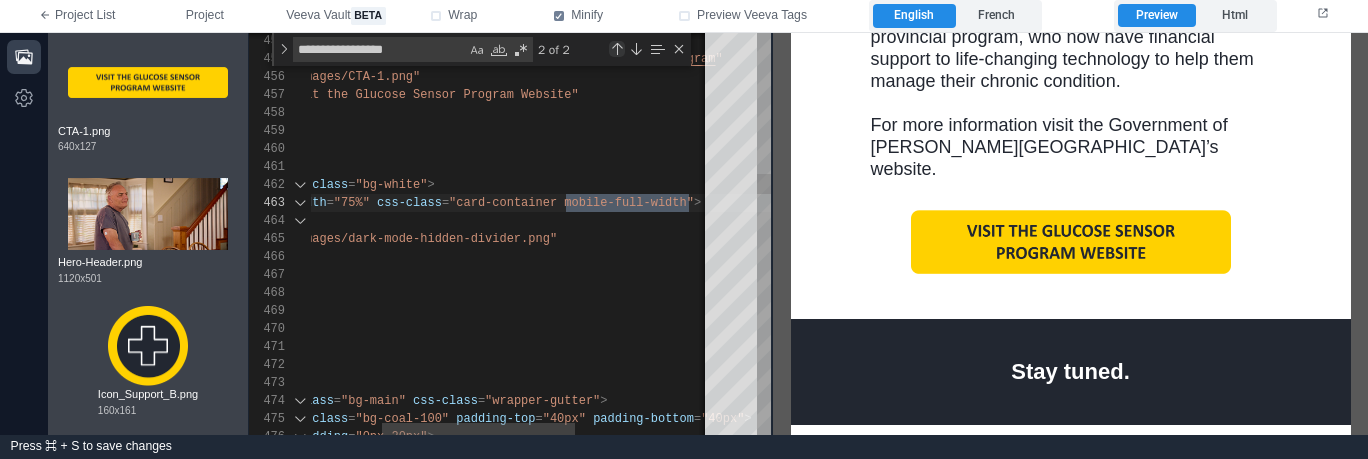 click at bounding box center [617, 49] 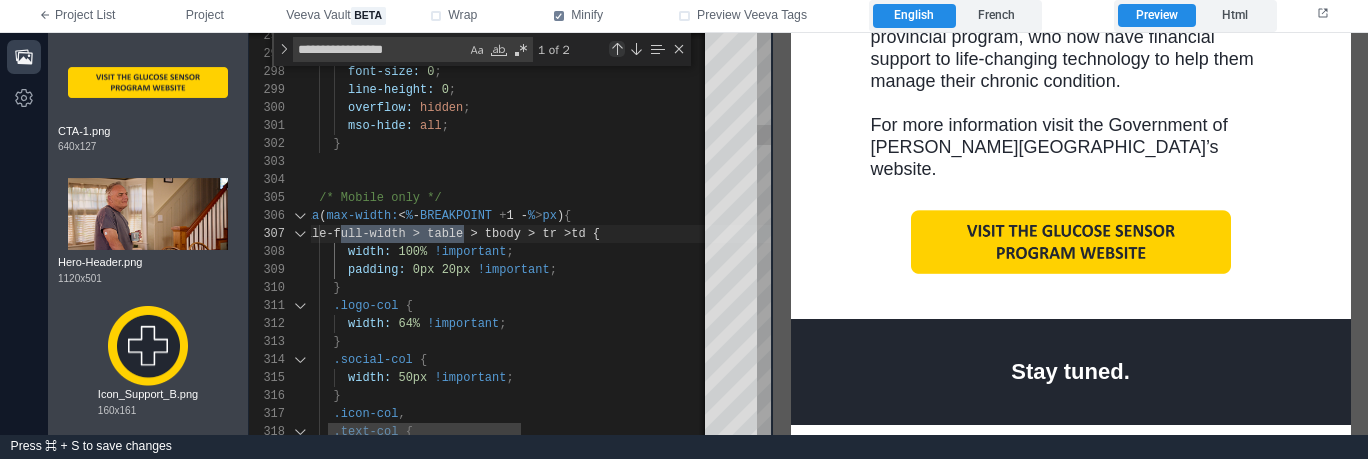 scroll, scrollTop: 180, scrollLeft: 188, axis: both 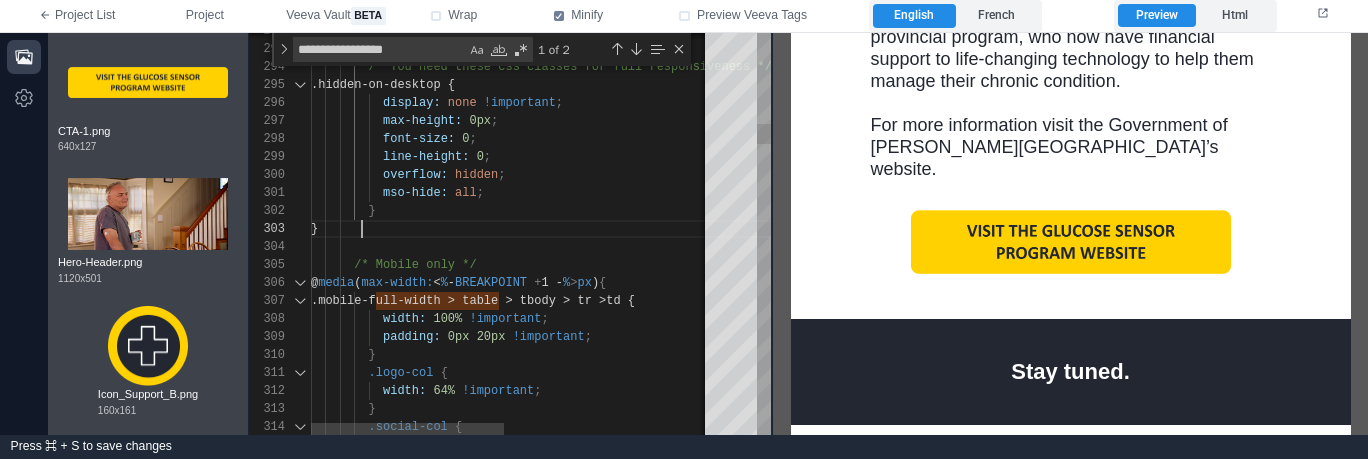 click on "}" at bounding box center [726, 229] 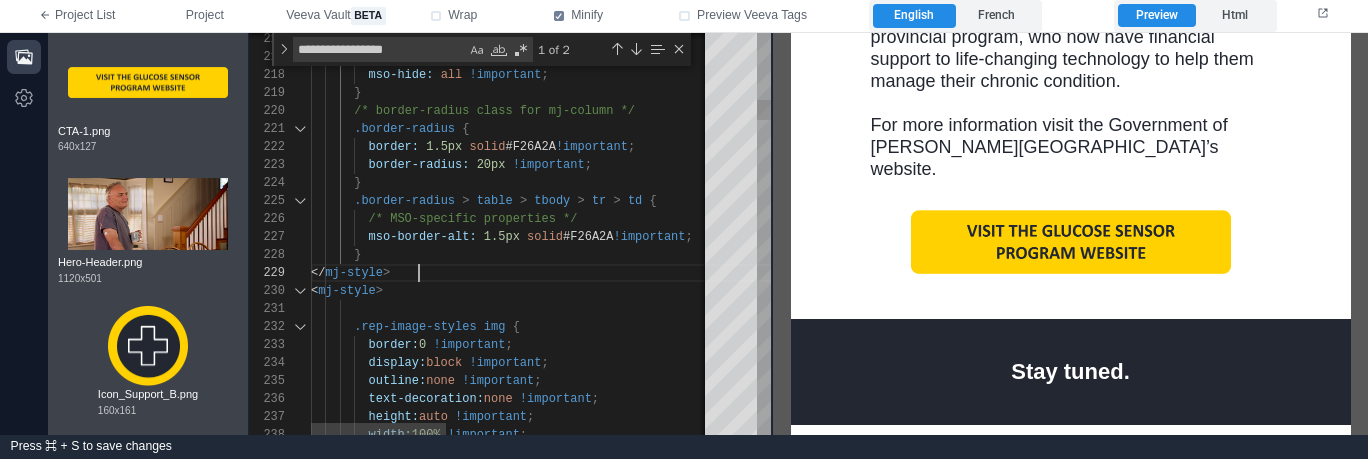 click on "</ mj-style >" at bounding box center (903, 273) 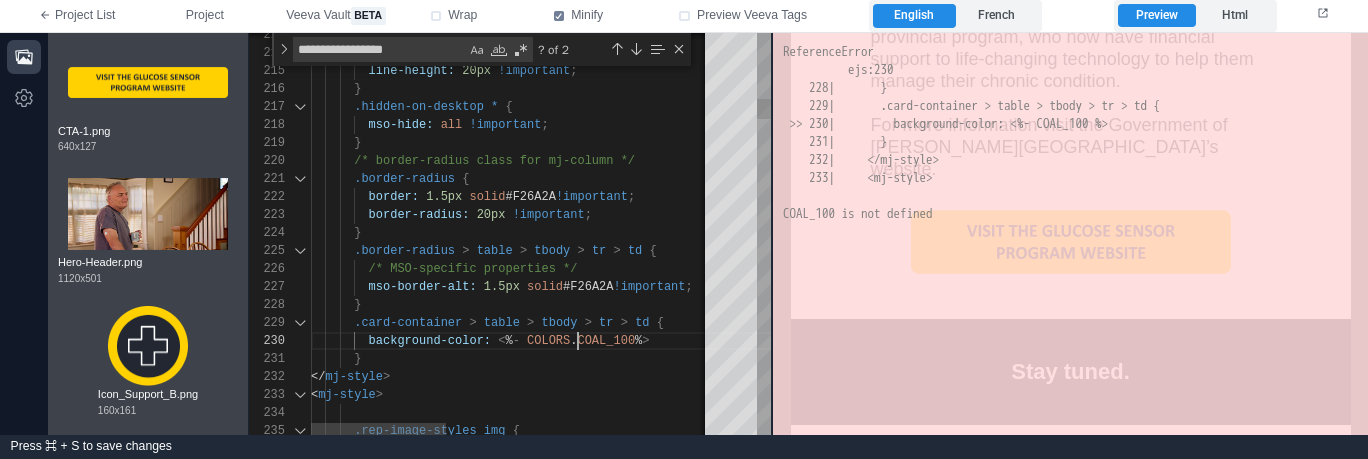 scroll, scrollTop: 162, scrollLeft: 267, axis: both 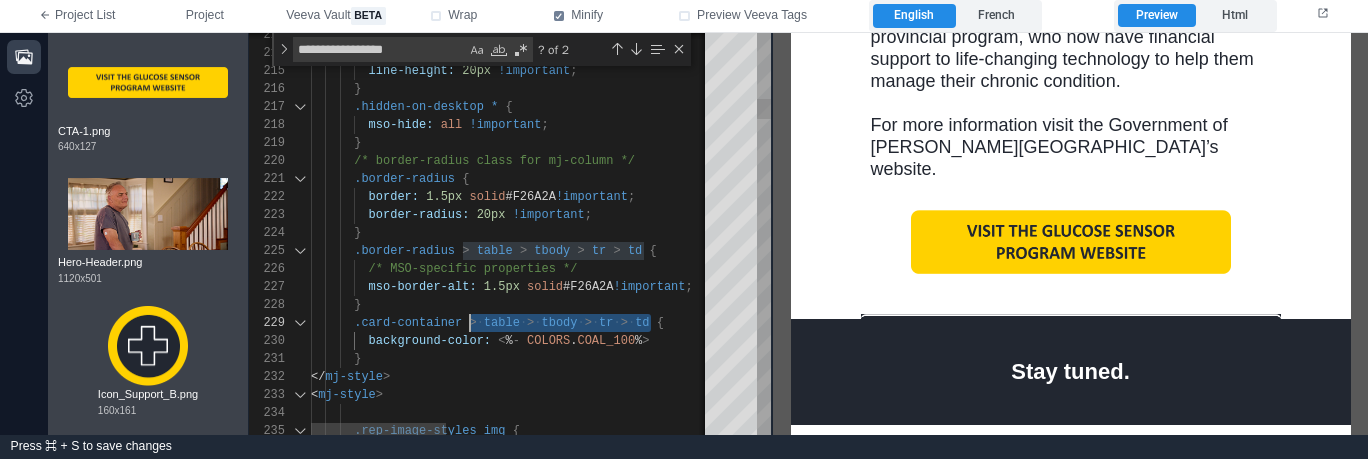 drag, startPoint x: 651, startPoint y: 323, endPoint x: 469, endPoint y: 321, distance: 182.01099 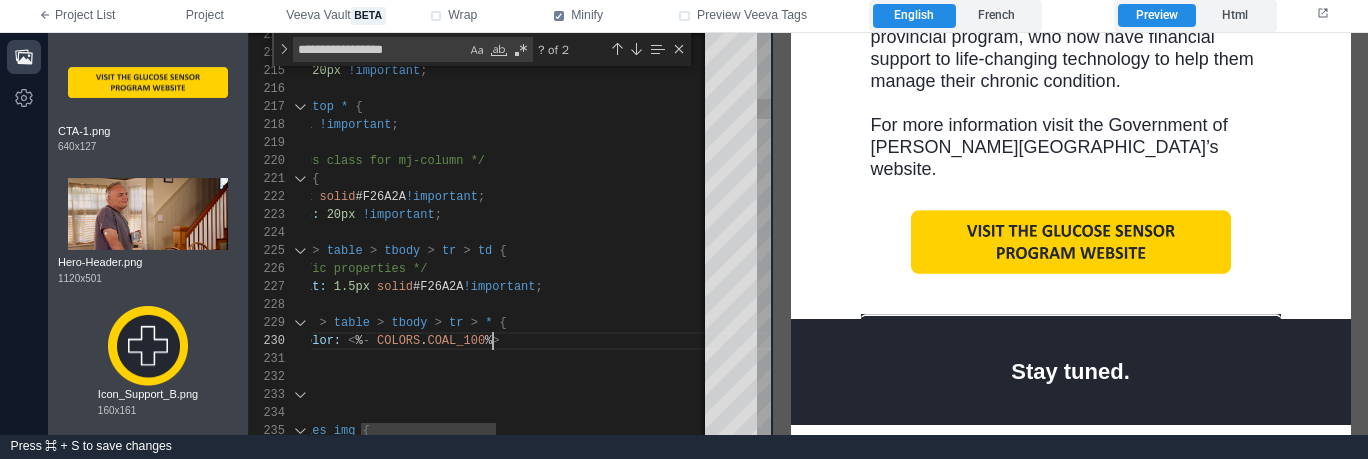 scroll, scrollTop: 162, scrollLeft: 325, axis: both 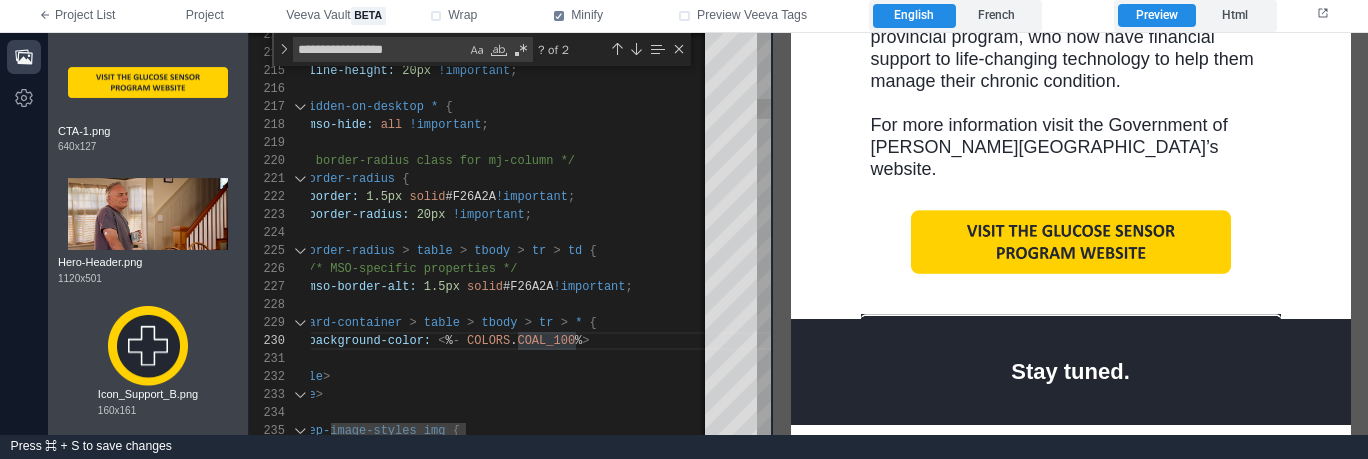 click at bounding box center [434, 341] 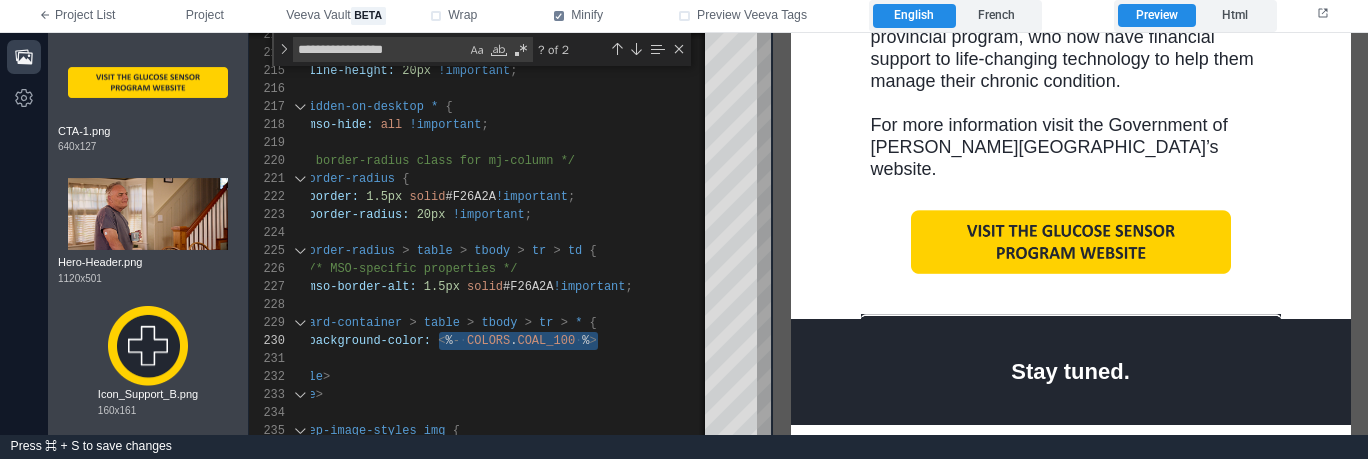 paste 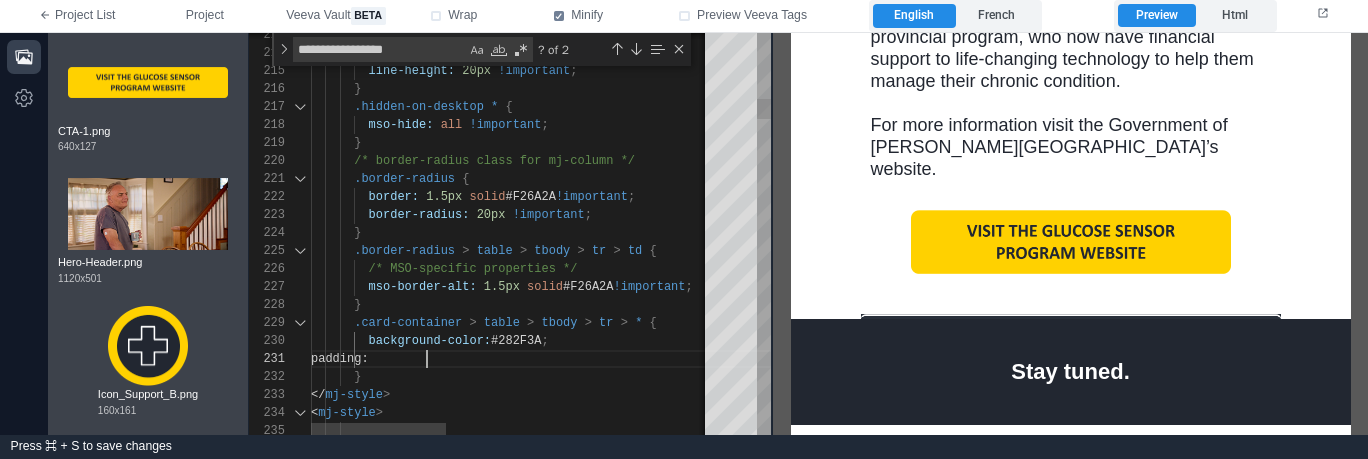 scroll, scrollTop: 0, scrollLeft: 123, axis: horizontal 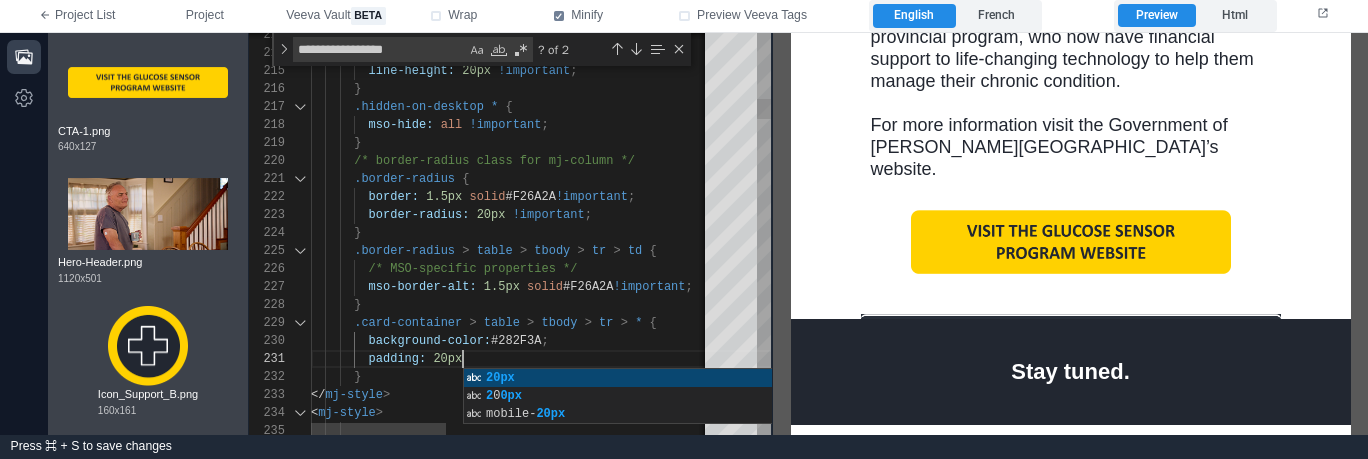 type on "**********" 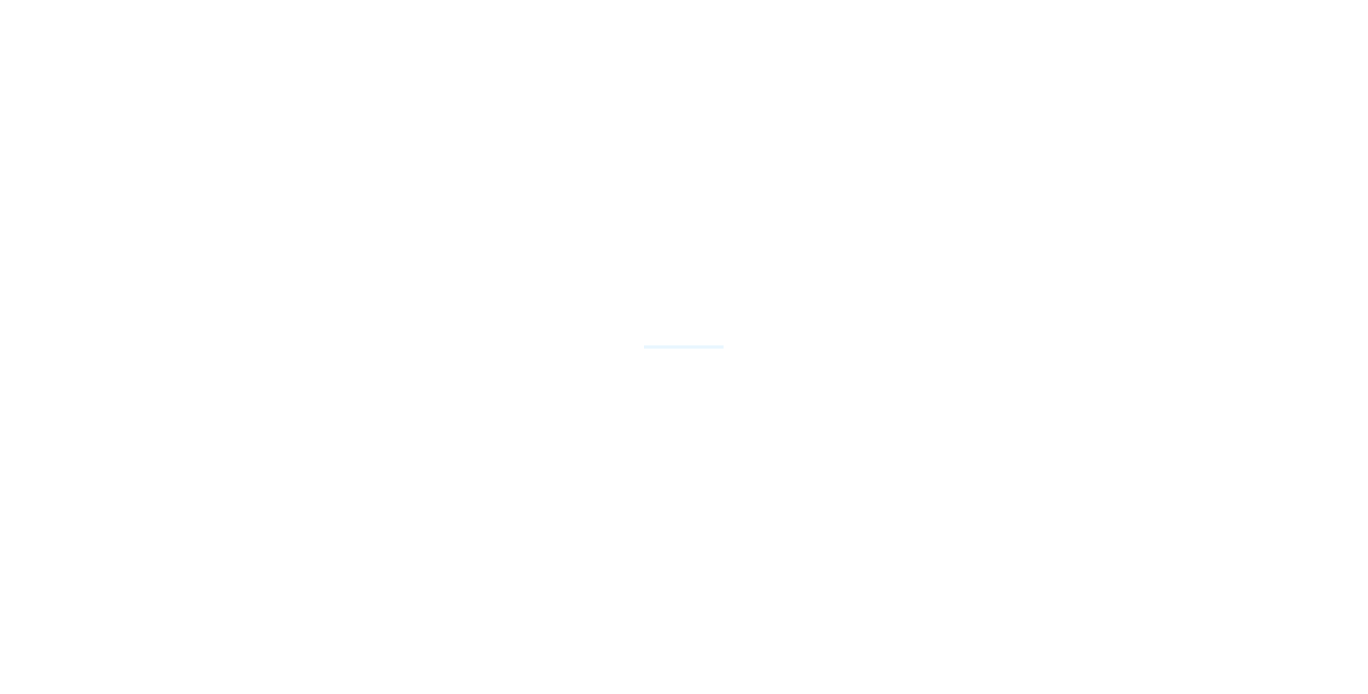 scroll, scrollTop: 0, scrollLeft: 0, axis: both 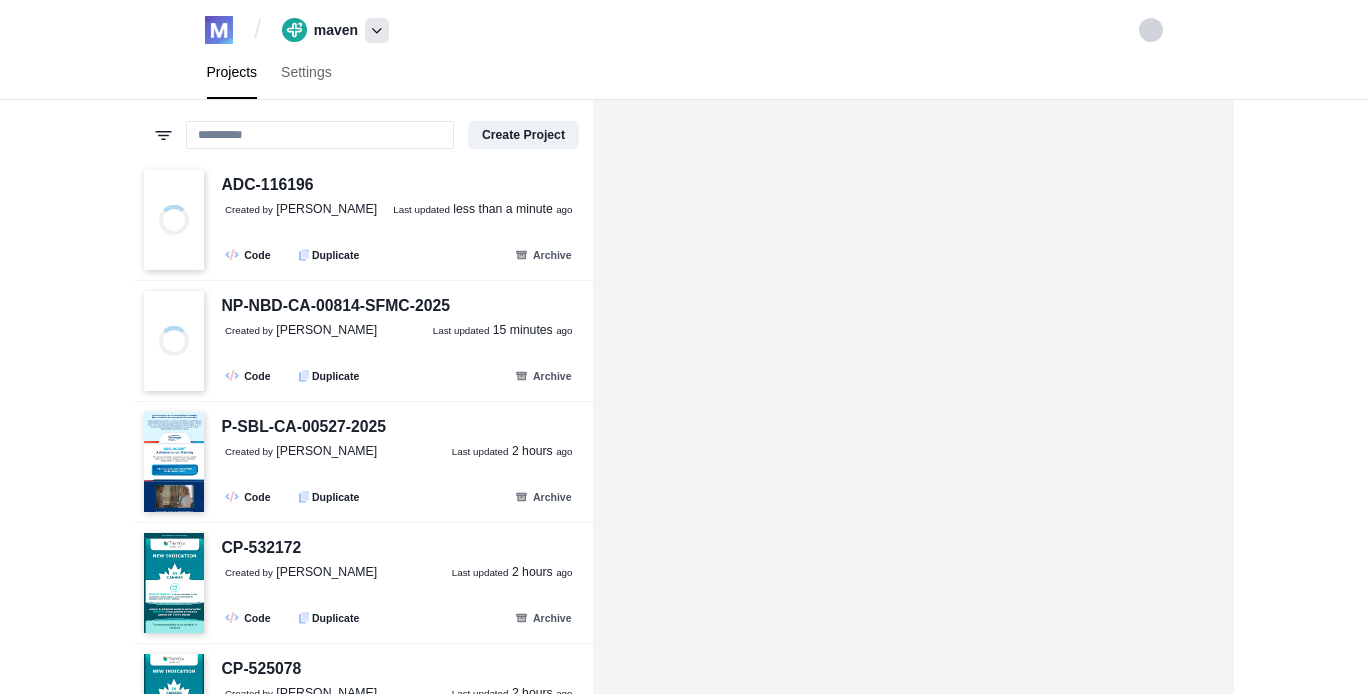 click 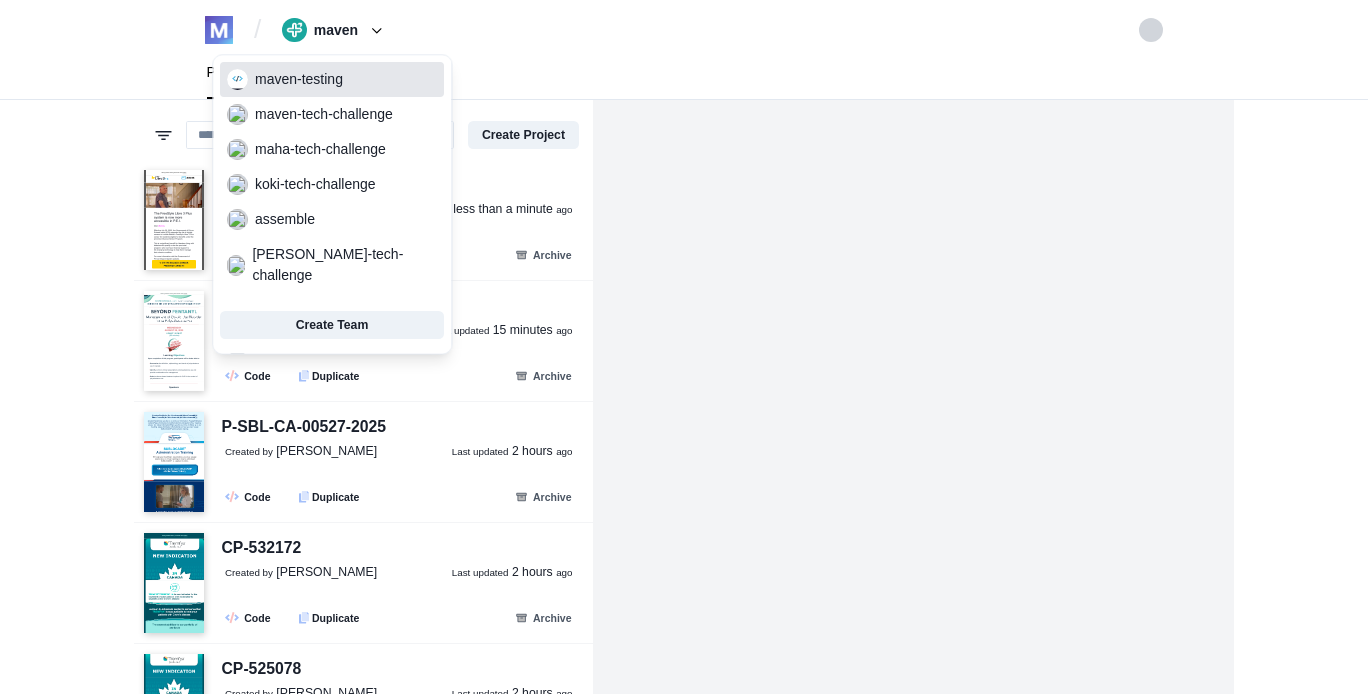 click on "maven-testing" at bounding box center [332, 80] 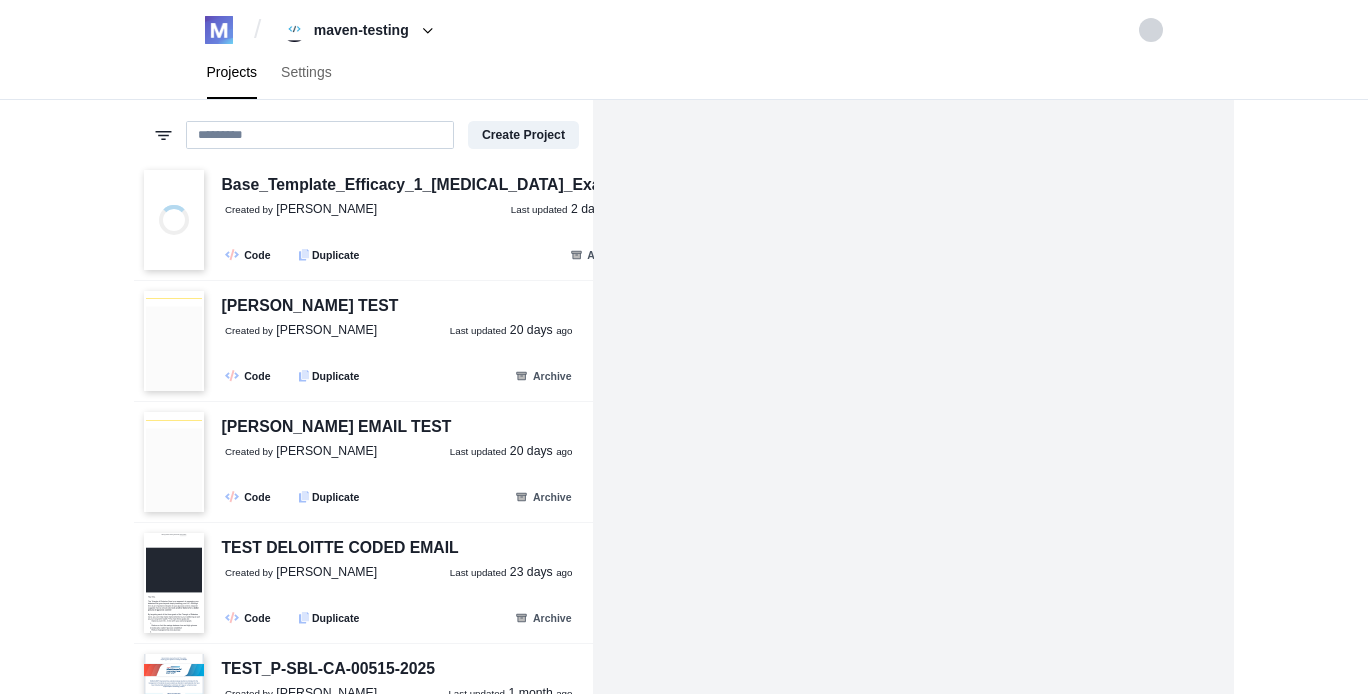 scroll, scrollTop: 0, scrollLeft: 0, axis: both 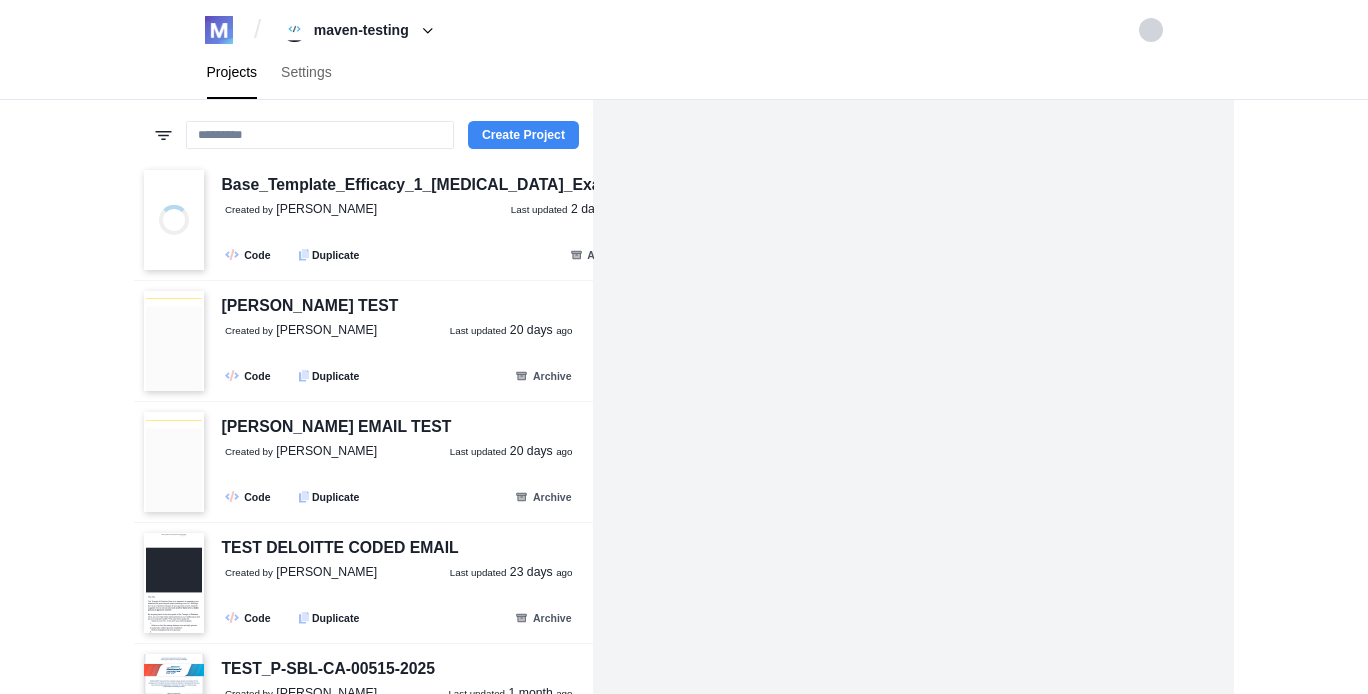 click on "Create Project" at bounding box center [523, 135] 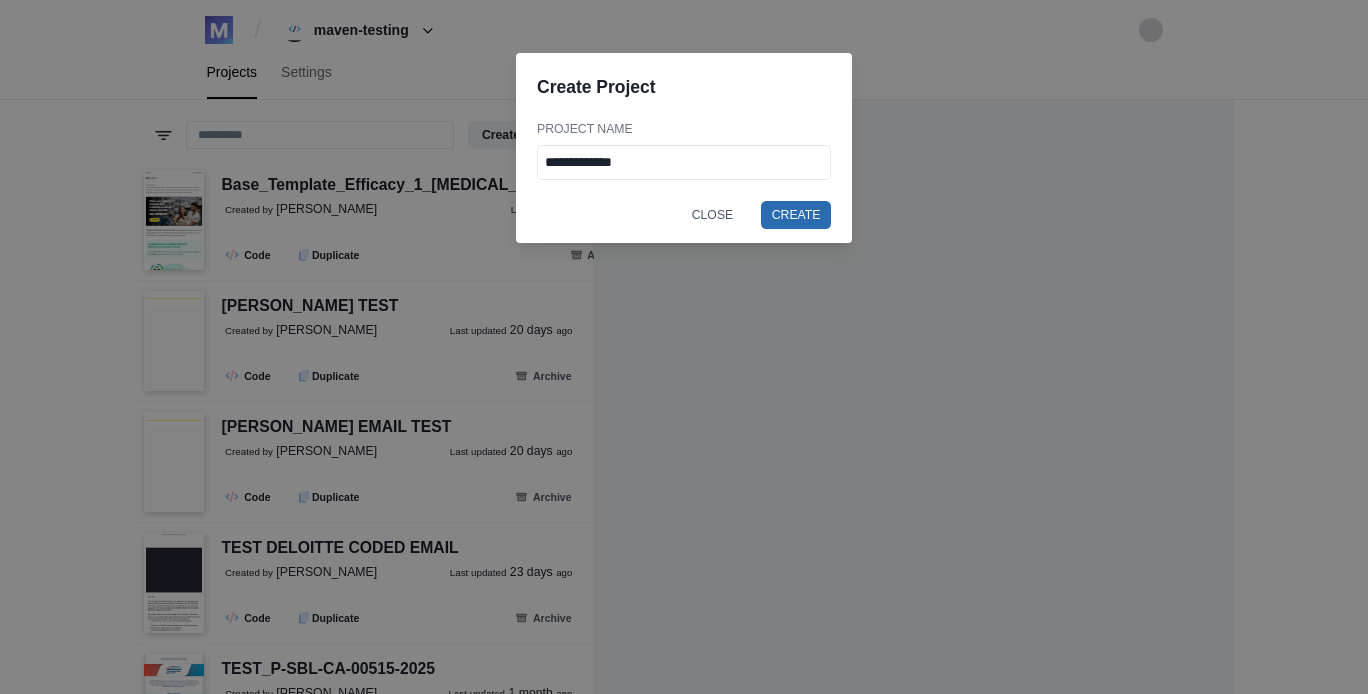 type on "**********" 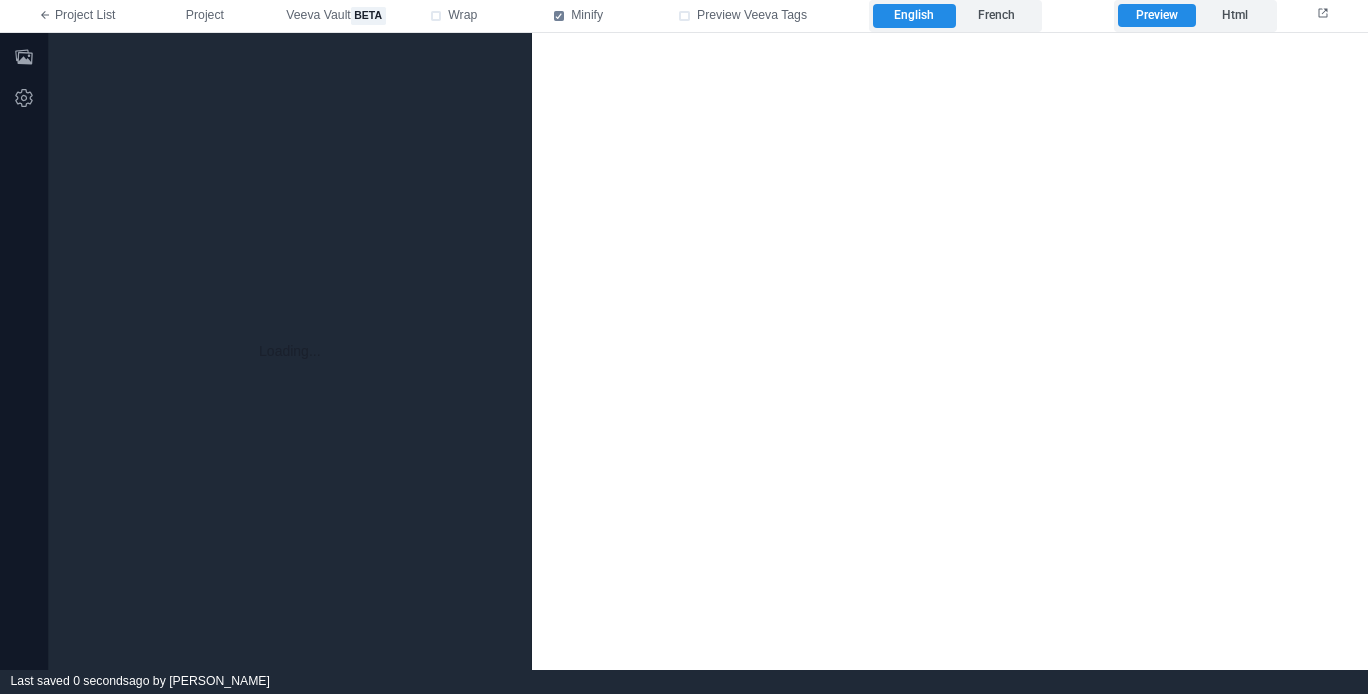 scroll, scrollTop: 0, scrollLeft: 0, axis: both 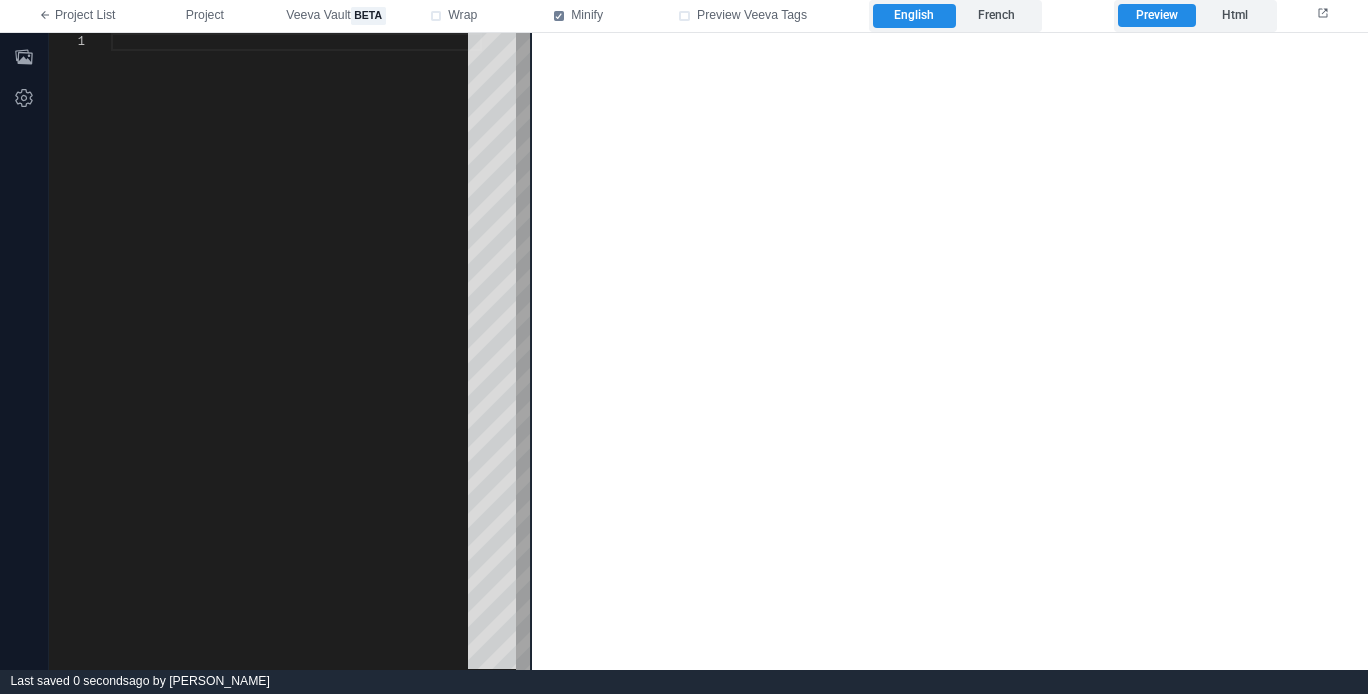 paste on "**********" 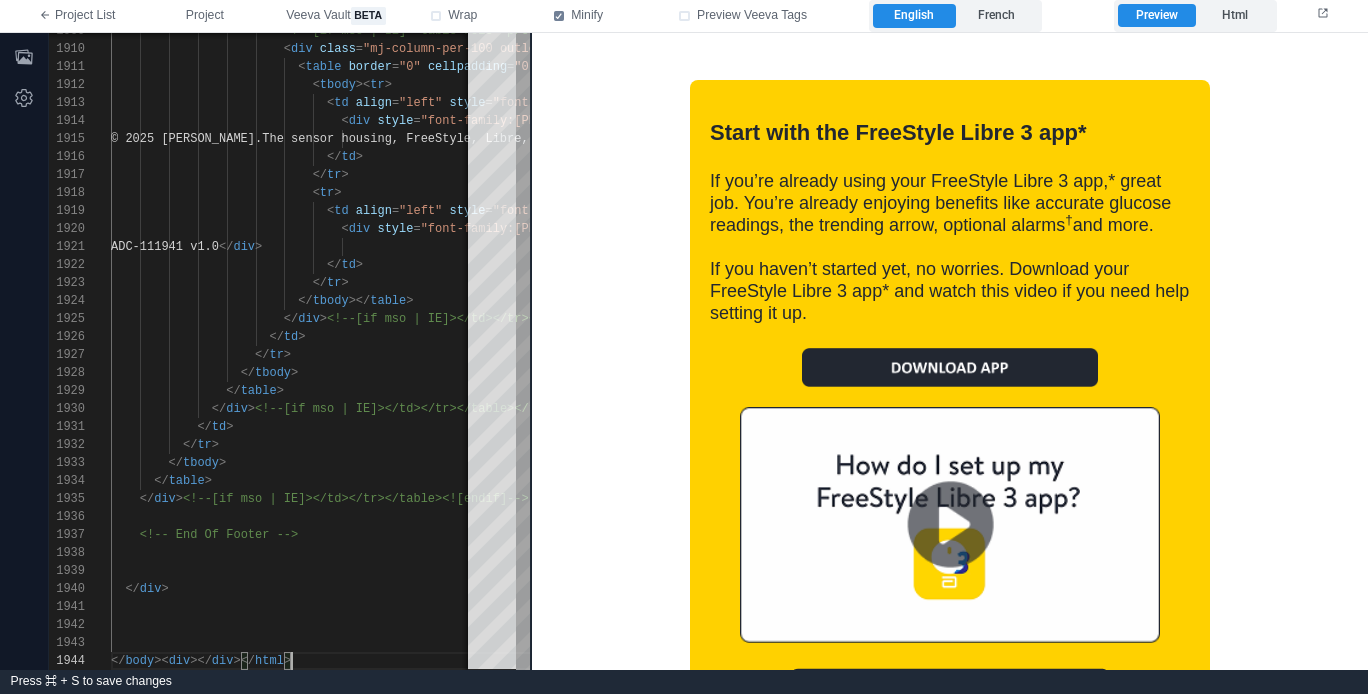 scroll, scrollTop: 811, scrollLeft: 0, axis: vertical 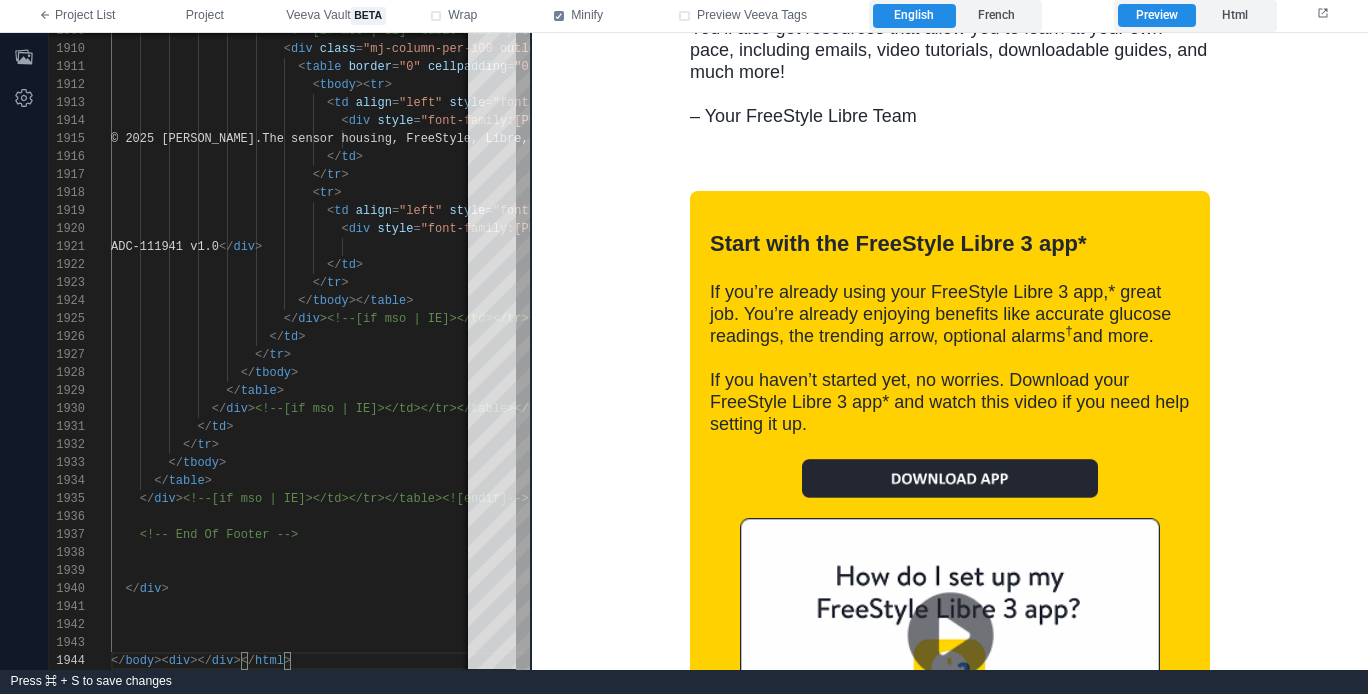 click on "Start with the FreeStyle Libre   3   app*
If you’re already using your FreeStyle Libre   3   app,* great job. You’re already enjoying benefits like accurate glucose readings, the trending arrow, optional alarms †  and more.
If you haven’t started yet, no worries. Download your FreeStyle Libre   3   app* and watch this video if you need help setting it up." at bounding box center [949, 525] 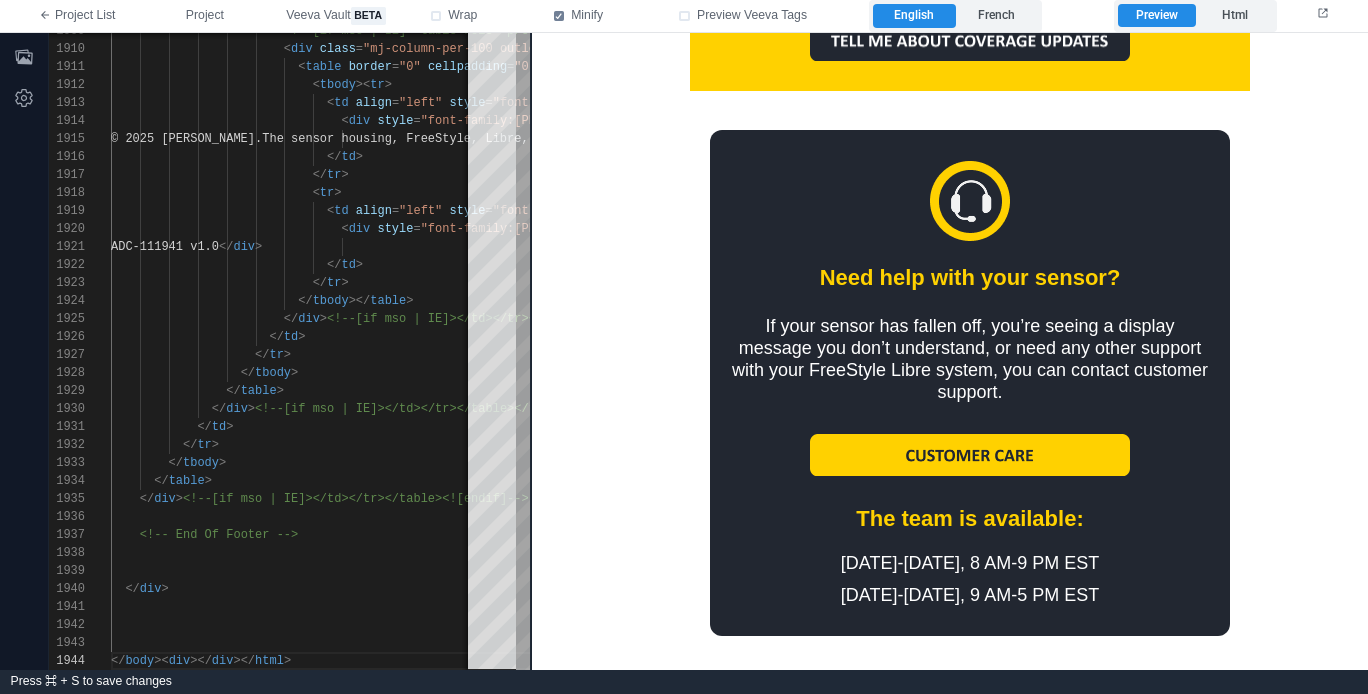 scroll, scrollTop: 2616, scrollLeft: 0, axis: vertical 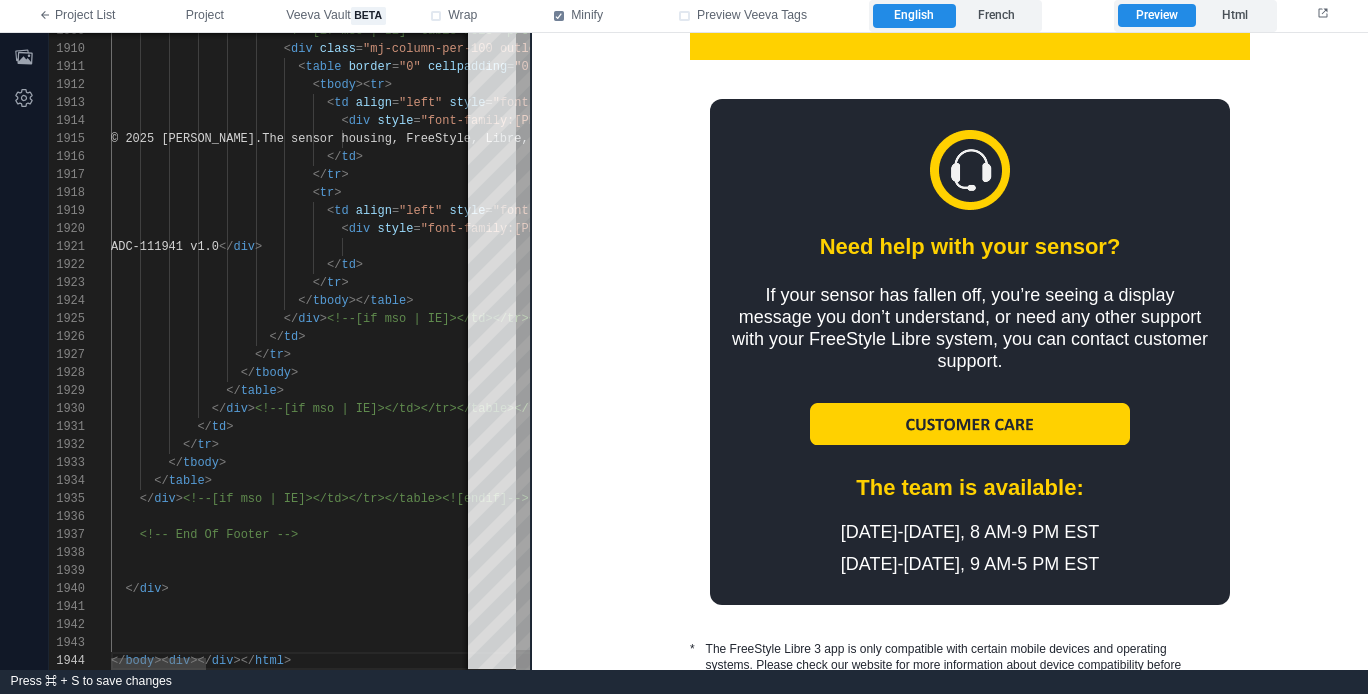 click on "</ tr >" at bounding box center (808, 355) 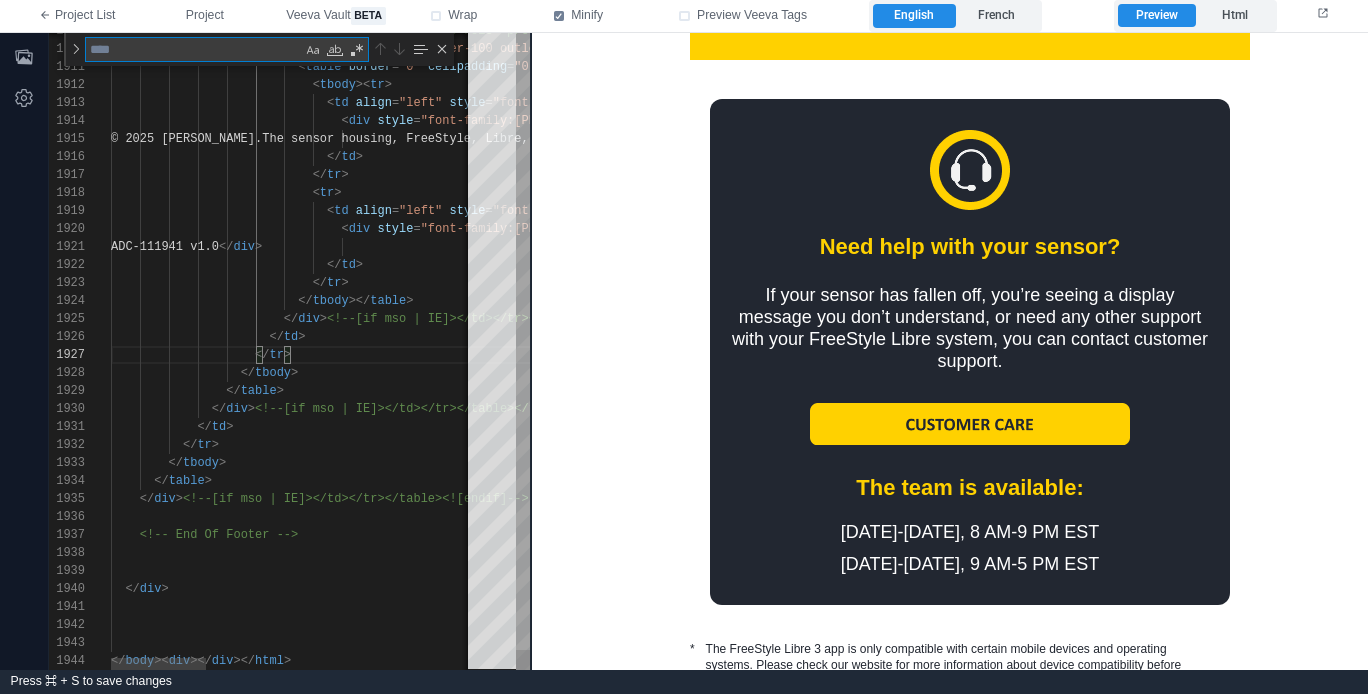 type on "*" 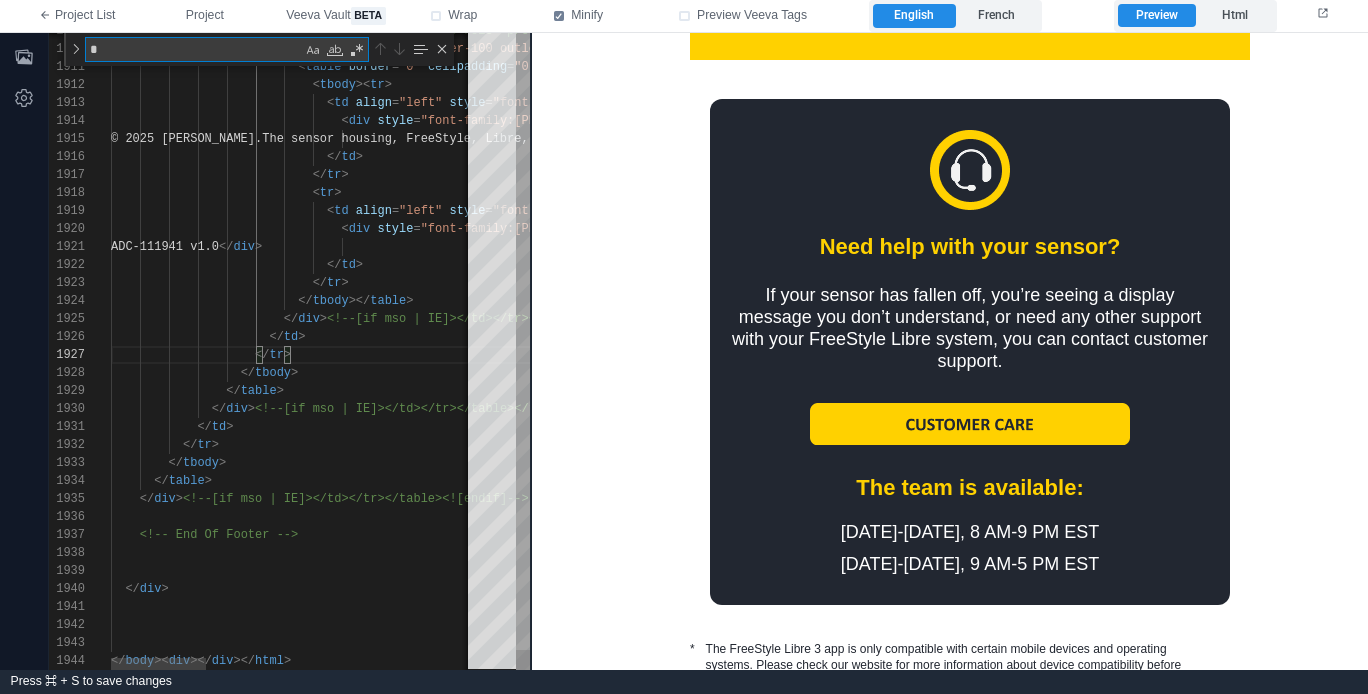 scroll, scrollTop: 108, scrollLeft: 210, axis: both 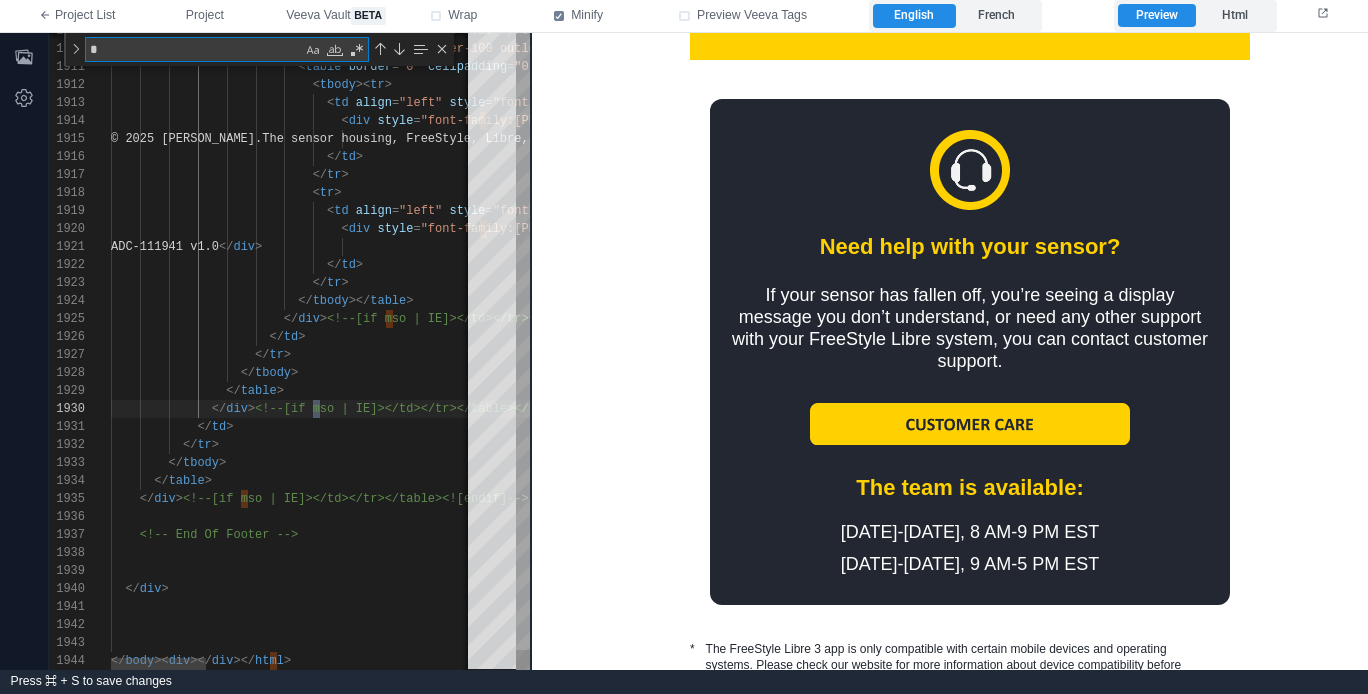 type on "**********" 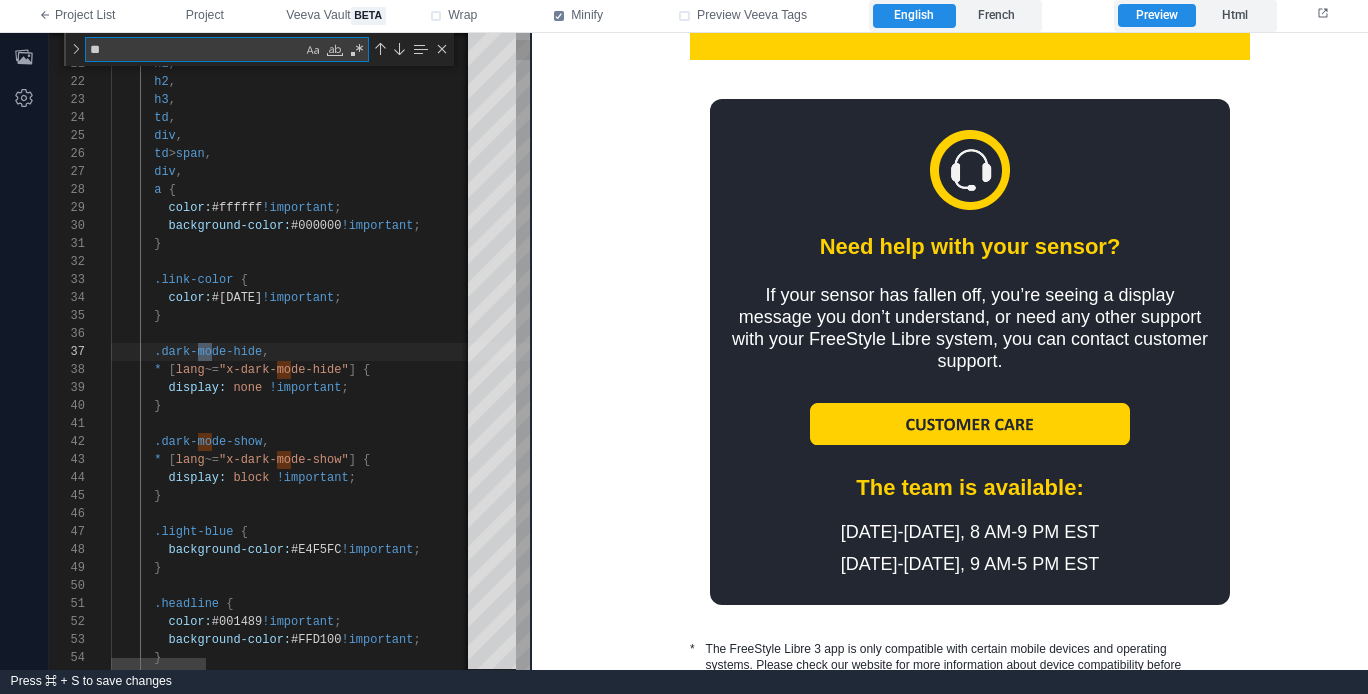 type on "***" 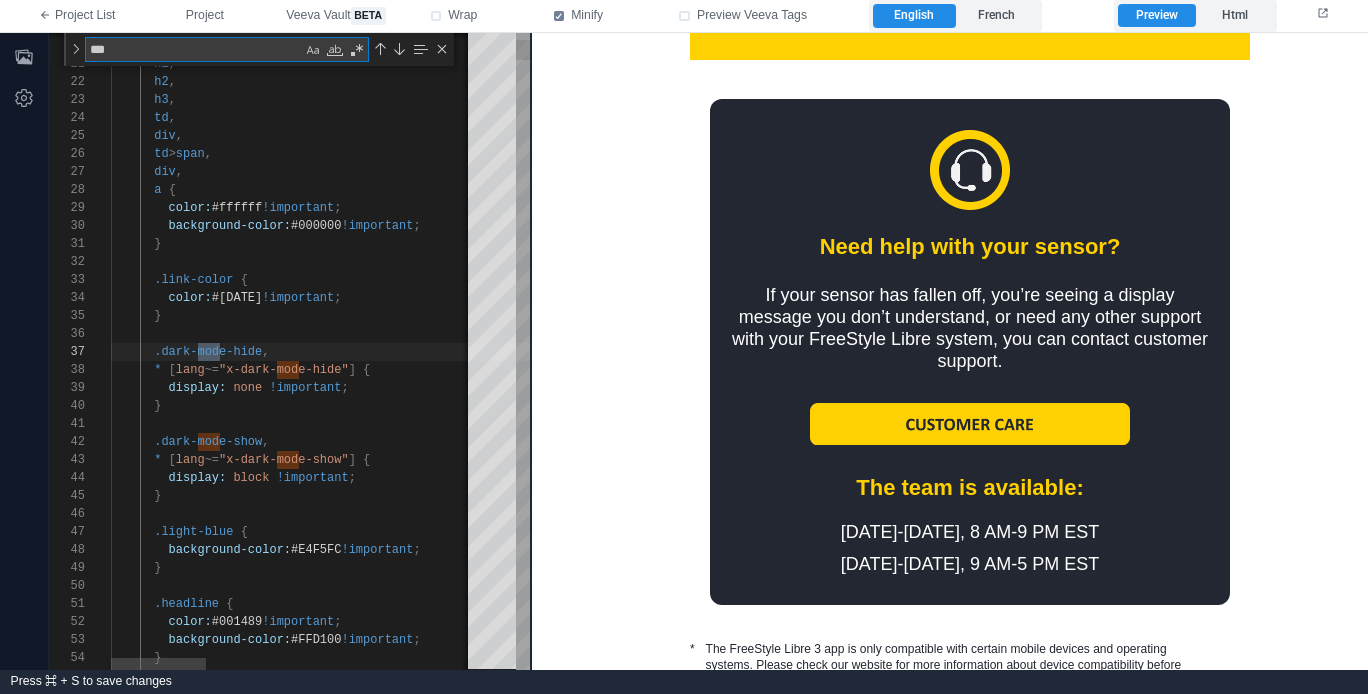type on "**********" 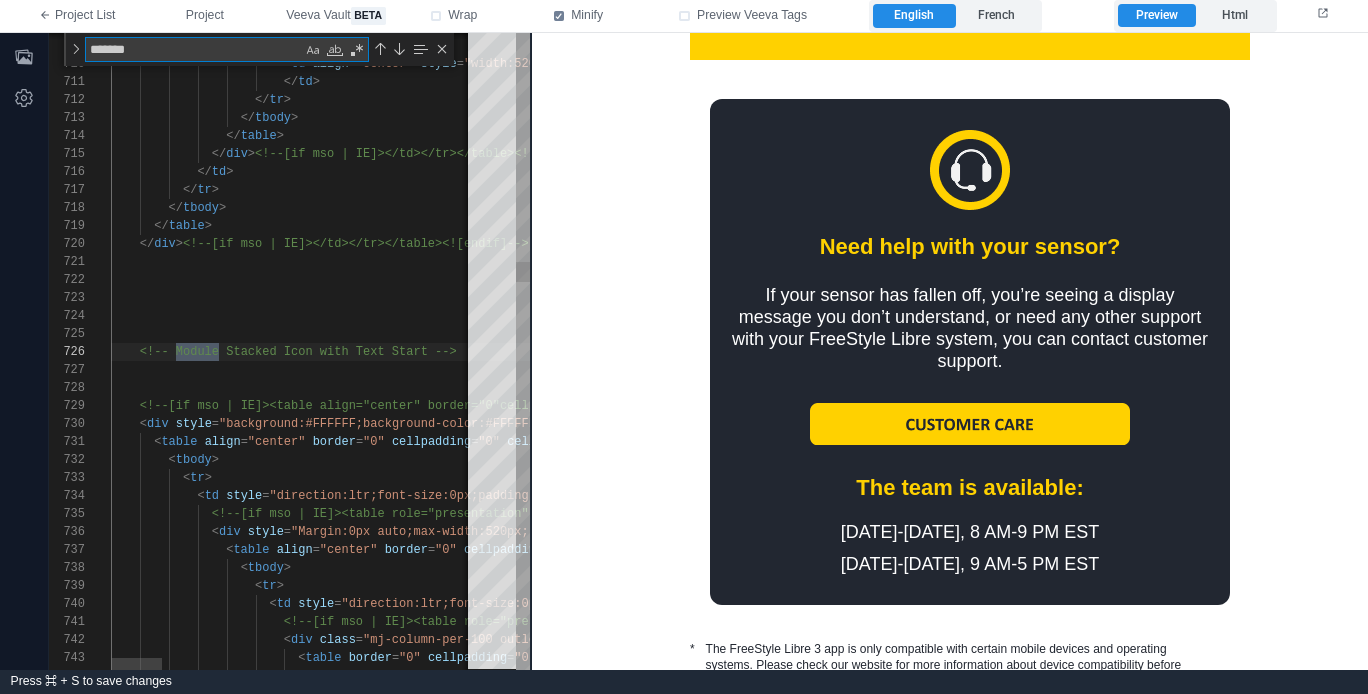 scroll, scrollTop: 180, scrollLeft: 116, axis: both 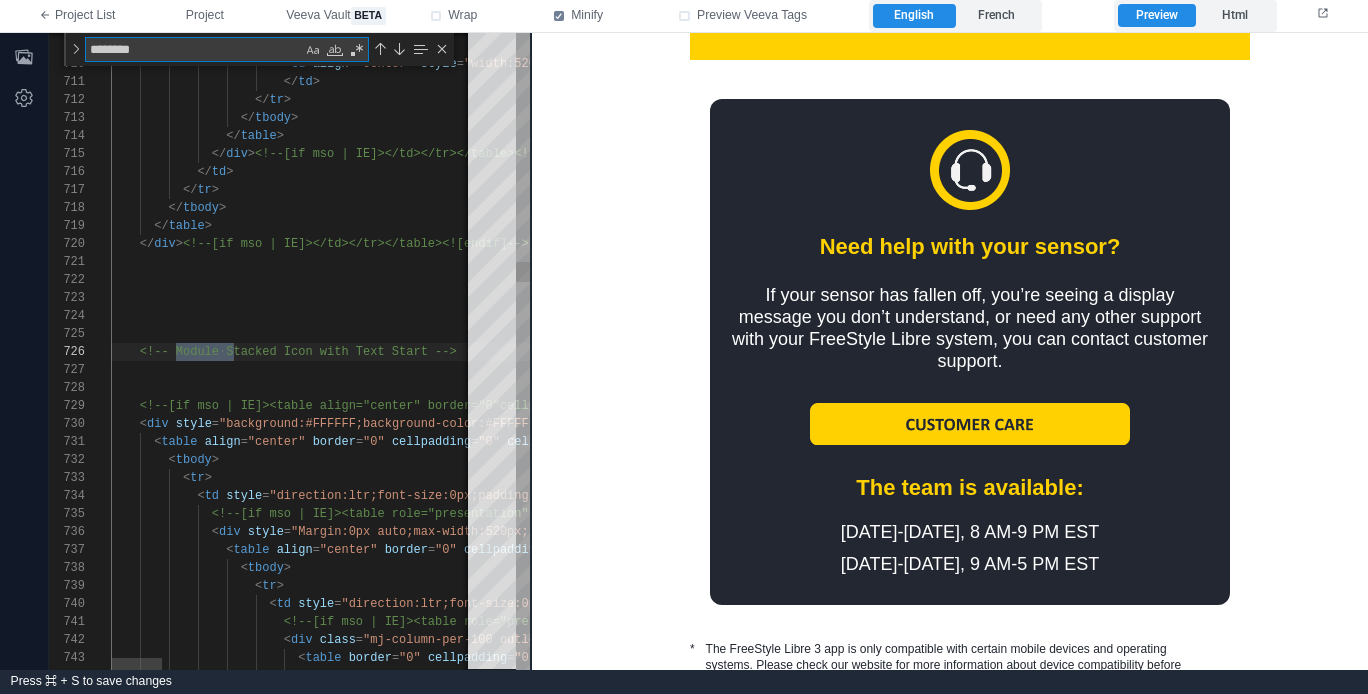 type on "*********" 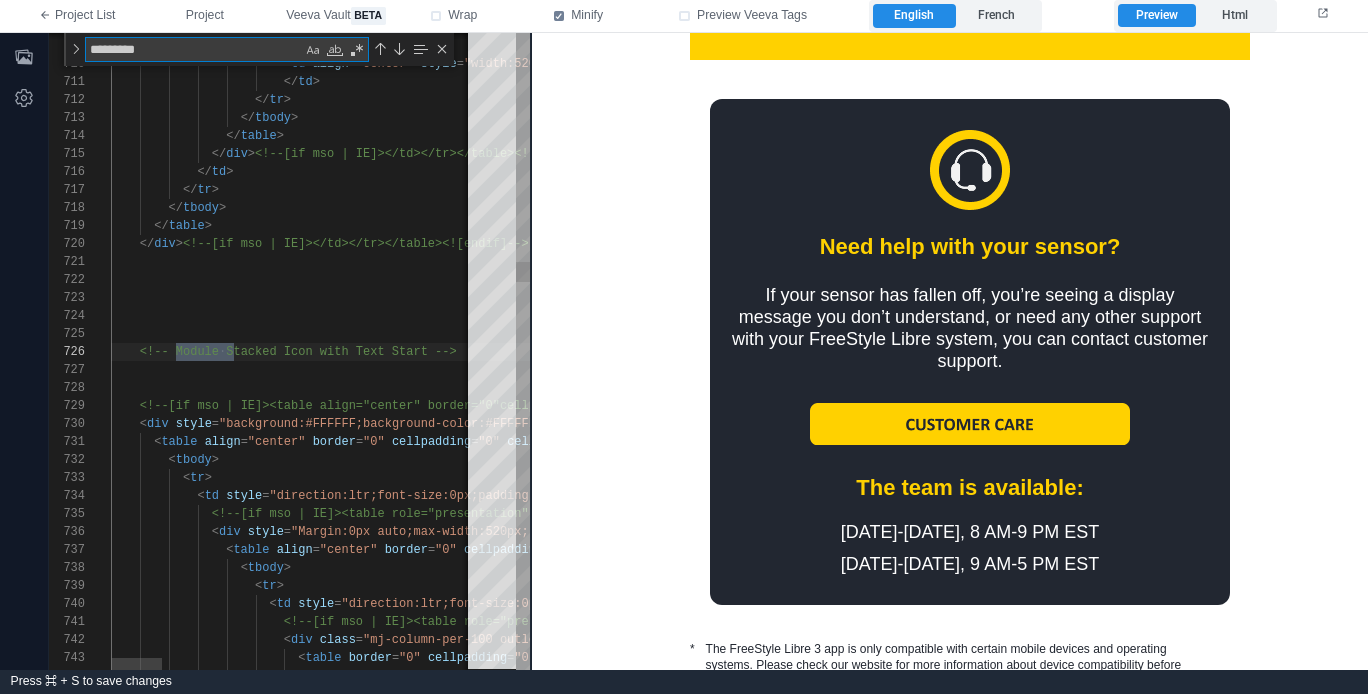 type on "**********" 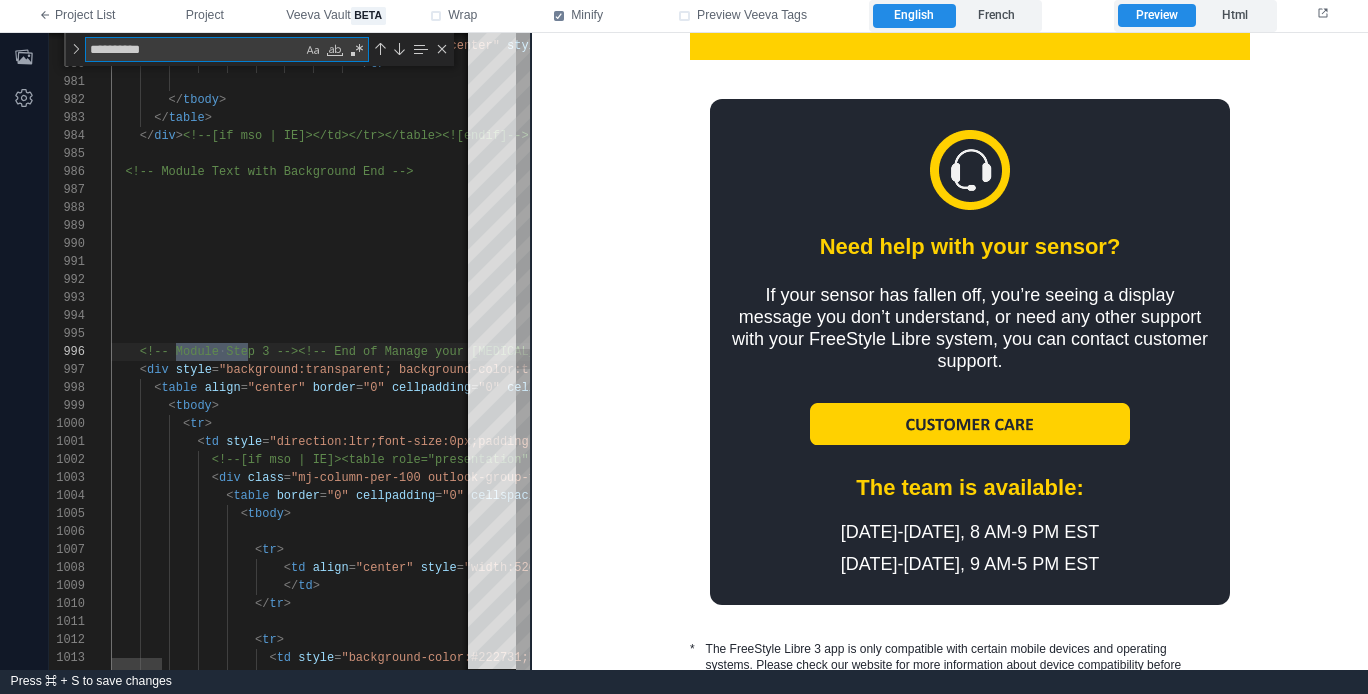 type on "**********" 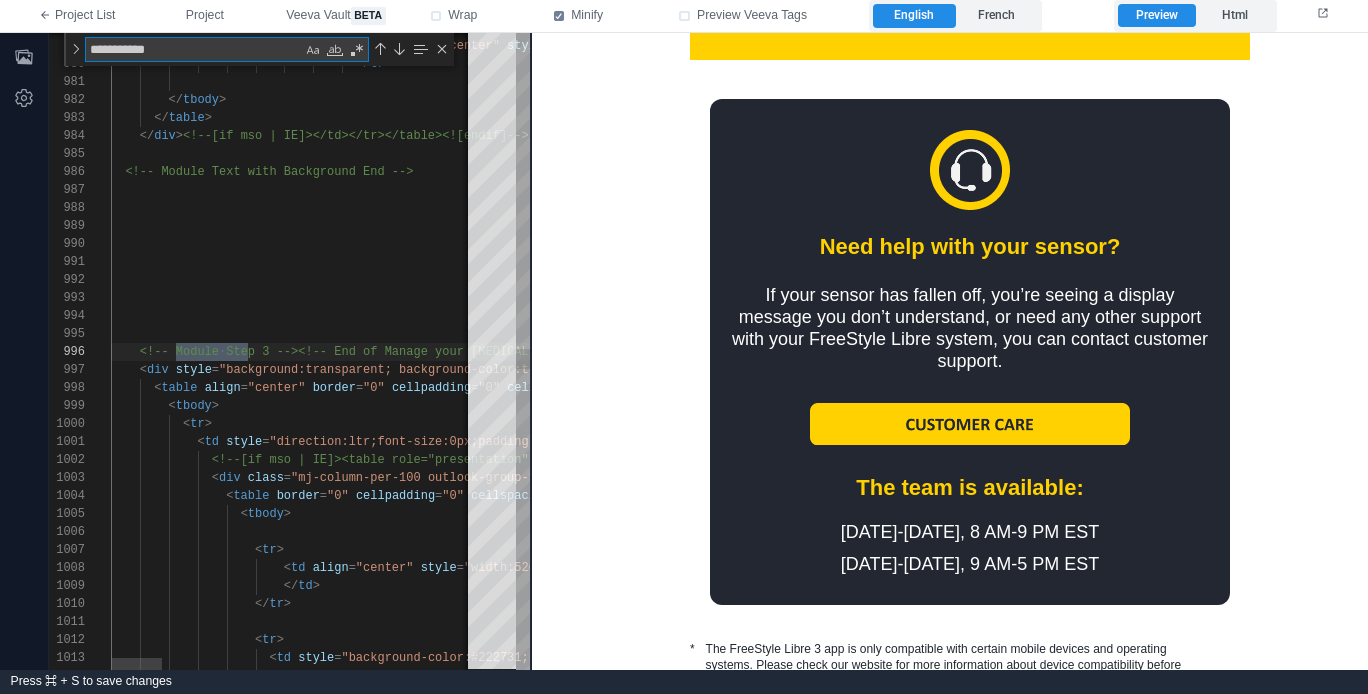 type on "**********" 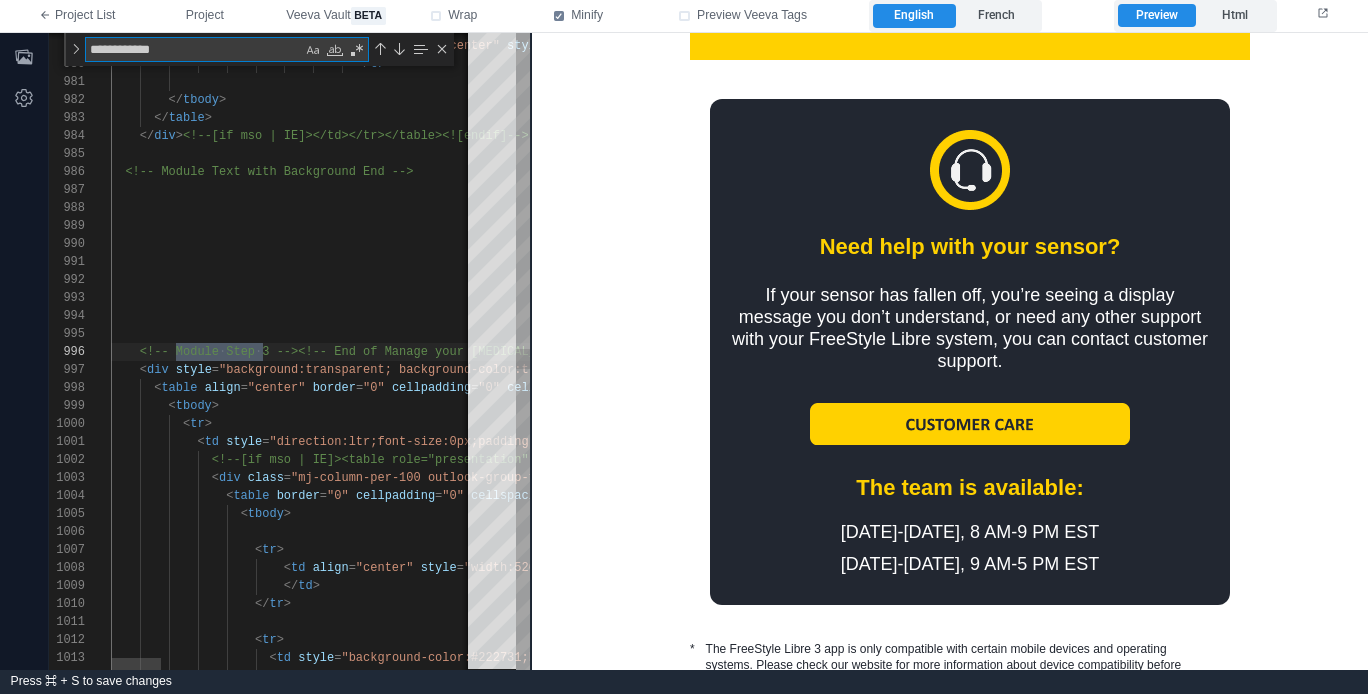 type on "**********" 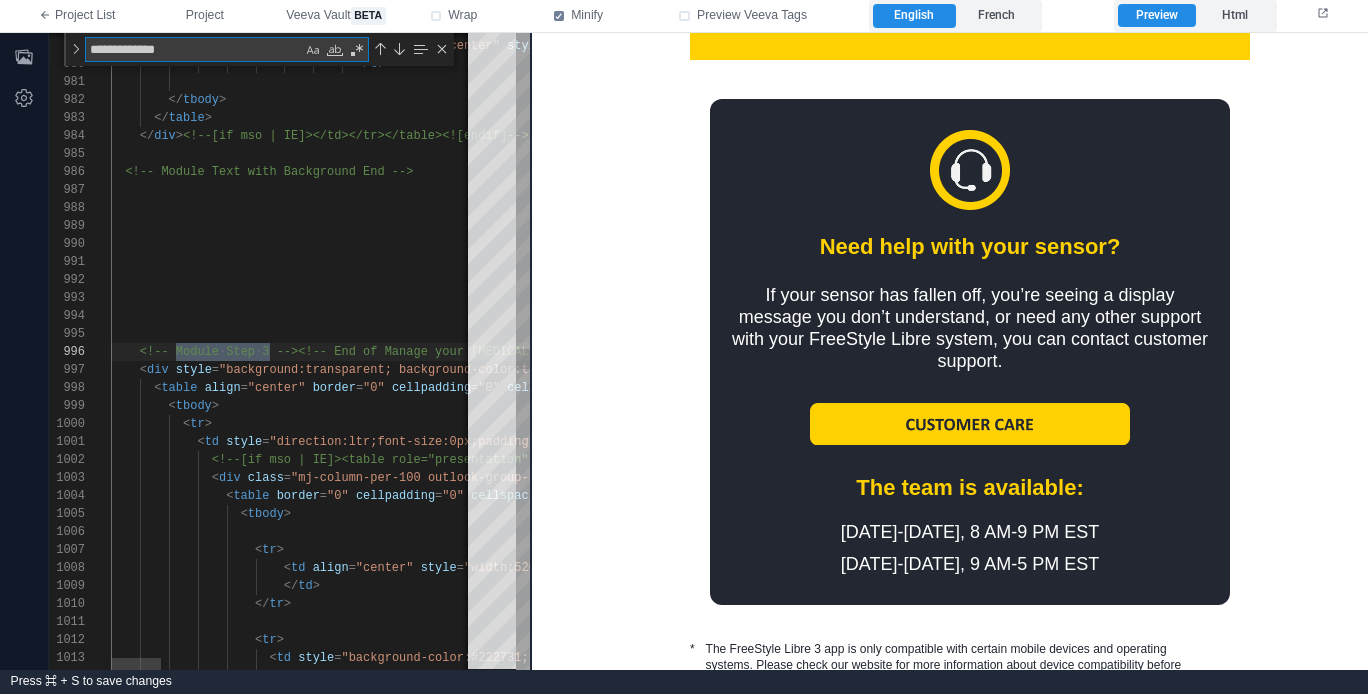 scroll, scrollTop: 126, scrollLeft: 159, axis: both 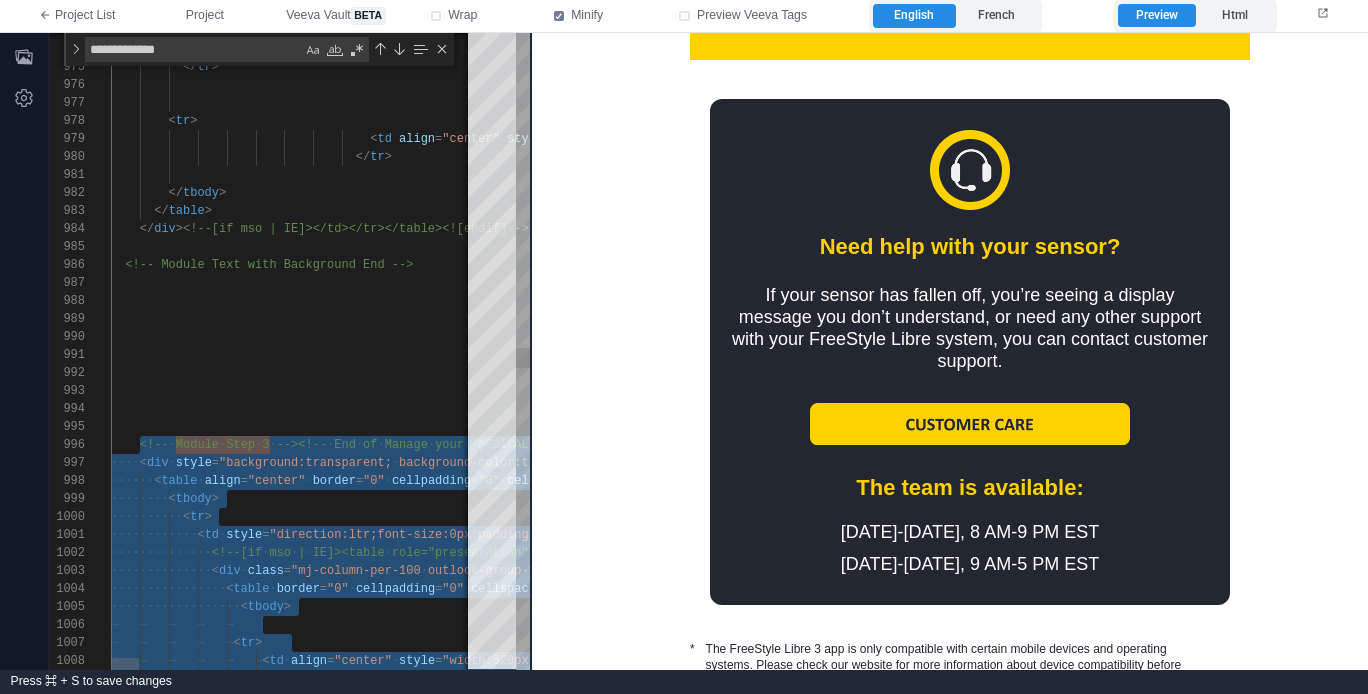 click at bounding box center (2433, 427) 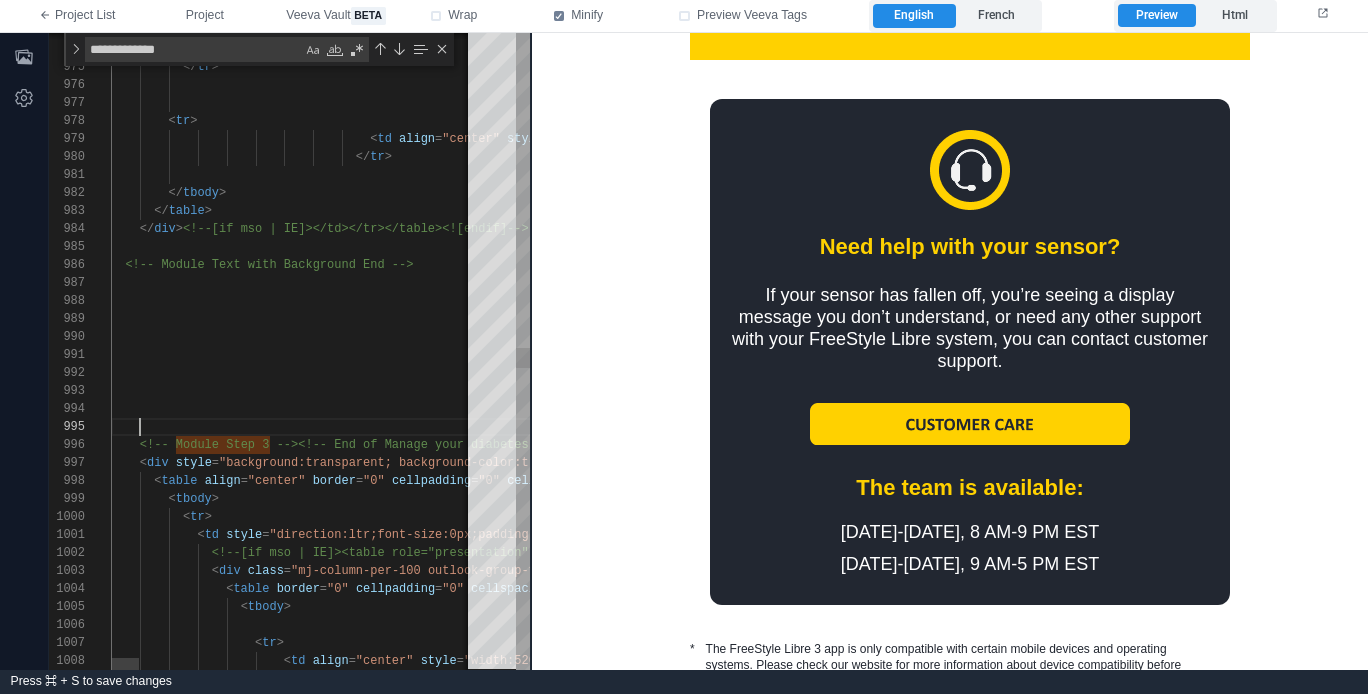 scroll, scrollTop: 72, scrollLeft: 29, axis: both 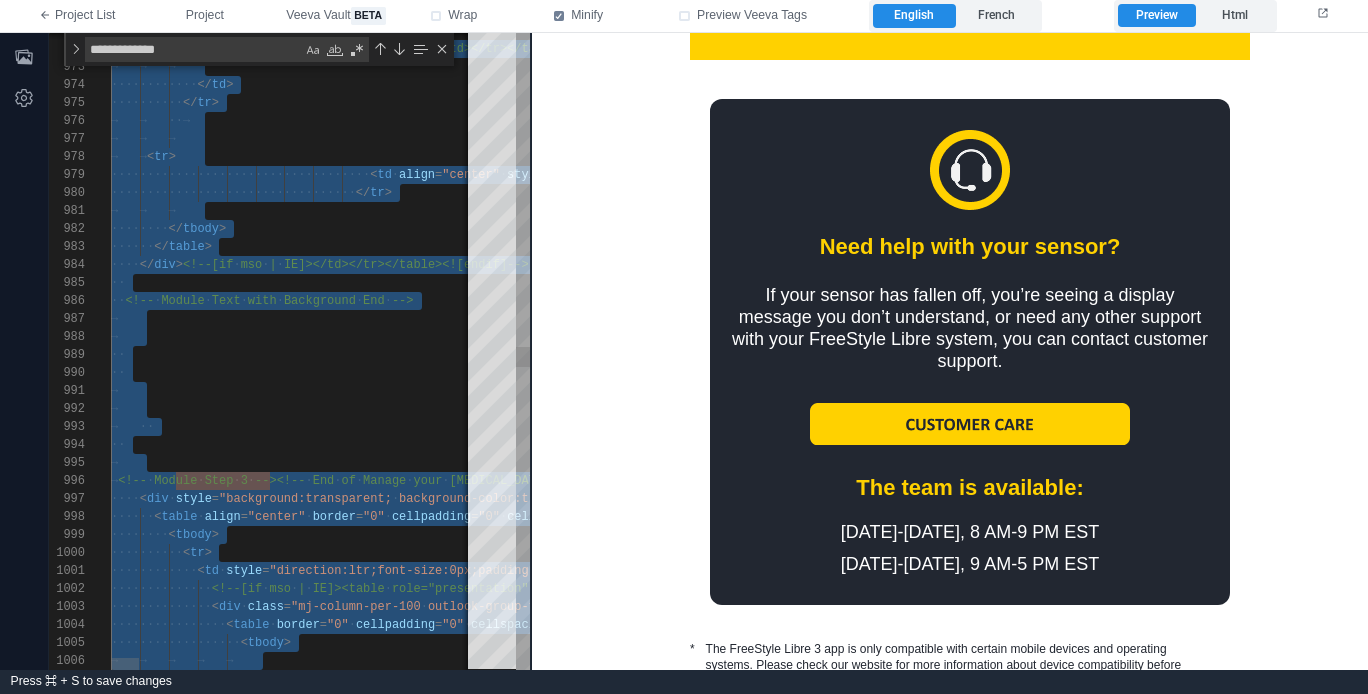 paste 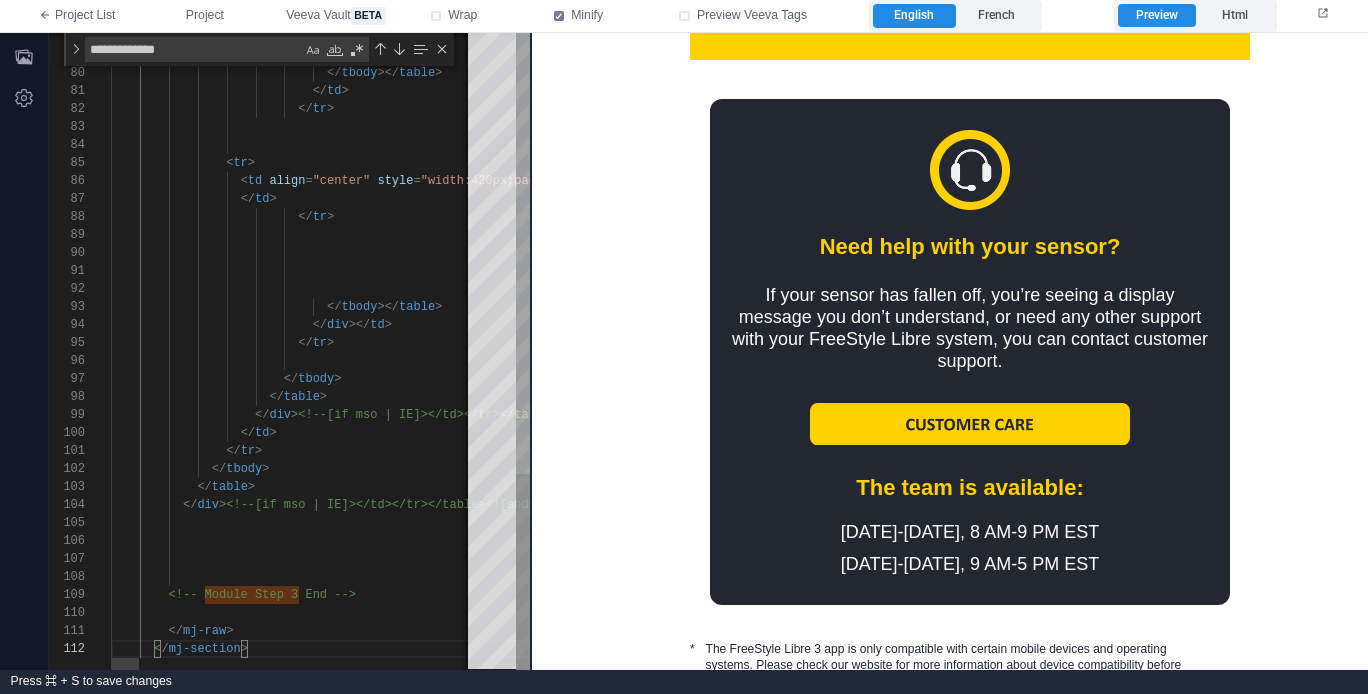 scroll, scrollTop: 0, scrollLeft: 0, axis: both 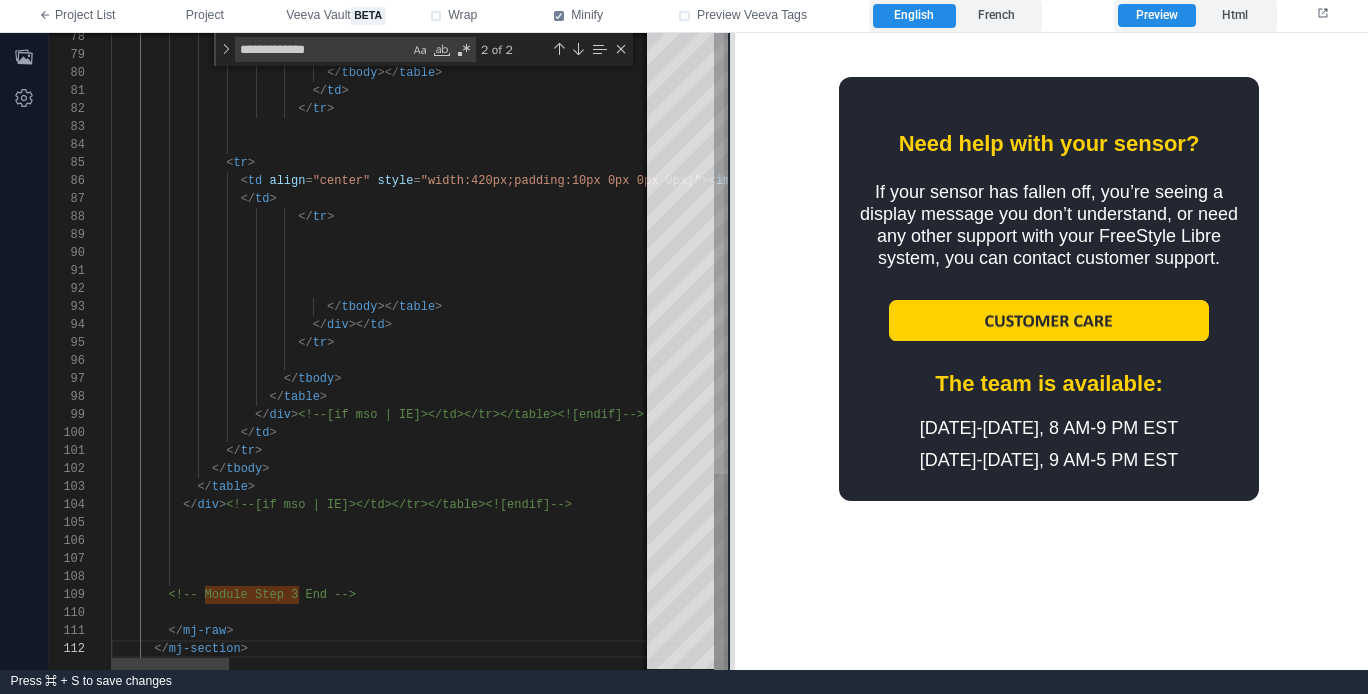 drag, startPoint x: 534, startPoint y: 358, endPoint x: 732, endPoint y: 385, distance: 199.83243 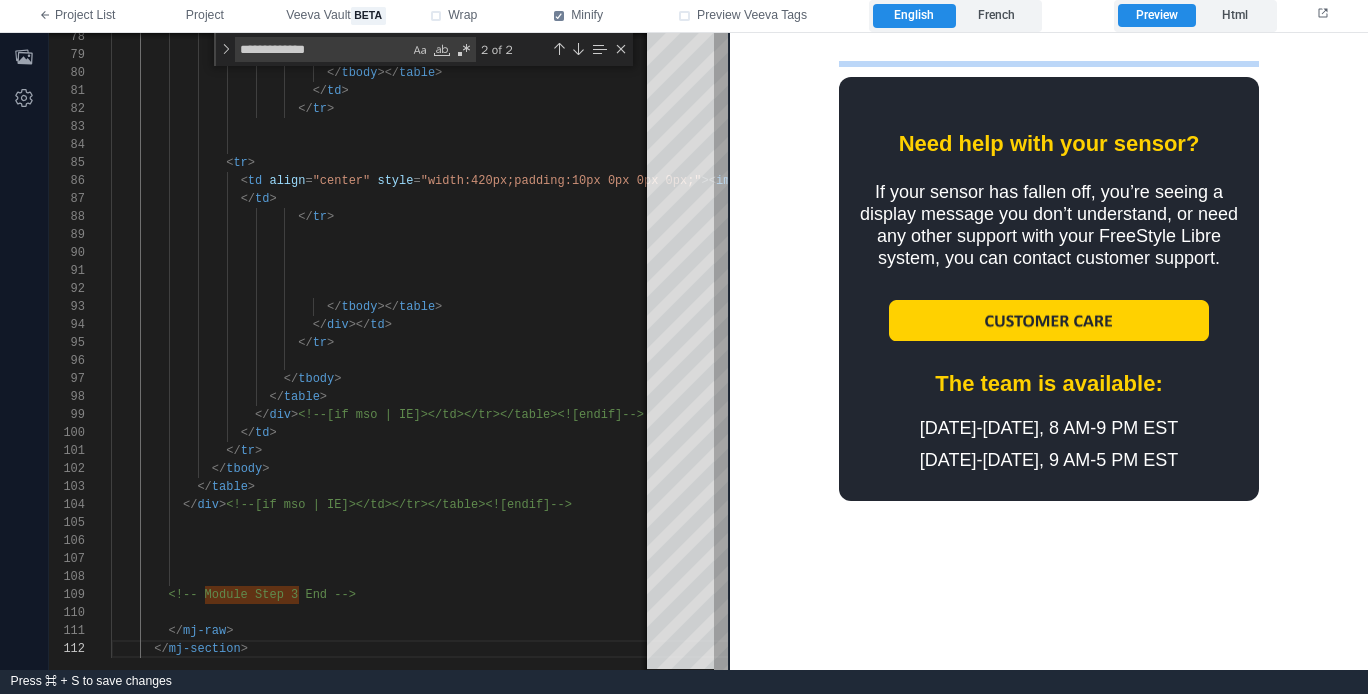 drag, startPoint x: 988, startPoint y: 39, endPoint x: 986, endPoint y: 60, distance: 21.095022 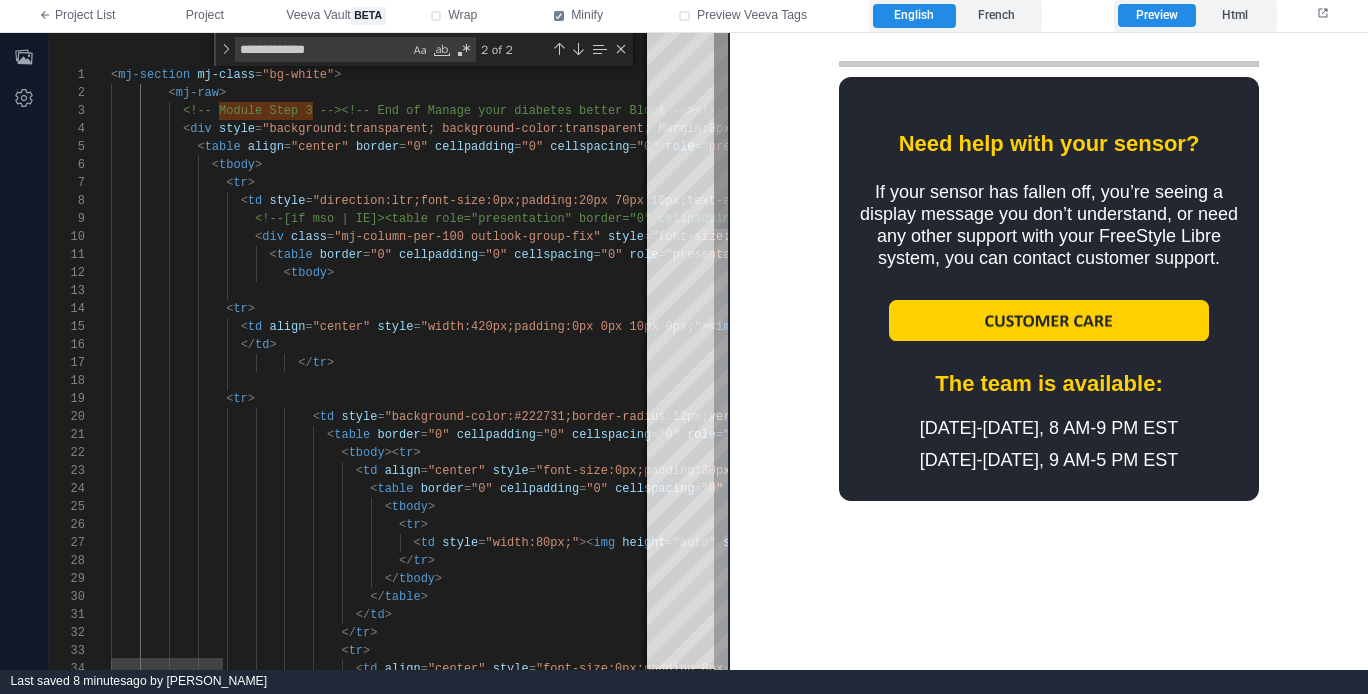 scroll, scrollTop: 36, scrollLeft: 116, axis: both 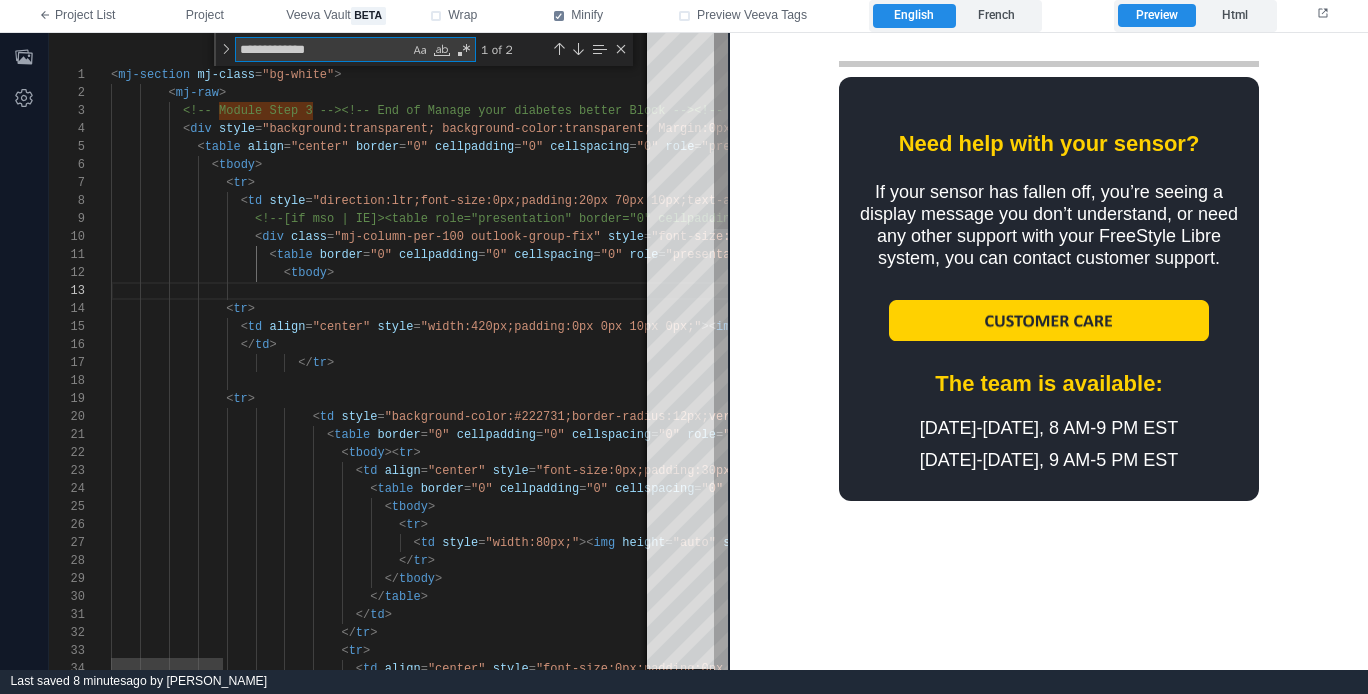 type on "**********" 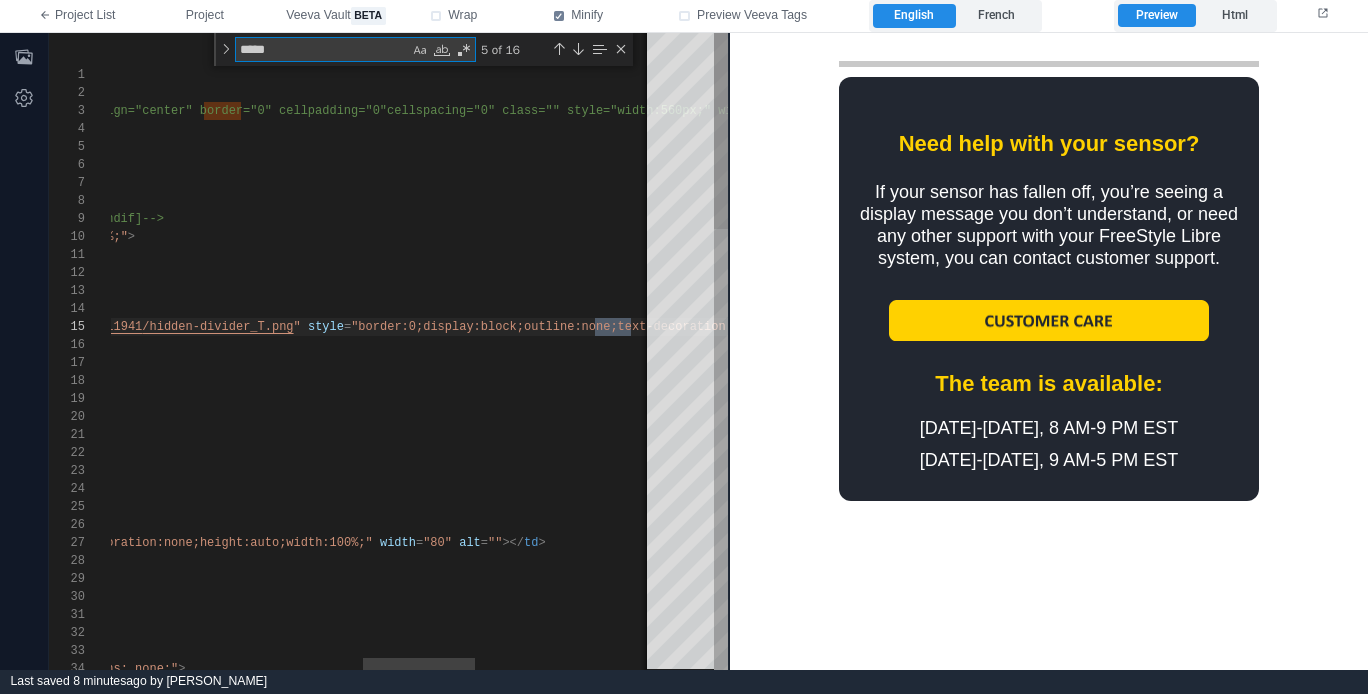 type on "******" 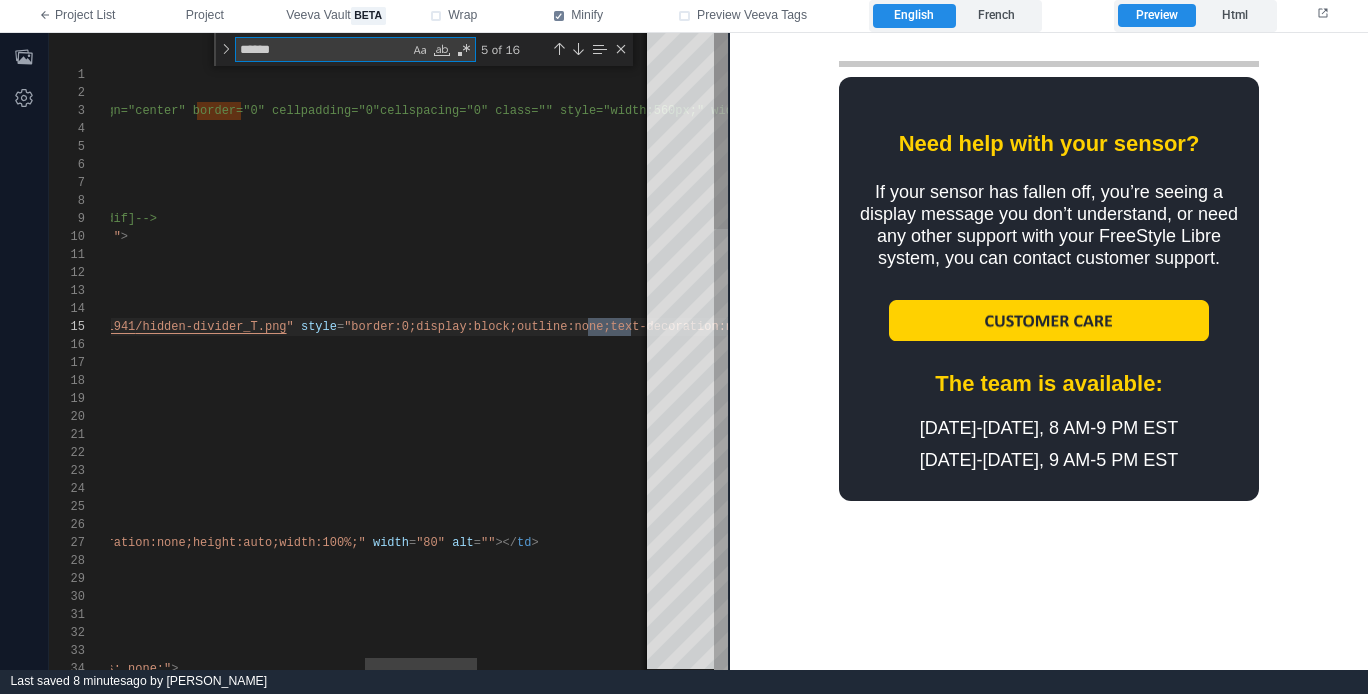 type on "**********" 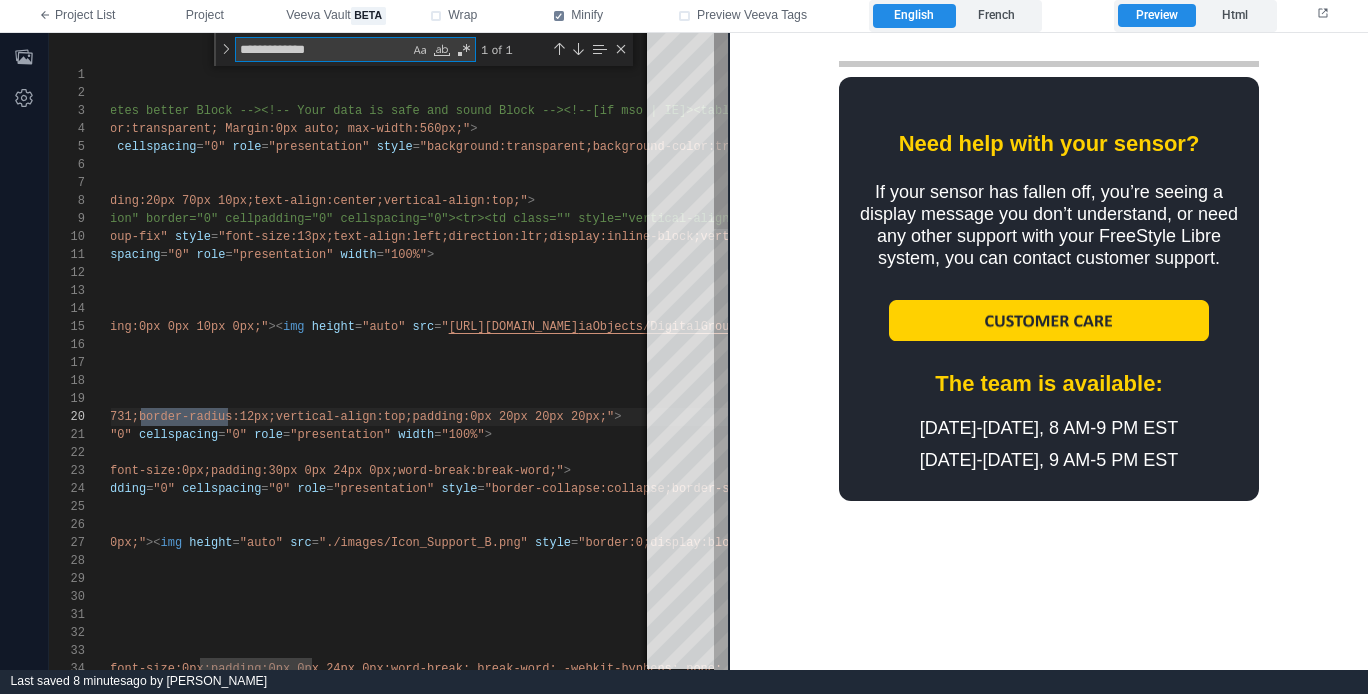 scroll, scrollTop: 126, scrollLeft: 556, axis: both 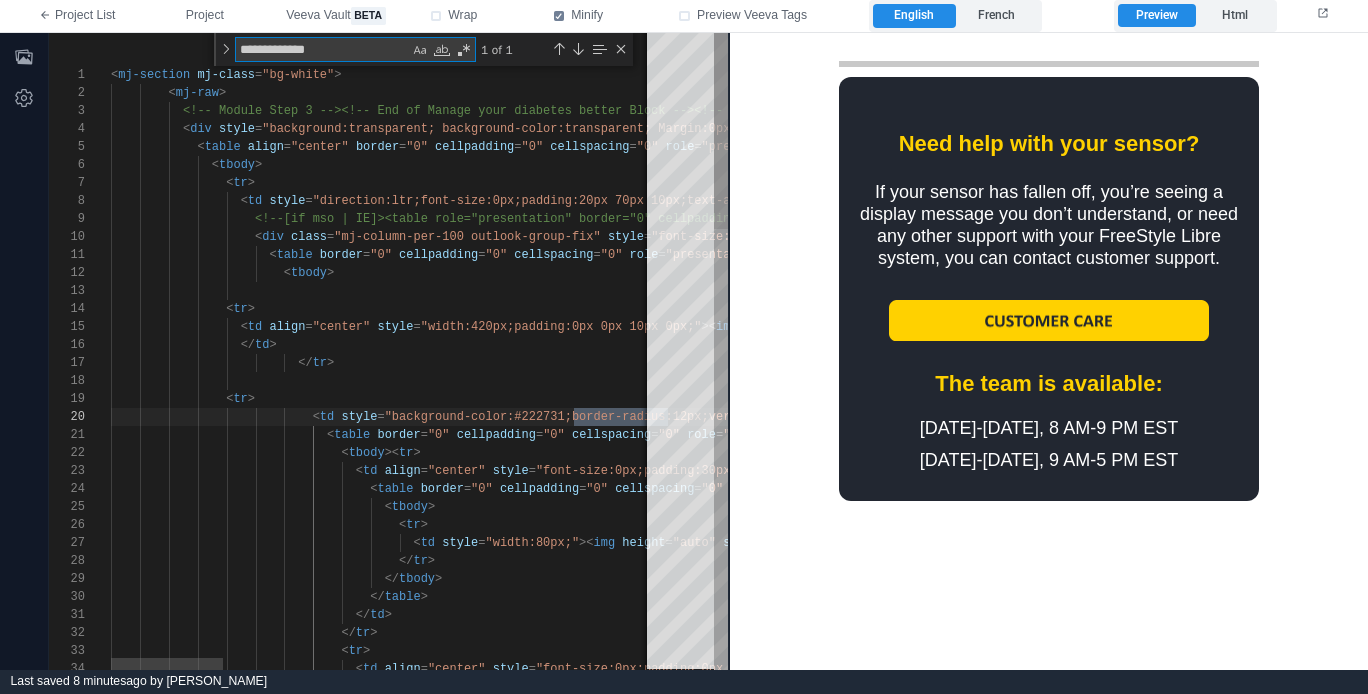 type on "**********" 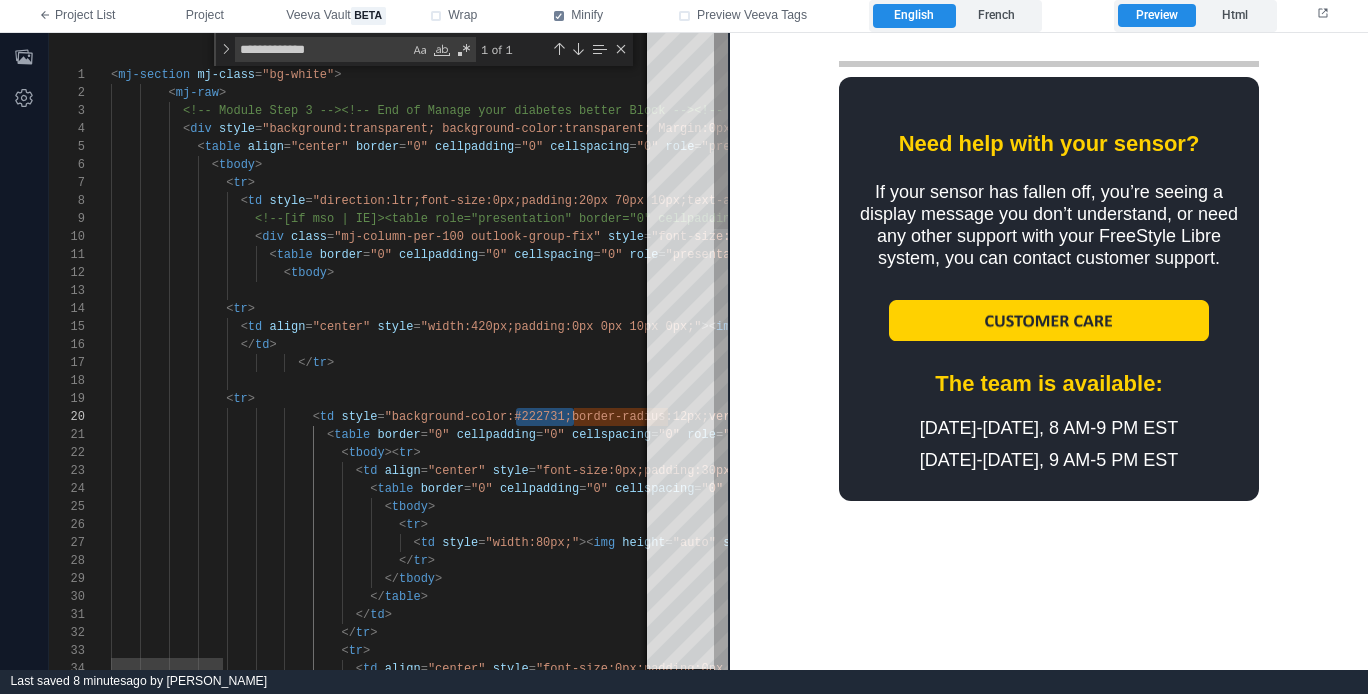 scroll, scrollTop: 108, scrollLeft: 455, axis: both 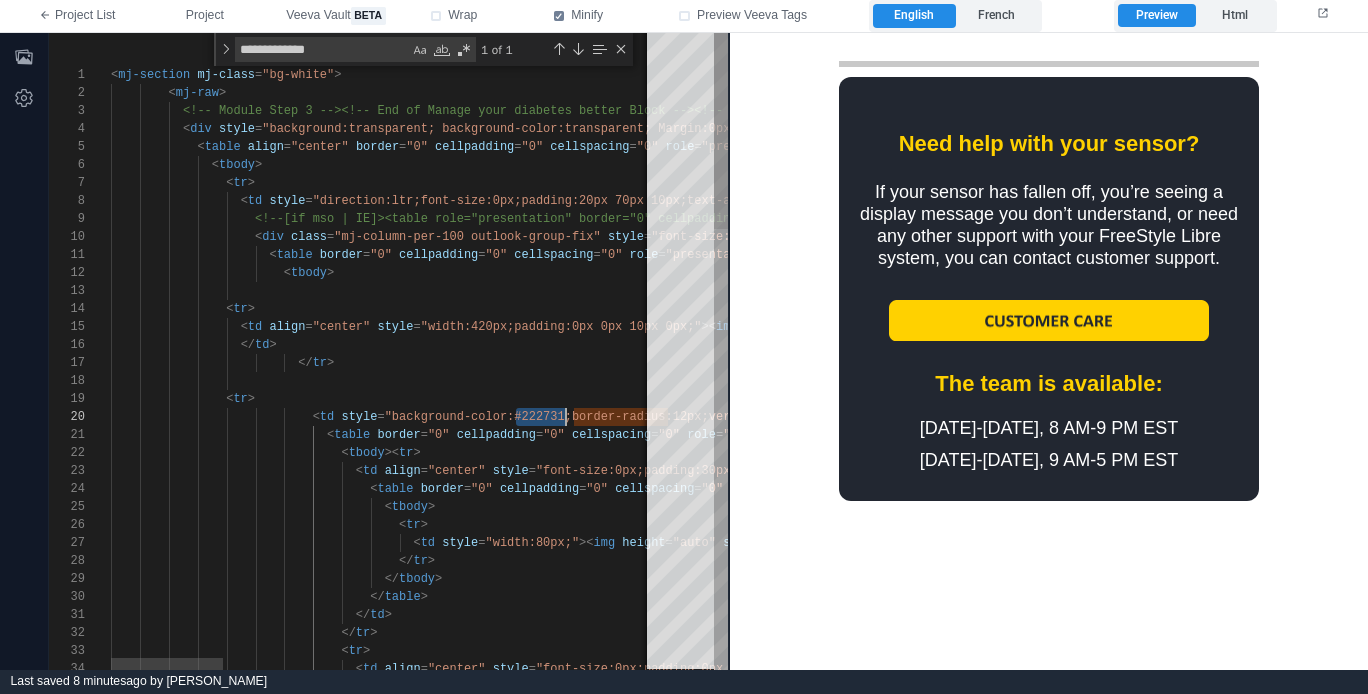 drag, startPoint x: 516, startPoint y: 415, endPoint x: 590, endPoint y: 389, distance: 78.434685 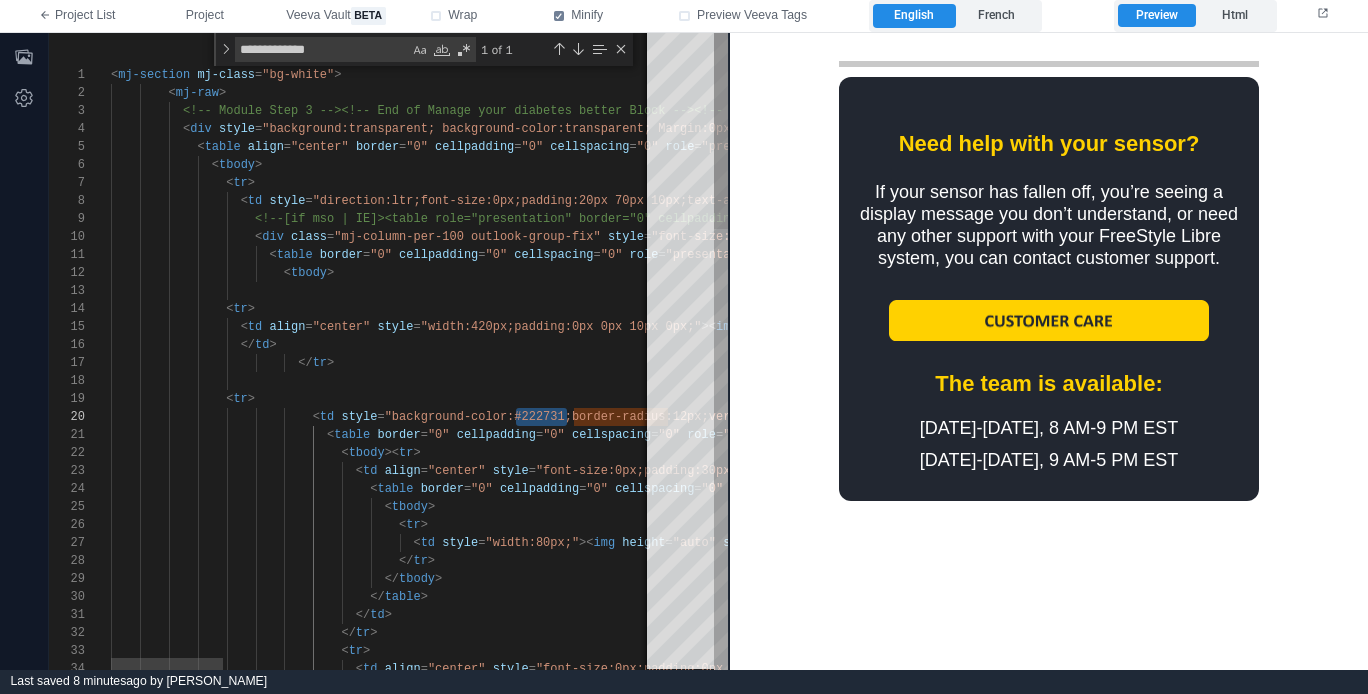 type on "*******" 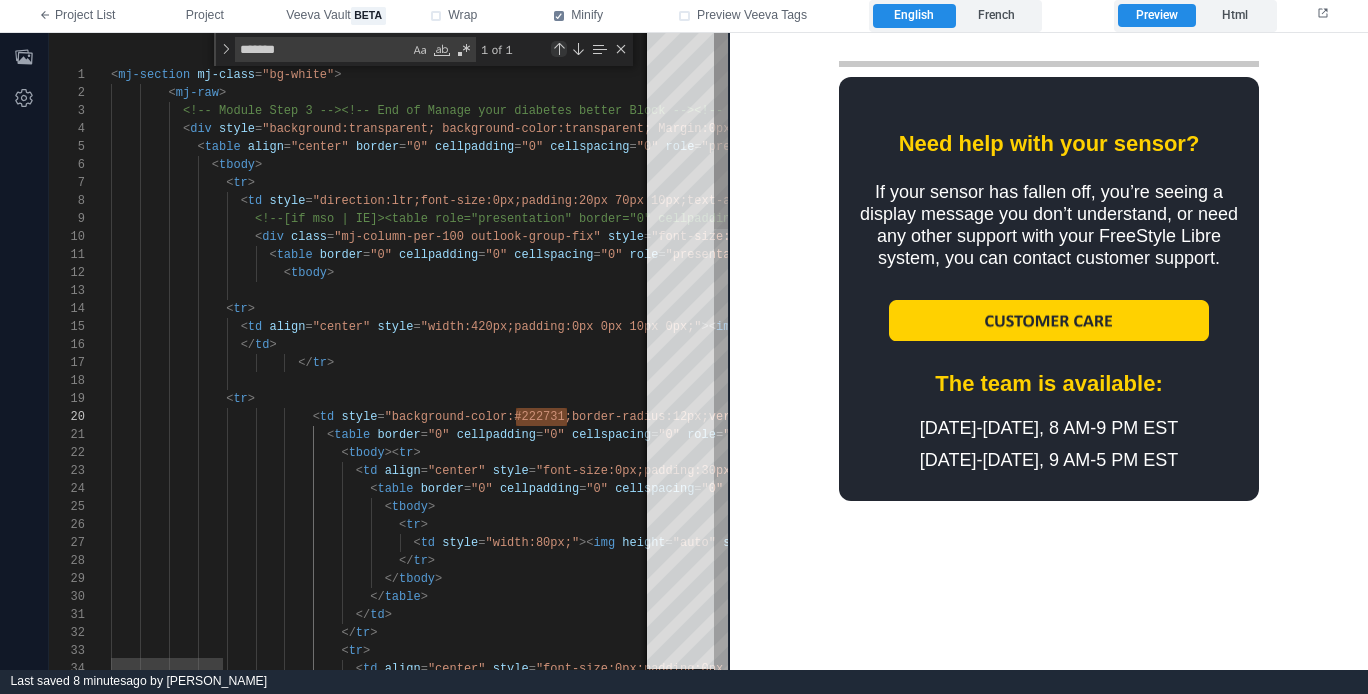 click at bounding box center [559, 49] 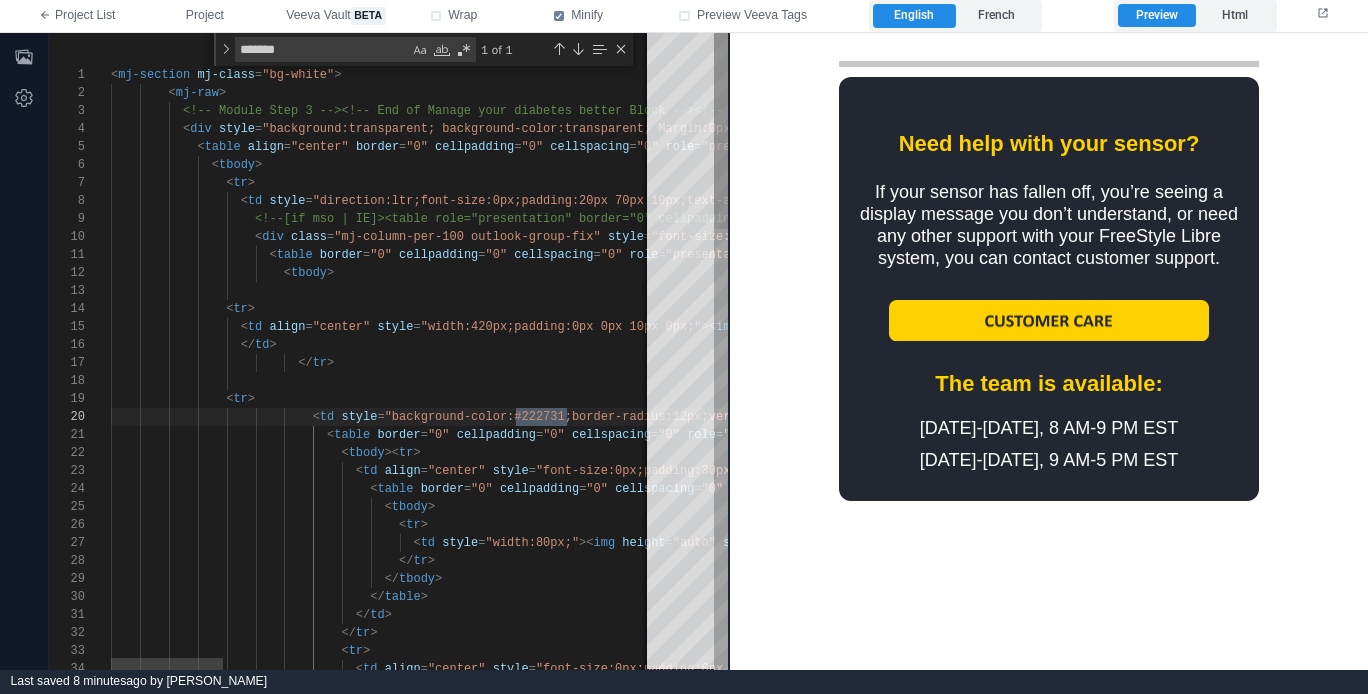 scroll, scrollTop: 126, scrollLeft: 145, axis: both 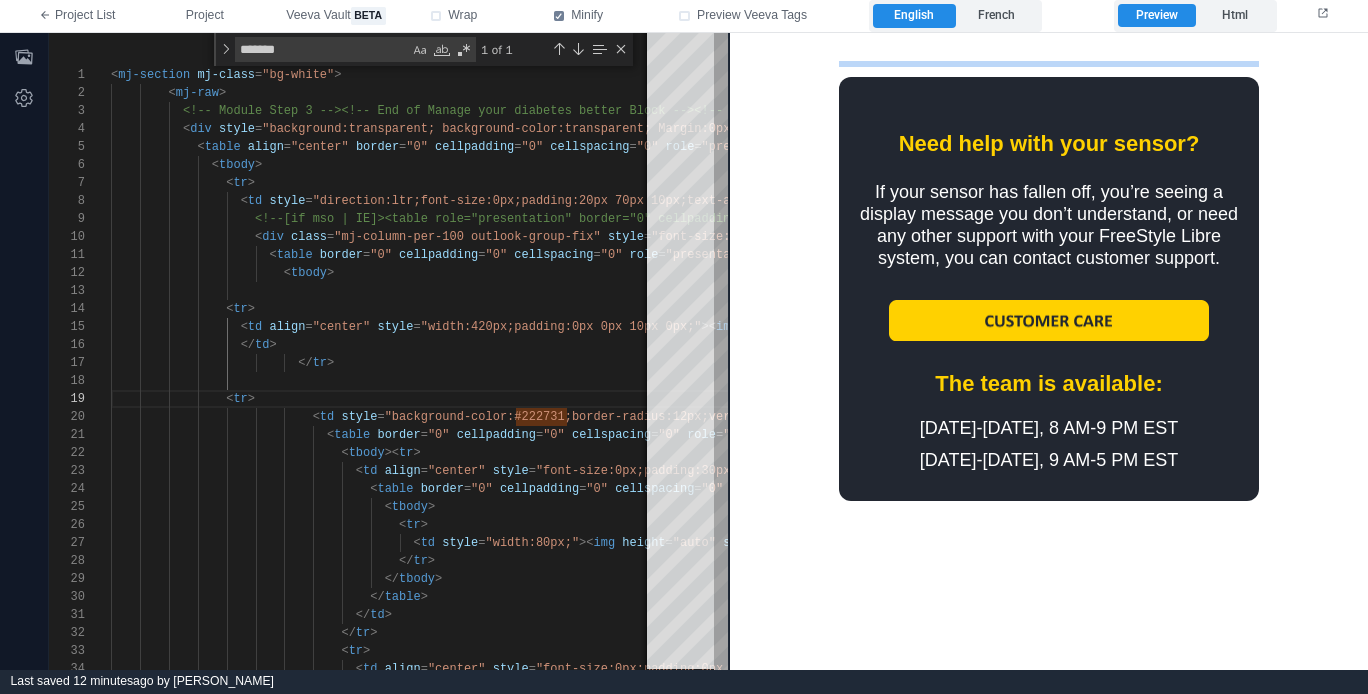 drag, startPoint x: 872, startPoint y: 71, endPoint x: 864, endPoint y: 49, distance: 23.409399 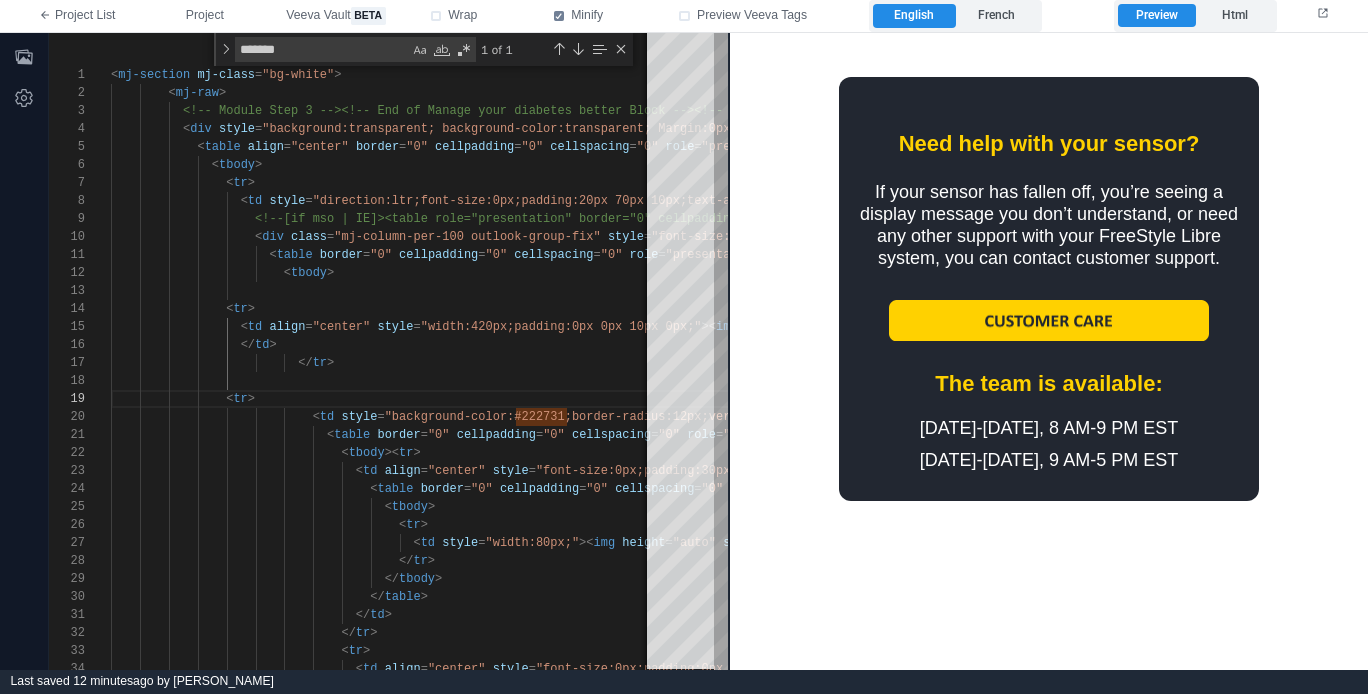 click at bounding box center (1048, 103) 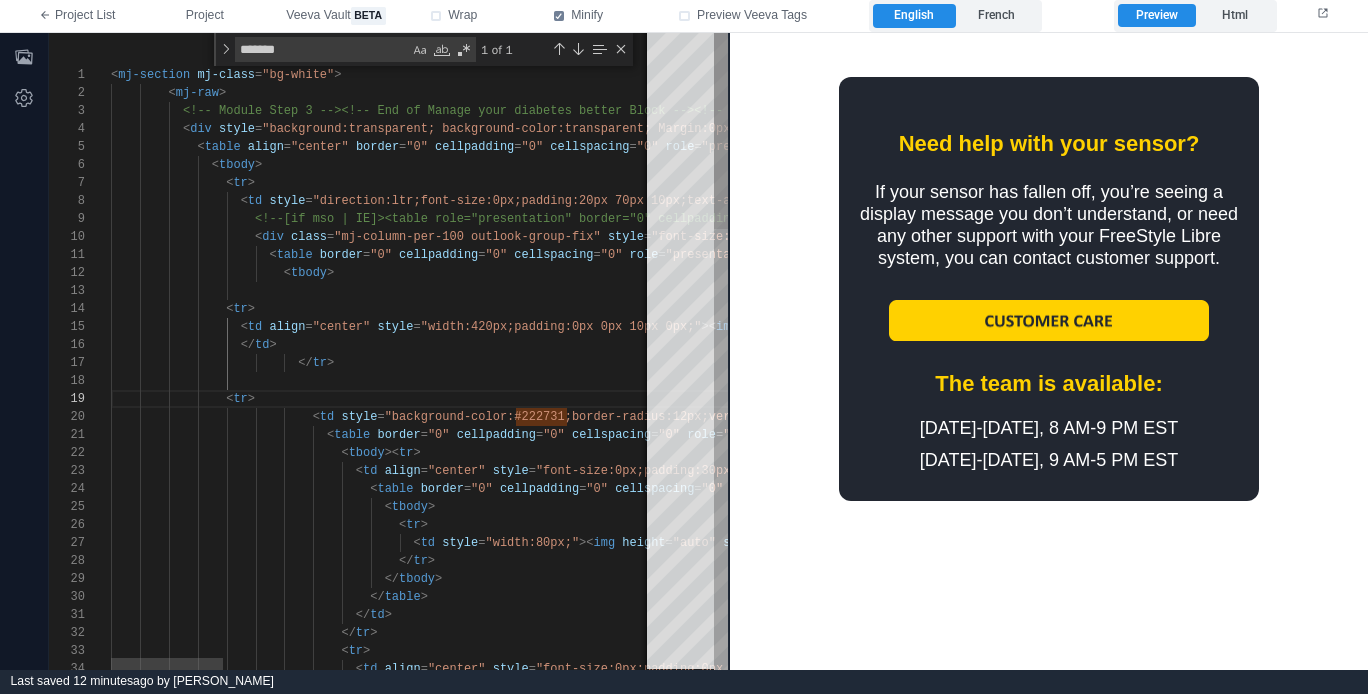scroll, scrollTop: 54, scrollLeft: 145, axis: both 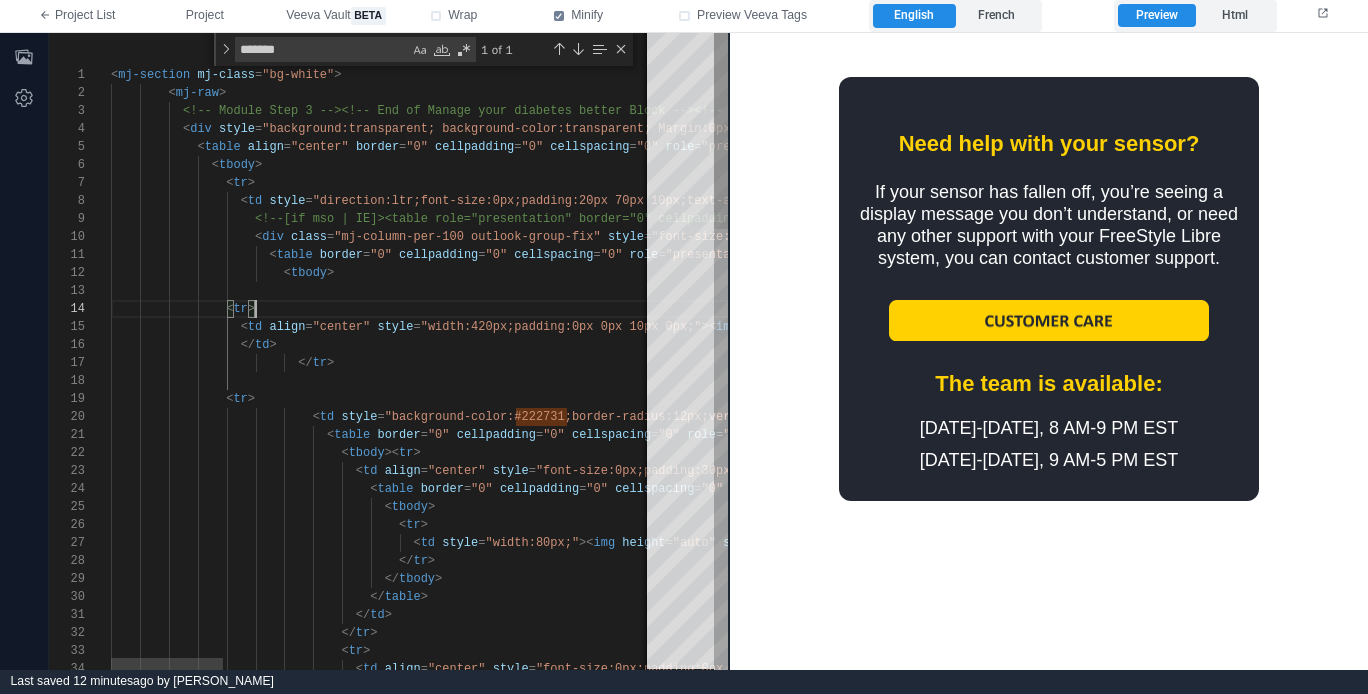 click on "< tr >" at bounding box center [1418, 309] 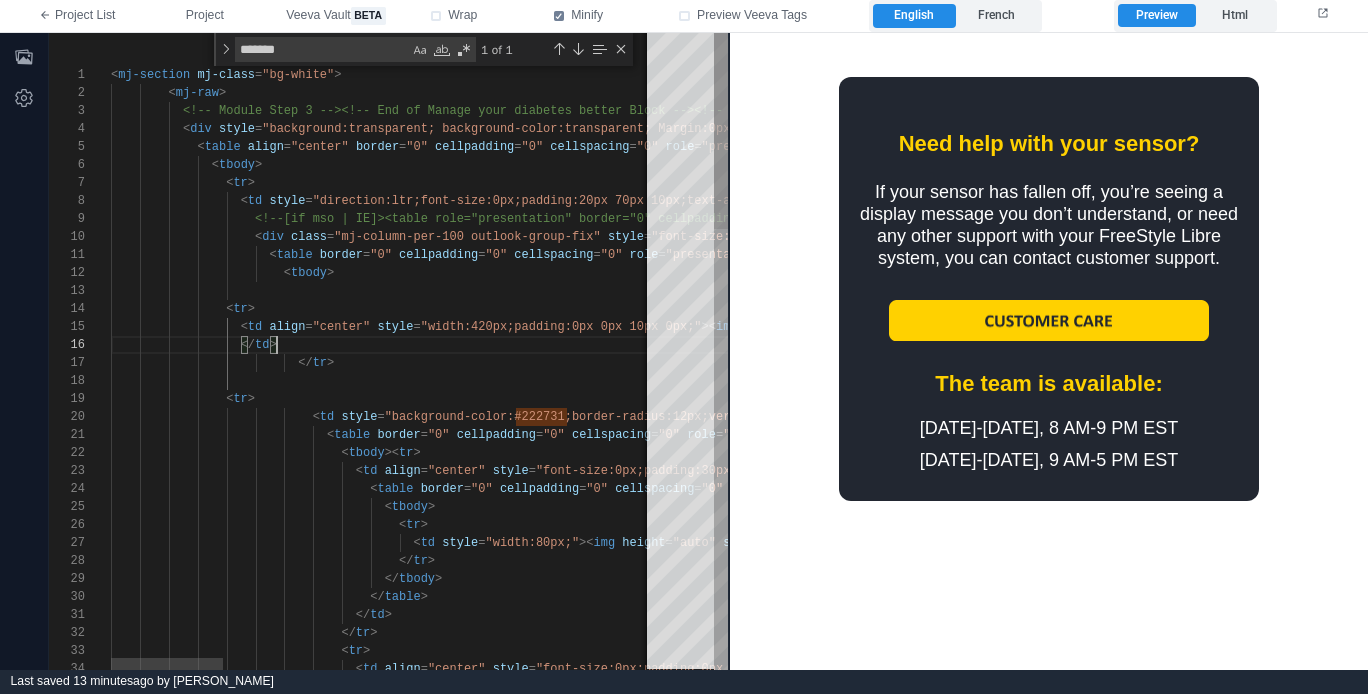 scroll, scrollTop: 90, scrollLeft: 166, axis: both 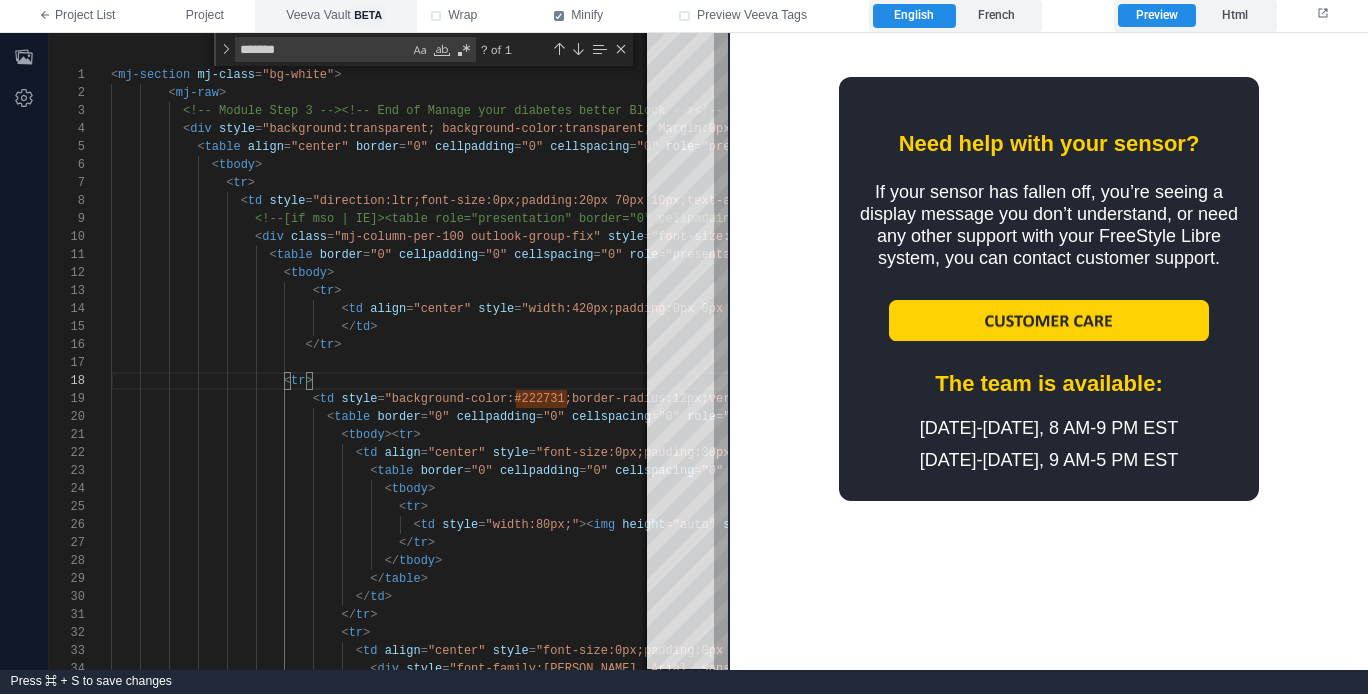 type on "**********" 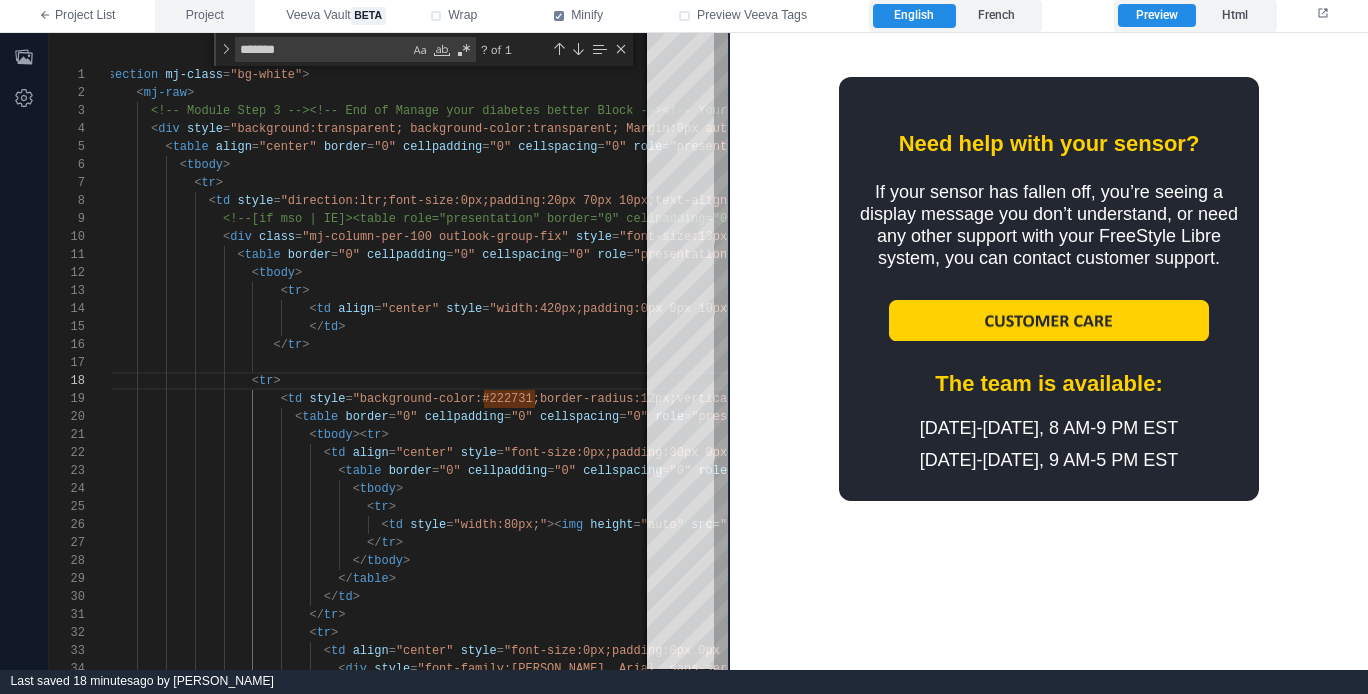 click on "Project" at bounding box center [205, 16] 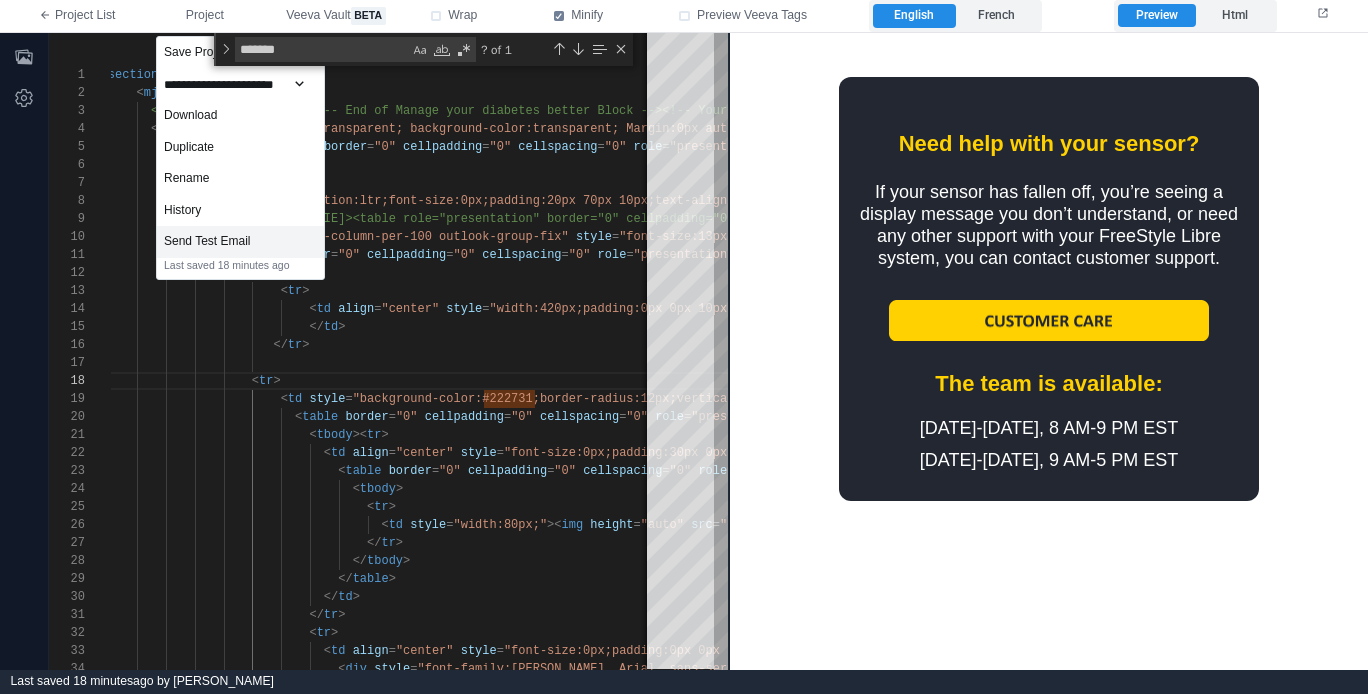 click on "Send Test Email" at bounding box center (240, 242) 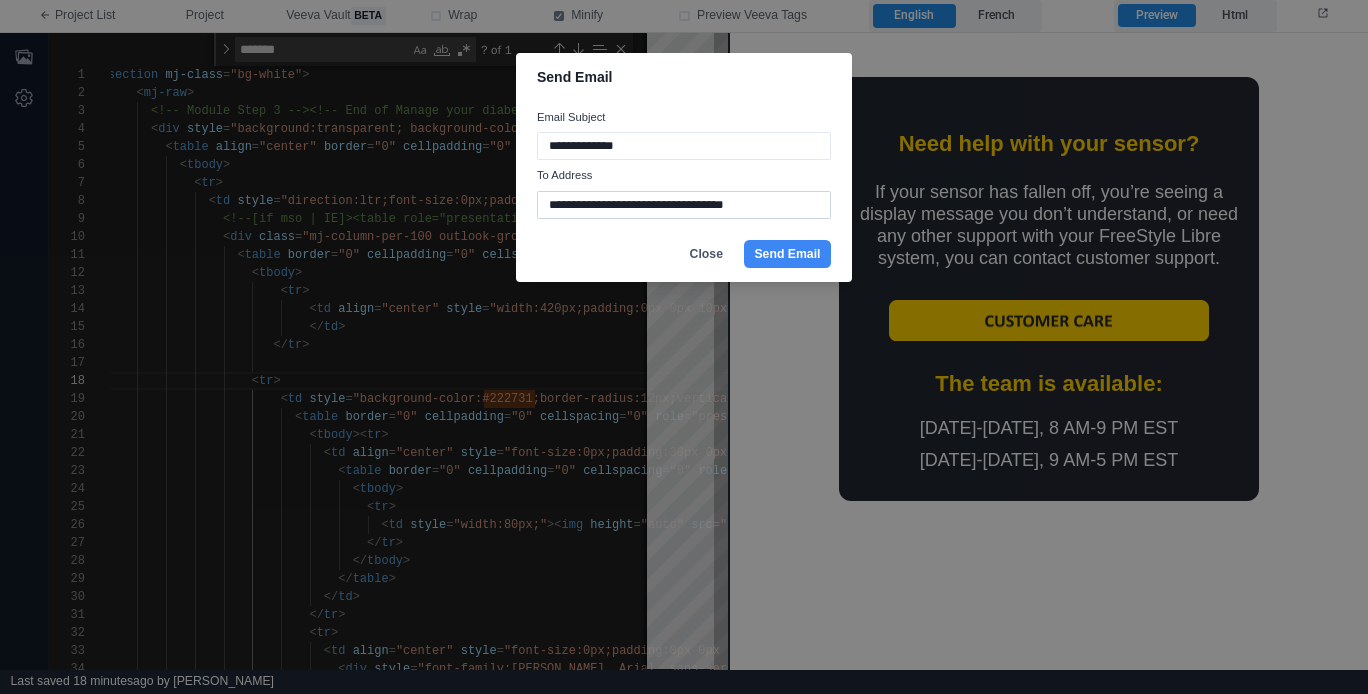 click on "**********" at bounding box center (684, 205) 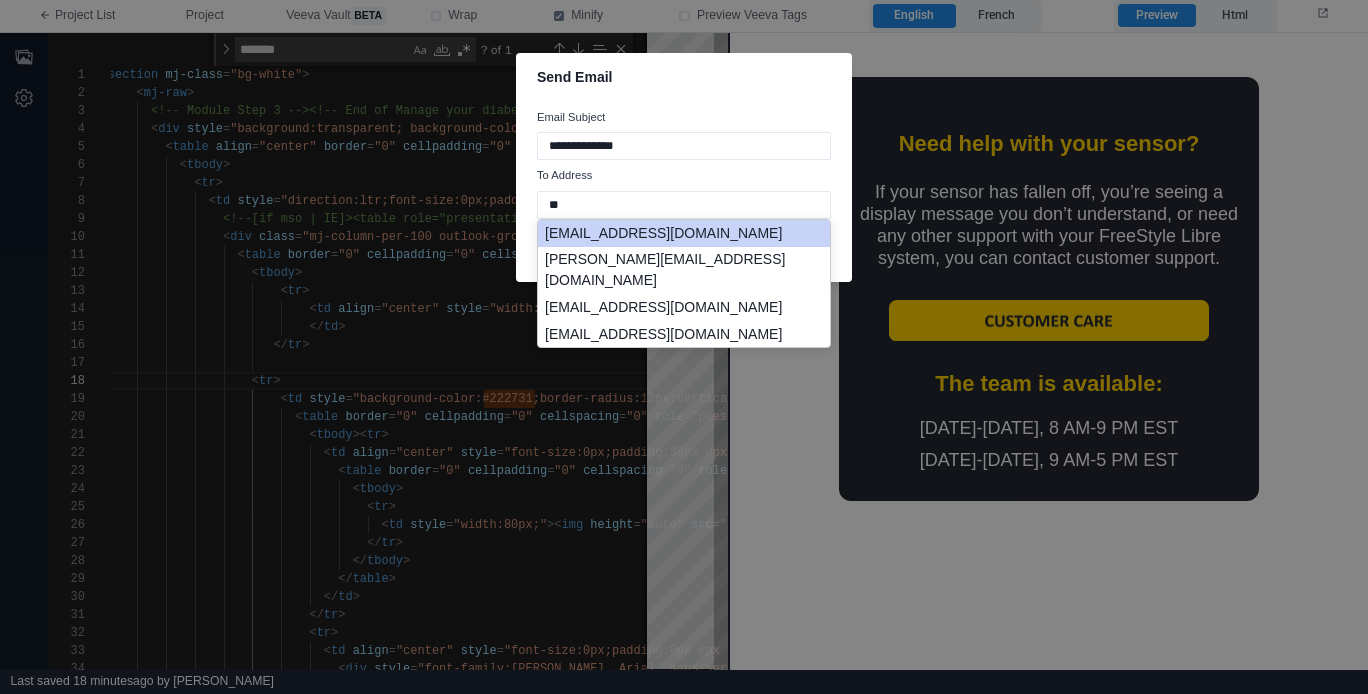 click on "davemakerewich.runme.0.spd2@previews.emailonacid.com" at bounding box center [684, 233] 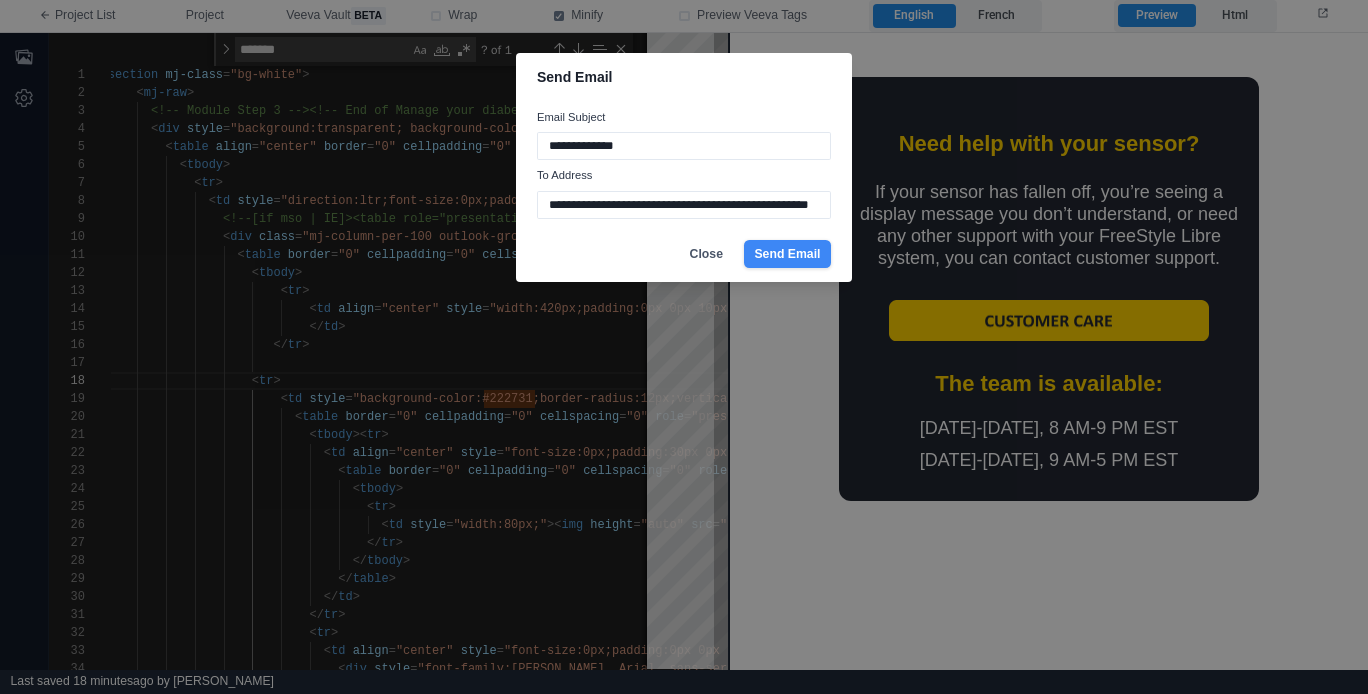 type on "**********" 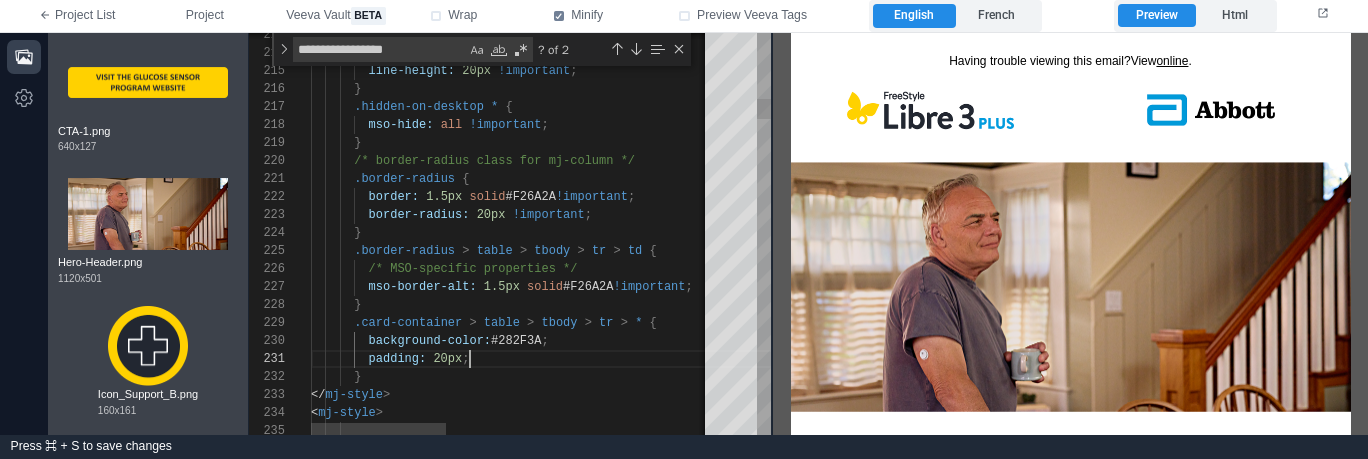 scroll, scrollTop: 796, scrollLeft: 0, axis: vertical 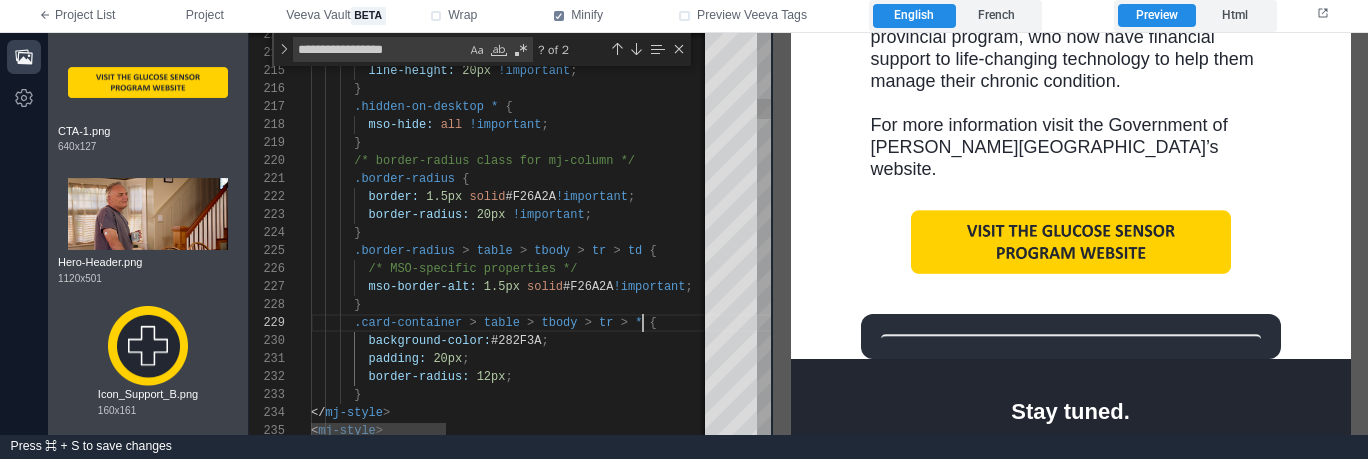 drag, startPoint x: 644, startPoint y: 323, endPoint x: 685, endPoint y: 324, distance: 41.01219 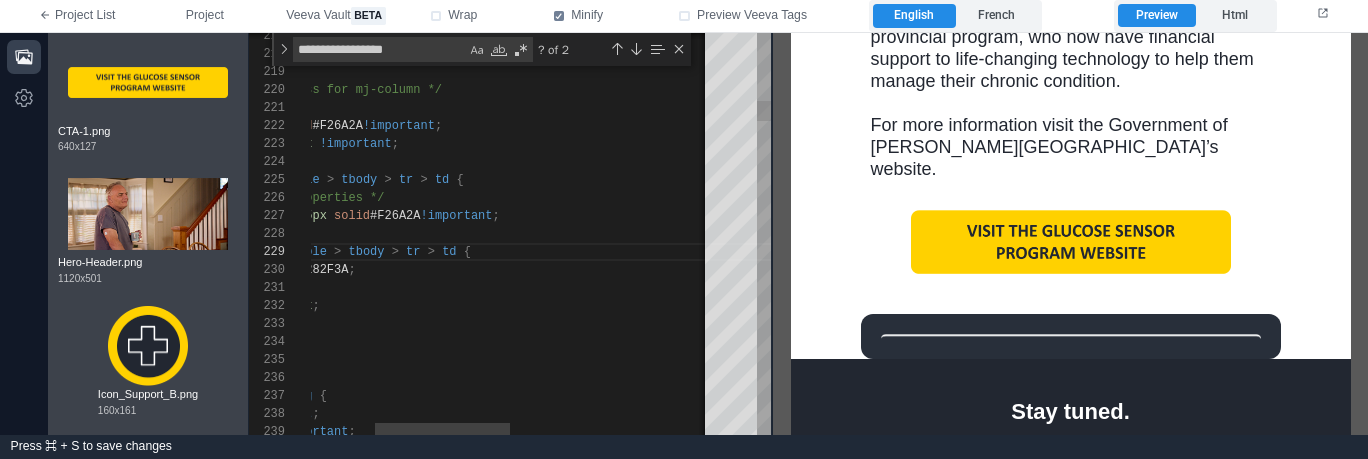 scroll, scrollTop: 144, scrollLeft: 43, axis: both 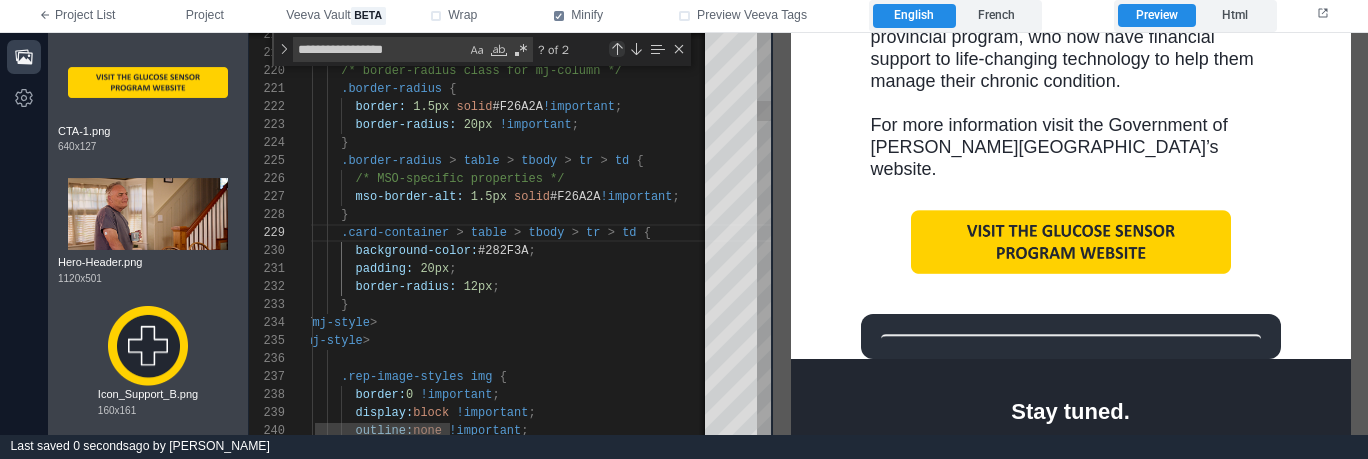 click at bounding box center [617, 49] 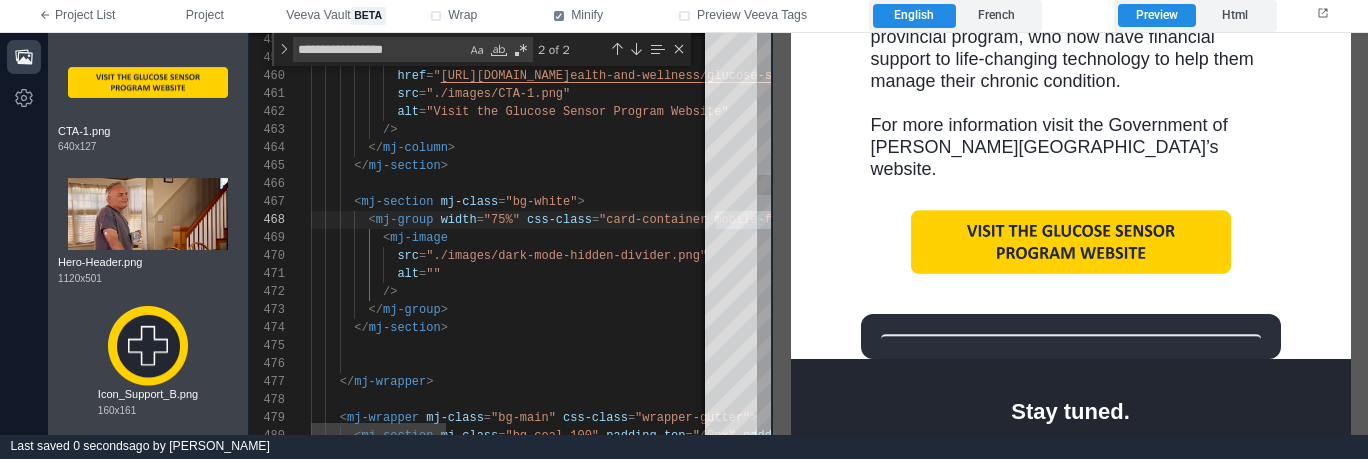 click on "</ mj-group >" at bounding box center [903, 310] 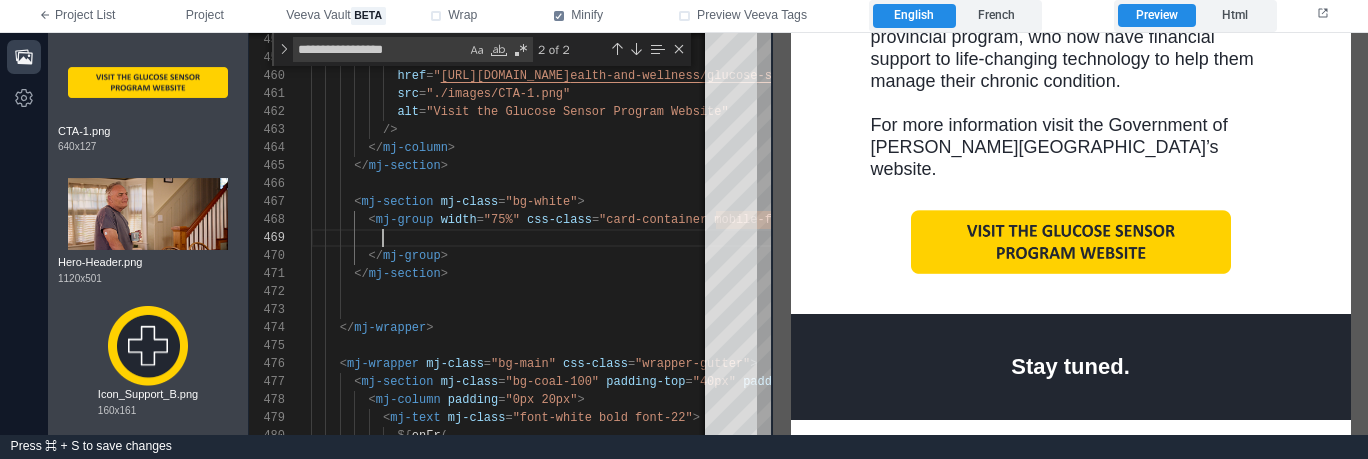 scroll, scrollTop: 144, scrollLeft: 72, axis: both 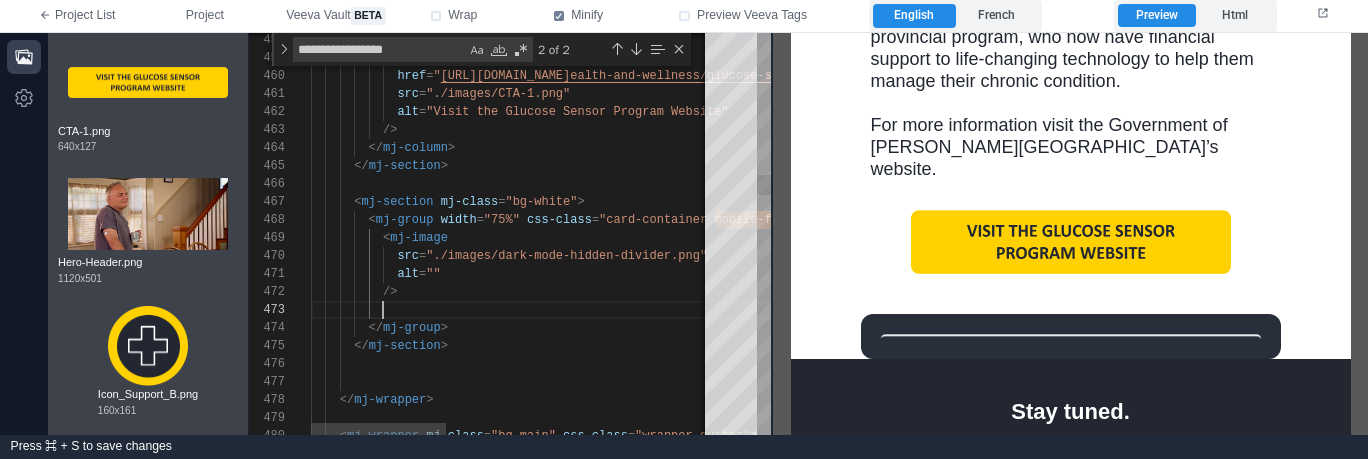 paste on "**********" 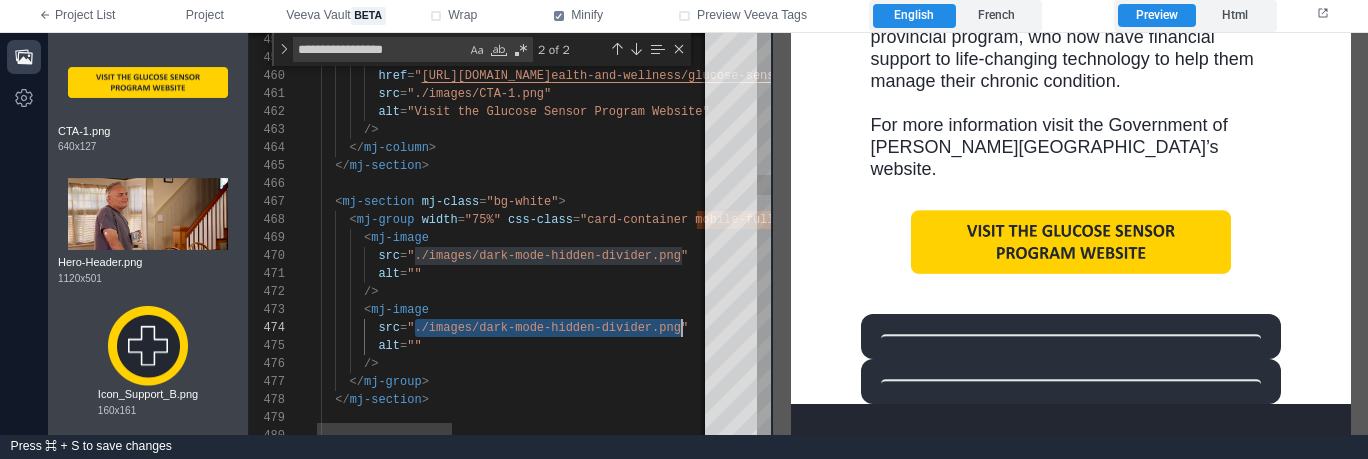 scroll, scrollTop: 54, scrollLeft: 123, axis: both 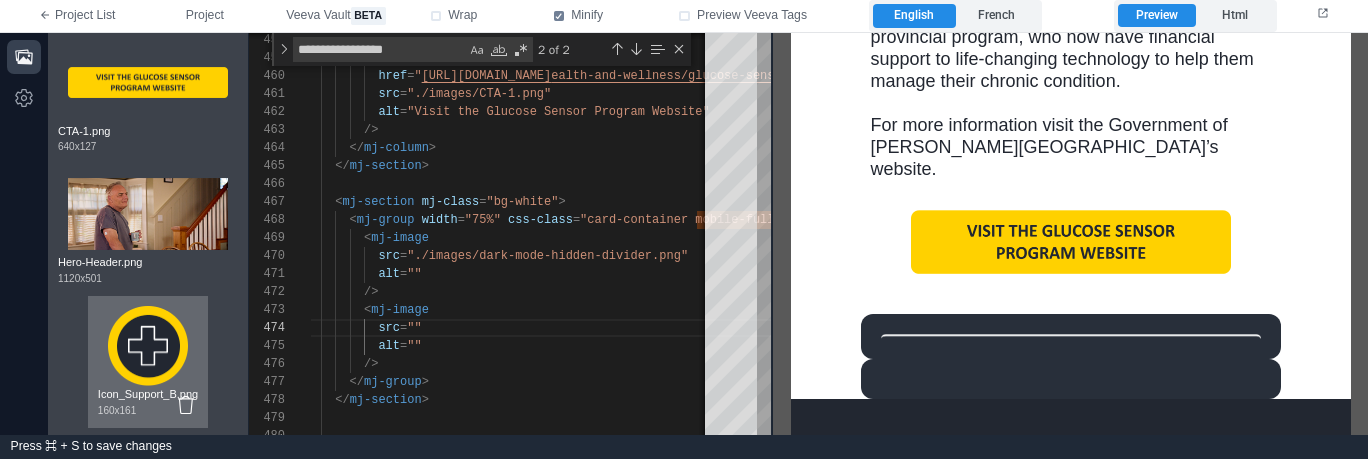 click at bounding box center (148, 346) 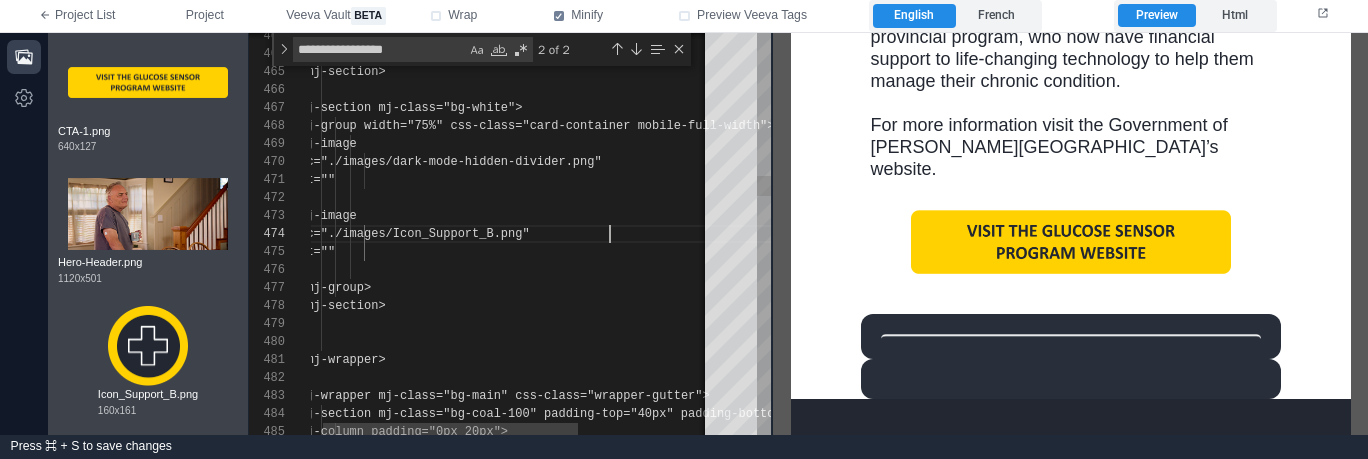 scroll, scrollTop: 54, scrollLeft: 318, axis: both 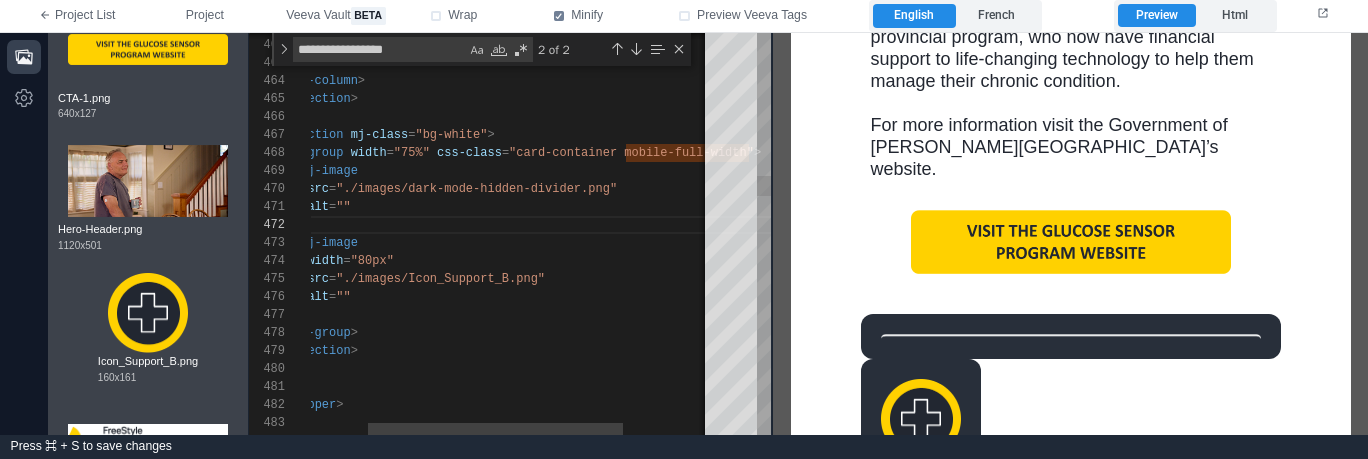 click on "< mj-section   mj-class = "bg-white" >" at bounding box center [535, 135] 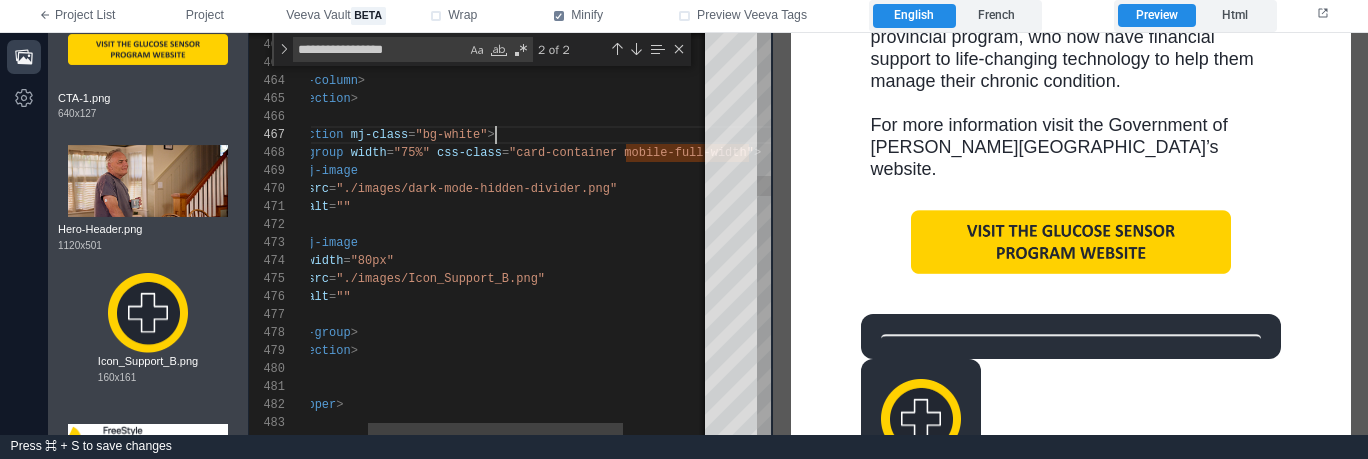 click on ""card-container mobile-full-width"" at bounding box center [631, 153] 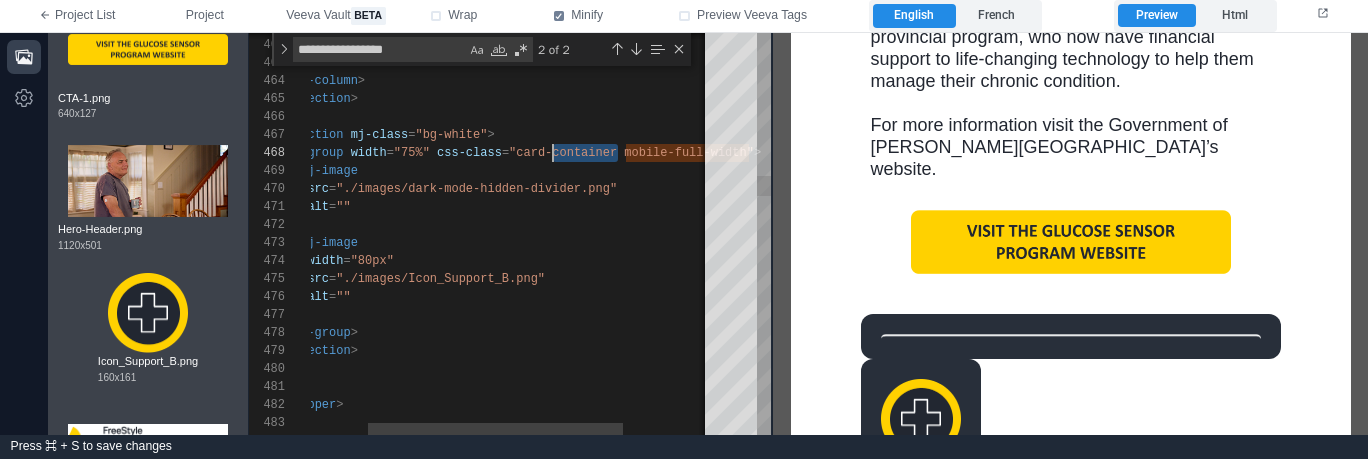 scroll, scrollTop: 126, scrollLeft: 296, axis: both 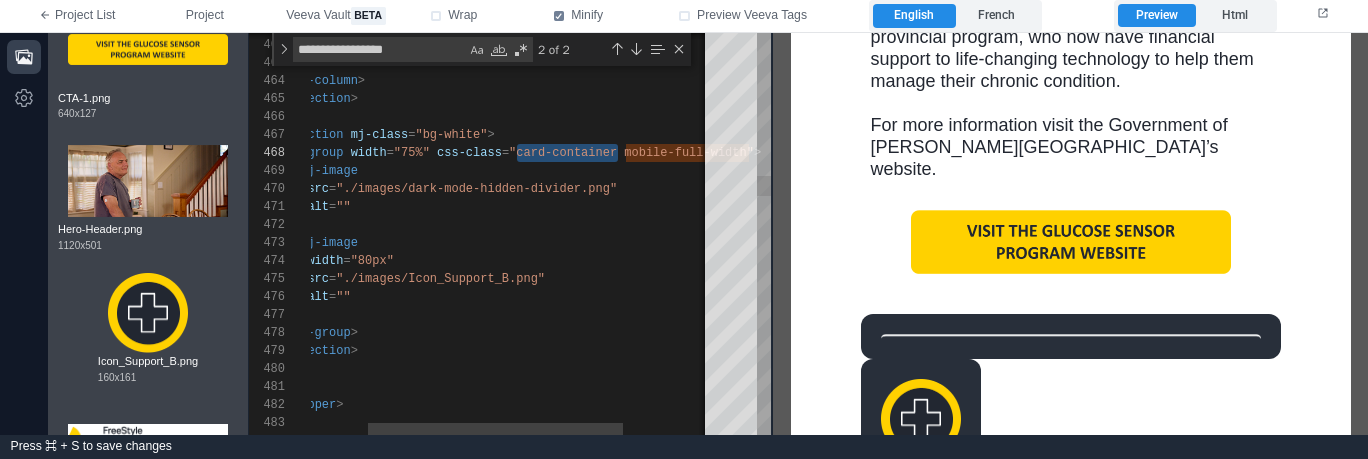type on "**********" 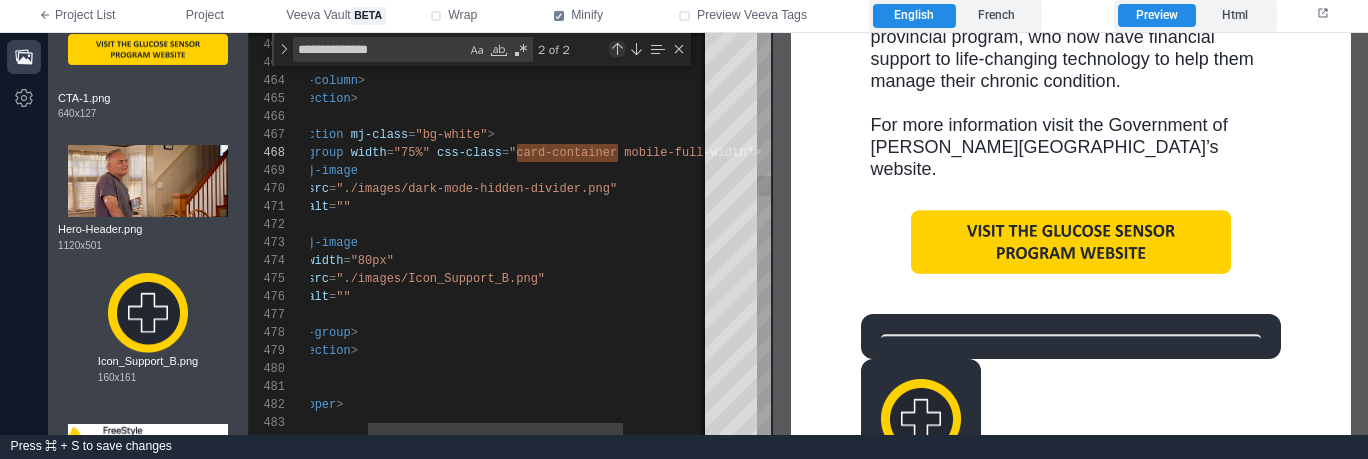 click at bounding box center (617, 49) 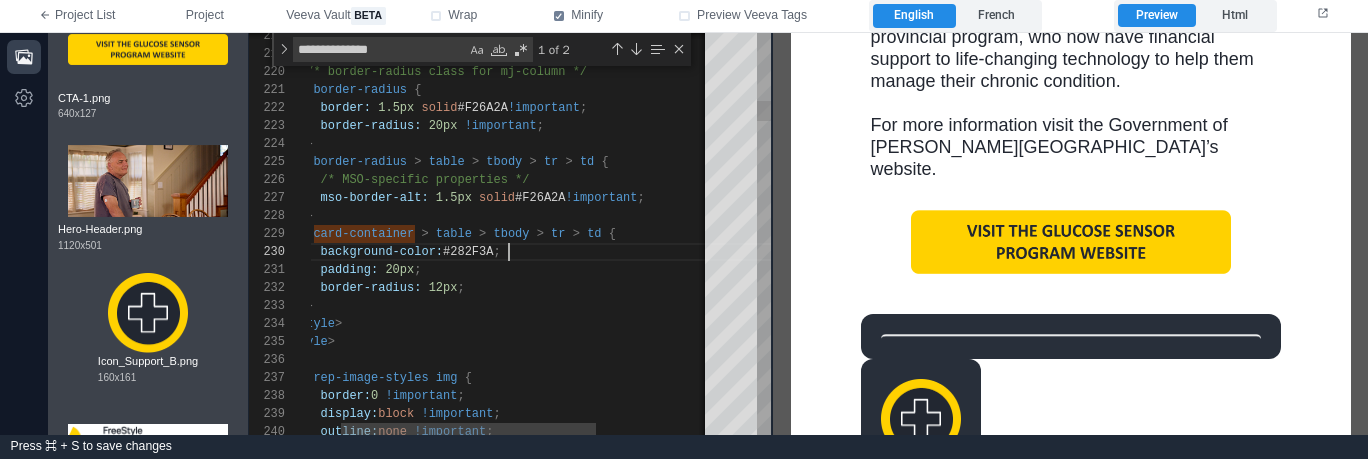 scroll, scrollTop: 0, scrollLeft: 159, axis: horizontal 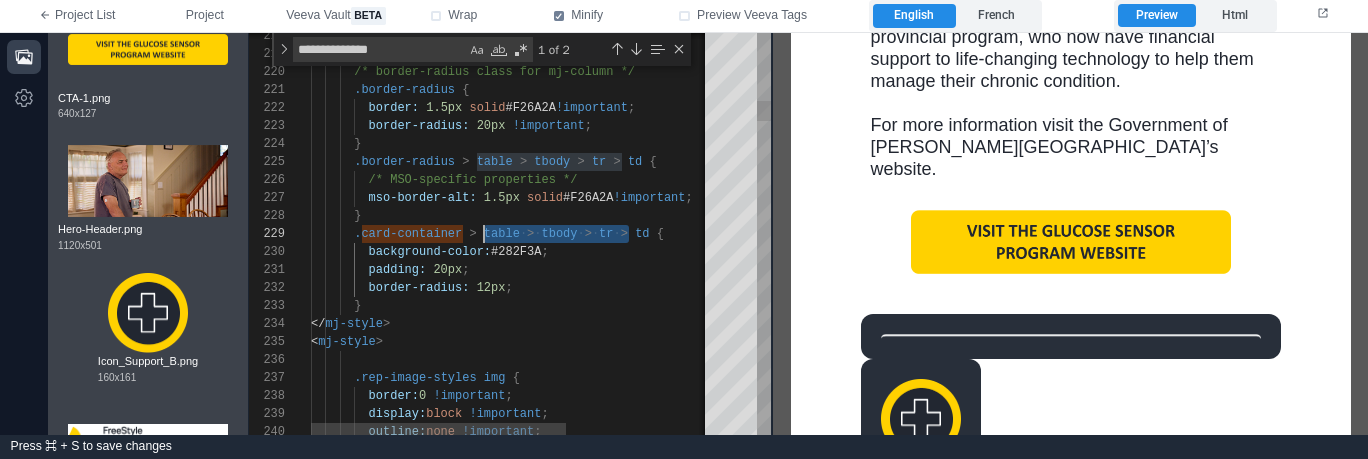 drag, startPoint x: 629, startPoint y: 234, endPoint x: 483, endPoint y: 238, distance: 146.05478 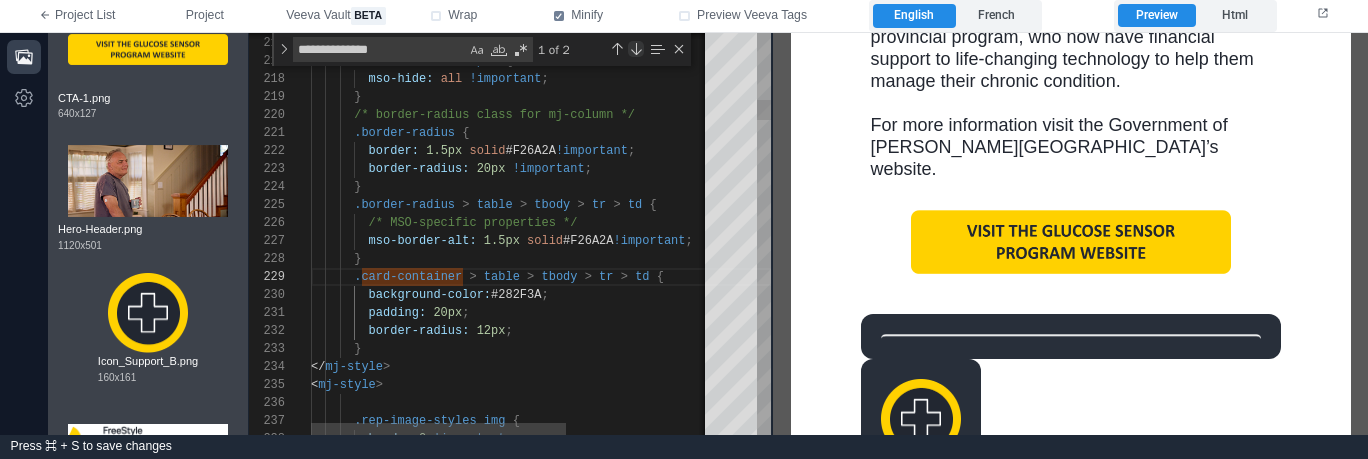 click at bounding box center [636, 49] 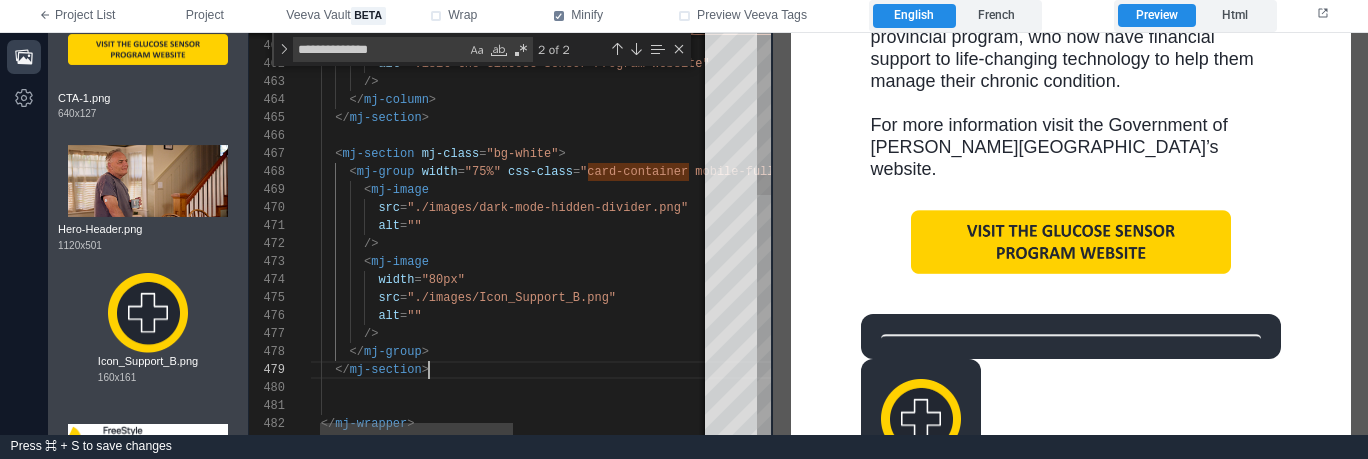 click on "</ mj-section >" at bounding box center (707, 370) 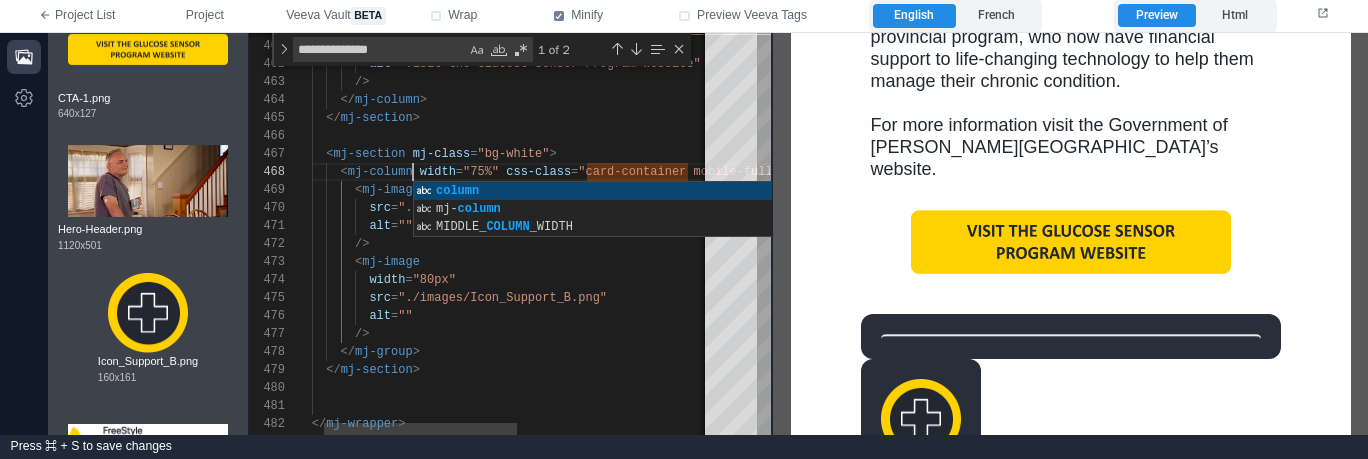 scroll, scrollTop: 126, scrollLeft: 130, axis: both 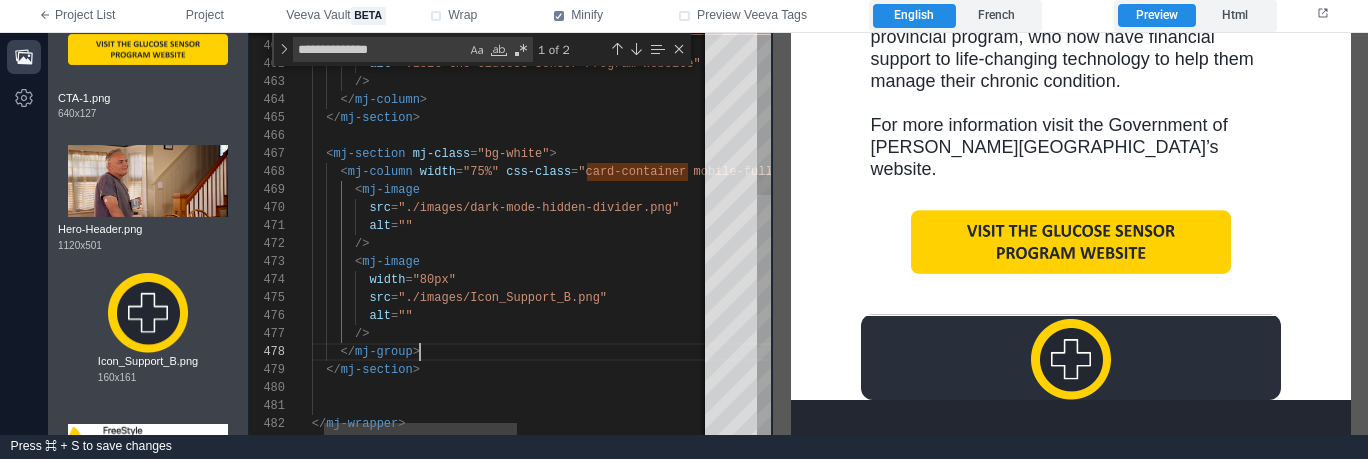 click on "</ mj-group >" at bounding box center (698, 352) 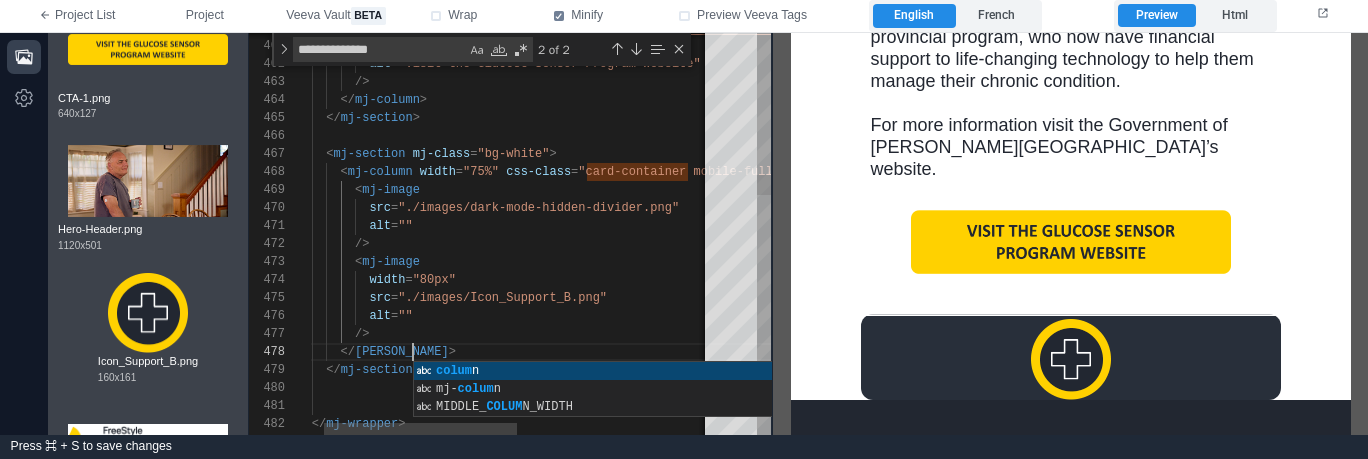 scroll, scrollTop: 126, scrollLeft: 137, axis: both 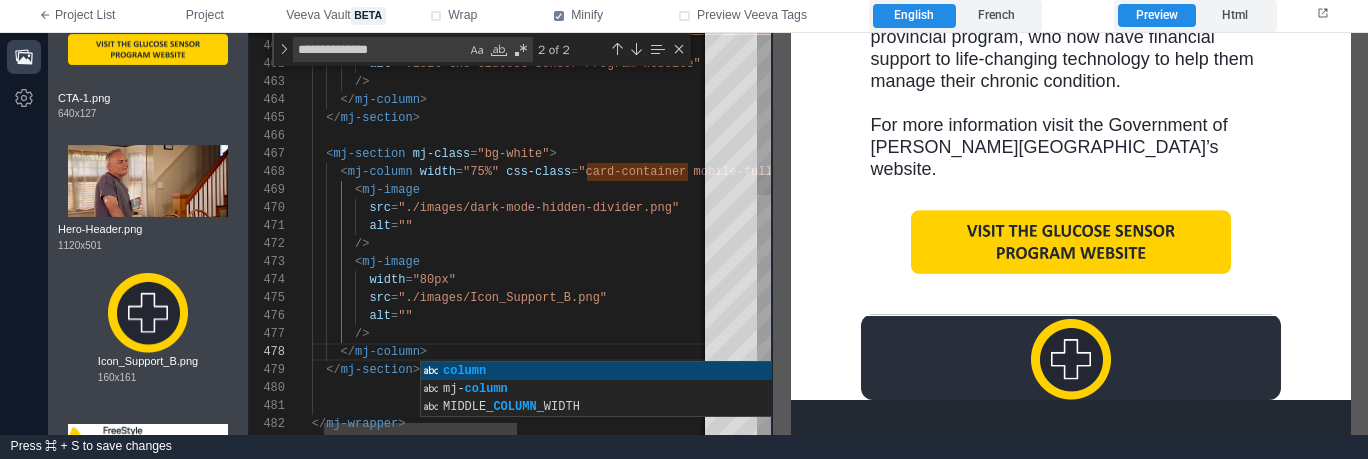click on ""./images/dark-mode-hidden-divider.png"" at bounding box center [538, 208] 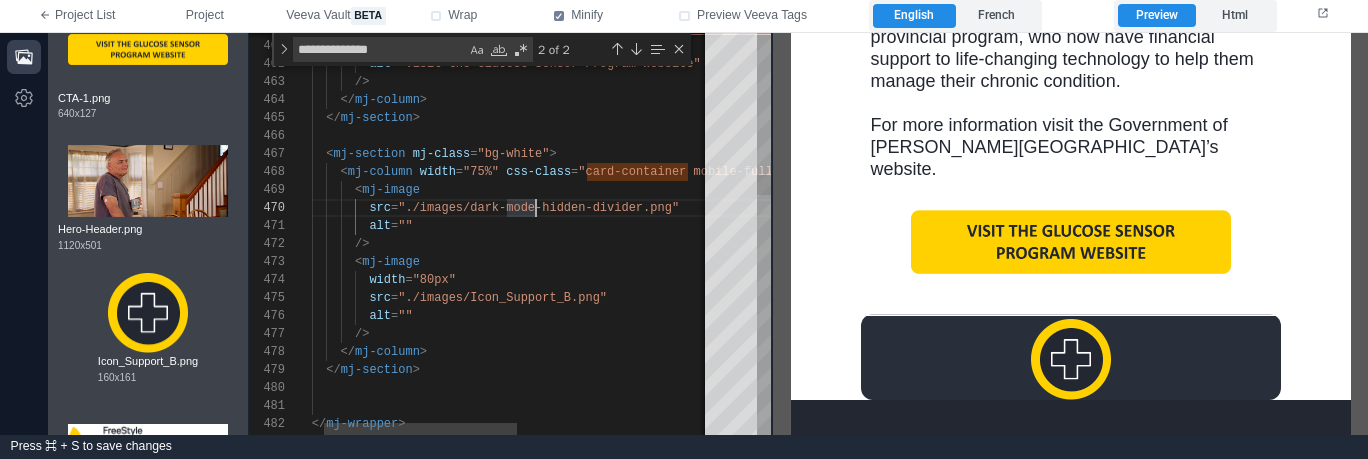click on "< mj-image" at bounding box center [698, 190] 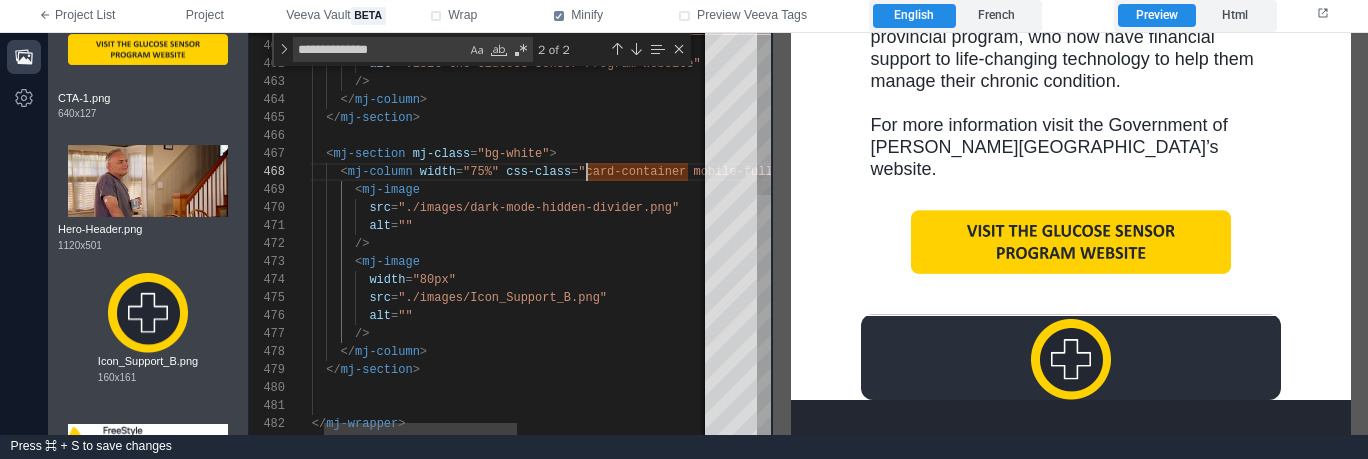 click on ""card-container mobile-full-width"" at bounding box center (700, 172) 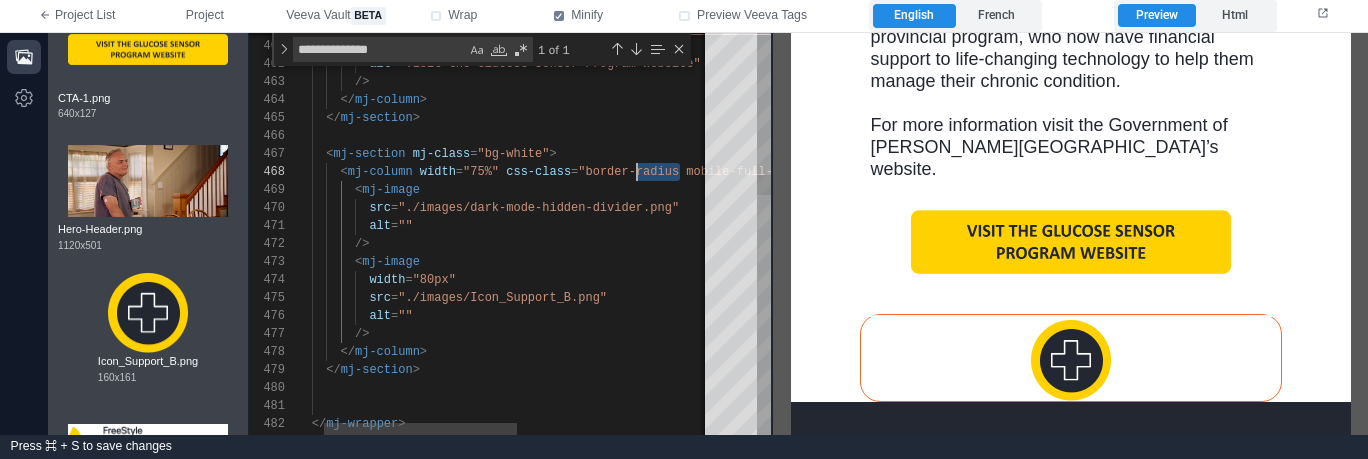 scroll, scrollTop: 126, scrollLeft: 304, axis: both 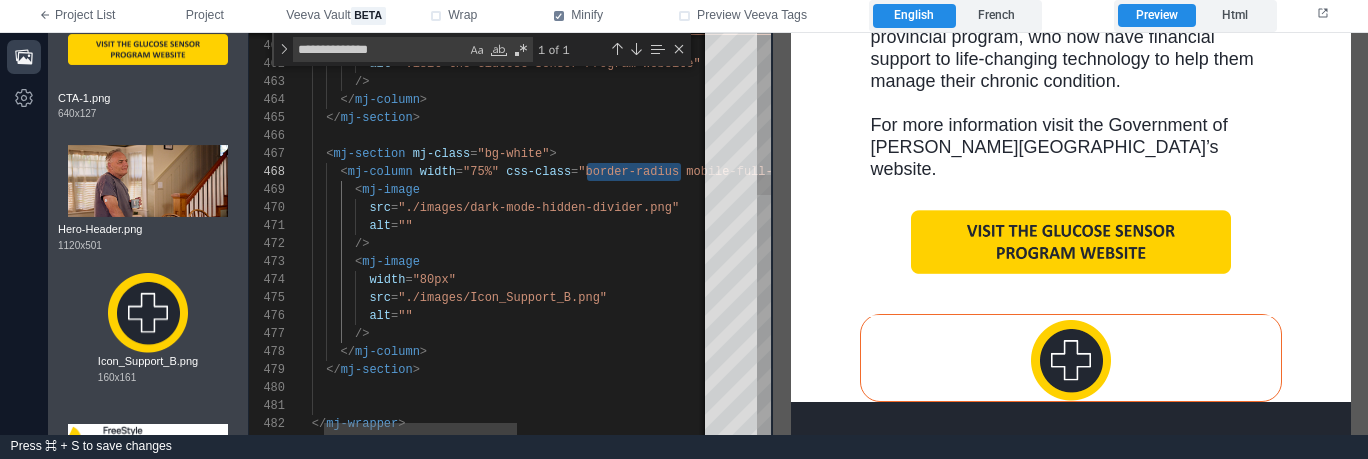 type on "**********" 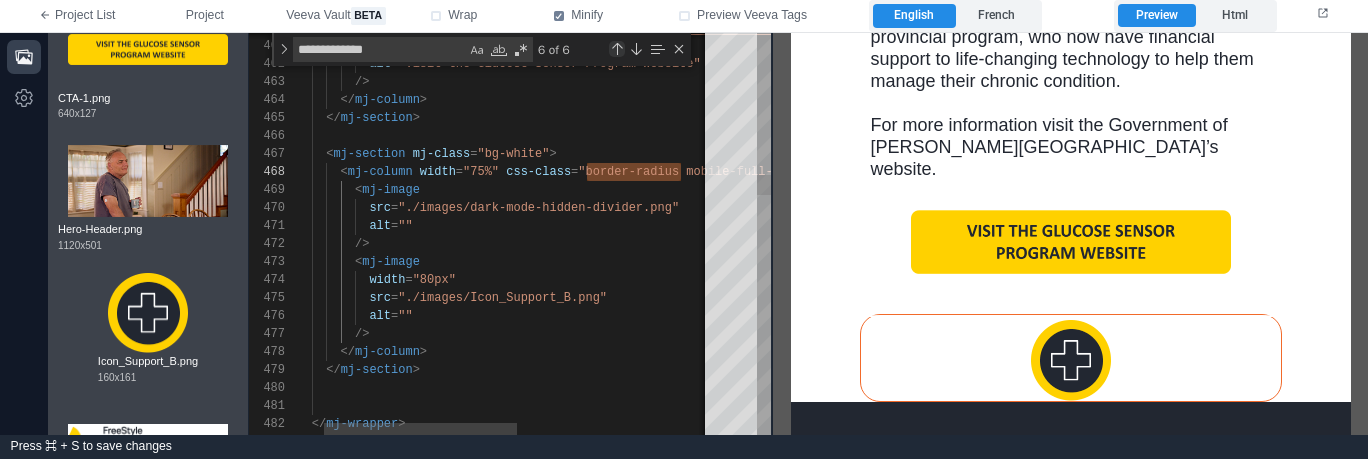 click at bounding box center (617, 49) 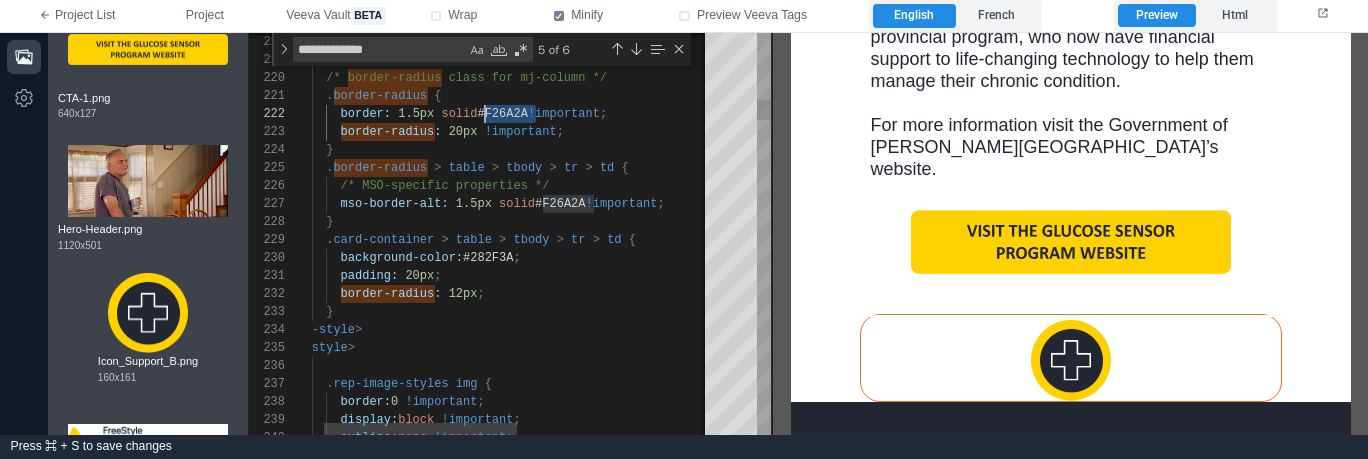 drag, startPoint x: 536, startPoint y: 111, endPoint x: 486, endPoint y: 110, distance: 50.01 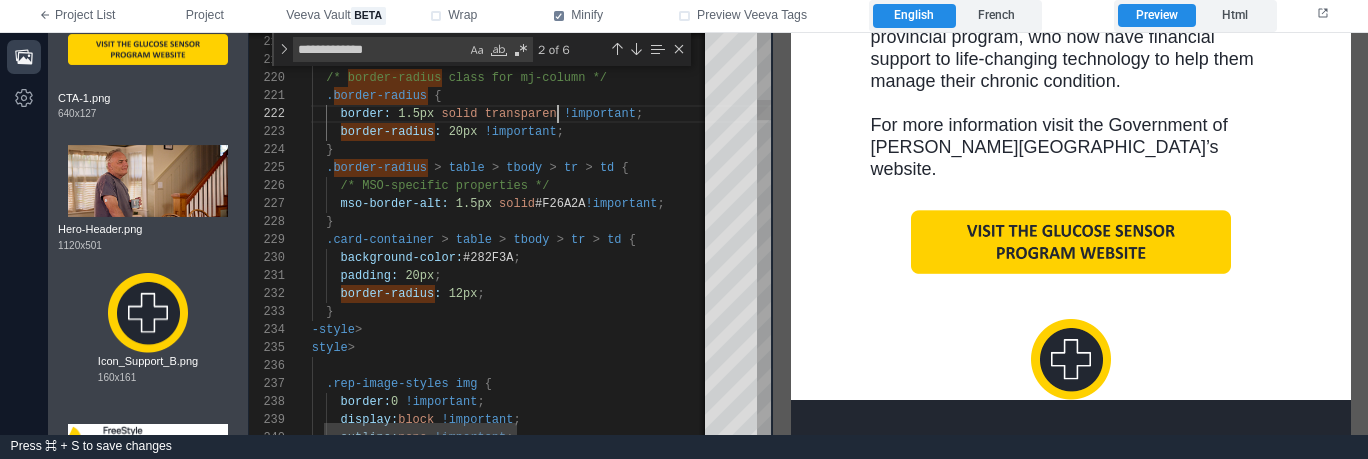 scroll, scrollTop: 18, scrollLeft: 282, axis: both 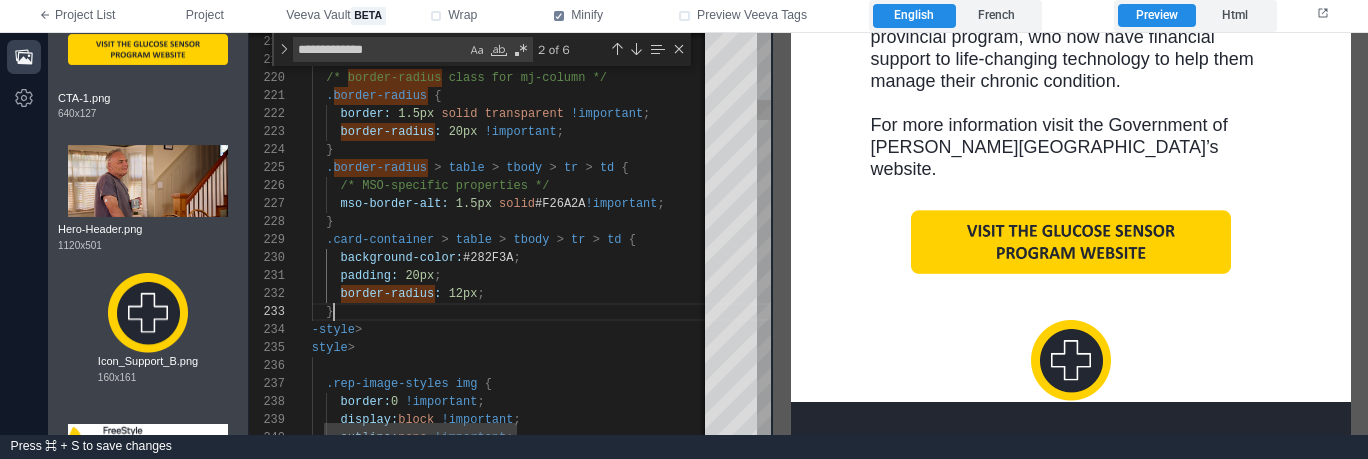 click on "}" at bounding box center (698, 312) 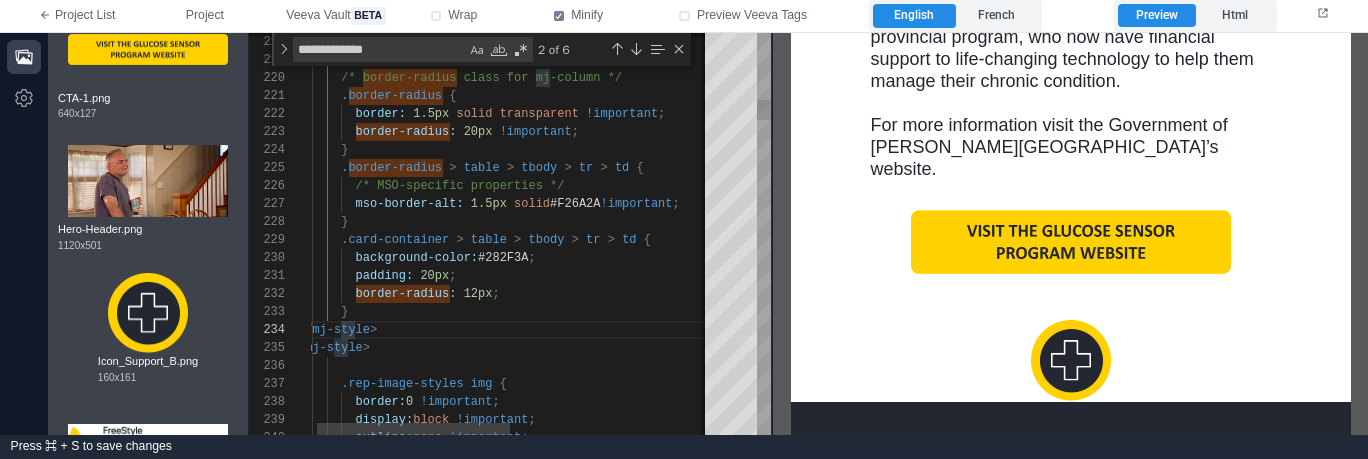 scroll, scrollTop: 36, scrollLeft: 51, axis: both 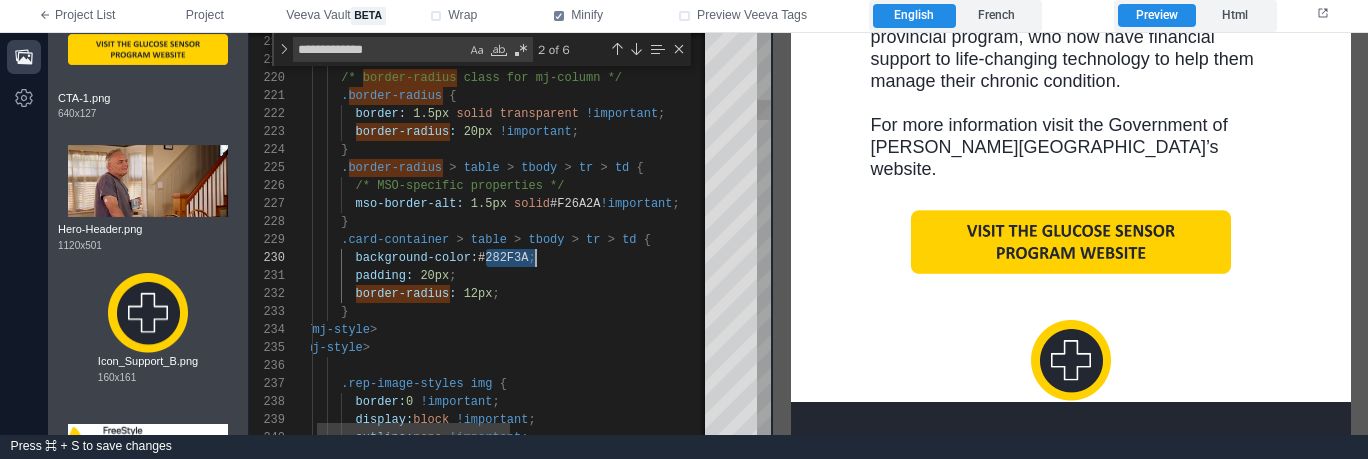 drag, startPoint x: 484, startPoint y: 259, endPoint x: 536, endPoint y: 258, distance: 52.009613 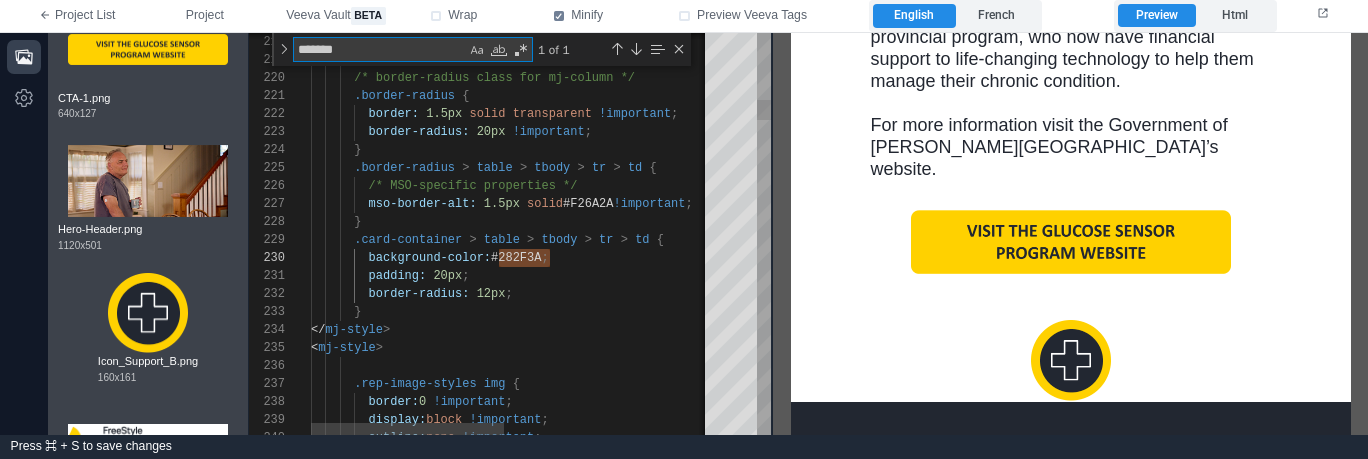 click on "padding:   20px ;" at bounding box center (726, 276) 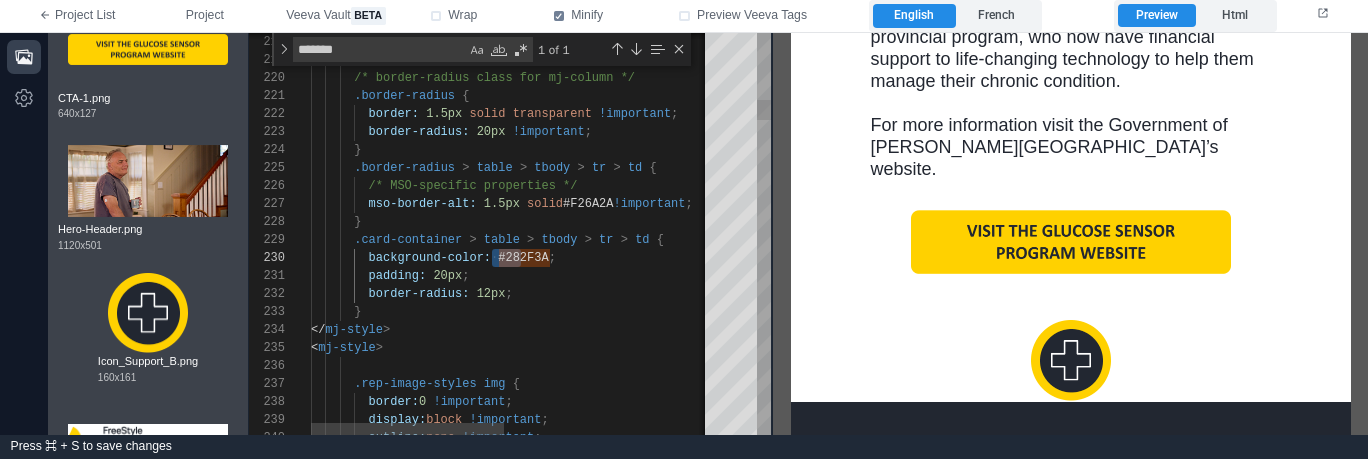 click on "border-radius:   12px ;" at bounding box center [726, 294] 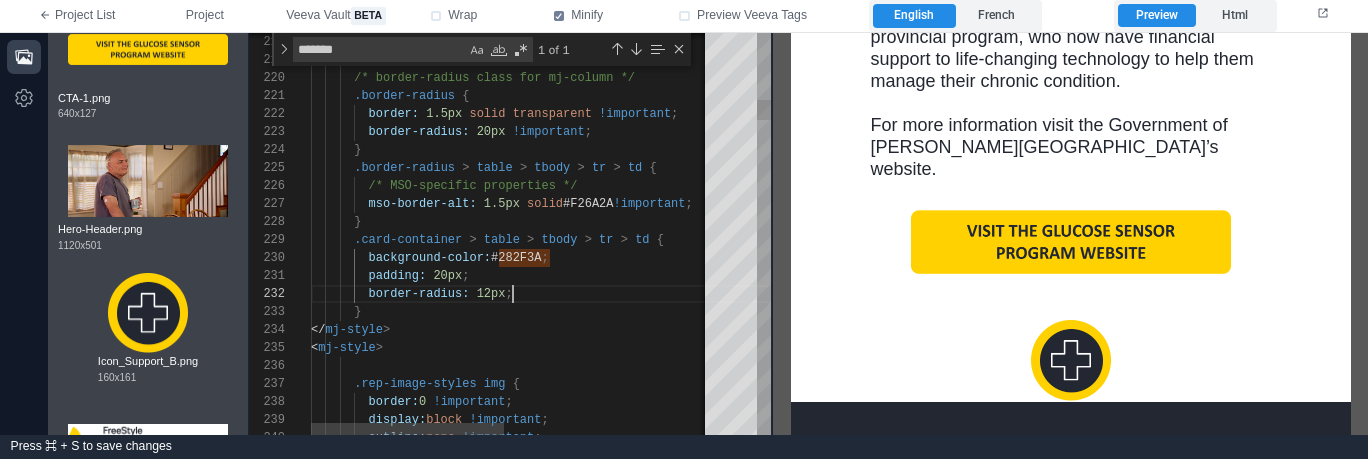 click on "padding:   20px ;" at bounding box center (726, 276) 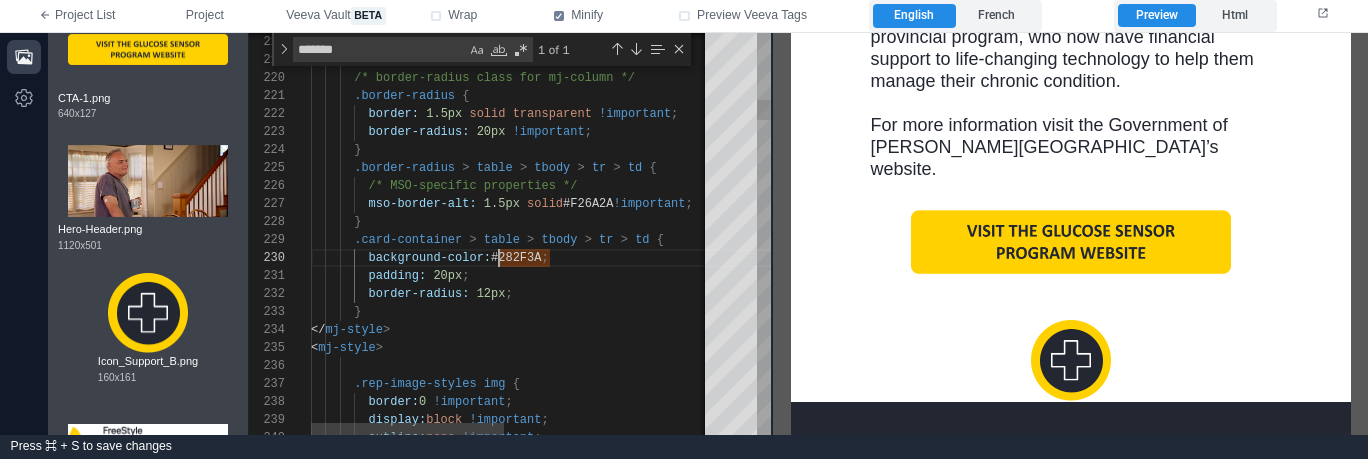 click on ".border-radius   {          border:   1.5px   solid   transparent   !important ;          border-radius:   20px   !important ;        }        .border-radius   >   table   >   tbody   >   tr   >   td   {          /* MSO-specific properties */          mso-border-alt:   1.5px   solid  #F26A2A  !important ;        }        .card-container   >   table   >   tbody   >   tr   >   td   {          background-color:  #282F3A ;          padding:   20px ;          border-radius:   12px ;        }     </ mj-style >     < mj-style >        .rep-image-styles   img   {          border: 0   !important ;          display: block   !important ;          outline: none   !important ;        /* border-radius class for mj-column */        }          mso-hide:   all   !important ;" at bounding box center [500311, 496094] 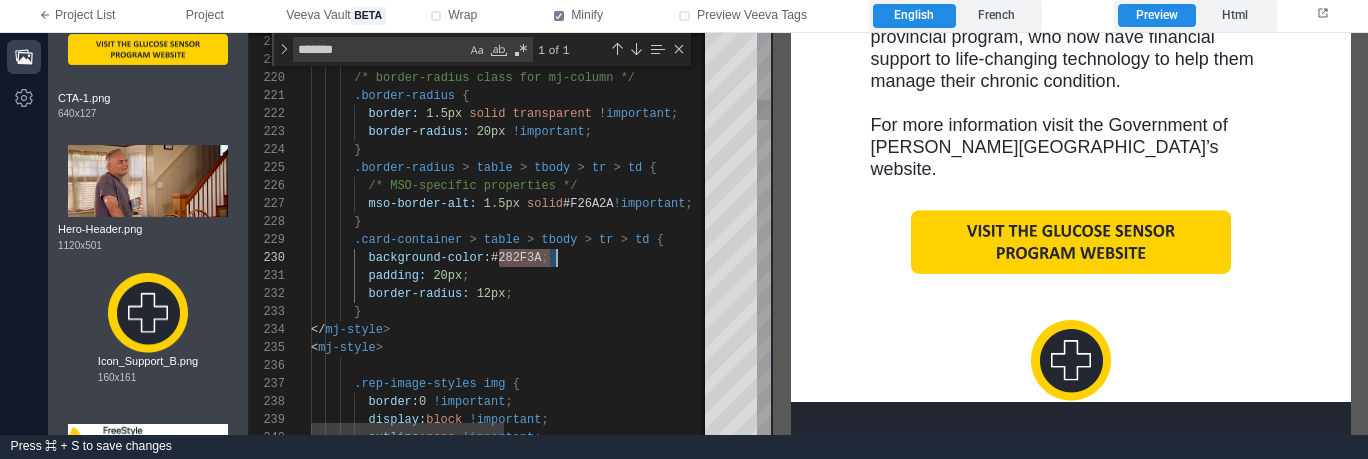 scroll, scrollTop: 162, scrollLeft: 238, axis: both 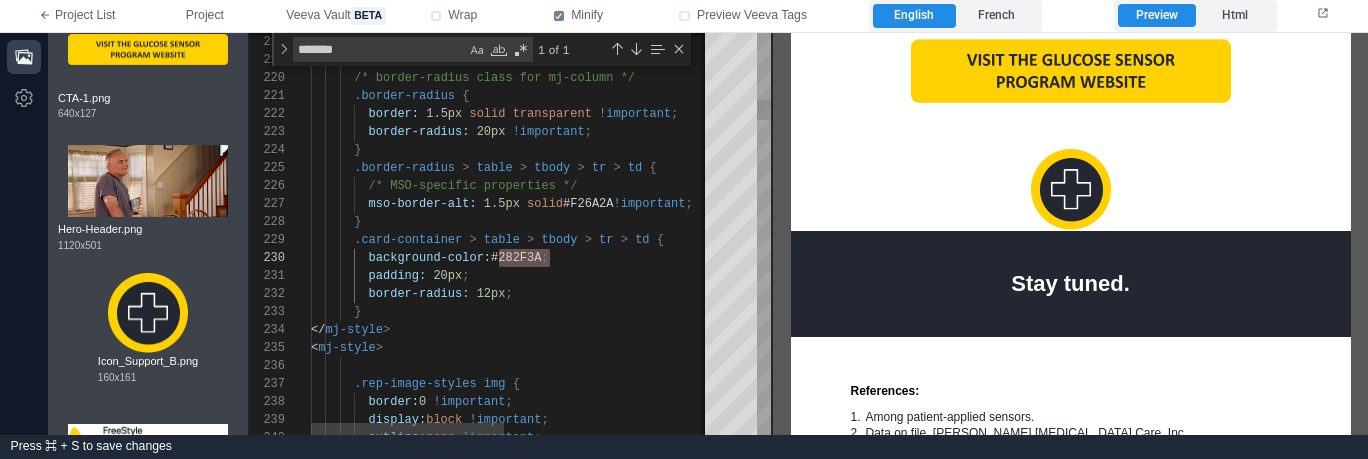 type on "**********" 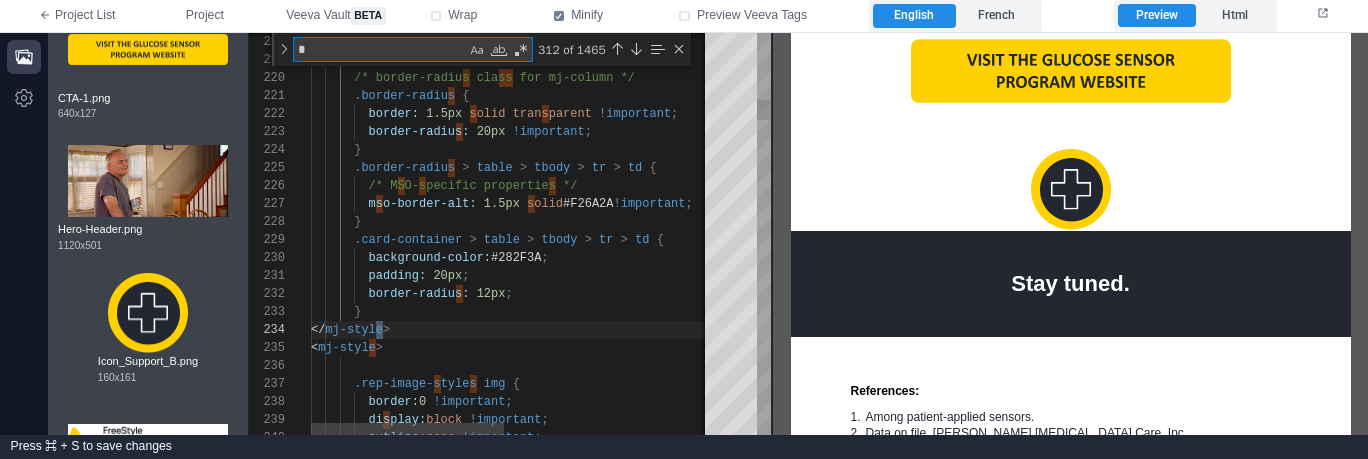 type on "**" 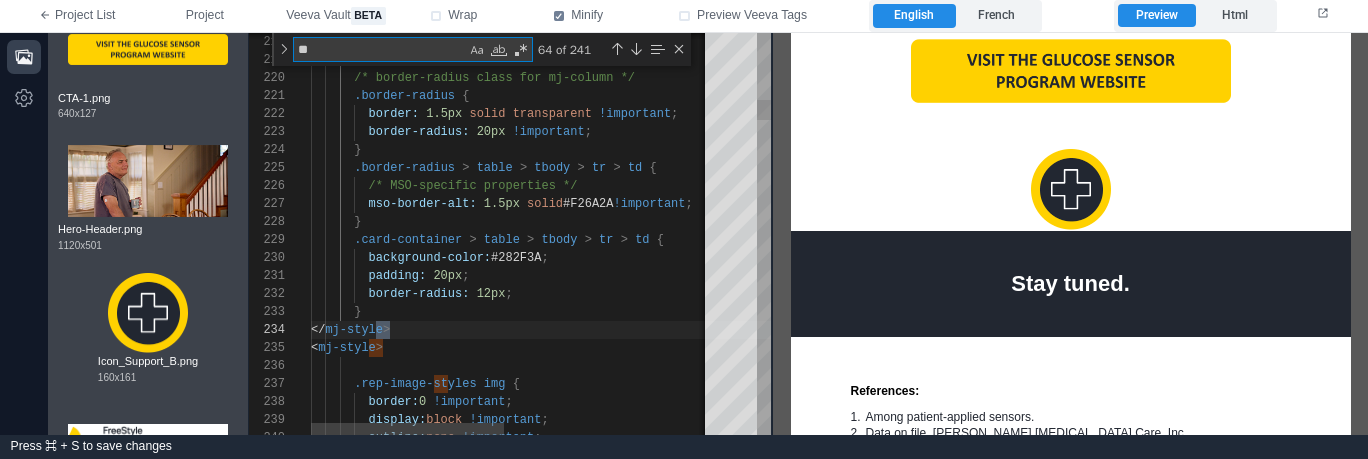 type on "**********" 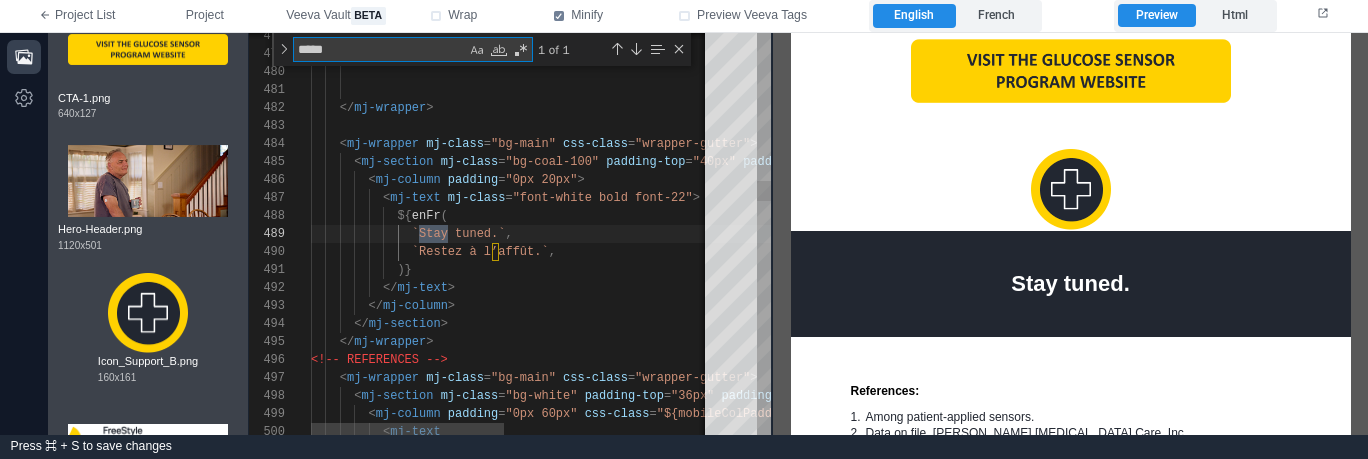 scroll, scrollTop: 180, scrollLeft: 145, axis: both 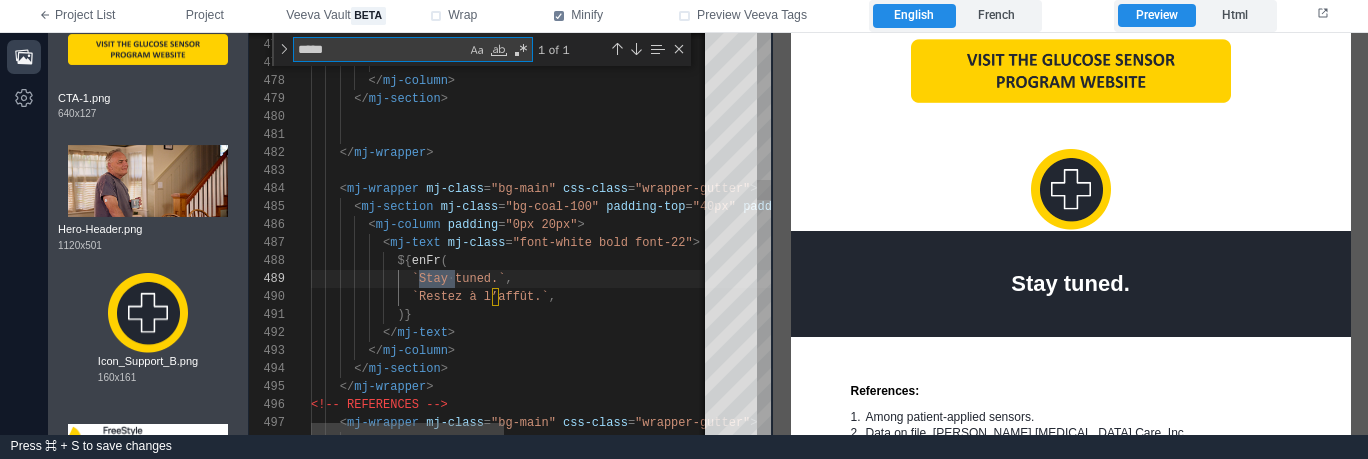 type on "****" 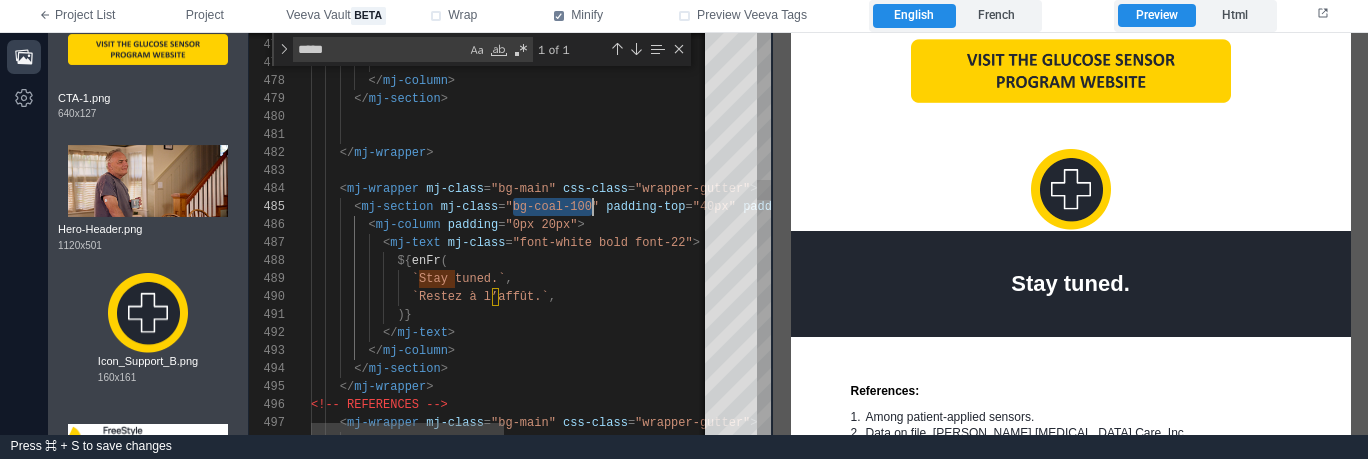 scroll, scrollTop: 72, scrollLeft: 282, axis: both 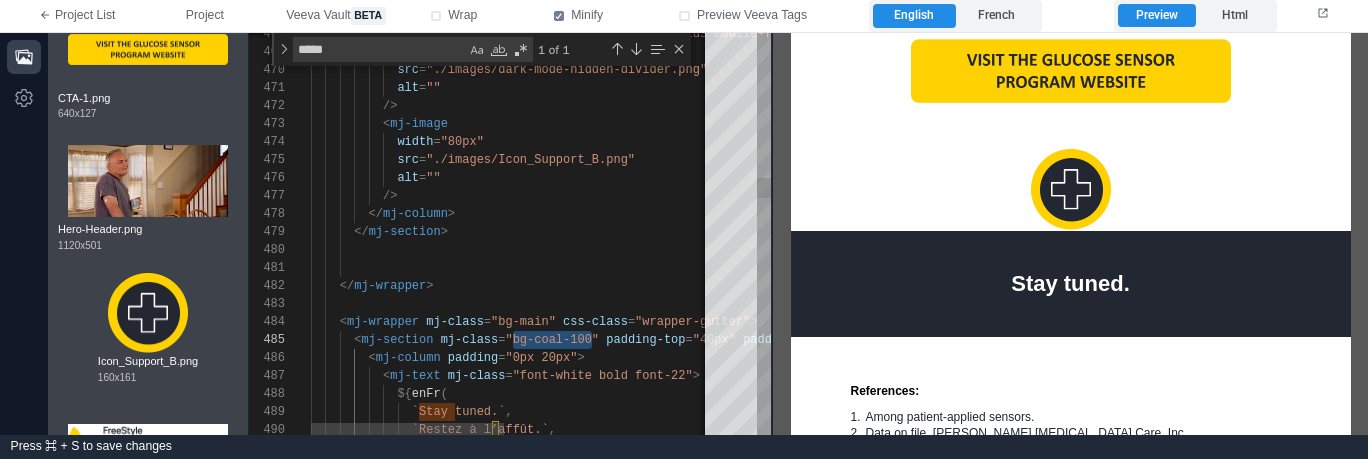 click at bounding box center (726, 250) 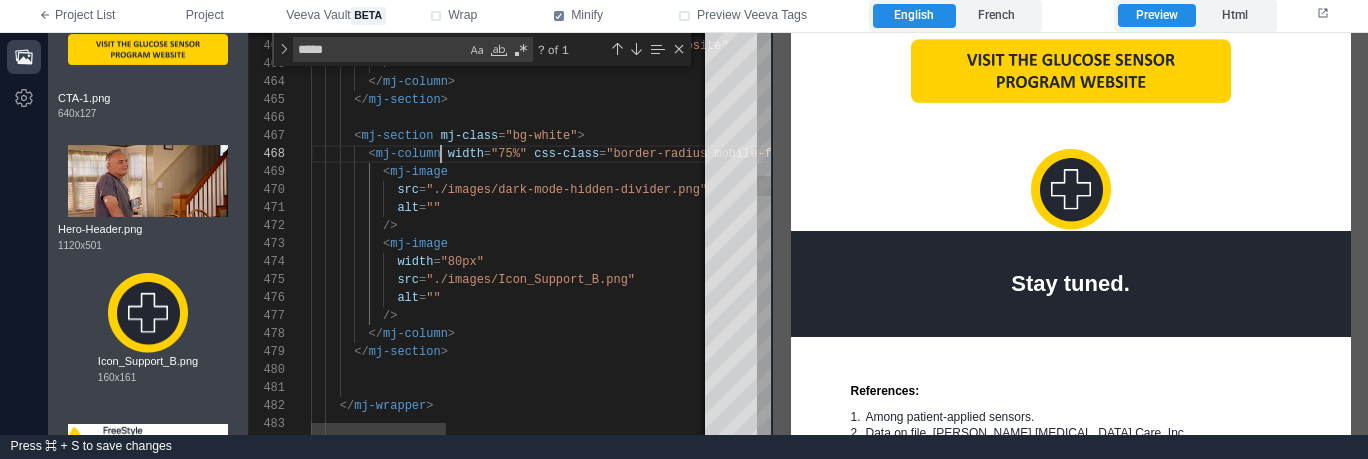 click at bounding box center [444, 154] 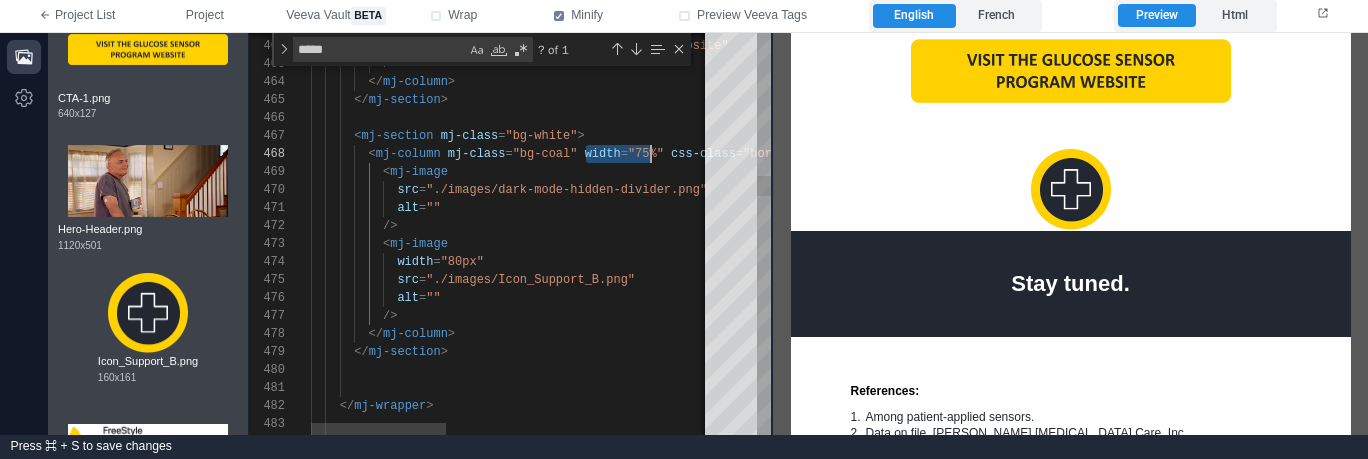 scroll, scrollTop: 126, scrollLeft: 354, axis: both 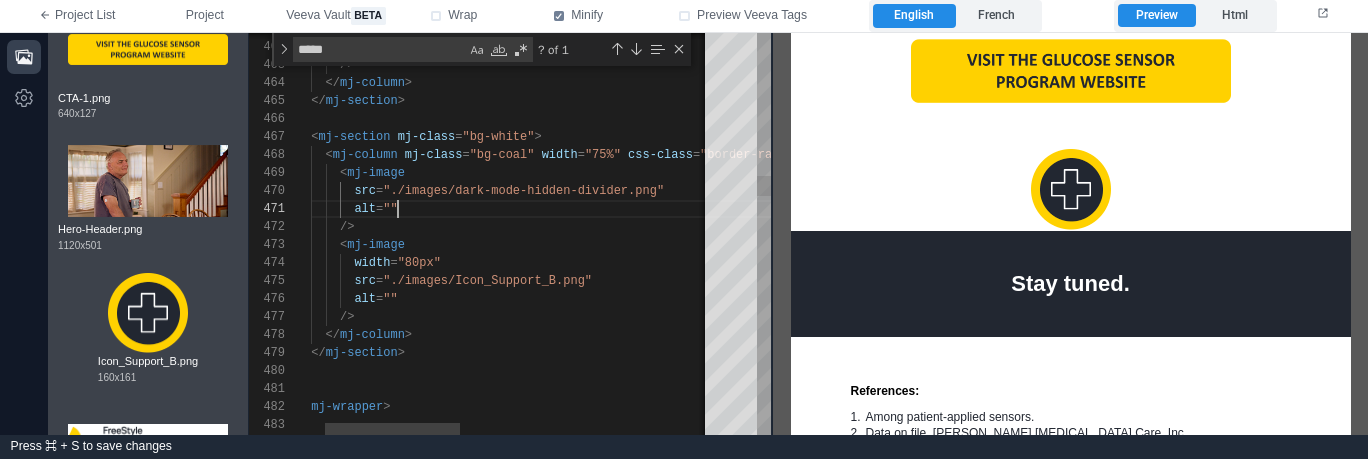 click on "alt = """ at bounding box center (860, 209) 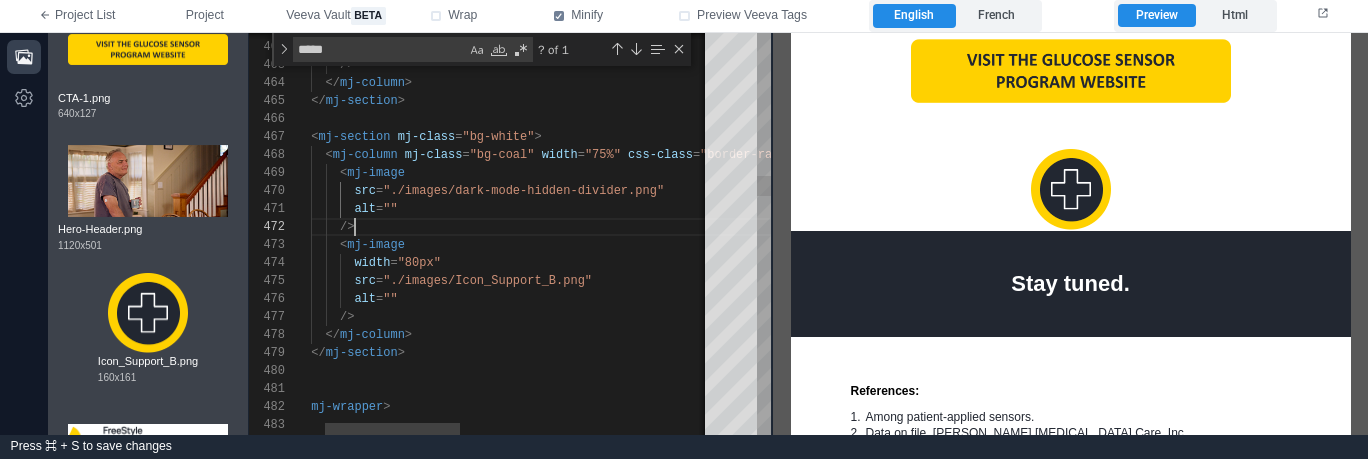 click on "/>" at bounding box center (860, 227) 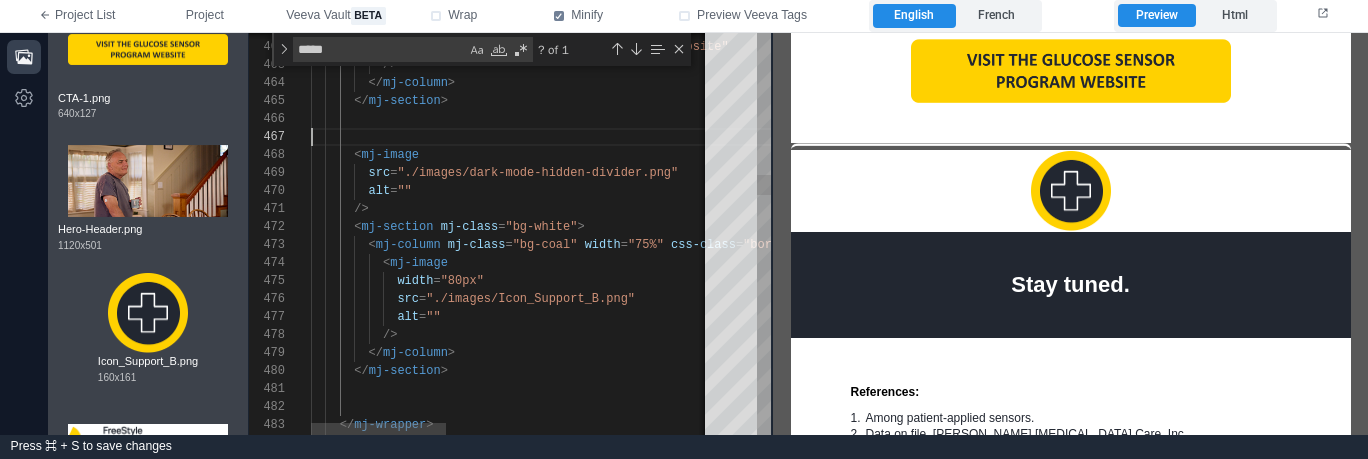scroll, scrollTop: 108, scrollLeft: 0, axis: vertical 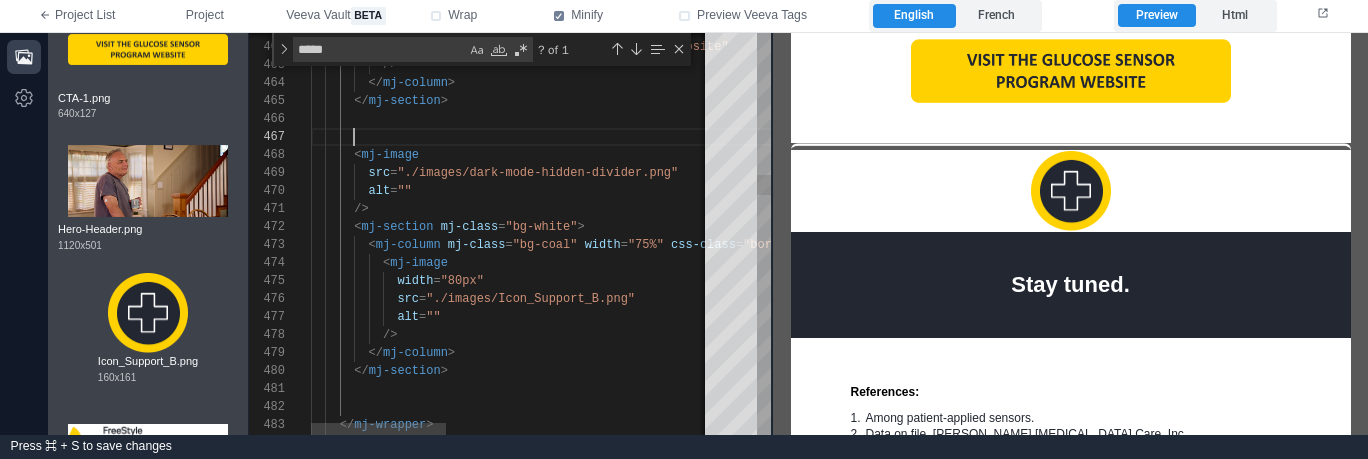 paste on "**********" 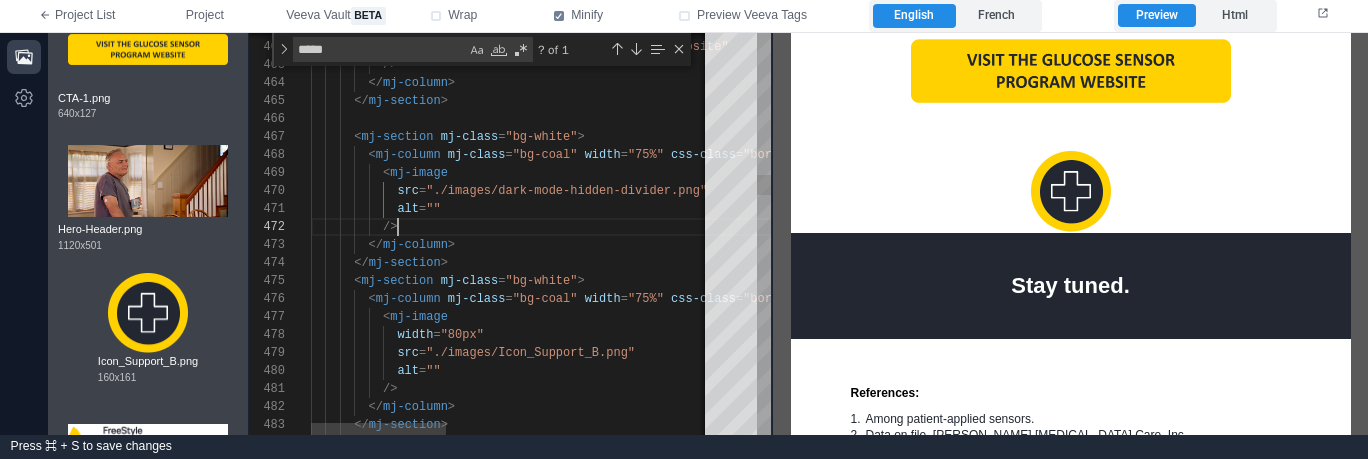 scroll, scrollTop: 18, scrollLeft: 87, axis: both 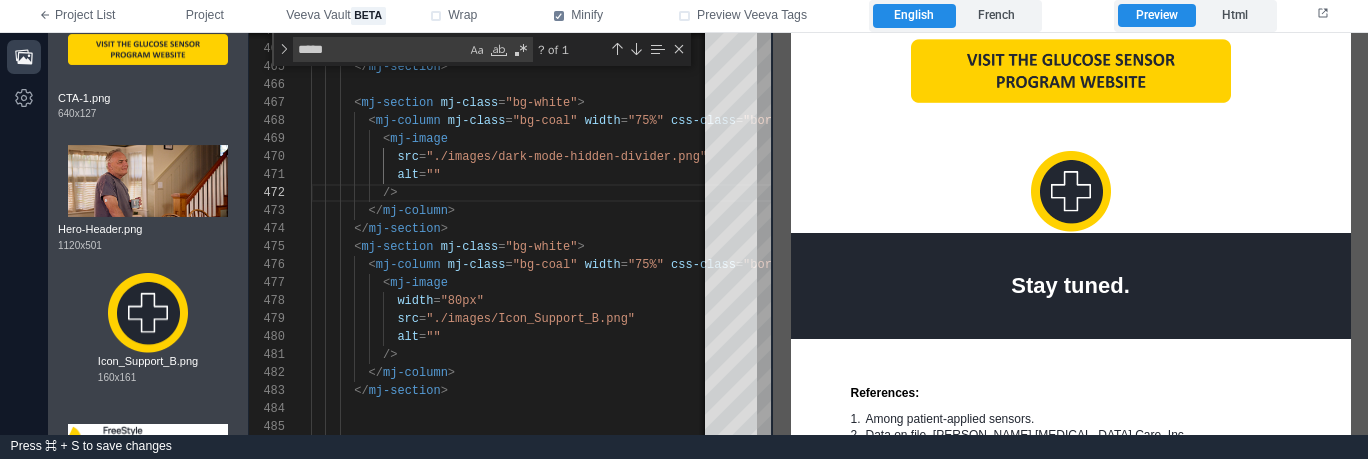 drag, startPoint x: 870, startPoint y: 138, endPoint x: 831, endPoint y: 187, distance: 62.625874 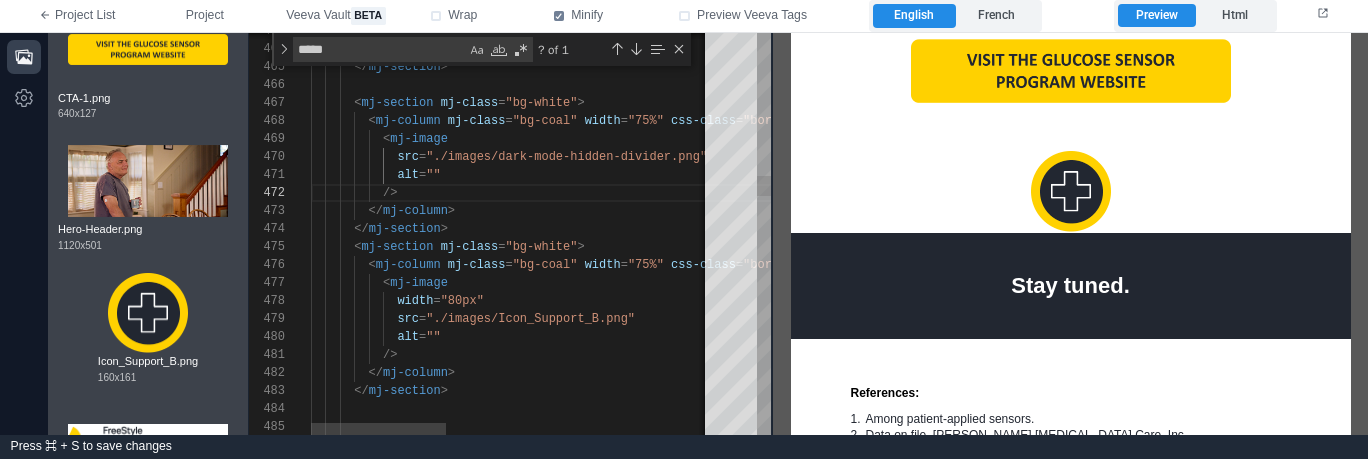 click on "</ mj-column >        </ mj-section >              src = "./images/dark-mode-hidden-divider.png"              alt = ""            />            < mj-image              width = "80px"              src = "./images/Icon_Support_B.png"          < mj-column   mj-class = "bg-coal"   width = "75%"   css-class = "border-radius mobile-full-width" >        < mj-section   mj-class = "bg-white" >        < mj-section   mj-class = "bg-white" >          < mj-column   mj-class = "bg-coal"   width = "75%"   css-class = "border-radius mobile-full-width" >            < mj-image              alt = ""            />          </ mj-column >        </ mj-section >          </ mj-column >        </ mj-section >                      />" at bounding box center [500311, 491673] 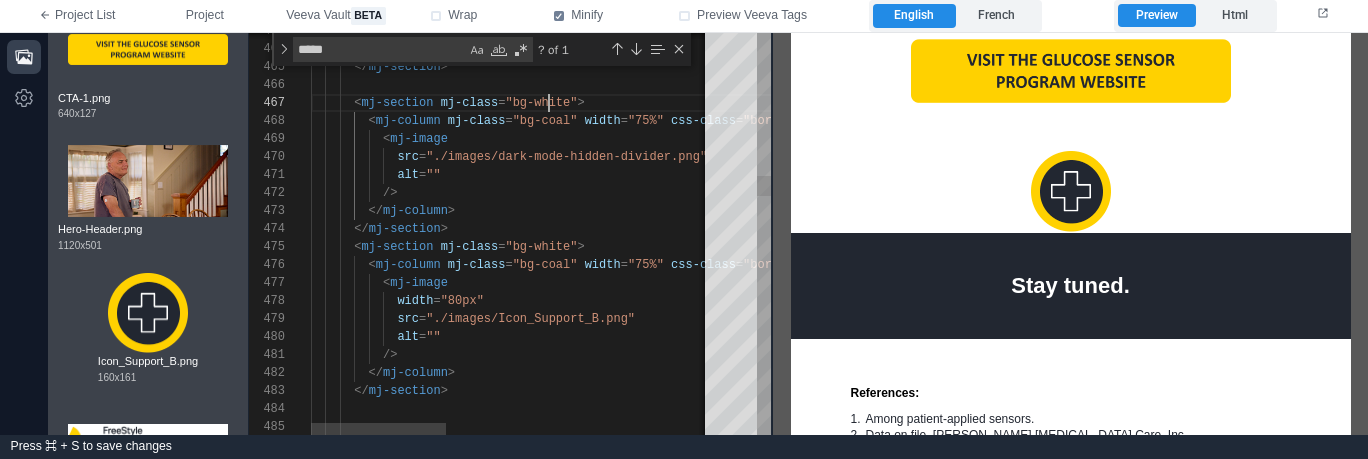 click on "</ mj-column >        </ mj-section >              src = "./images/dark-mode-hidden-divider.png"              alt = ""            />            < mj-image              width = "80px"              src = "./images/Icon_Support_B.png"          < mj-column   mj-class = "bg-coal"   width = "75%"   css-class = "border-radius mobile-full-width" >        < mj-section   mj-class = "bg-white" >        < mj-section   mj-class = "bg-white" >          < mj-column   mj-class = "bg-coal"   width = "75%"   css-class = "border-radius mobile-full-width" >            < mj-image              alt = ""            />          </ mj-column >        </ mj-section >          </ mj-column >        </ mj-section >                      />" at bounding box center (500311, 491673) 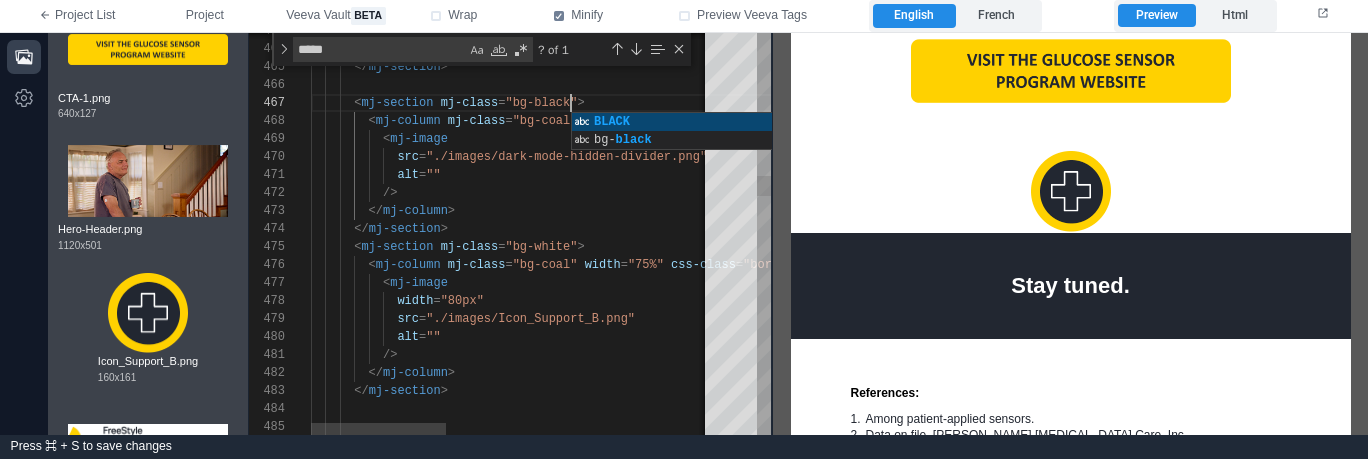 scroll, scrollTop: 108, scrollLeft: 260, axis: both 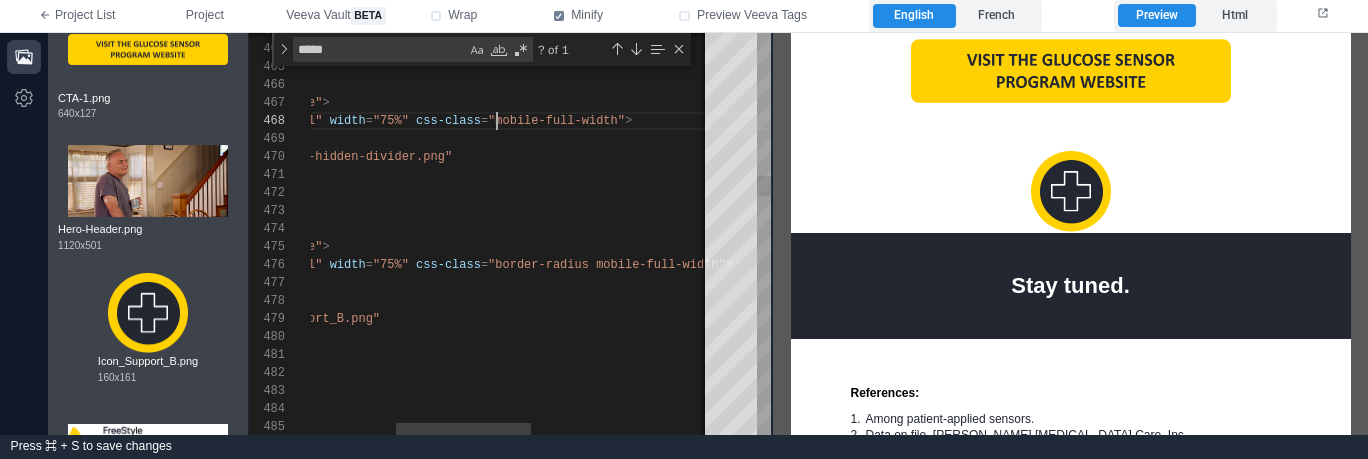 drag, startPoint x: 495, startPoint y: 123, endPoint x: 599, endPoint y: 116, distance: 104.23531 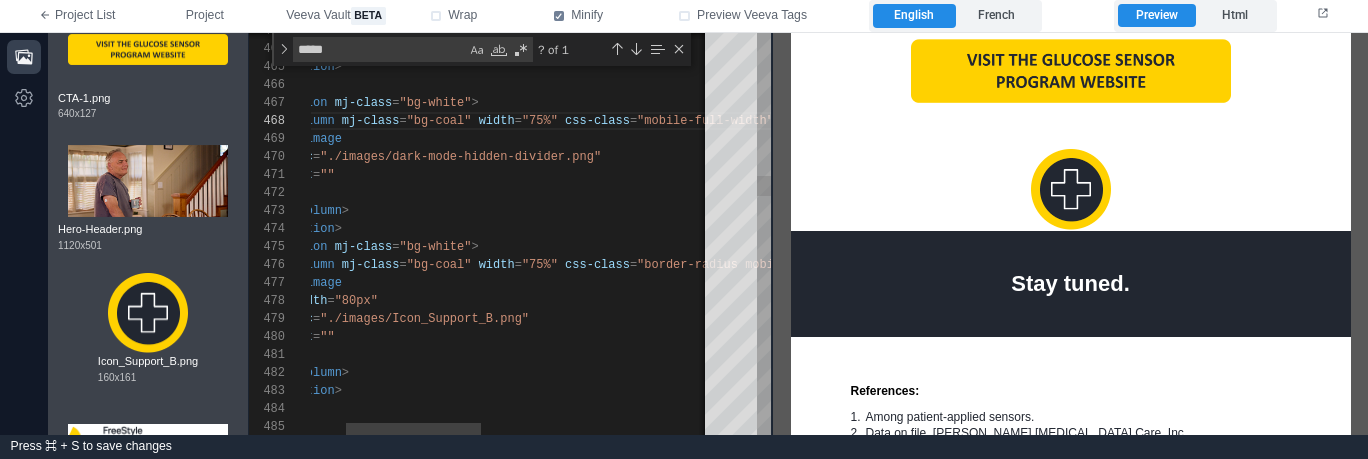 click on "464 465 466 470 471 472 477 478 479 476 475 467 468 469 480 481 482 474 473 483 484 485 463          </ mj-column >        </ mj-section >              src = "./images/dark-mode-hidden-divider.png"              alt = ""            />            < mj-image              width = "80px"              src = "./images/Icon_Support_B.png"          < mj-column   mj-class = "bg-coal"   width = "75%"   css-class = "border-radius mobile-full-width" >        < mj-section   mj-class = "bg-white" >        < mj-section   mj-class = "bg-white" >          < mj-column   mj-class = "bg-coal"   width = "75%"   css-class = "mobile-full-width" >            < mj-image              alt = ""            />          </ mj-column >        </ mj-section >          </ mj-column >        </ mj-section >                      /> **** Stay  ? of 1" at bounding box center (510, 234) 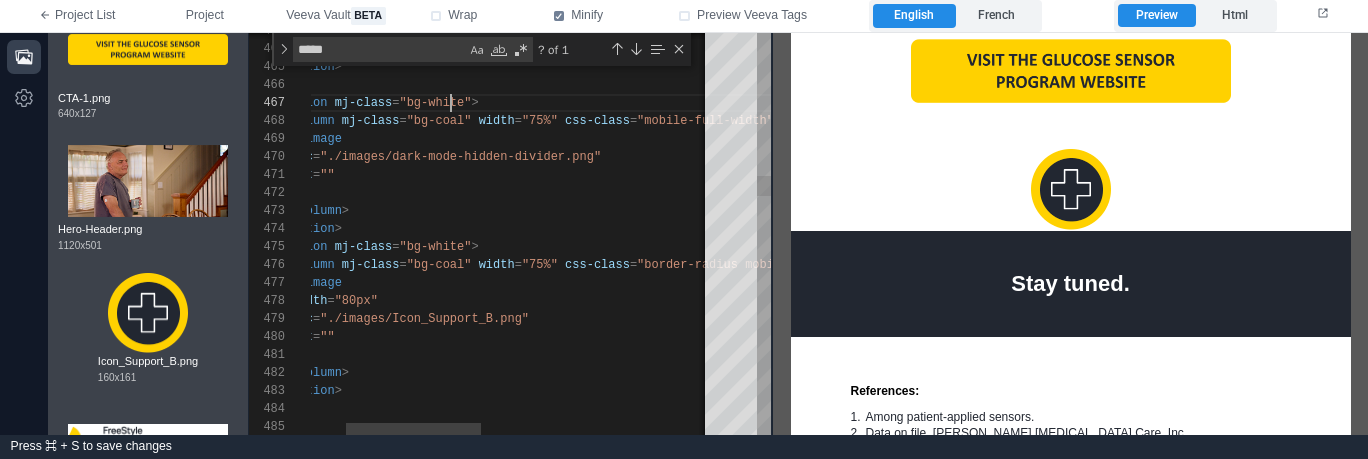 click on "464 465 466 470 471 472 477 478 479 476 475 467 468 469 480 481 482 474 473 483 484 485 463          </ mj-column >        </ mj-section >              src = "./images/dark-mode-hidden-divider.png"              alt = ""            />            < mj-image              width = "80px"              src = "./images/Icon_Support_B.png"          < mj-column   mj-class = "bg-coal"   width = "75%"   css-class = "border-radius mobile-full-width" >        < mj-section   mj-class = "bg-white" >        < mj-section   mj-class = "bg-white" >          < mj-column   mj-class = "bg-coal"   width = "75%"   css-class = "mobile-full-width" >            < mj-image              alt = ""            />          </ mj-column >        </ mj-section >          </ mj-column >        </ mj-section >                      /> **** Stay  ? of 1" at bounding box center [510, 234] 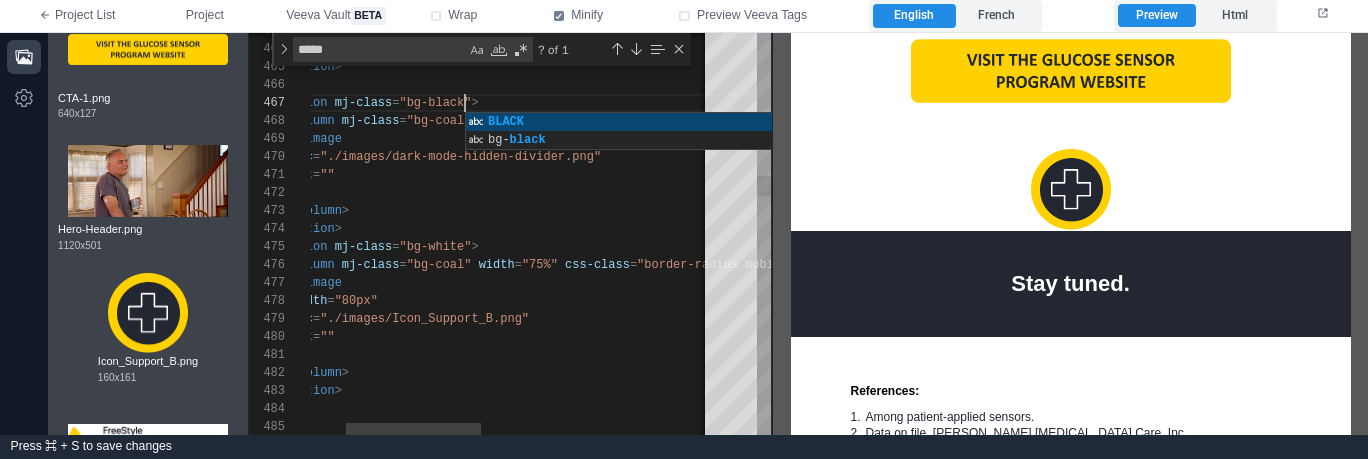 scroll, scrollTop: 108, scrollLeft: 260, axis: both 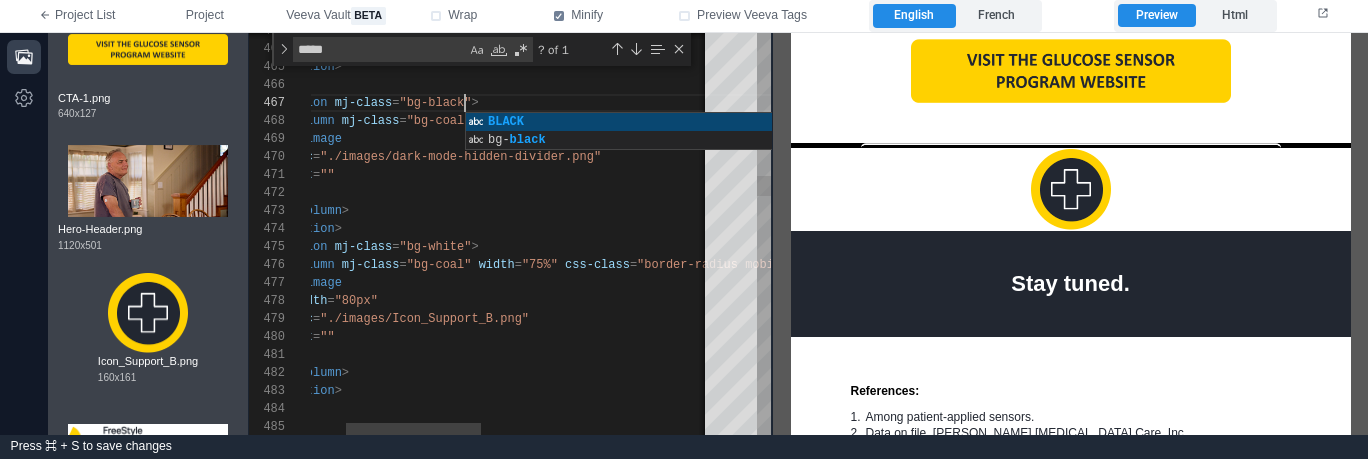 click on "/>" at bounding box center (797, 193) 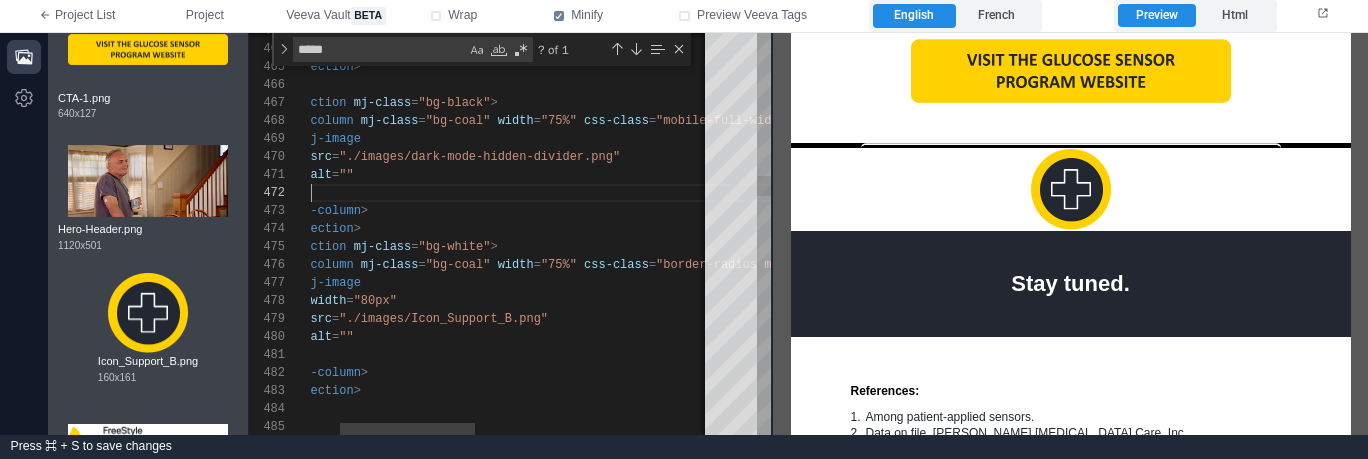 scroll, scrollTop: 18, scrollLeft: 87, axis: both 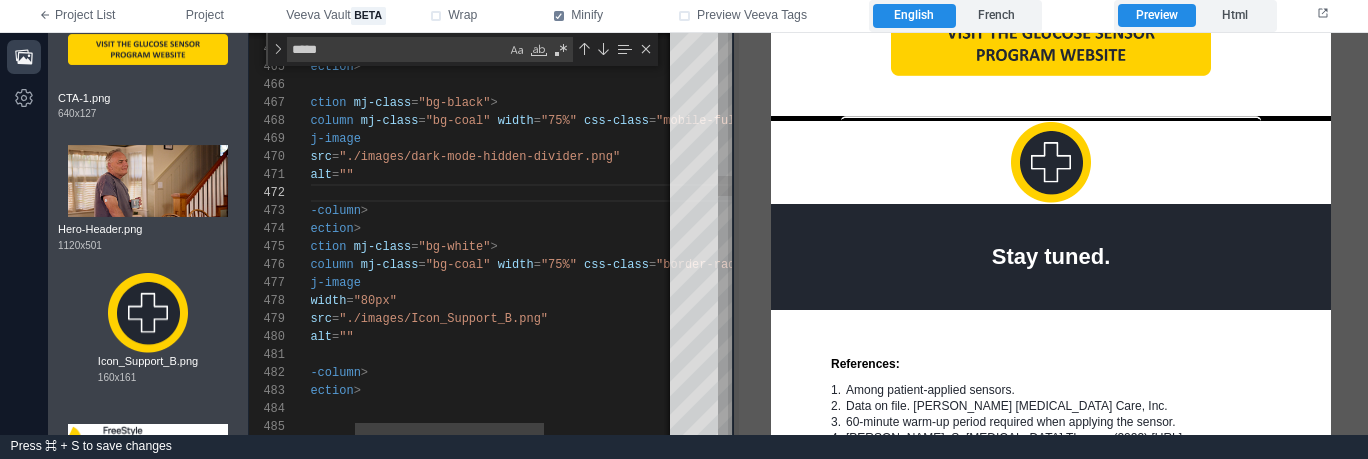 drag, startPoint x: 775, startPoint y: 139, endPoint x: 736, endPoint y: 214, distance: 84.53402 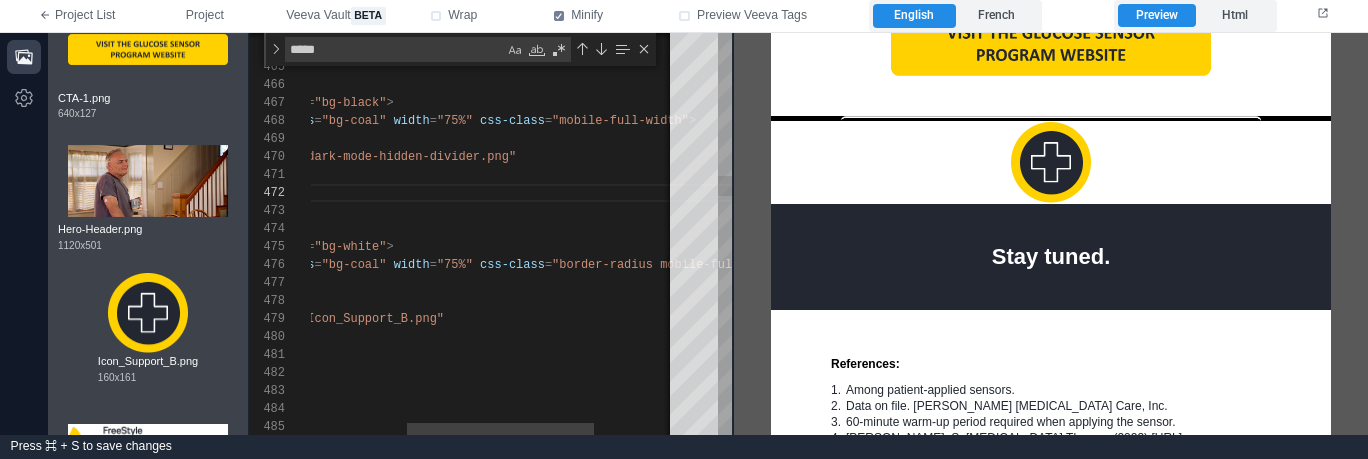 click on ""mobile-full-width"" at bounding box center [620, 121] 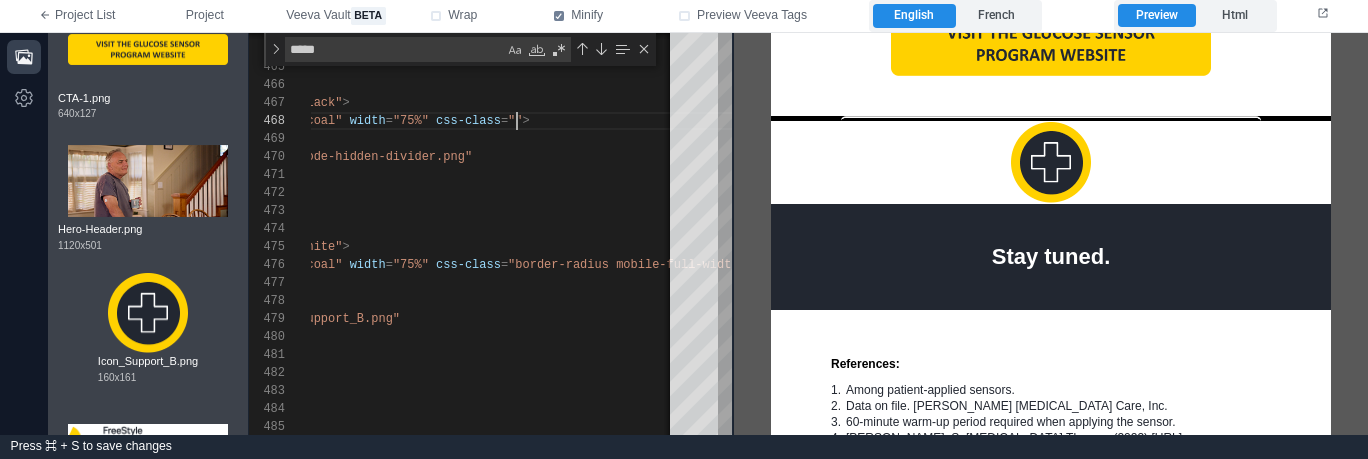 scroll, scrollTop: 126, scrollLeft: 441, axis: both 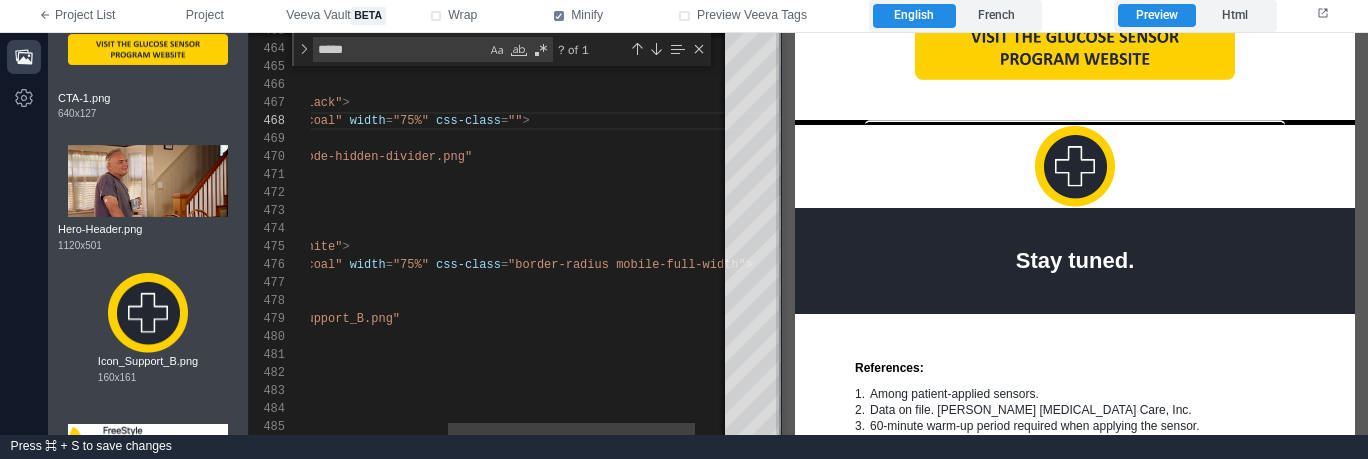 drag, startPoint x: 730, startPoint y: 192, endPoint x: 774, endPoint y: 187, distance: 44.28318 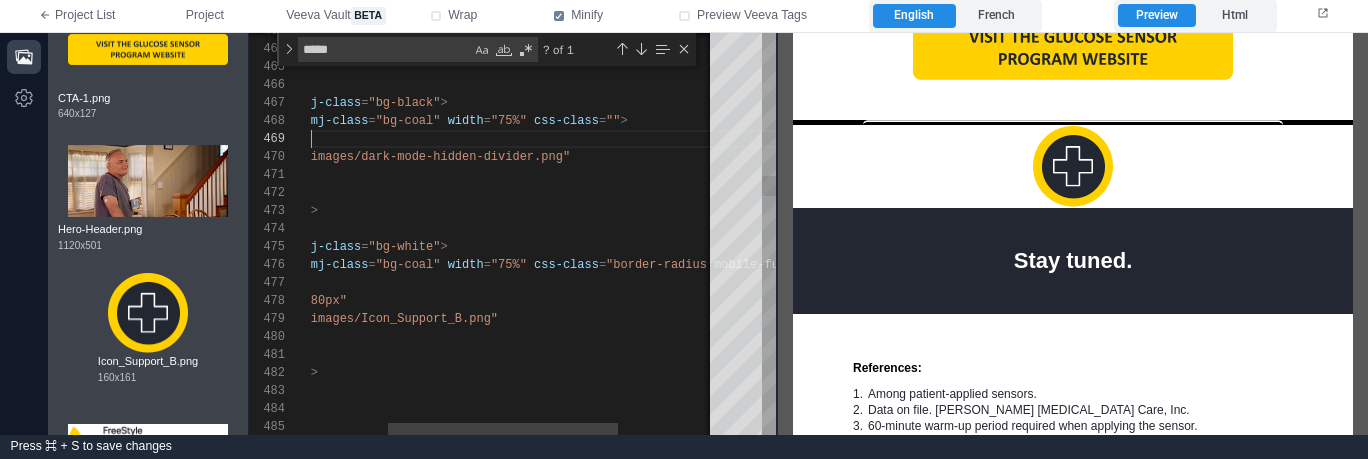 click on "< mj-image" at bounding box center (531, 139) 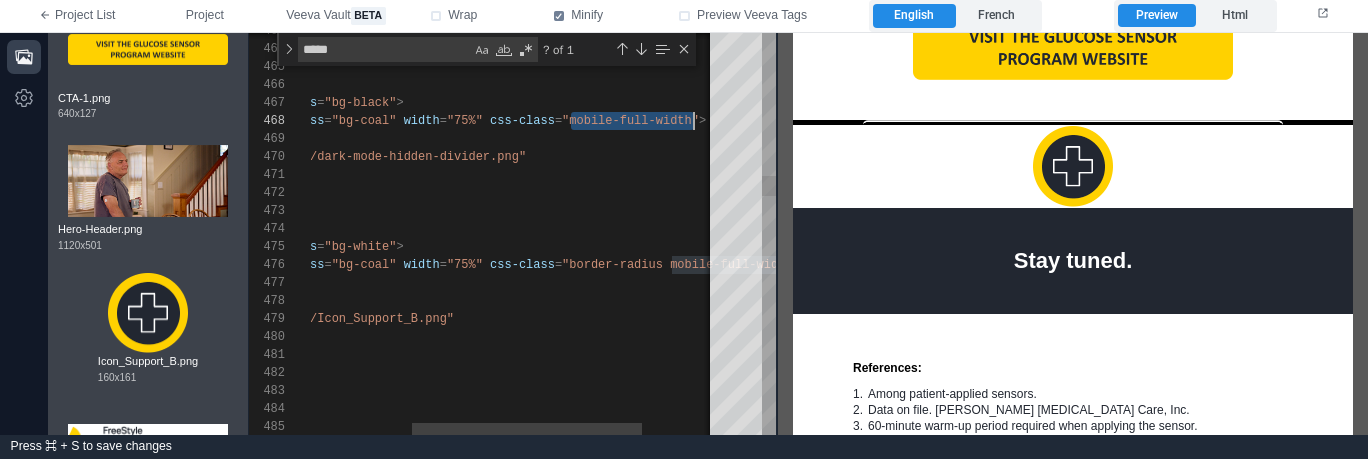 scroll, scrollTop: 126, scrollLeft: 564, axis: both 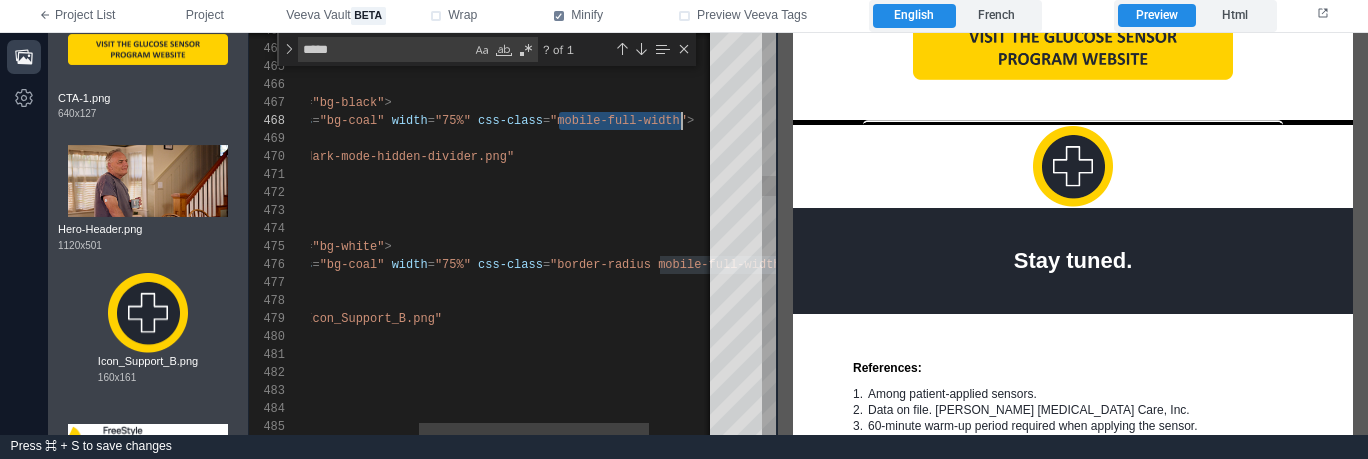 click on "alt = """ at bounding box center (475, 175) 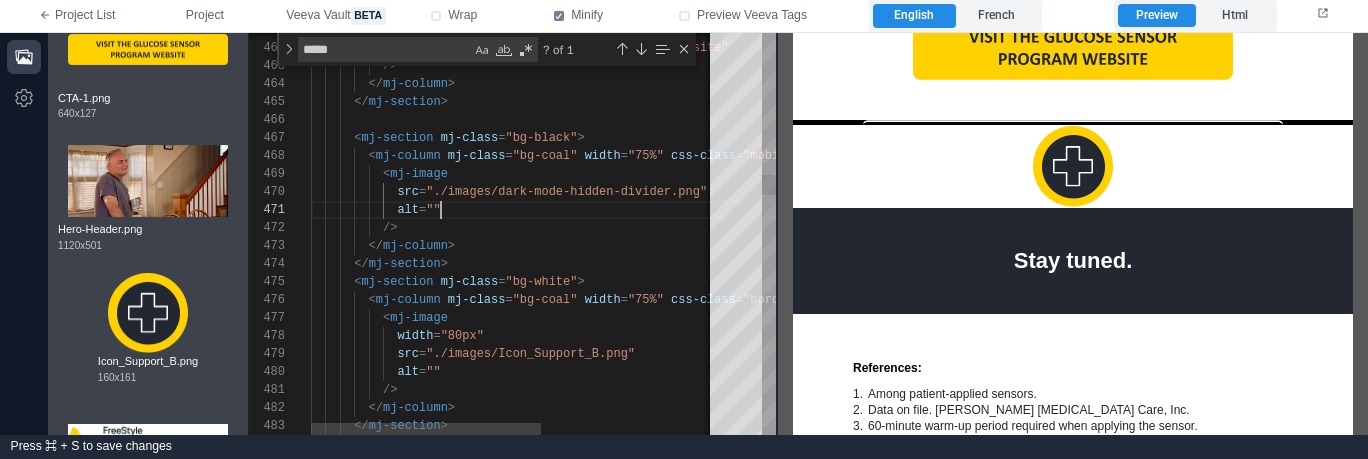 click on ""bg-black"" at bounding box center [541, 138] 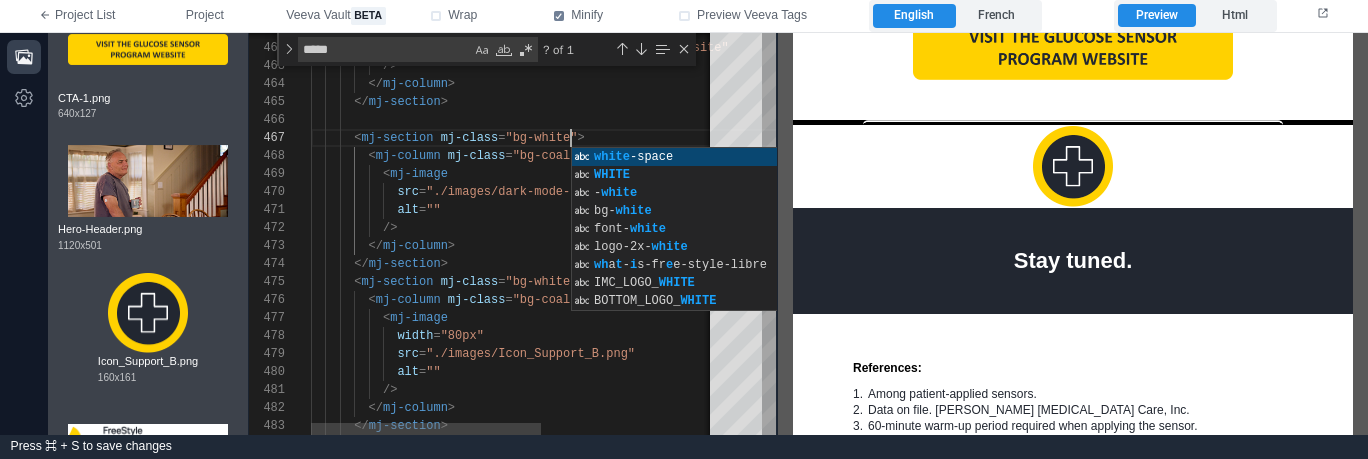 scroll, scrollTop: 108, scrollLeft: 260, axis: both 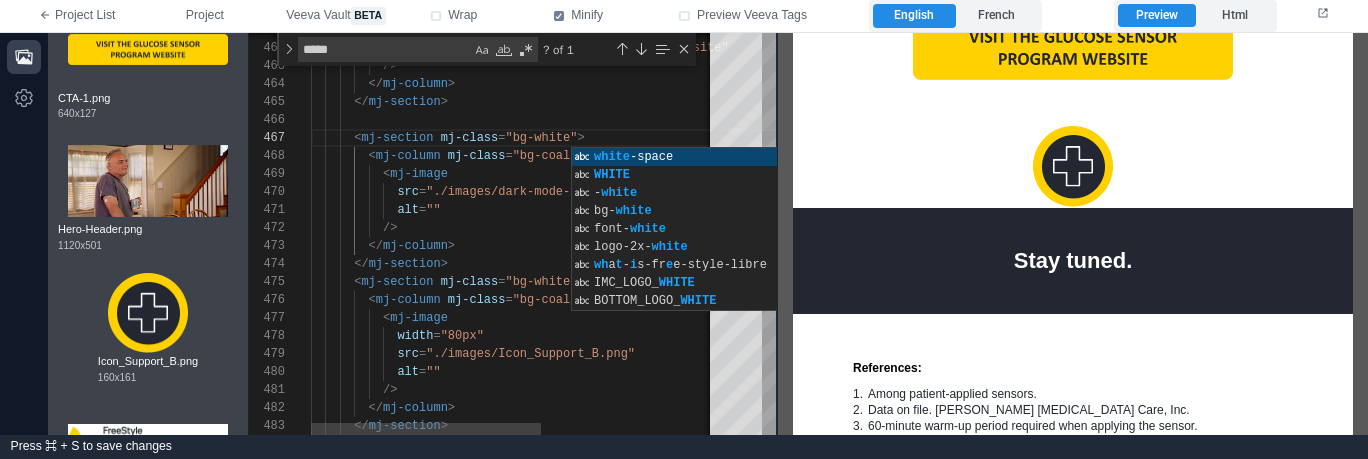 click on "/>" at bounding box center (668, 228) 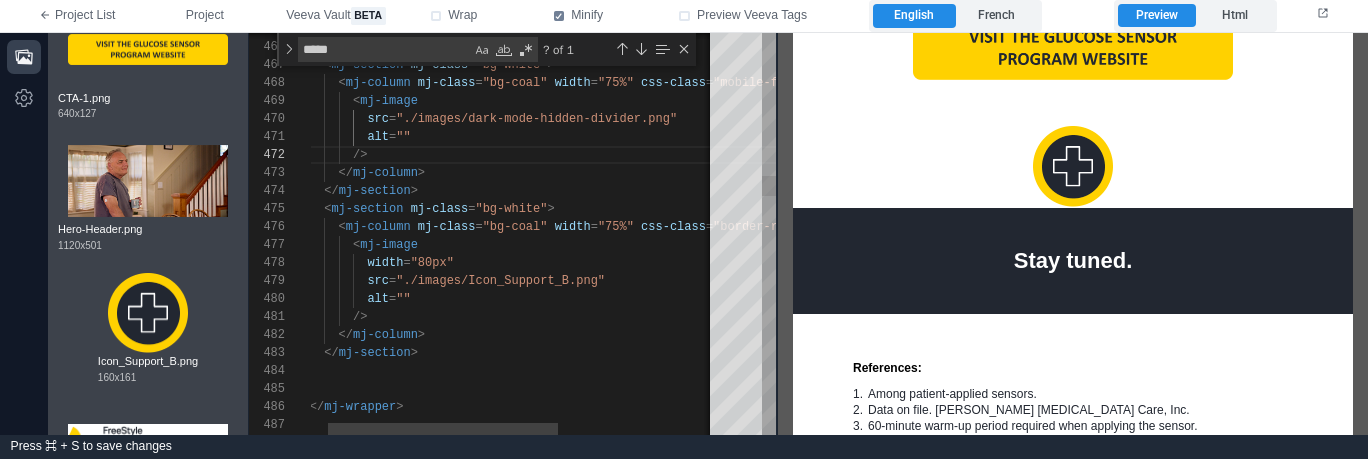 click on ""bg-white"" at bounding box center [511, 209] 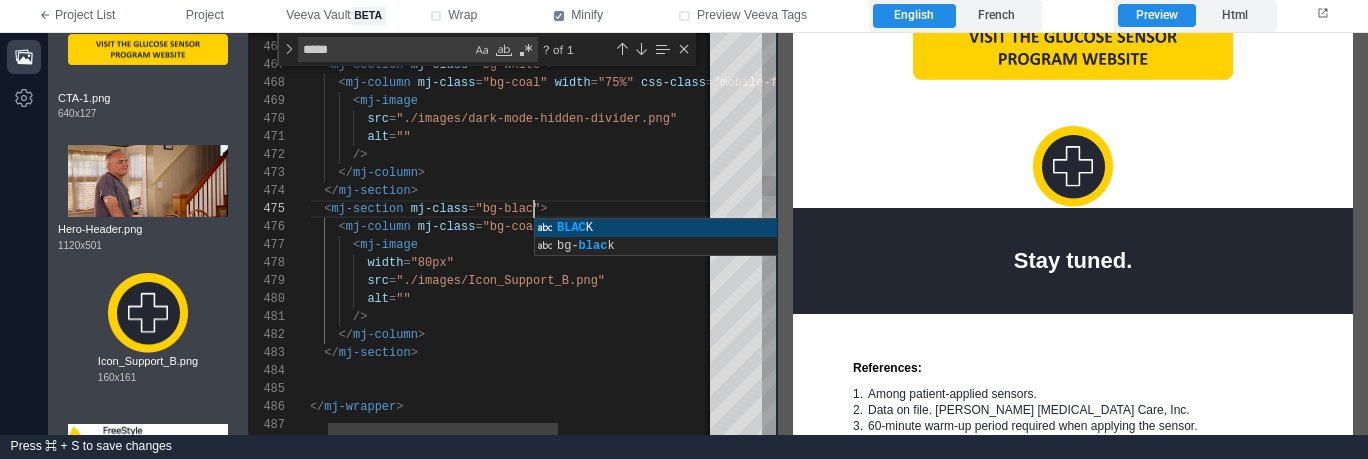 scroll, scrollTop: 72, scrollLeft: 260, axis: both 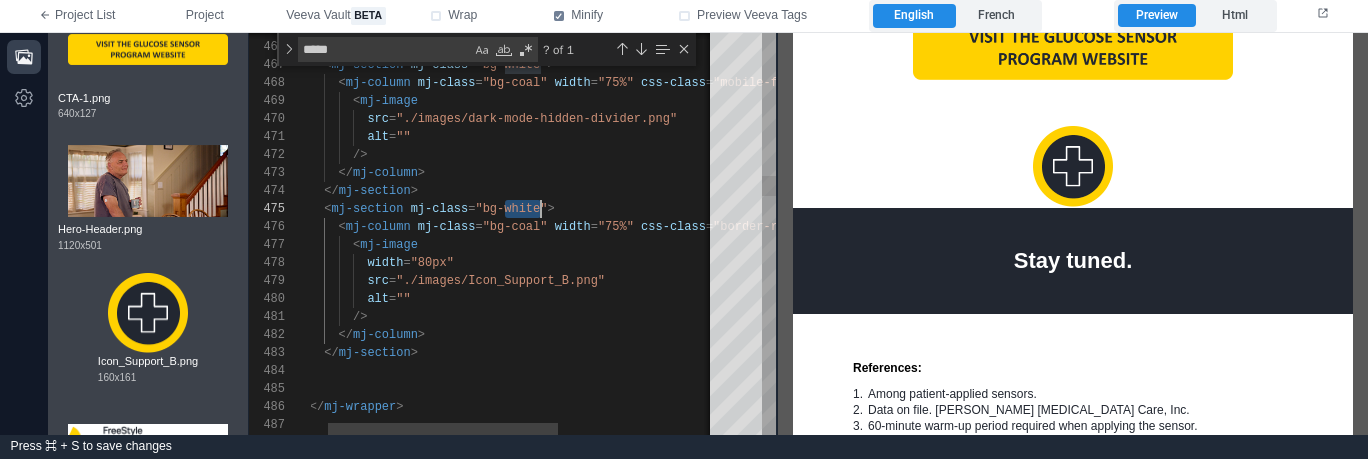 click on "< mj-image" at bounding box center (638, 245) 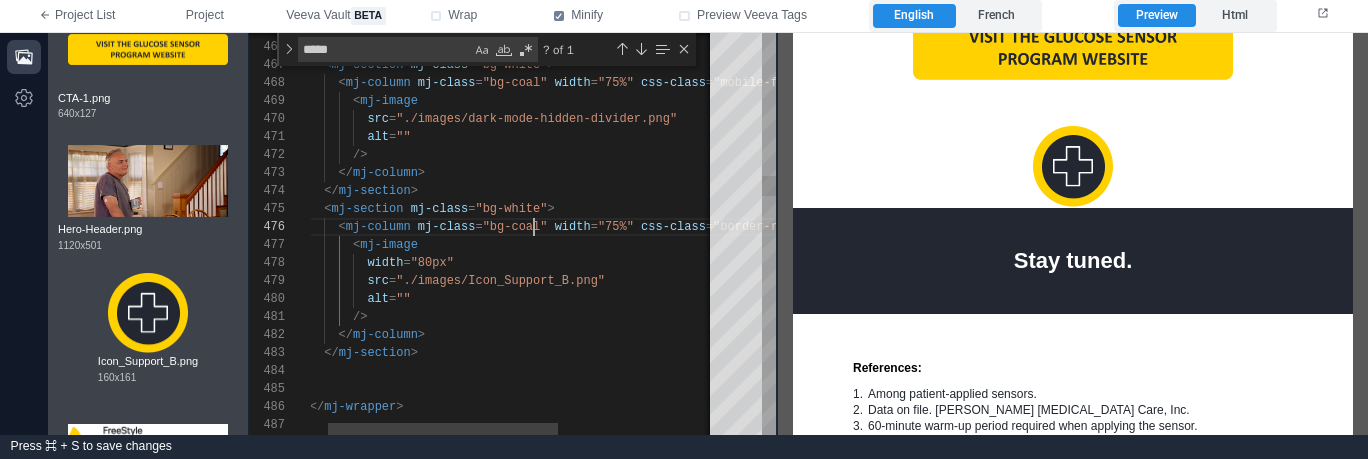 click on ""bg-coal"" at bounding box center [515, 227] 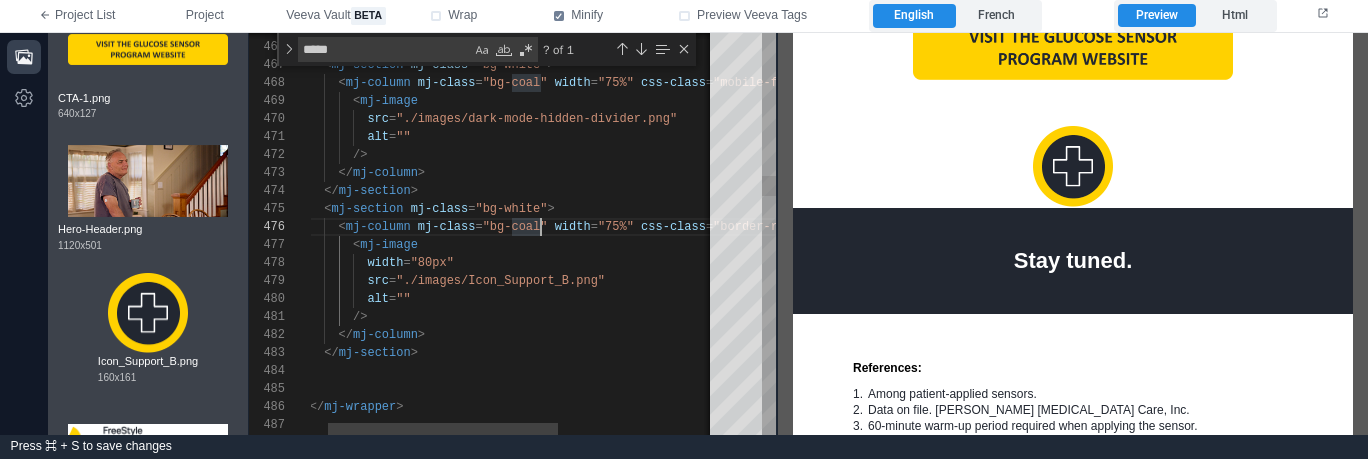 click on ""bg-coal"" at bounding box center [515, 227] 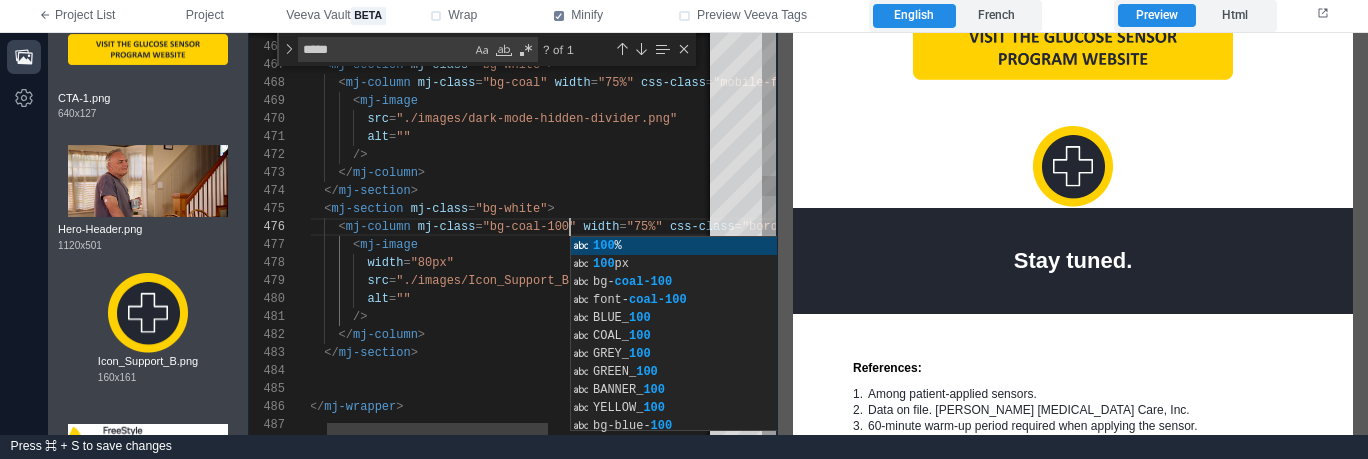 scroll, scrollTop: 90, scrollLeft: 289, axis: both 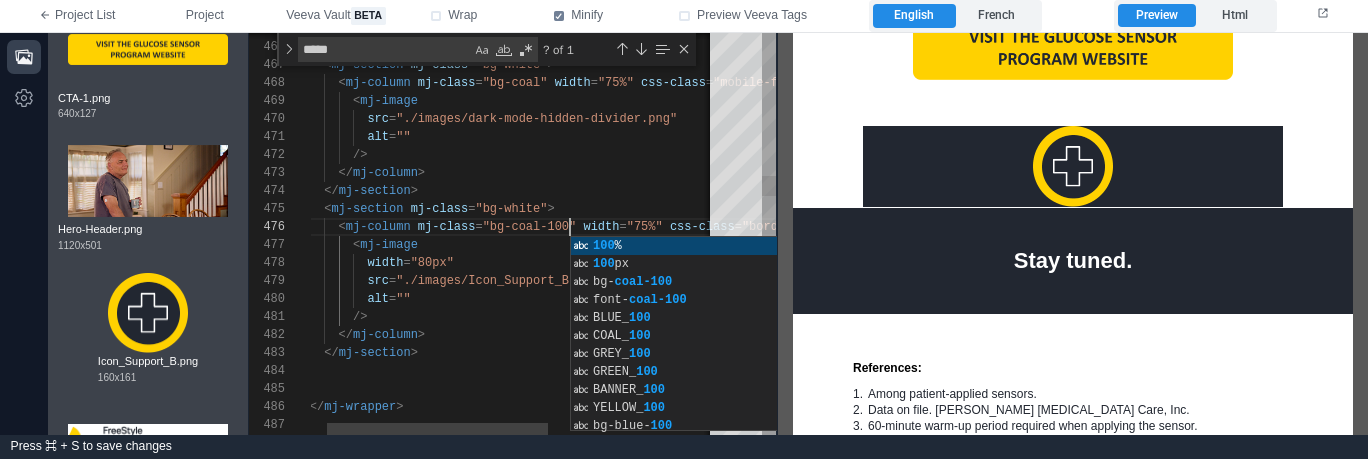 click on "< mj-image" at bounding box center [653, 245] 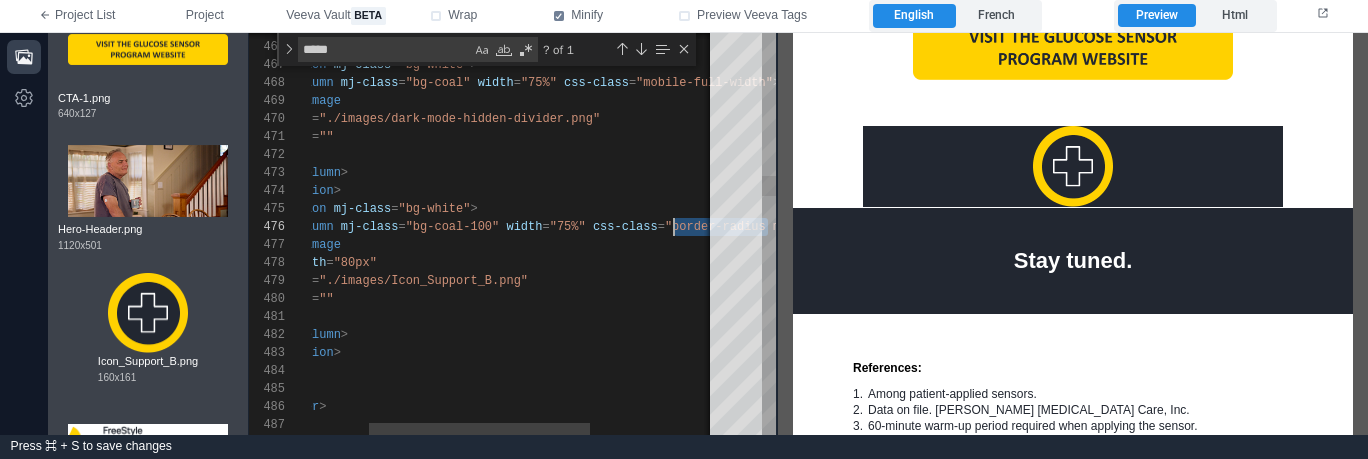 scroll, scrollTop: 90, scrollLeft: 470, axis: both 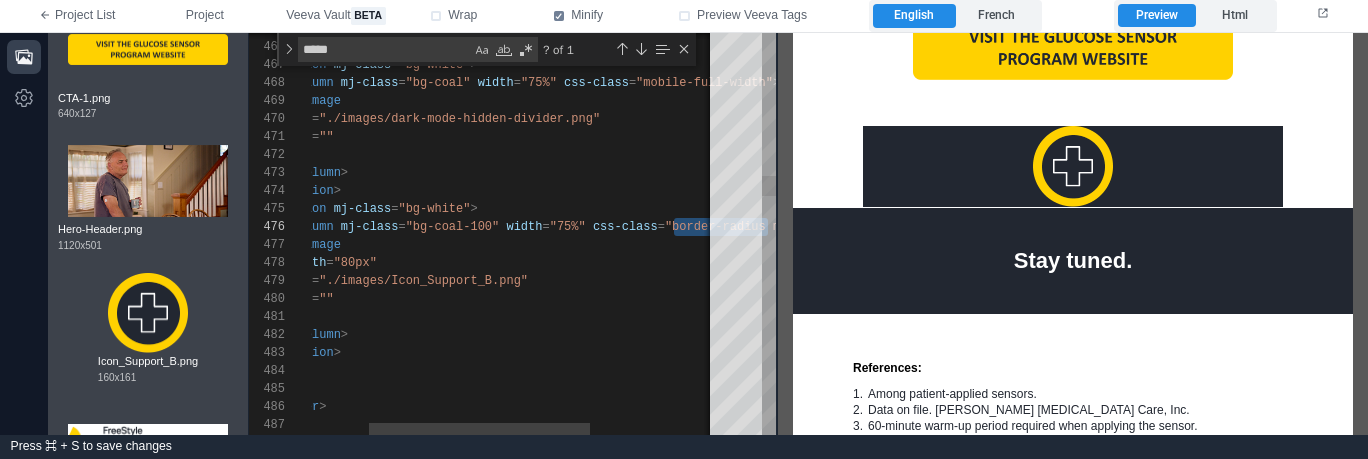 type on "**********" 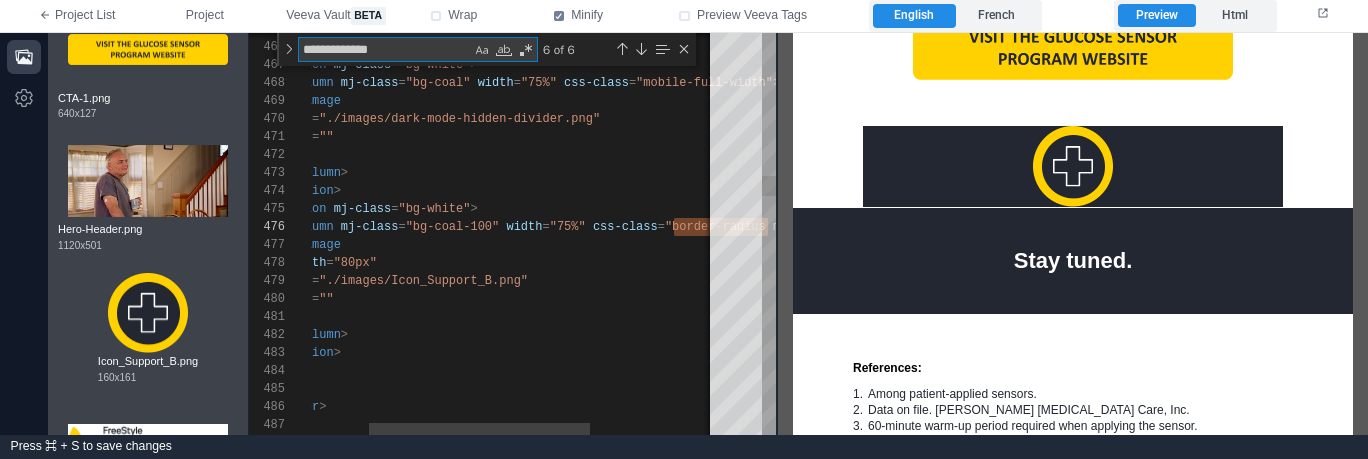 type on "**********" 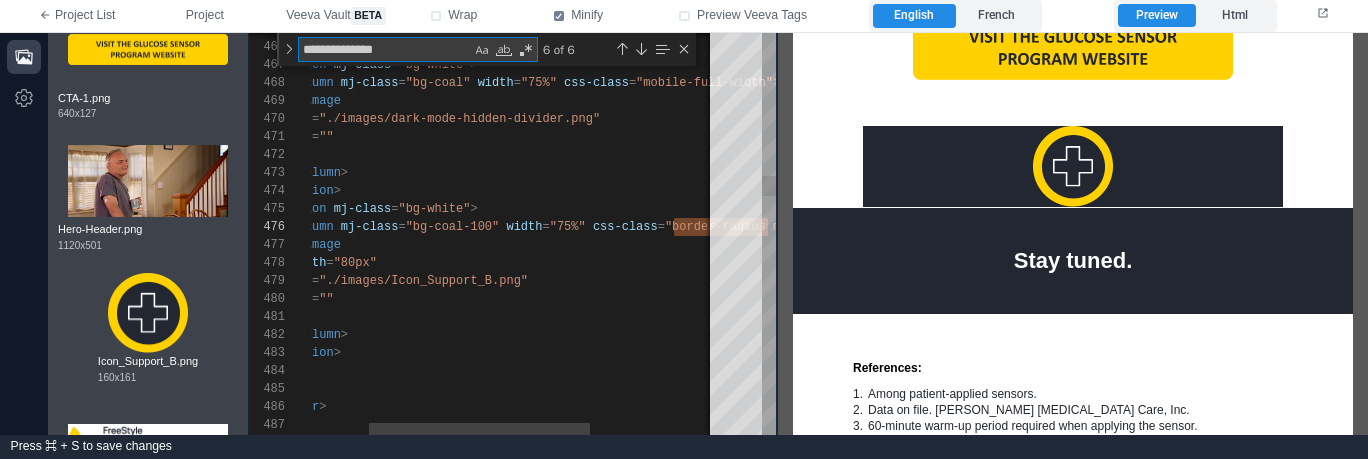 scroll, scrollTop: 180, scrollLeft: 145, axis: both 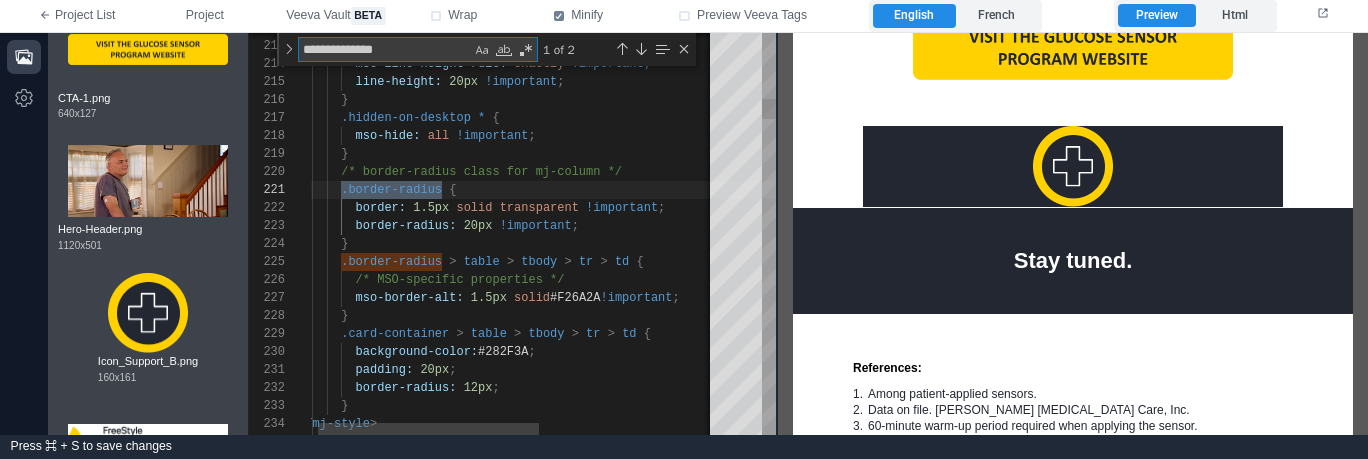 type on "**********" 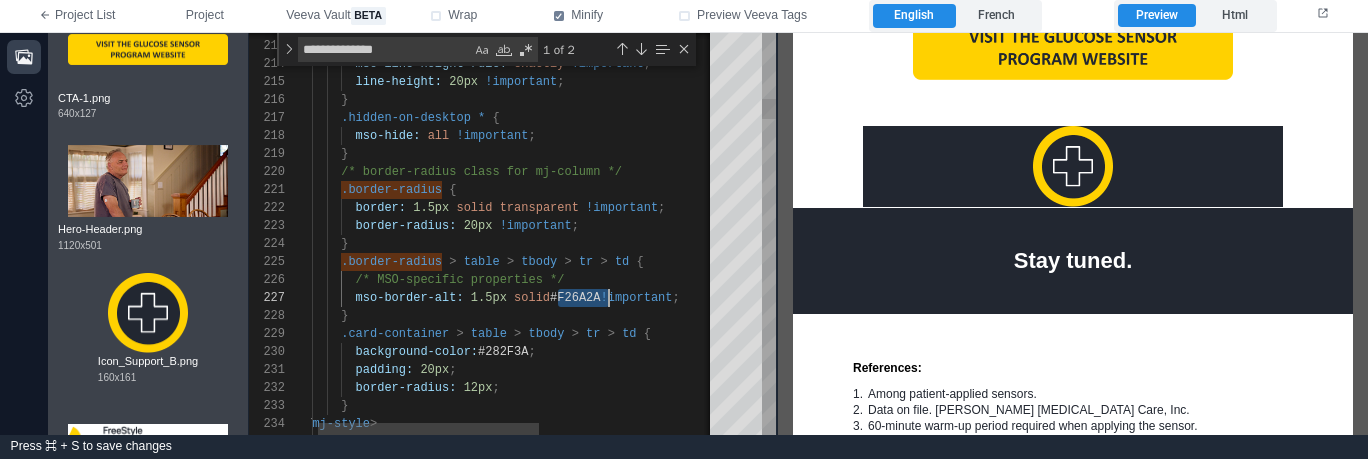 drag, startPoint x: 558, startPoint y: 299, endPoint x: 612, endPoint y: 295, distance: 54.147945 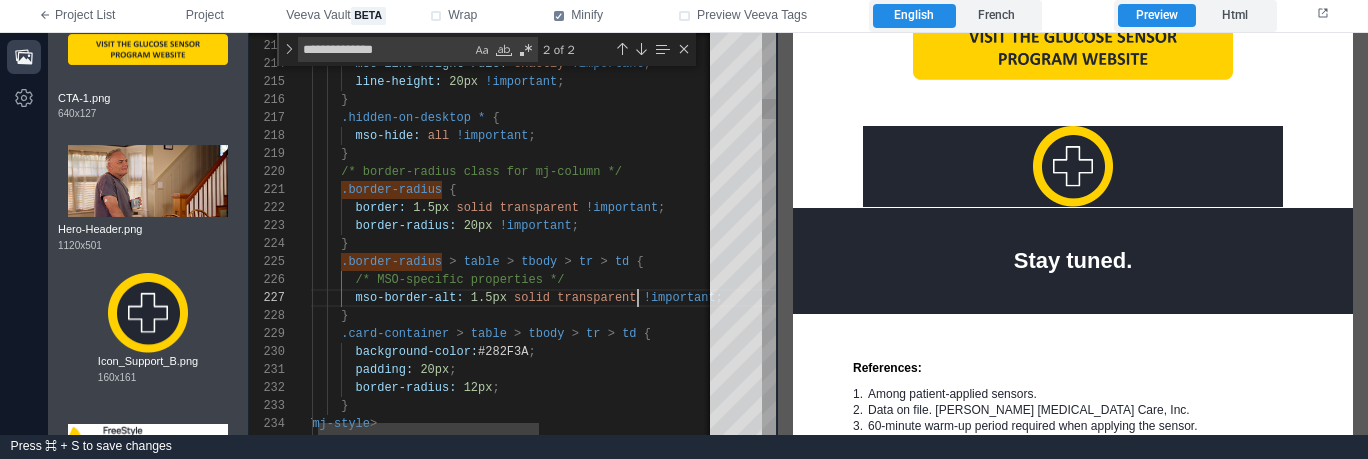 scroll, scrollTop: 108, scrollLeft: 340, axis: both 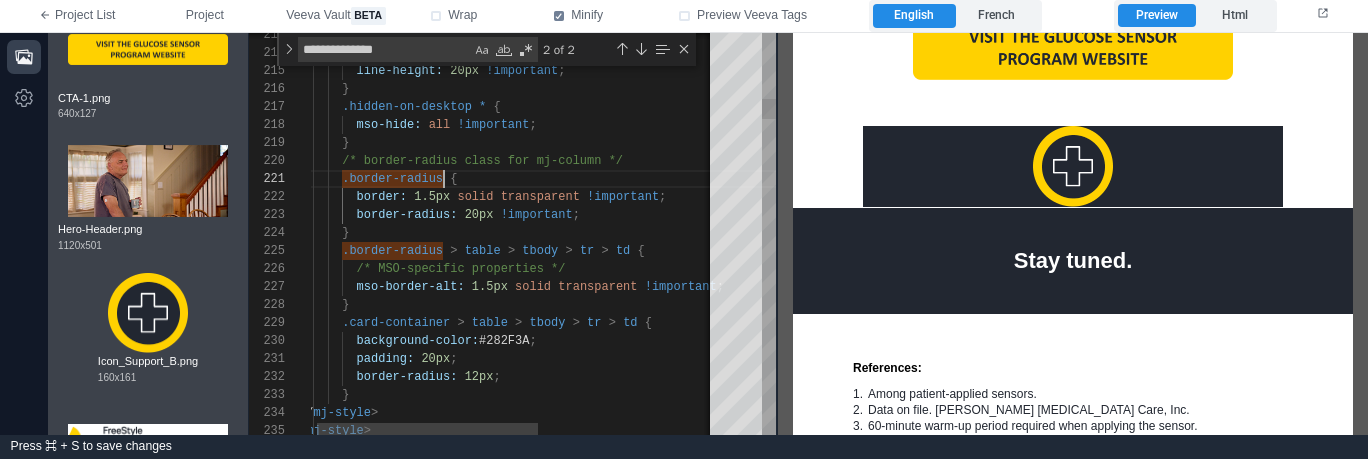 click at bounding box center (446, 179) 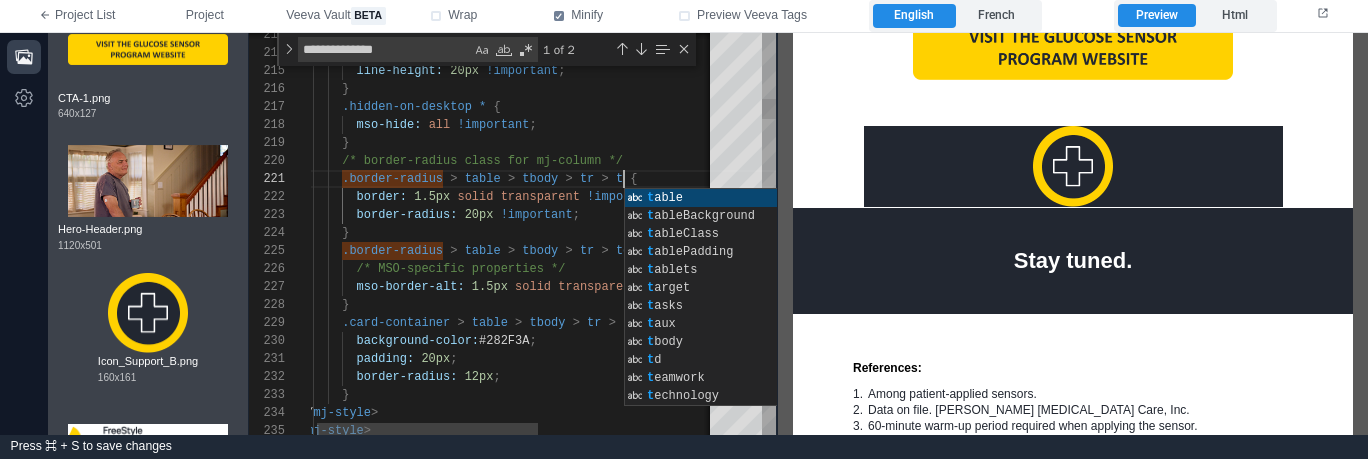 scroll, scrollTop: 0, scrollLeft: 332, axis: horizontal 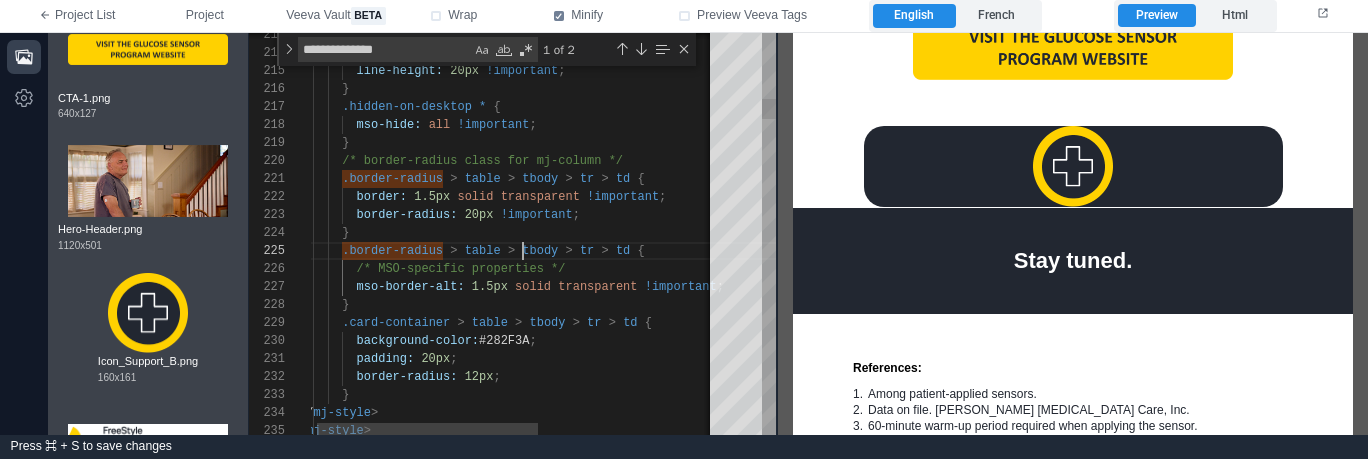 click on "tbody" at bounding box center [540, 251] 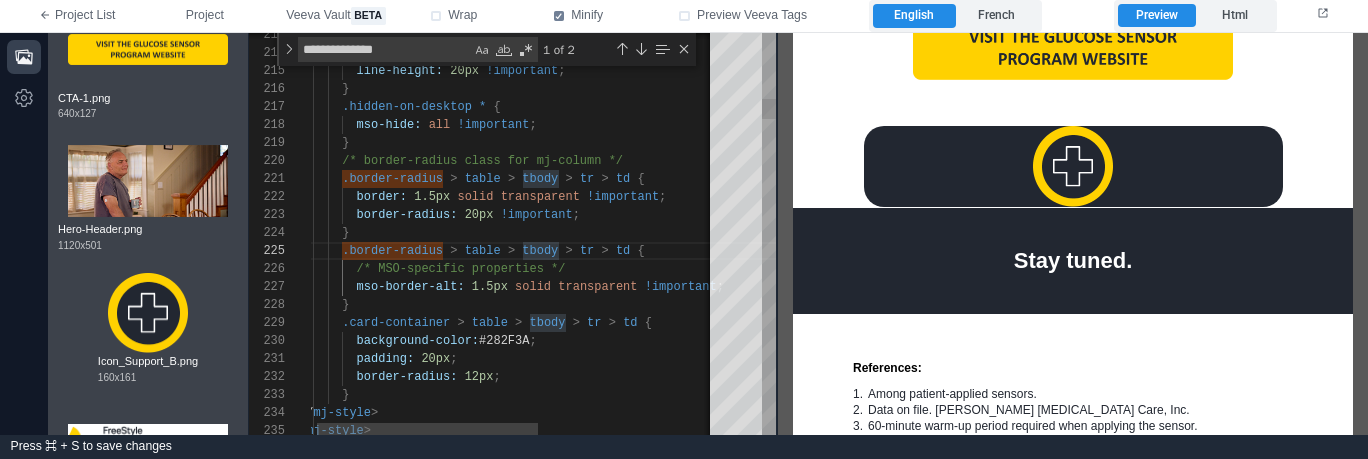 scroll, scrollTop: 54, scrollLeft: 51, axis: both 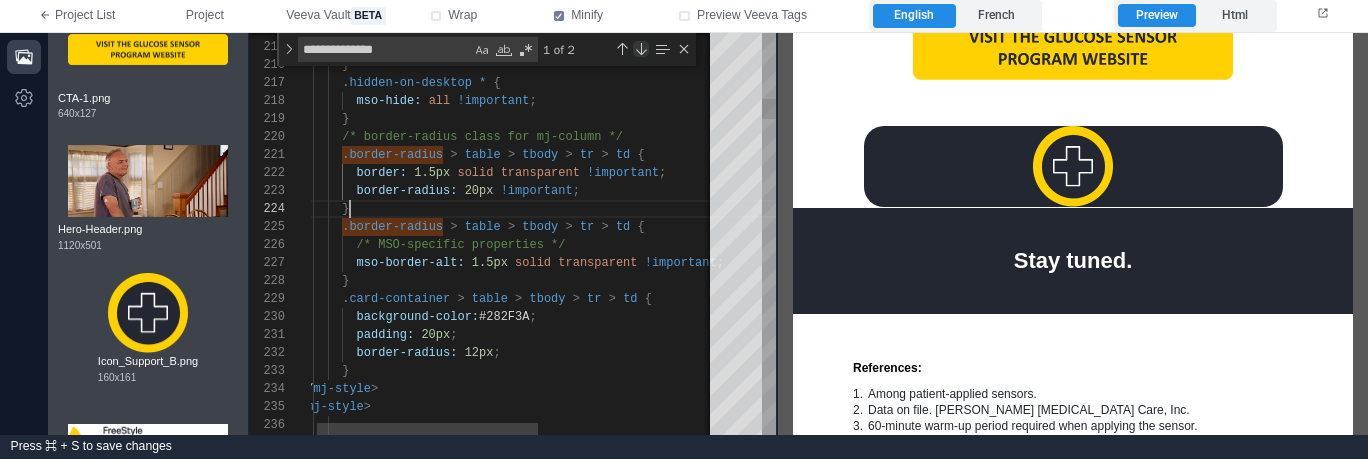 type on "**********" 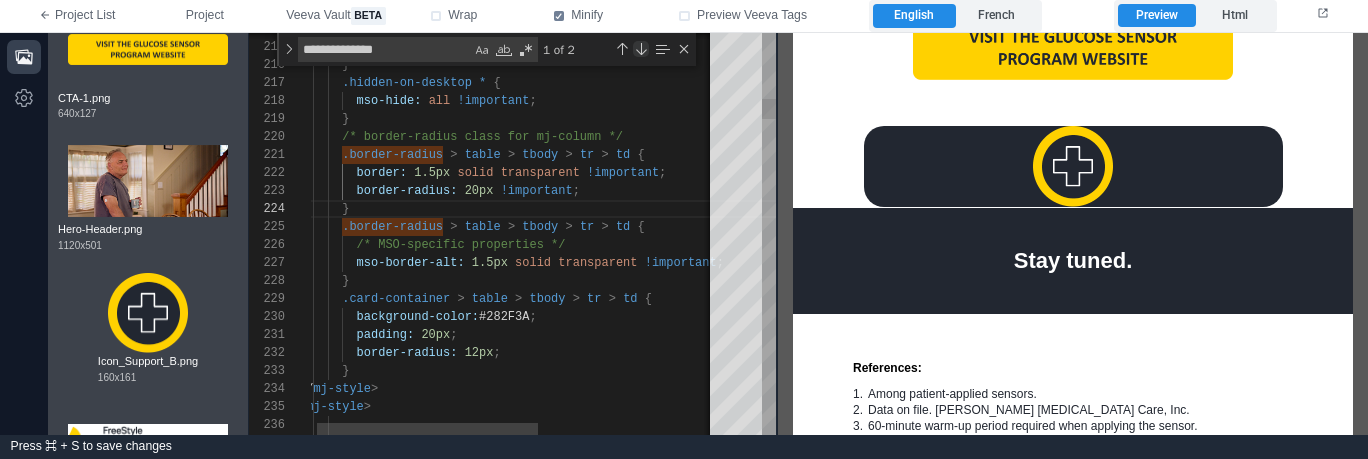 click at bounding box center [641, 49] 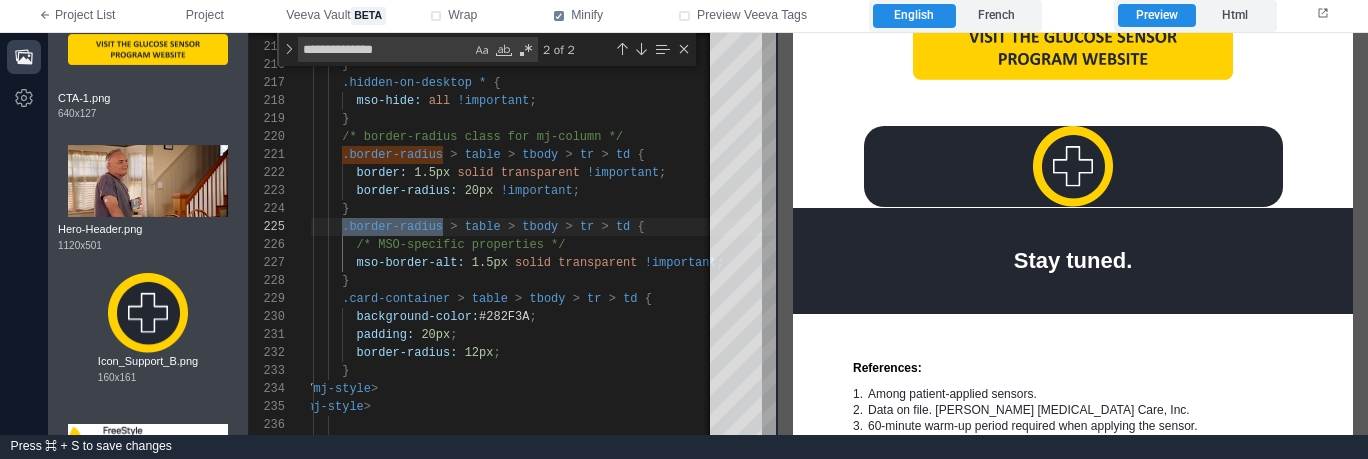 drag, startPoint x: 946, startPoint y: 63, endPoint x: 895, endPoint y: 59, distance: 51.156624 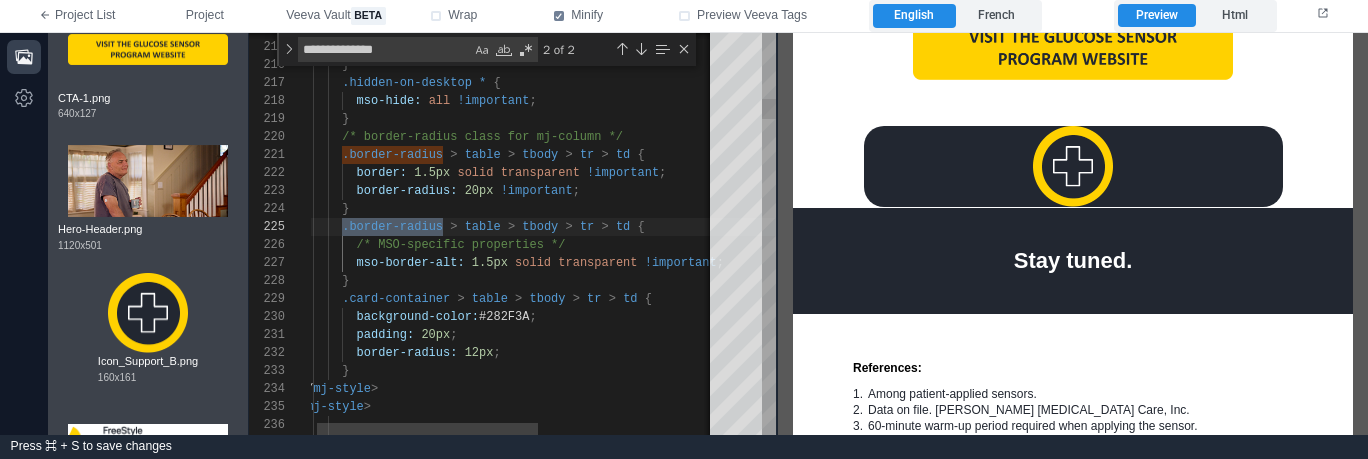 click on "**********" at bounding box center (385, 49) 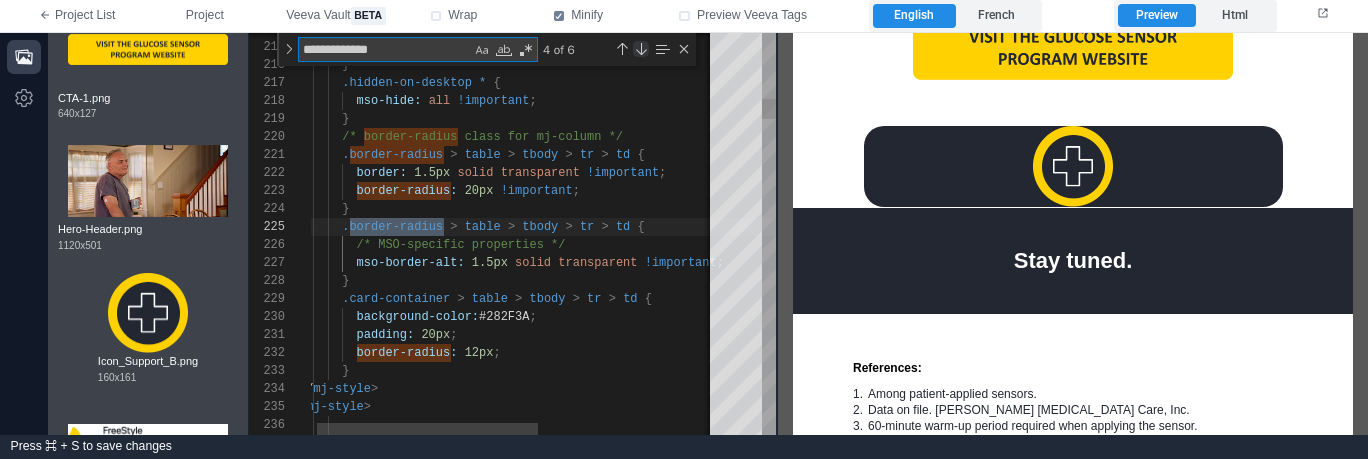 type on "**********" 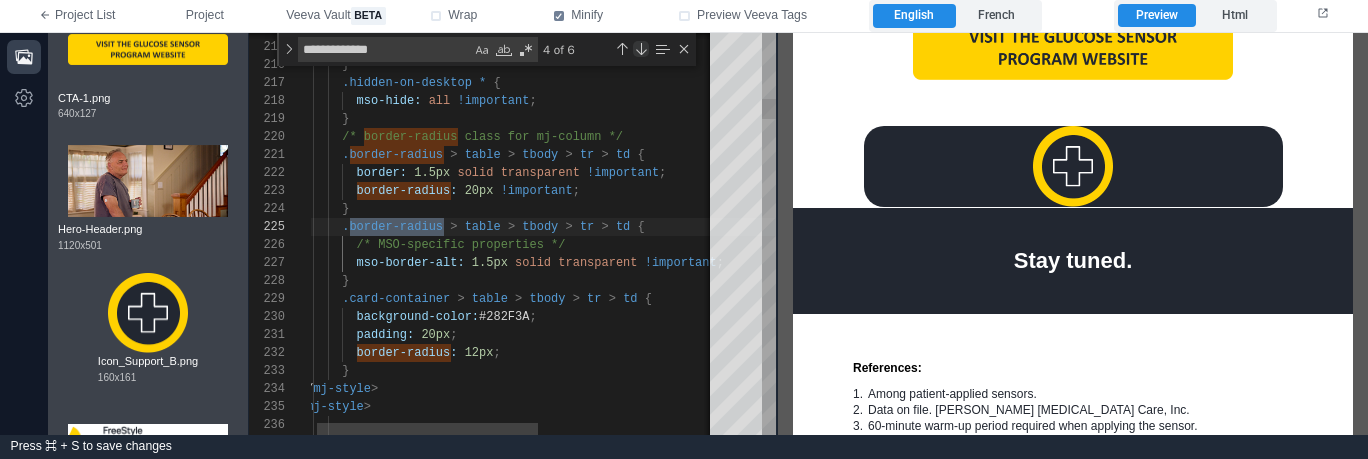 click at bounding box center [641, 49] 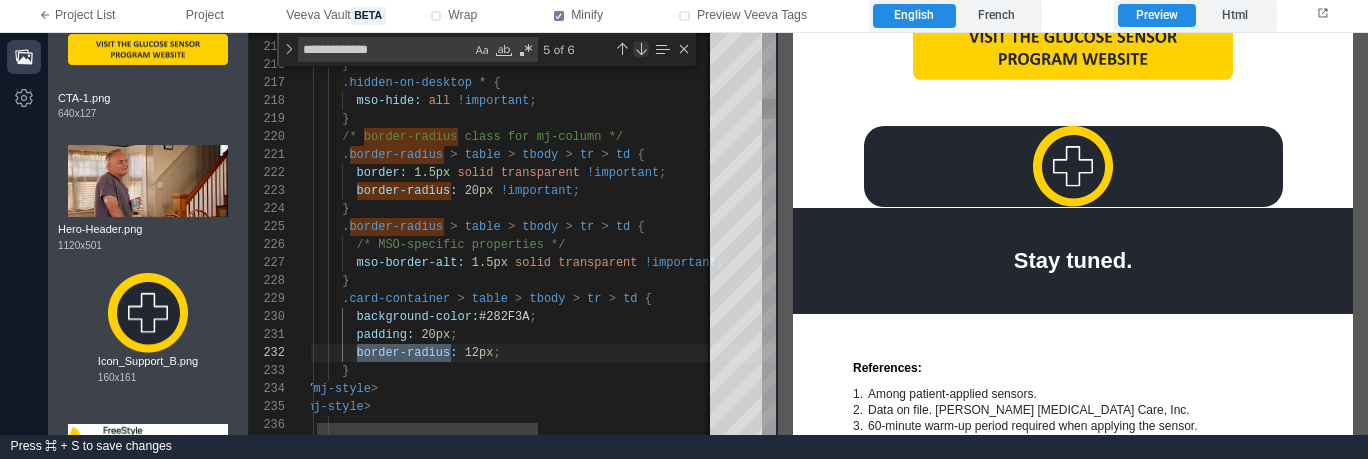 click at bounding box center [641, 49] 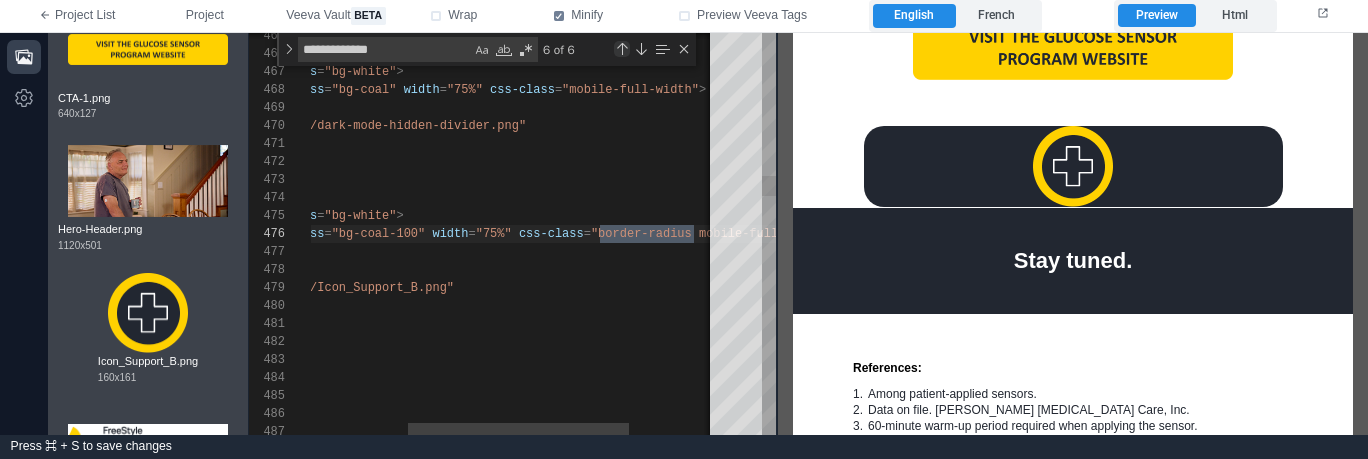 click at bounding box center [622, 49] 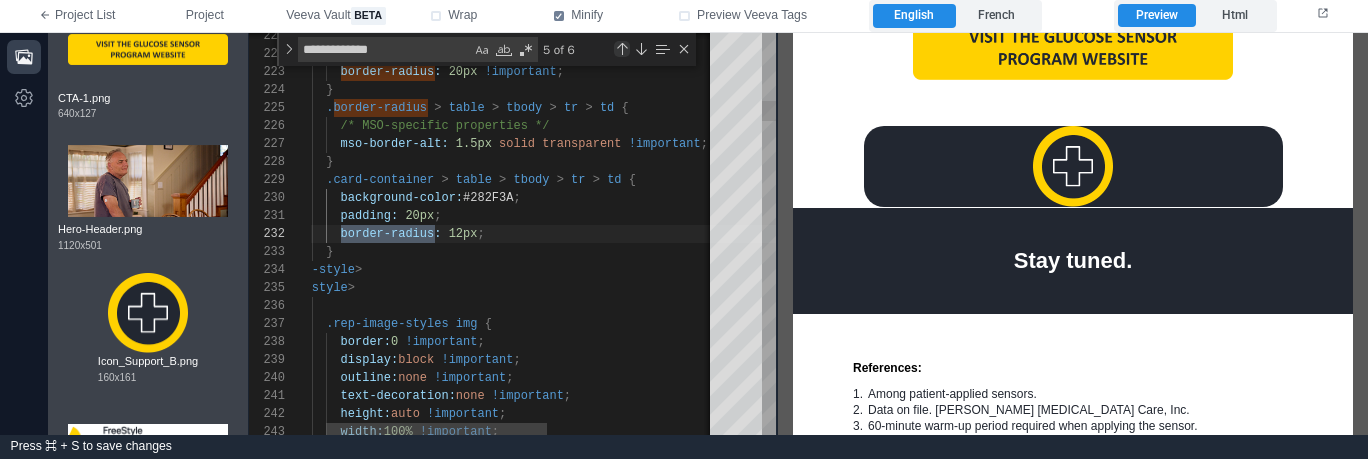 click at bounding box center [622, 49] 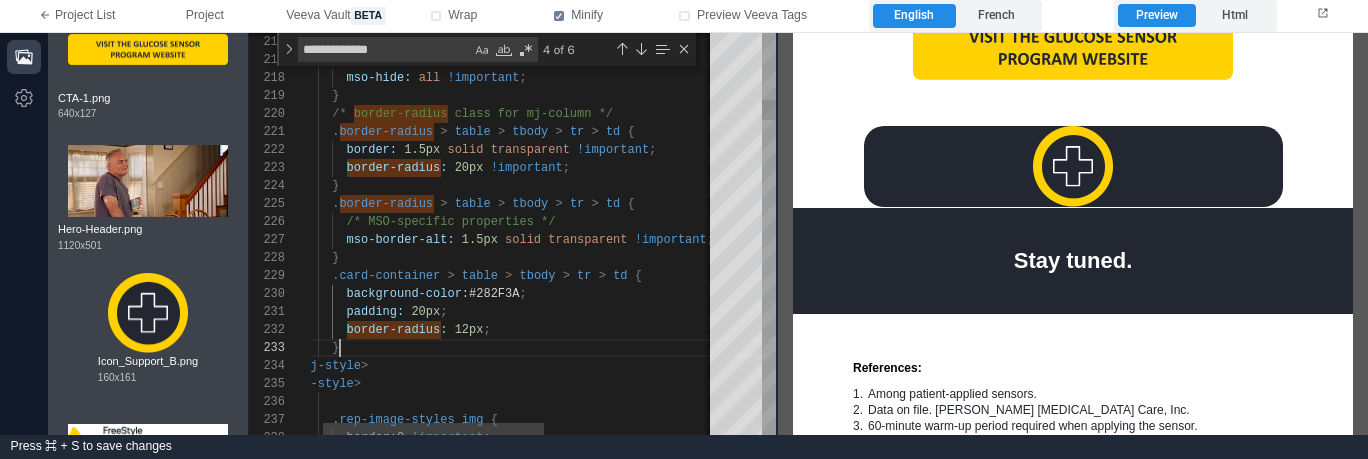 click on "}" at bounding box center [661, 348] 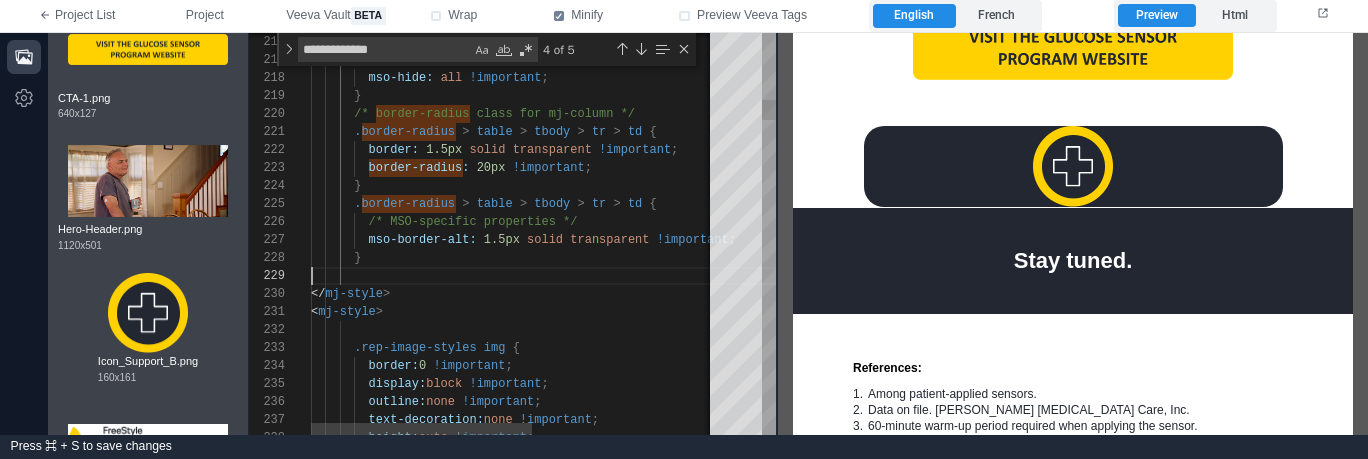 scroll, scrollTop: 126, scrollLeft: 51, axis: both 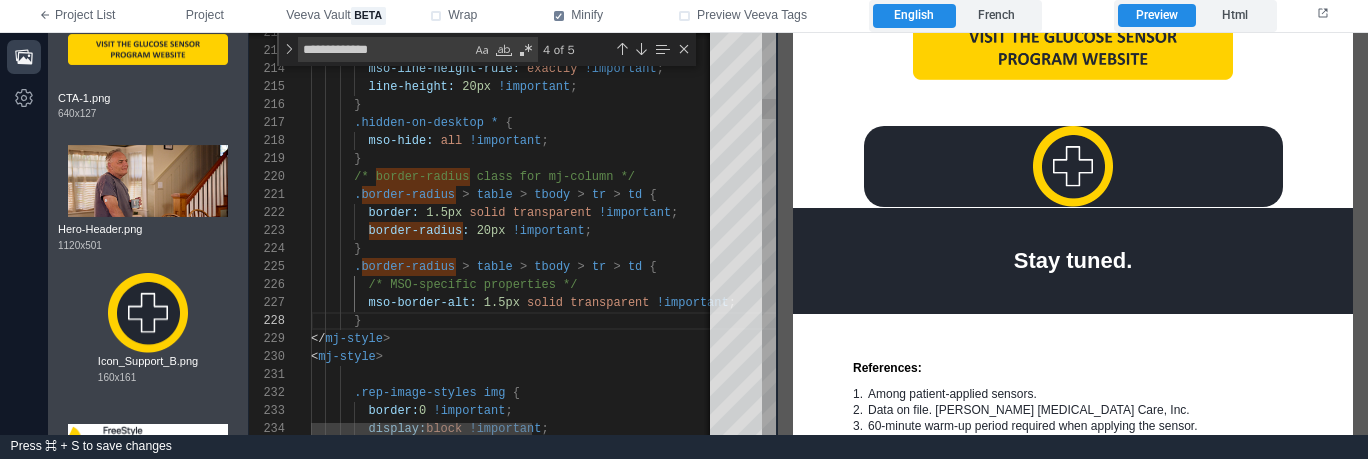 click on "20px" at bounding box center [491, 231] 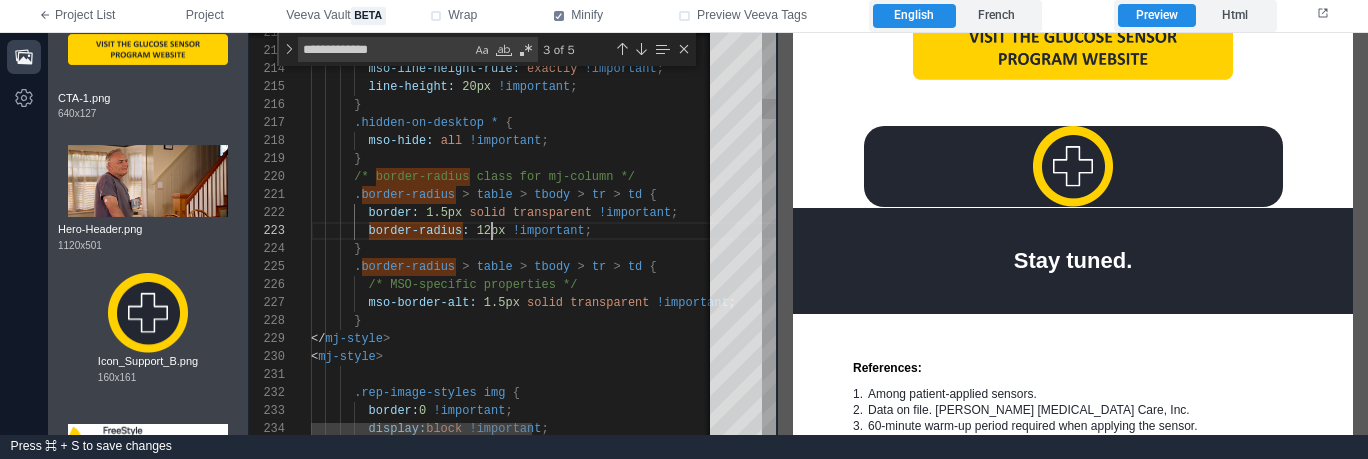 scroll, scrollTop: 36, scrollLeft: 181, axis: both 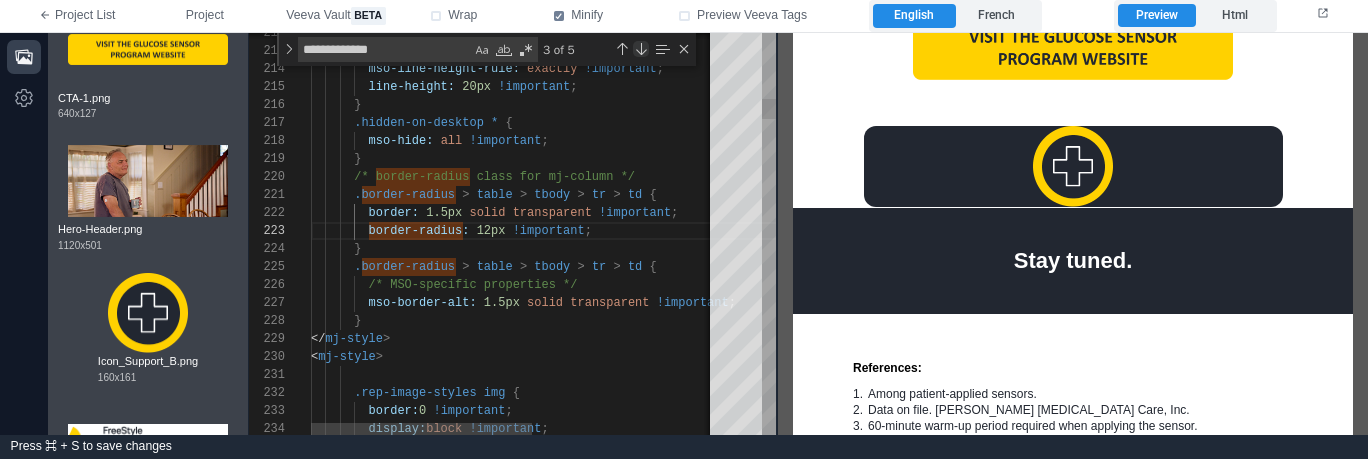 click at bounding box center [641, 49] 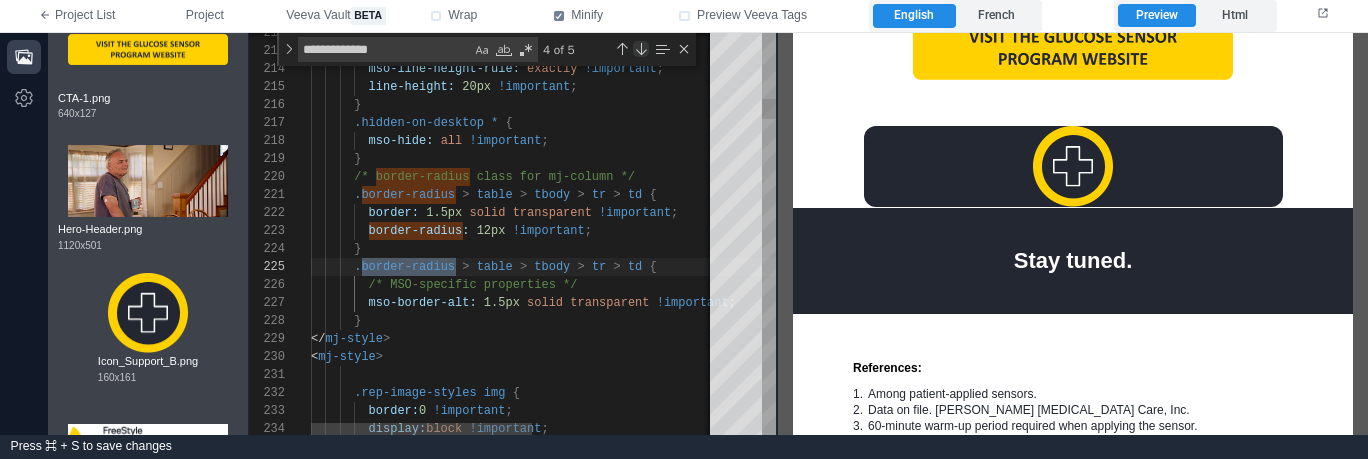 click at bounding box center (641, 49) 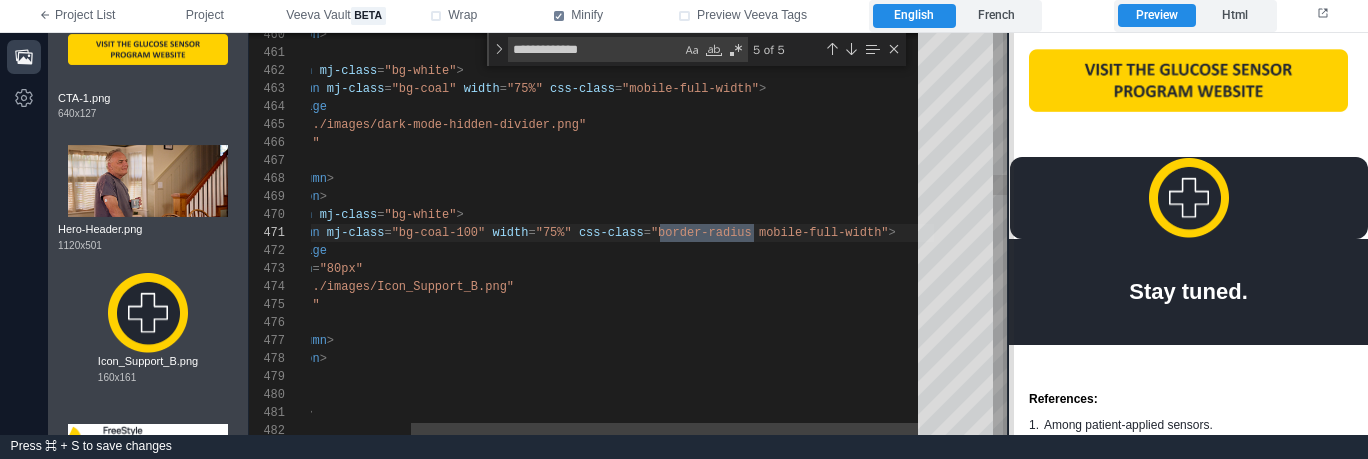 scroll, scrollTop: 1103, scrollLeft: 0, axis: vertical 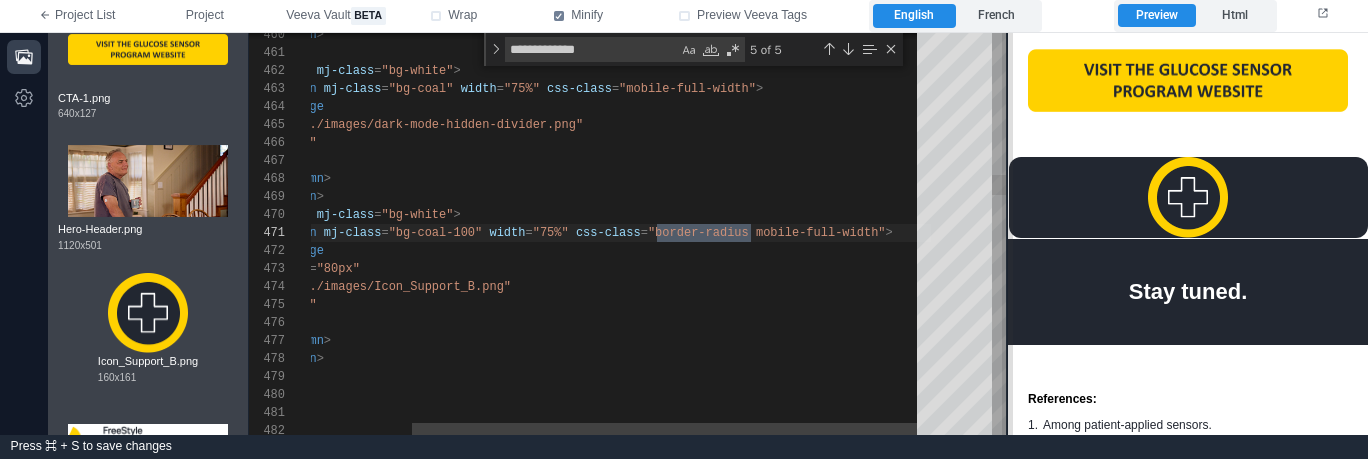 drag, startPoint x: 779, startPoint y: 195, endPoint x: 1009, endPoint y: 198, distance: 230.01956 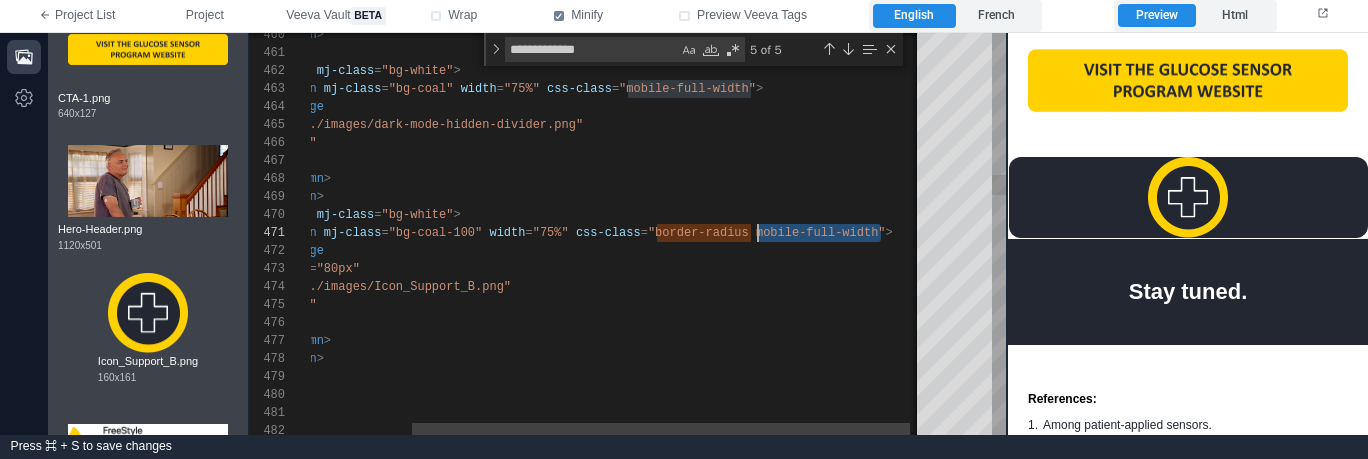 scroll, scrollTop: 0, scrollLeft: 571, axis: horizontal 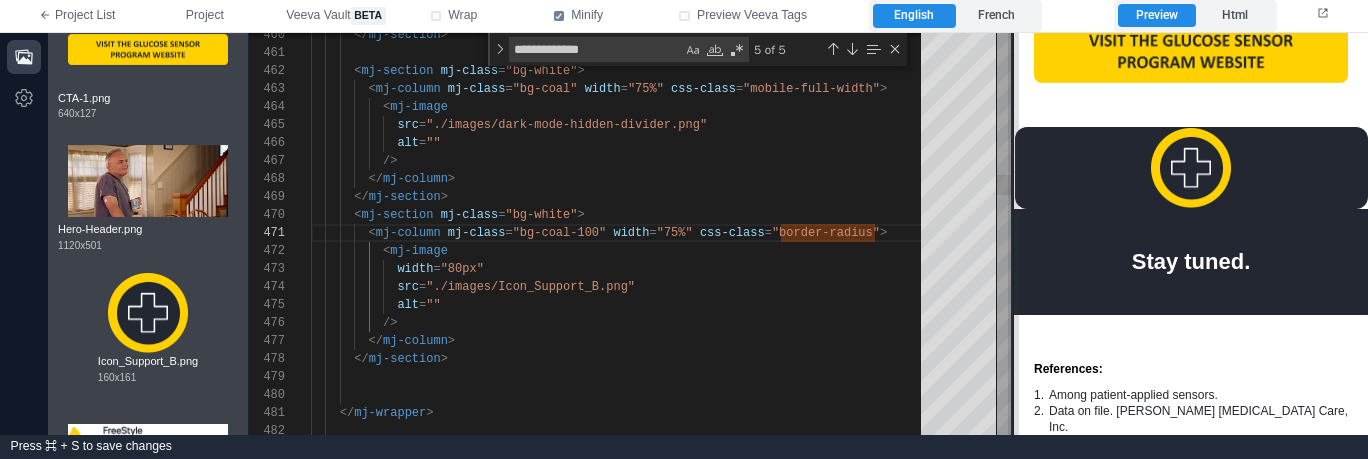 drag, startPoint x: 1006, startPoint y: 227, endPoint x: 1024, endPoint y: 229, distance: 18.110771 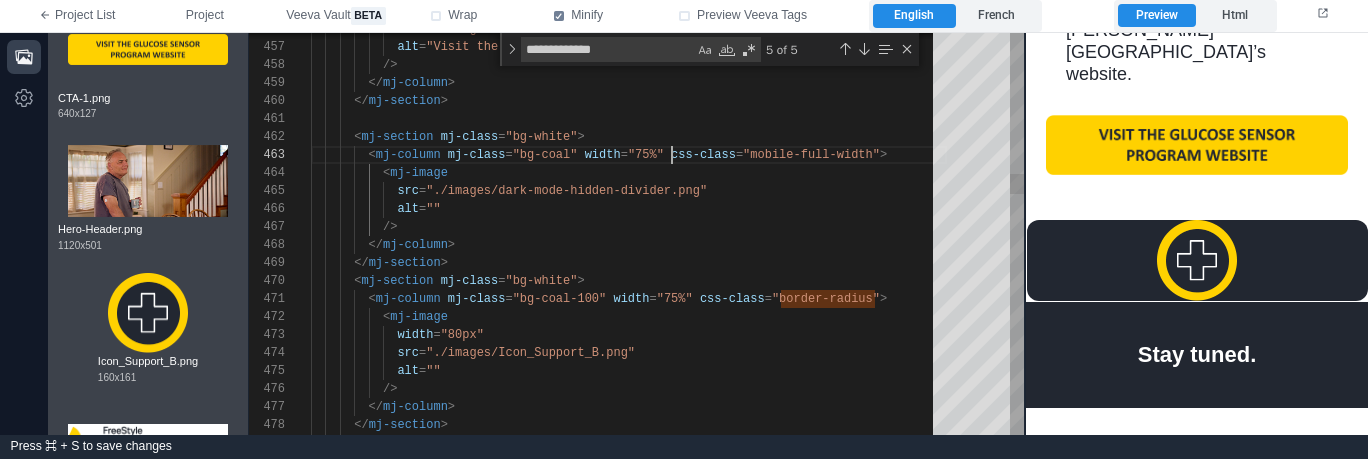 click on "460 461 462 463 464 465 466 467 468 469 470 471 472 473 474 475 476 477 478 479 459 458 457 456        </ mj-section >        < mj-section   mj-class = "bg-white" >          < mj-column   mj-class = "bg-coal"   width = "75%"   css-class = "mobile-full-width" >            < mj-image              src = "./images/dark-mode-hidden-divider.png"              alt = ""            />          </ mj-column >        </ mj-section >        < mj-section   mj-class = "bg-white" >          < mj-column   mj-class = "bg-coal-100"   width = "75%"   css-class = "border-radius" >            < mj-image              width = "80px"              src = "./images/Icon_Support_B.png"              alt = ""            />          </ mj-column >        </ mj-section >               </ mj-column >            />              alt = src = ***" at bounding box center (636, 234) 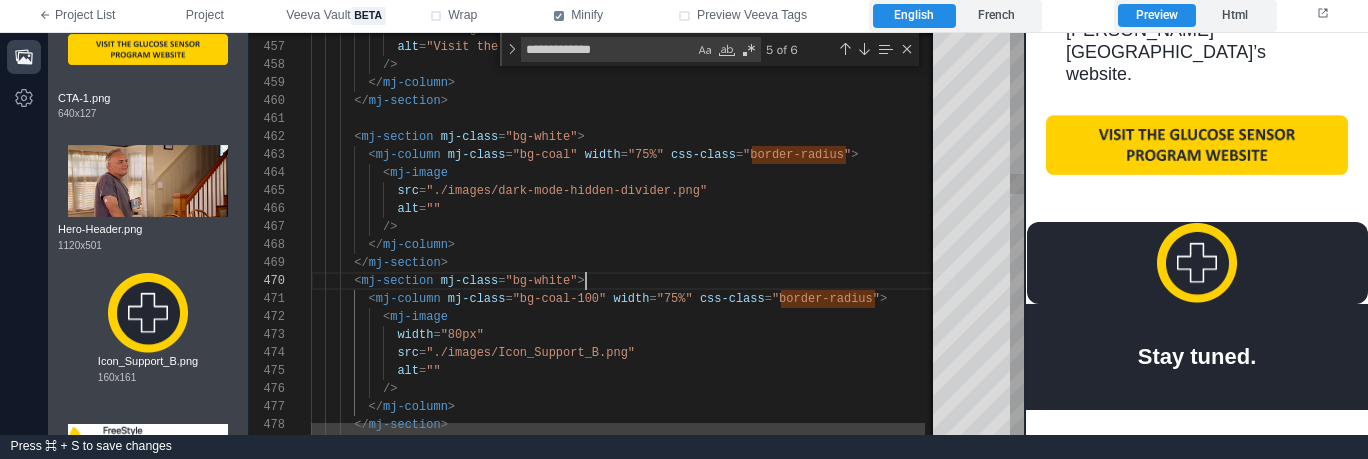 scroll, scrollTop: 0, scrollLeft: 542, axis: horizontal 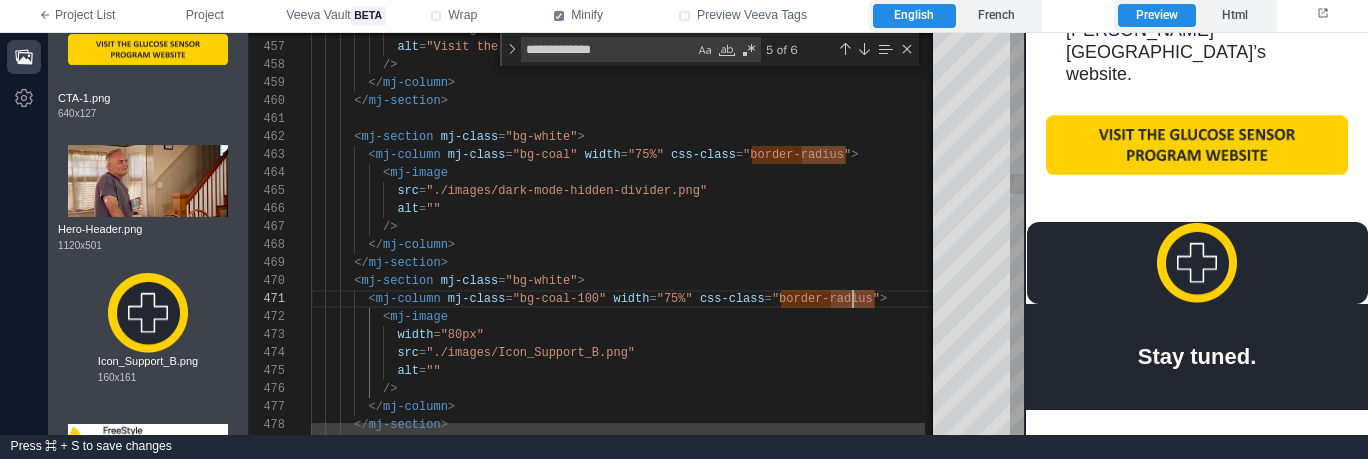 click on ""bg-coal"" at bounding box center (545, 155) 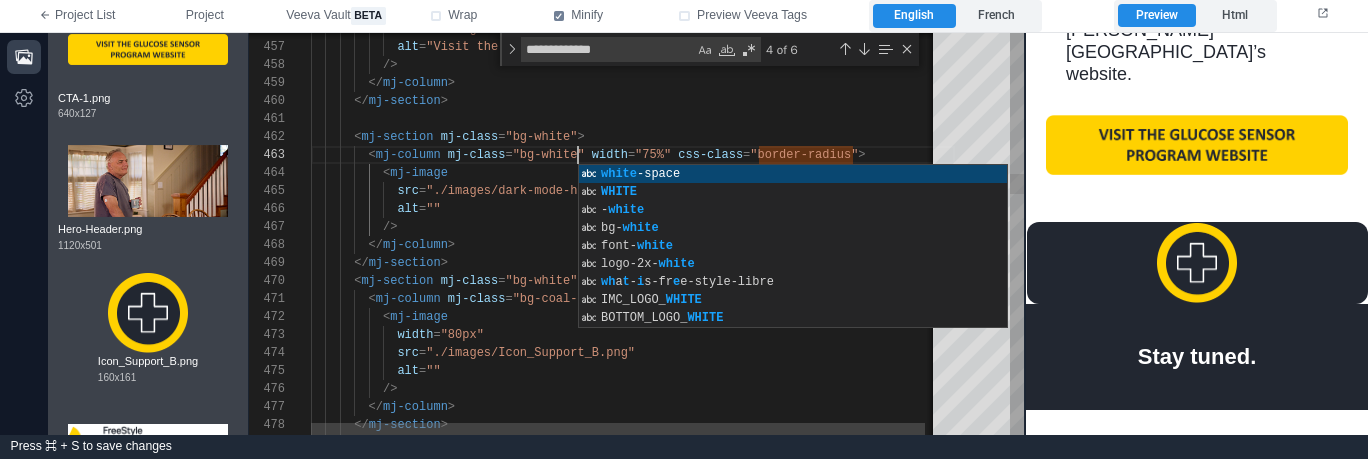 scroll, scrollTop: 36, scrollLeft: 267, axis: both 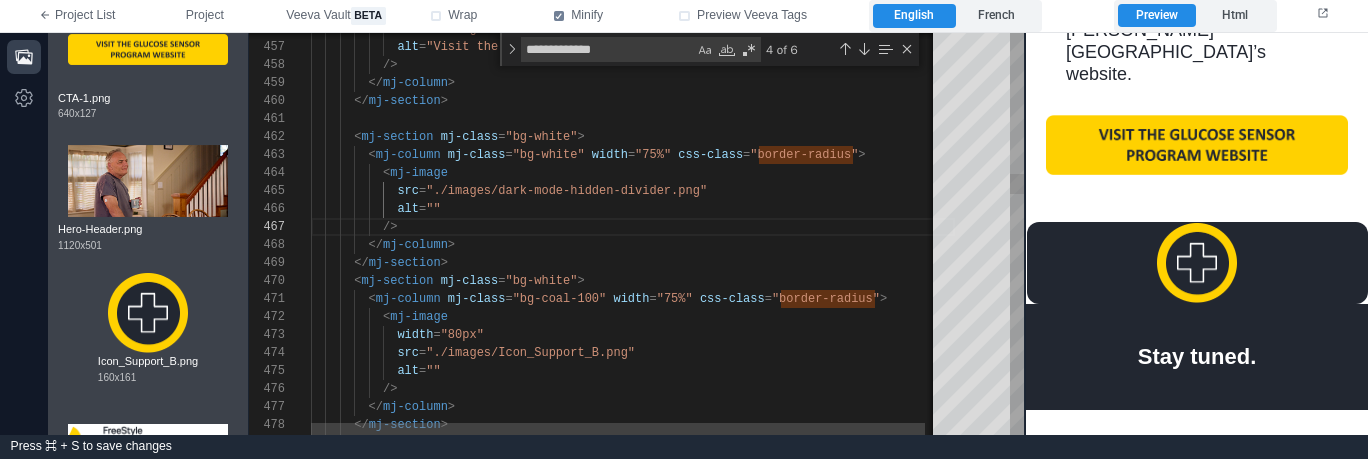 click on "< mj-image" at bounding box center (633, 317) 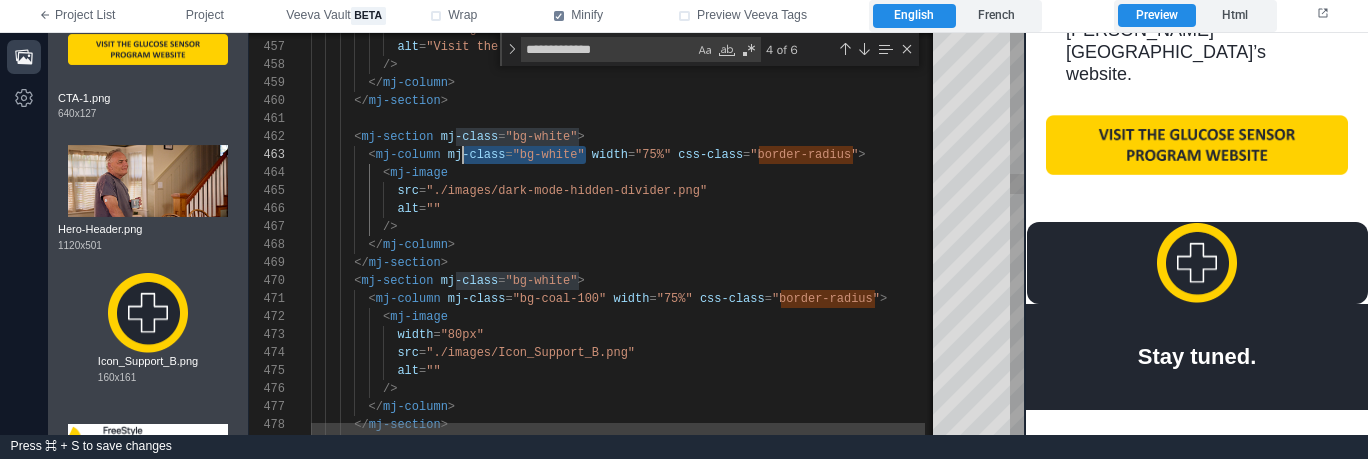 scroll, scrollTop: 36, scrollLeft: 137, axis: both 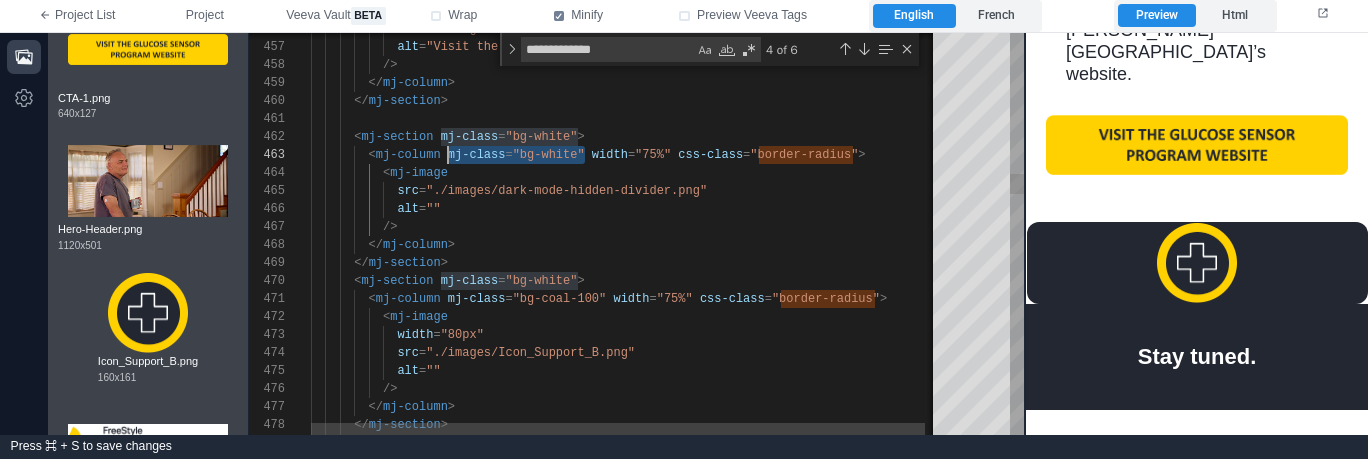 drag, startPoint x: 585, startPoint y: 155, endPoint x: 447, endPoint y: 158, distance: 138.03261 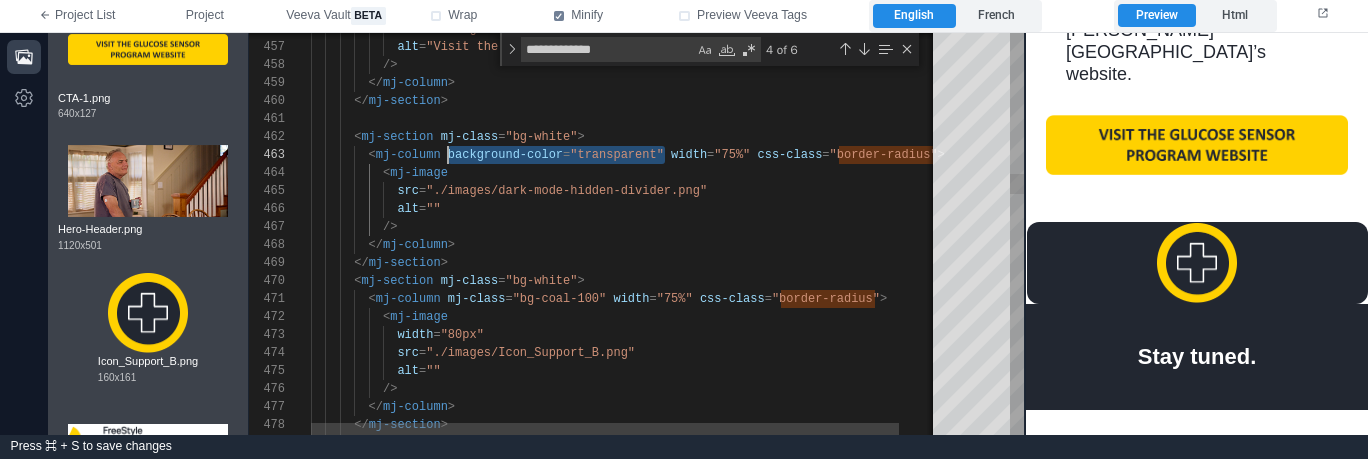 scroll, scrollTop: 36, scrollLeft: 137, axis: both 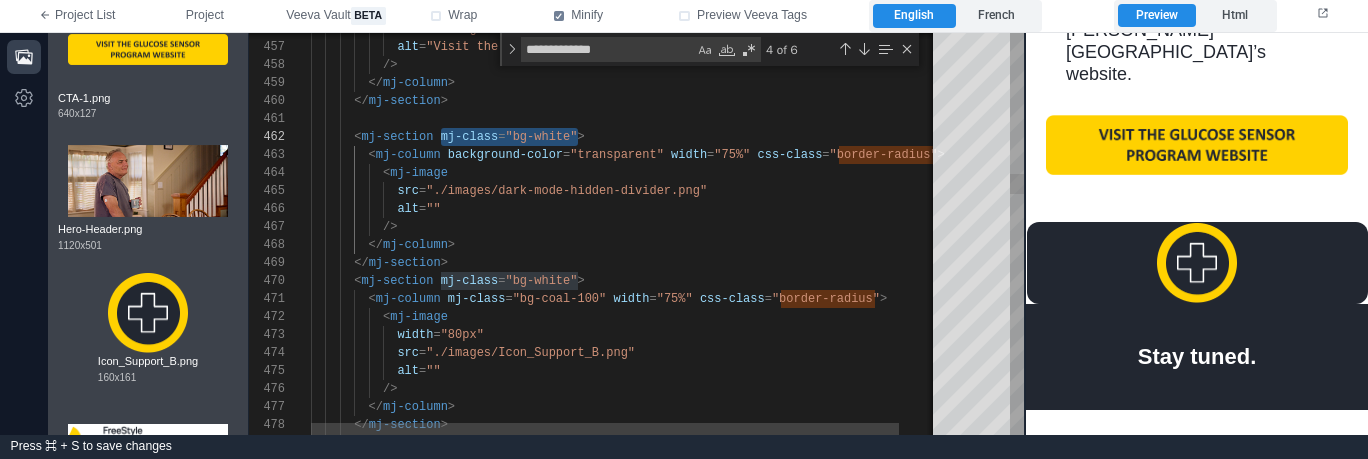 paste on "**********" 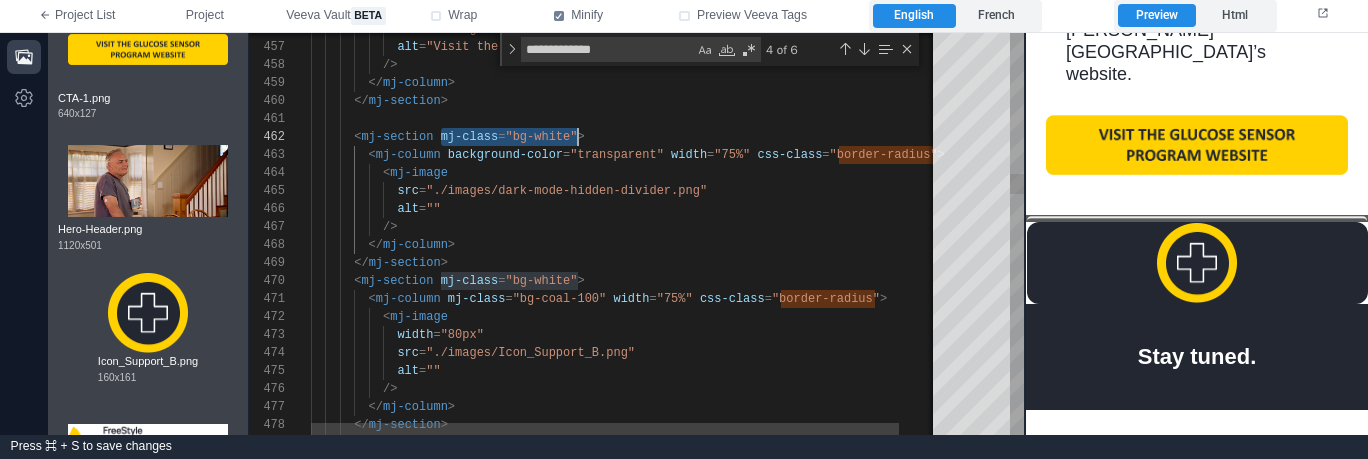 scroll, scrollTop: 18, scrollLeft: 267, axis: both 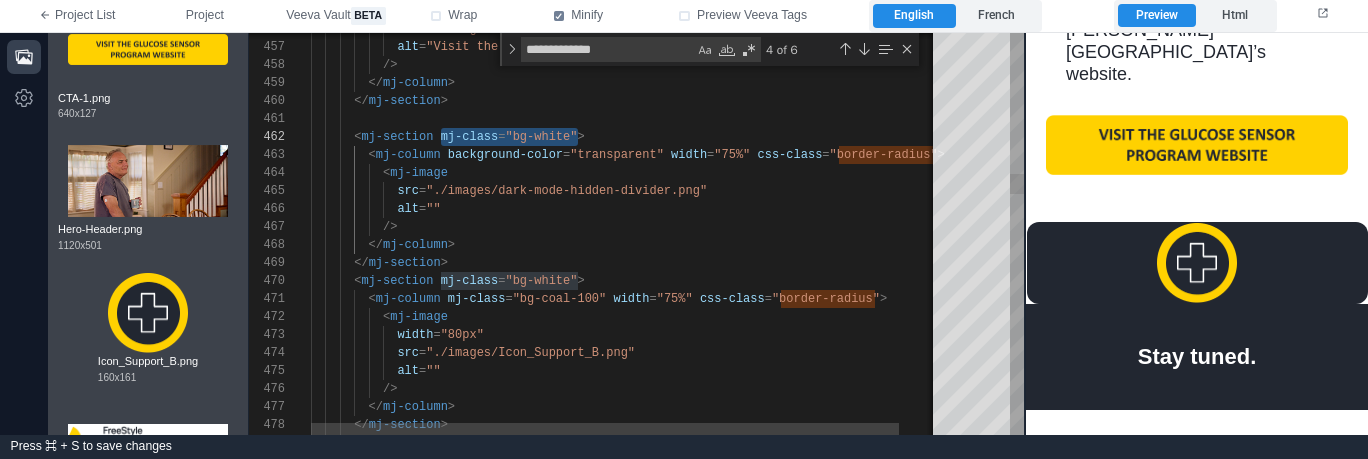 click on "< mj-image" at bounding box center [647, 173] 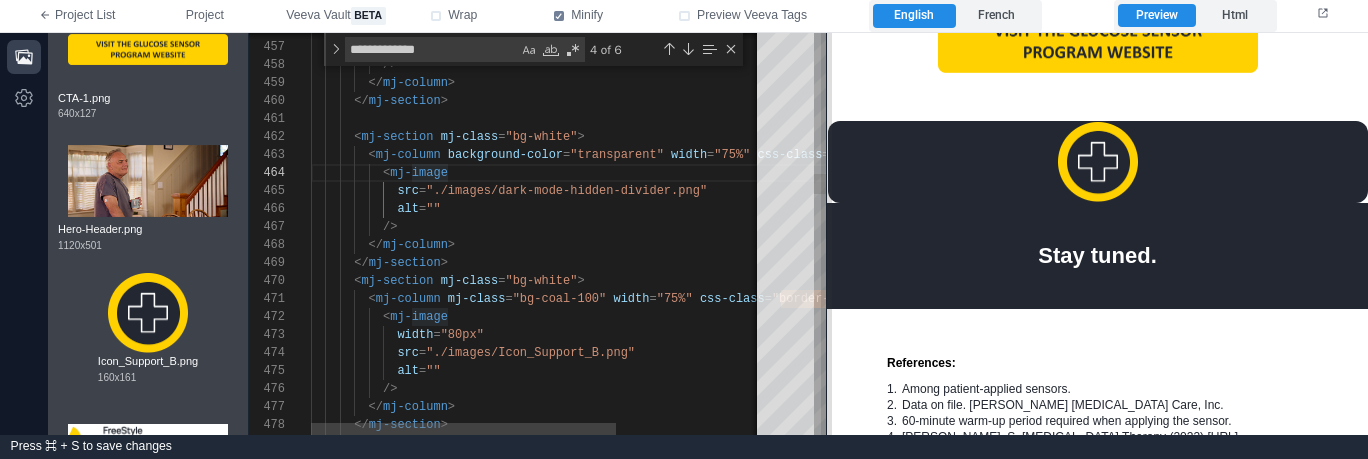 scroll, scrollTop: 972, scrollLeft: 0, axis: vertical 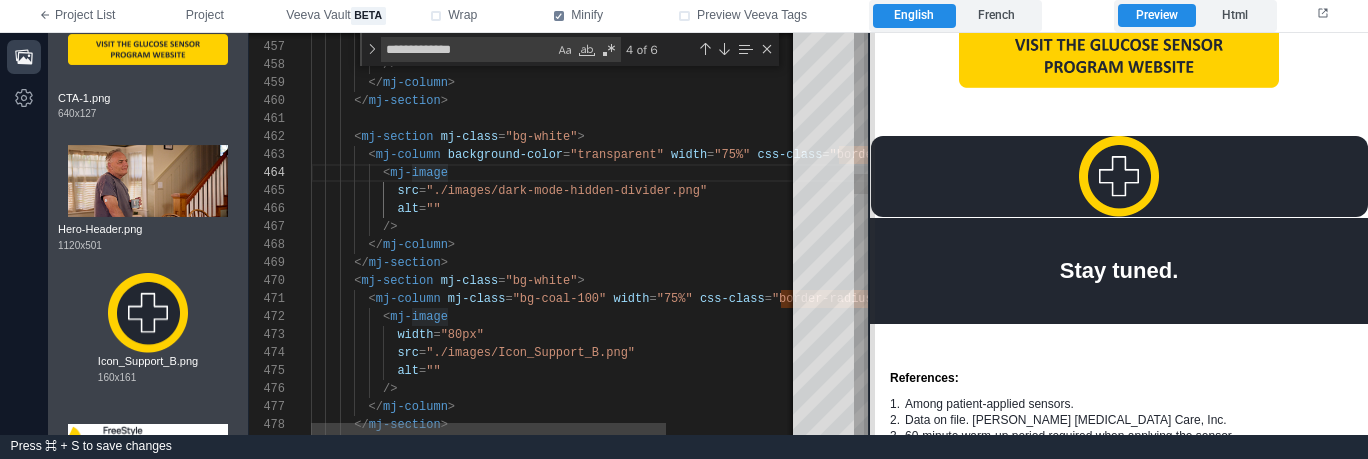 drag, startPoint x: 1026, startPoint y: 154, endPoint x: 871, endPoint y: 182, distance: 157.50873 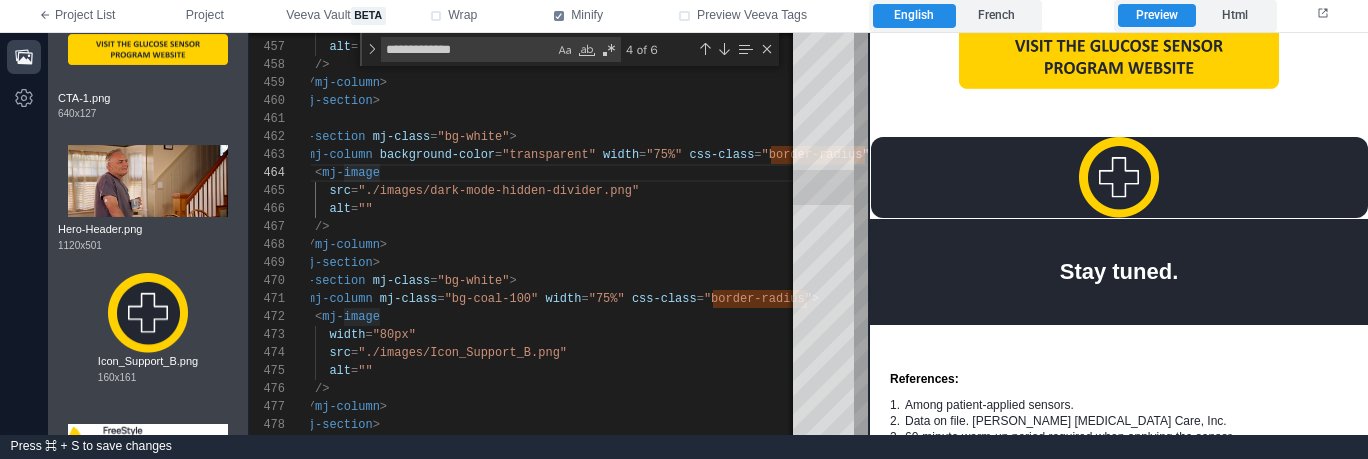 scroll, scrollTop: 986, scrollLeft: 0, axis: vertical 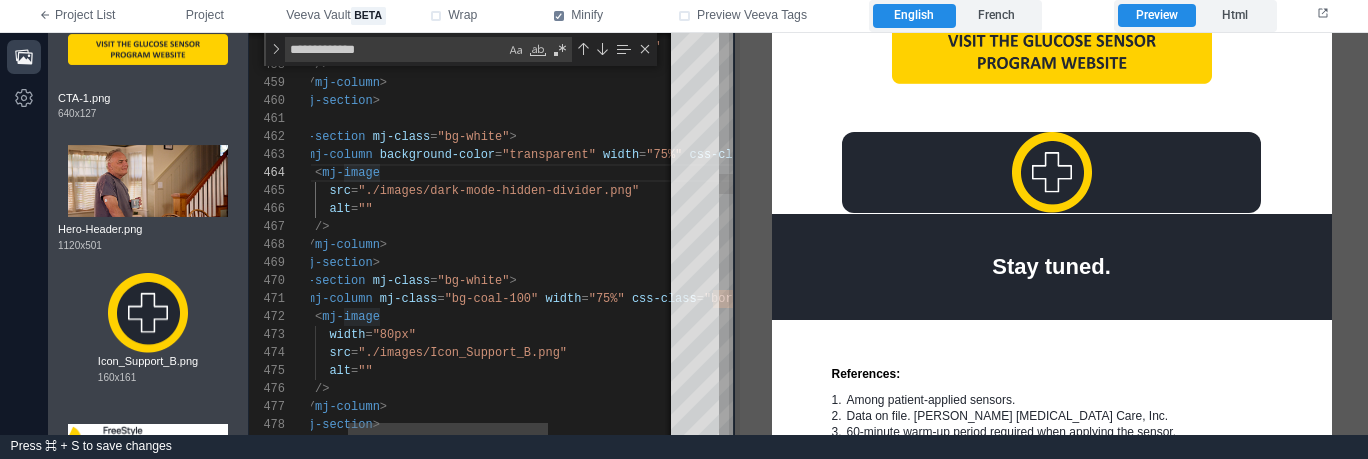 drag, startPoint x: 871, startPoint y: 201, endPoint x: 735, endPoint y: 207, distance: 136.1323 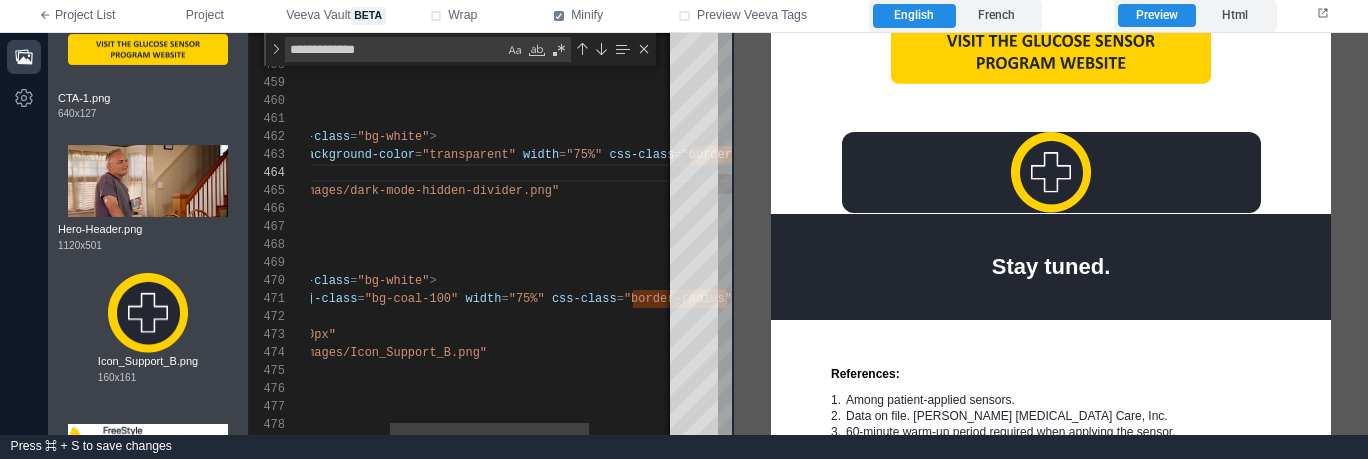 click on "</ mj-section >        < mj-section   mj-class = "bg-white" >          < mj-column   background-color = "transparent"   width = "75%"   css-class = "border-radius" >            < mj-image              src = "./images/dark-mode-hidden-divider.png"              alt = ""            />          </ mj-column >        </ mj-section >        < mj-section   mj-class = "bg-white" >          < mj-column   mj-class = "bg-coal-100"   width = "75%"   css-class = "border-radius" >            < mj-image              width = "80px"              src = "./images/Icon_Support_B.png"              alt = ""            />          </ mj-column >        </ mj-section >               </ mj-column >            />              alt = "Visit the Glucose Sensor Program Website"              src =" at bounding box center [500163, 491797] 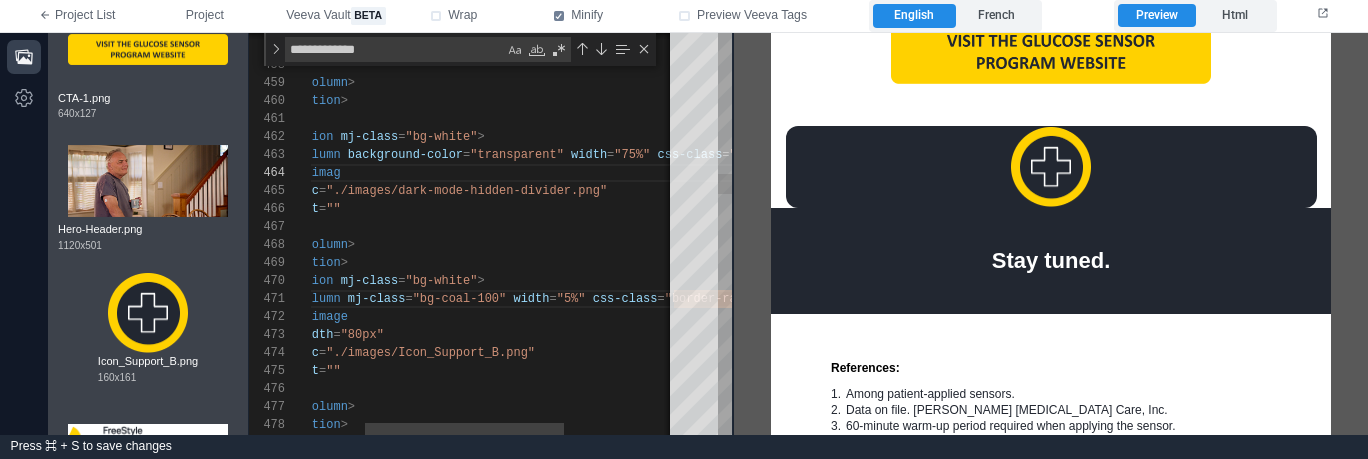 scroll, scrollTop: 54, scrollLeft: 137, axis: both 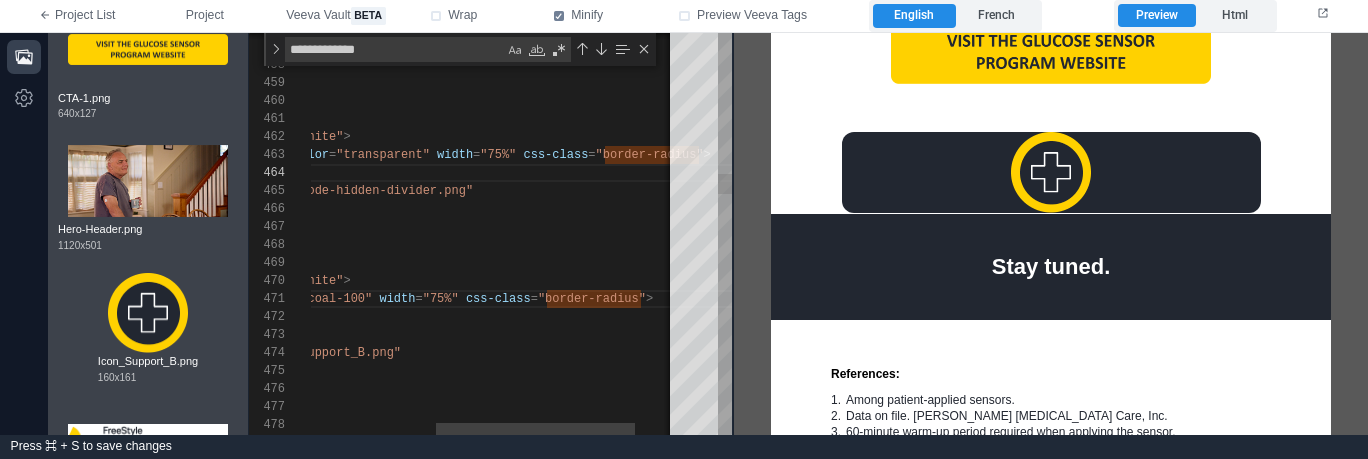 click on ""border-radius"" at bounding box center [592, 299] 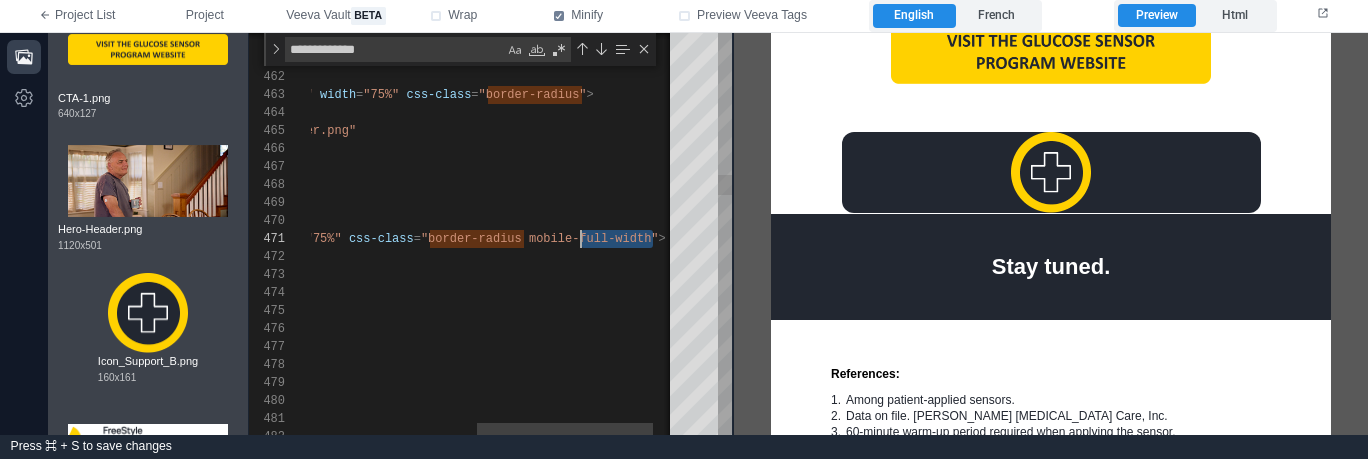 scroll, scrollTop: 0, scrollLeft: 571, axis: horizontal 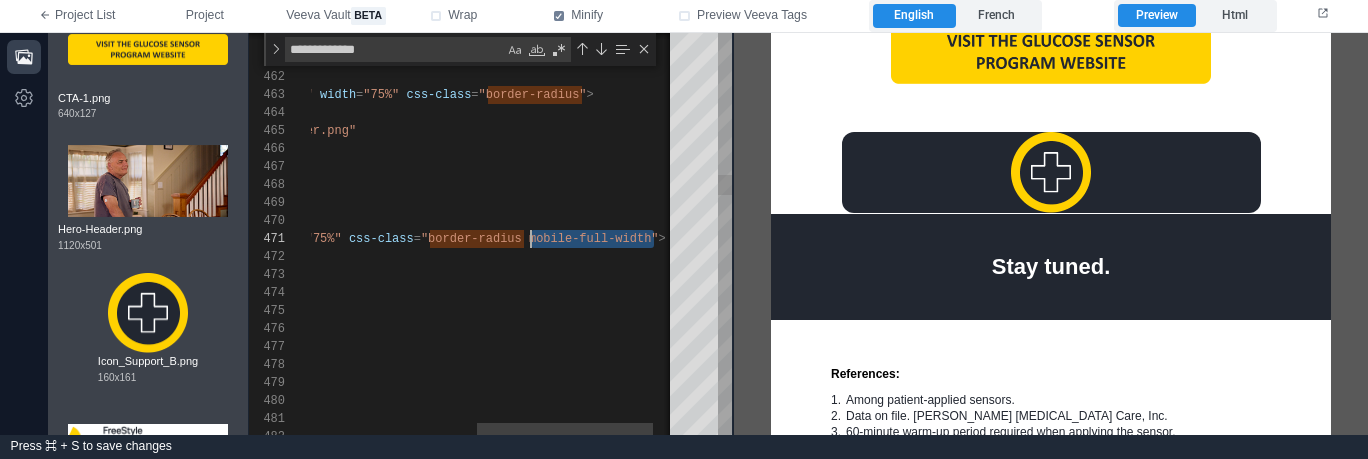 type on "**********" 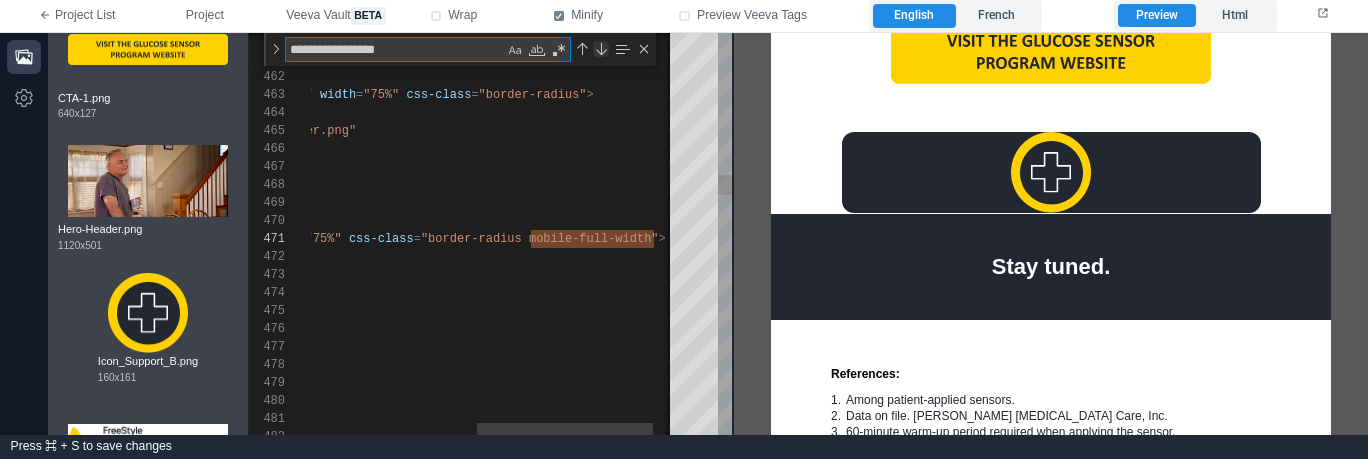 click at bounding box center (601, 49) 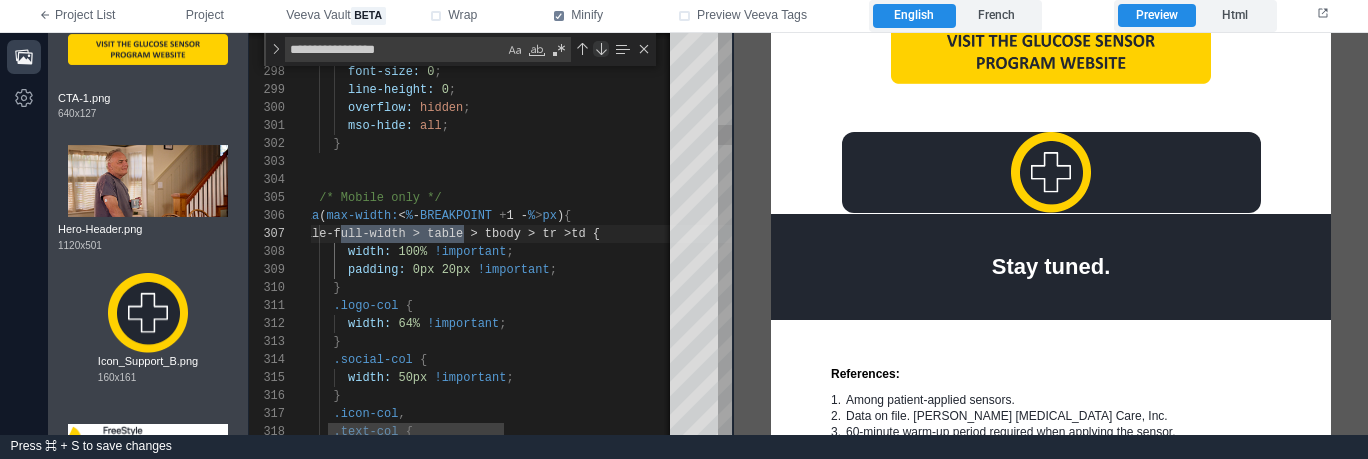 scroll, scrollTop: 180, scrollLeft: 188, axis: both 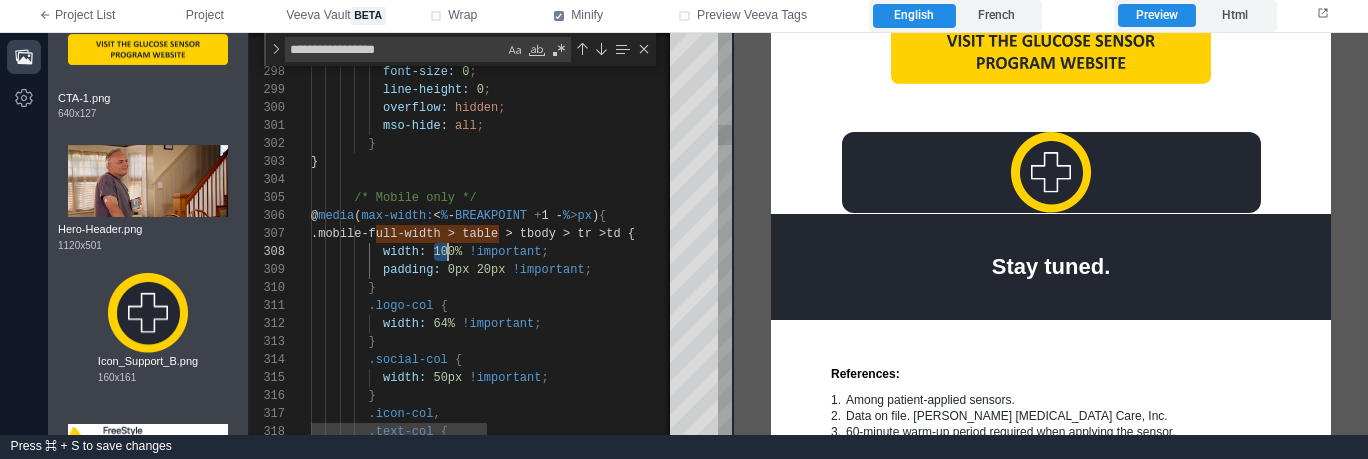 drag, startPoint x: 433, startPoint y: 253, endPoint x: 450, endPoint y: 253, distance: 17 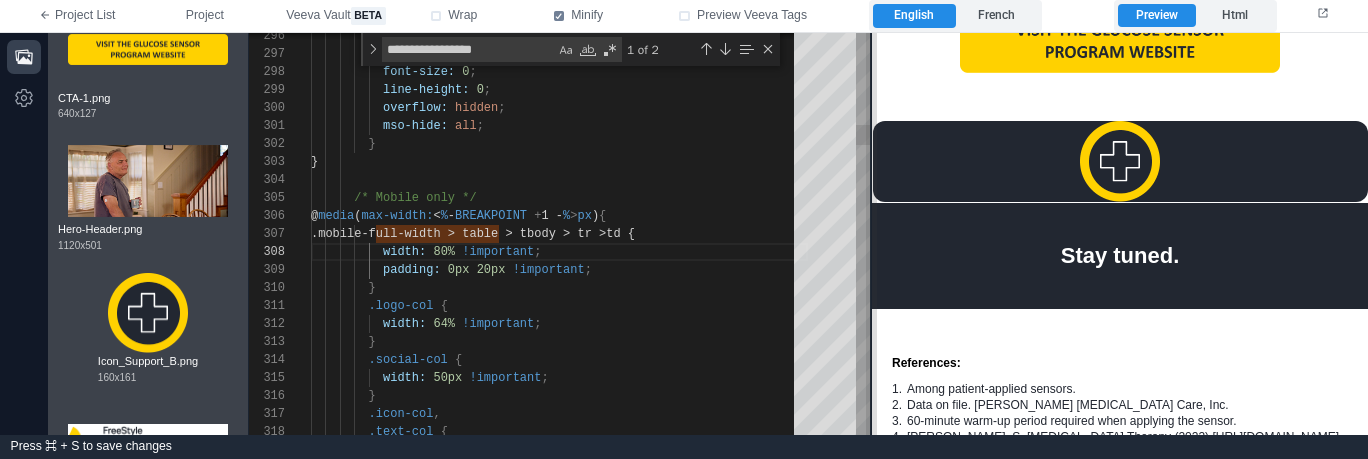 scroll, scrollTop: 982, scrollLeft: 0, axis: vertical 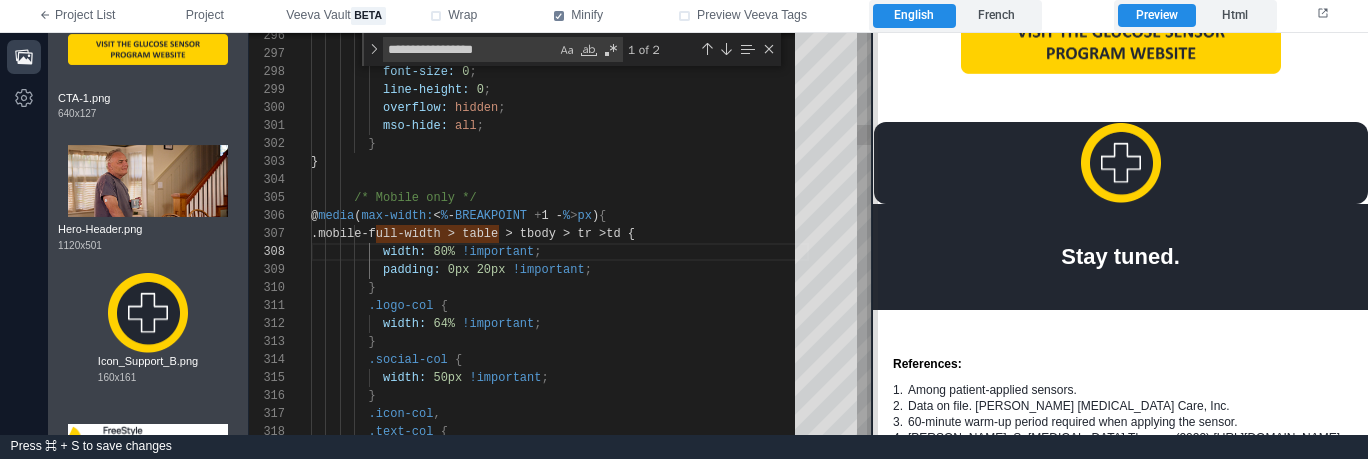 drag, startPoint x: 735, startPoint y: 169, endPoint x: 874, endPoint y: 169, distance: 139 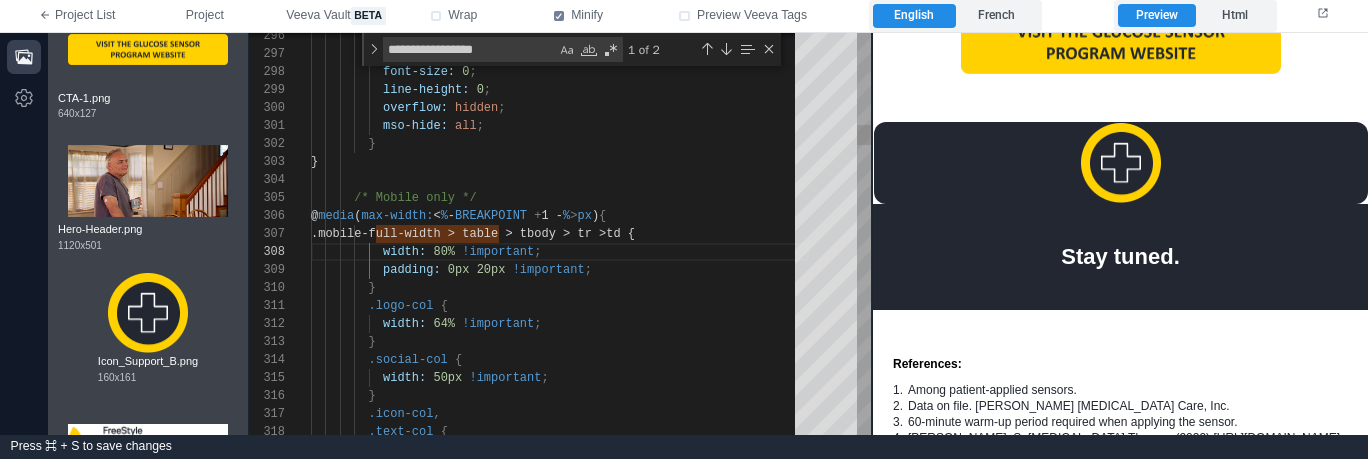 click on "display:   none   !important ;            max-height:   0px ;              font-size:   0 ;            line-height:   0 ;            overflow:   hidden ;            mso-hide:   all ;          }       }        /* Mobile only */       @ media  ( max-width:  < % -  BREAKPOINT   +  1 - % > px )  {         .mobile-full-width > table > tbody > tr >  td {            width:   80%   !important ;            padding:   0px   20px   !important ;          }          .logo-col   {            width:   64%   !important ;          }          .social-col   {            width:   50px   !important ;          }          .icon-col ,          .text-col   {" at bounding box center [500311, 494684] 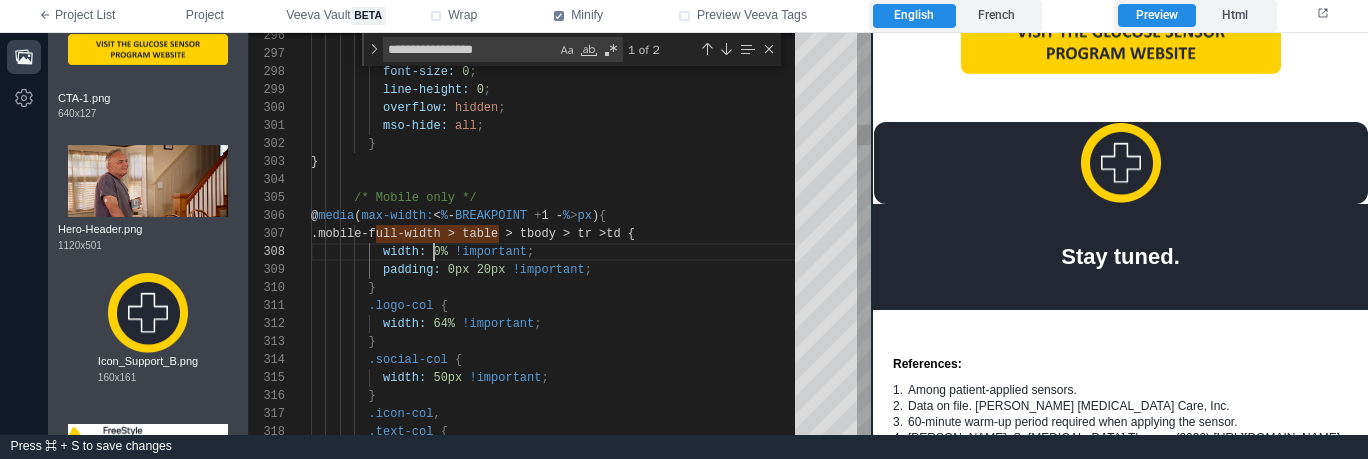 scroll, scrollTop: 126, scrollLeft: 130, axis: both 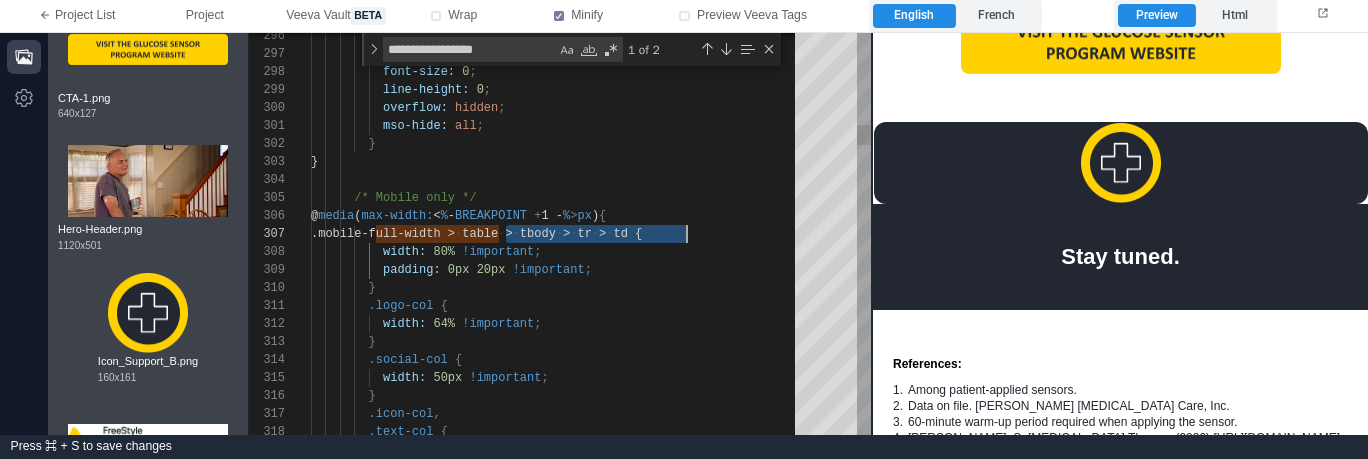 drag, startPoint x: 506, startPoint y: 231, endPoint x: 688, endPoint y: 227, distance: 182.04395 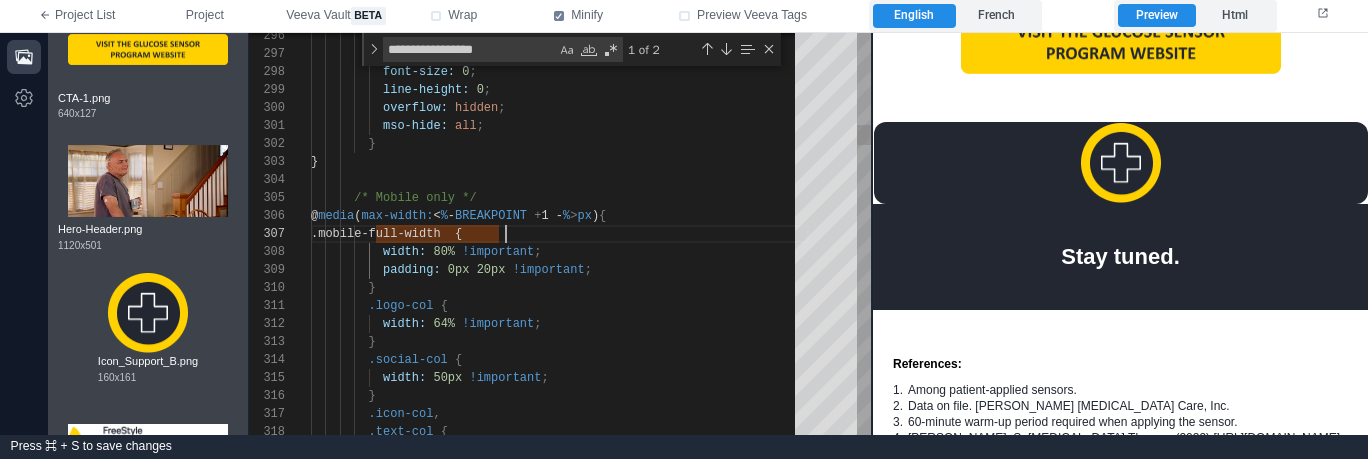 scroll, scrollTop: 108, scrollLeft: 188, axis: both 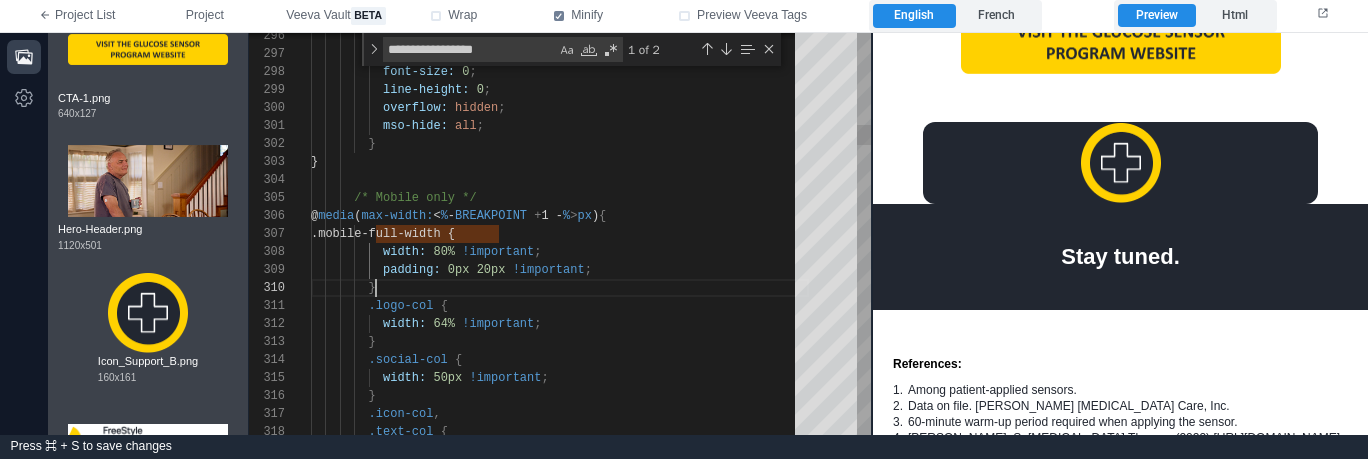 click on "}" at bounding box center (560, 288) 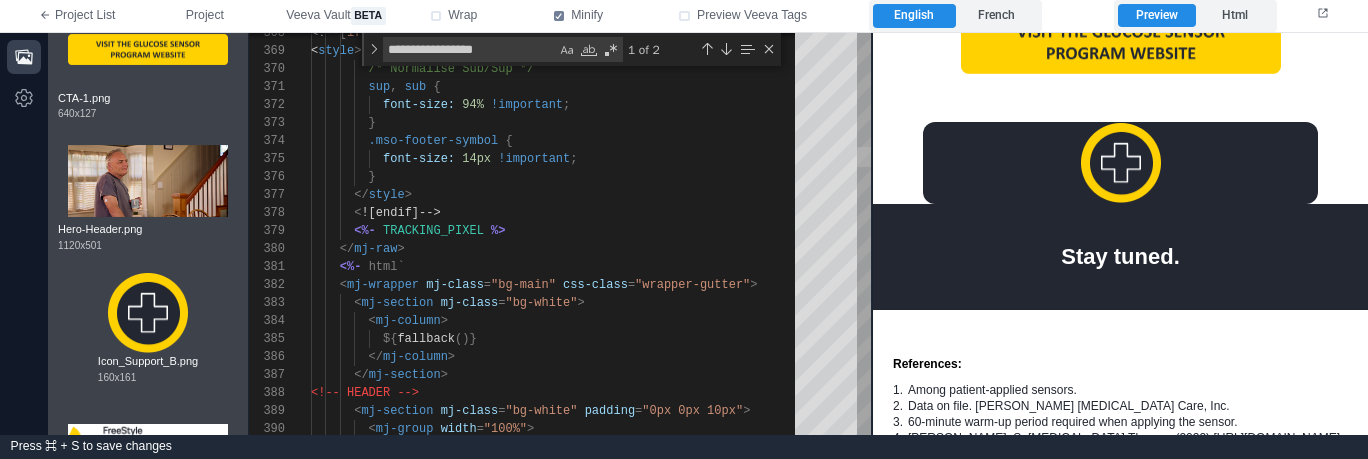 click at bounding box center [864, 234] 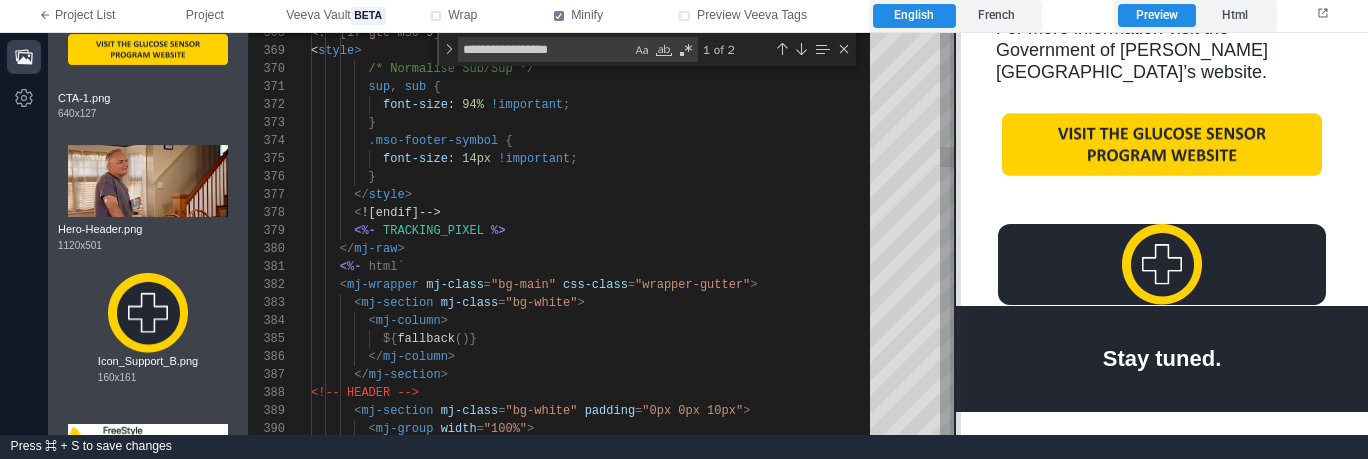 scroll, scrollTop: 946, scrollLeft: 0, axis: vertical 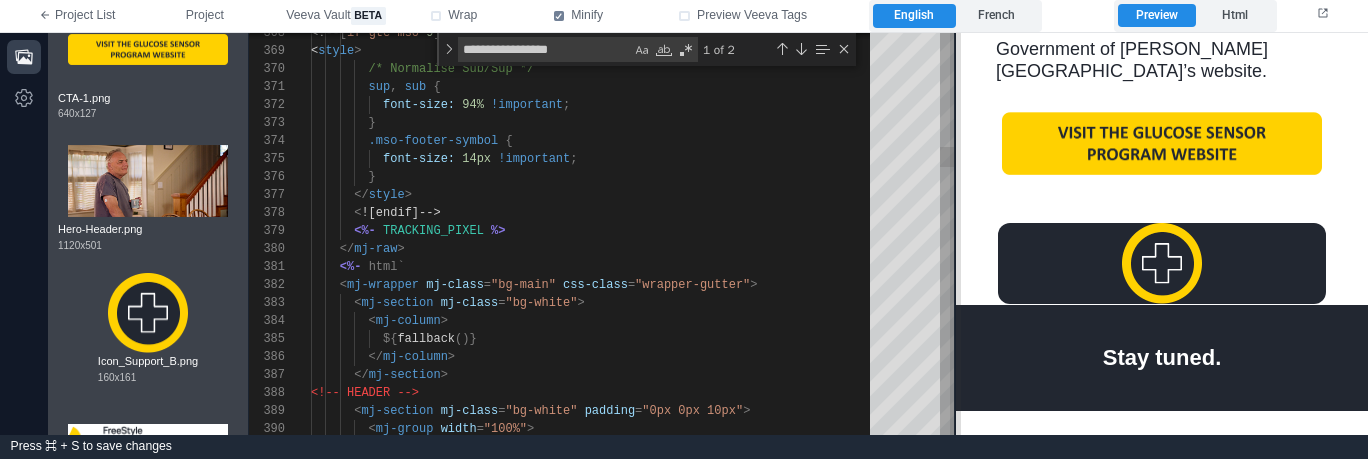 drag, startPoint x: 871, startPoint y: 155, endPoint x: 950, endPoint y: 152, distance: 79.05694 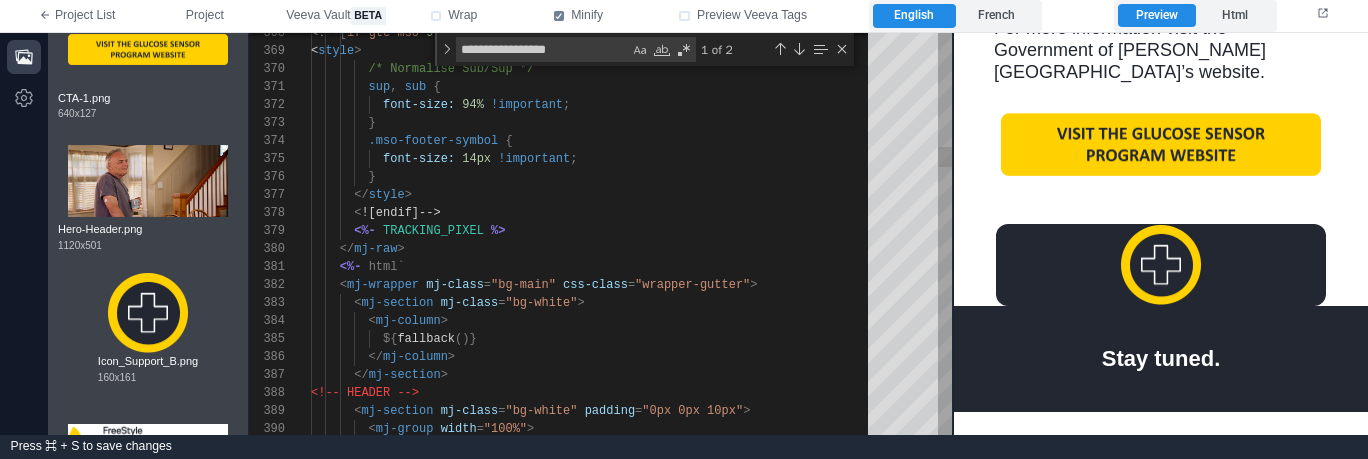 scroll, scrollTop: 162, scrollLeft: 94, axis: both 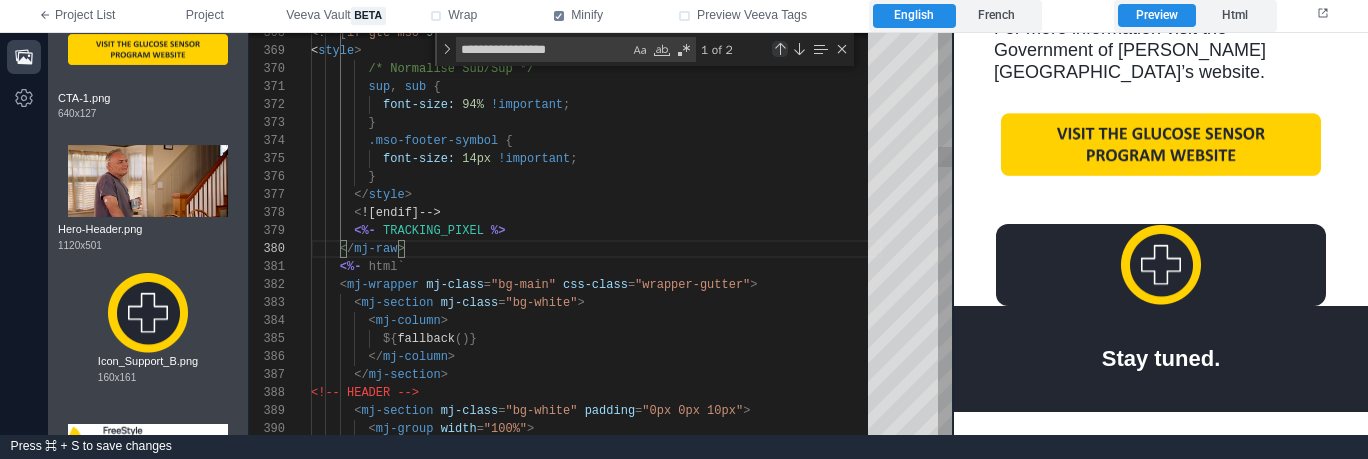 click at bounding box center [780, 49] 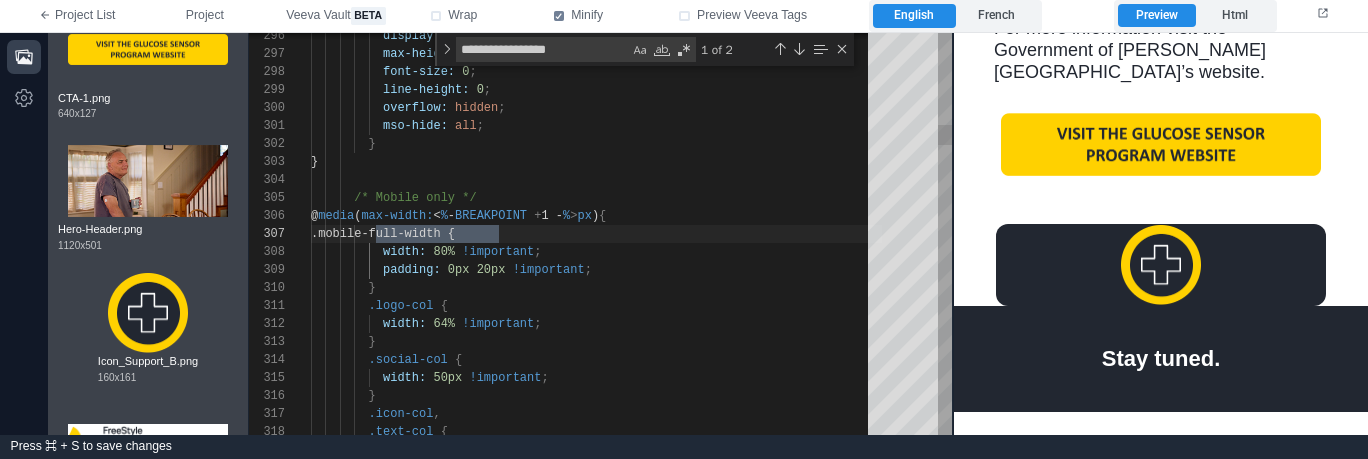 click on "80%" at bounding box center (444, 252) 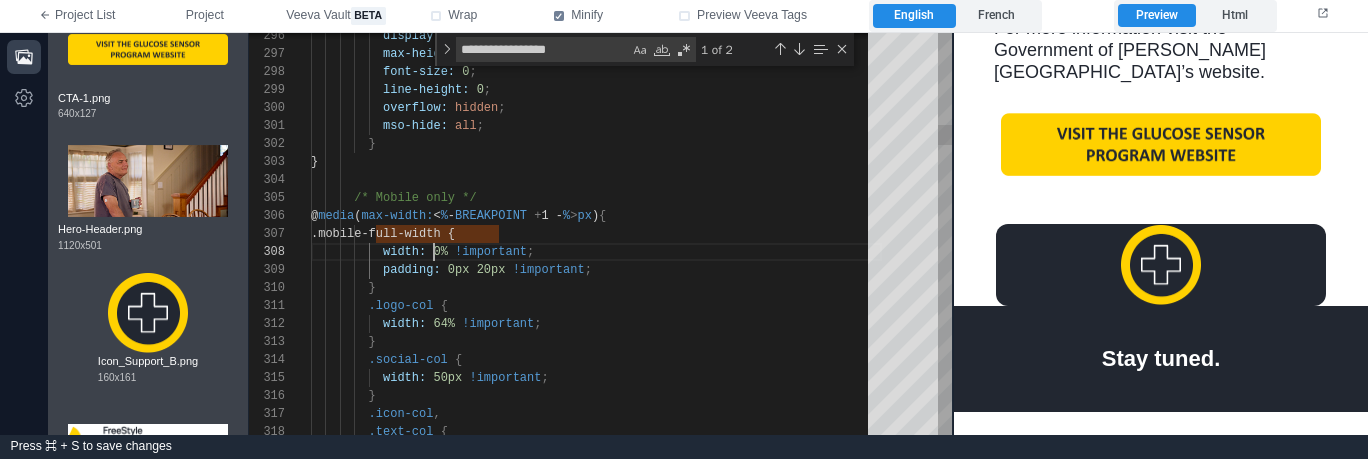 scroll, scrollTop: 126, scrollLeft: 130, axis: both 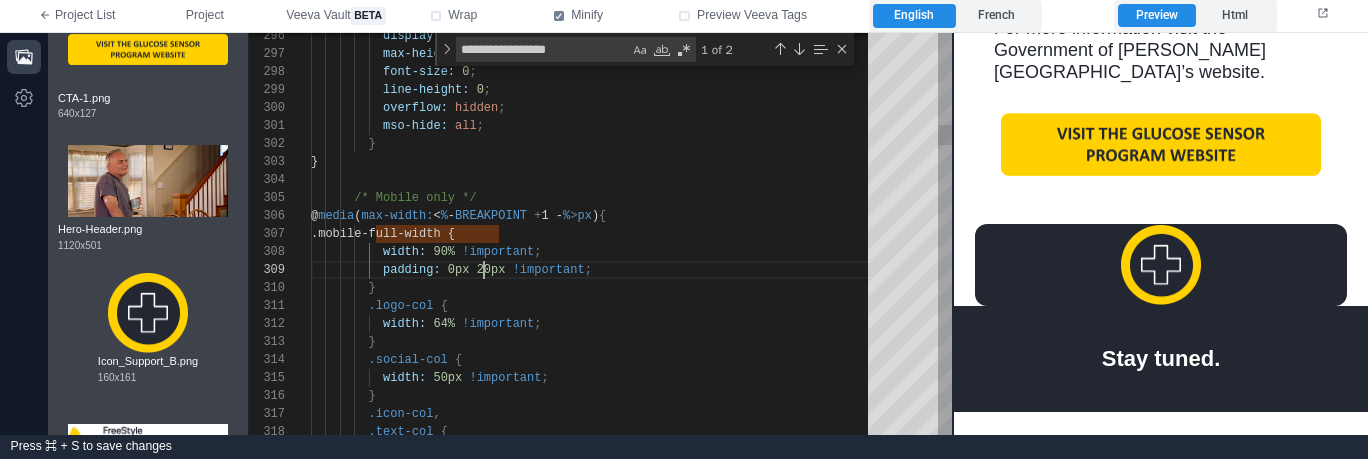 click on "20px" at bounding box center (491, 270) 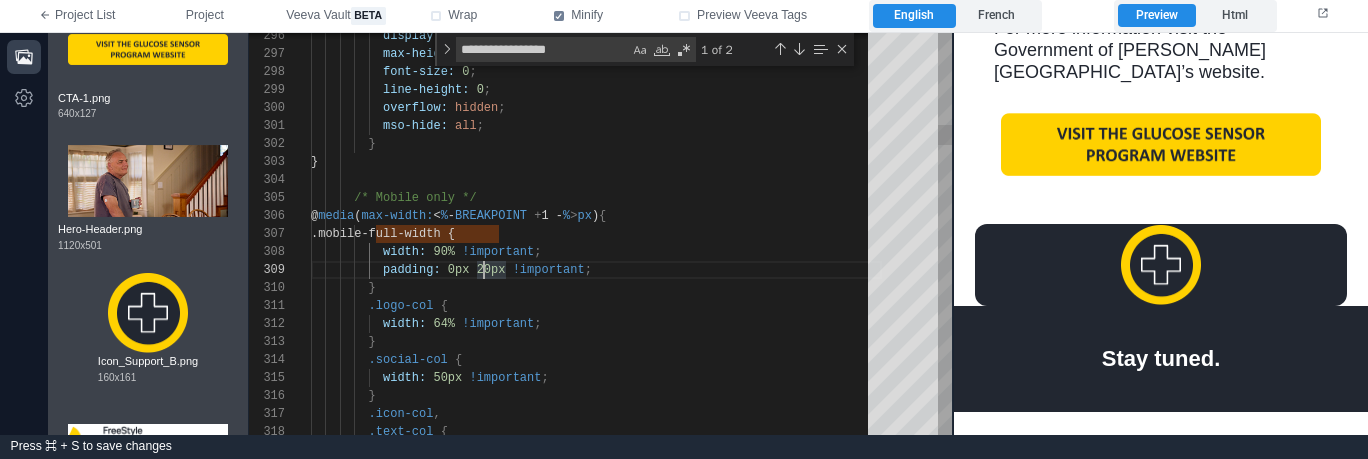 scroll, scrollTop: 144, scrollLeft: 166, axis: both 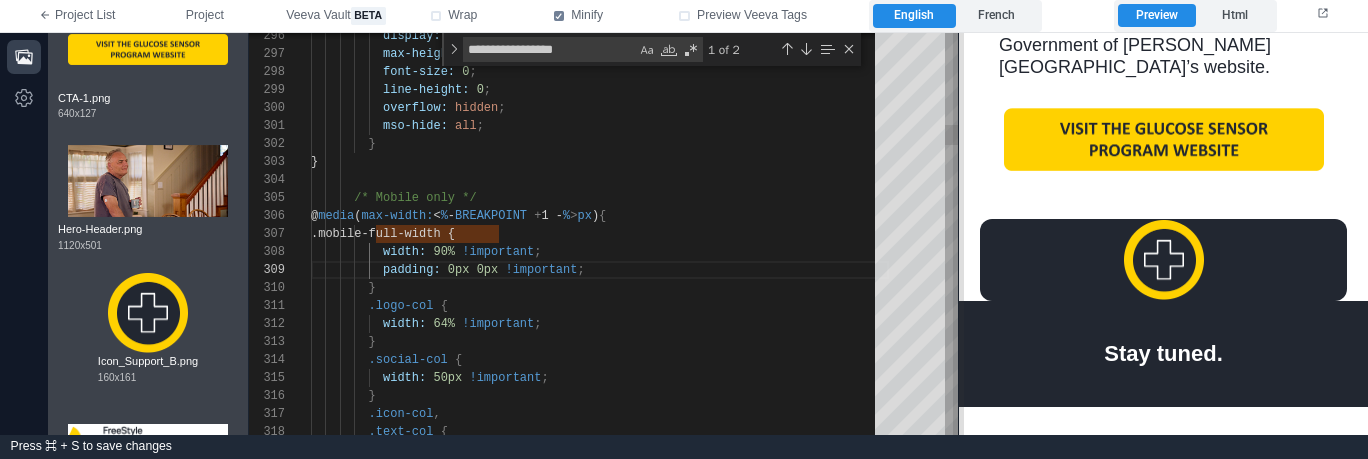 click at bounding box center (958, 234) 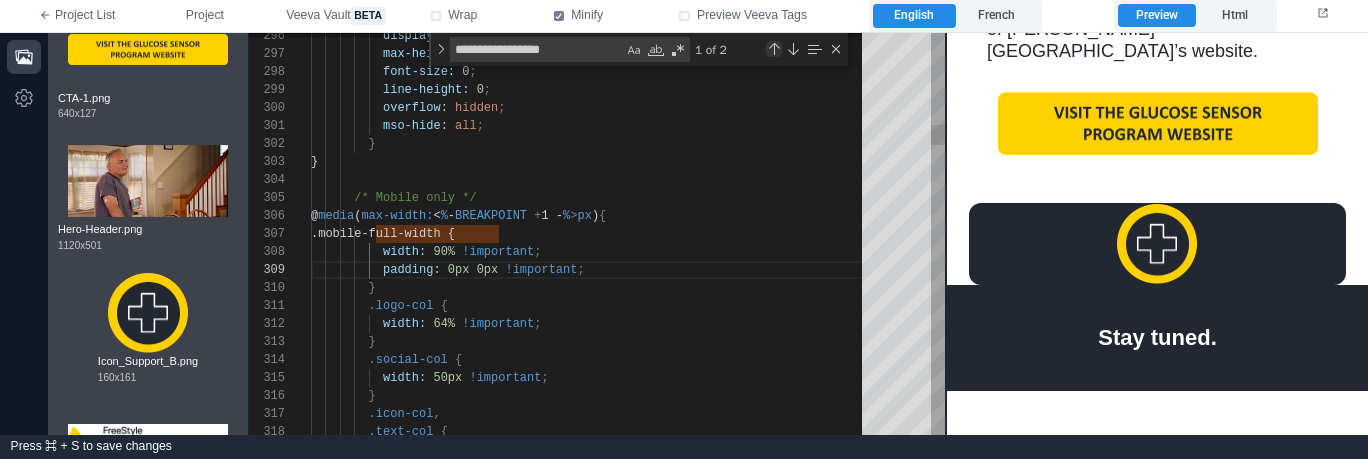 click at bounding box center [774, 49] 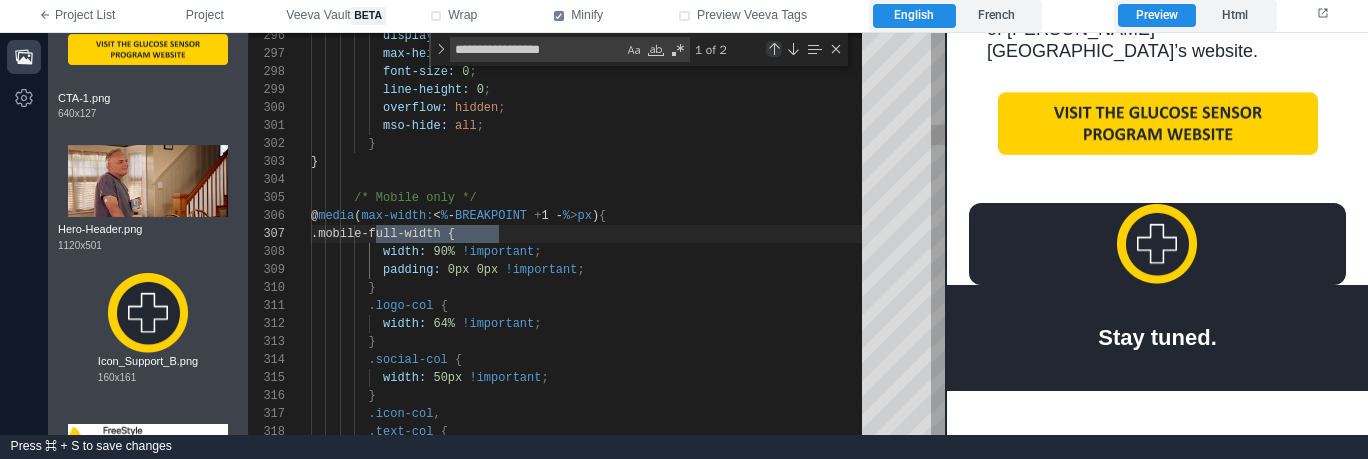 click at bounding box center (774, 49) 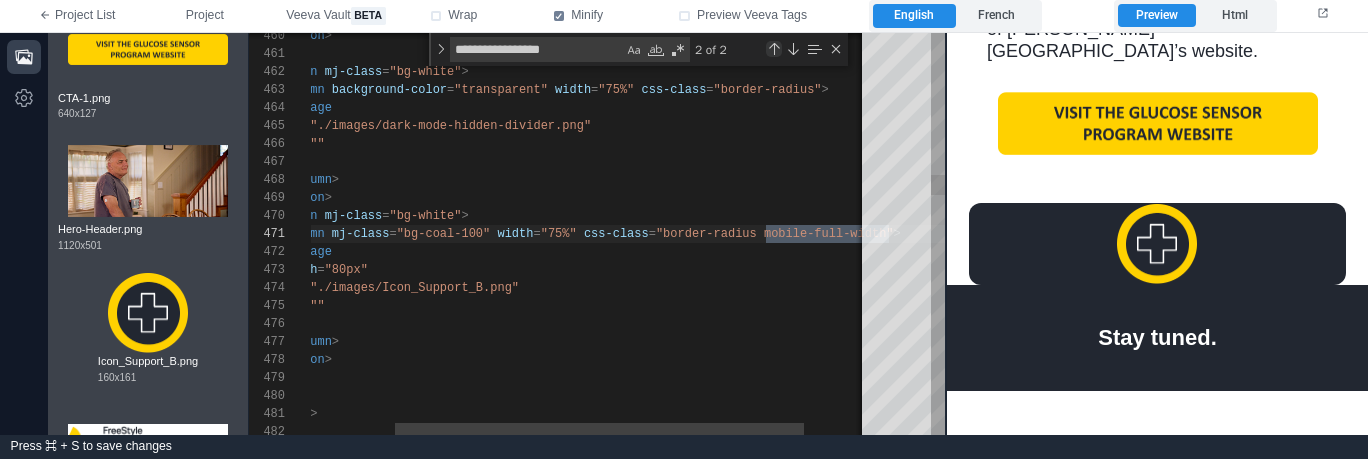 click at bounding box center (774, 49) 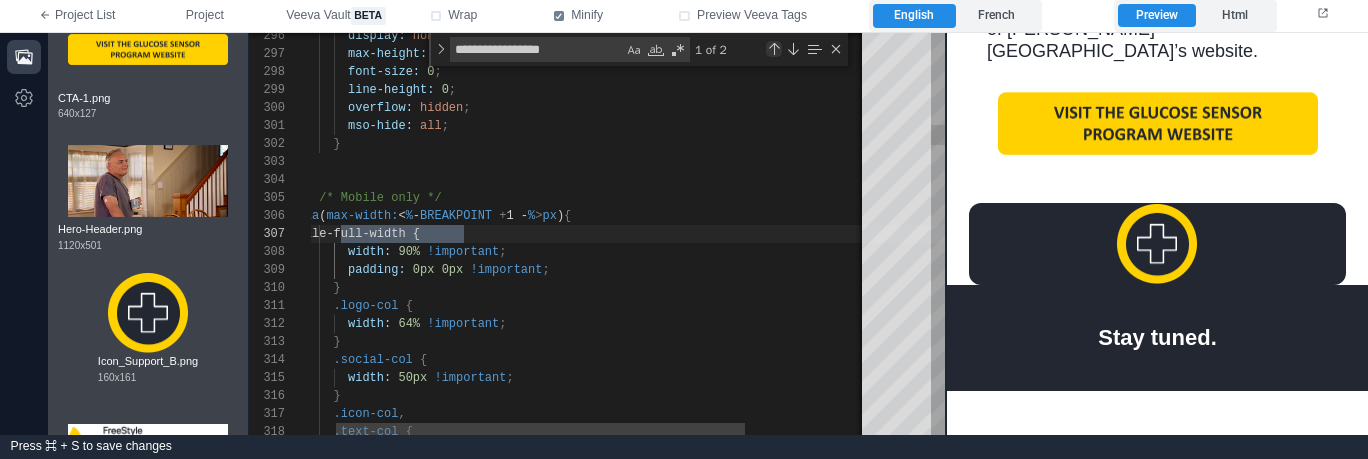 click at bounding box center (774, 49) 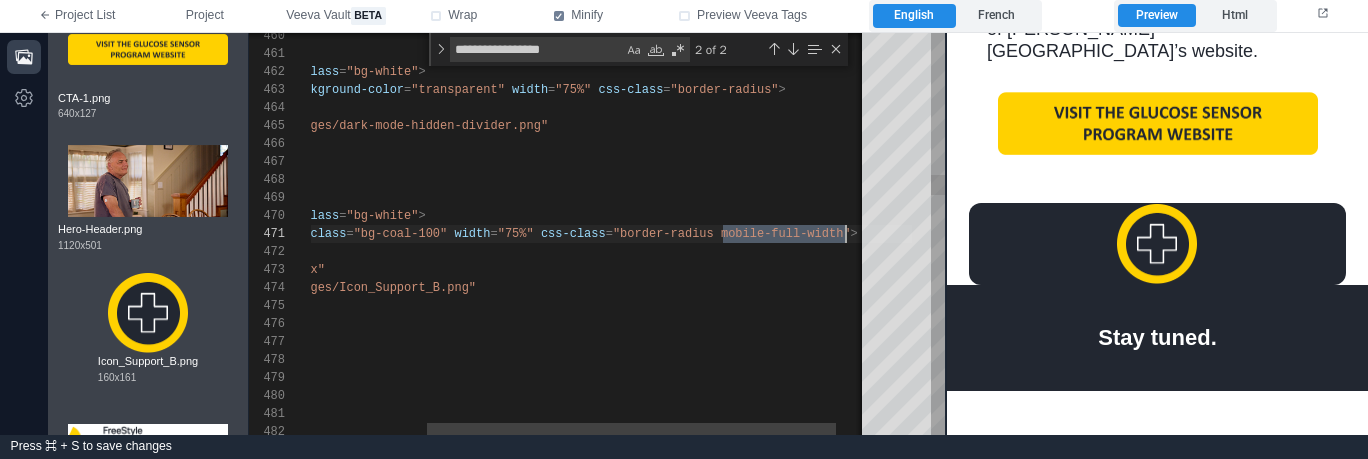 click on ""border-radius mobile-full-width"" at bounding box center [732, 234] 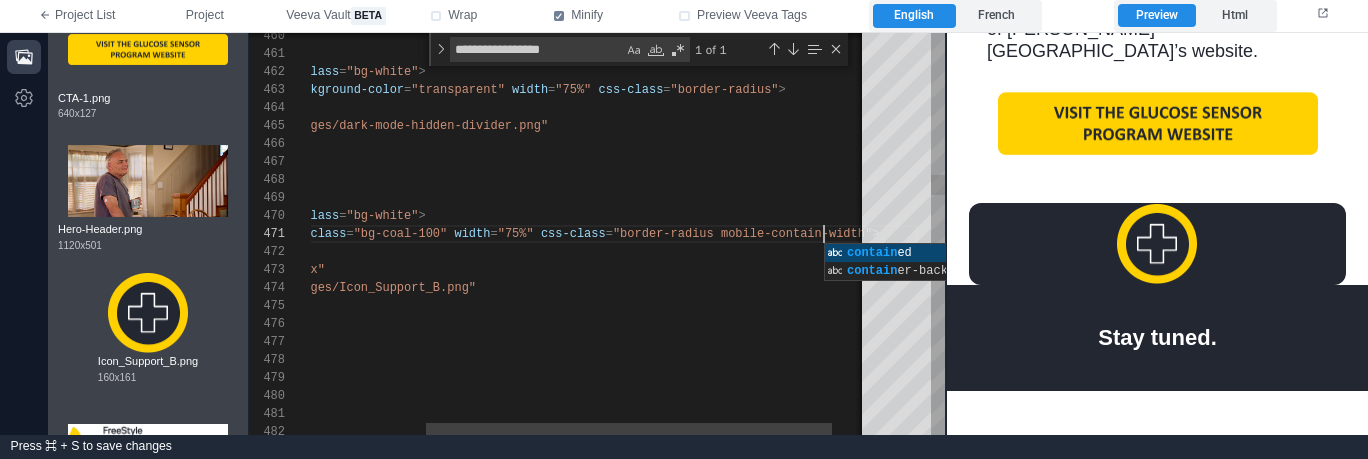 scroll, scrollTop: 0, scrollLeft: 687, axis: horizontal 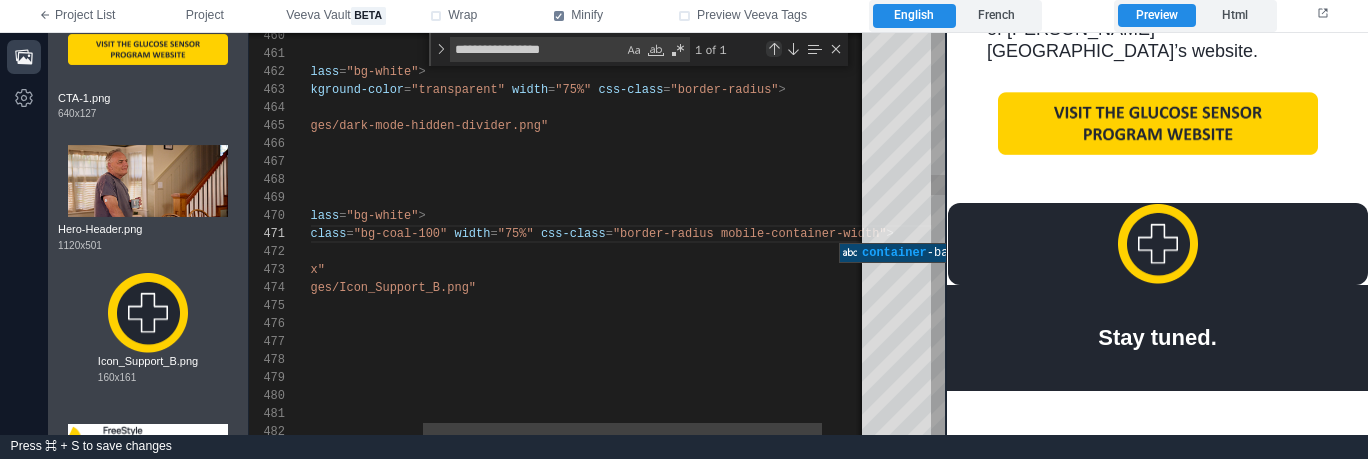 click at bounding box center [774, 49] 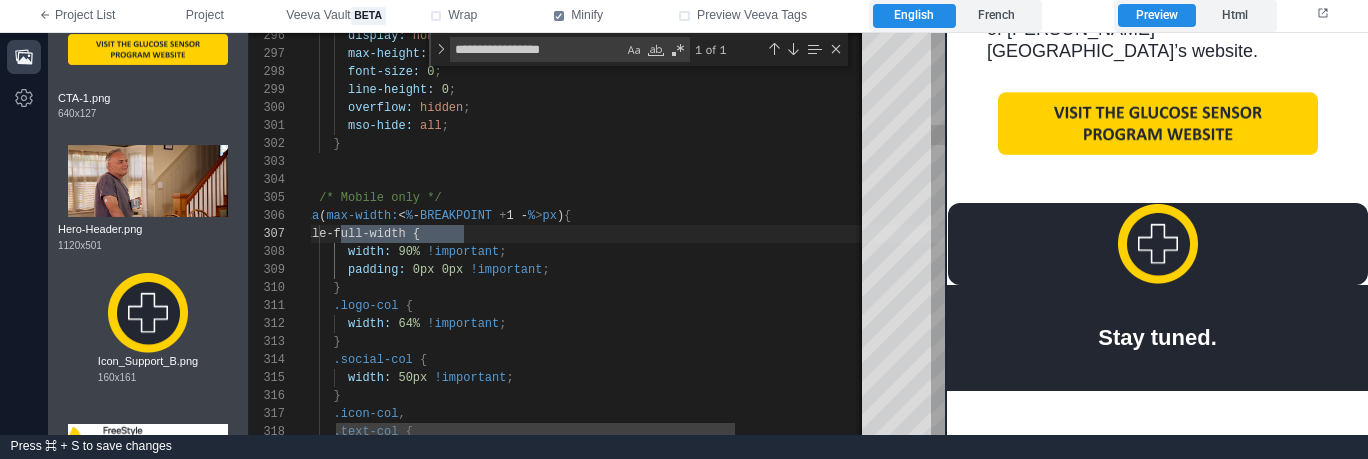 click at bounding box center [394, 252] 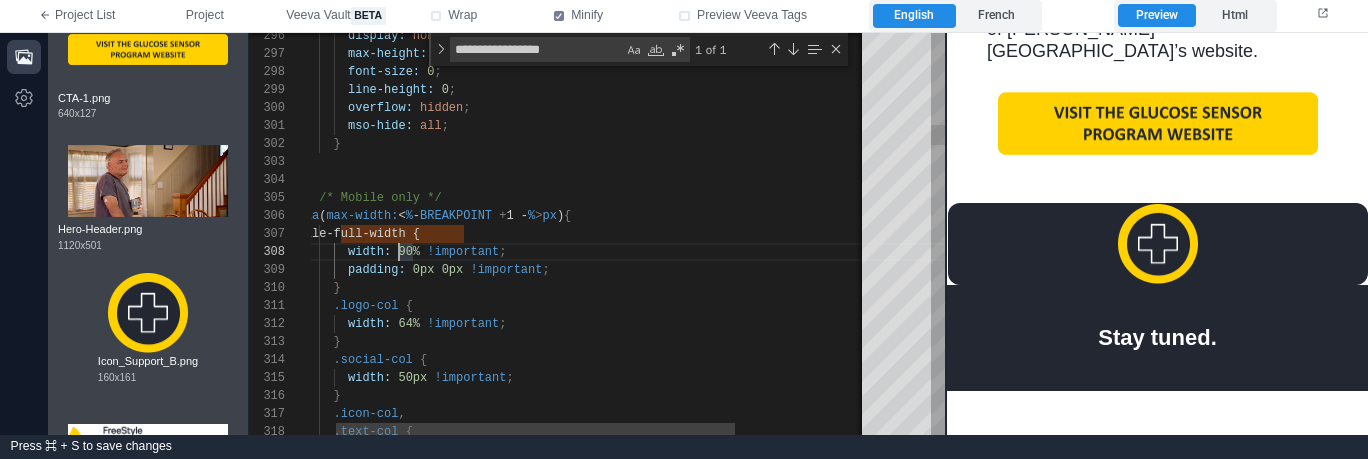 click on "display:   none   !important ;            max-height:   0px ;              font-size:   0 ;            line-height:   0 ;            overflow:   hidden ;            mso-hide:   all ;          }       }        /* Mobile only */       @ media  ( max-width:  < % -  BREAKPOINT   +  1 - % > px )  {         .mobile-full-width {            width:   90%   !important ;            padding:   0px   0px   !important ;          }          .logo-col   {            width:   64%   !important ;          }          .social-col   {            width:   50px   !important ;          }          .icon-col ,          .text-col   {" at bounding box center [500276, 494684] 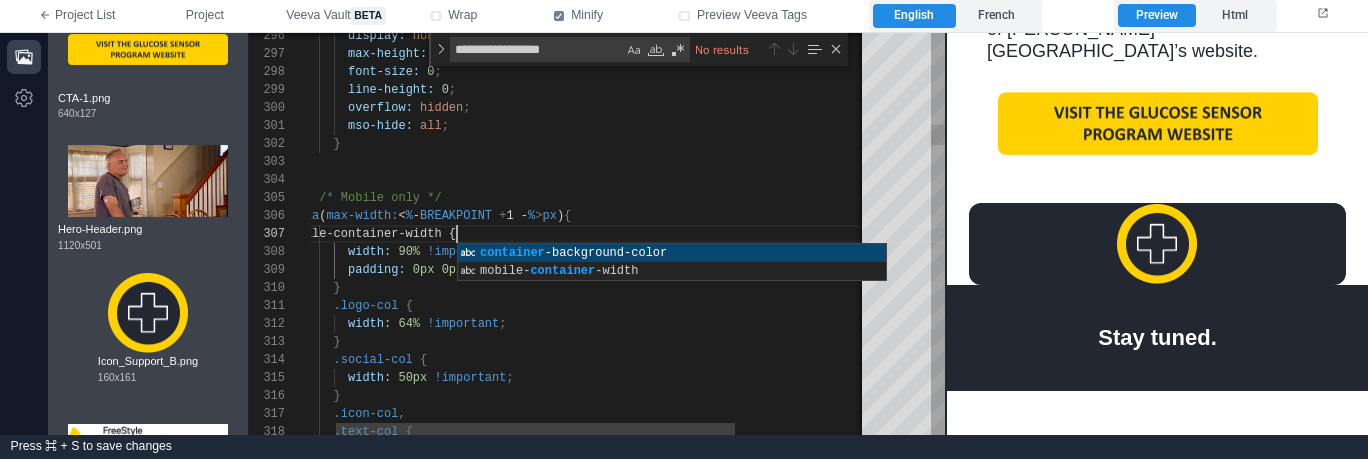 scroll, scrollTop: 144, scrollLeft: 130, axis: both 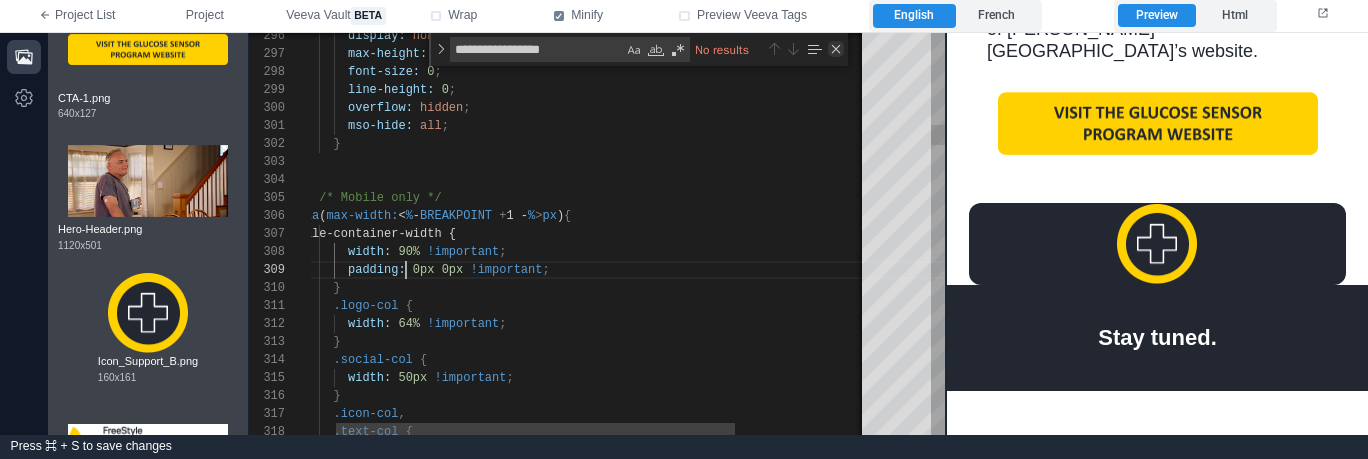 type on "**********" 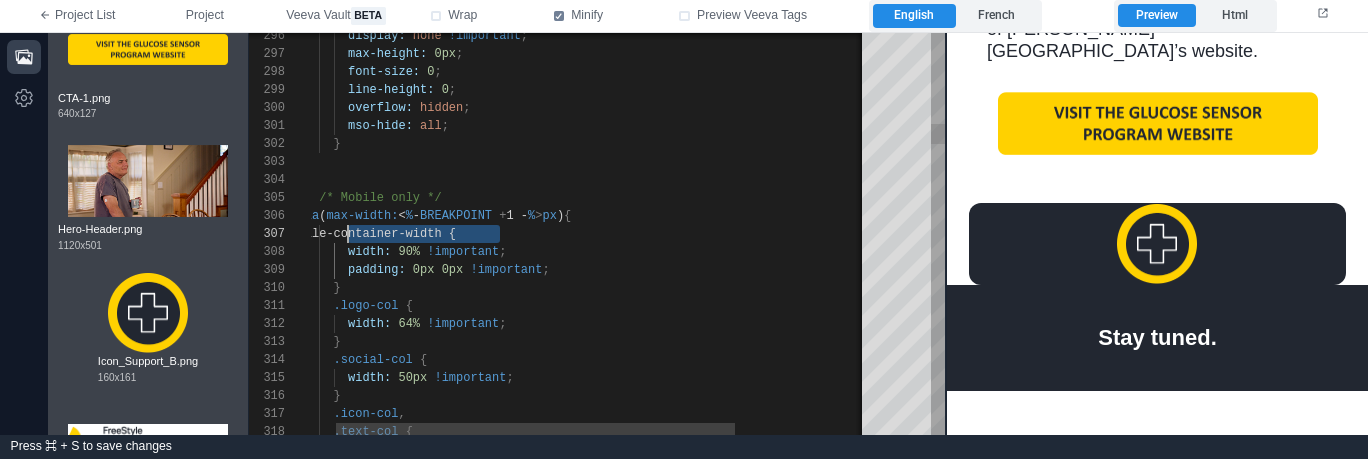 scroll, scrollTop: 108, scrollLeft: 65, axis: both 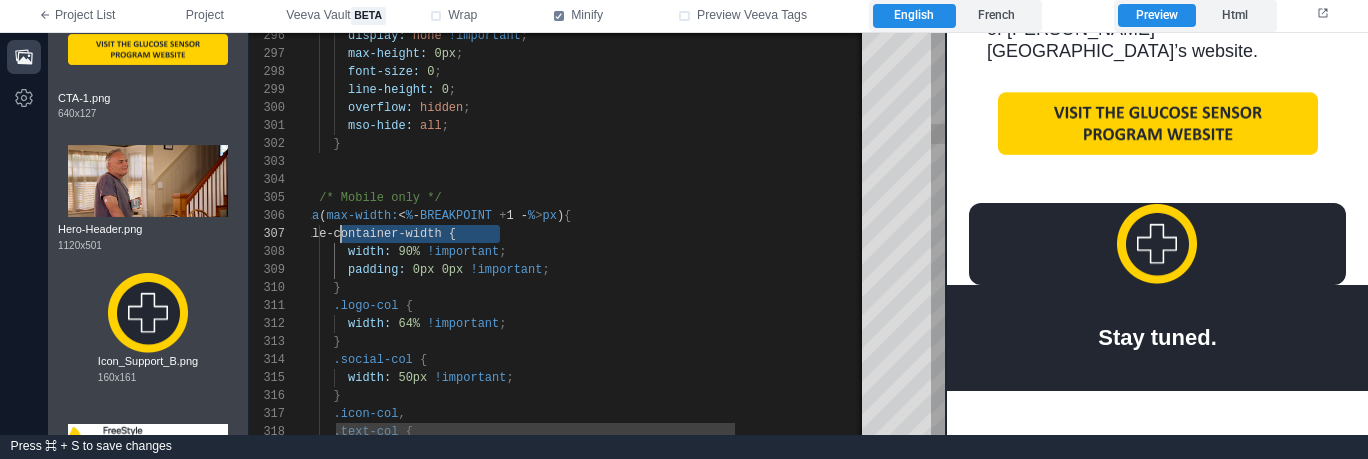 drag, startPoint x: 502, startPoint y: 232, endPoint x: 339, endPoint y: 227, distance: 163.07668 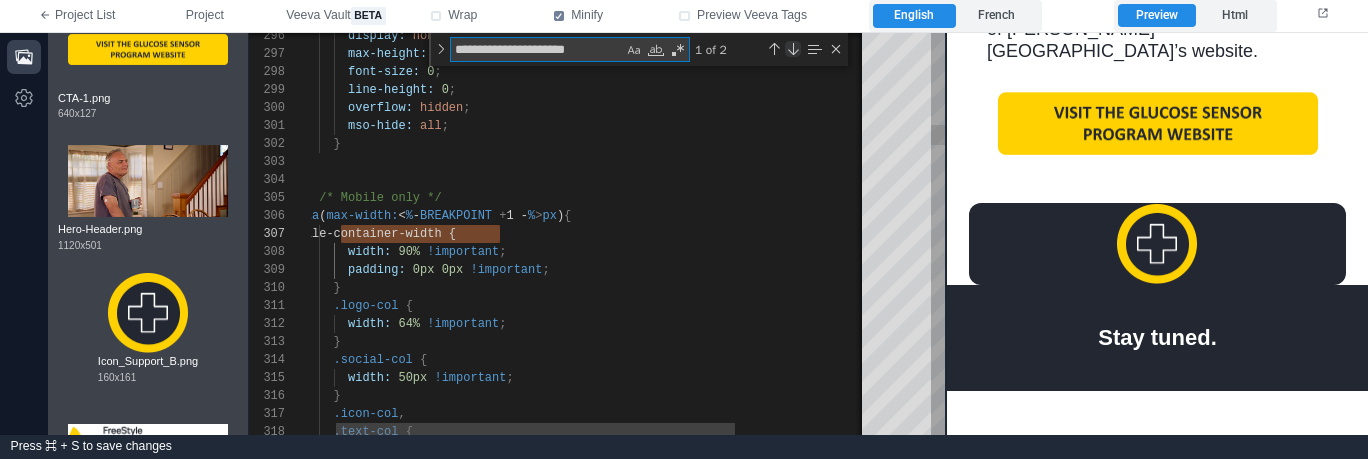 click at bounding box center (793, 49) 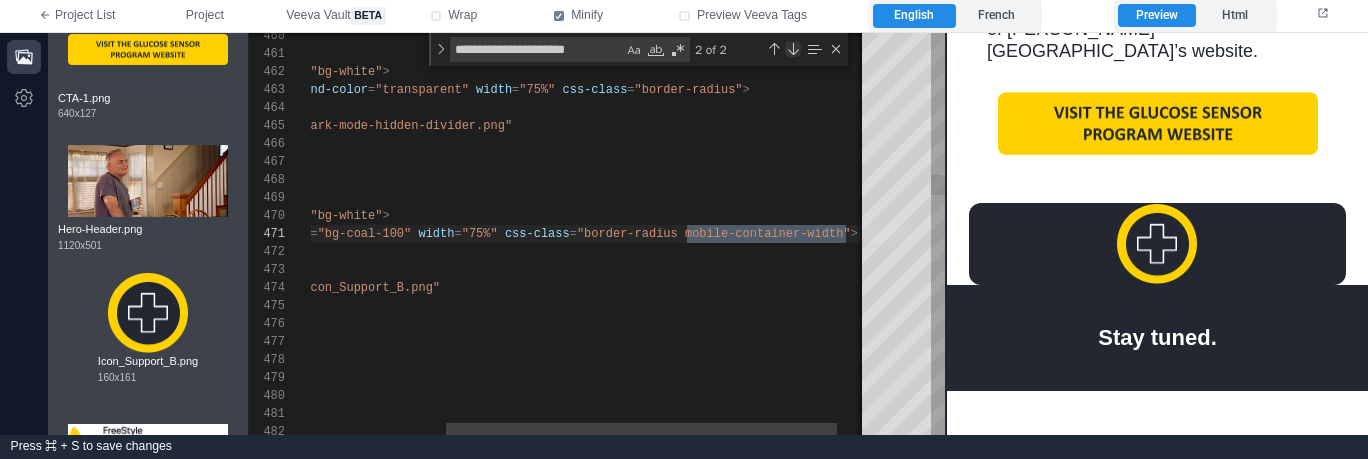 scroll, scrollTop: 180, scrollLeft: 730, axis: both 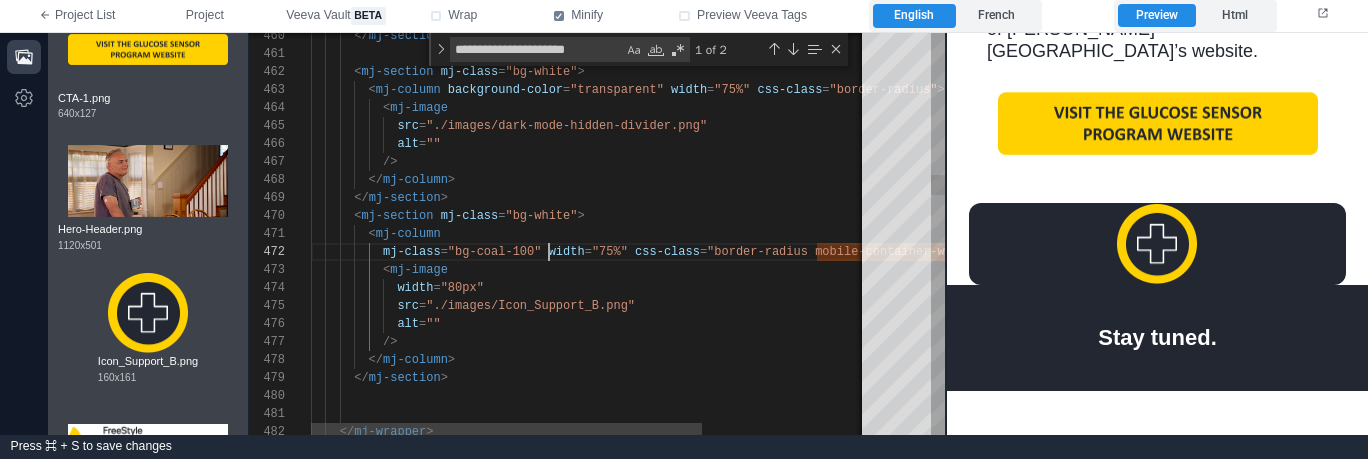 click on "460 461 462 463 464 465 466 467 468 469 470 471 473 474 475 476 477 478 479 480 481 482 472        </ mj-section >        < mj-section   mj-class = "bg-white" >          < mj-column   background-color = "transparent"   width = "75%"   css-class = "border-radius" >            < mj-image              src = "./images/dark-mode-hidden-divider.png"              alt = ""            />          </ mj-column >        </ mj-section >        < mj-section   mj-class = "bg-white" >          < mj-column              < mj-image              width = "80px"              src = "./images/Icon_Support_B.png"              alt = ""            />          </ mj-column >        </ mj-section >                </ mj-wrapper >            mj-class = "bg-coal-100"   width = "75%"   css-class = "border-radius mobile-container-width" > 1 of 2 ***" at bounding box center [597, 234] 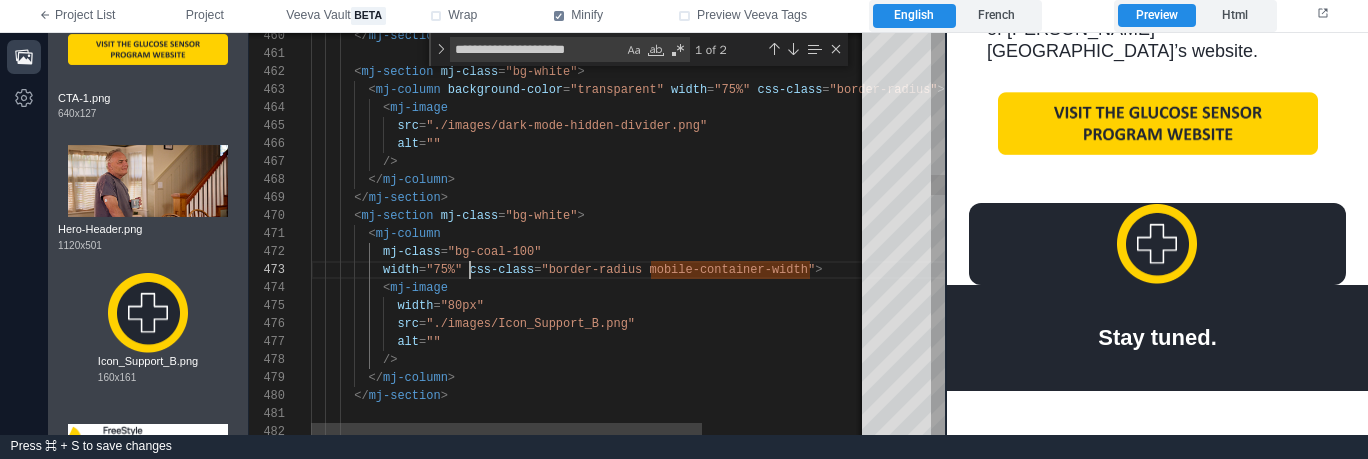 click on "css-class" at bounding box center (501, 270) 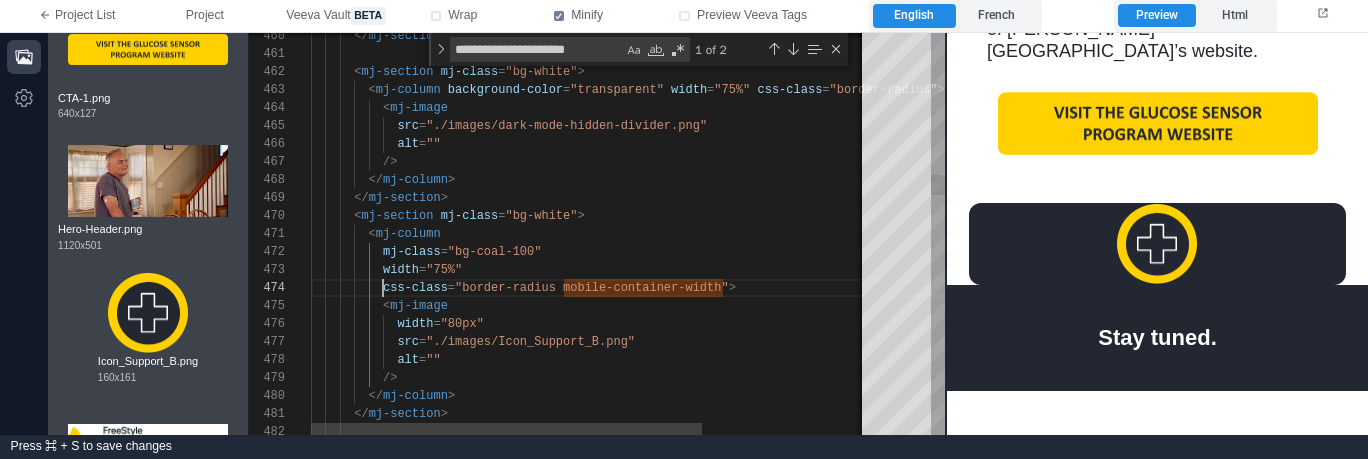 scroll, scrollTop: 54, scrollLeft: 72, axis: both 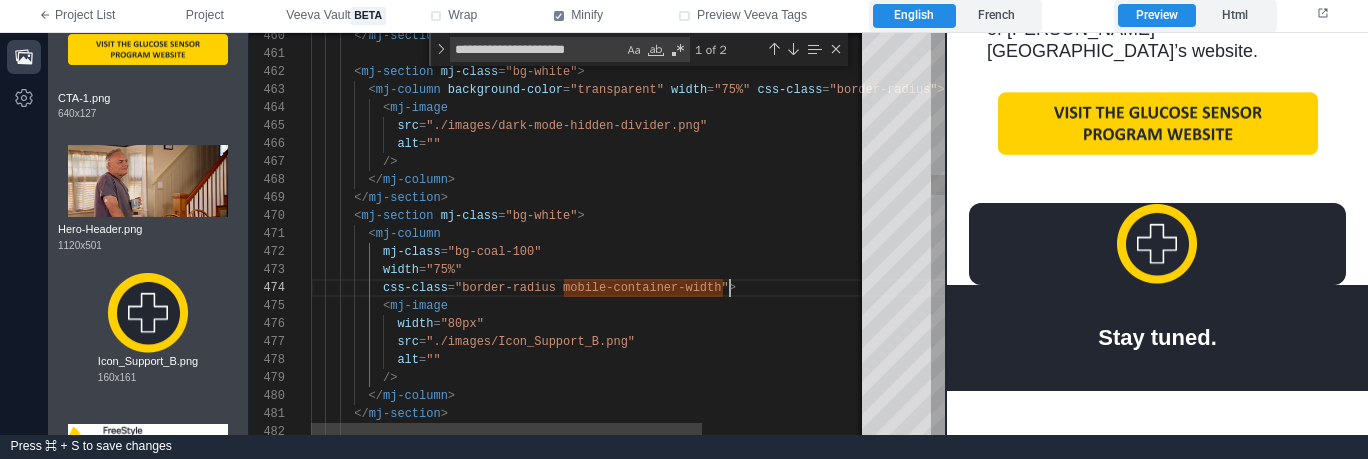 click on "460 461 462 463 464 465 466 467 468 469 470 471 475 476 477 478 479 480 481 482 472 473 474        </ mj-section >        < mj-section   mj-class = "bg-white" >          < mj-column   background-color = "transparent"   width = "75%"   css-class = "border-radius" >            < mj-image              src = "./images/dark-mode-hidden-divider.png"              alt = ""            />          </ mj-column >        </ mj-section >        < mj-section   mj-class = "bg-white" >          < mj-column              < mj-image              width = "80px"              src = "./images/Icon_Support_B.png"              alt = ""            />          </ mj-column >        </ mj-section >                 mj-class = "bg-coal-100"              width = "75%"              css-class = "border-radius mobile-container-width" > ***" at bounding box center [597, 234] 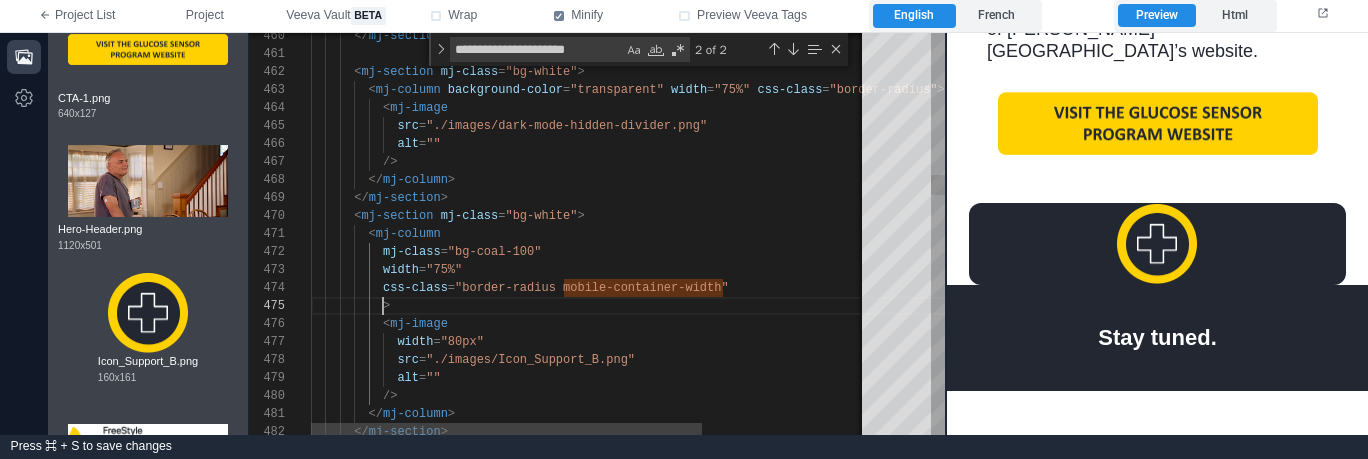 scroll, scrollTop: 72, scrollLeft: 58, axis: both 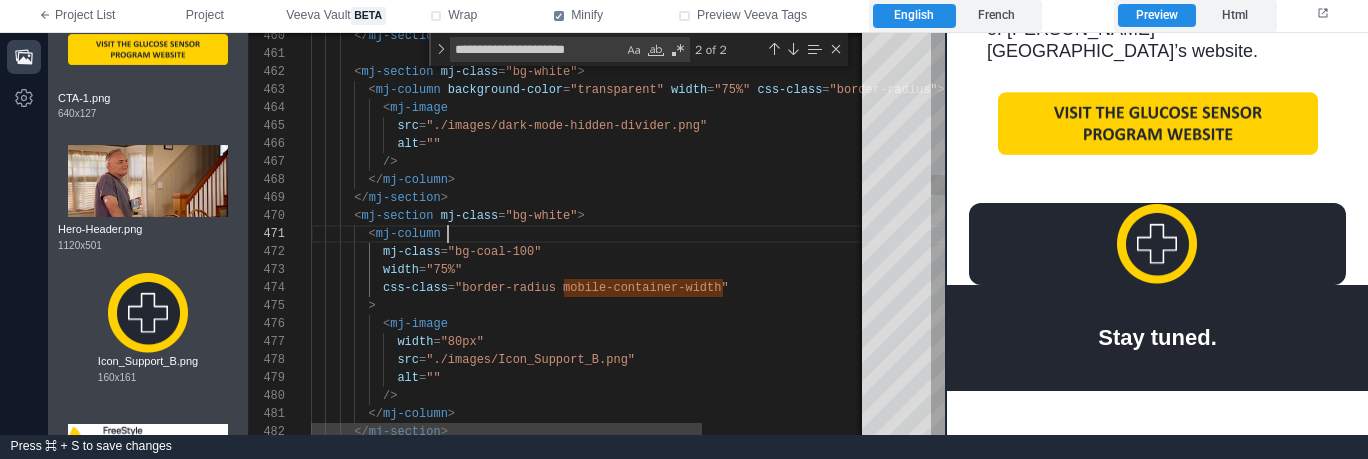 click on "< mj-column" at bounding box center (709, 234) 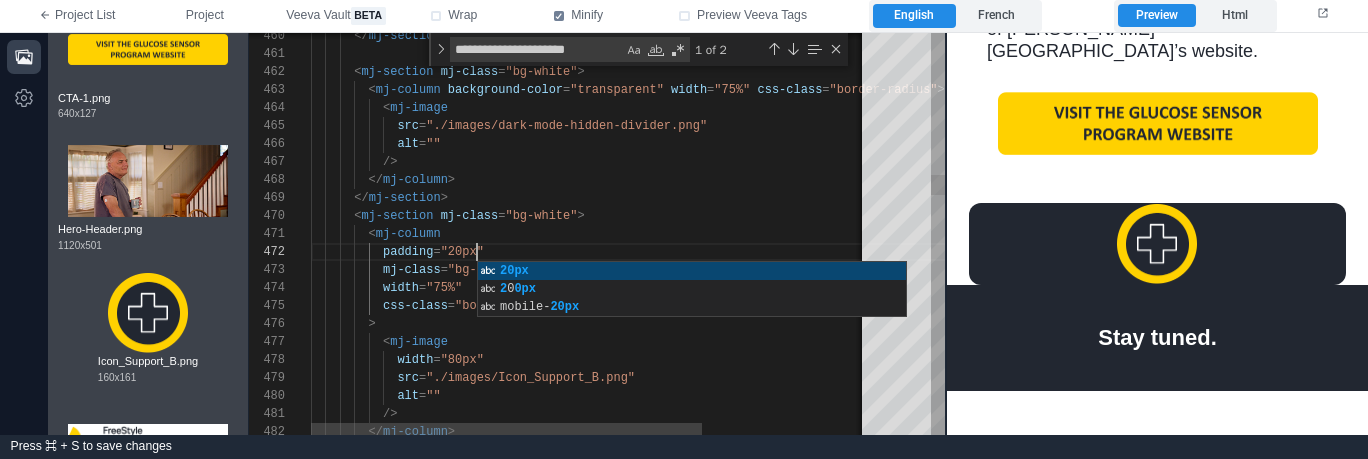 scroll, scrollTop: 18, scrollLeft: 166, axis: both 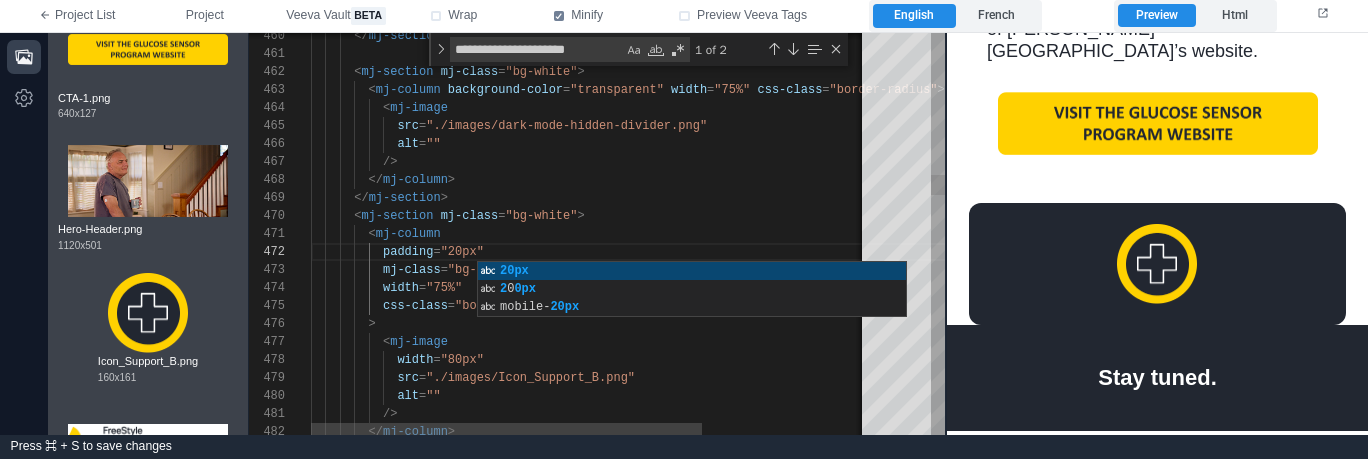 click on "< mj-column" at bounding box center [709, 234] 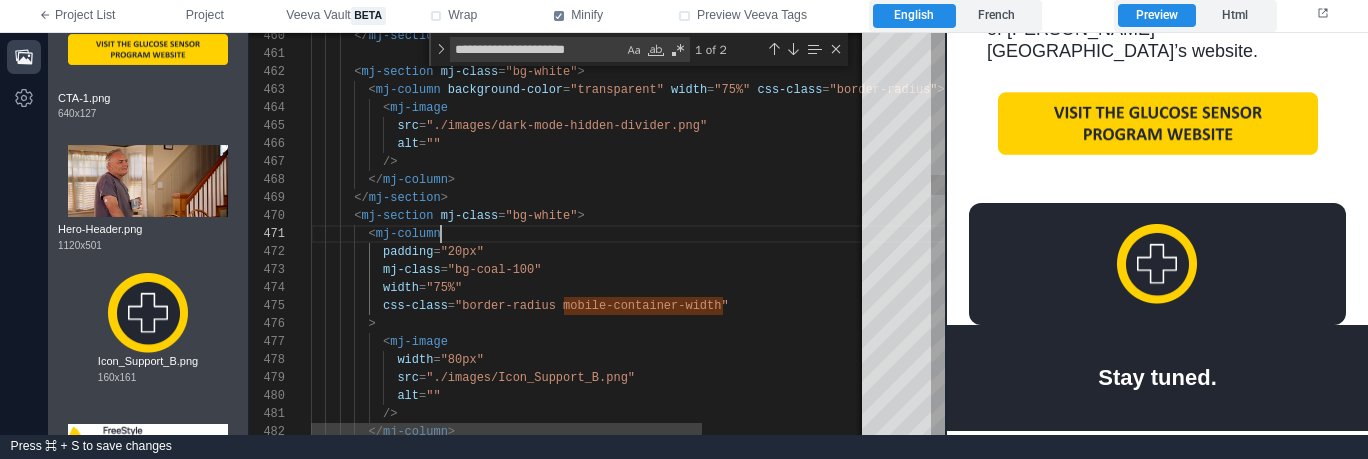 scroll, scrollTop: 0, scrollLeft: 130, axis: horizontal 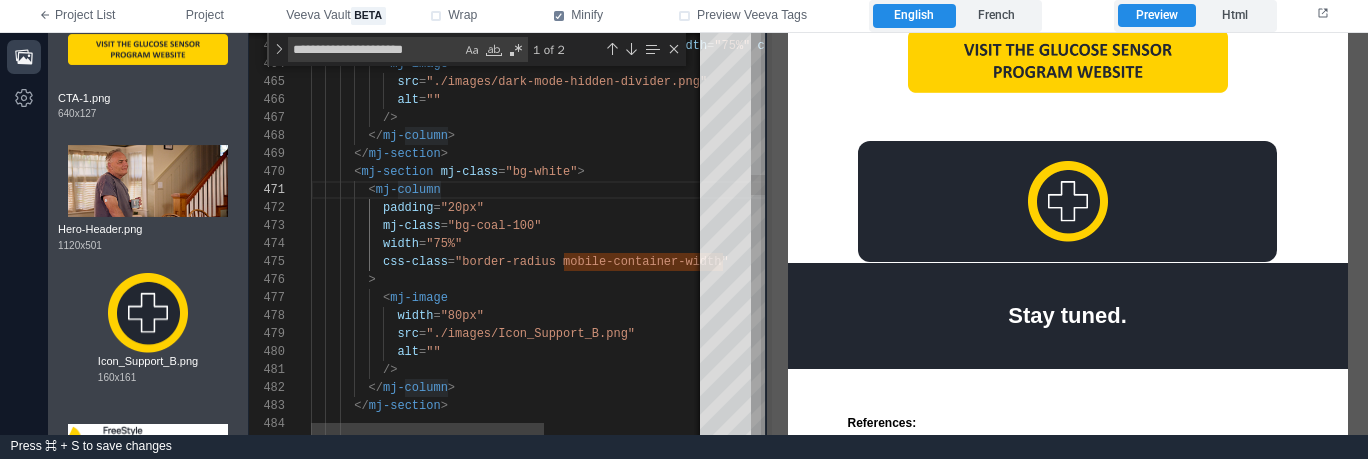 drag, startPoint x: 942, startPoint y: 202, endPoint x: 762, endPoint y: 288, distance: 199.48935 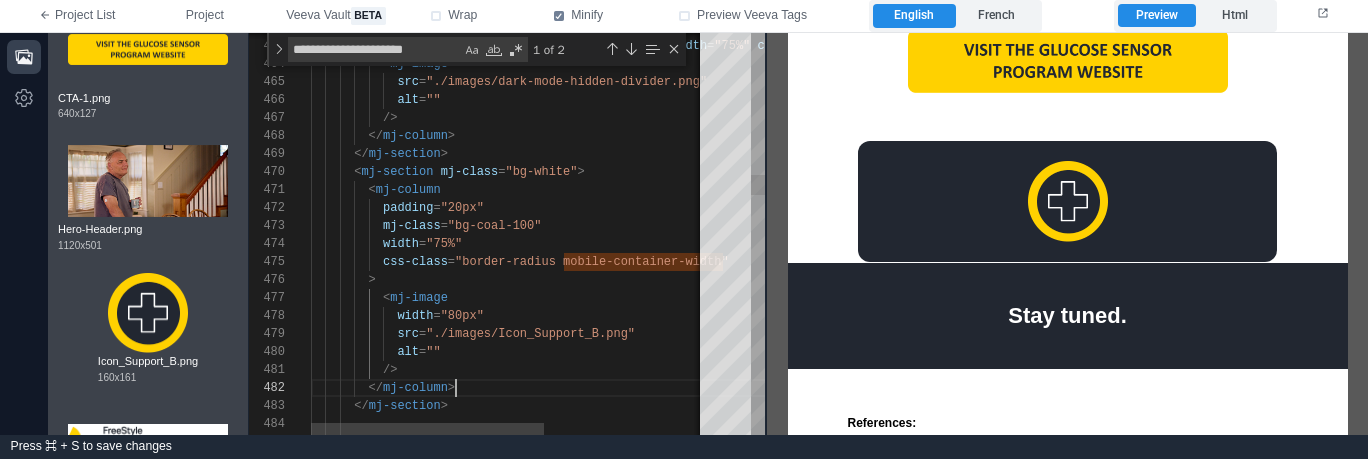 click on "</ mj-column >" at bounding box center [647, 388] 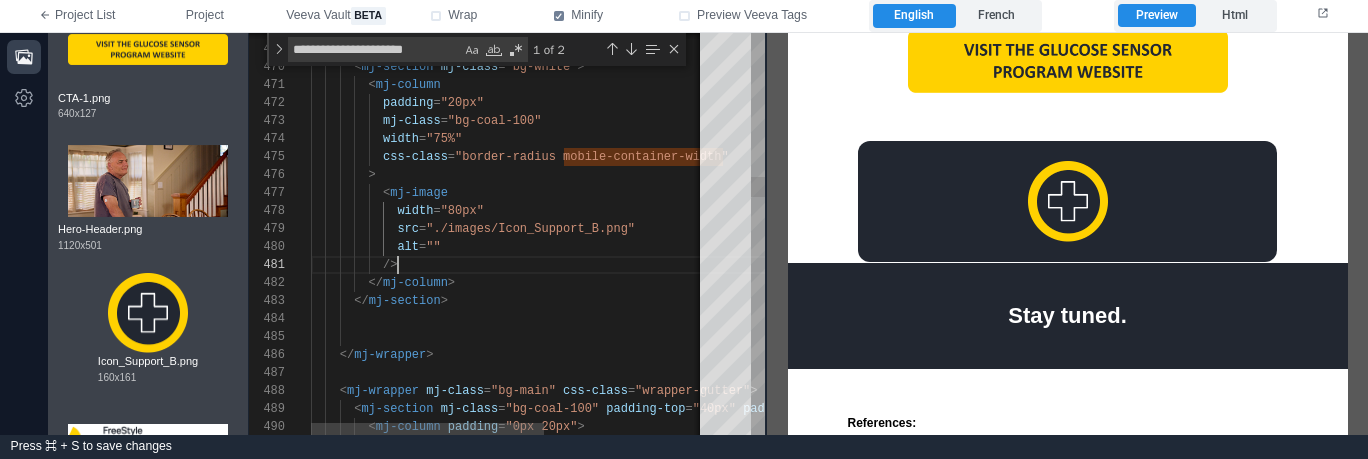 scroll, scrollTop: 0, scrollLeft: 87, axis: horizontal 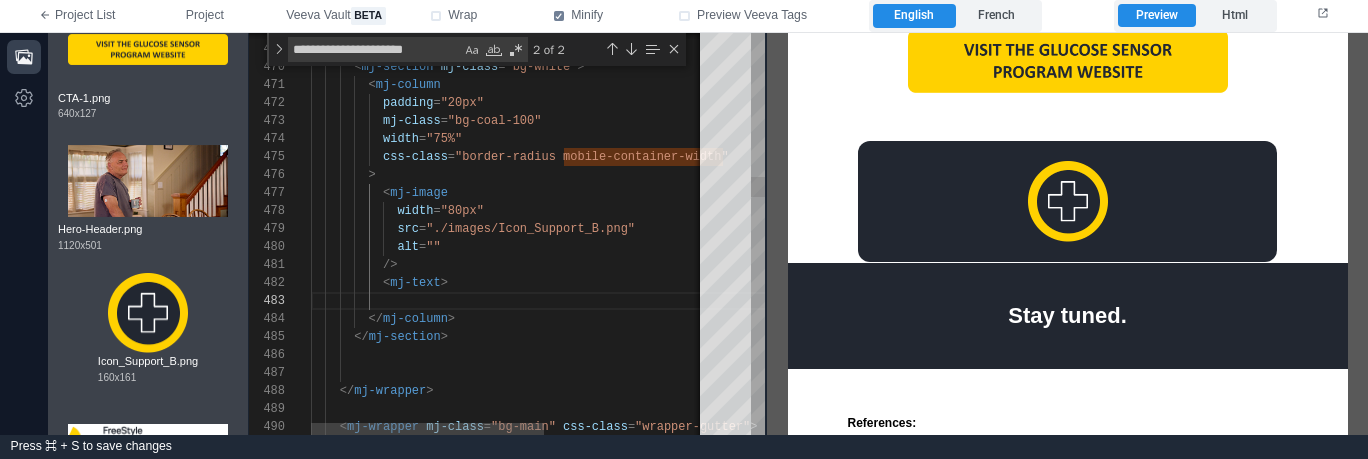 paste on "*********" 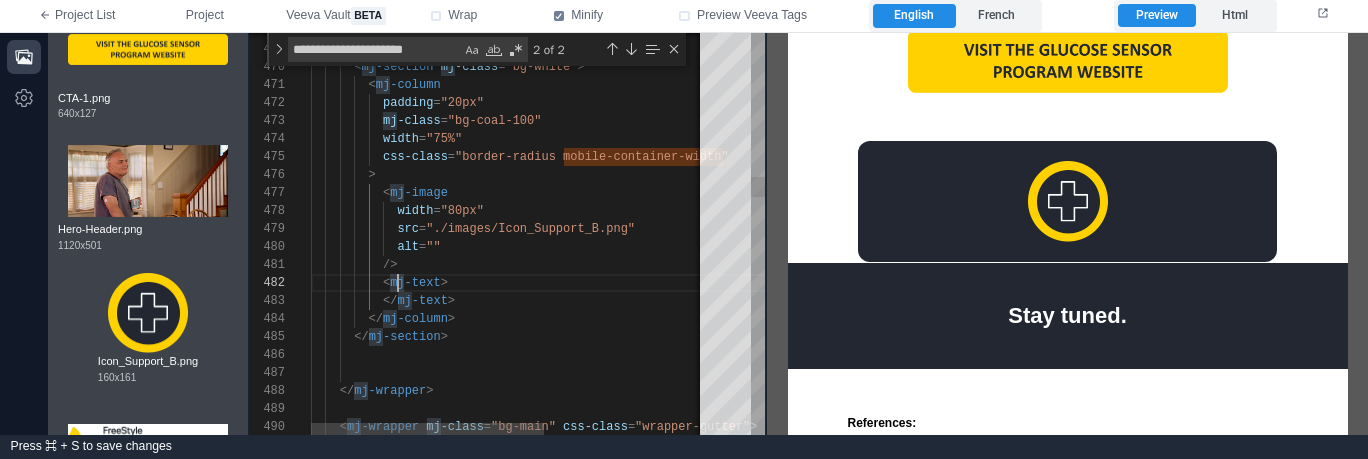 scroll, scrollTop: 18, scrollLeft: 137, axis: both 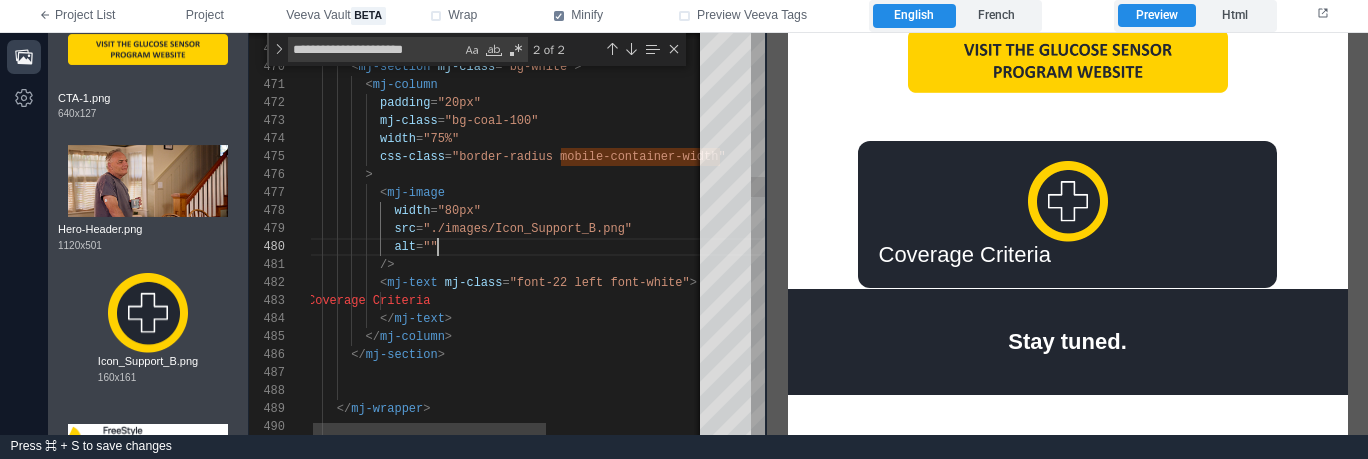 click on "alt = """ at bounding box center [644, 247] 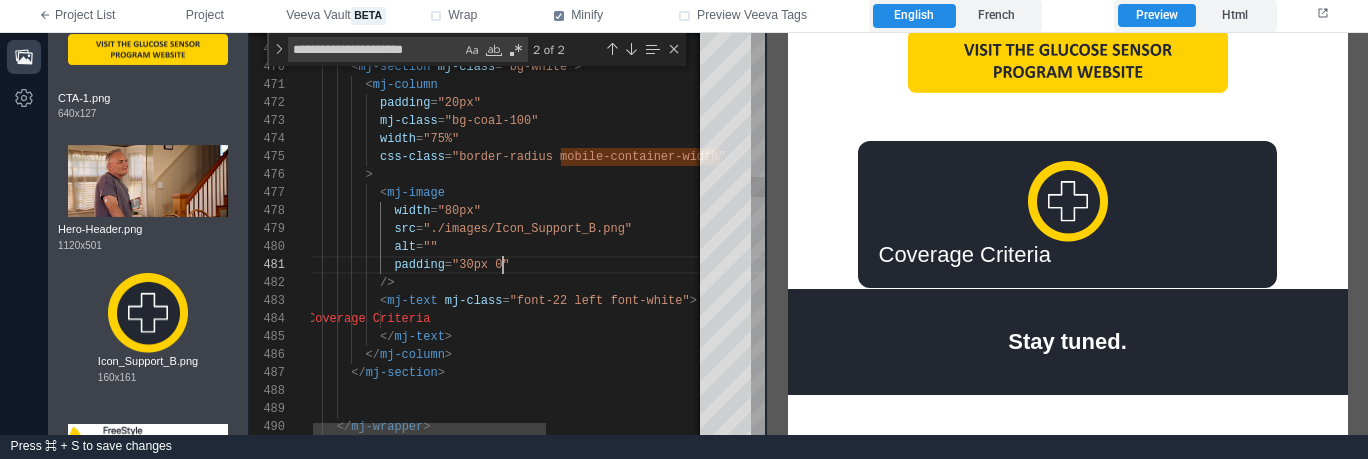 scroll, scrollTop: 0, scrollLeft: 210, axis: horizontal 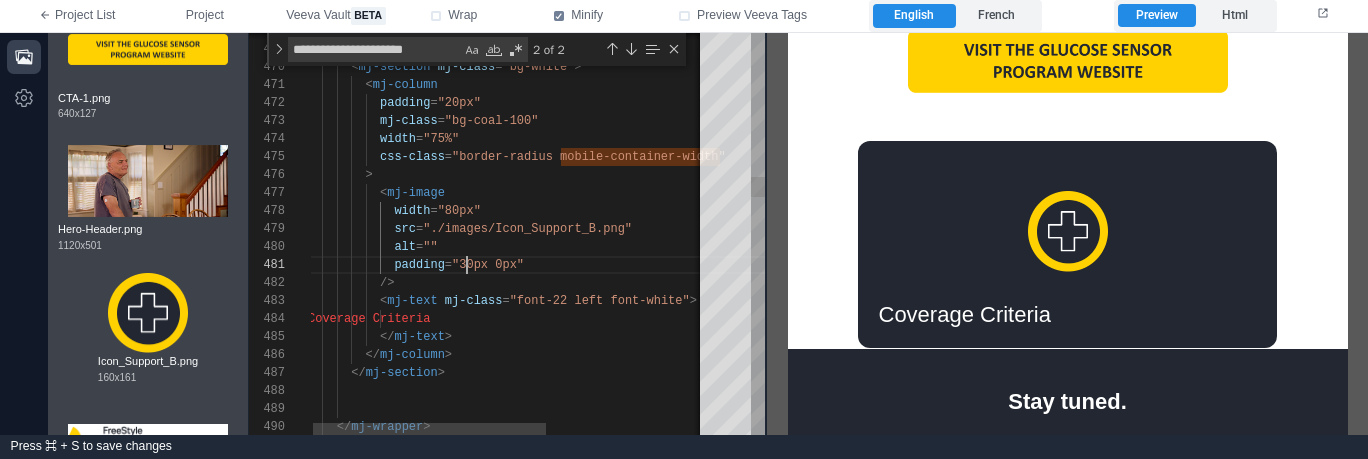 click on "**********" at bounding box center (507, 234) 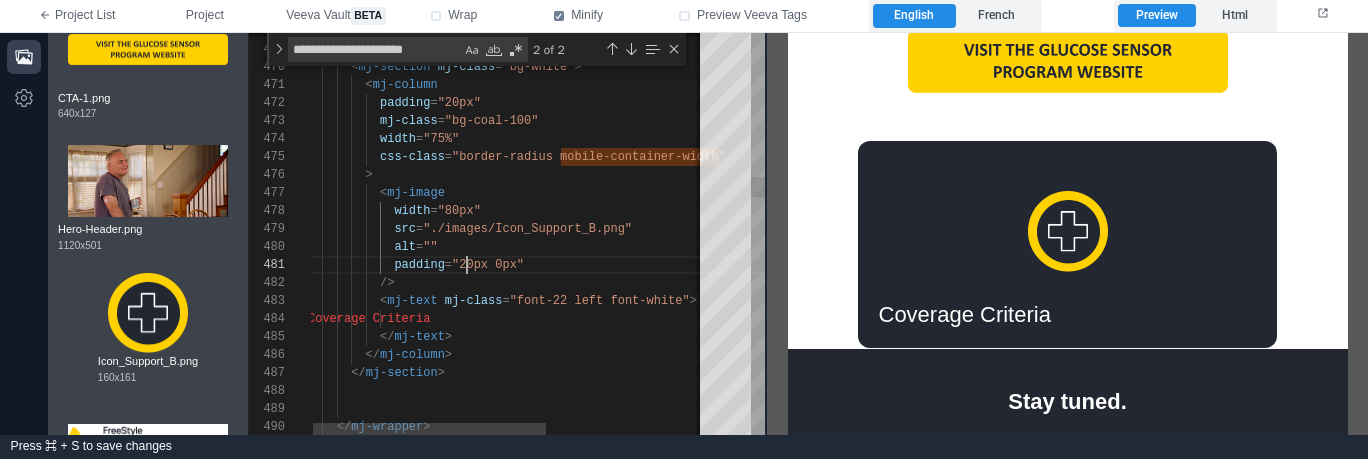 scroll, scrollTop: 0, scrollLeft: 159, axis: horizontal 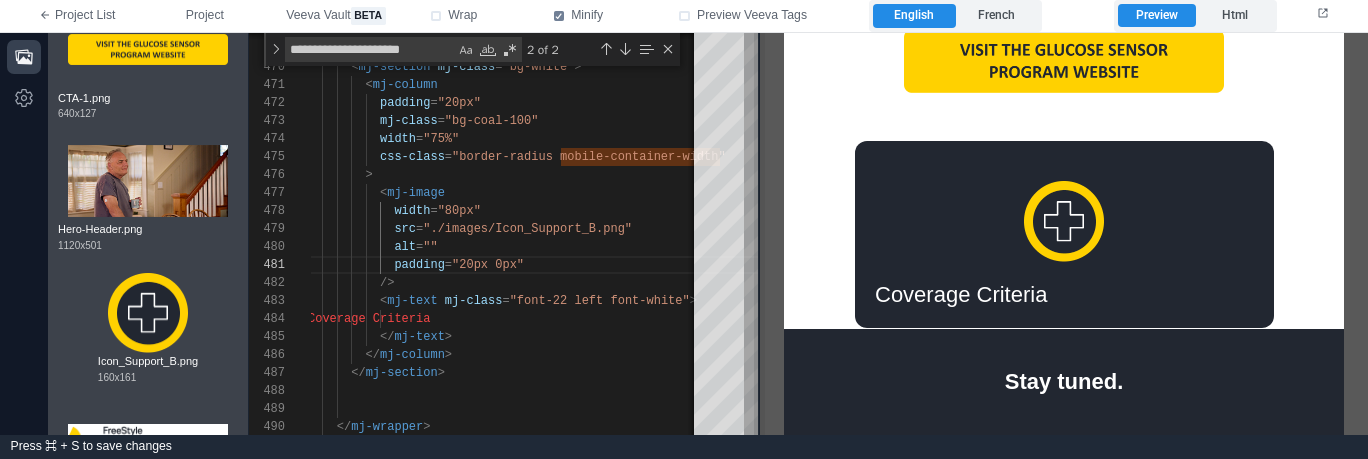 click at bounding box center [759, 234] 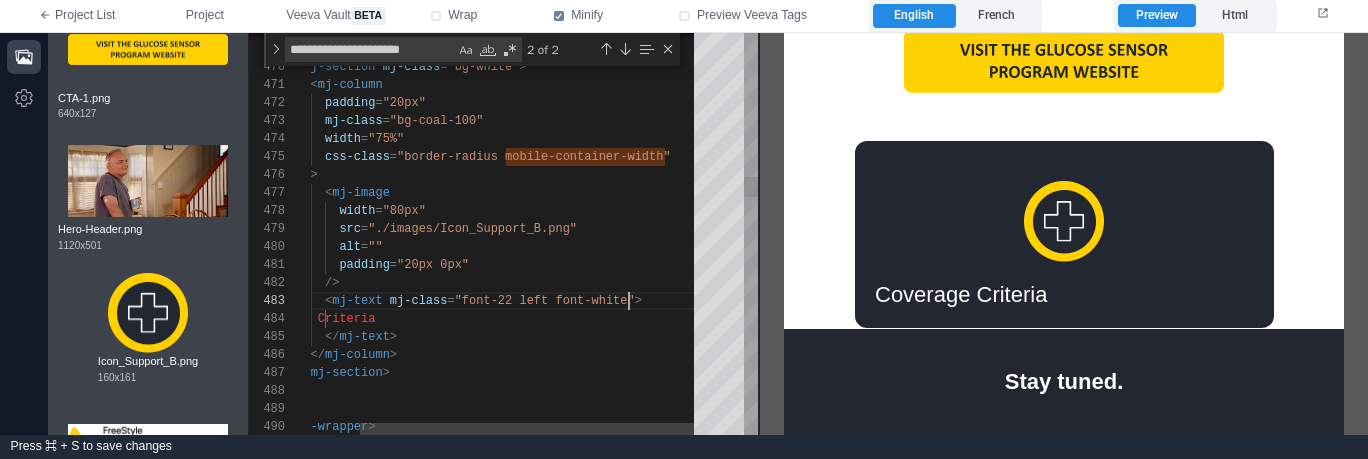 click on "</ mj-column >        </ mj-section >        < mj-section   mj-class = "bg-white" >          < mj-column            < mj-image              width = "80px"              src = "./images/Icon_Support_B.png"              alt = ""            />          </ mj-column >            mj-class = "bg-coal-100"              width = "75%"              css-class = "border-radius mobile-container-width"          >            padding = "20px"        </ mj-section >                </ mj-wrapper >            < mj-text   mj-class = "font-22 left font-white" >            </ mj-text >             Coverage Criteria              padding = "20px 0px"" at bounding box center [500253, 491583] 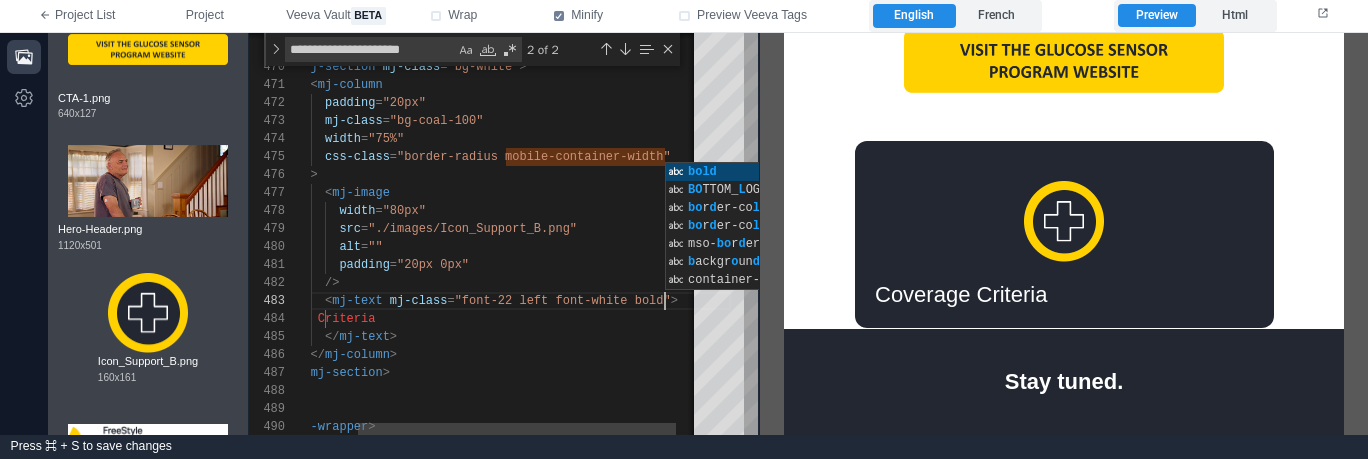 scroll, scrollTop: 36, scrollLeft: 412, axis: both 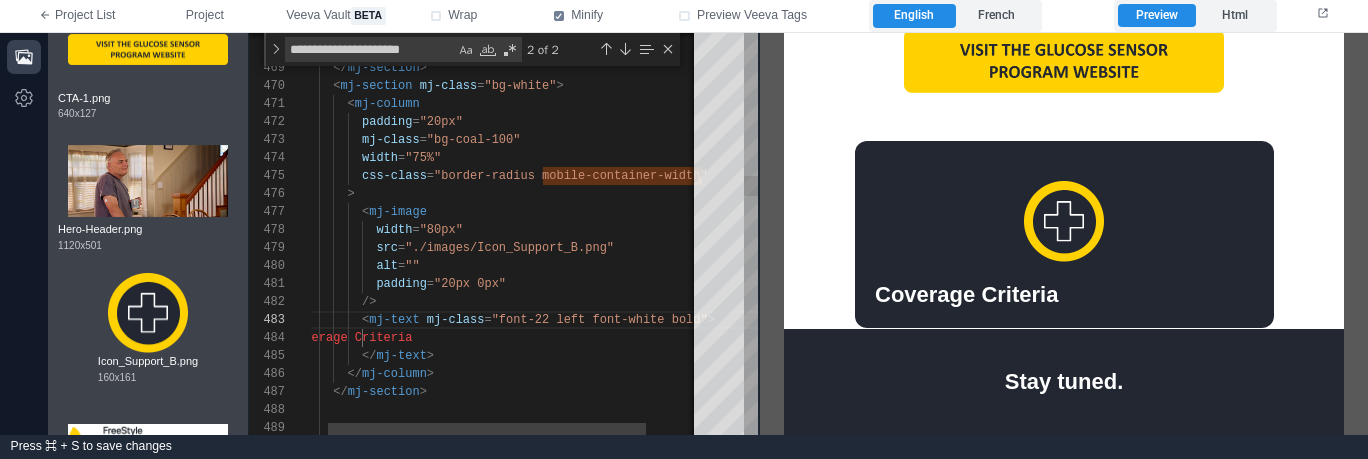 click on "**********" at bounding box center [503, 234] 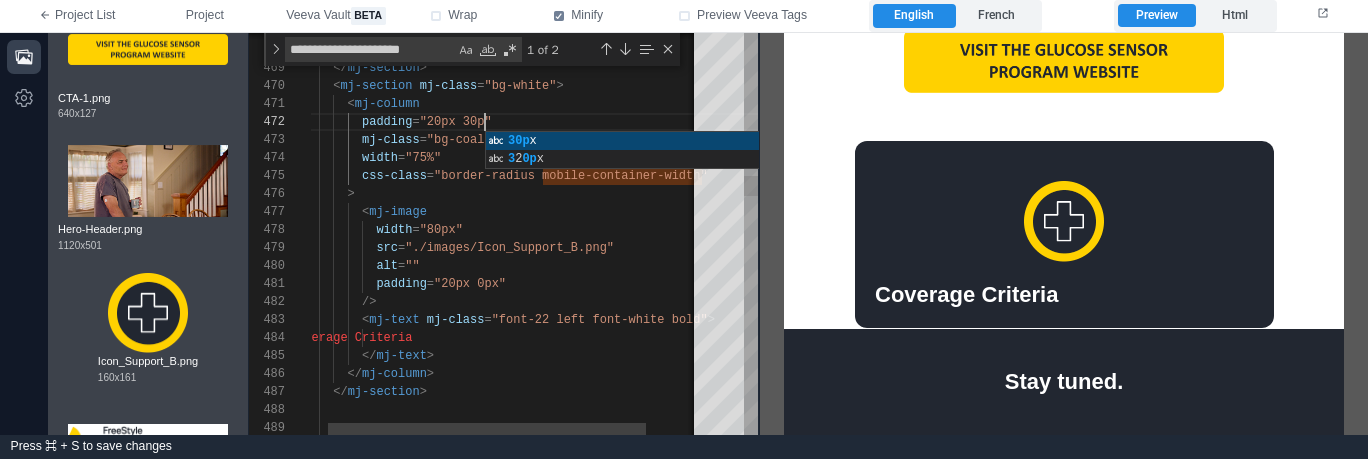 scroll, scrollTop: 18, scrollLeft: 202, axis: both 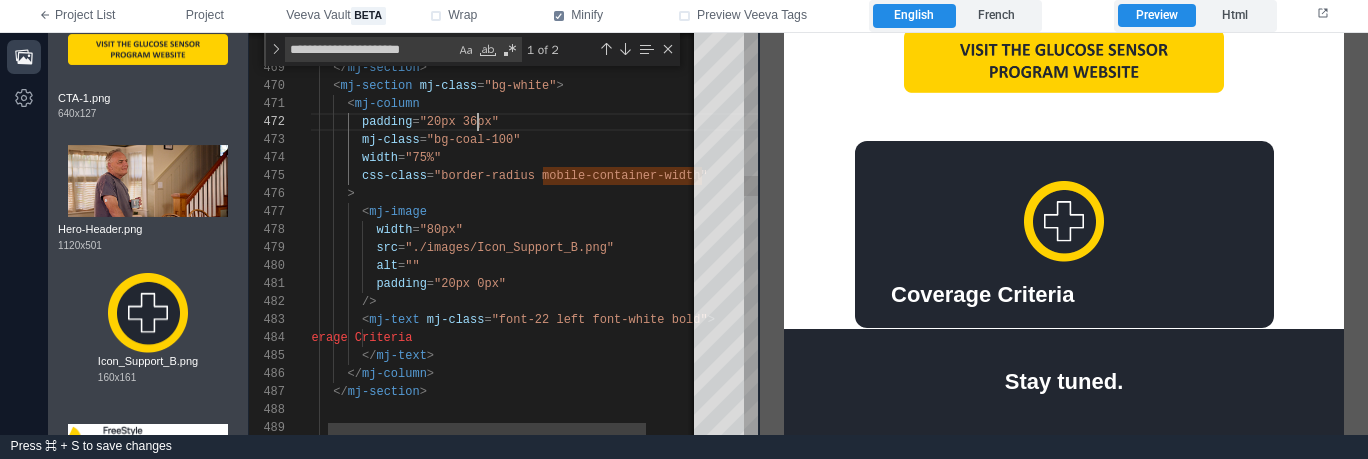 click on "< mj-image" at bounding box center [529, 212] 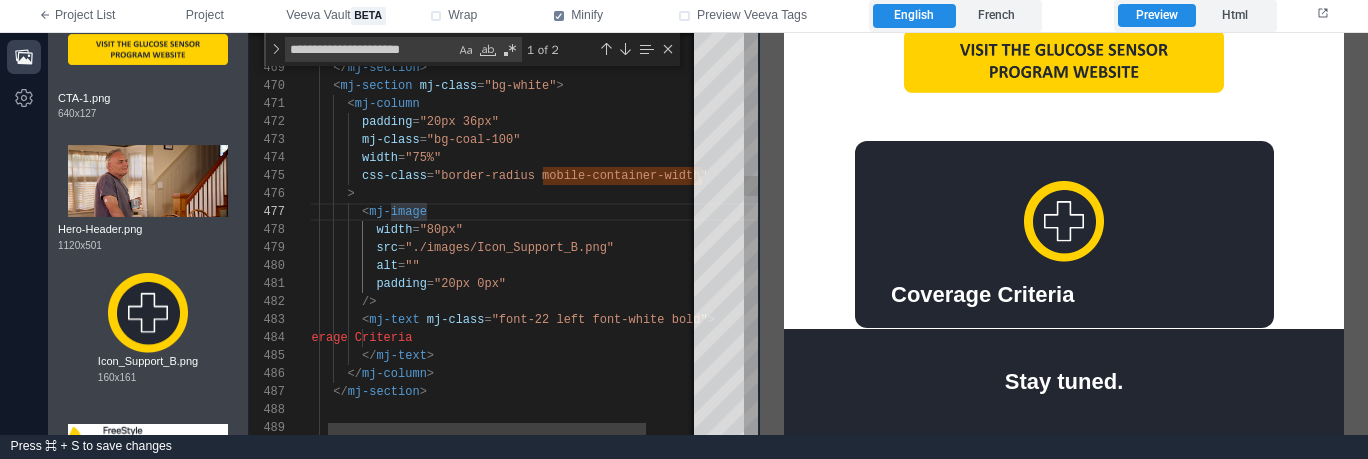 click on "</ mj-column >        </ mj-section >        < mj-section   mj-class = "bg-white" >          < mj-column            < mj-image              width = "80px"              src = "./images/Icon_Support_B.png"              alt = ""            />          </ mj-column >            mj-class = "bg-coal-100"              width = "75%"              css-class = "border-radius mobile-container-width"          >            padding = "20px 36px"        </ mj-section >                      < mj-text   mj-class = "font-22 left font-white bold" >            </ mj-text >             Coverage Criteria              padding = "20px 0px"            />" at bounding box center (500290, 491602) 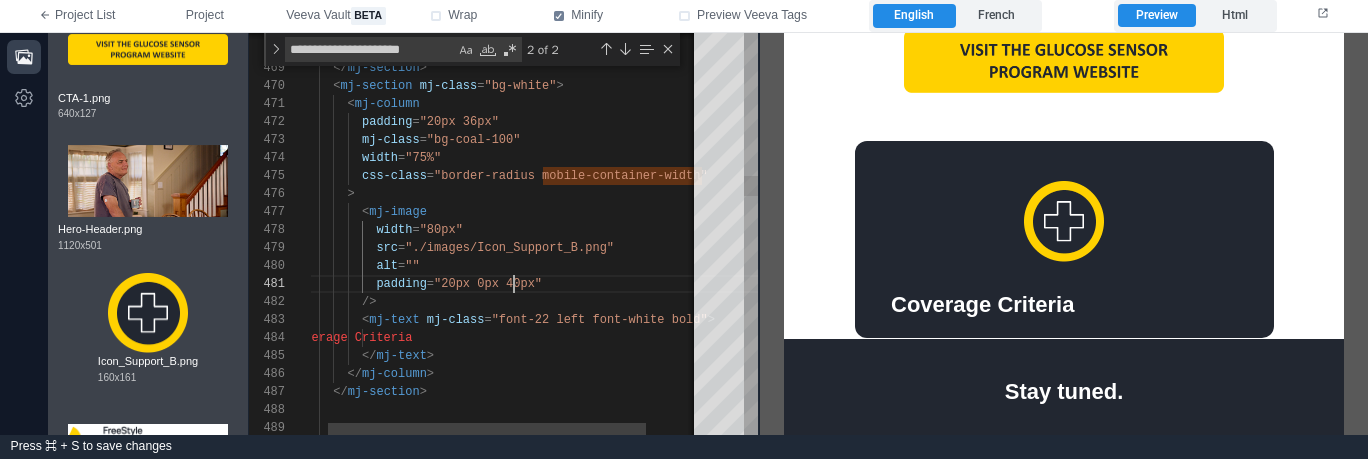 scroll, scrollTop: 0, scrollLeft: 224, axis: horizontal 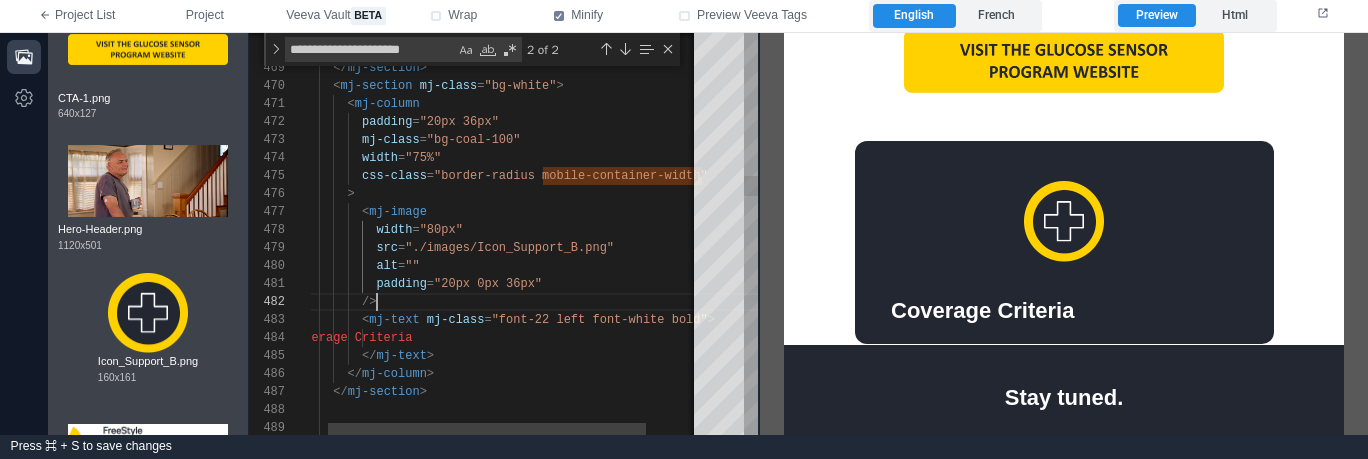 click on "/>" at bounding box center (529, 302) 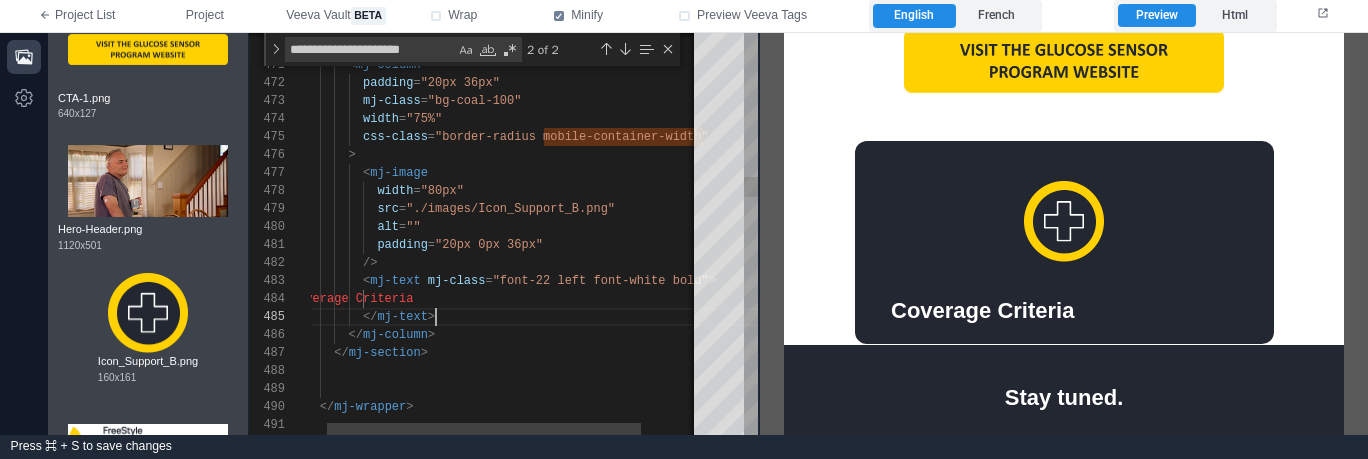 click on "</ mj-text >" at bounding box center [533, 317] 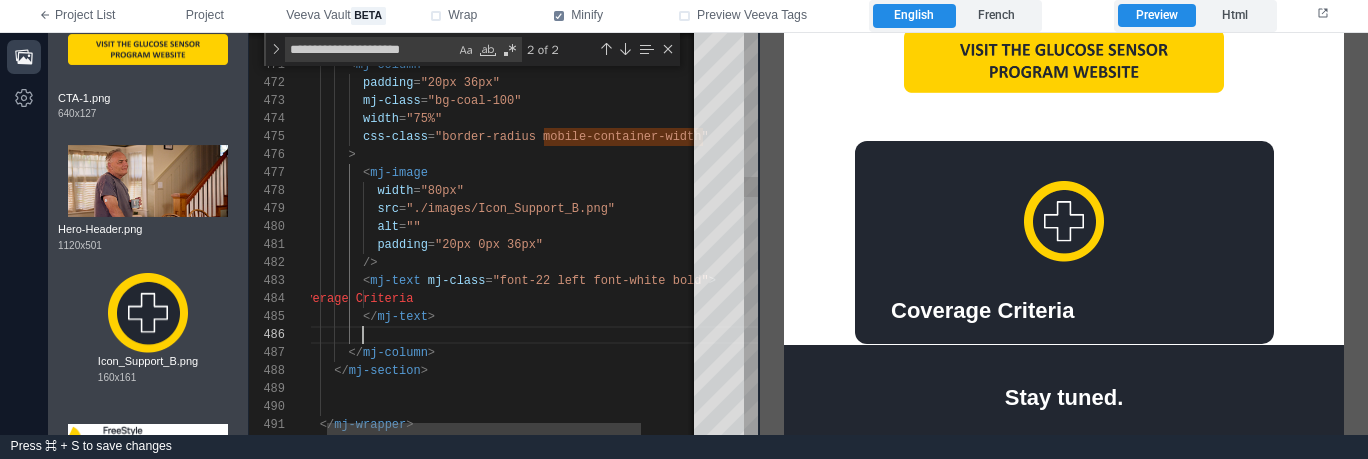 paste on "**********" 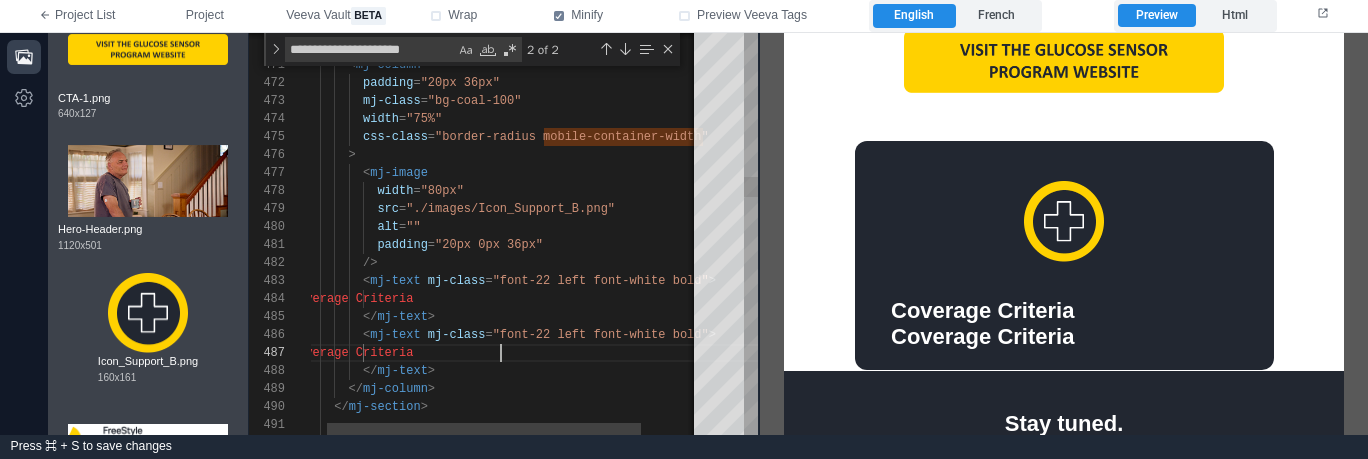 scroll, scrollTop: 108, scrollLeft: 87, axis: both 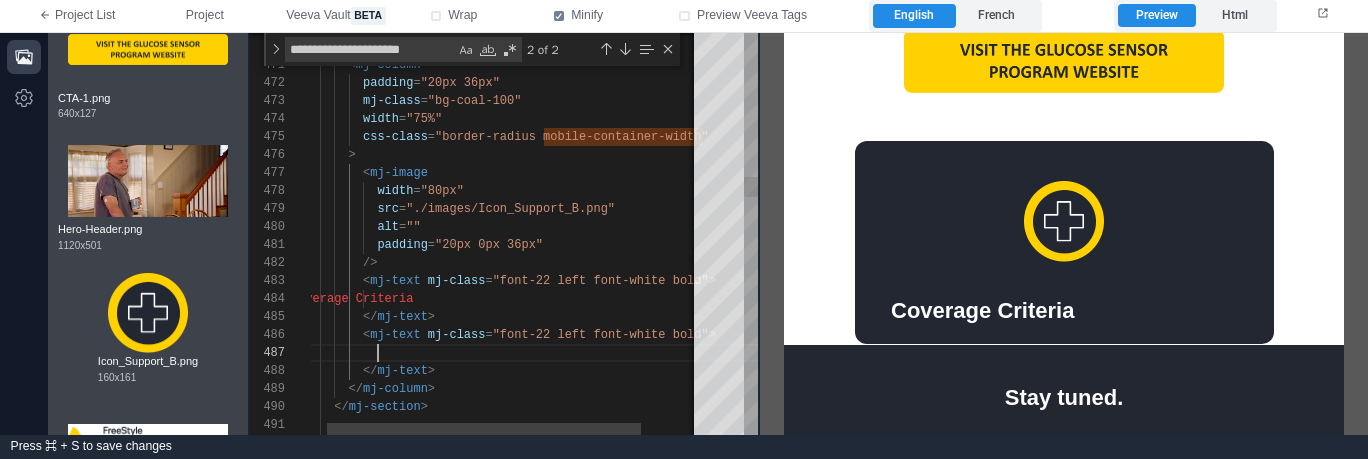 click on "469 470 471 477 478 479 480 482 489 473 474 475 476 472 490 491 492 483 485 484 481 486 487 488        </ mj-section >        < mj-section   mj-class = "bg-white" >          < mj-column            < mj-image              width = "80px"              src = "./images/Icon_Support_B.png"              alt = ""            />          </ mj-column >            mj-class = "bg-coal-100"              width = "75%"              css-class = "border-radius mobile-container-width"          >            padding = "20px 36px"        </ mj-section >                      < mj-text   mj-class = "font-22 left font-white bold" >            </ mj-text >             Coverage Criteria              padding = "20px 0px 36px"            < mj-text   mj-class = "font-22 left font-white bold" >              </ >" at bounding box center [503, 234] 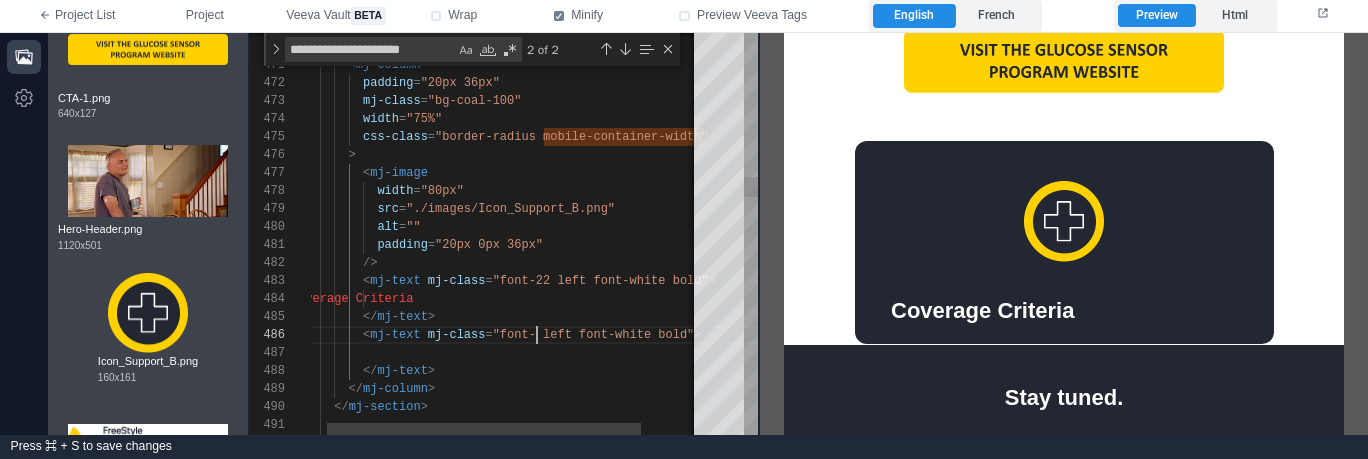 scroll, scrollTop: 90, scrollLeft: 260, axis: both 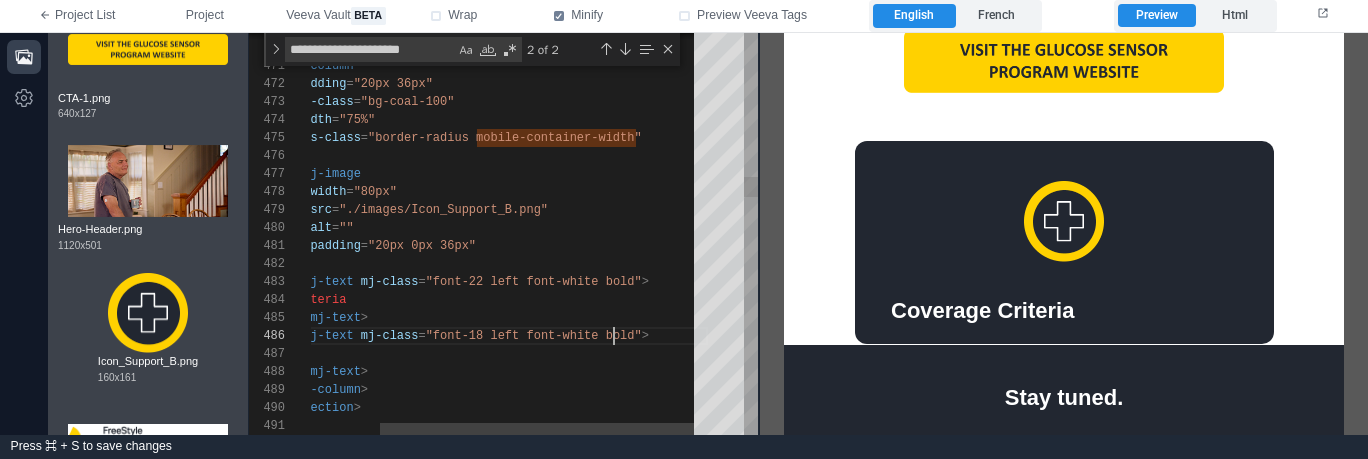 click on ""font-18 left font-white bold"" at bounding box center [534, 336] 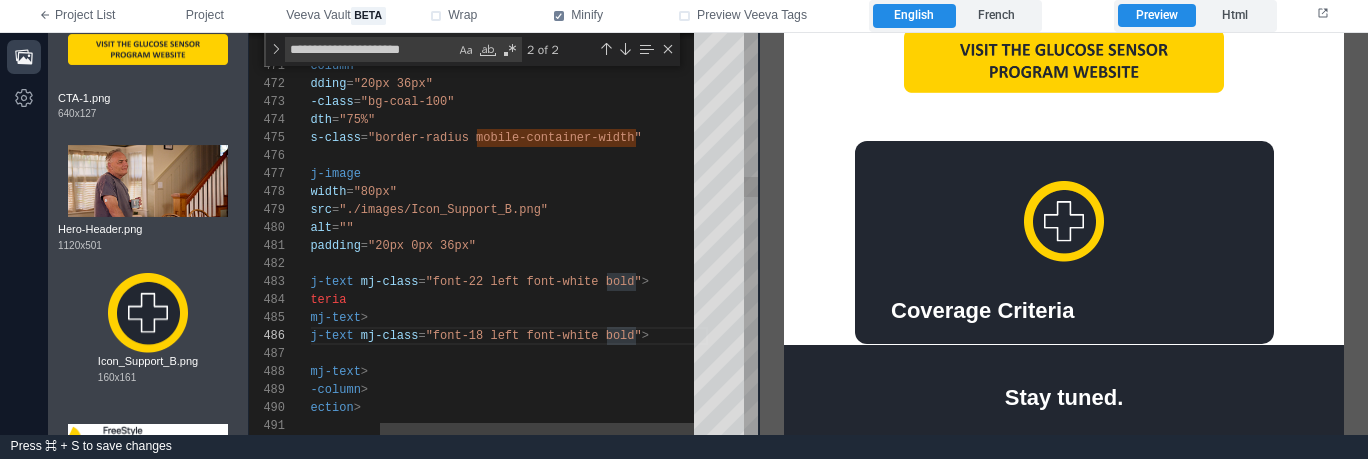 click on ""font-18 left font-white bold"" at bounding box center [534, 336] 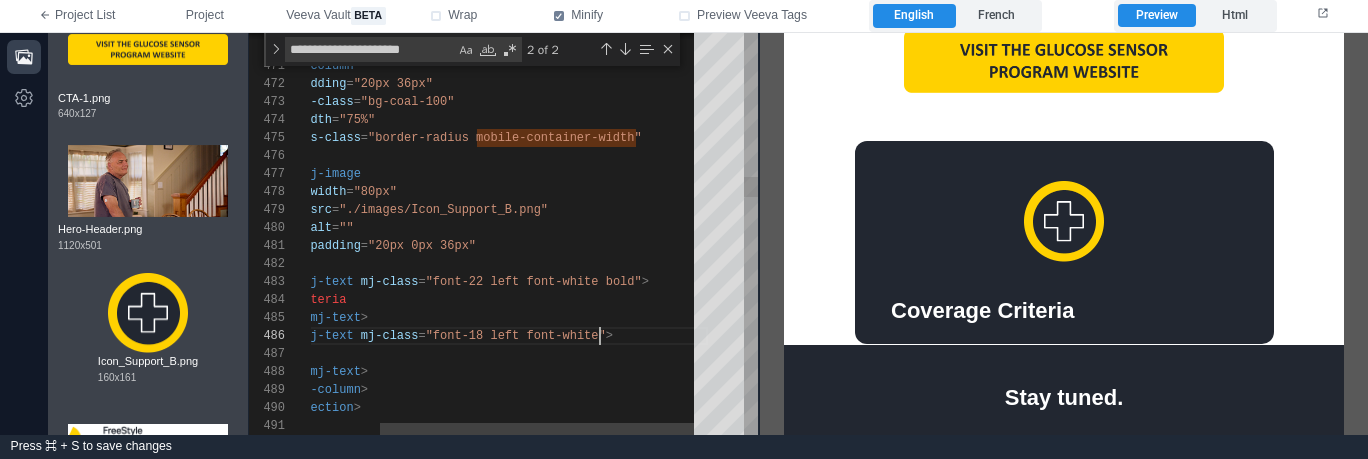 scroll, scrollTop: 90, scrollLeft: 376, axis: both 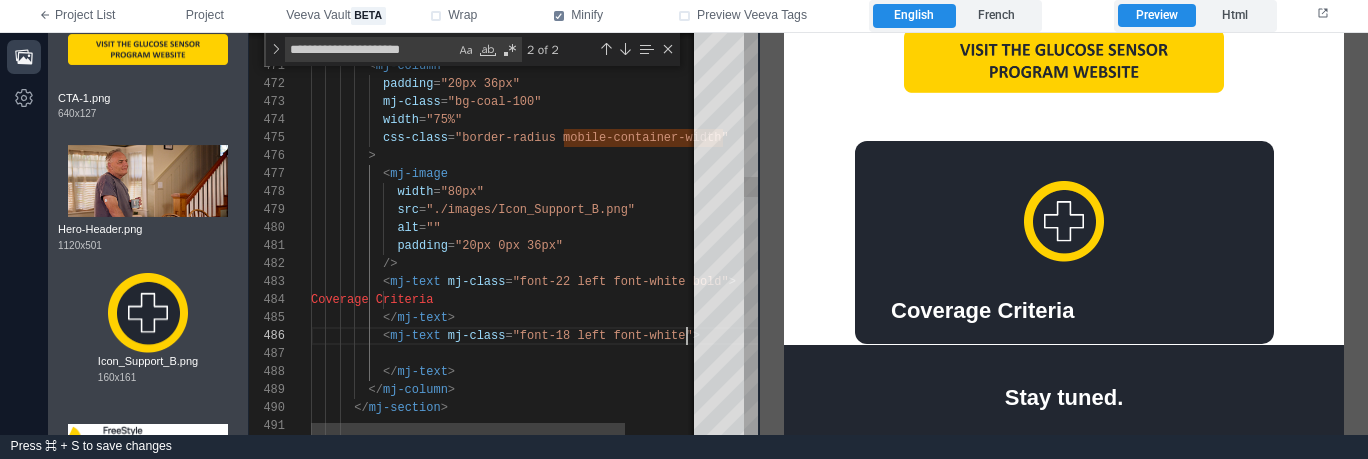 click on "Coverage Criteria" at bounding box center [553, 300] 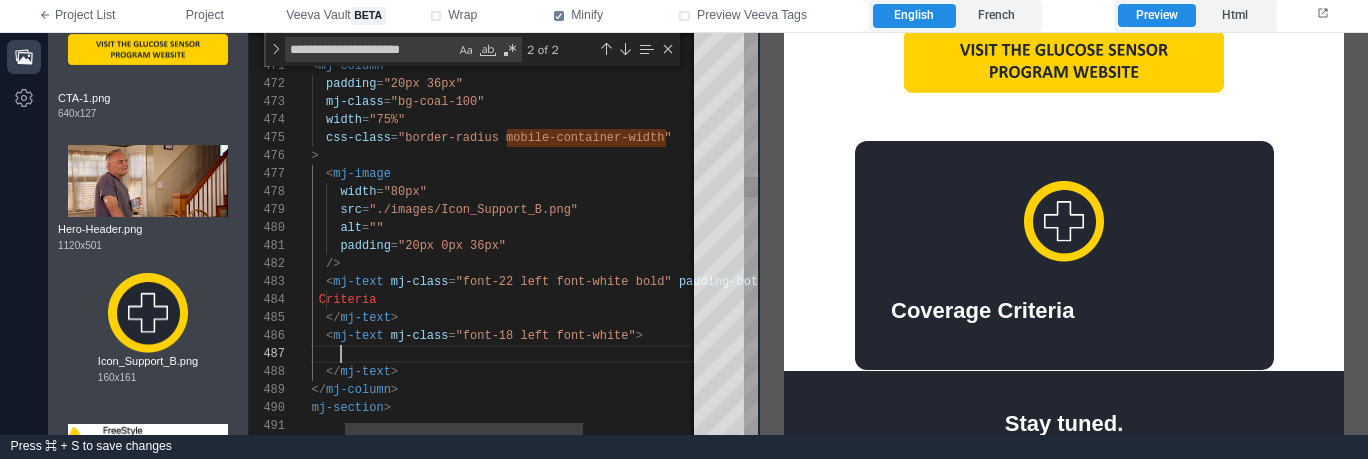 scroll, scrollTop: 108, scrollLeft: 87, axis: both 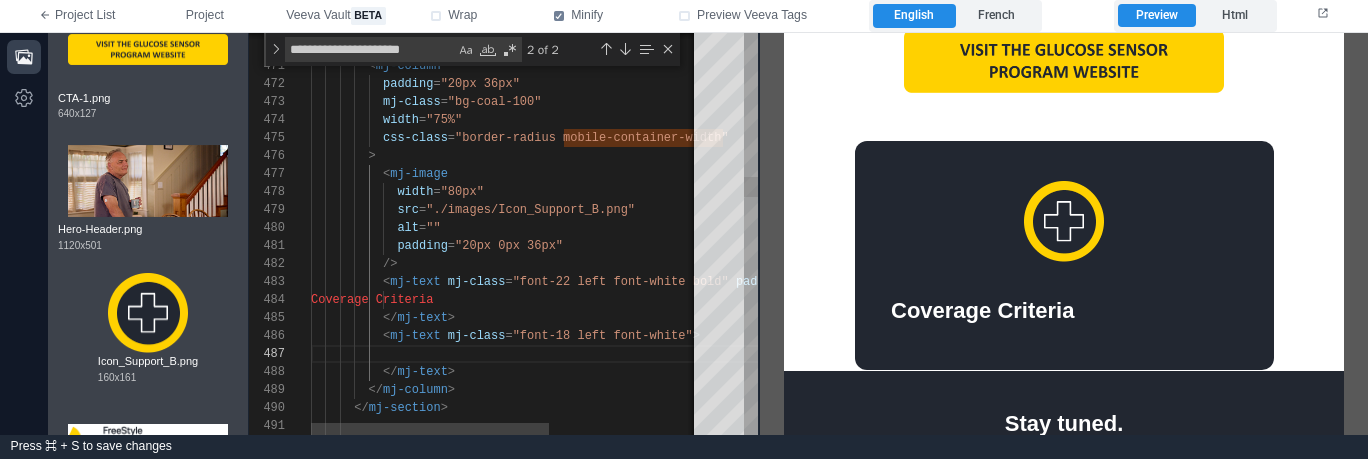 paste on "**********" 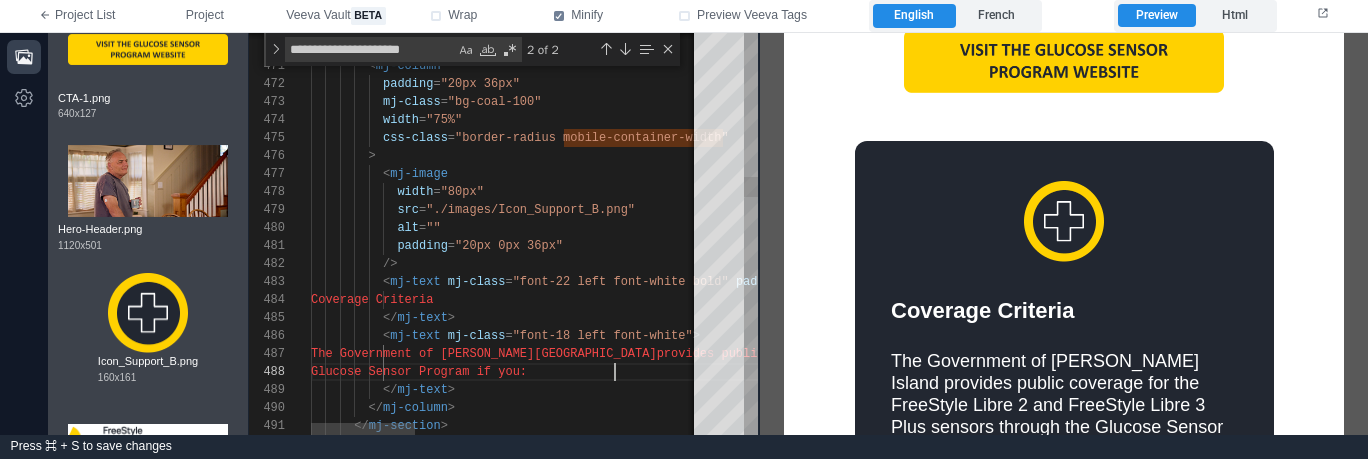 scroll, scrollTop: 126, scrollLeft: 304, axis: both 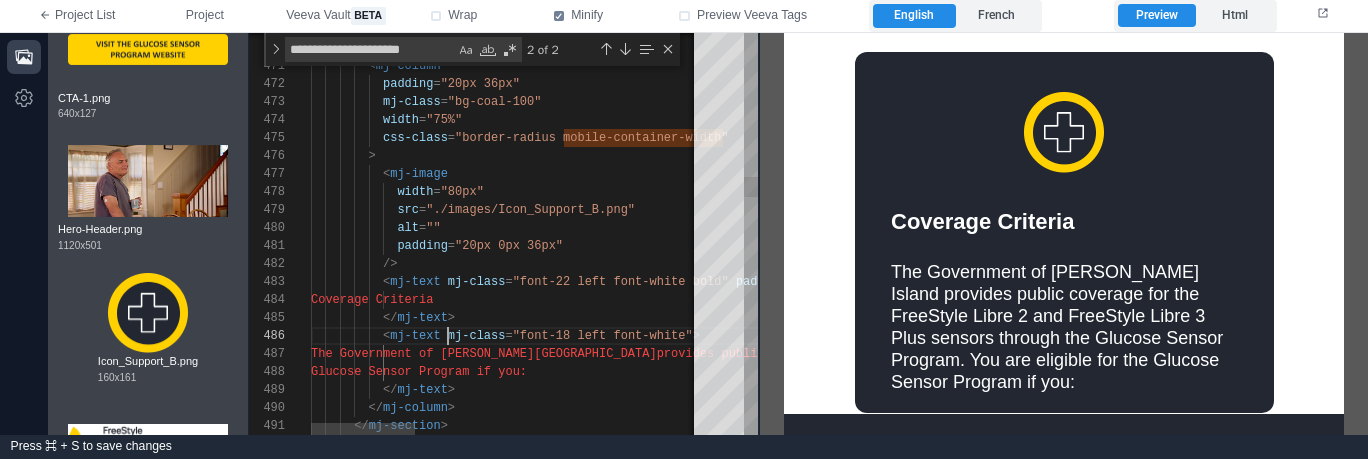 click on "mj-class" at bounding box center (477, 336) 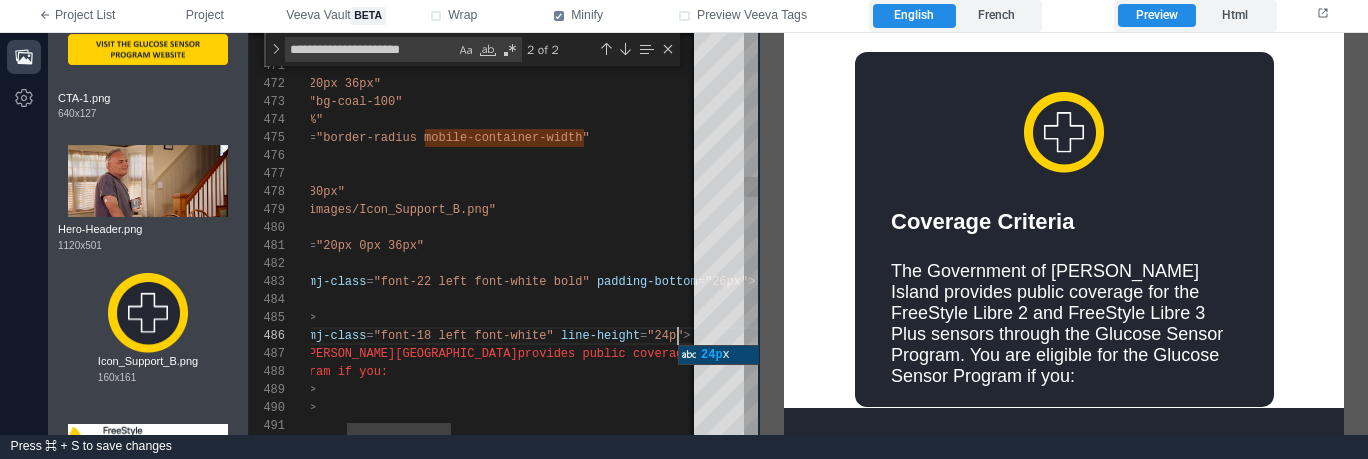 scroll, scrollTop: 90, scrollLeft: 513, axis: both 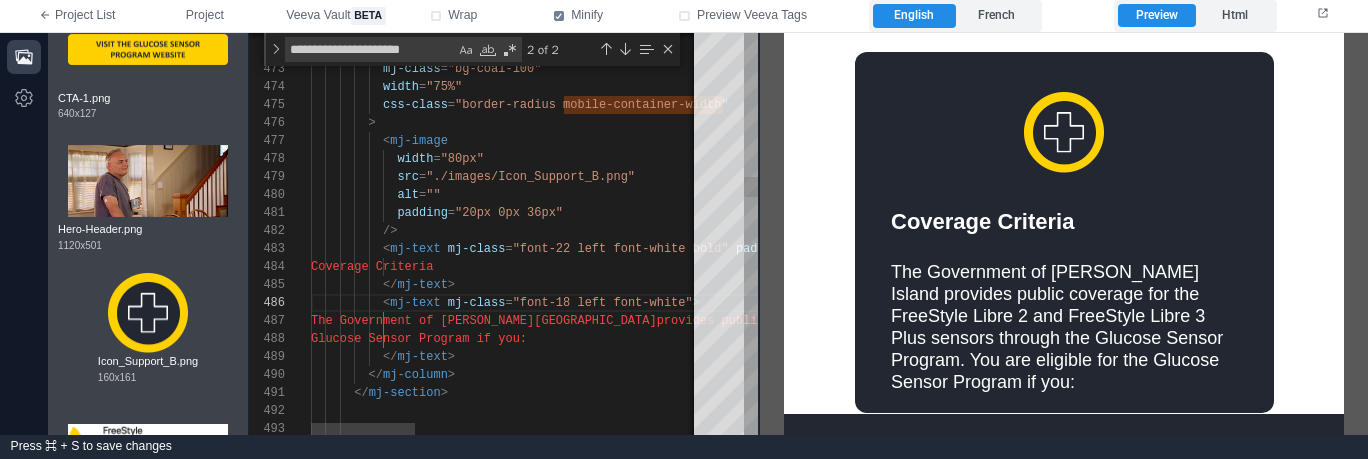 click on "</ mj-text >" at bounding box center [1041, 357] 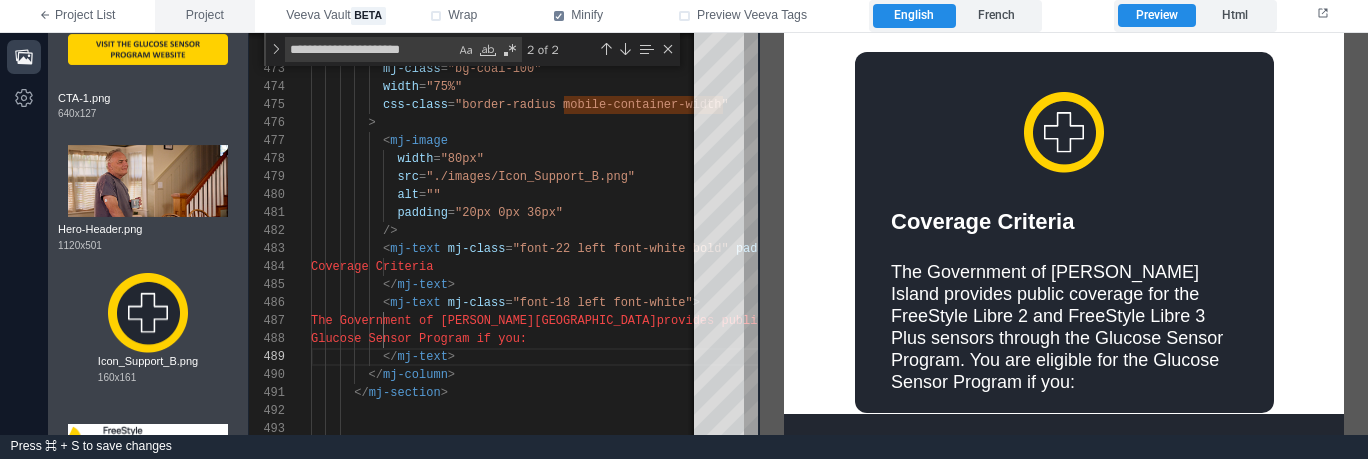 click on "Project" at bounding box center [205, 16] 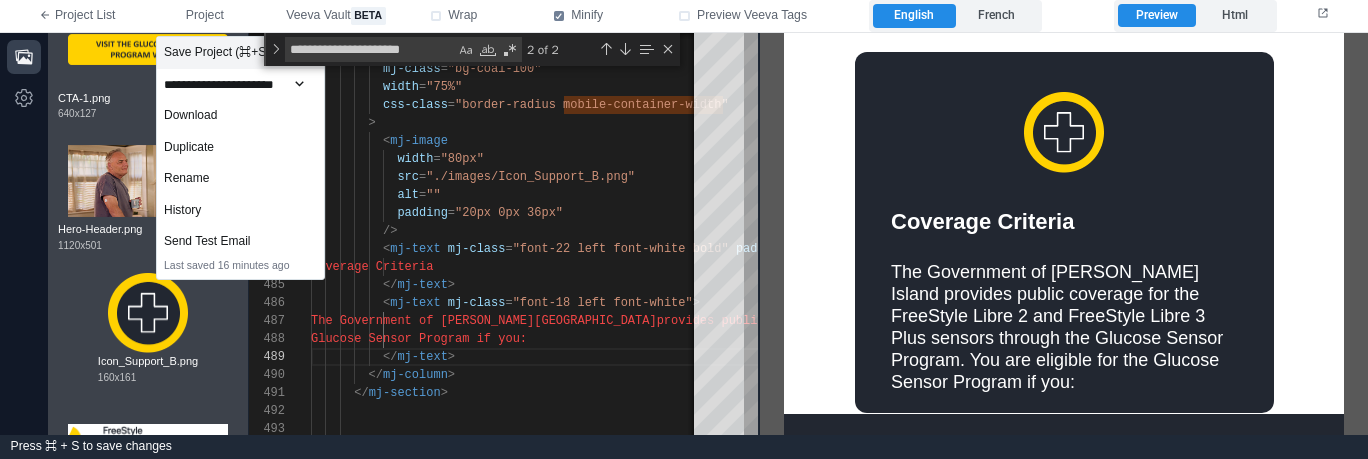 click on "Save Project (⌘+S)" at bounding box center (240, 53) 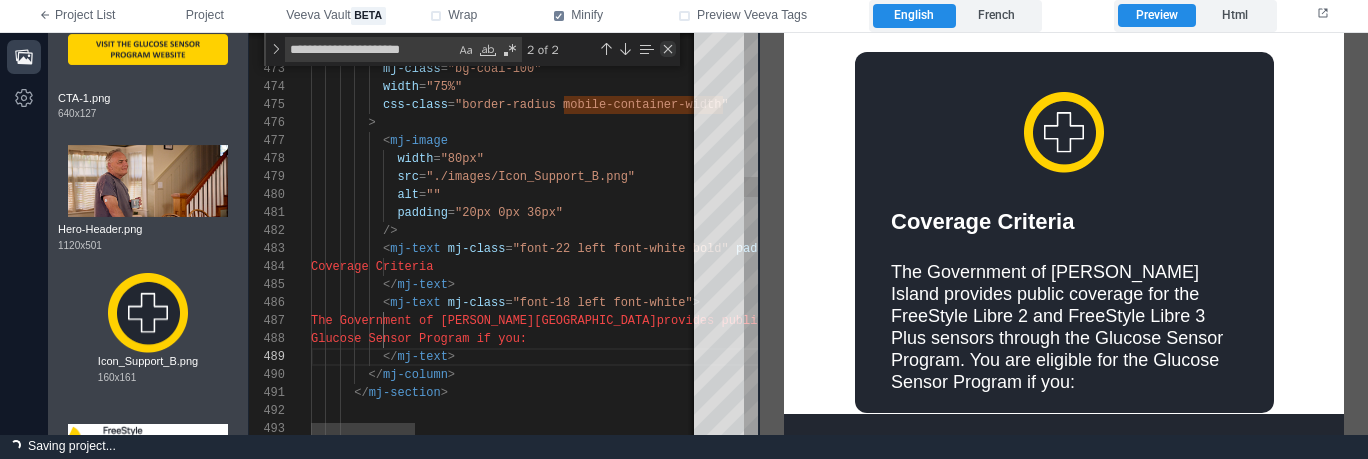 click at bounding box center (668, 49) 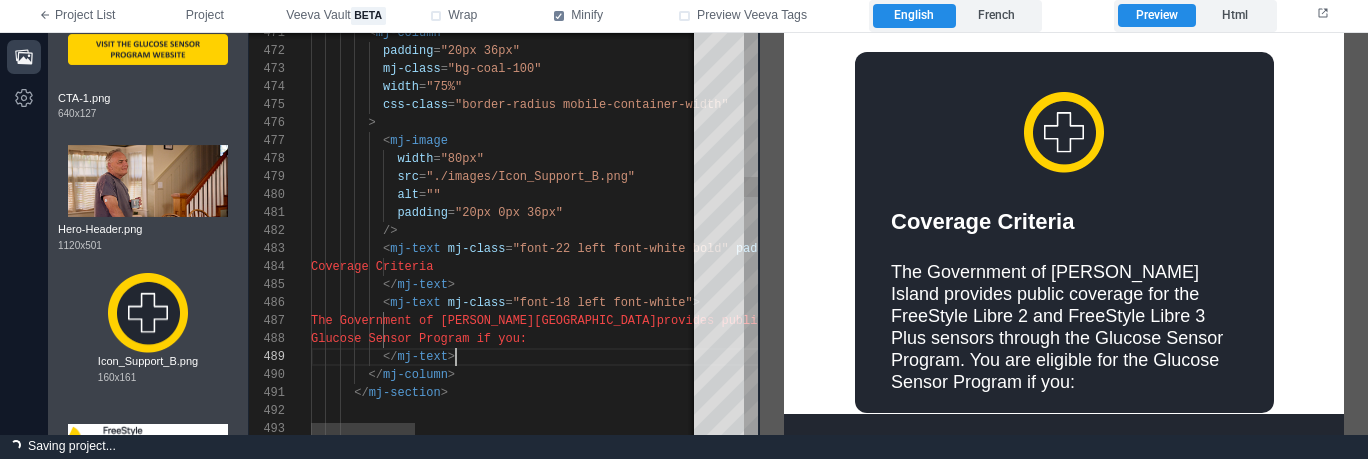 scroll, scrollTop: 144, scrollLeft: 145, axis: both 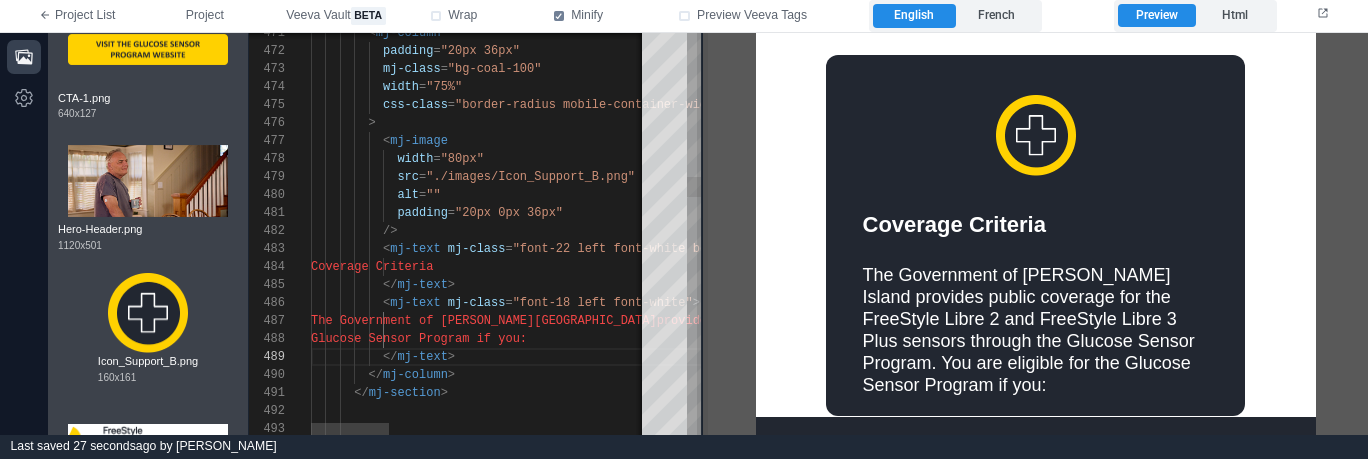 drag, startPoint x: 5, startPoint y: 181, endPoint x: 703, endPoint y: 240, distance: 700.48914 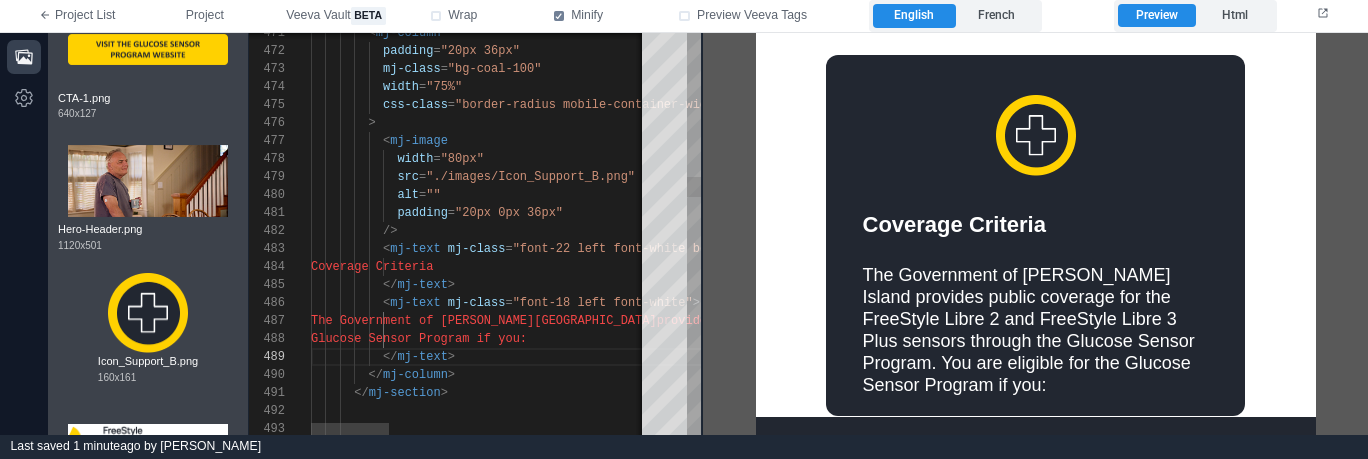 click on "471 477 478 479 480 482 490 473 474 475 476 472 483 485 484 481 486 487 489 488 491 492 493          < mj-column            < mj-image              width = "80px"              src = "./images/Icon_Support_B.png"              alt = ""            />          </ mj-column >            mj-class = "bg-coal-100"              width = "75%"              css-class = "border-radius mobile-container-width"          >            padding = "20px 36px"            < mj-text   mj-class = "font-22 left font-white bold"   padding-bottom = "26px" >            </ mj-text >             Coverage Criteria              padding = "20px 0px 36px"            < mj-text   mj-class = "font-18 left font-white" >             The Government of Prince Edward Island  provides public coverage for the FreeStyle Libre  </ mj-text > </ >" at bounding box center [475, 234] 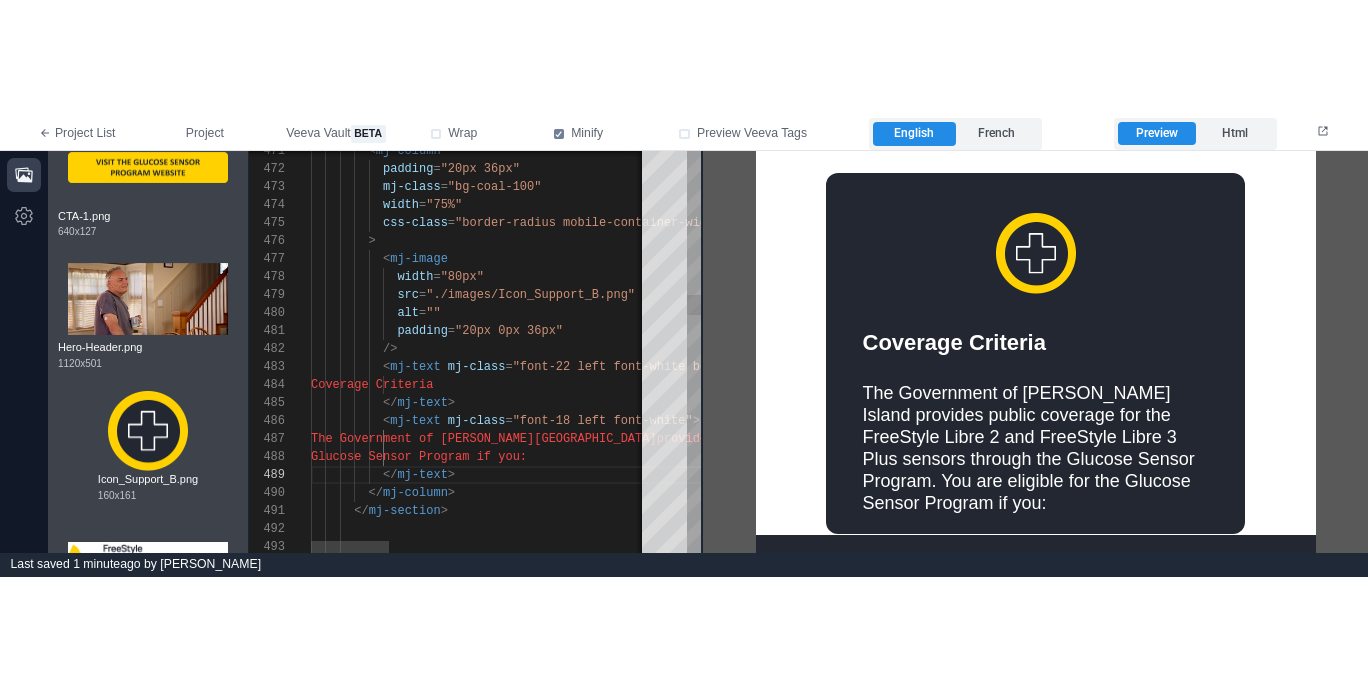 scroll, scrollTop: 144, scrollLeft: 289, axis: both 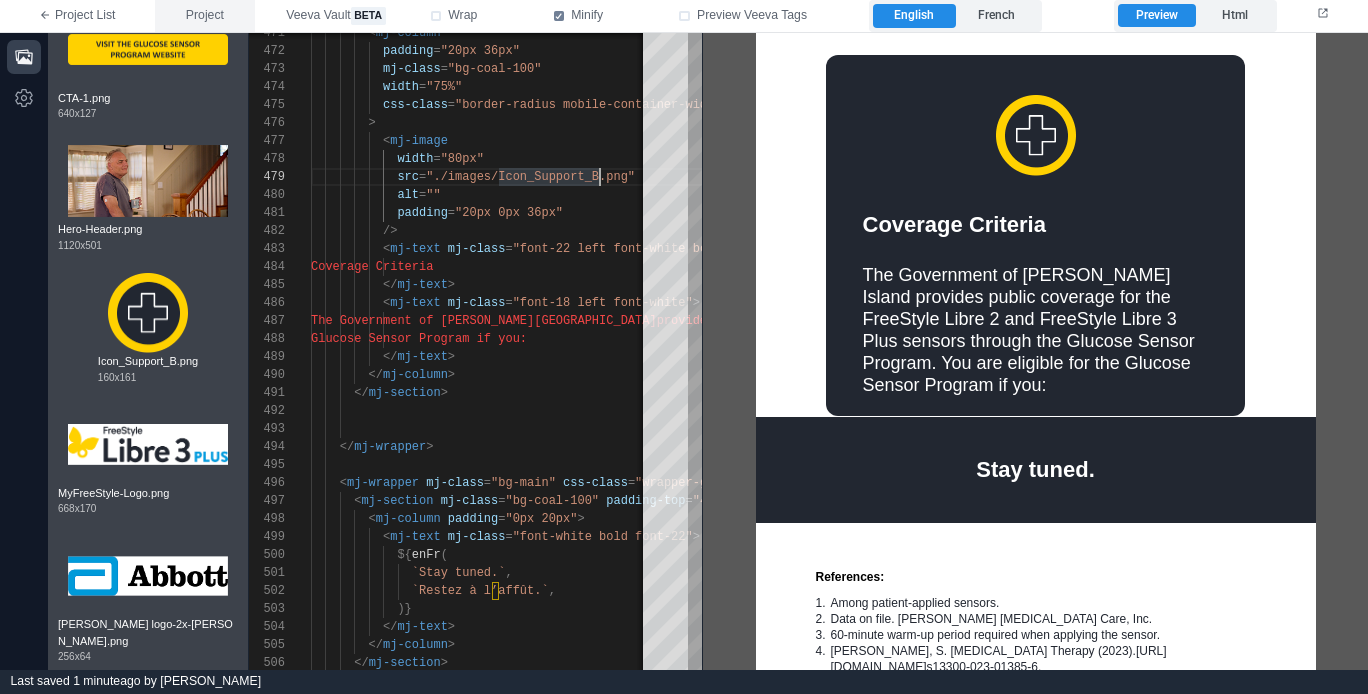 click on "Project" at bounding box center (205, 16) 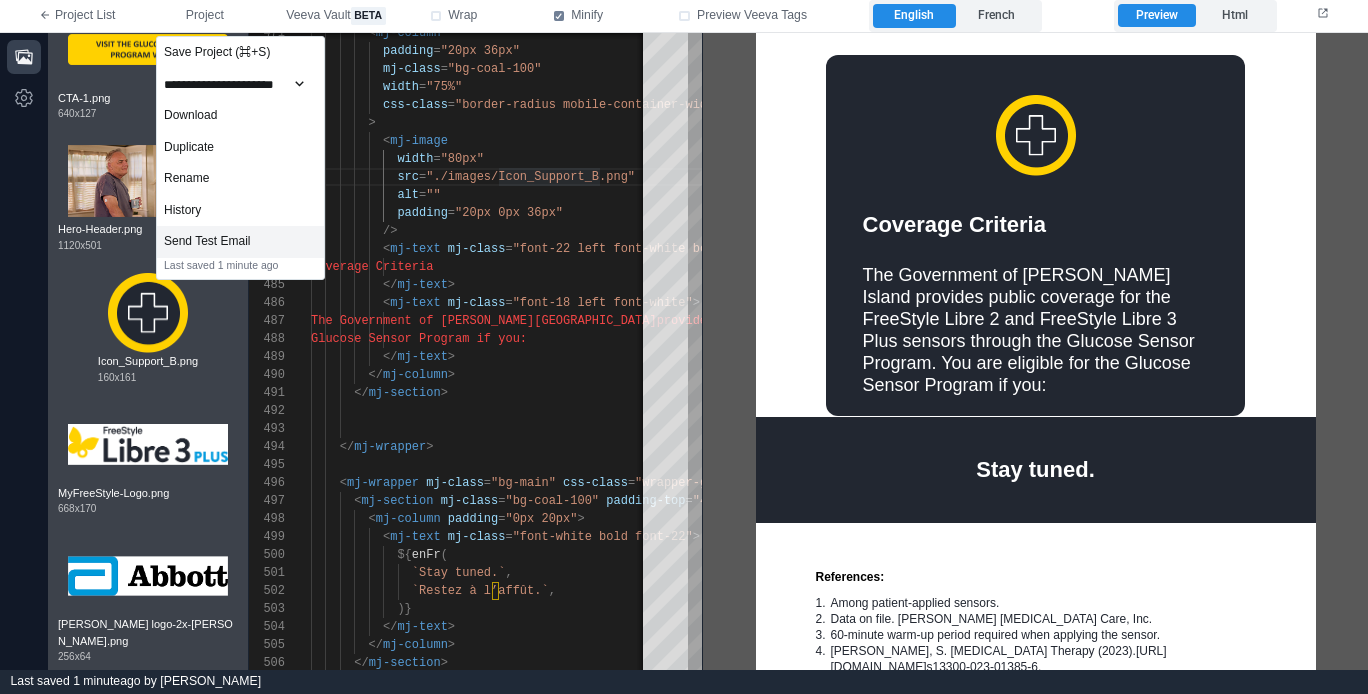 click on "Send Test Email" at bounding box center [240, 242] 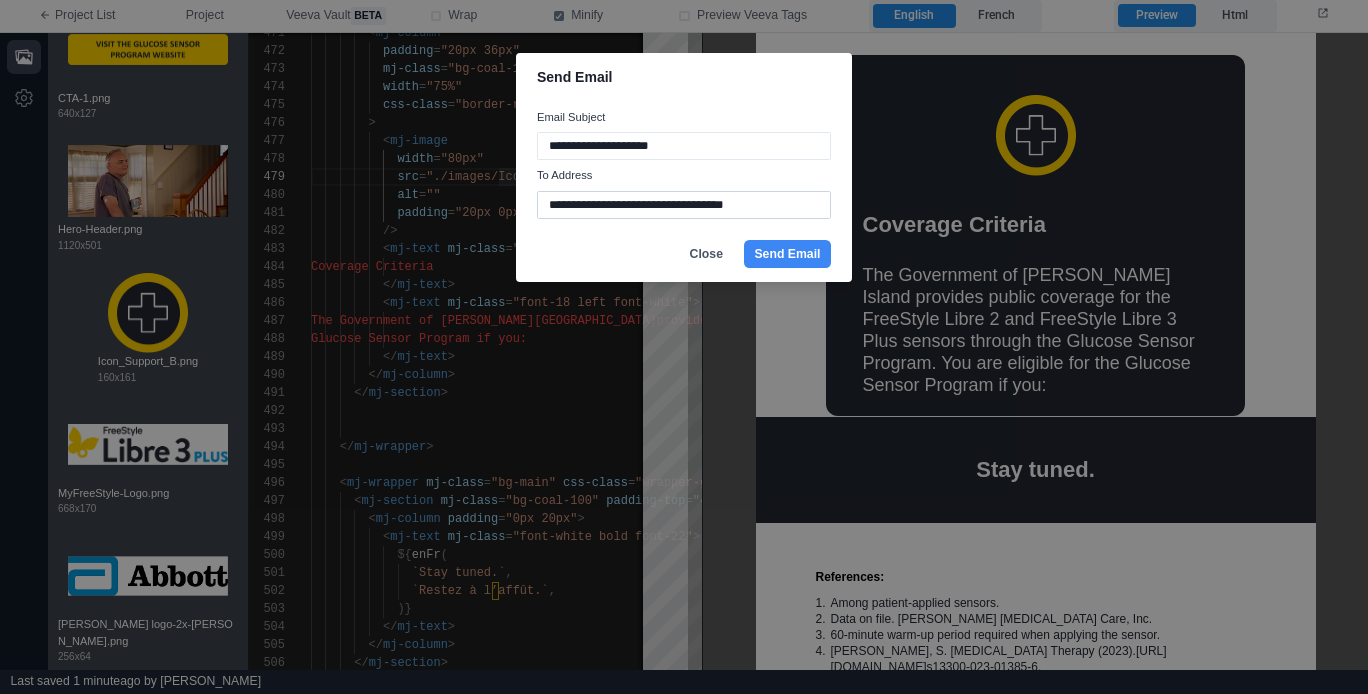 click on "**********" at bounding box center (684, 205) 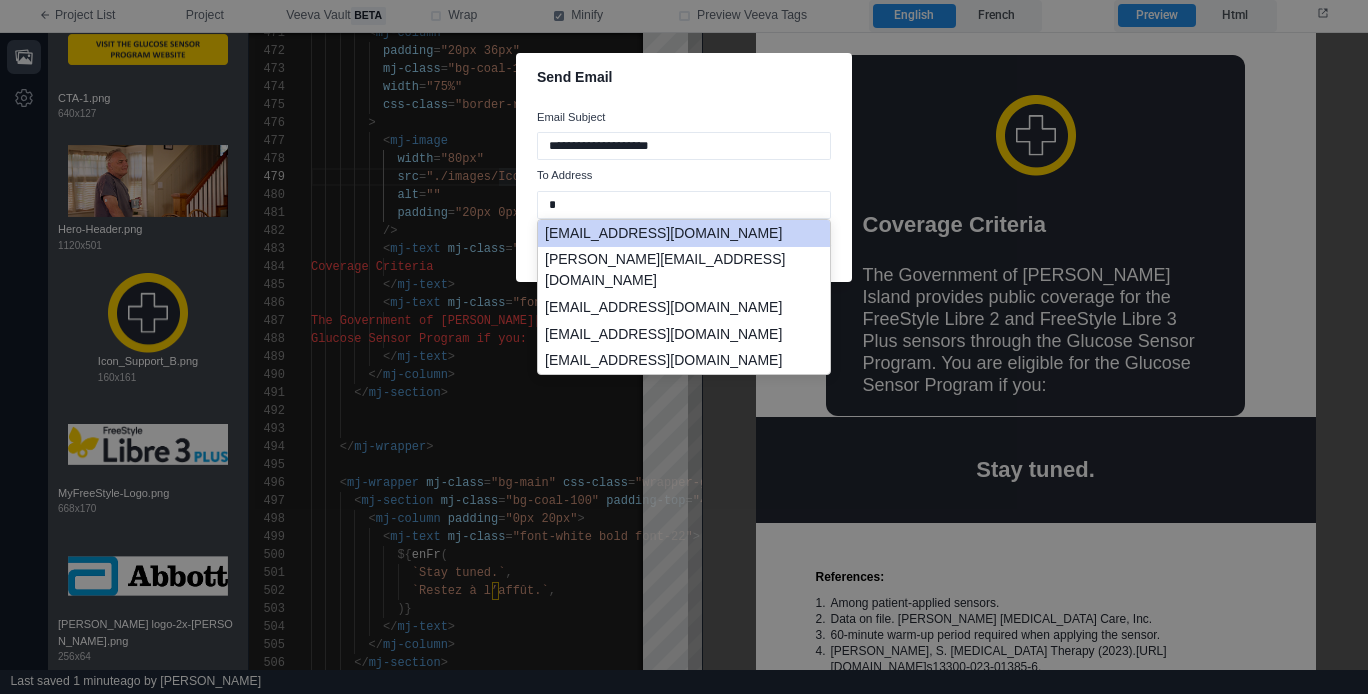 click on "davemakerewich.runme.0.spd2@previews.emailonacid.com" at bounding box center [684, 233] 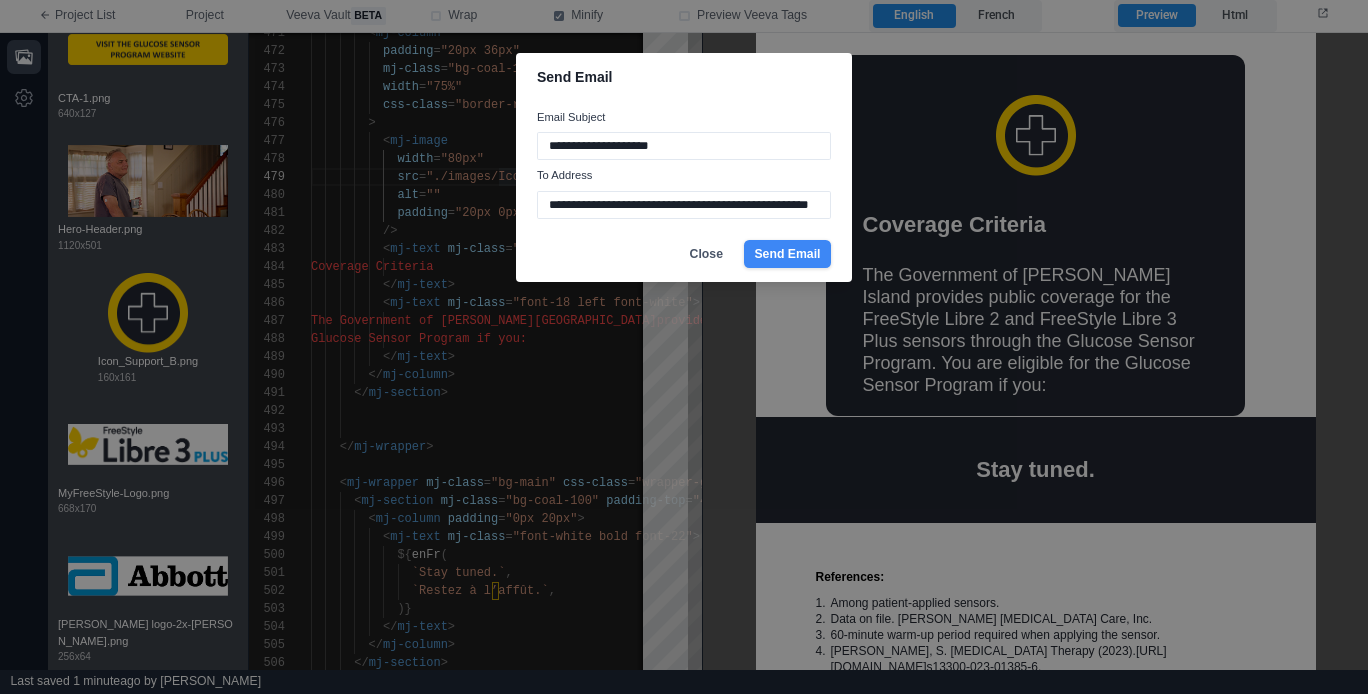 type on "**********" 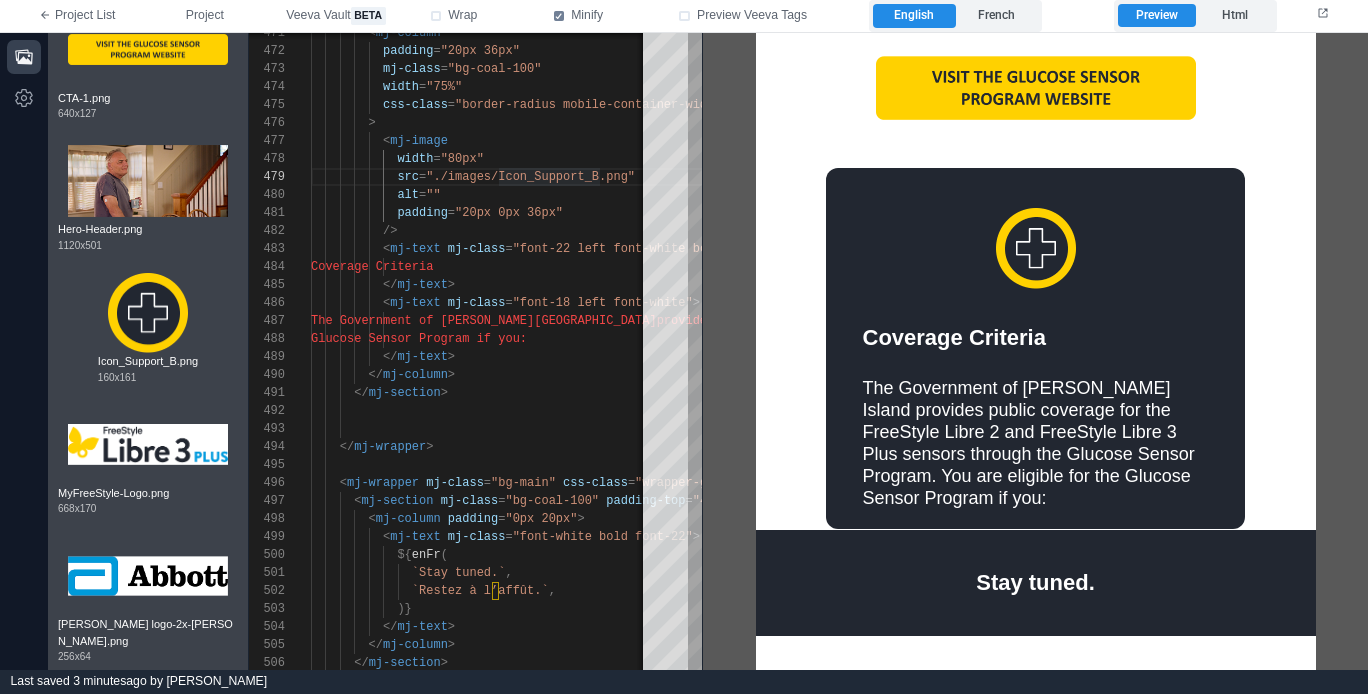 scroll, scrollTop: 840, scrollLeft: 0, axis: vertical 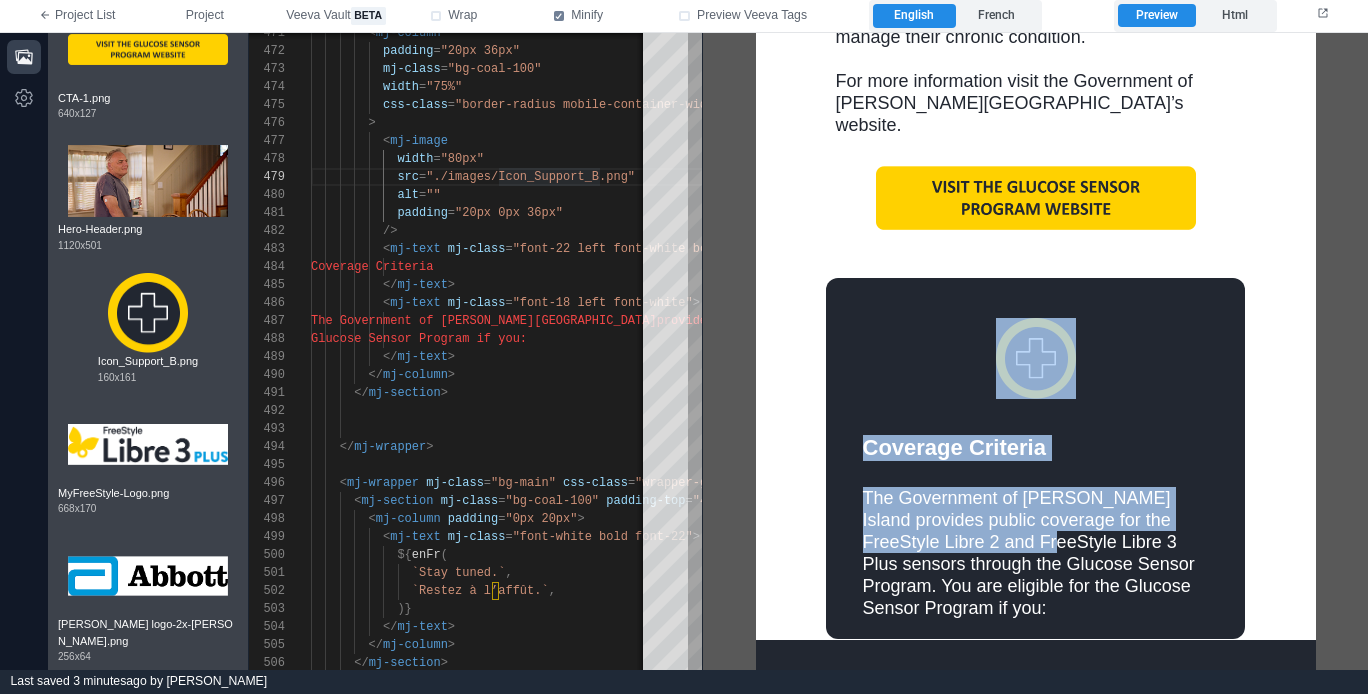 drag, startPoint x: 978, startPoint y: 492, endPoint x: 882, endPoint y: 421, distance: 119.40268 